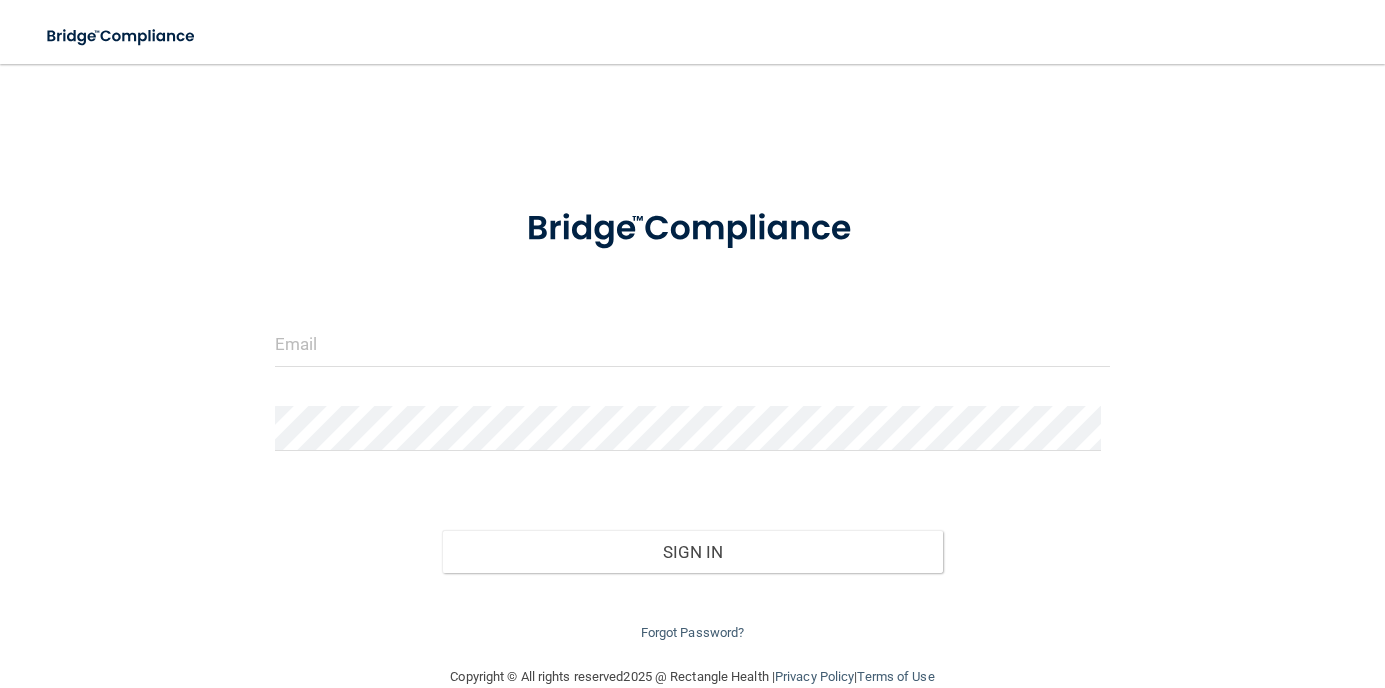 scroll, scrollTop: 0, scrollLeft: 0, axis: both 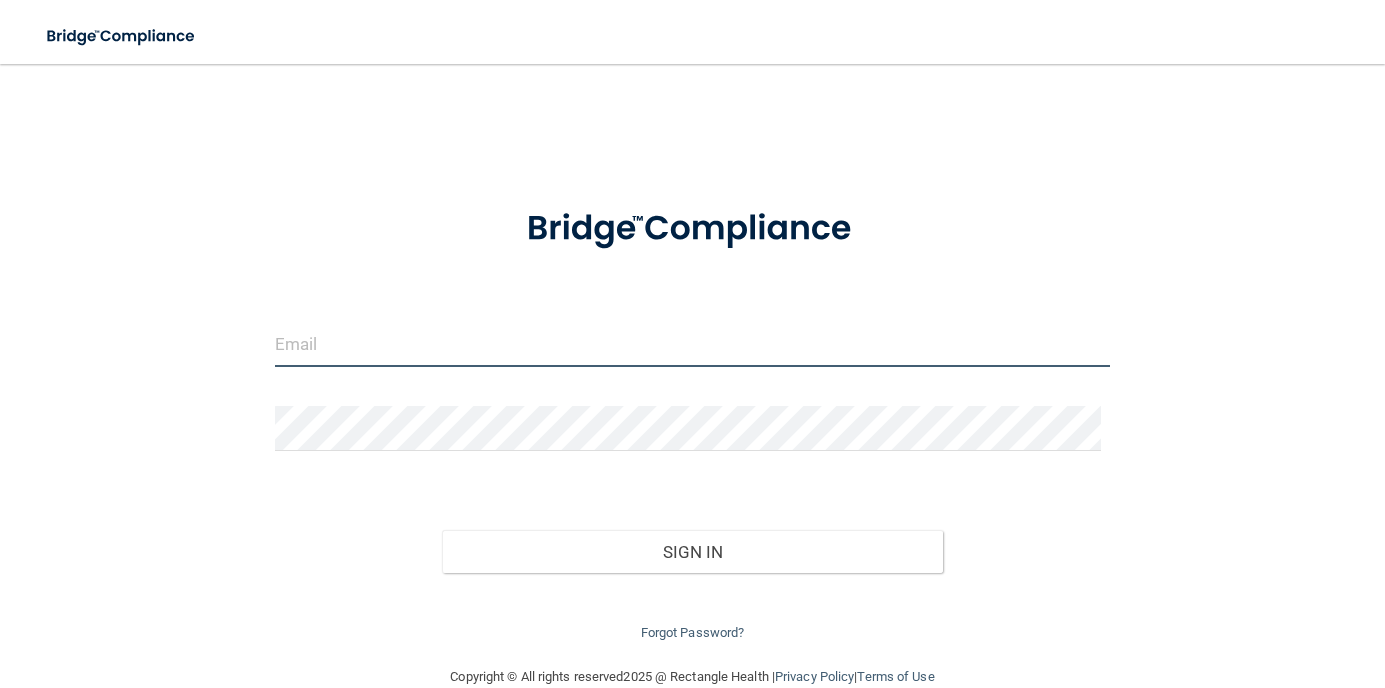 type on "annag_2002@[EMAIL]" 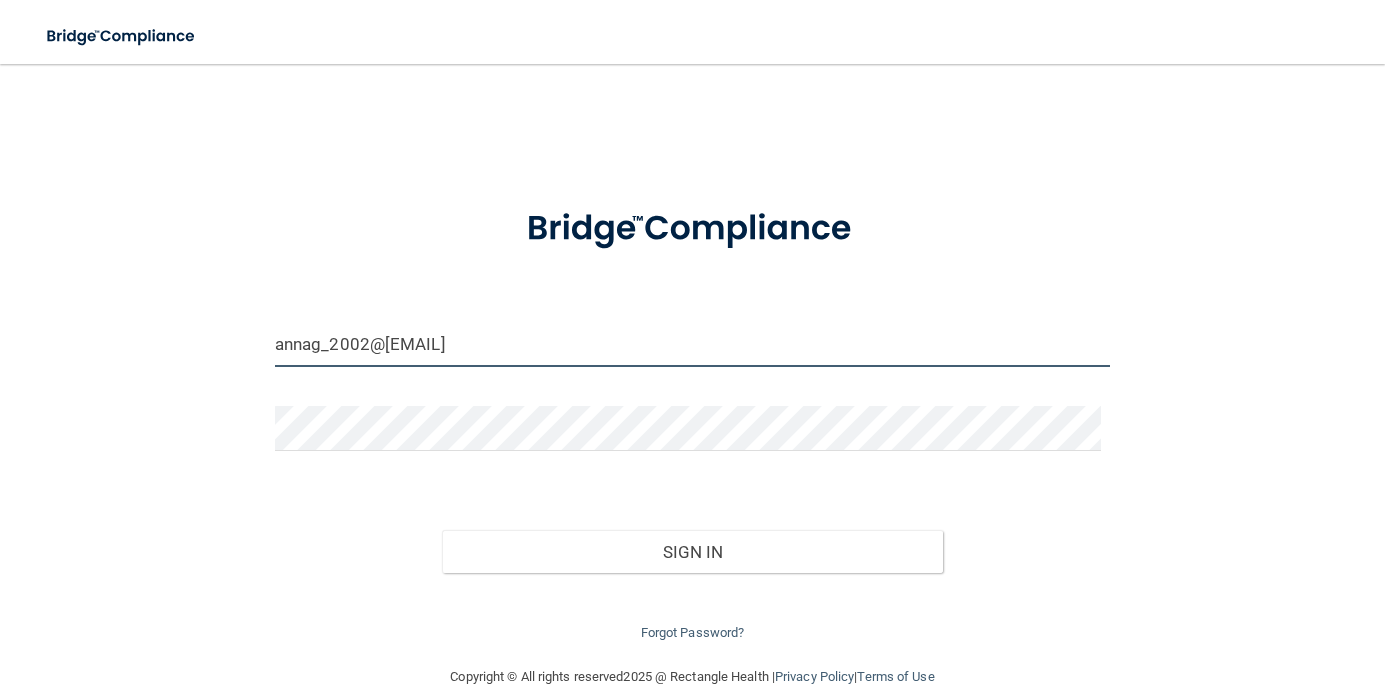 click on "annag_2002@[EMAIL]" at bounding box center [692, 344] 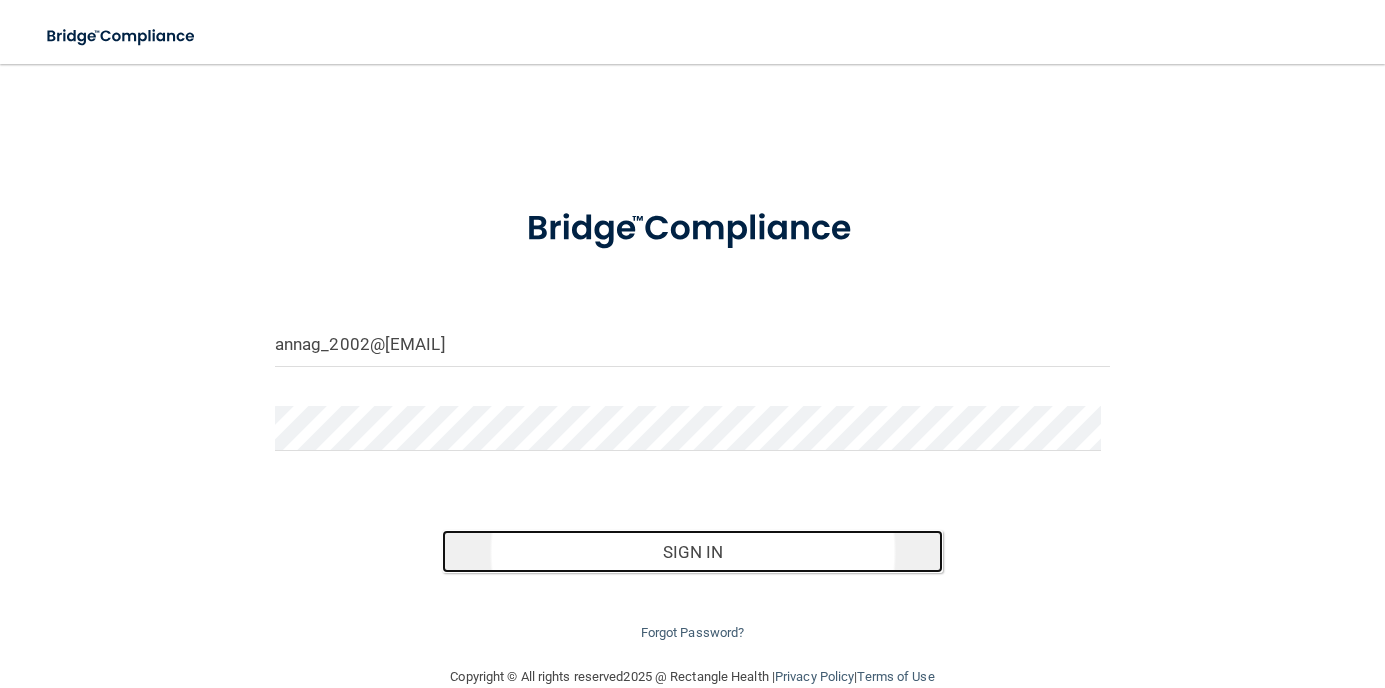 click on "Sign In" at bounding box center (692, 552) 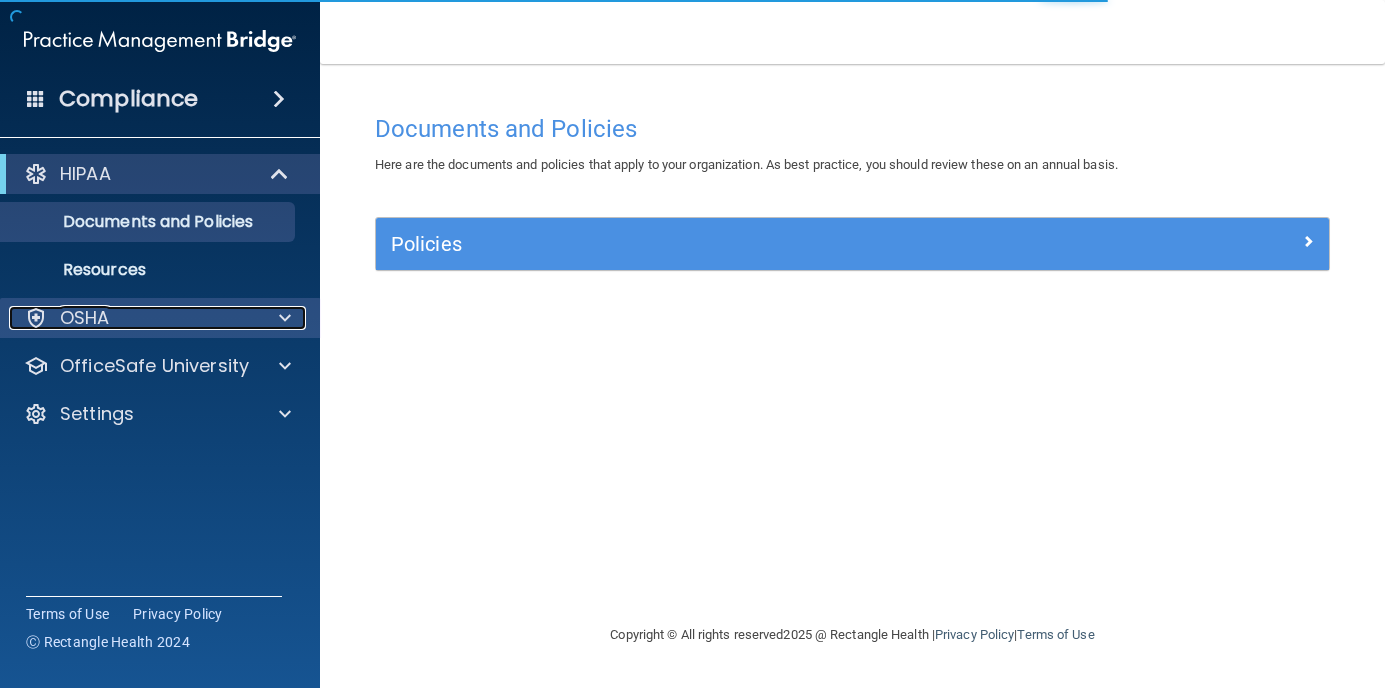 click on "OSHA" at bounding box center [133, 318] 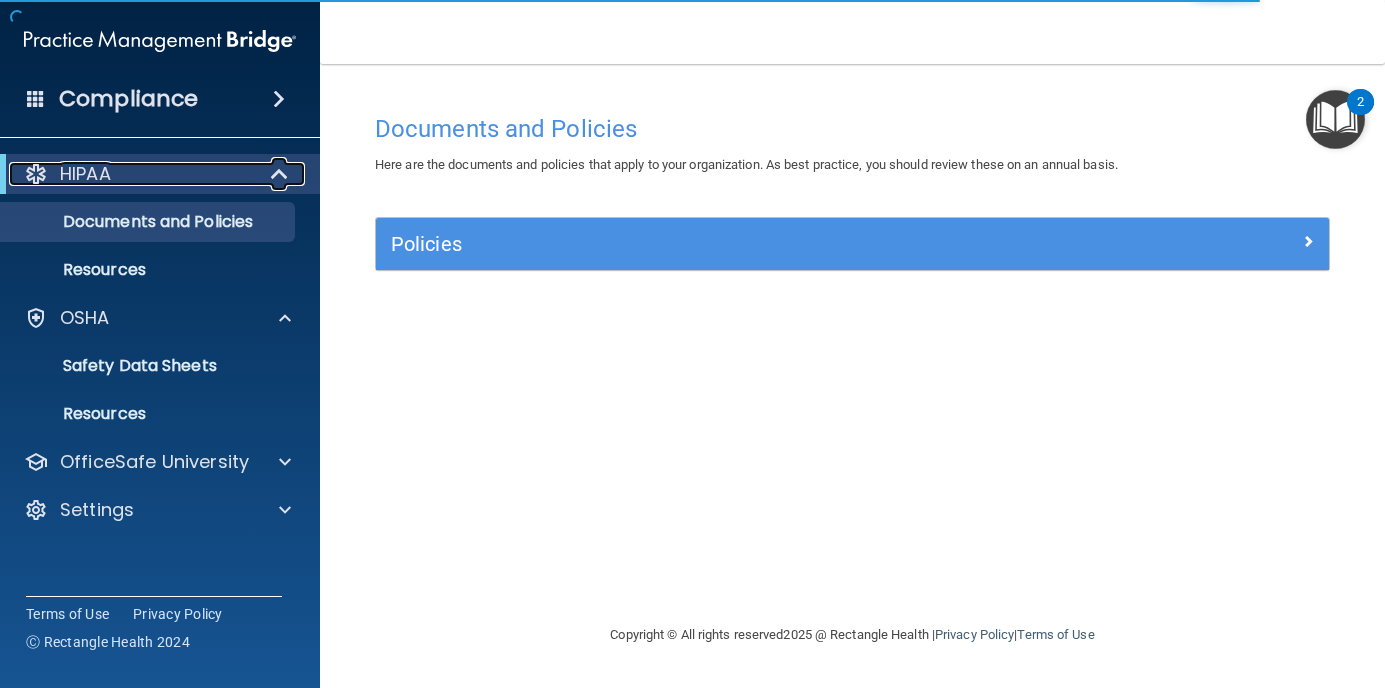 click on "HIPAA" at bounding box center [132, 174] 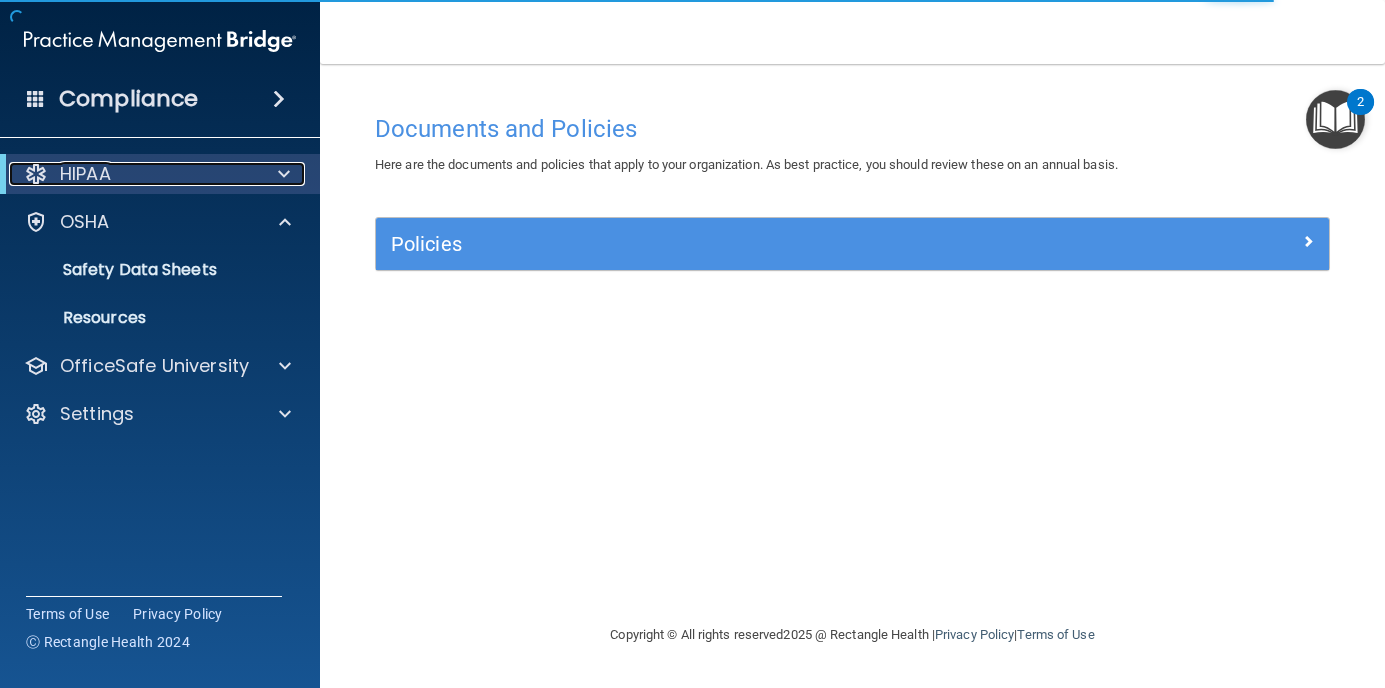 click on "HIPAA" at bounding box center (132, 174) 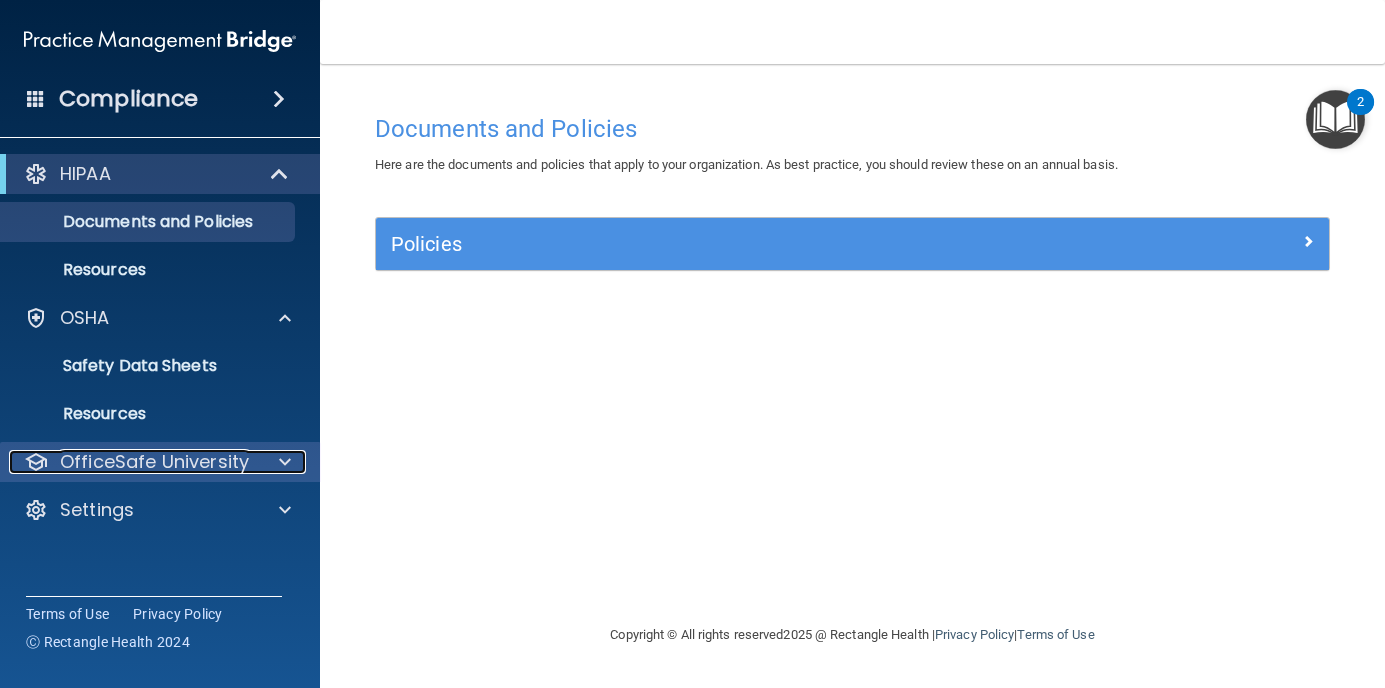 click on "OfficeSafe University" at bounding box center [154, 462] 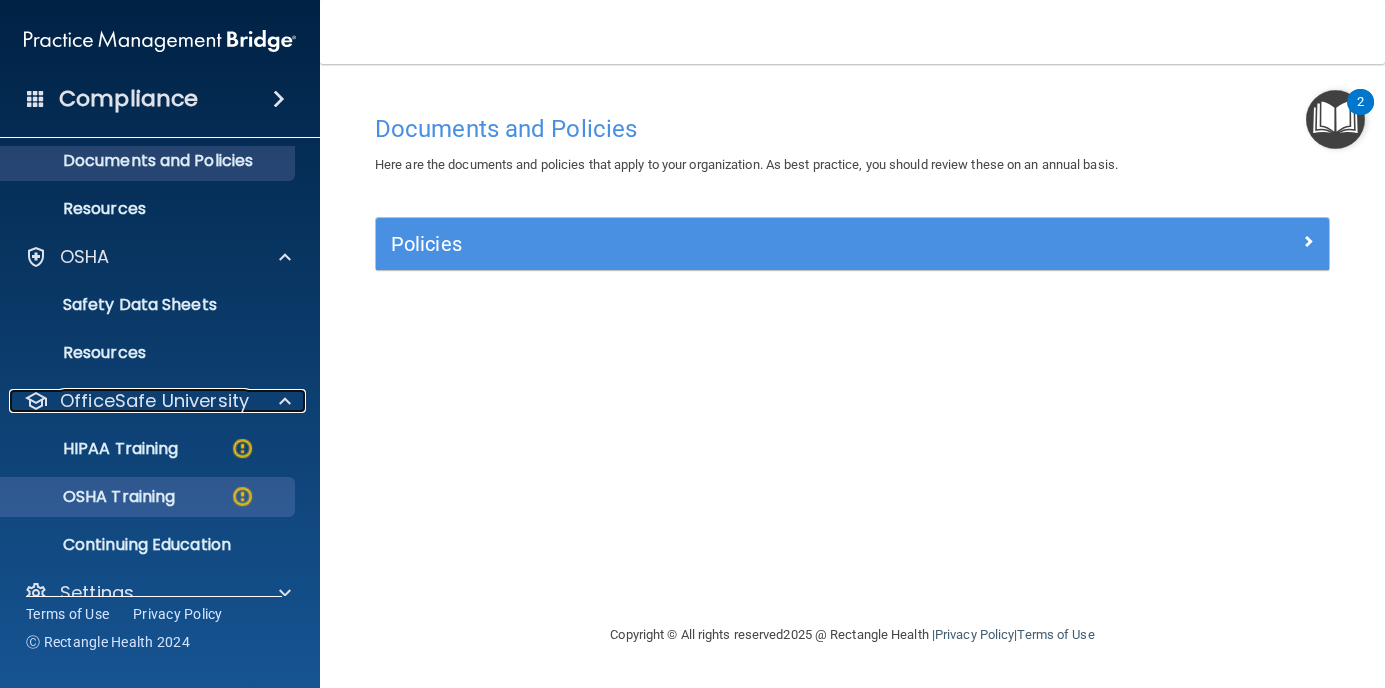 scroll, scrollTop: 94, scrollLeft: 0, axis: vertical 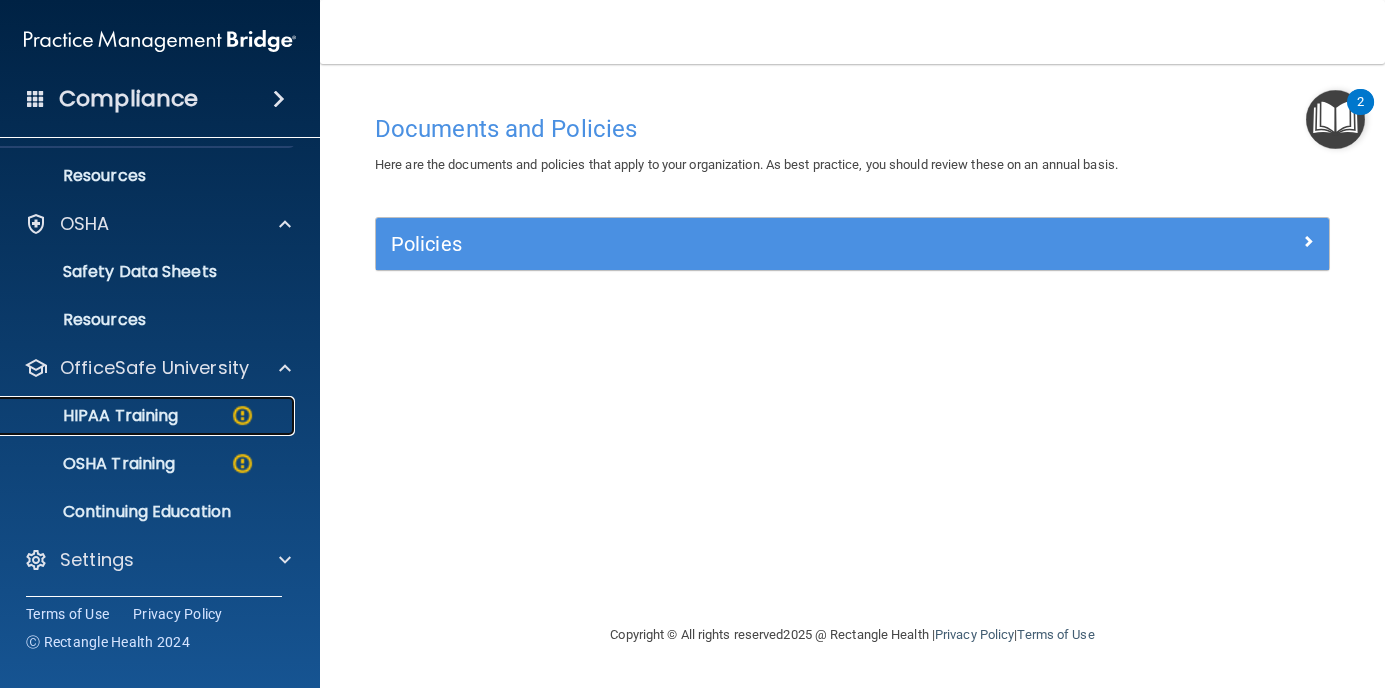click on "HIPAA Training" at bounding box center (149, 416) 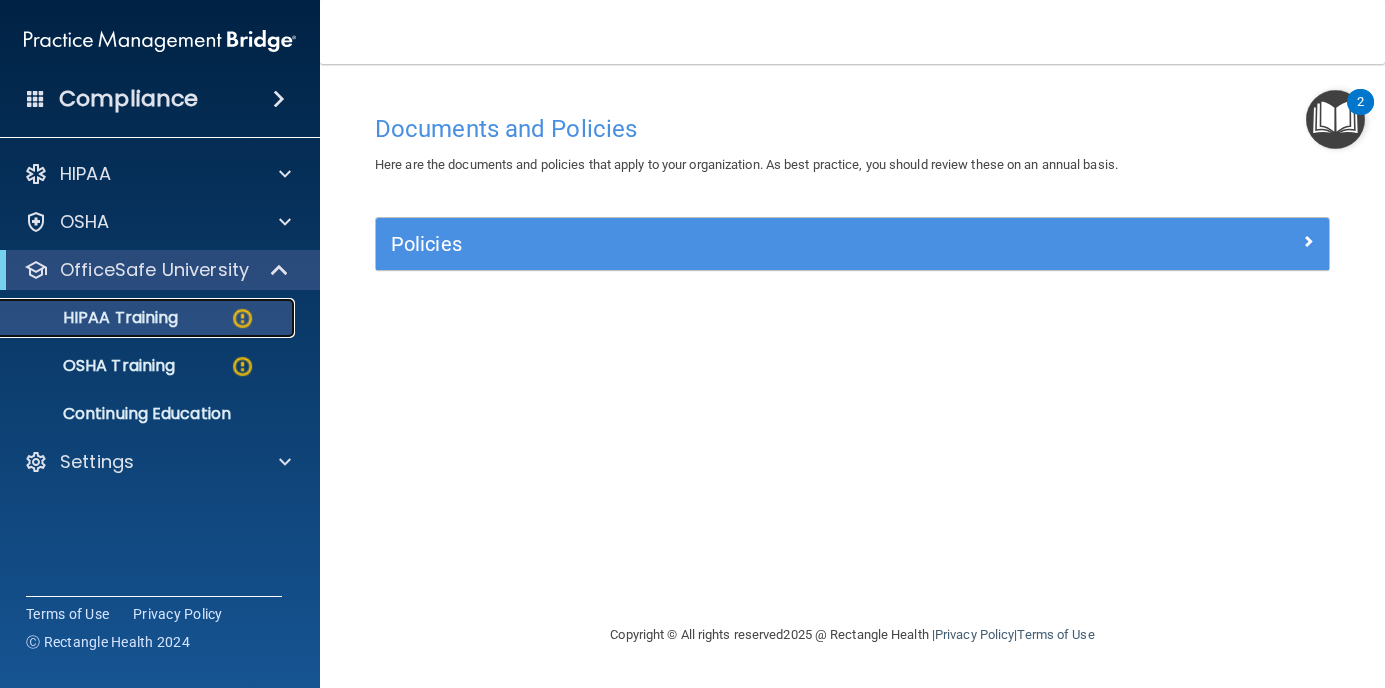 scroll, scrollTop: 0, scrollLeft: 0, axis: both 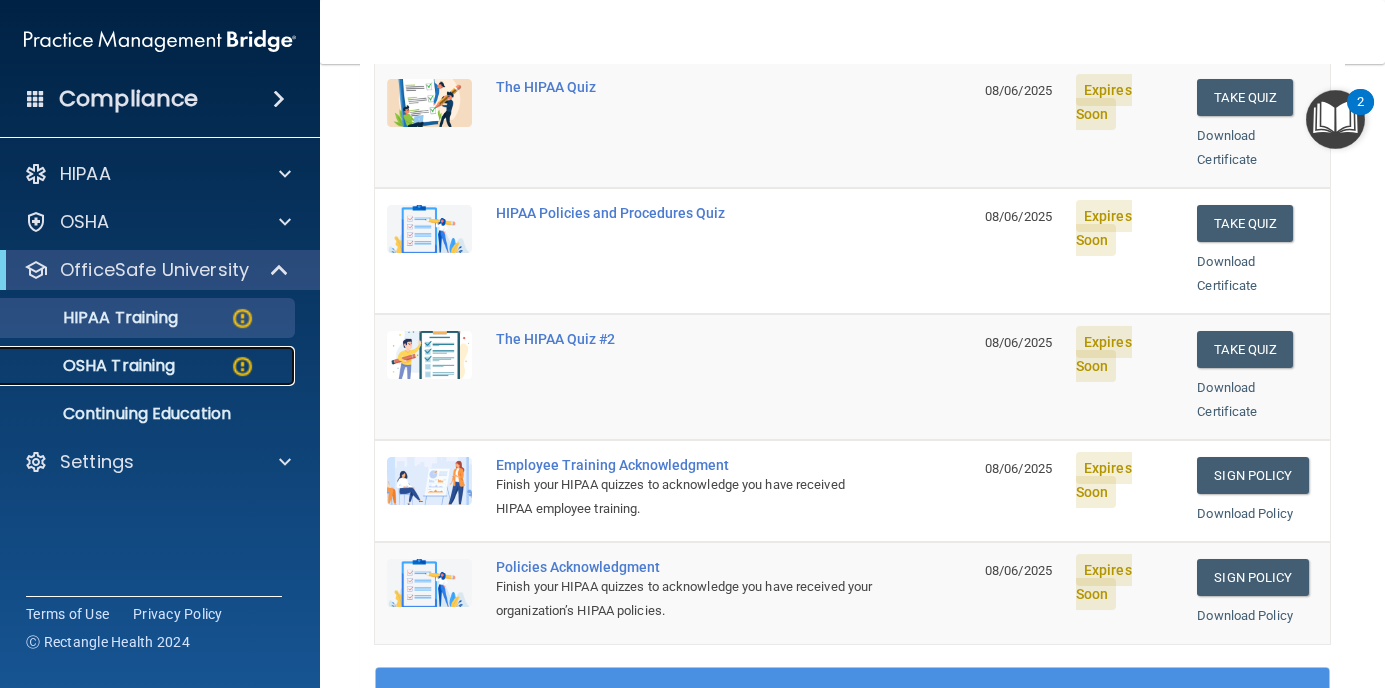 click on "OSHA Training" at bounding box center [94, 366] 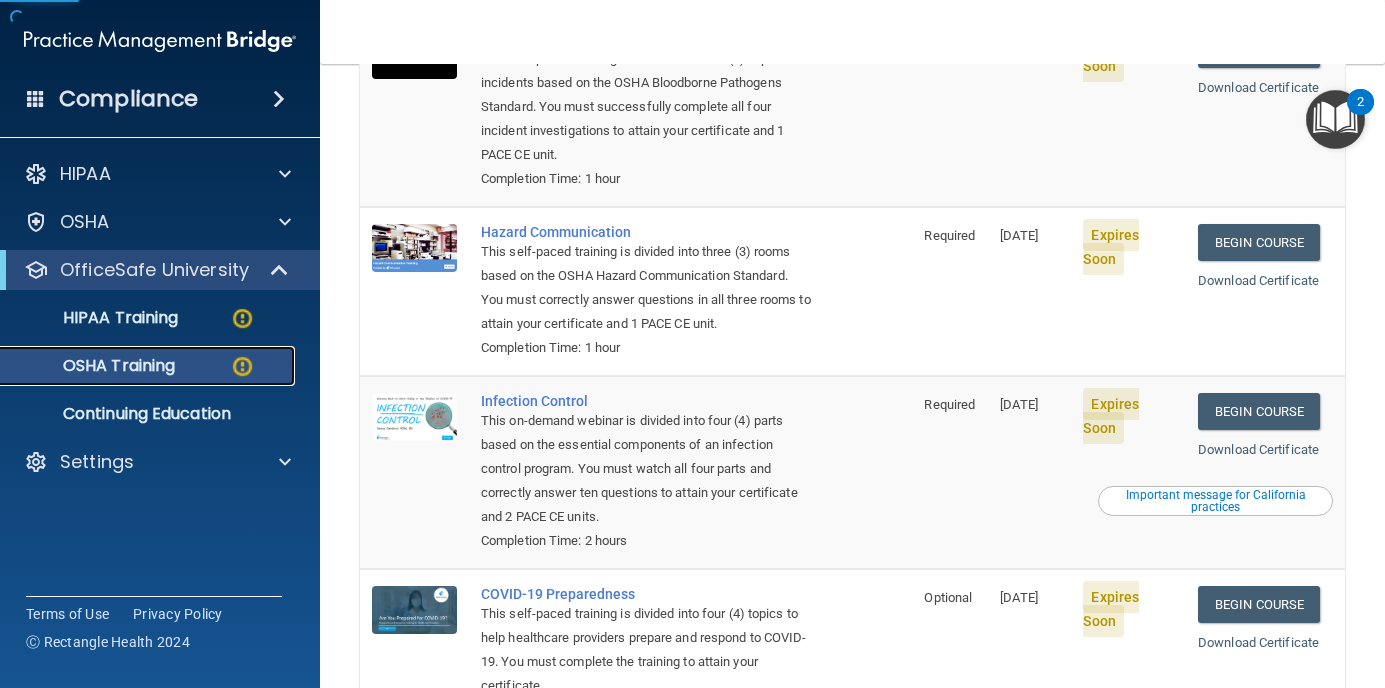 scroll, scrollTop: 0, scrollLeft: 0, axis: both 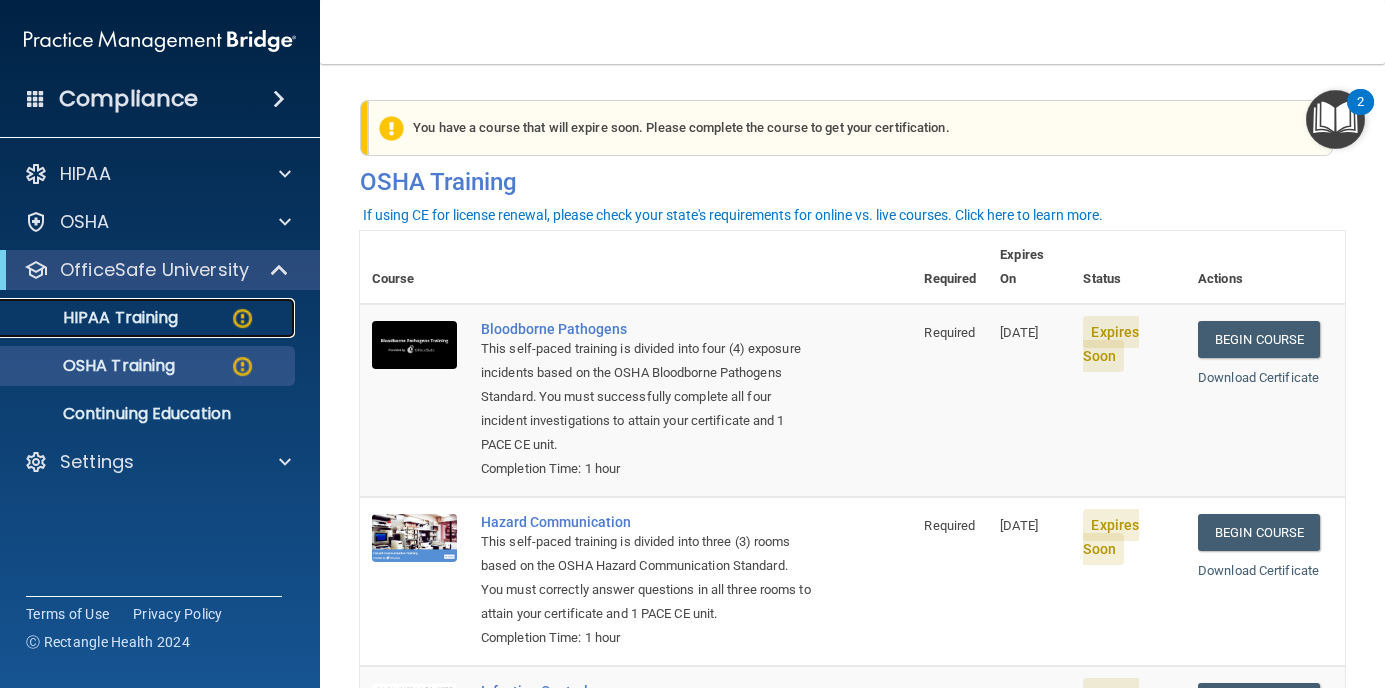 click at bounding box center [242, 318] 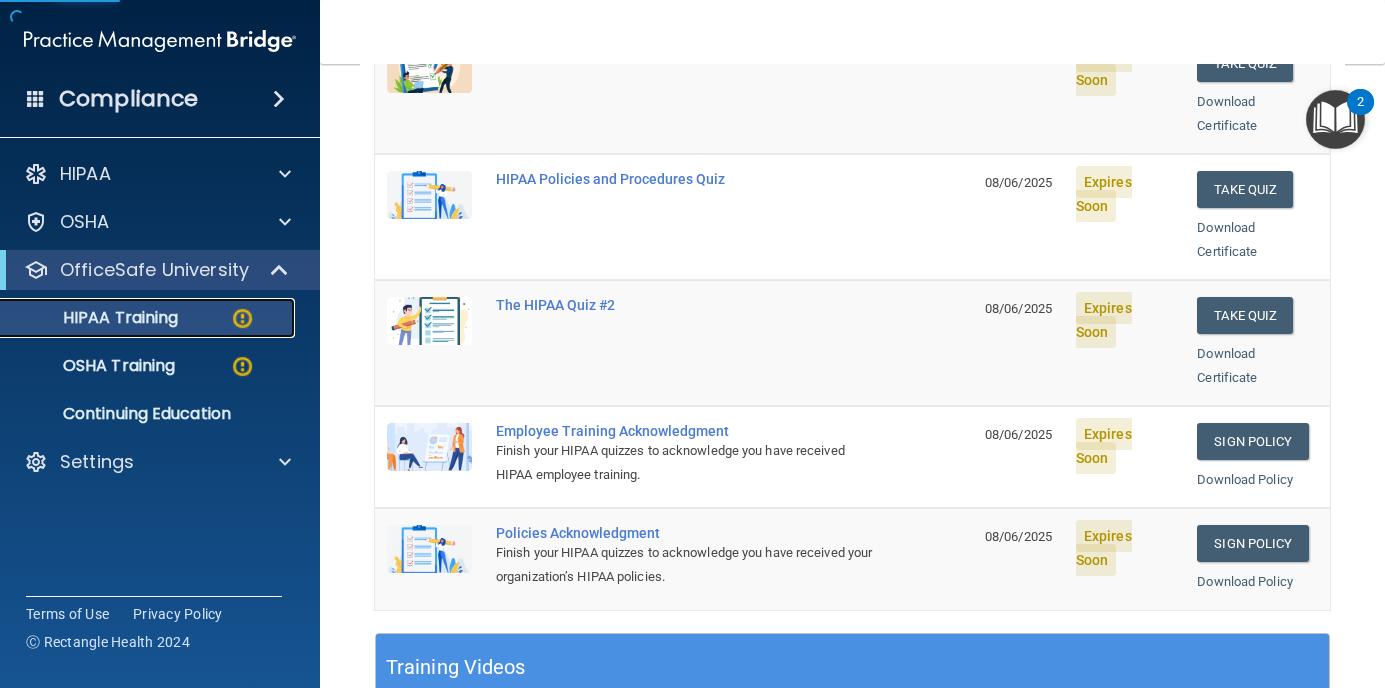 scroll, scrollTop: 500, scrollLeft: 0, axis: vertical 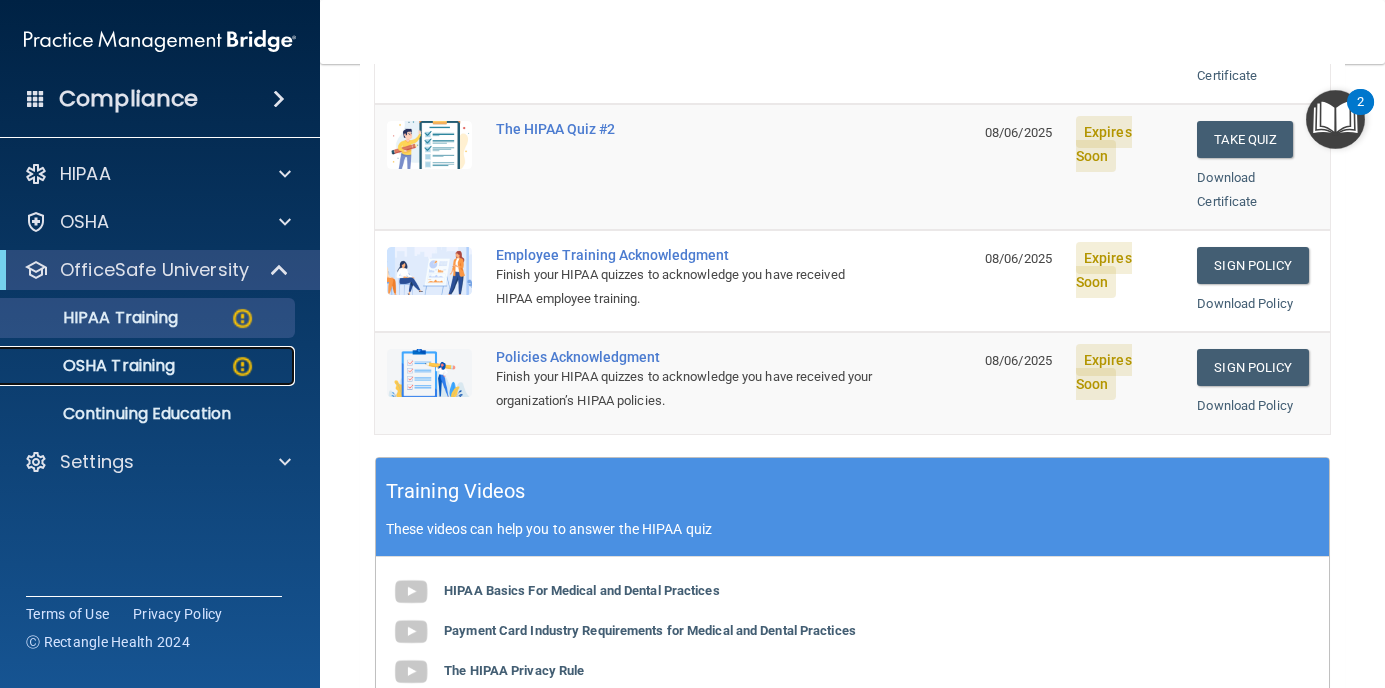 click on "OSHA Training" at bounding box center (94, 366) 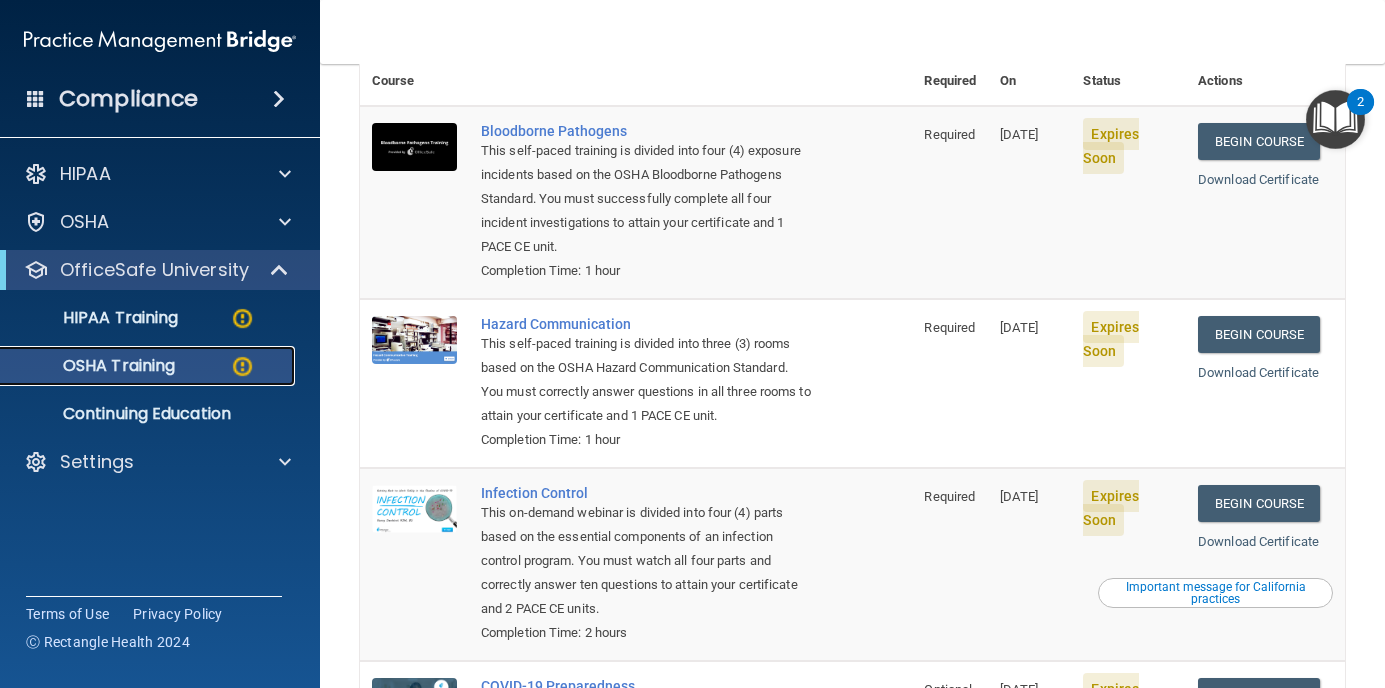 scroll, scrollTop: 148, scrollLeft: 0, axis: vertical 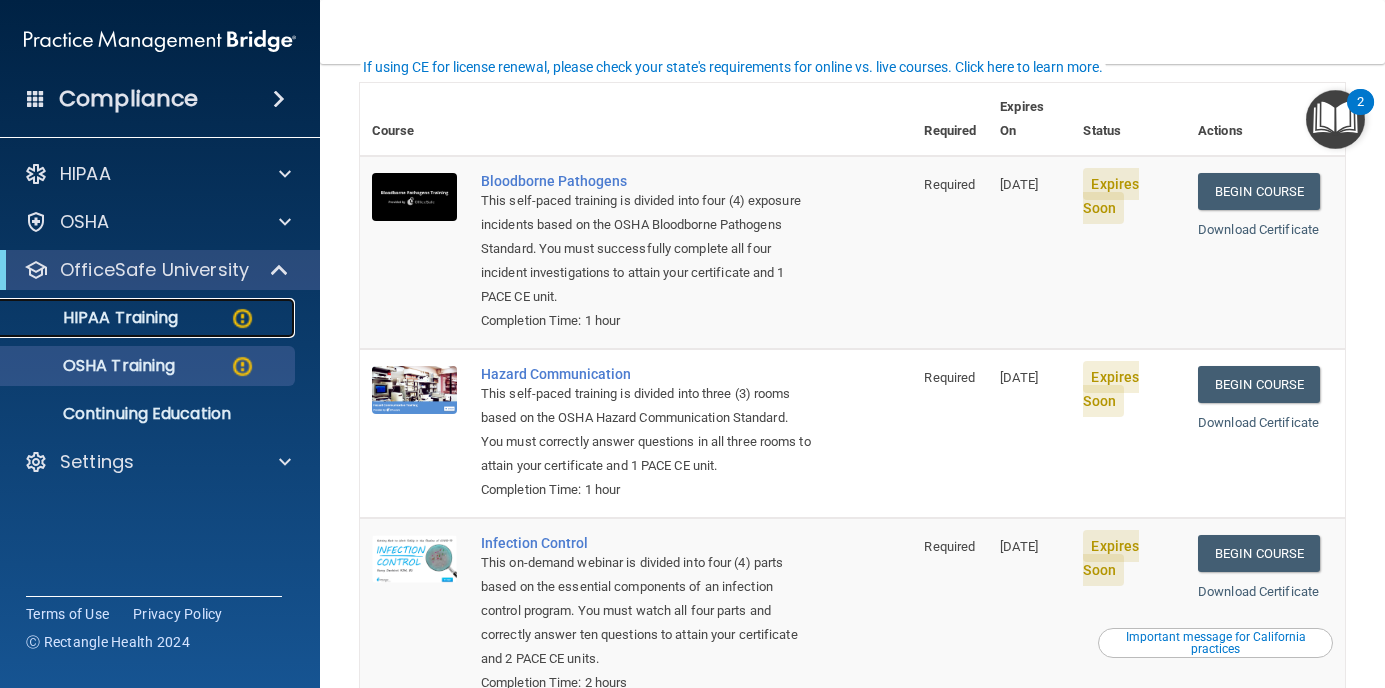 click on "HIPAA Training" at bounding box center (95, 318) 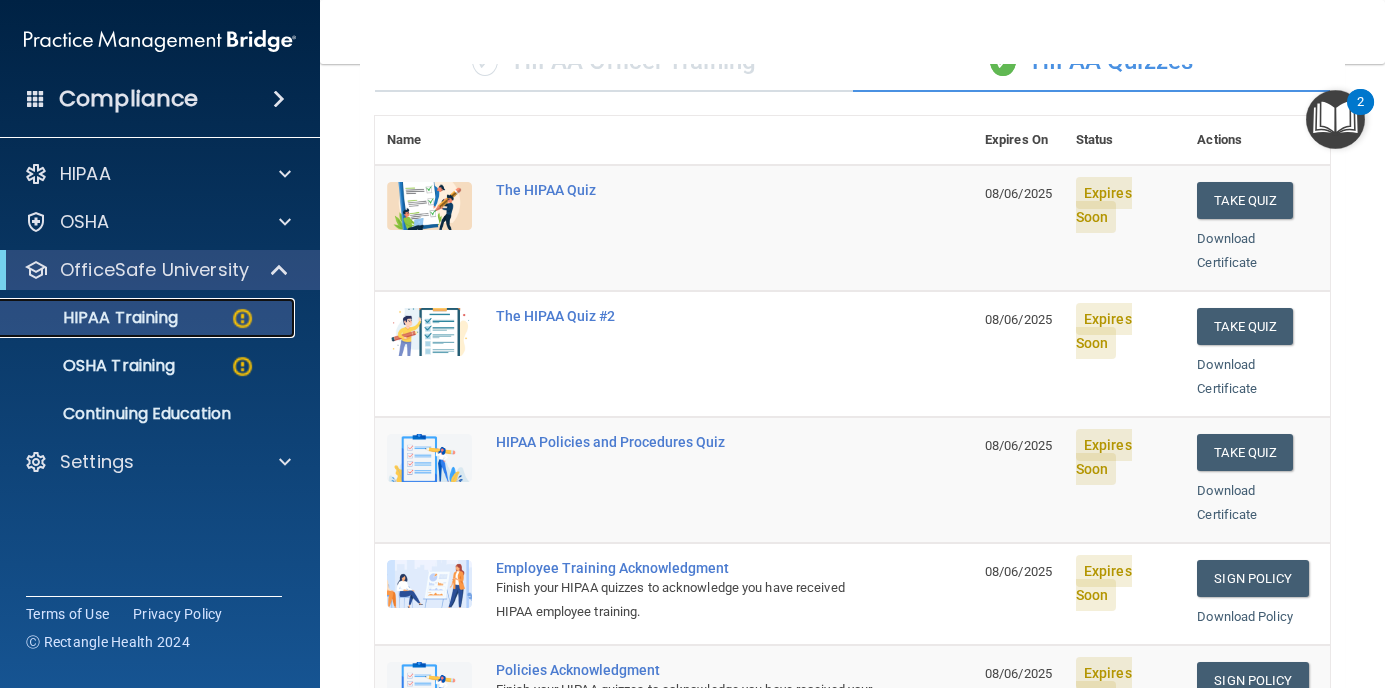 scroll, scrollTop: 90, scrollLeft: 0, axis: vertical 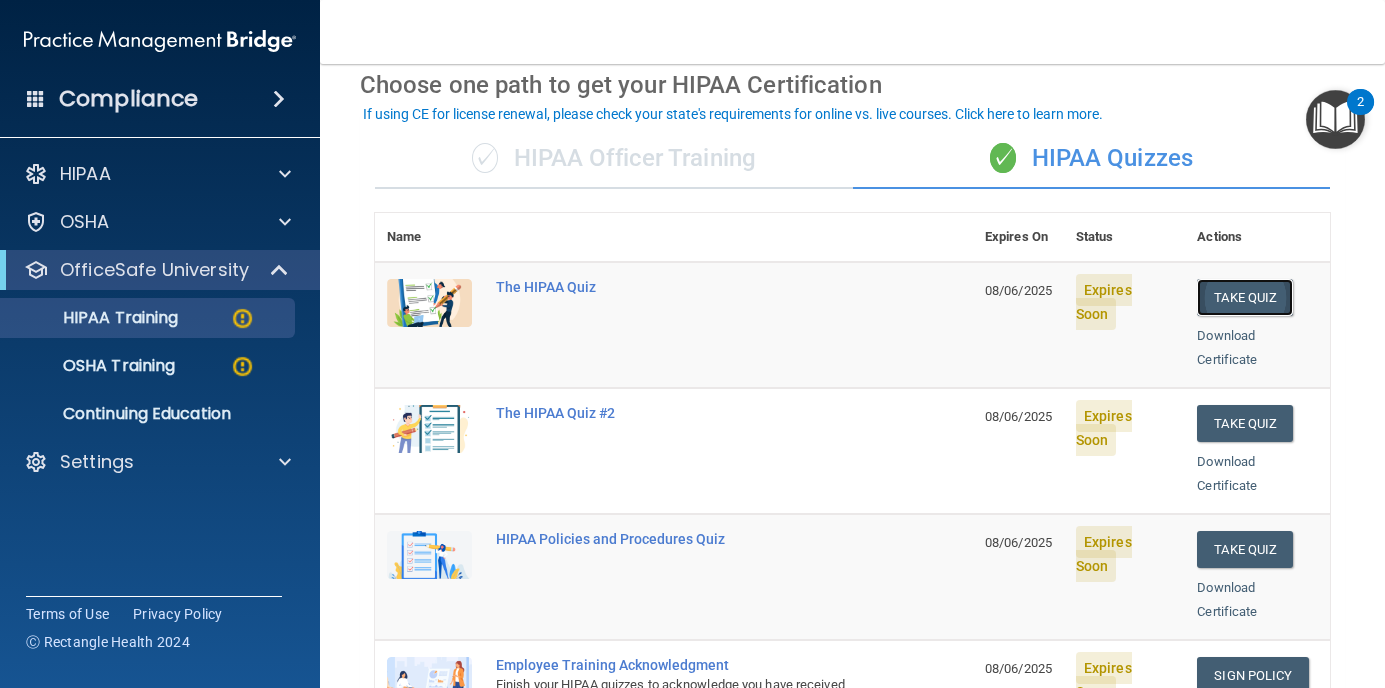 click on "Take Quiz" at bounding box center [1245, 297] 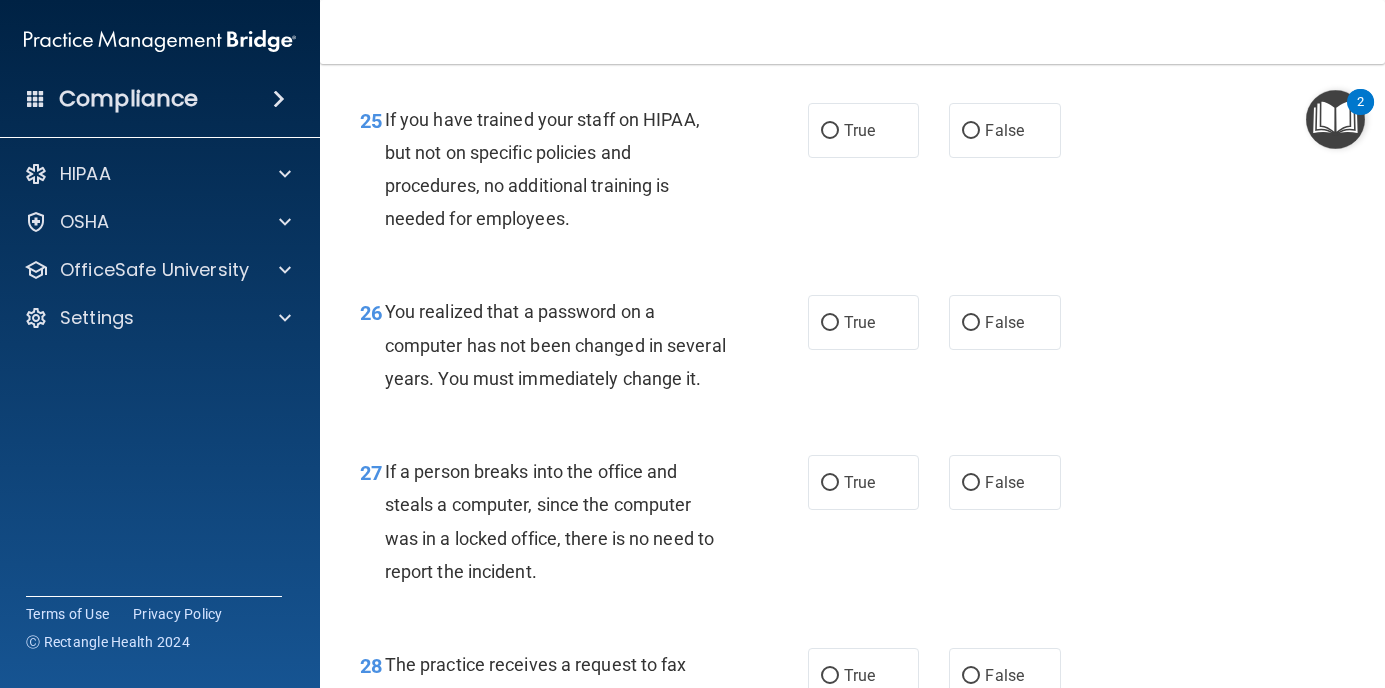 scroll, scrollTop: 4900, scrollLeft: 0, axis: vertical 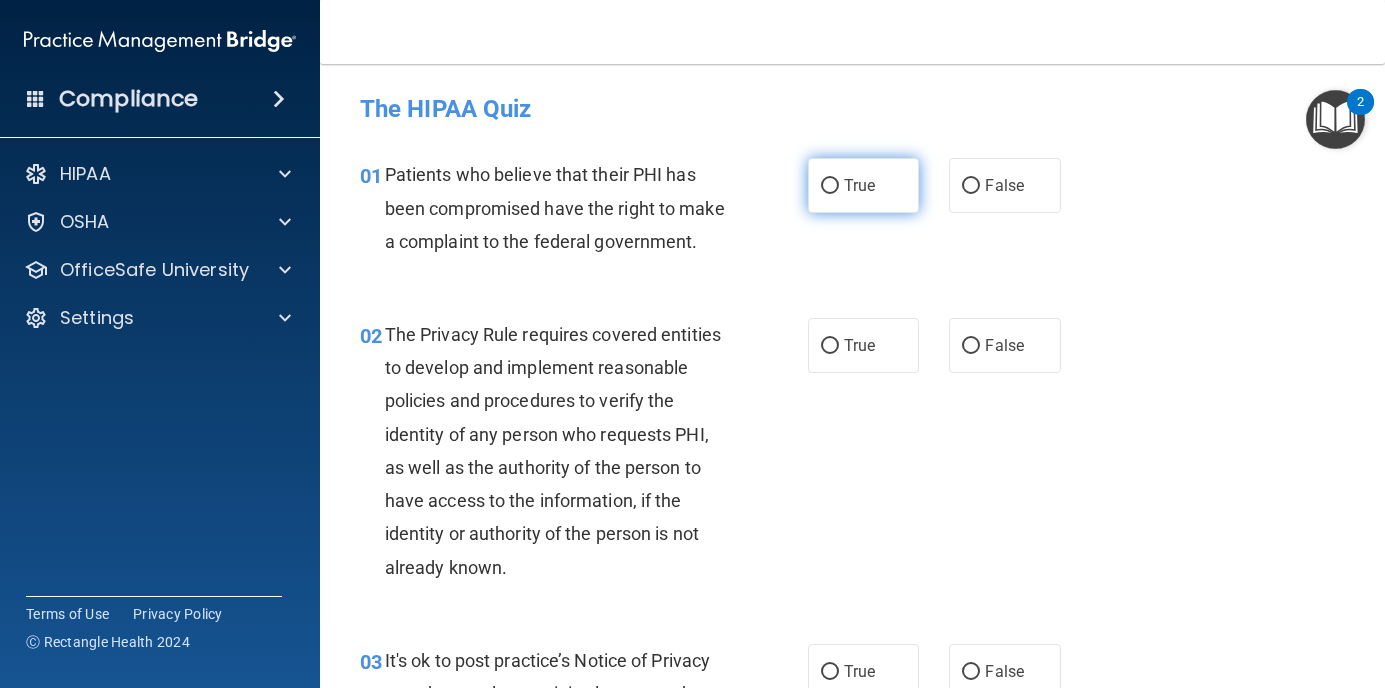 click on "True" at bounding box center (859, 185) 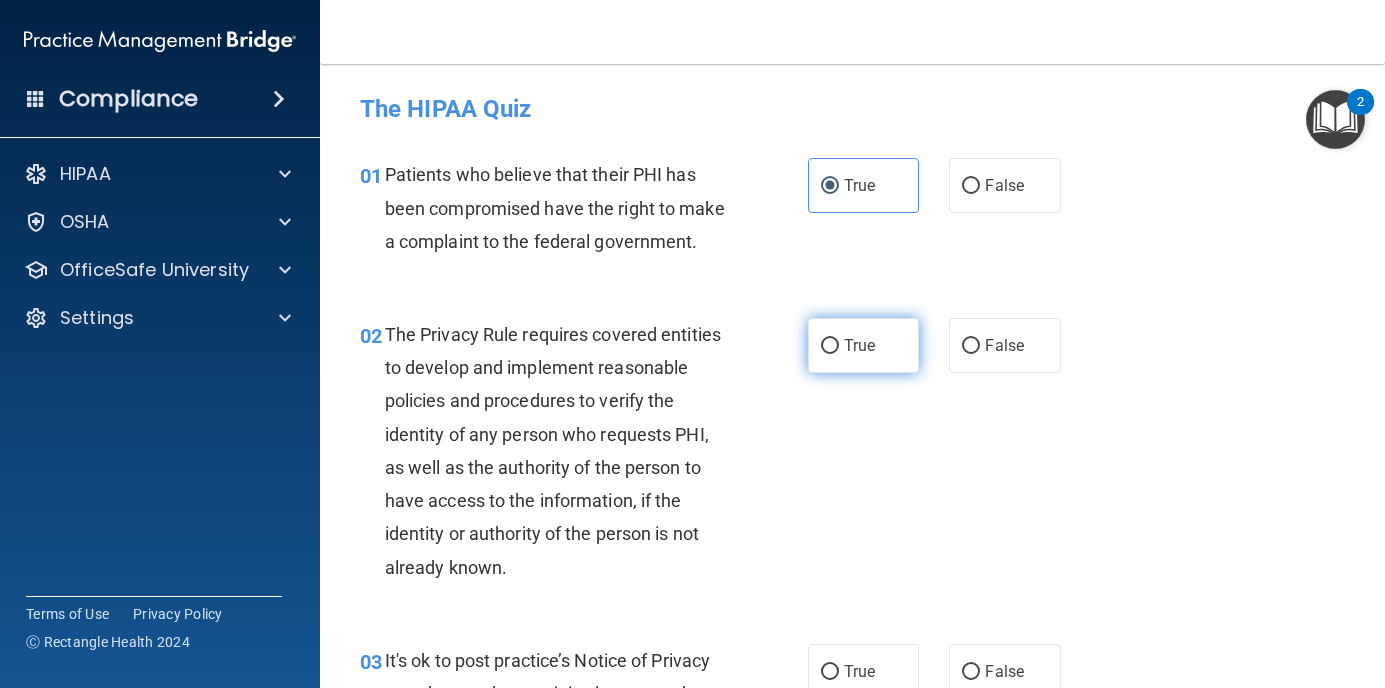 click on "True" at bounding box center [864, 345] 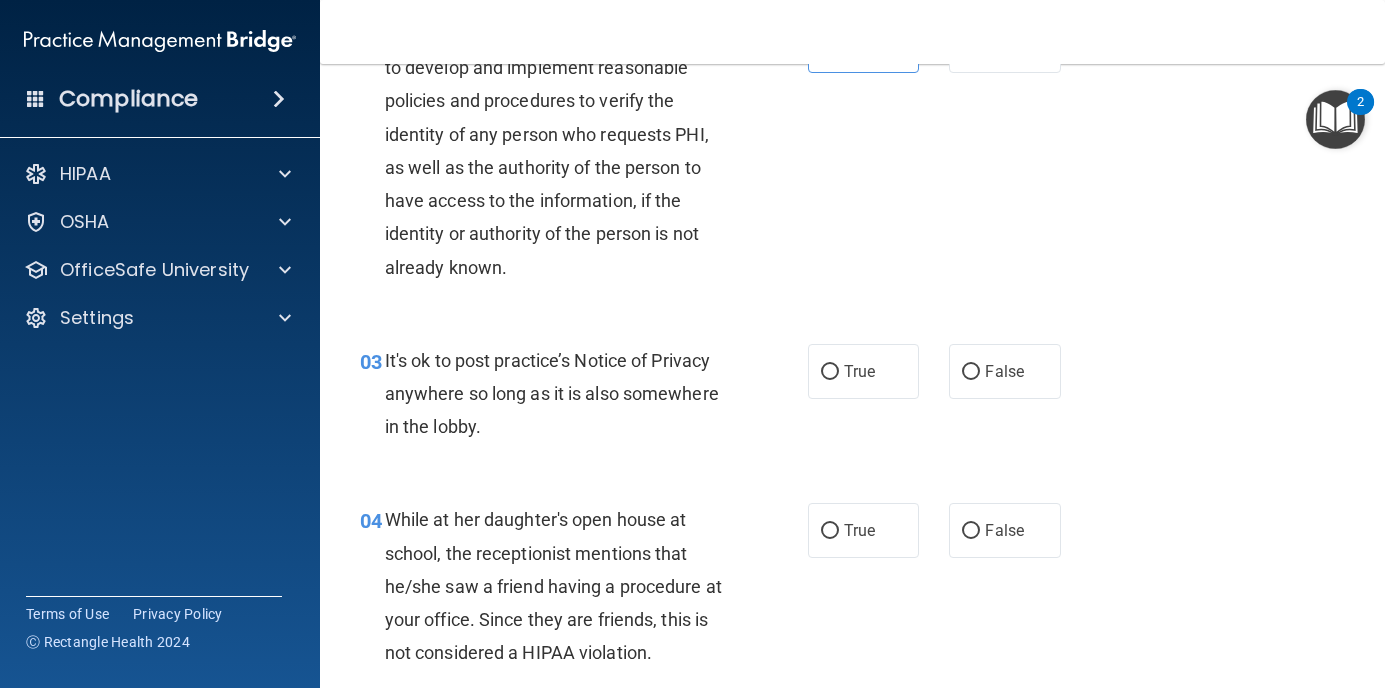 scroll, scrollTop: 400, scrollLeft: 0, axis: vertical 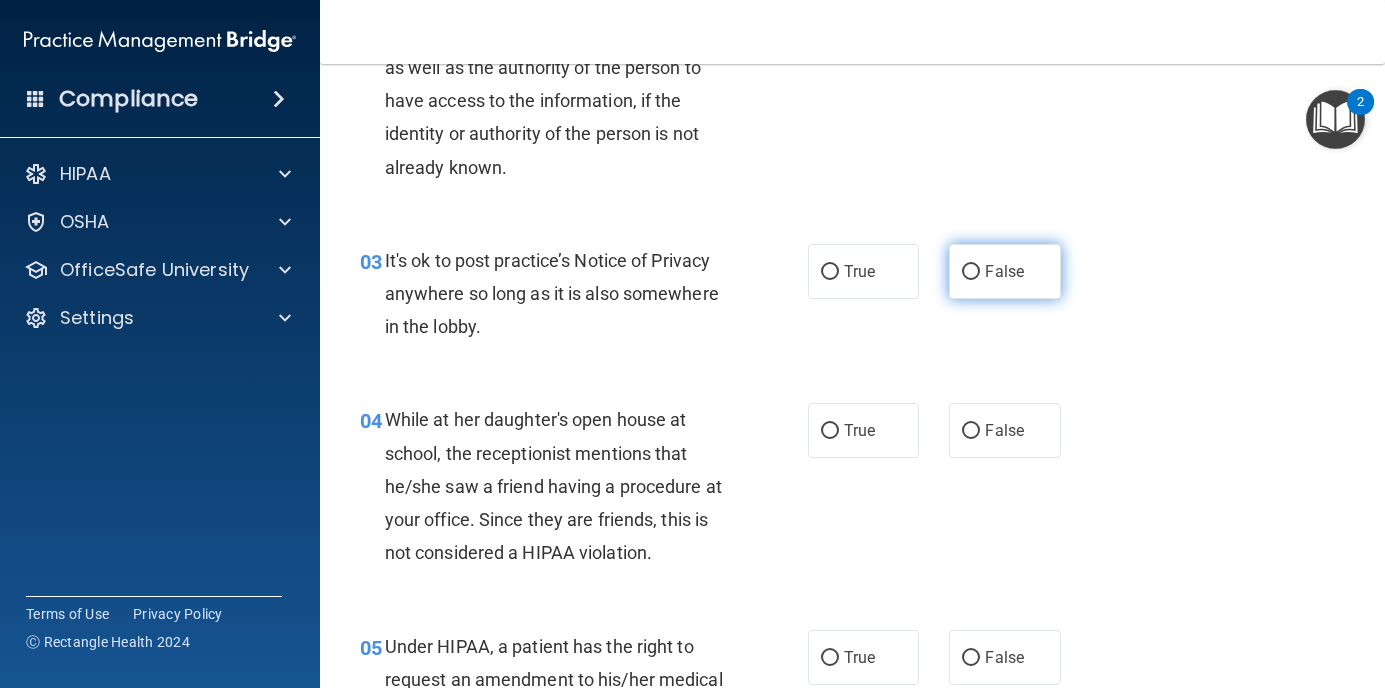click on "False" at bounding box center (1005, 271) 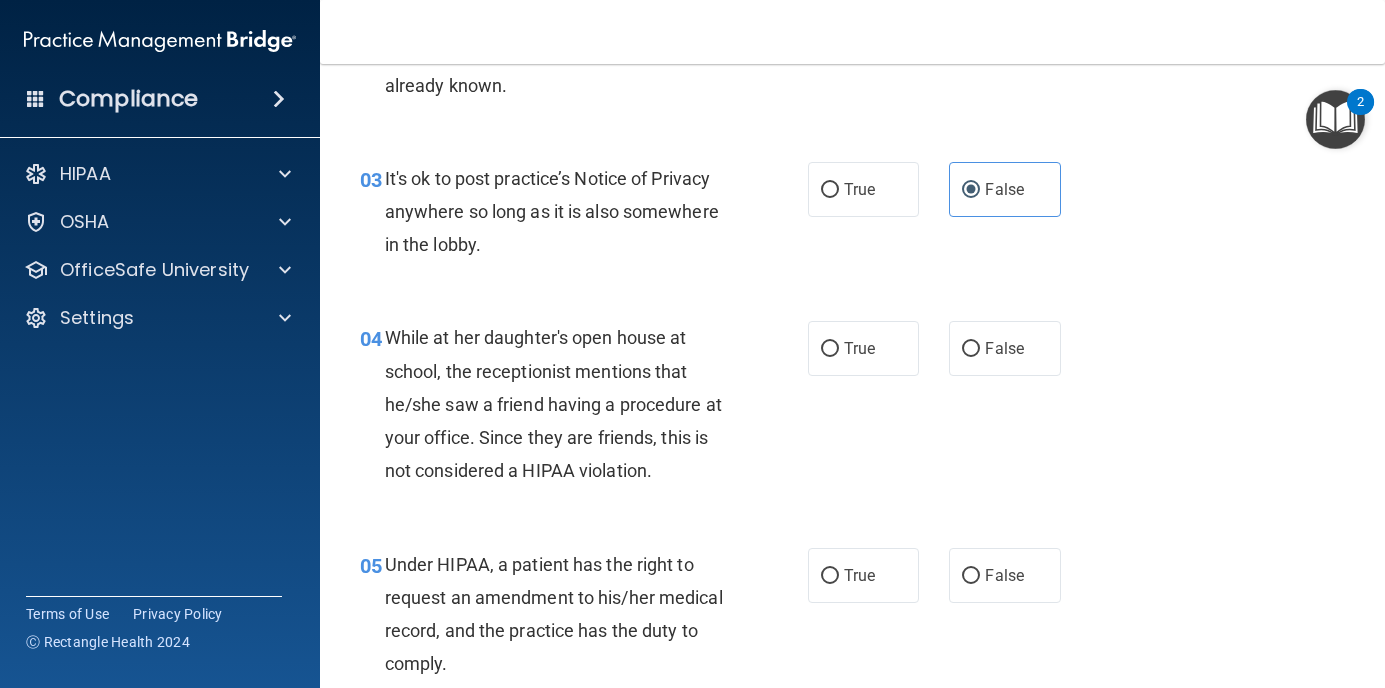 scroll, scrollTop: 500, scrollLeft: 0, axis: vertical 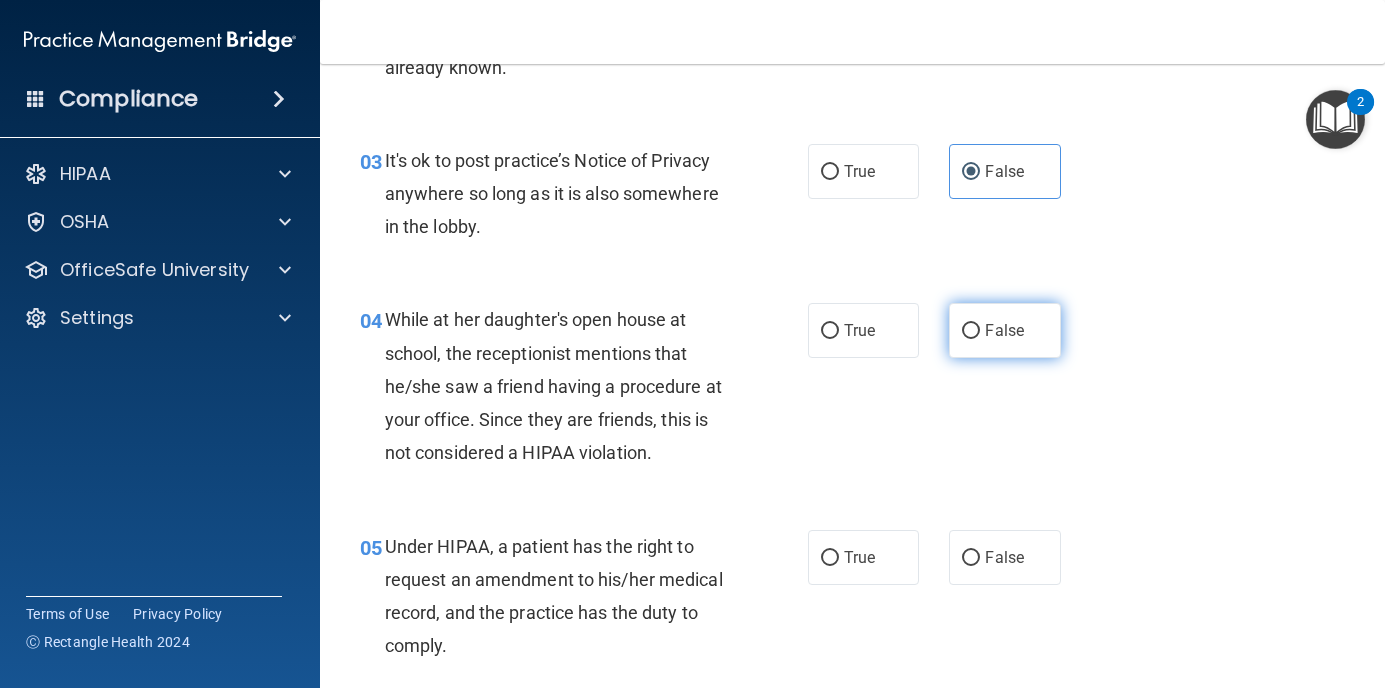 click on "False" at bounding box center [1004, 330] 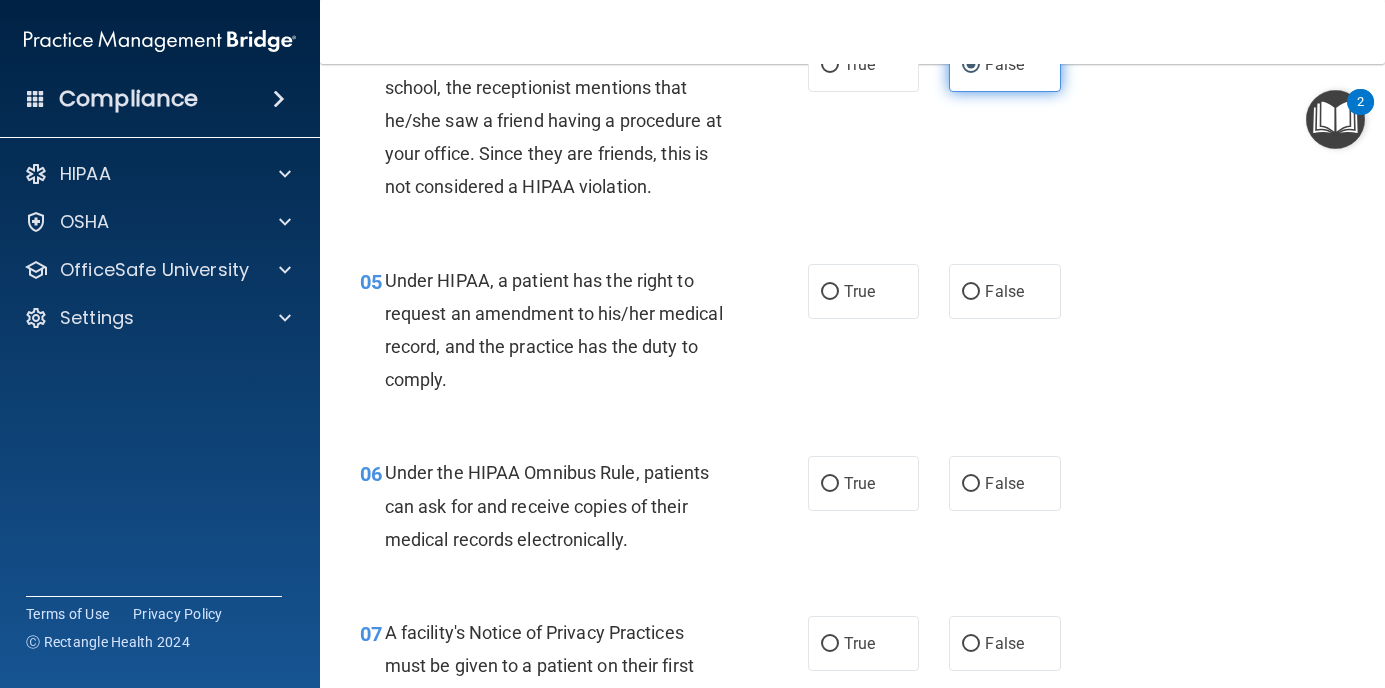 scroll, scrollTop: 800, scrollLeft: 0, axis: vertical 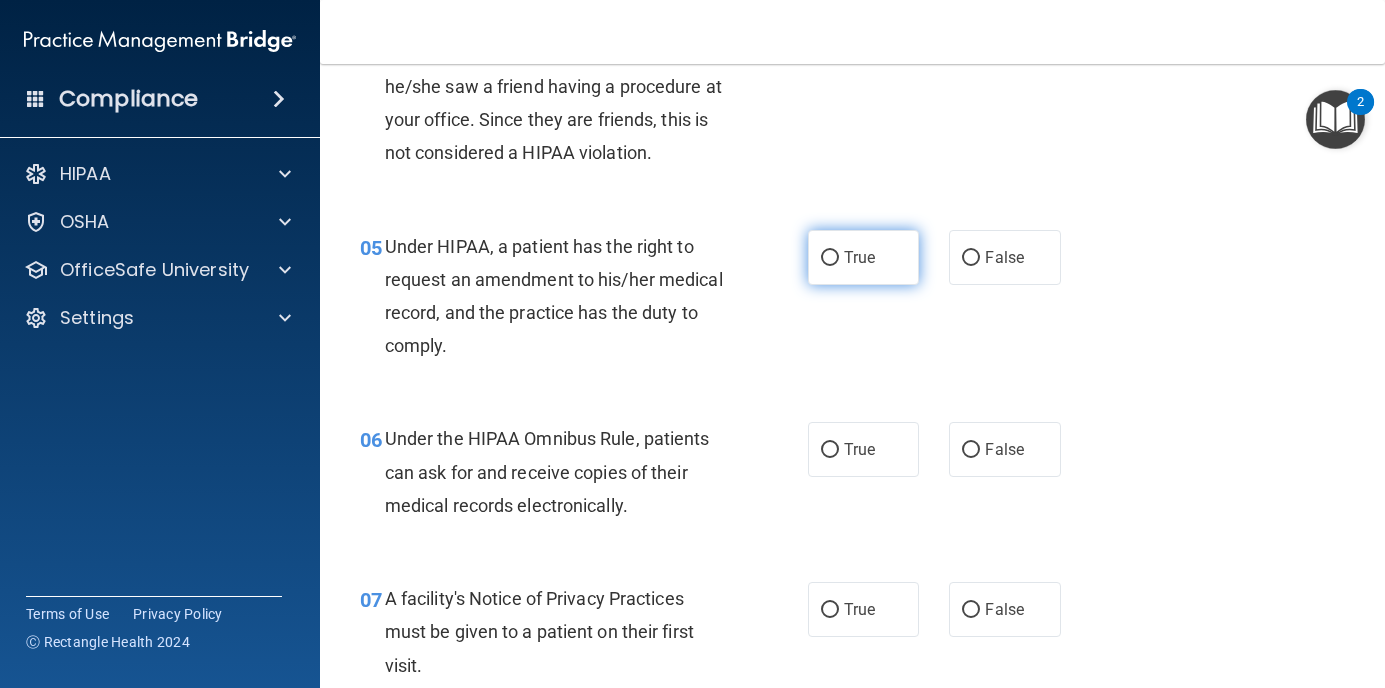 click on "True" at bounding box center (859, 257) 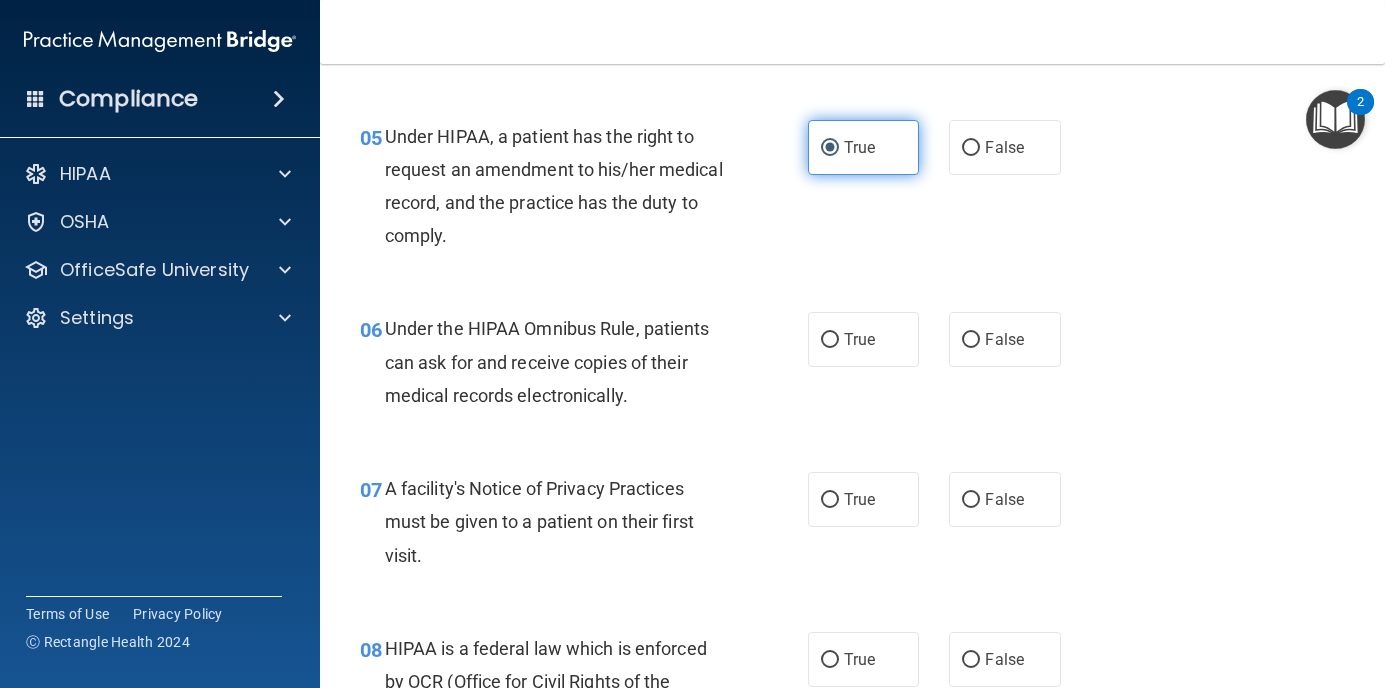 scroll, scrollTop: 1000, scrollLeft: 0, axis: vertical 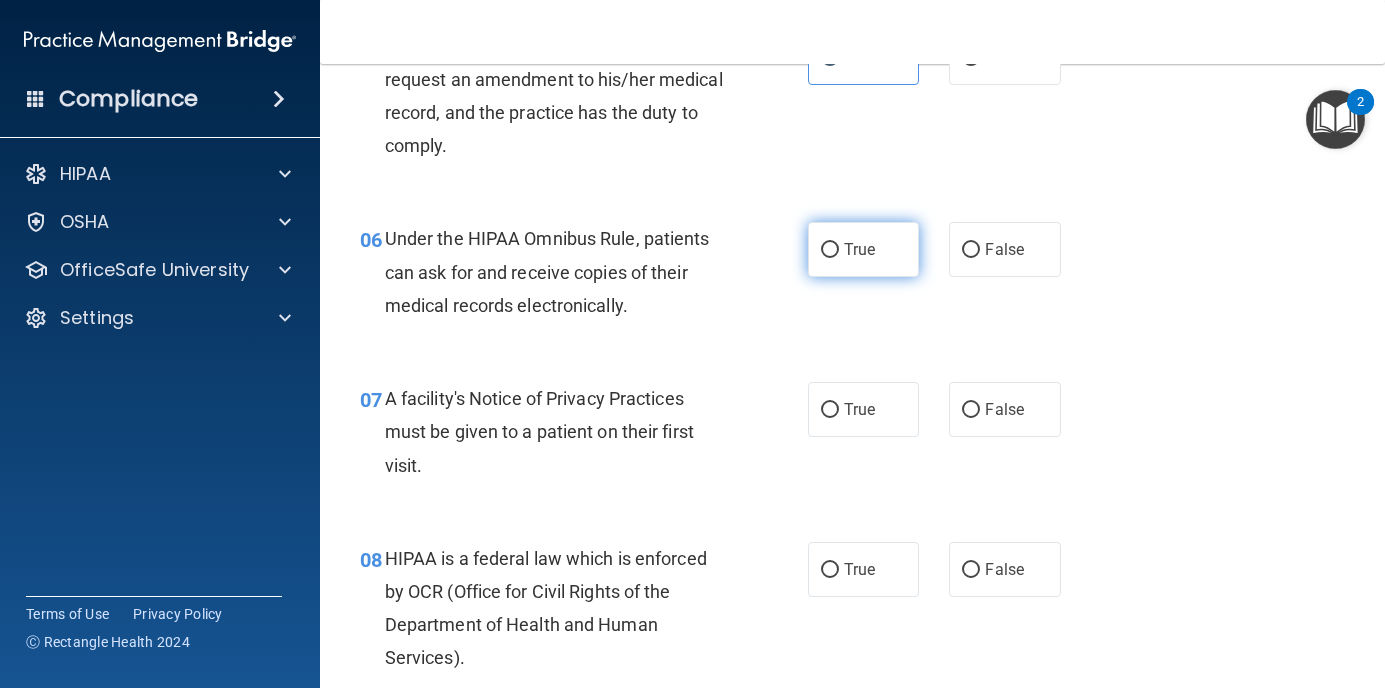 click on "True" at bounding box center (864, 249) 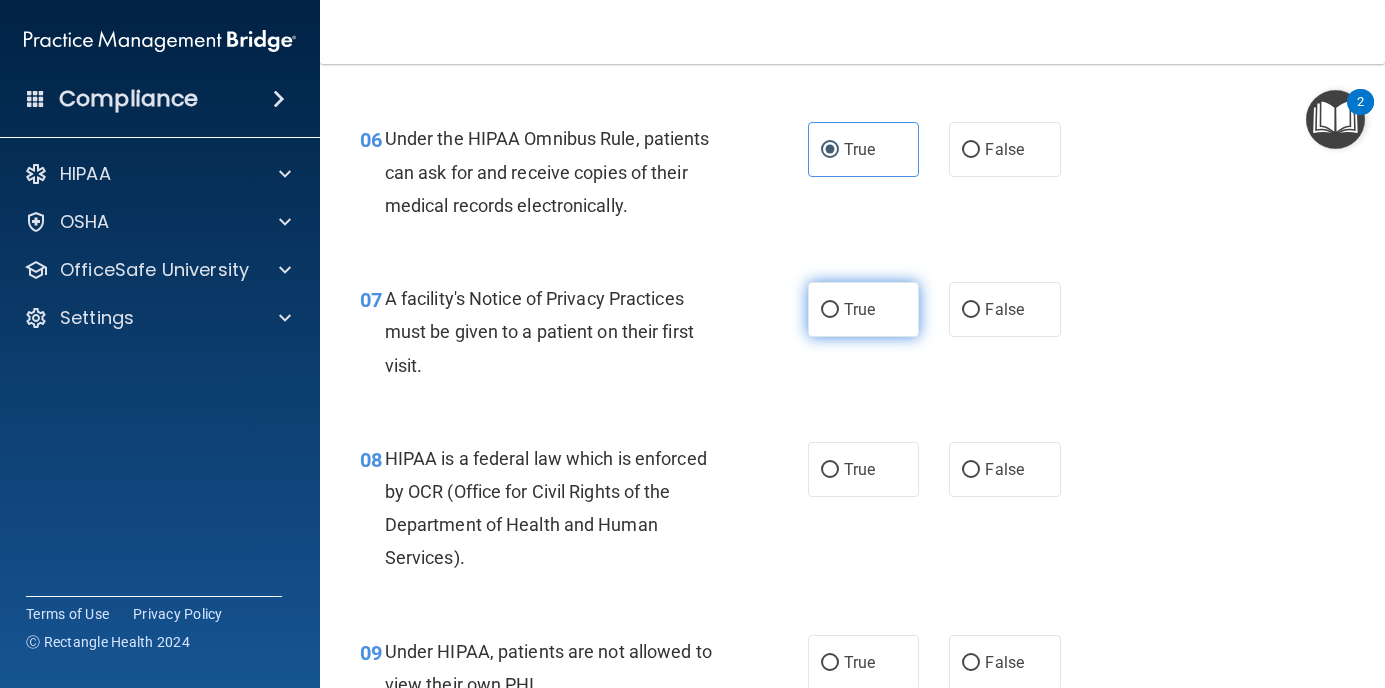 scroll, scrollTop: 1200, scrollLeft: 0, axis: vertical 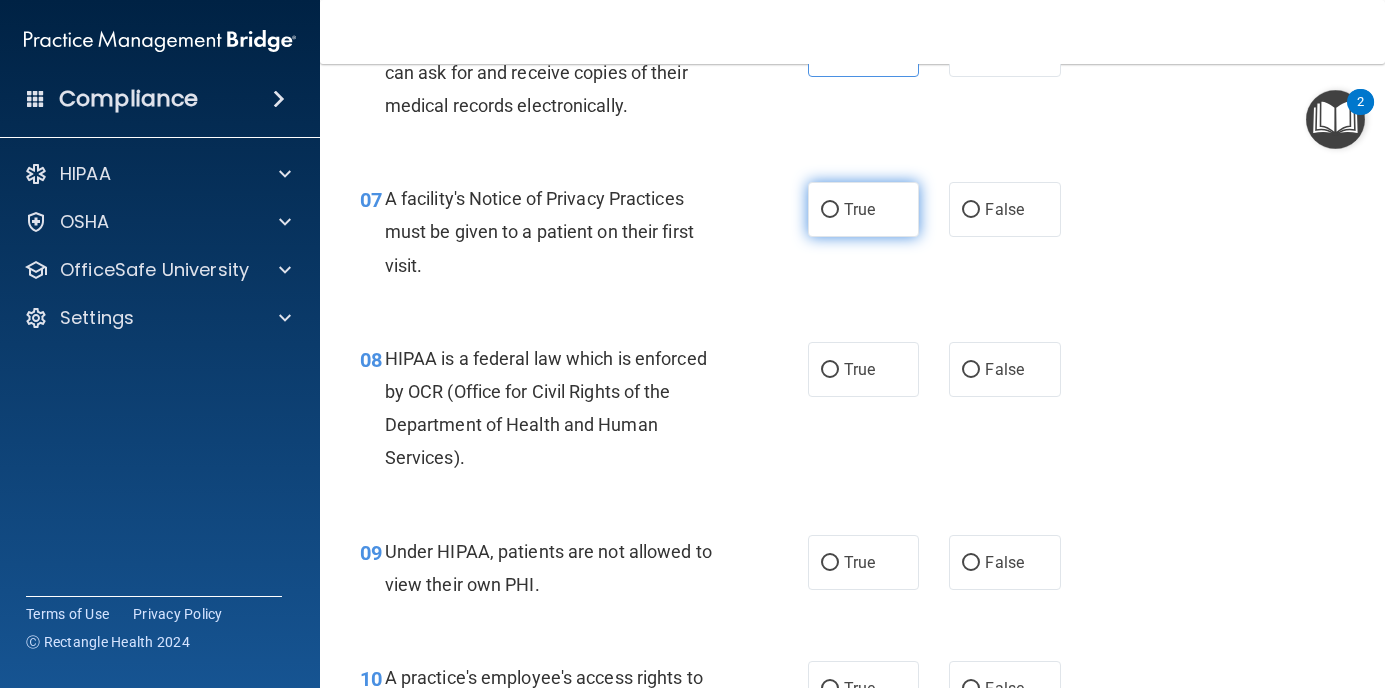 click on "True" at bounding box center (859, 209) 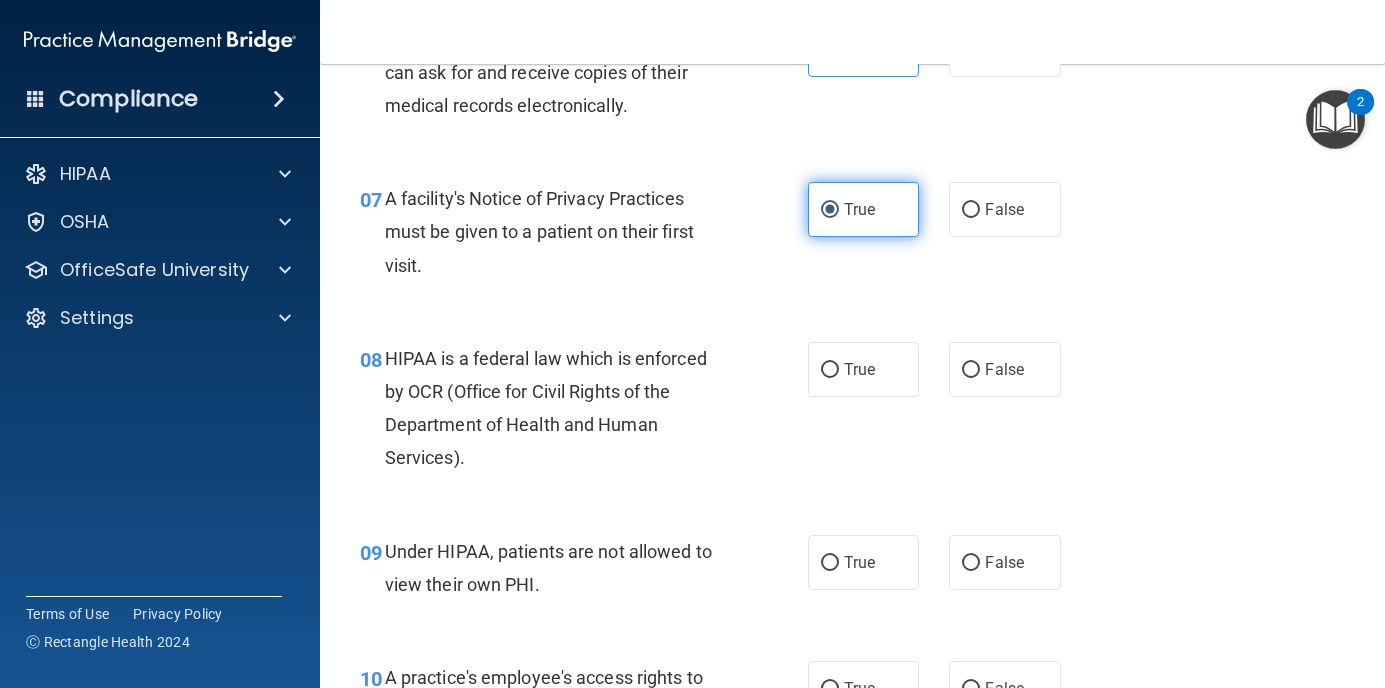 scroll, scrollTop: 1300, scrollLeft: 0, axis: vertical 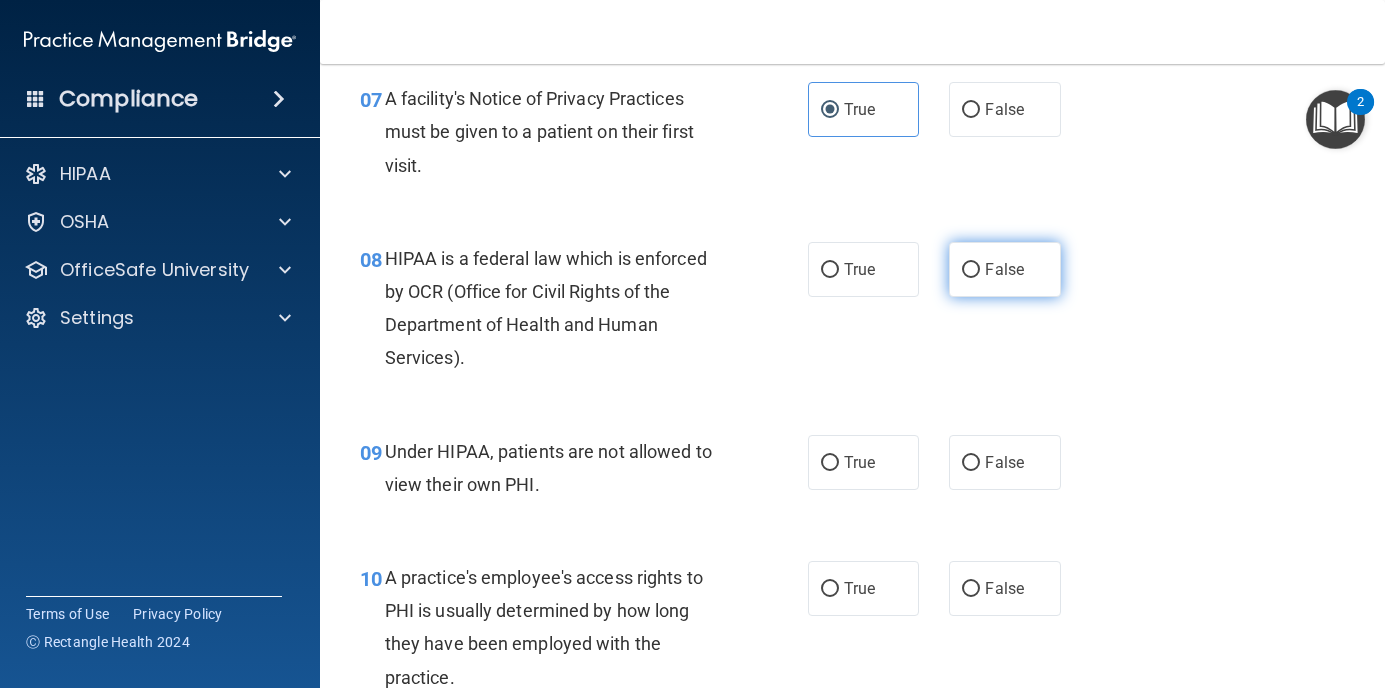 click on "False" at bounding box center [1004, 269] 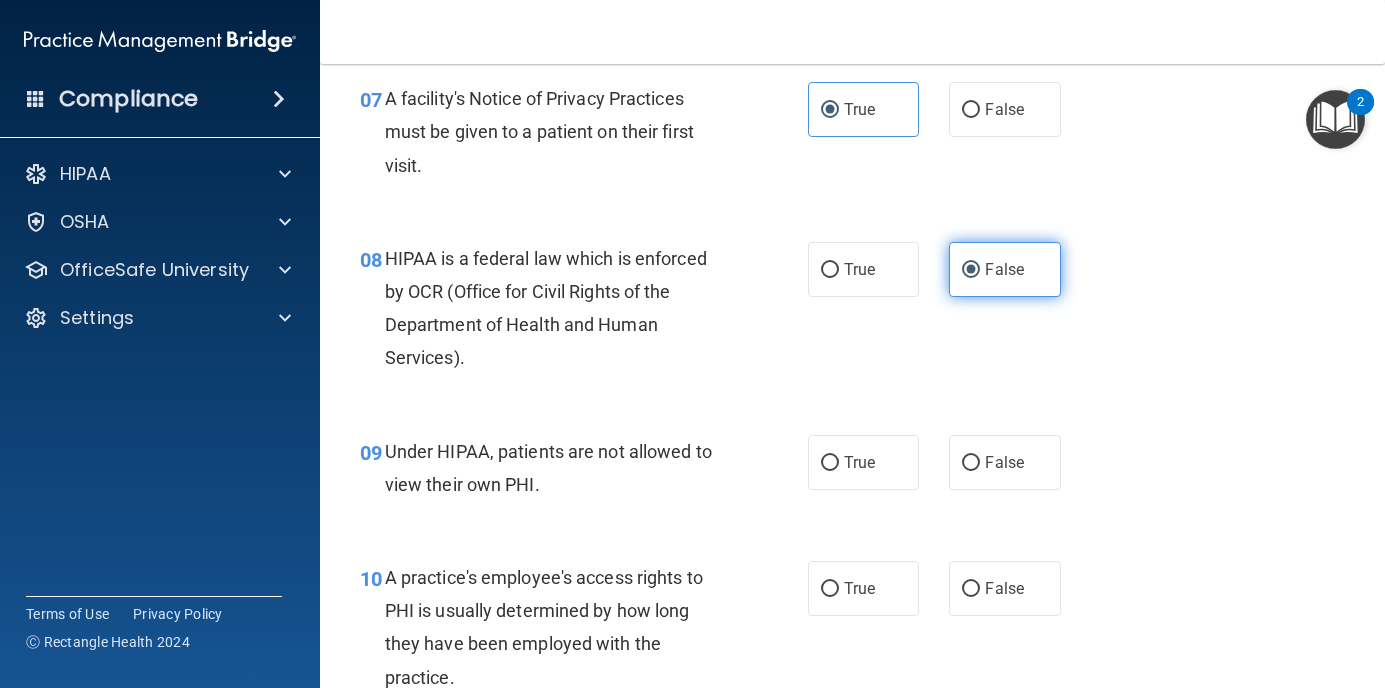 click on "False" at bounding box center [1004, 269] 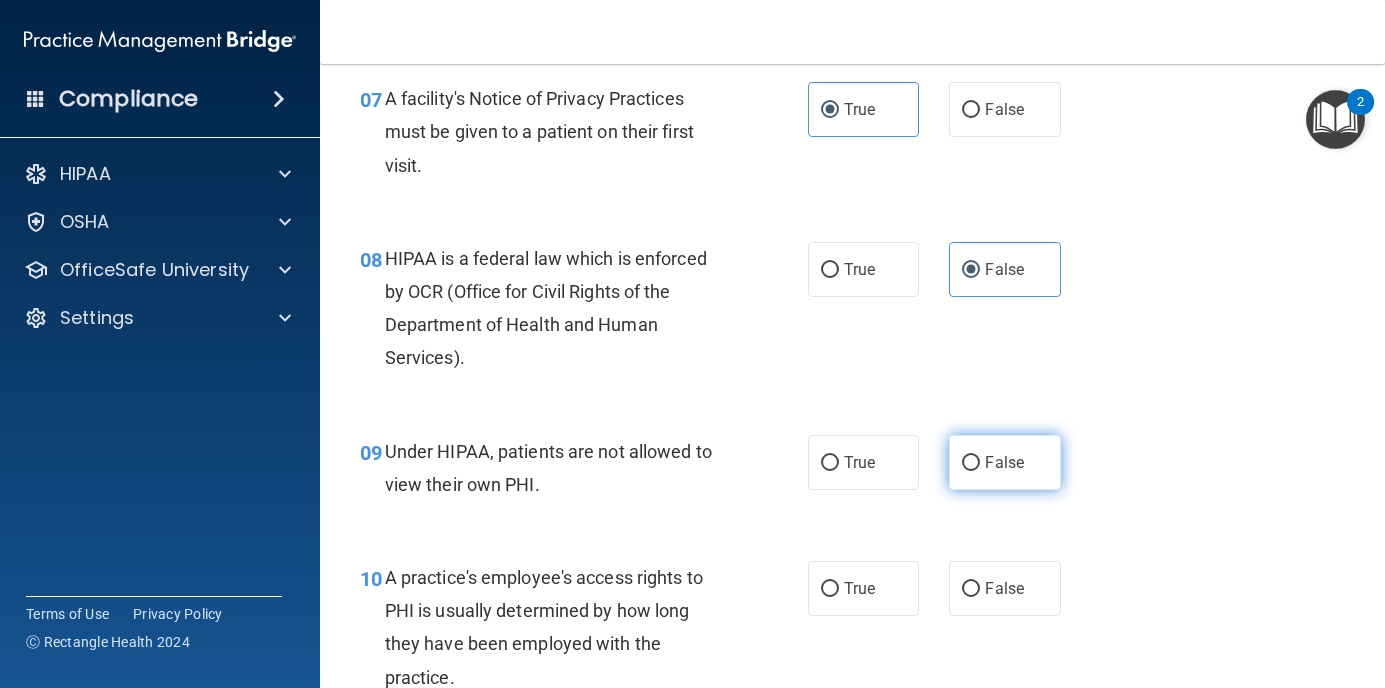 click on "False" at bounding box center [971, 463] 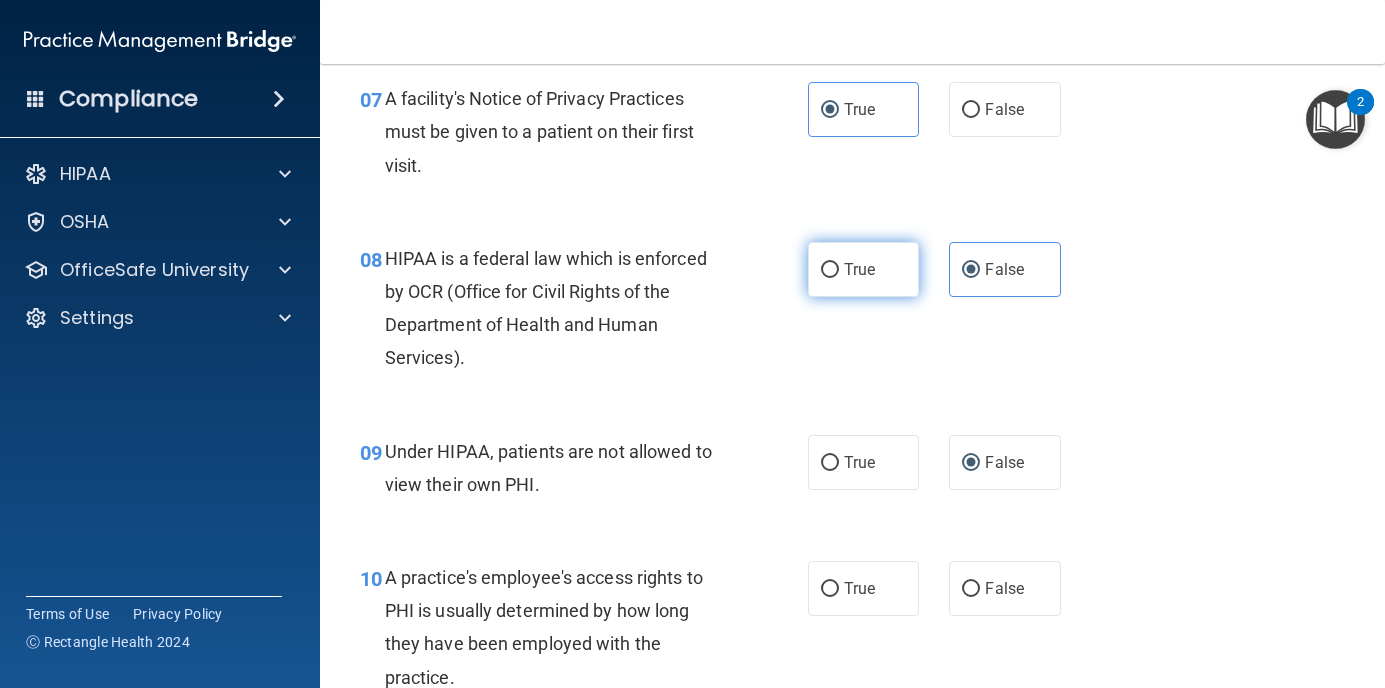 click on "True" at bounding box center [859, 269] 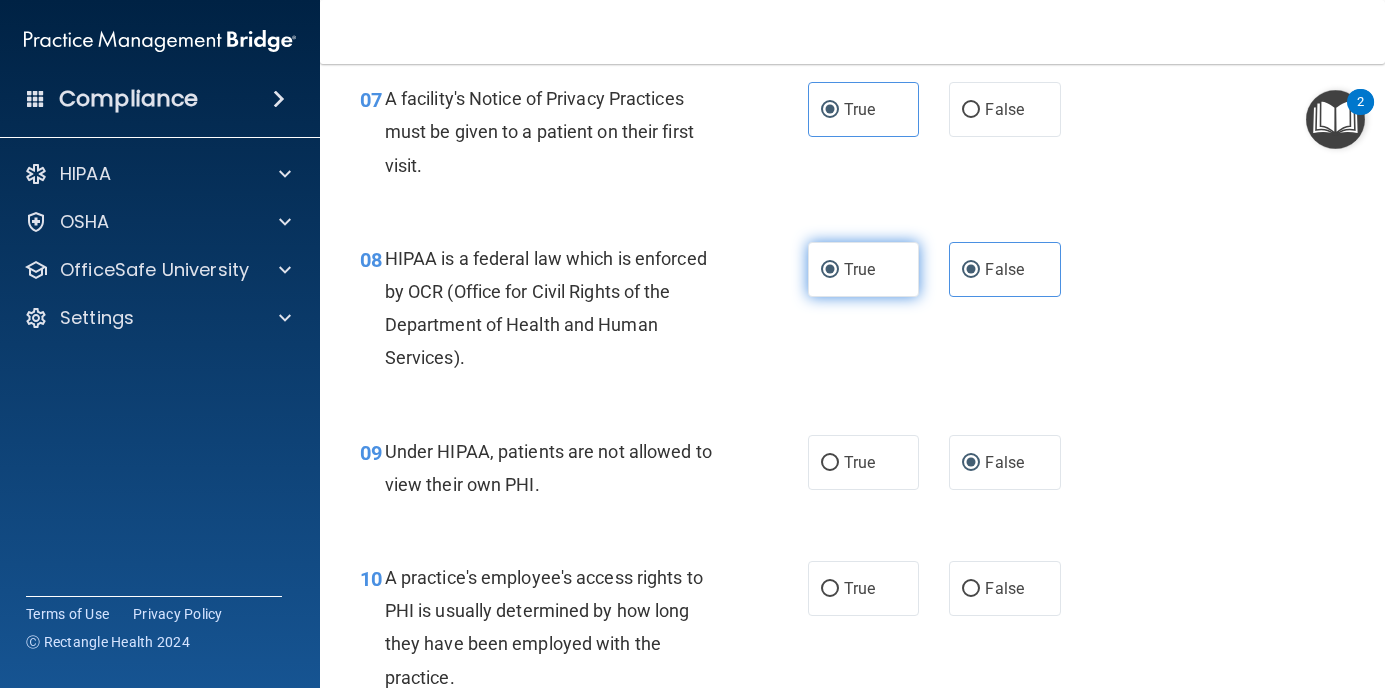 radio on "false" 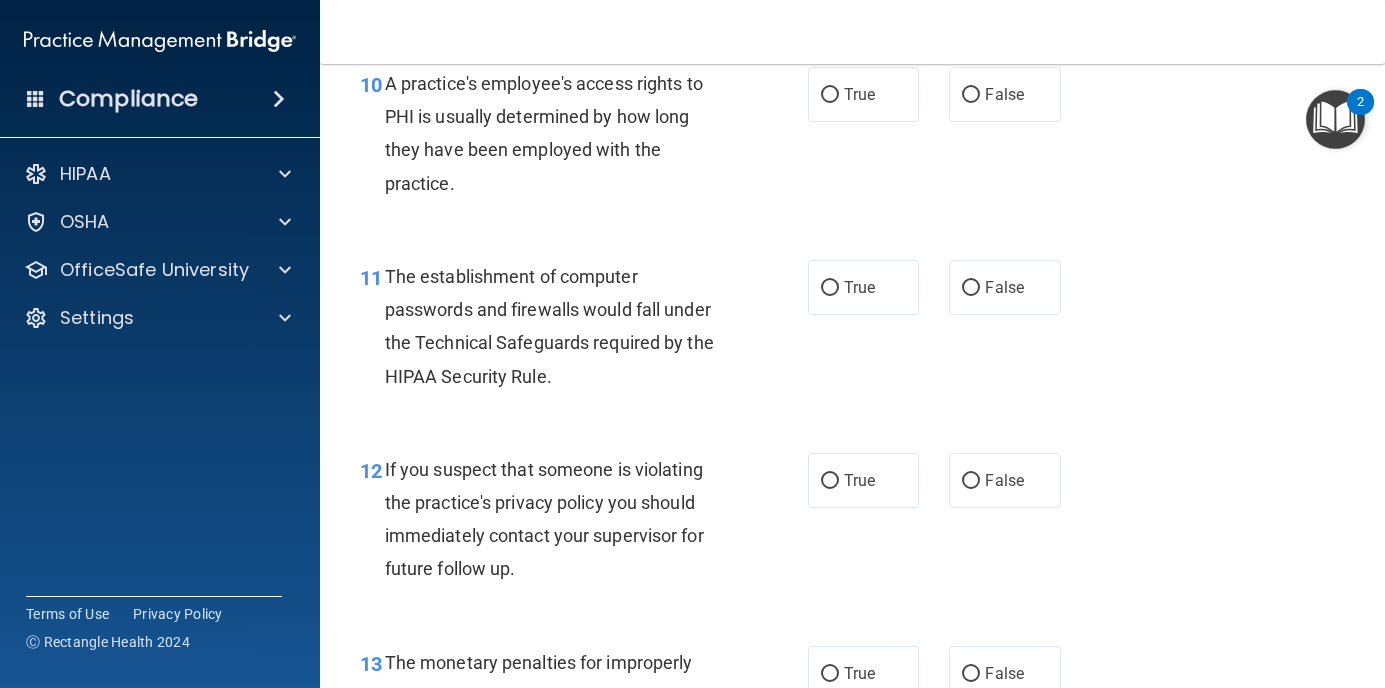 scroll, scrollTop: 1800, scrollLeft: 0, axis: vertical 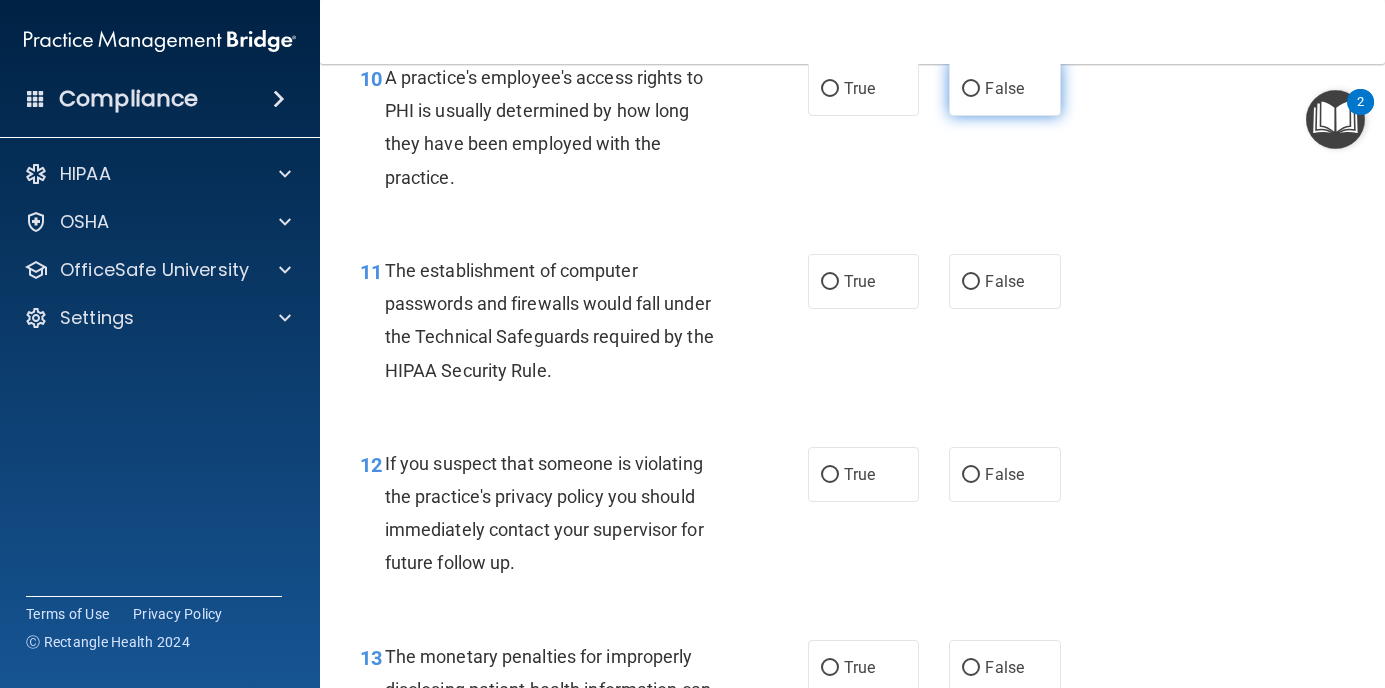 click on "False" at bounding box center [1005, 88] 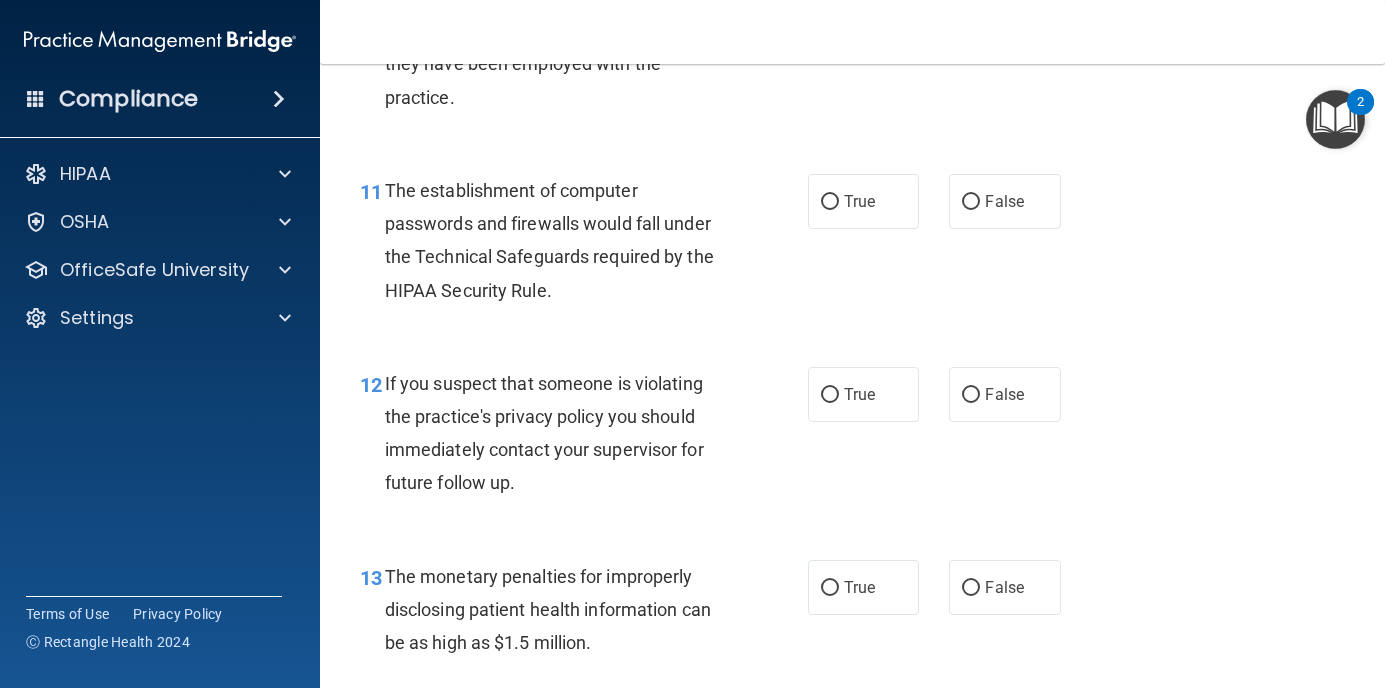 scroll, scrollTop: 2000, scrollLeft: 0, axis: vertical 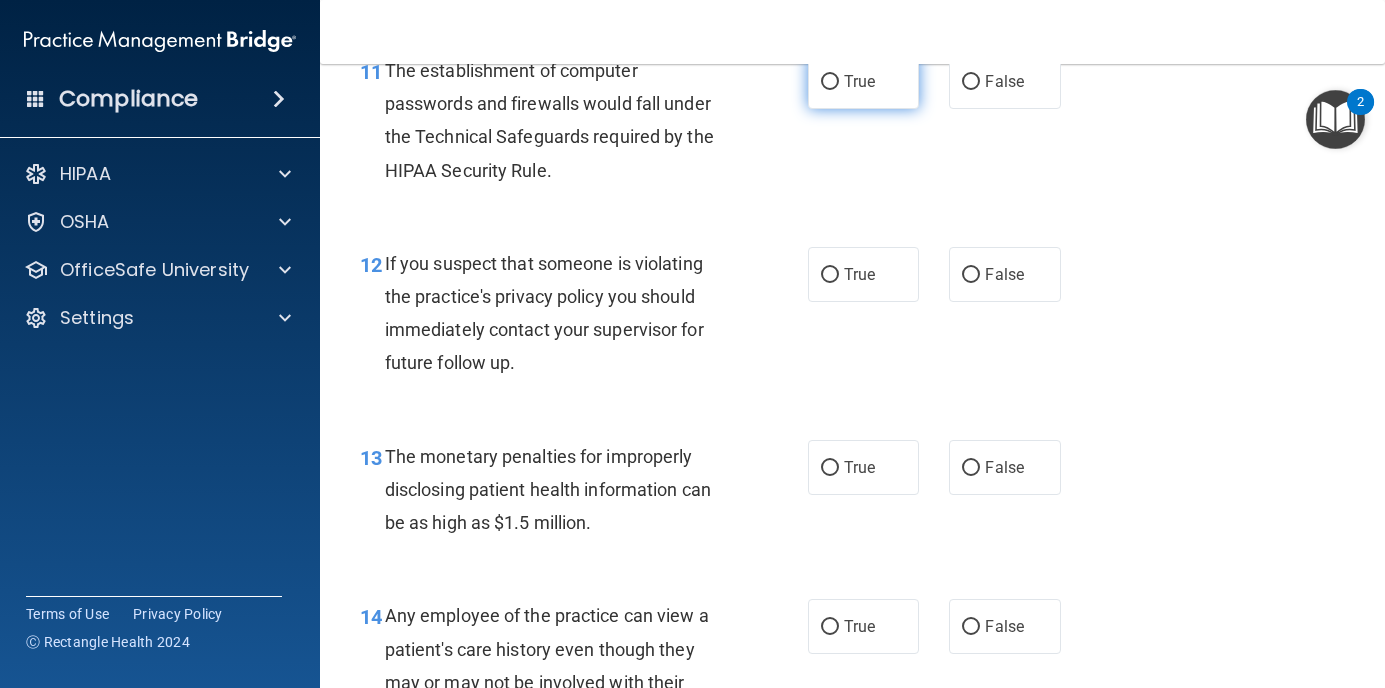 click on "True" at bounding box center [859, 81] 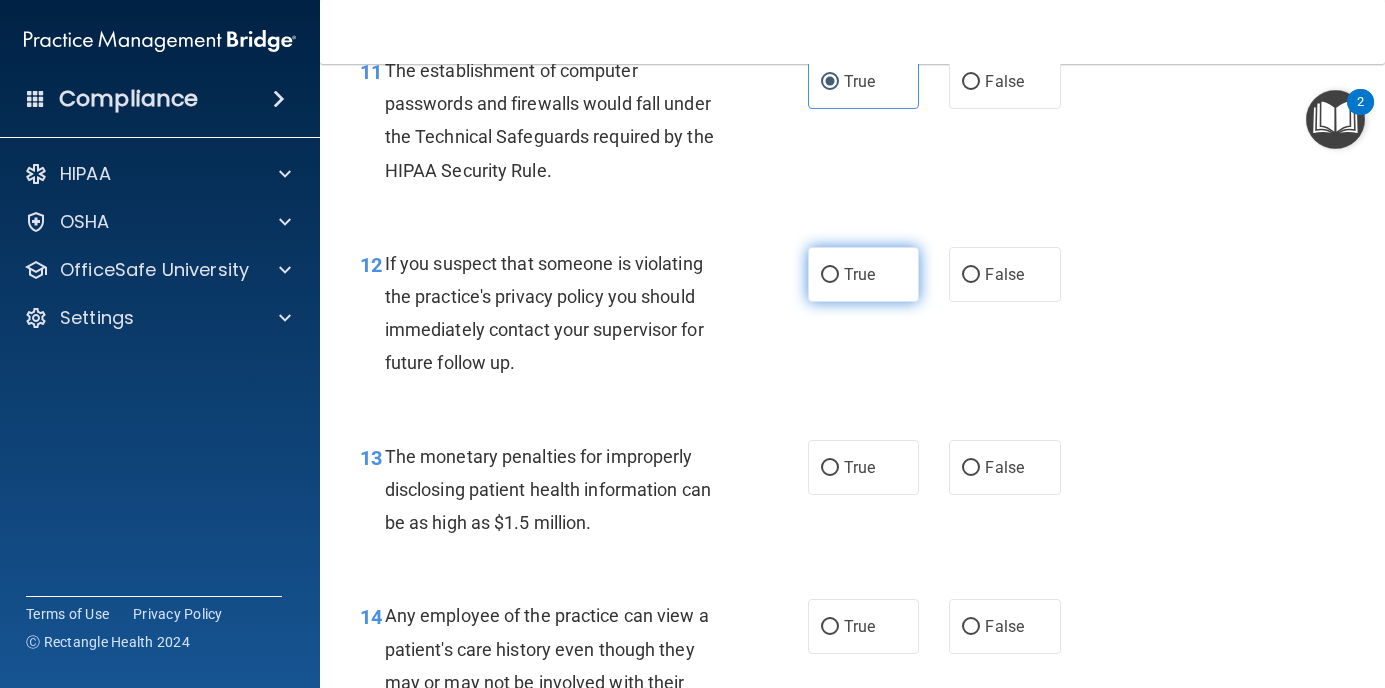 click on "True" at bounding box center (864, 274) 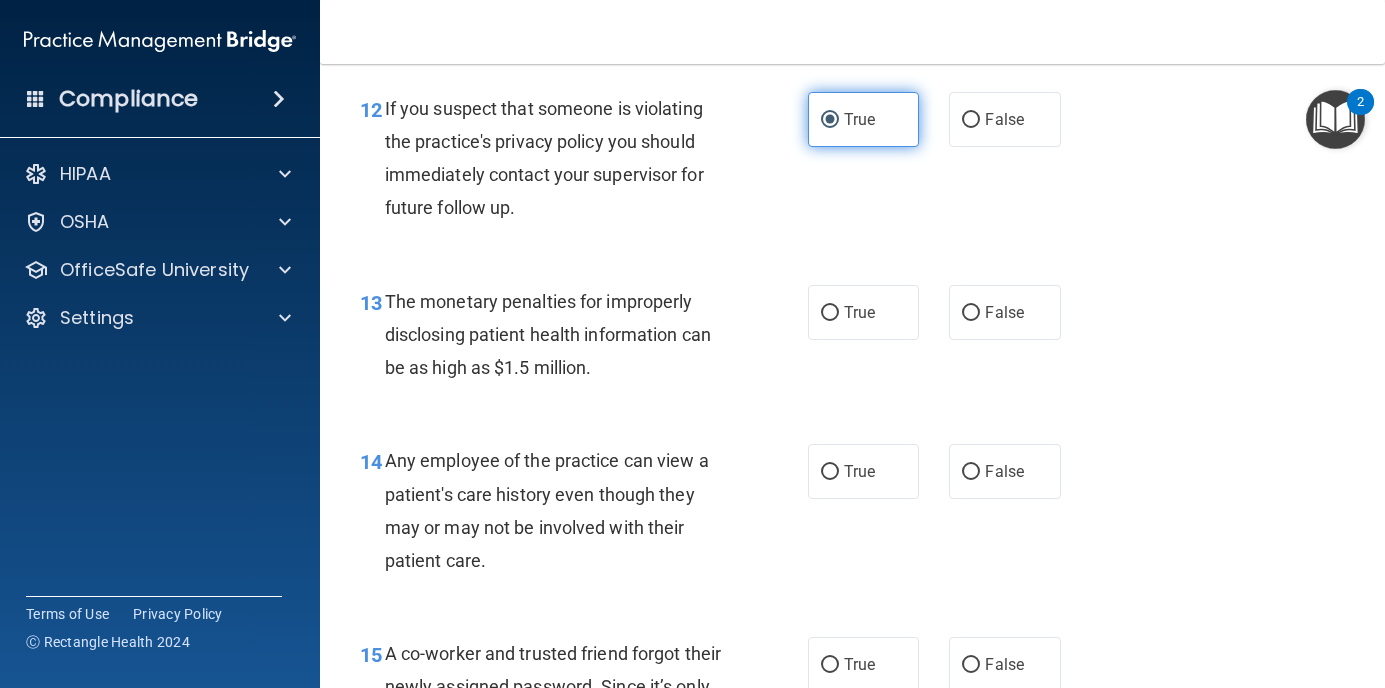 scroll, scrollTop: 2200, scrollLeft: 0, axis: vertical 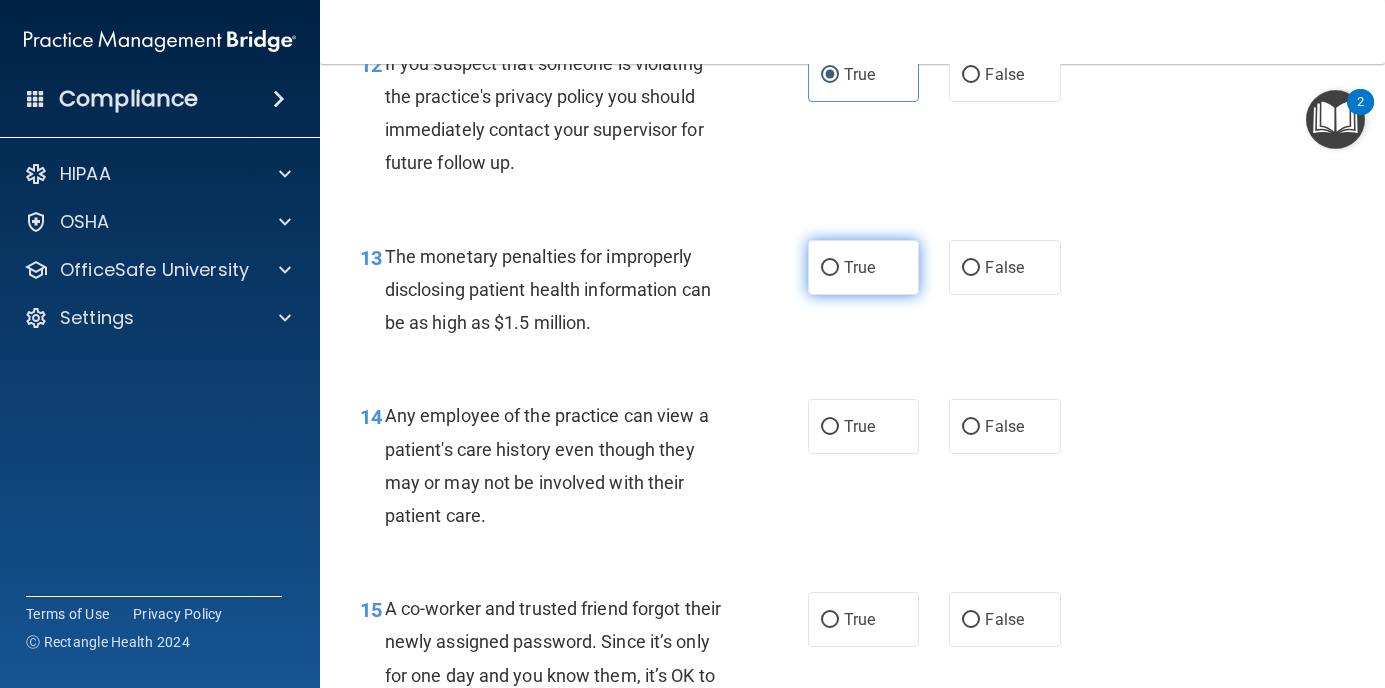 click on "True" at bounding box center (864, 267) 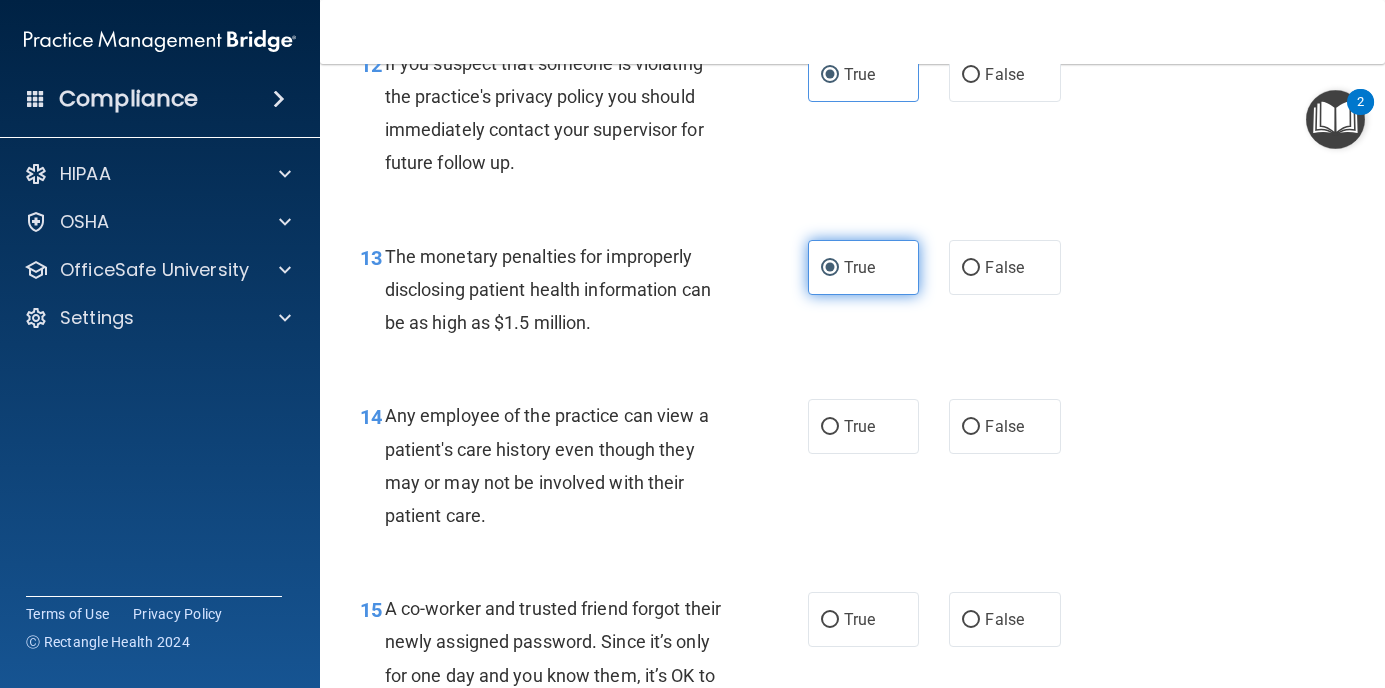 scroll, scrollTop: 2400, scrollLeft: 0, axis: vertical 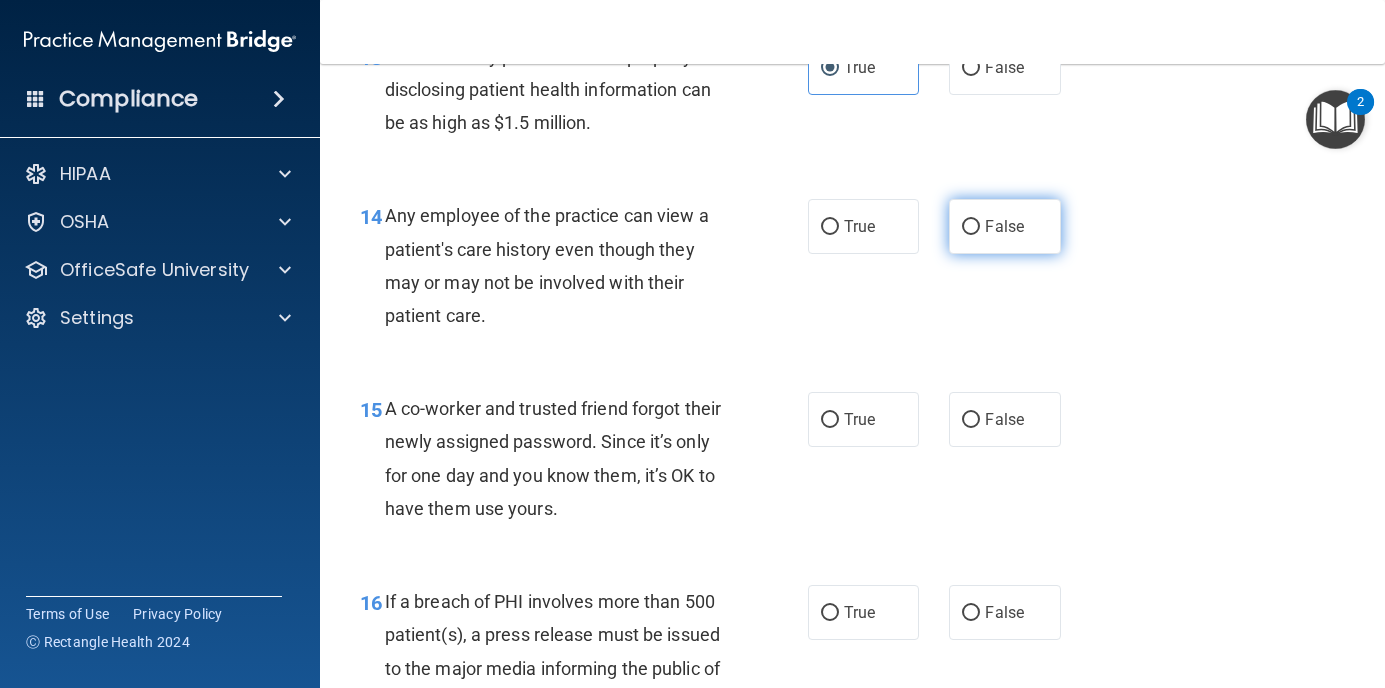 click on "False" at bounding box center (1005, 226) 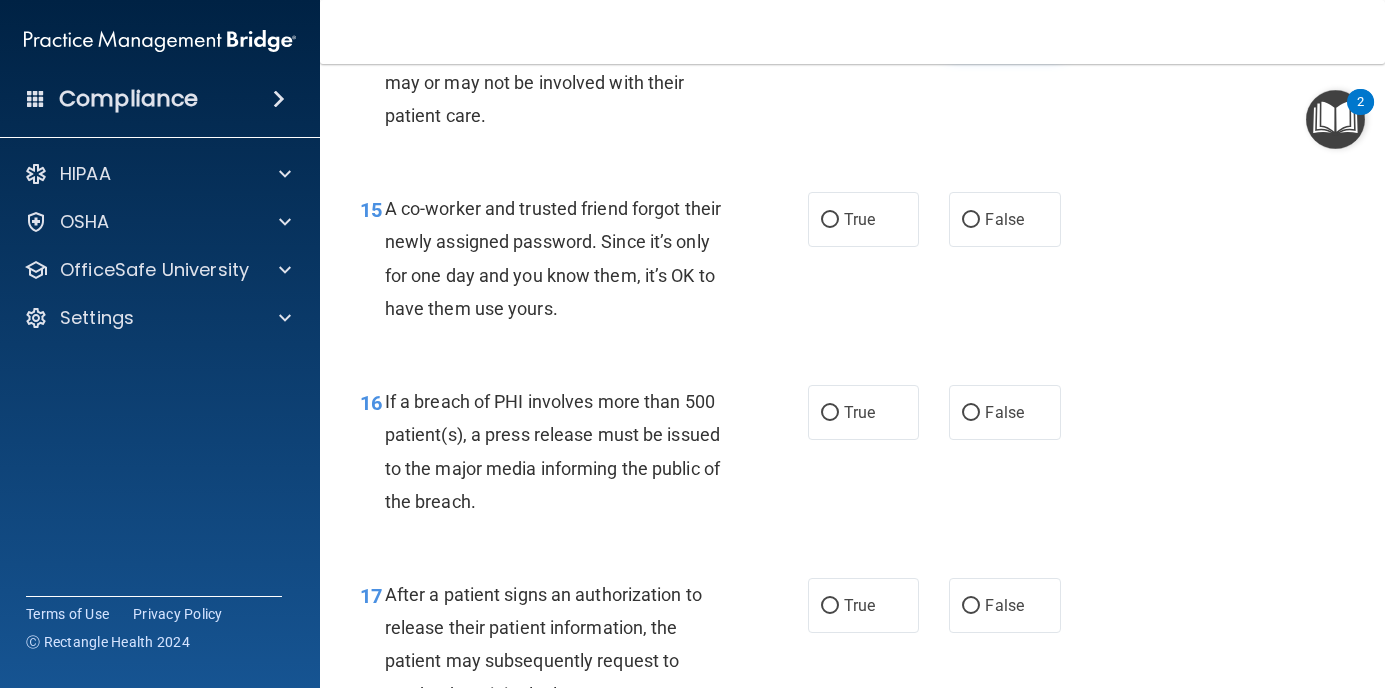 scroll, scrollTop: 2700, scrollLeft: 0, axis: vertical 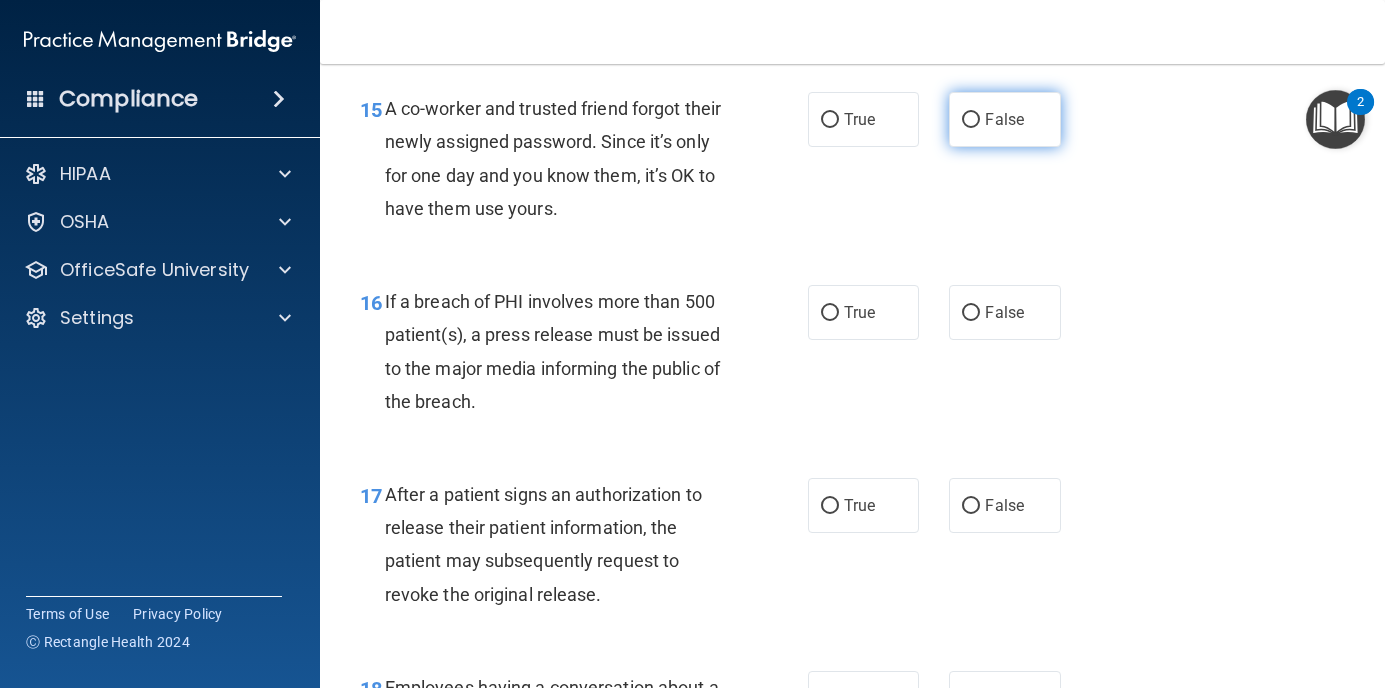 click on "False" at bounding box center [1005, 119] 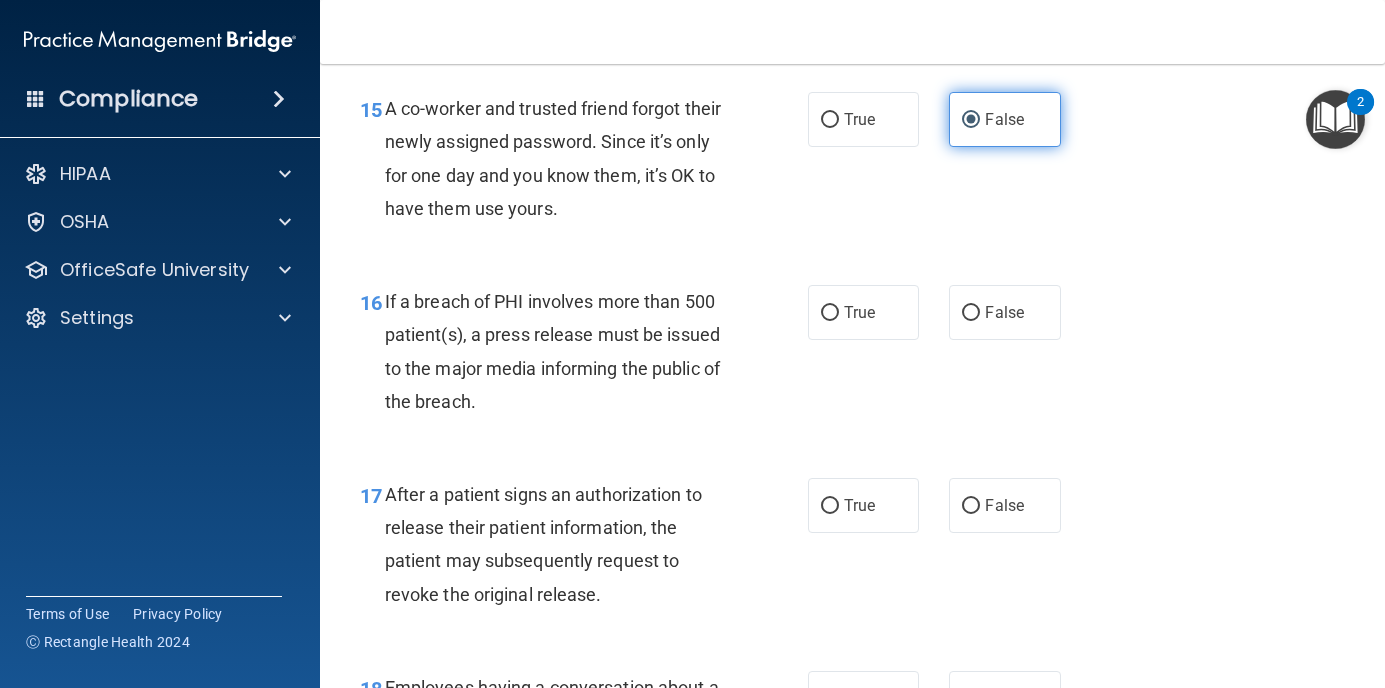 scroll, scrollTop: 2800, scrollLeft: 0, axis: vertical 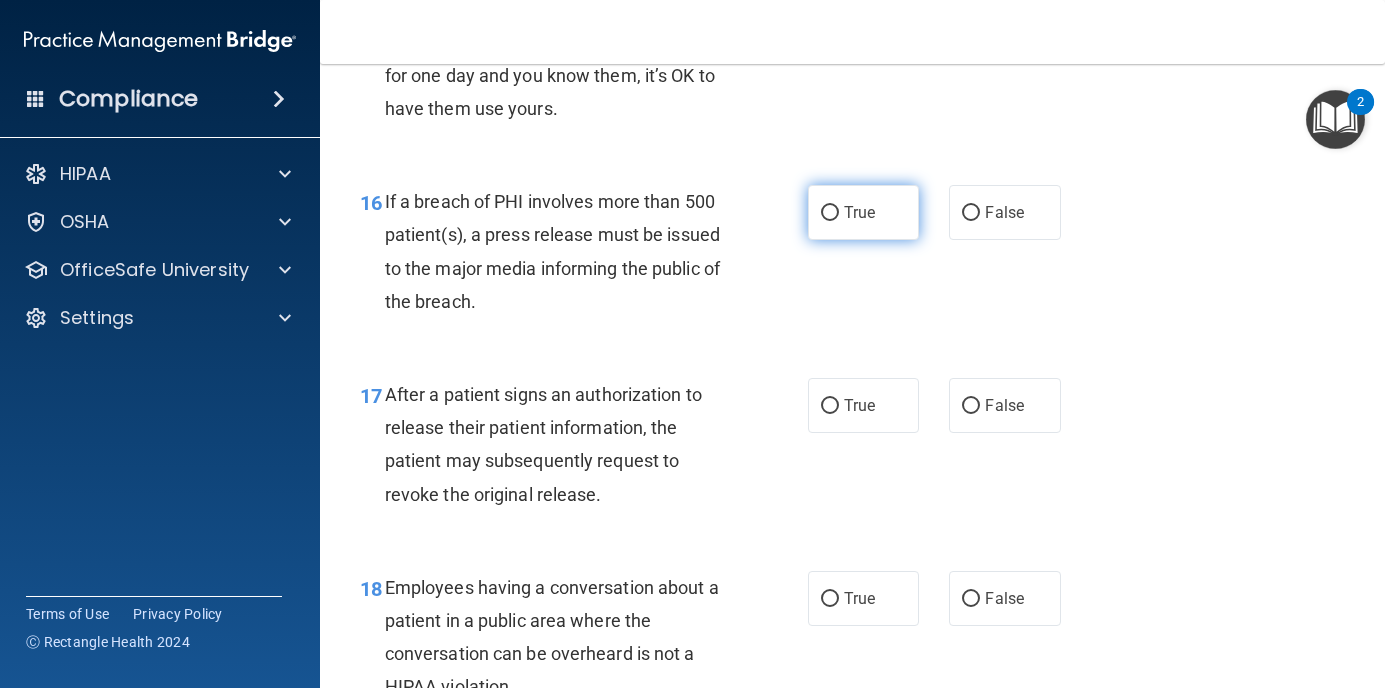 click on "True" at bounding box center (859, 212) 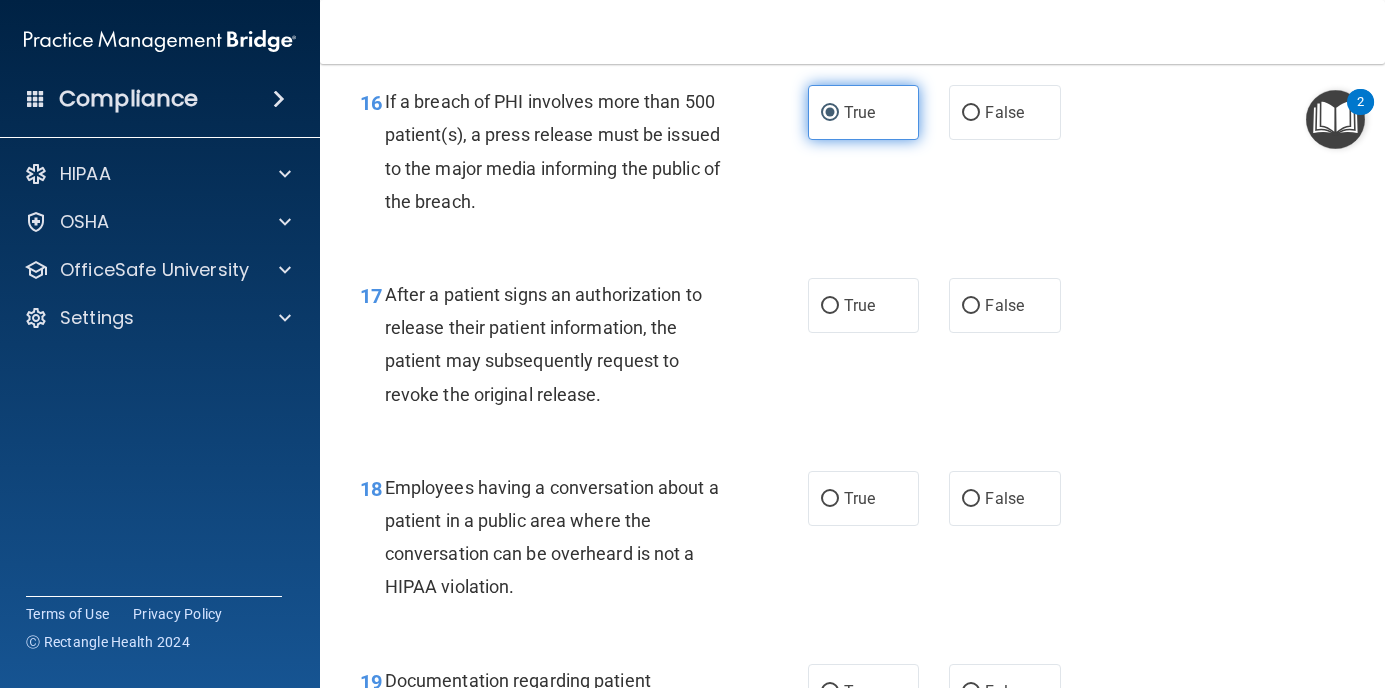 scroll, scrollTop: 3000, scrollLeft: 0, axis: vertical 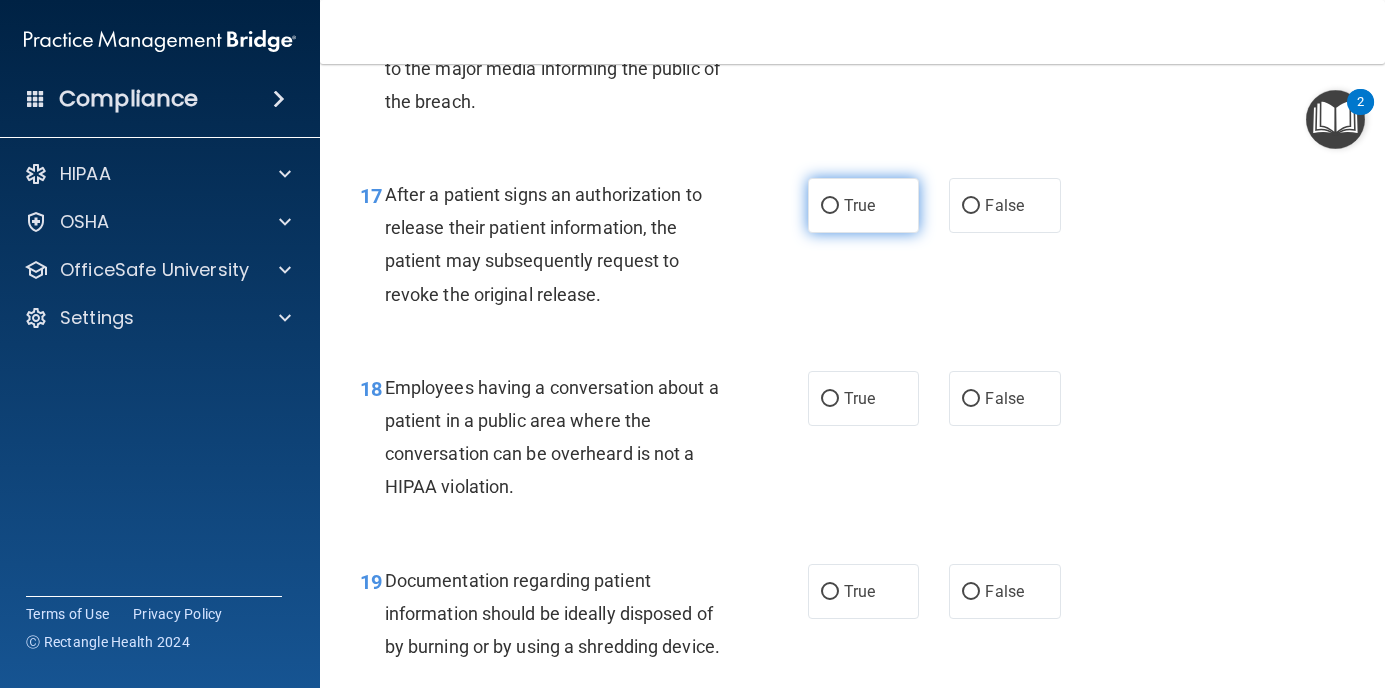 click on "True" at bounding box center [859, 205] 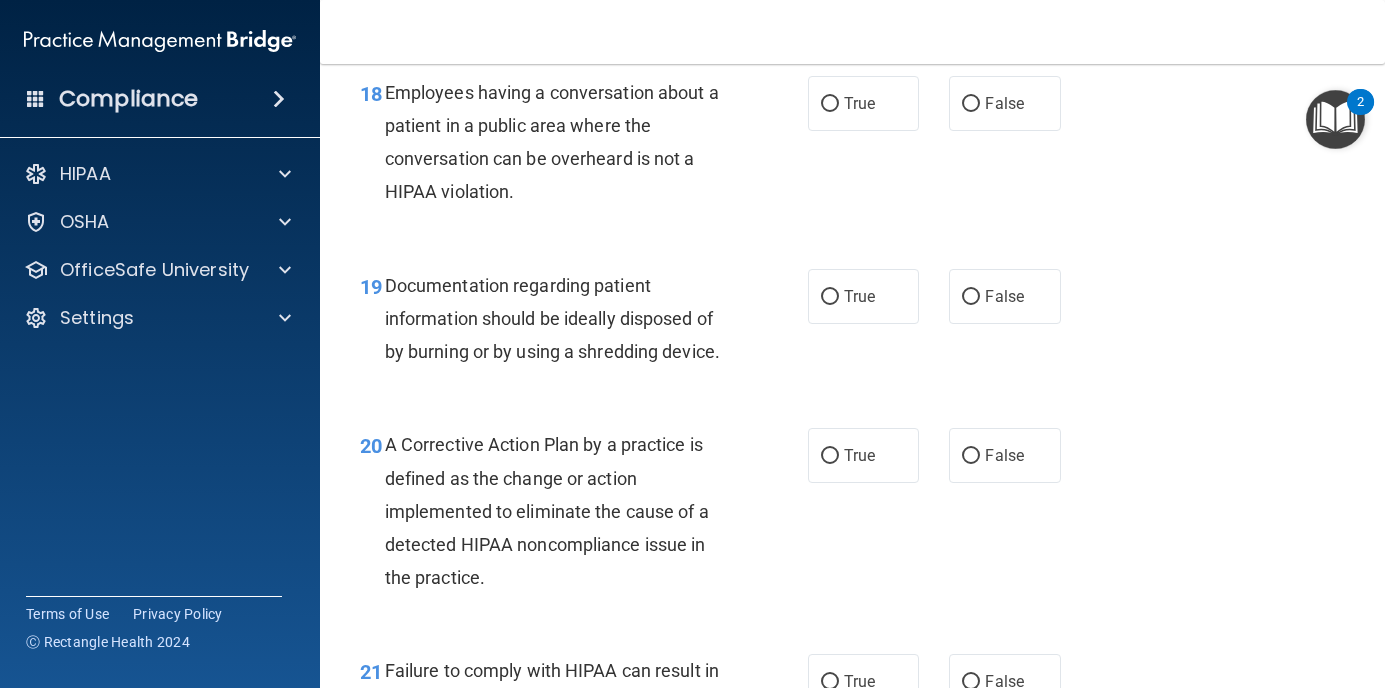 scroll, scrollTop: 3300, scrollLeft: 0, axis: vertical 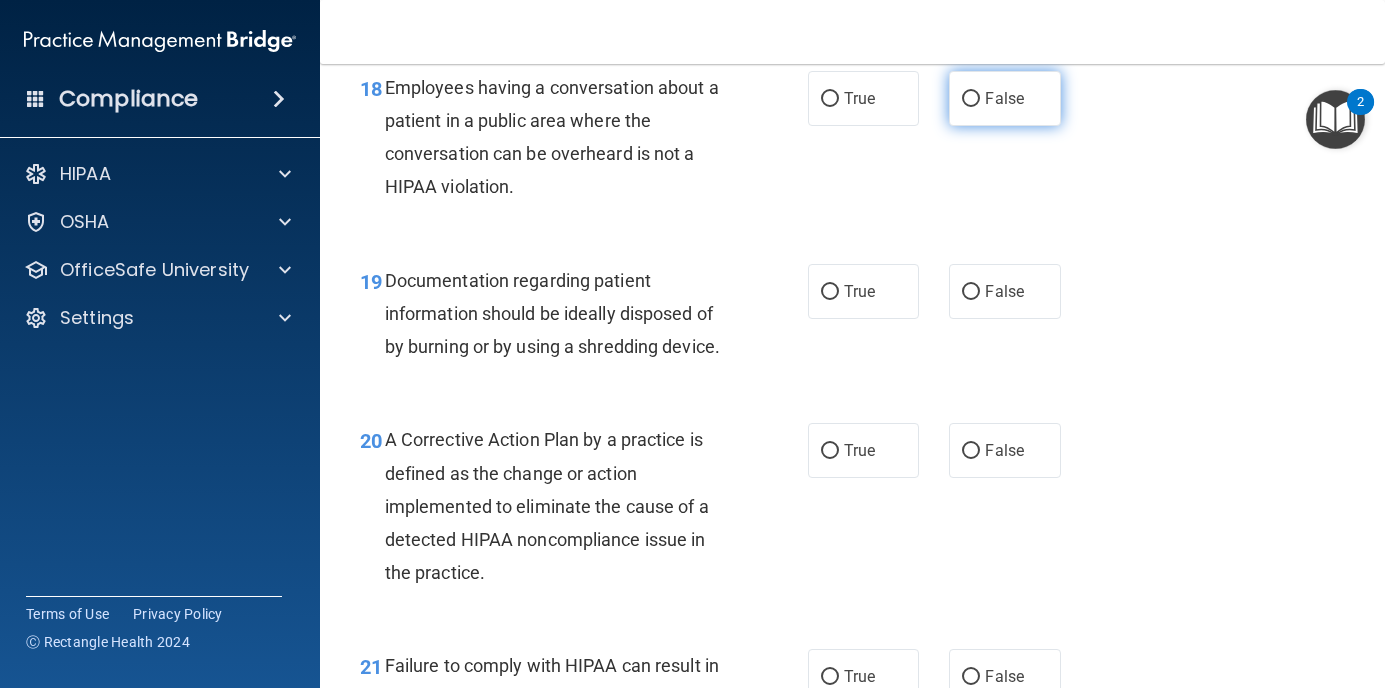 click on "False" at bounding box center (1004, 98) 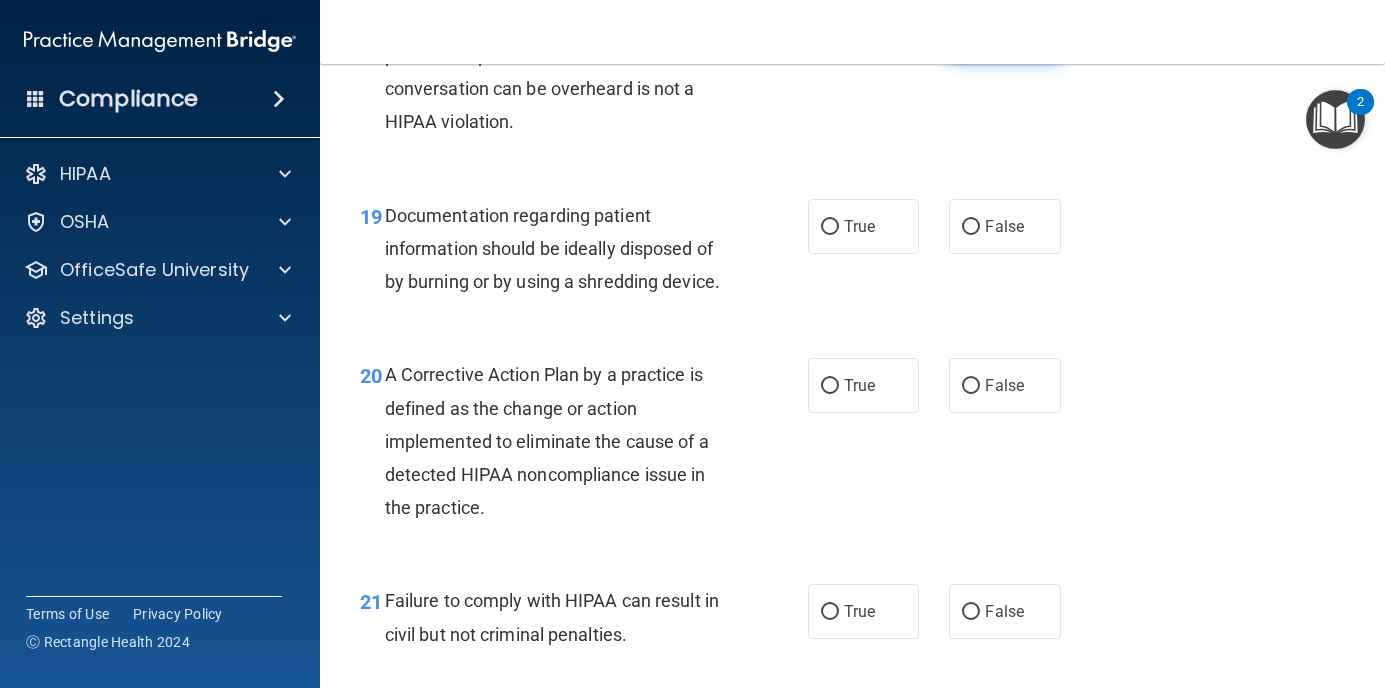 scroll, scrollTop: 3400, scrollLeft: 0, axis: vertical 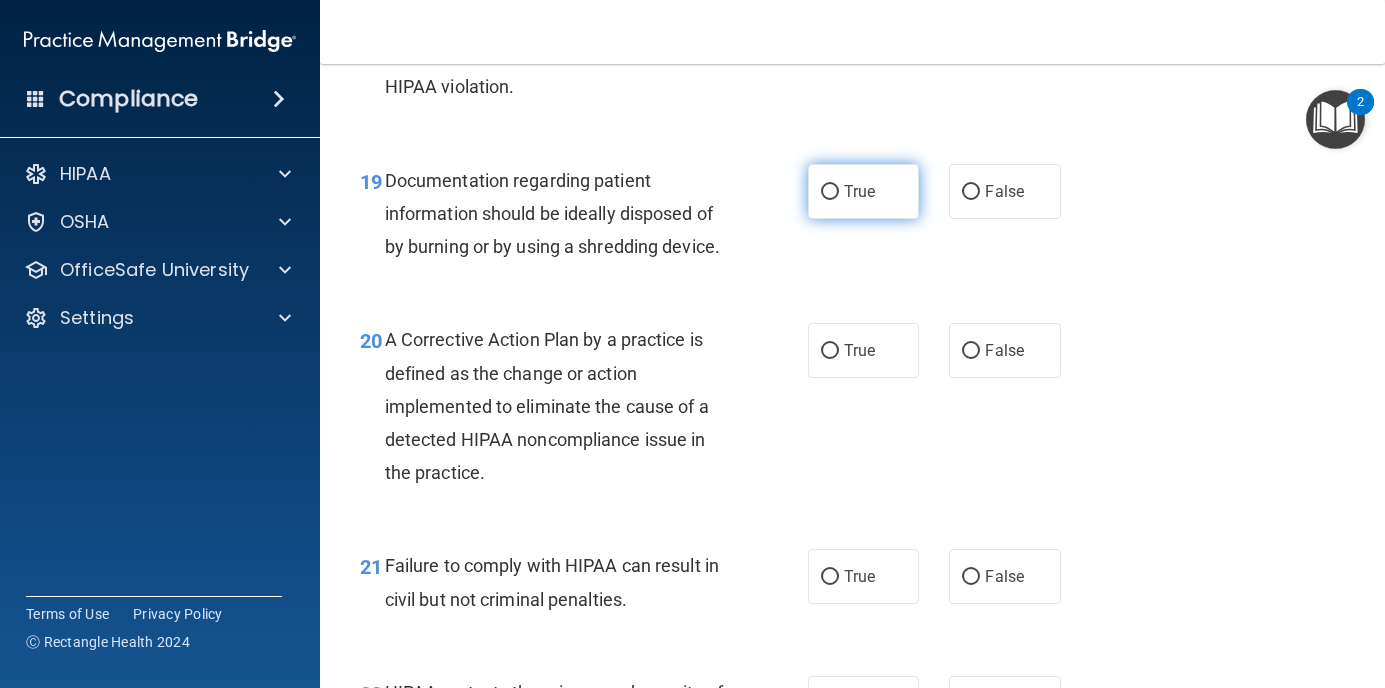 click on "True" at bounding box center [864, 191] 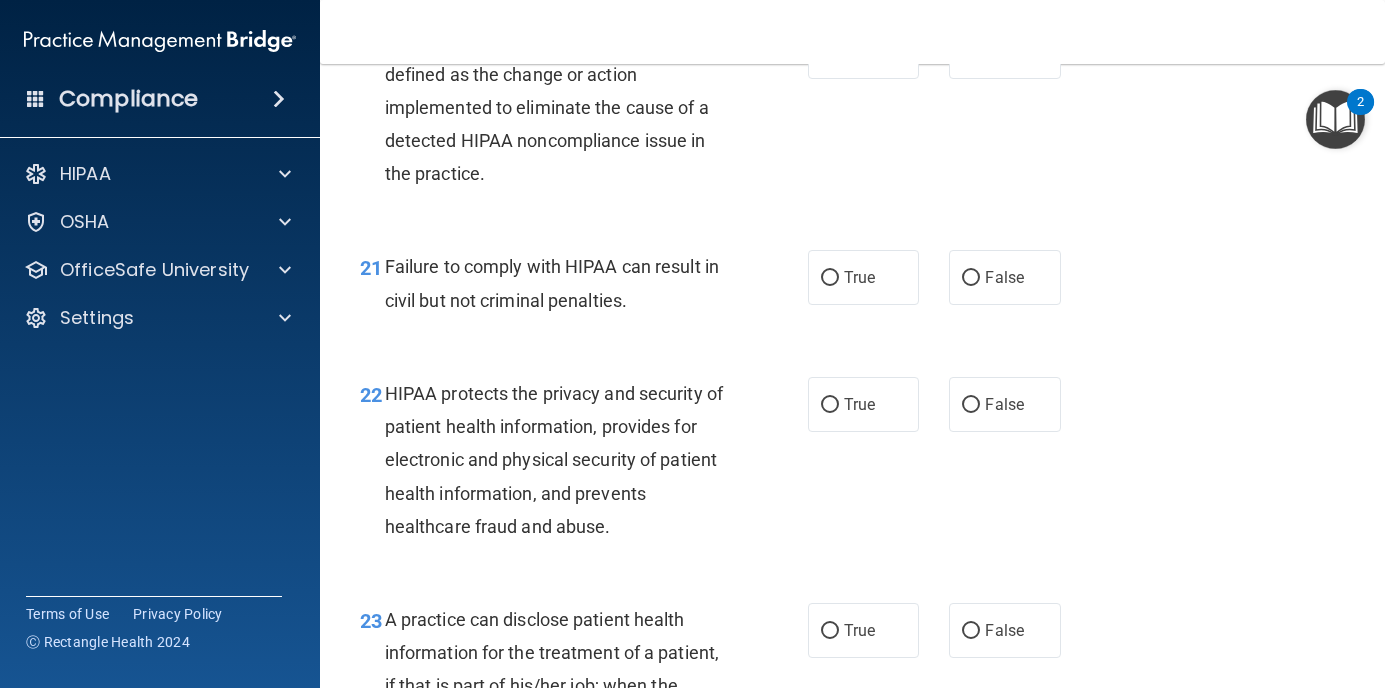 scroll, scrollTop: 3700, scrollLeft: 0, axis: vertical 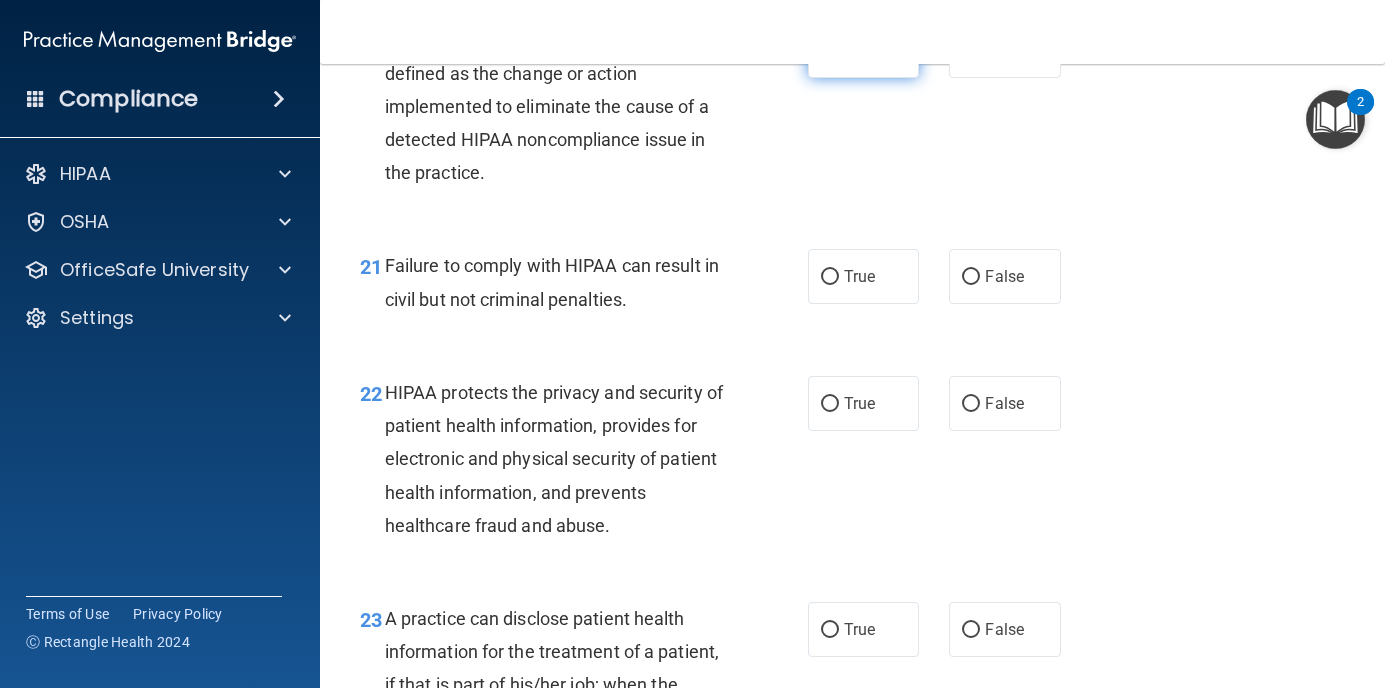 click on "True" at bounding box center [864, 50] 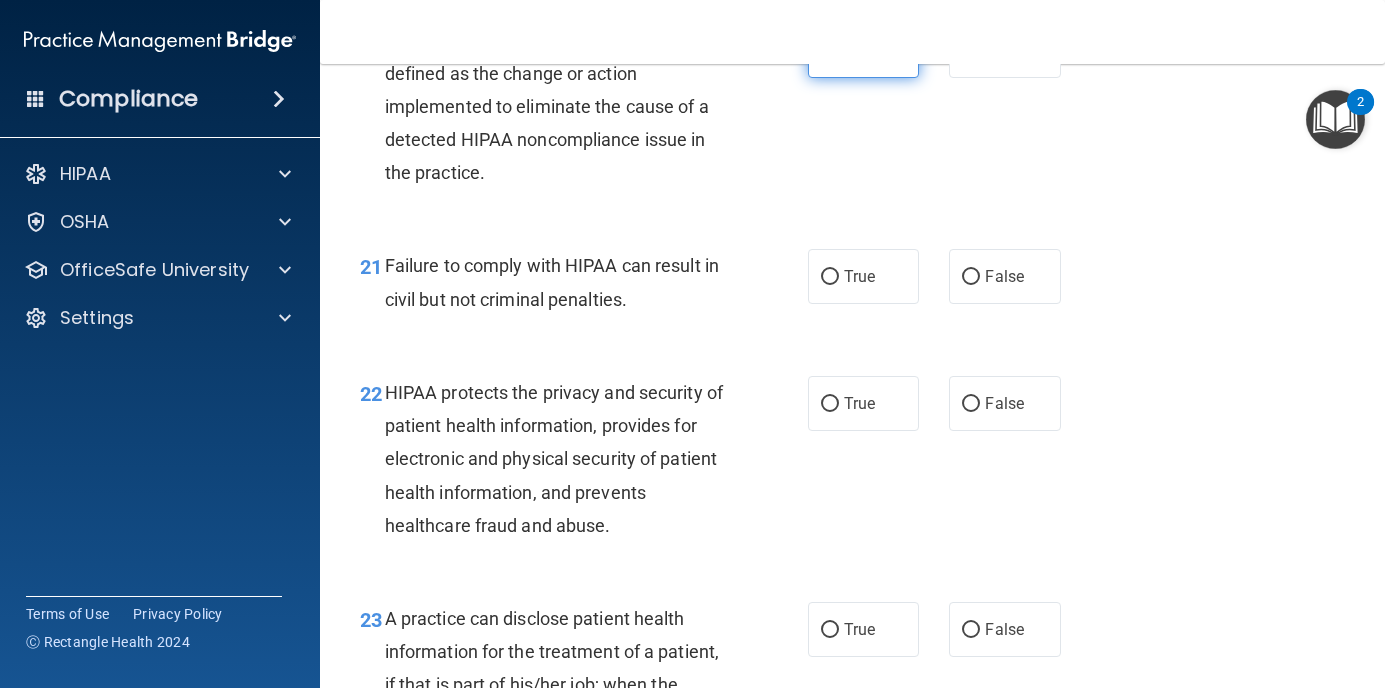 scroll, scrollTop: 3800, scrollLeft: 0, axis: vertical 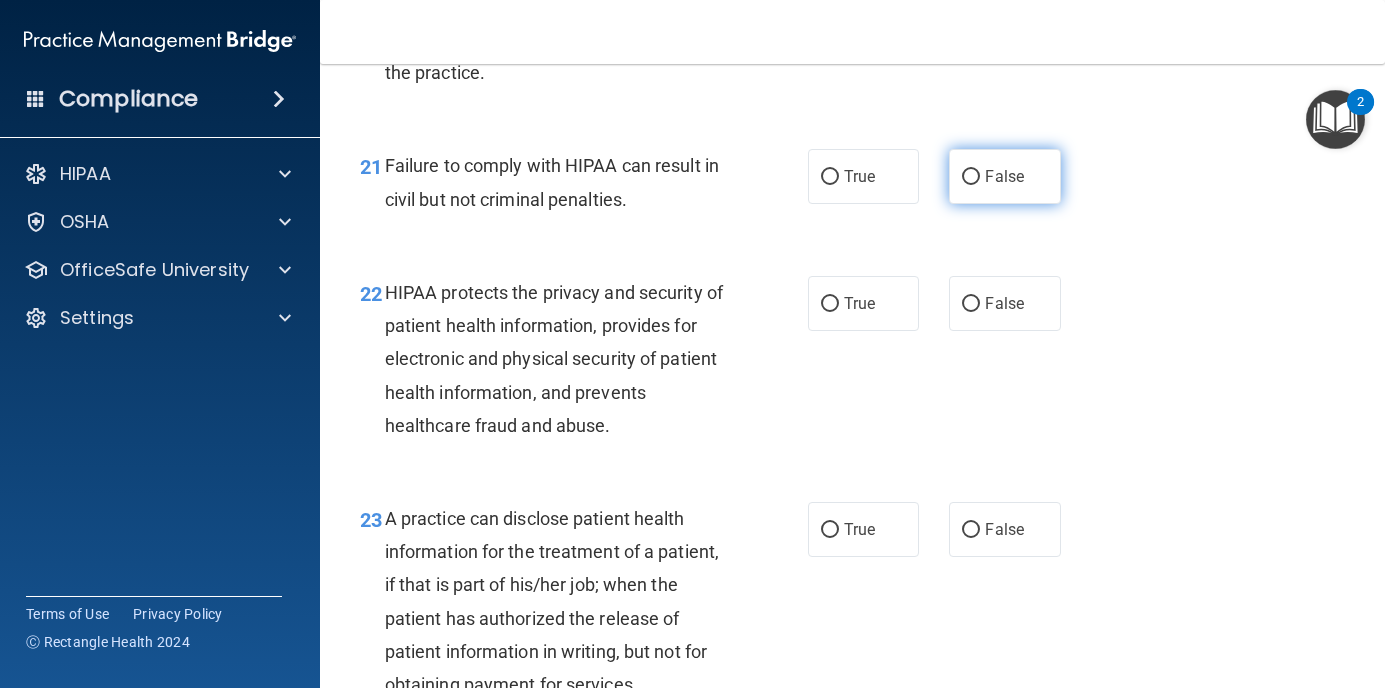 click on "False" at bounding box center (971, 177) 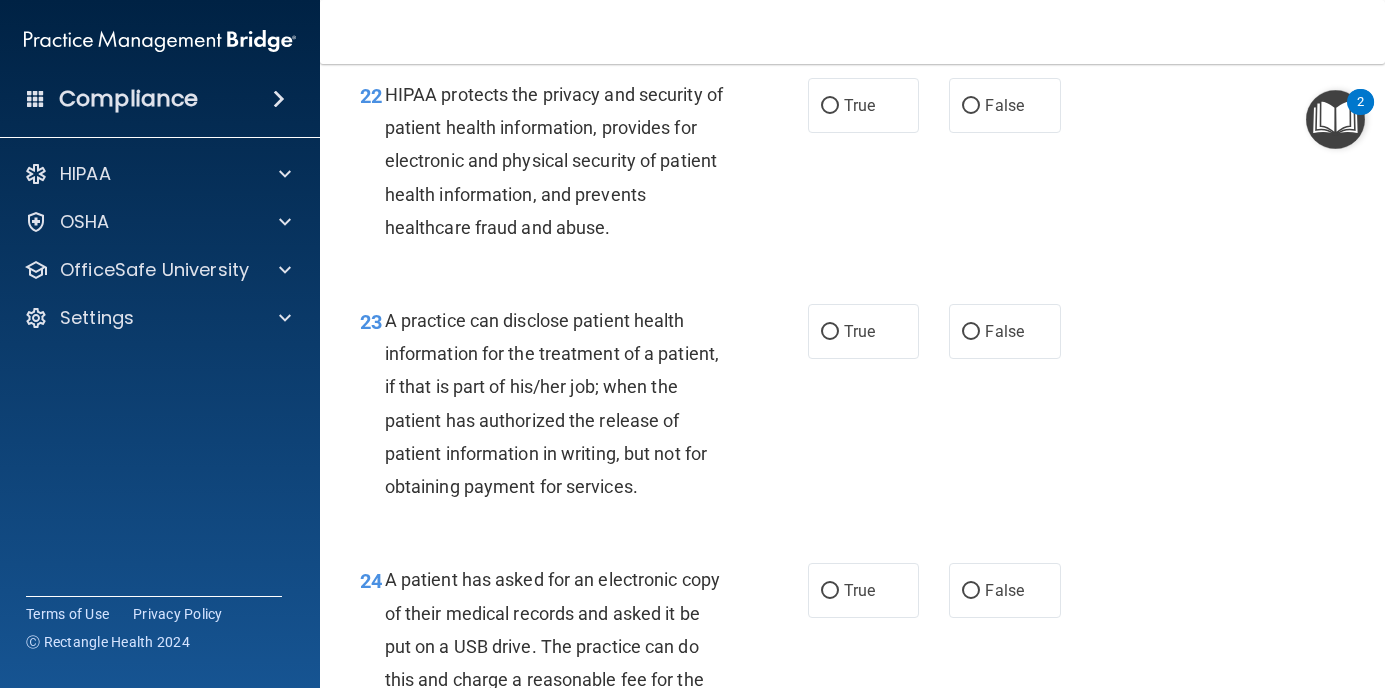 scroll, scrollTop: 4000, scrollLeft: 0, axis: vertical 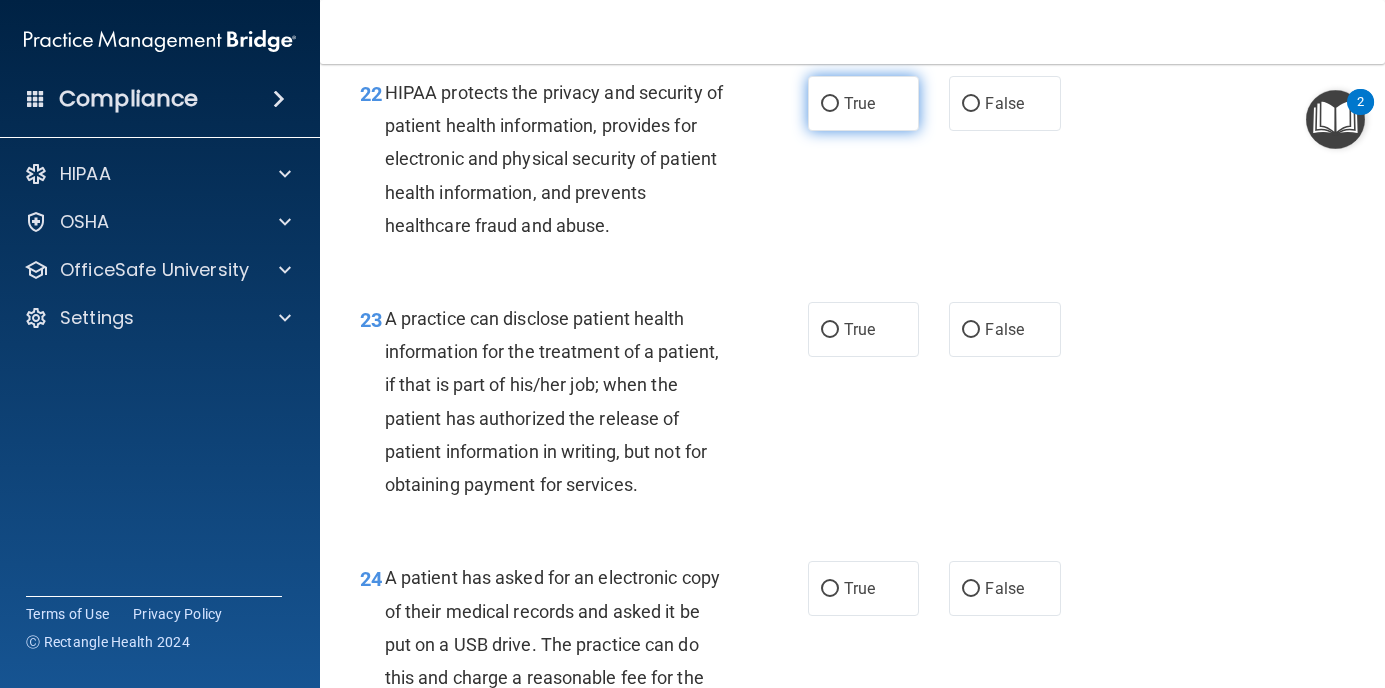 click on "True" at bounding box center (864, 103) 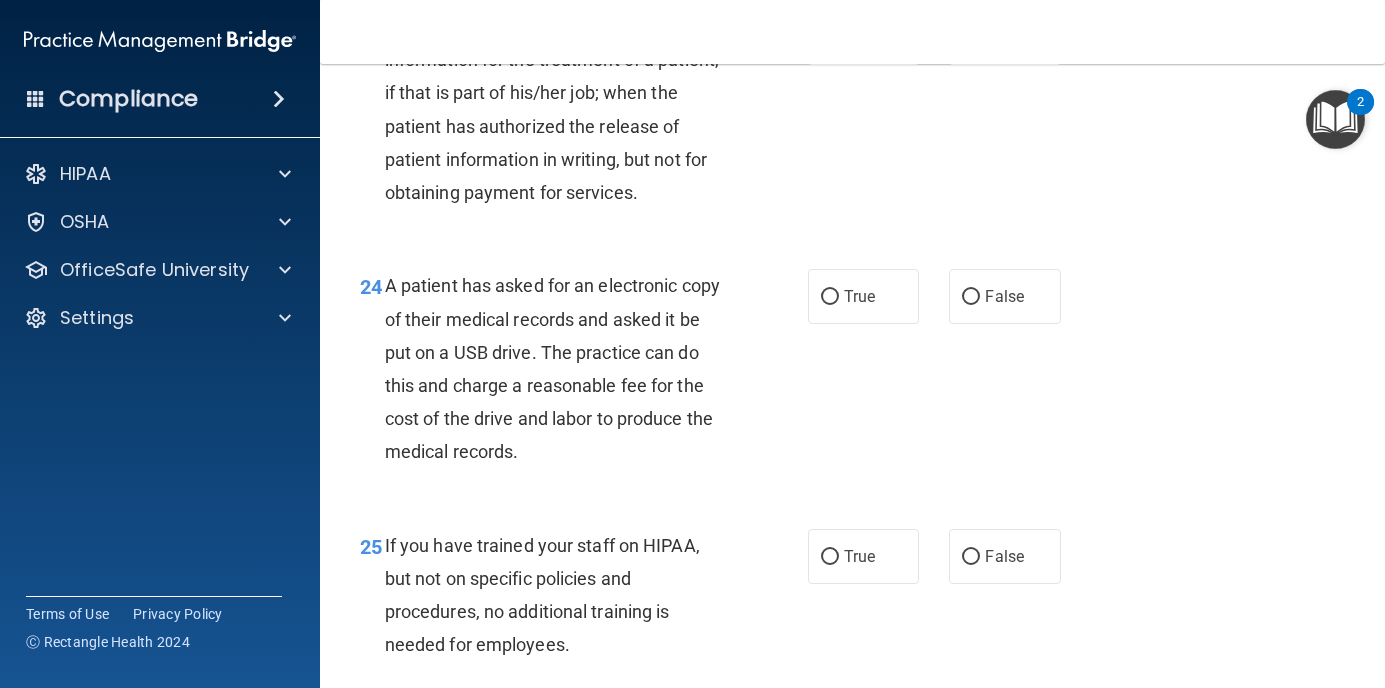 scroll, scrollTop: 4300, scrollLeft: 0, axis: vertical 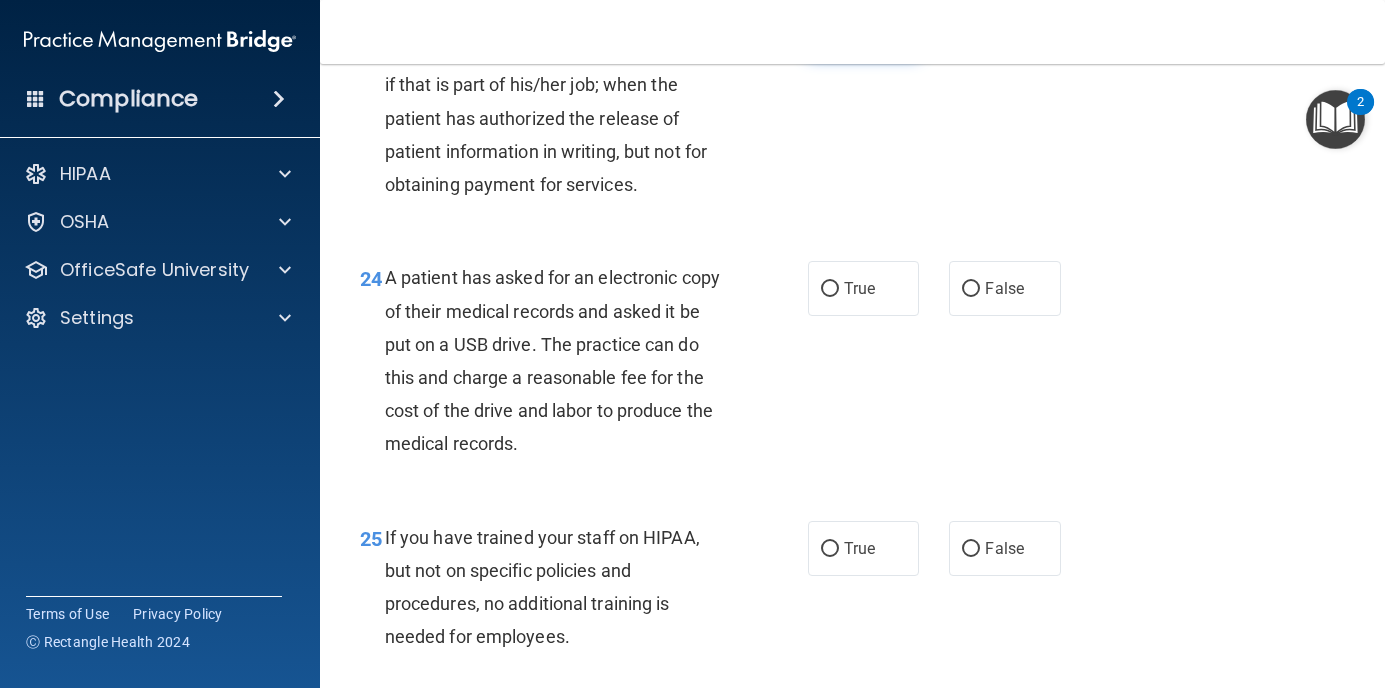 click on "True" at bounding box center [830, 30] 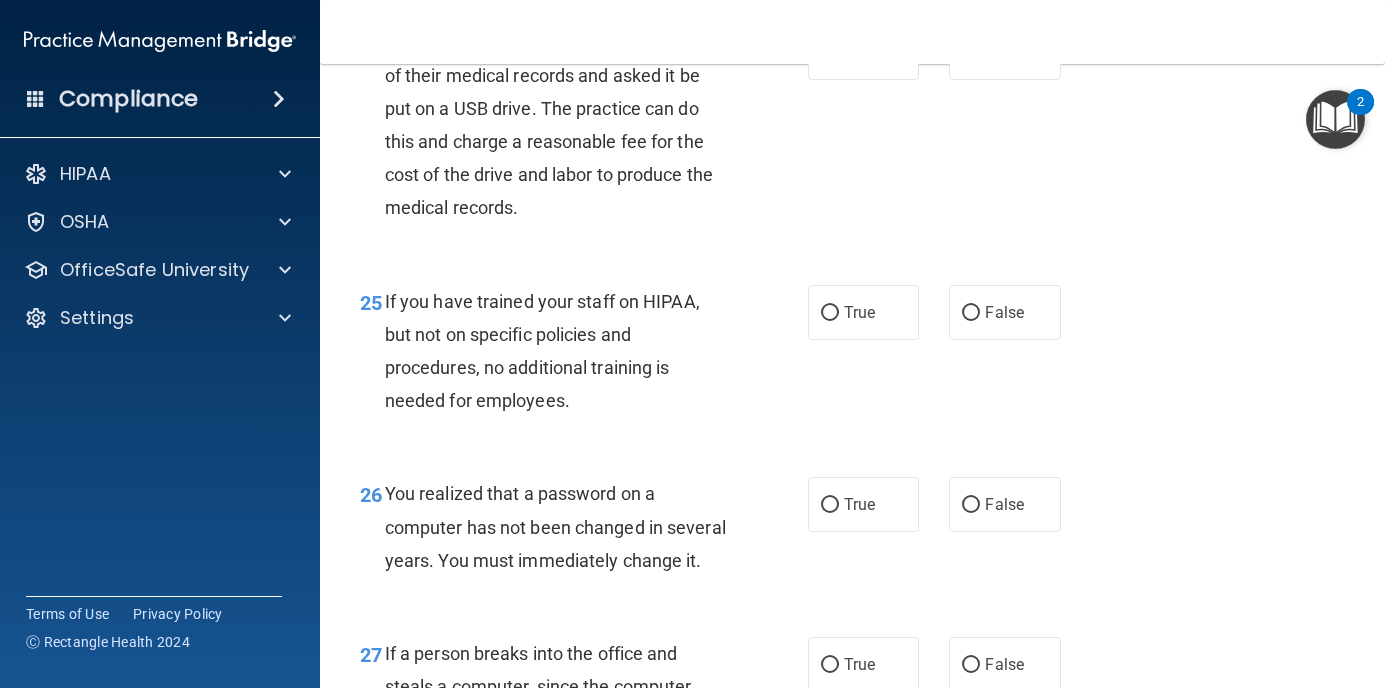 scroll, scrollTop: 4500, scrollLeft: 0, axis: vertical 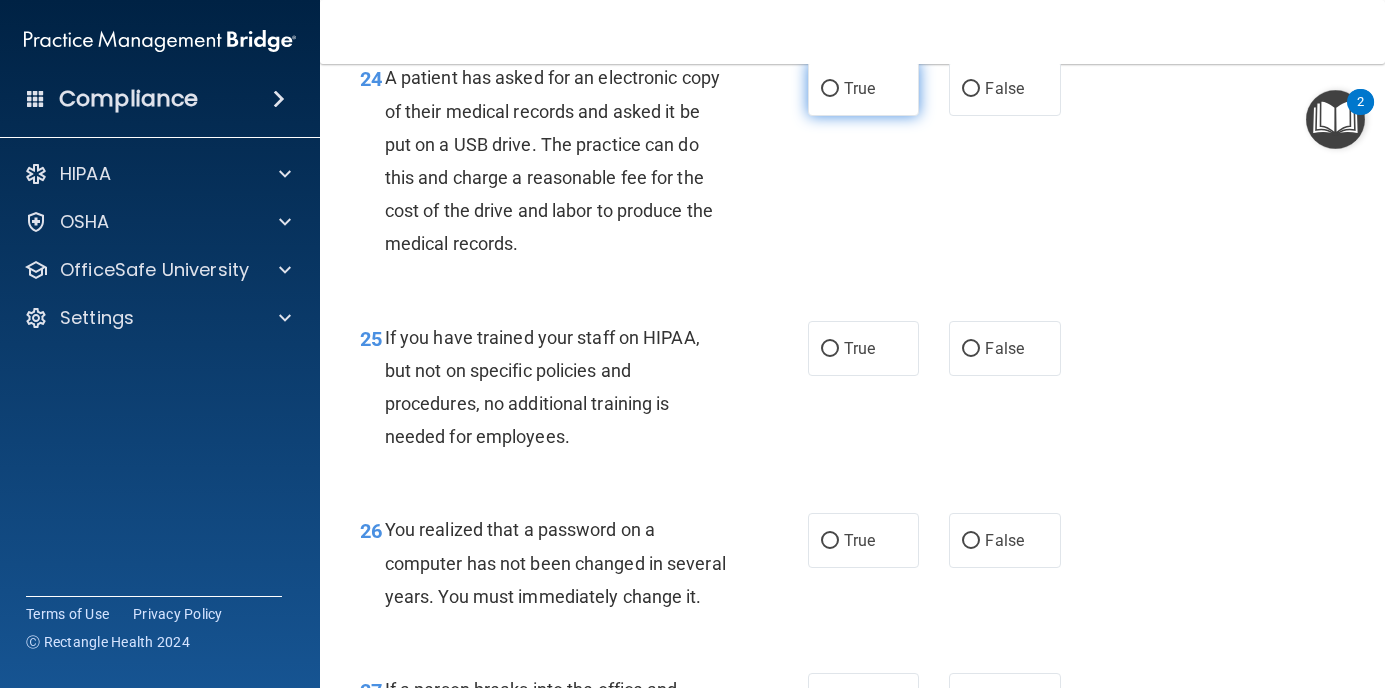 click on "True" at bounding box center (830, 89) 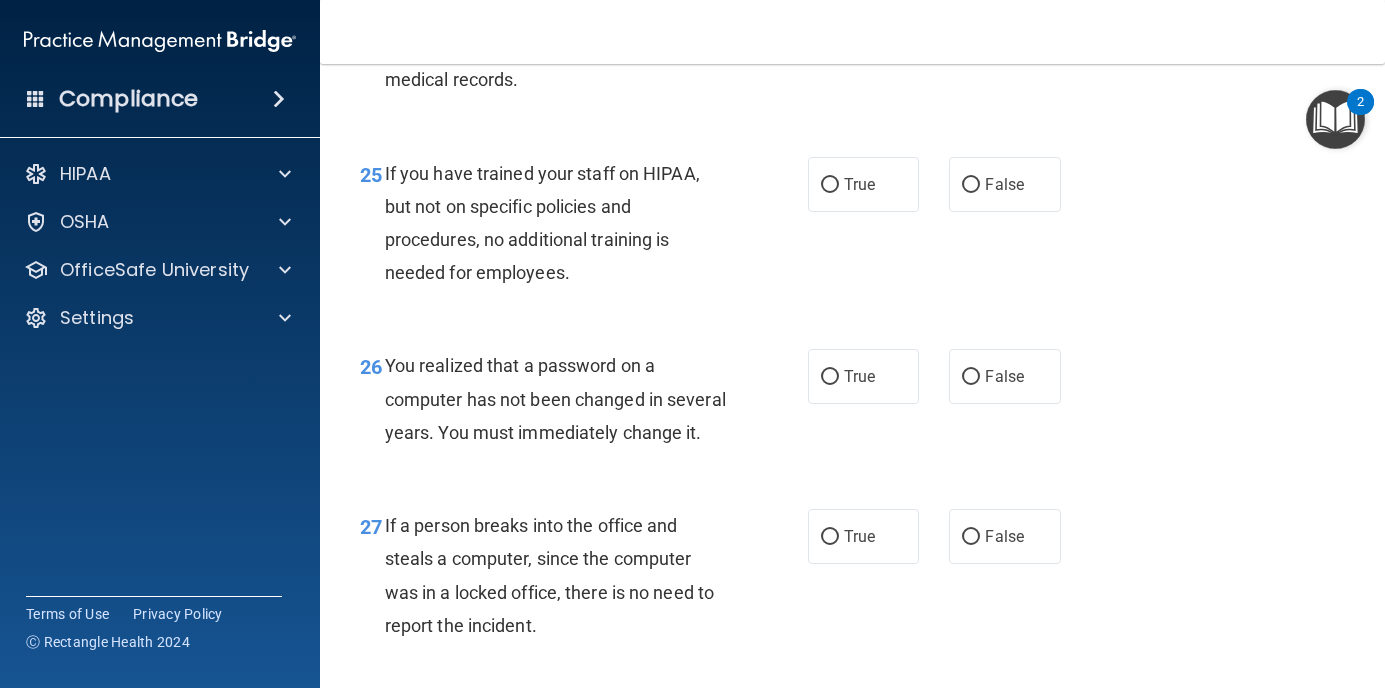 scroll, scrollTop: 4700, scrollLeft: 0, axis: vertical 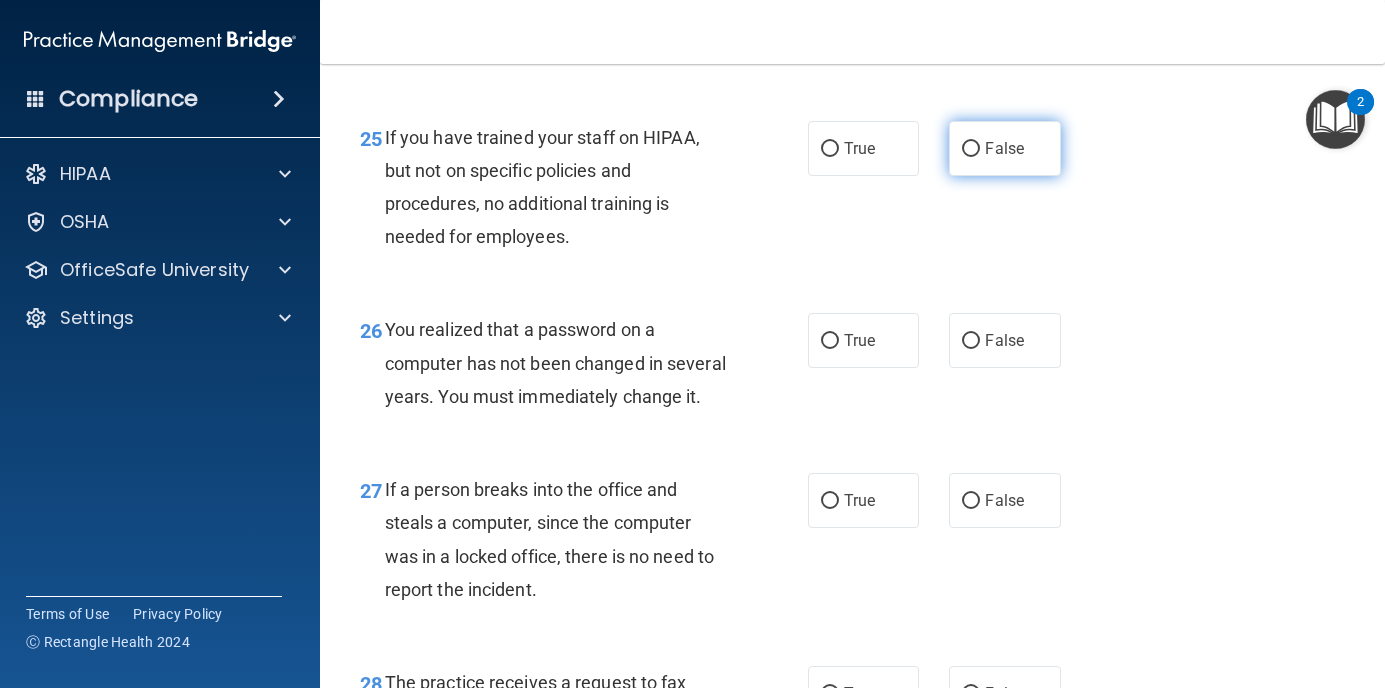 click on "False" at bounding box center (1004, 148) 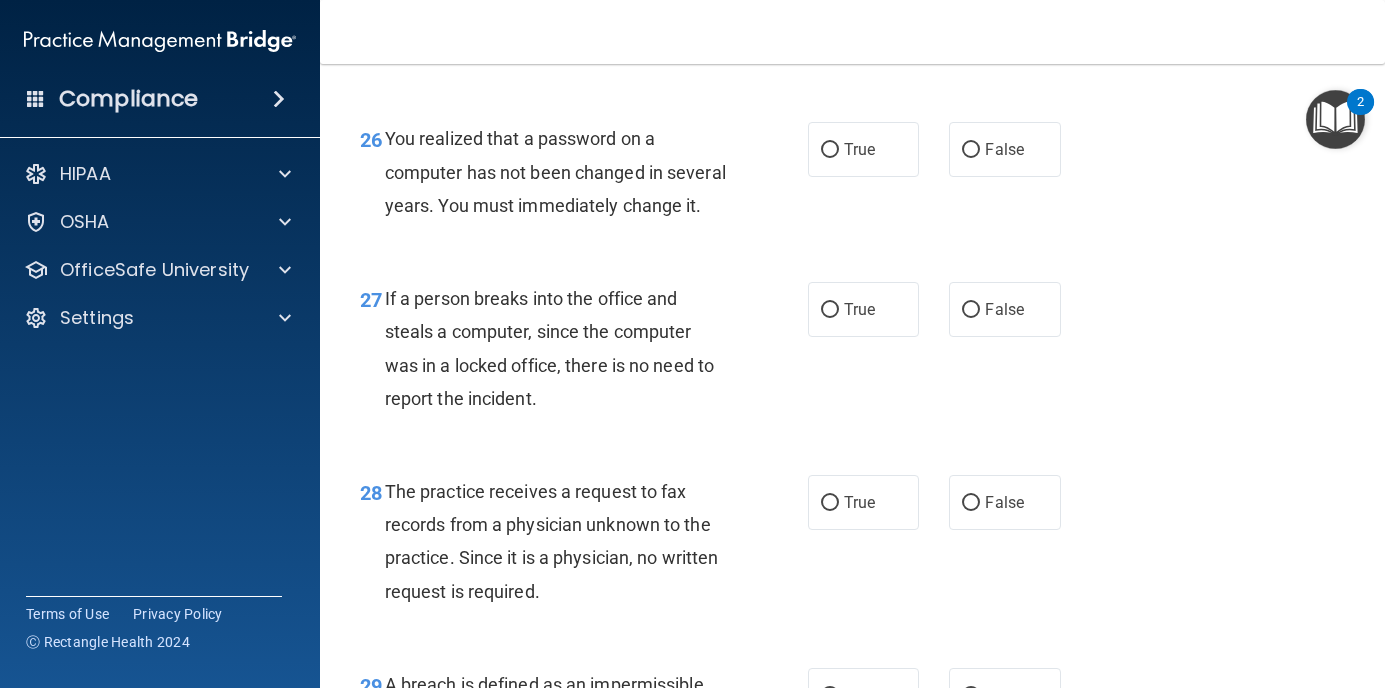 scroll, scrollTop: 4900, scrollLeft: 0, axis: vertical 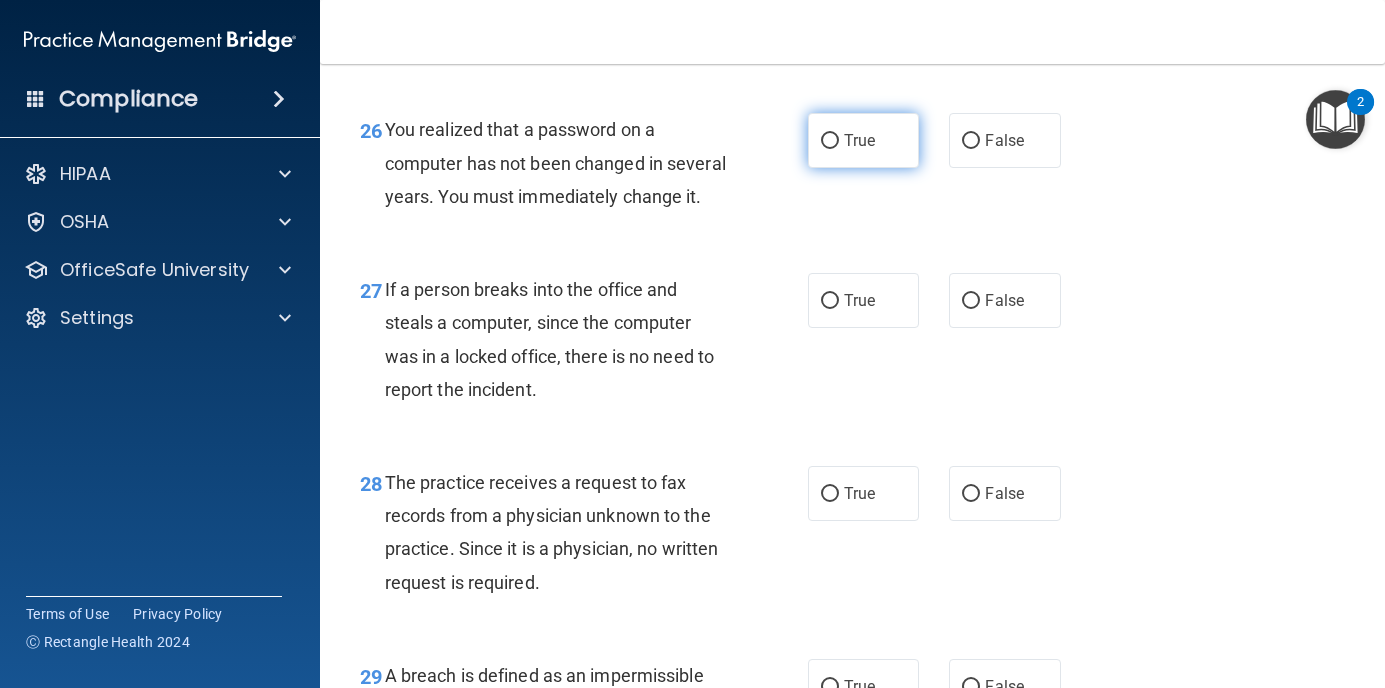click on "True" at bounding box center (864, 140) 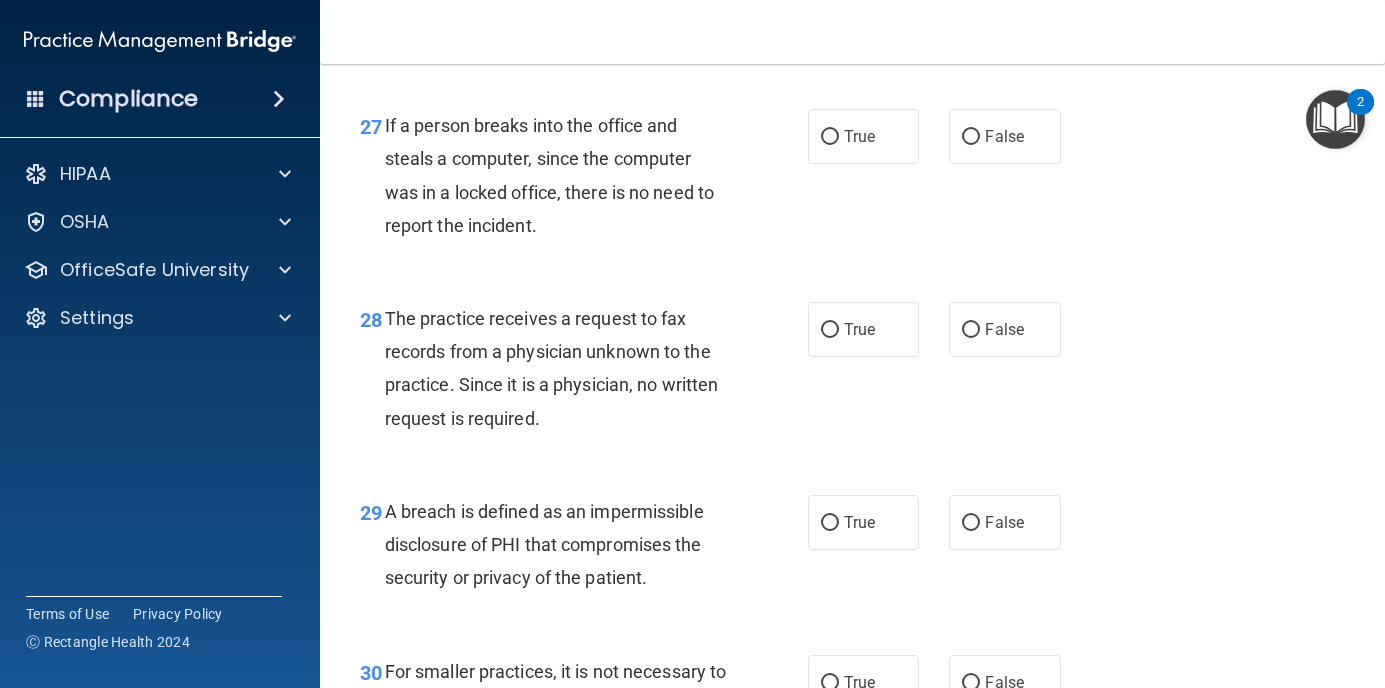 scroll, scrollTop: 5100, scrollLeft: 0, axis: vertical 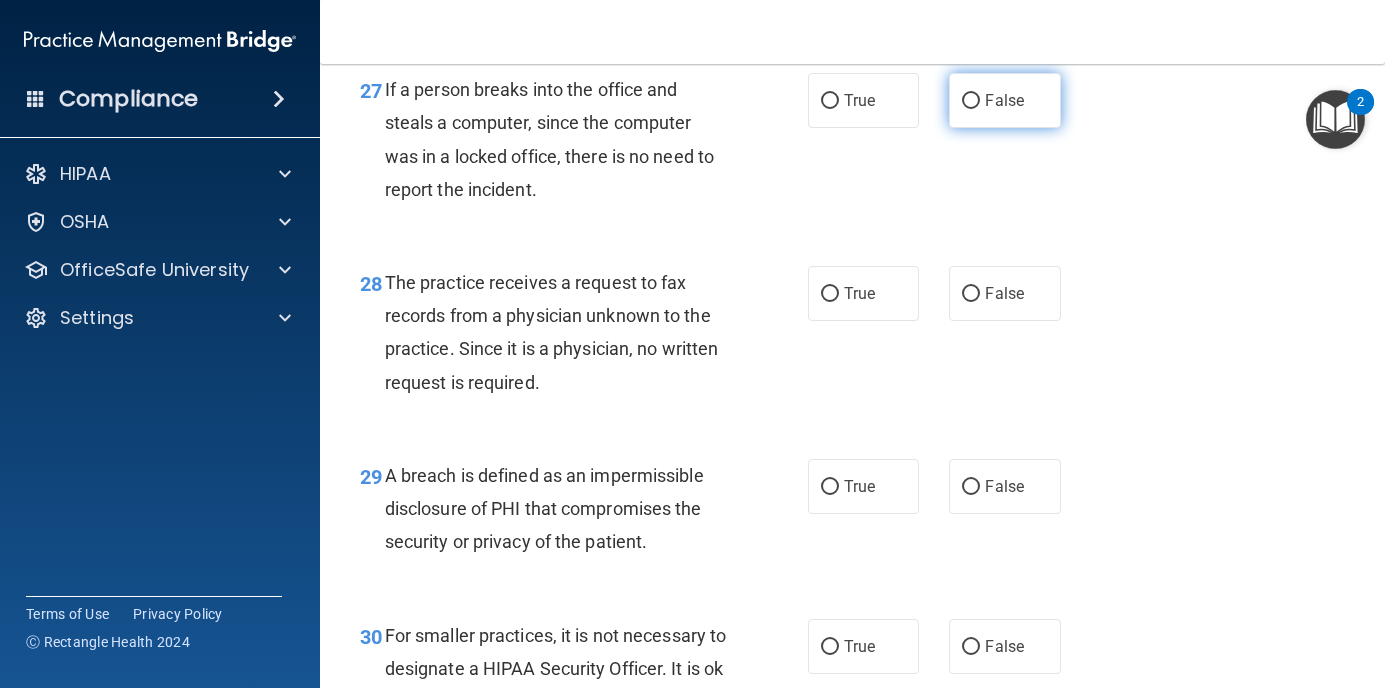 click on "False" at bounding box center (1004, 100) 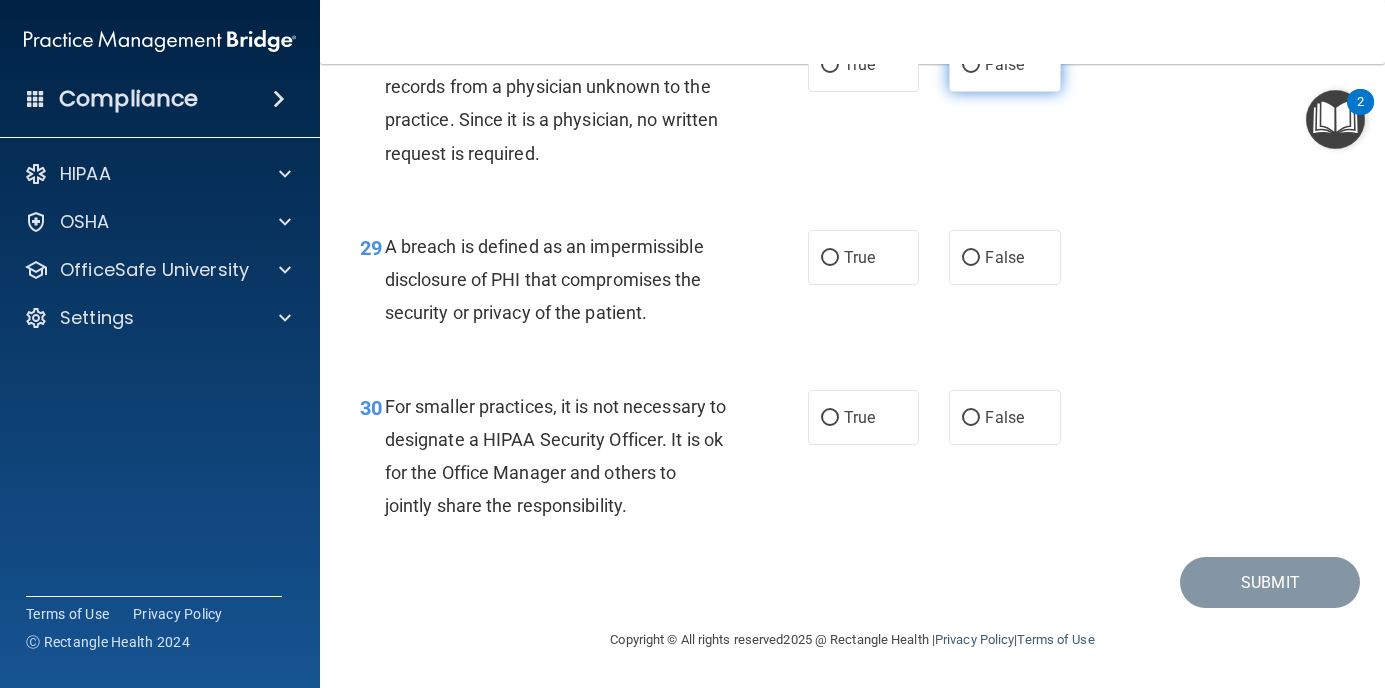 scroll, scrollTop: 5400, scrollLeft: 0, axis: vertical 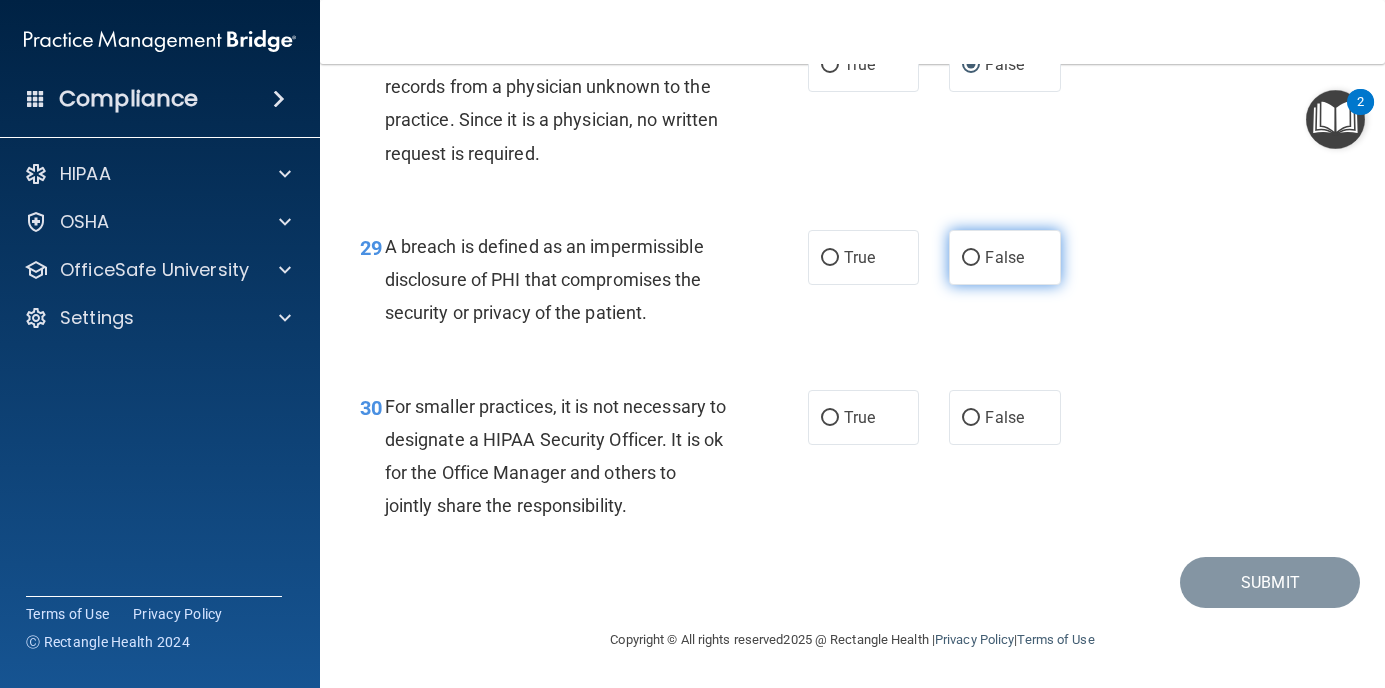 click on "False" at bounding box center [1005, 257] 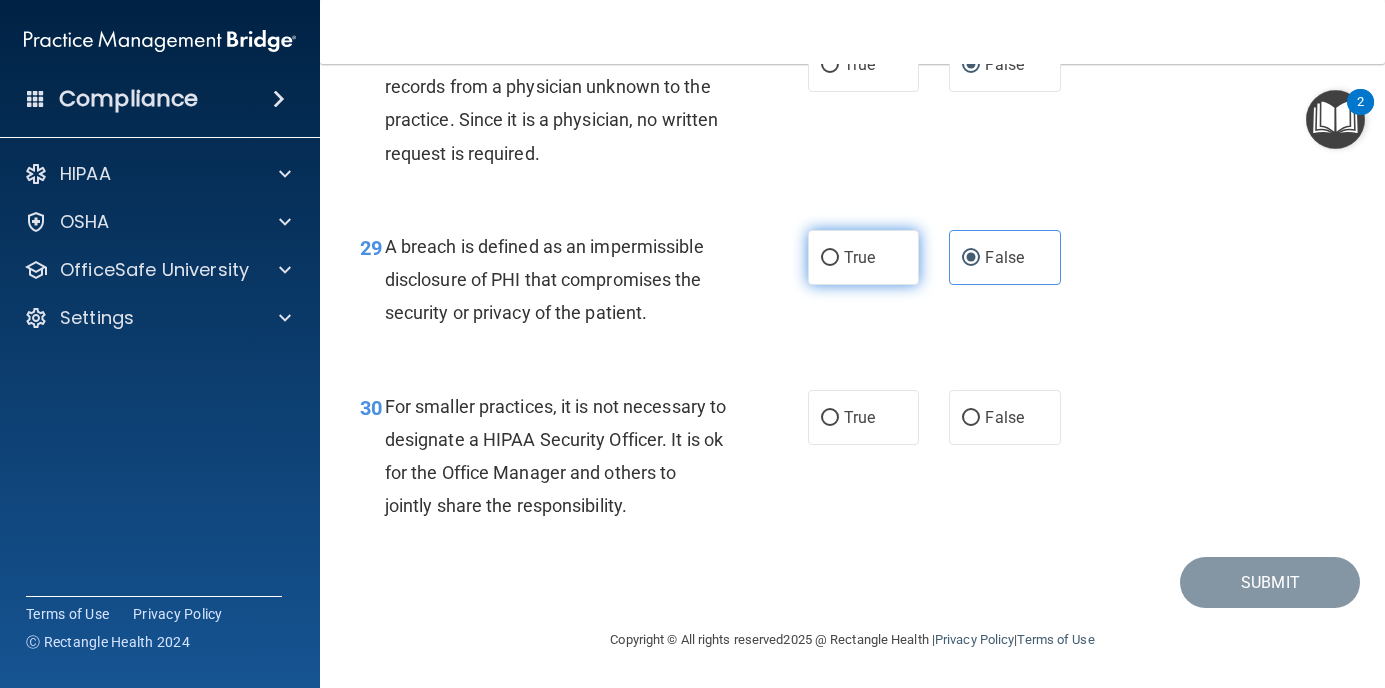 click on "True" at bounding box center (859, 257) 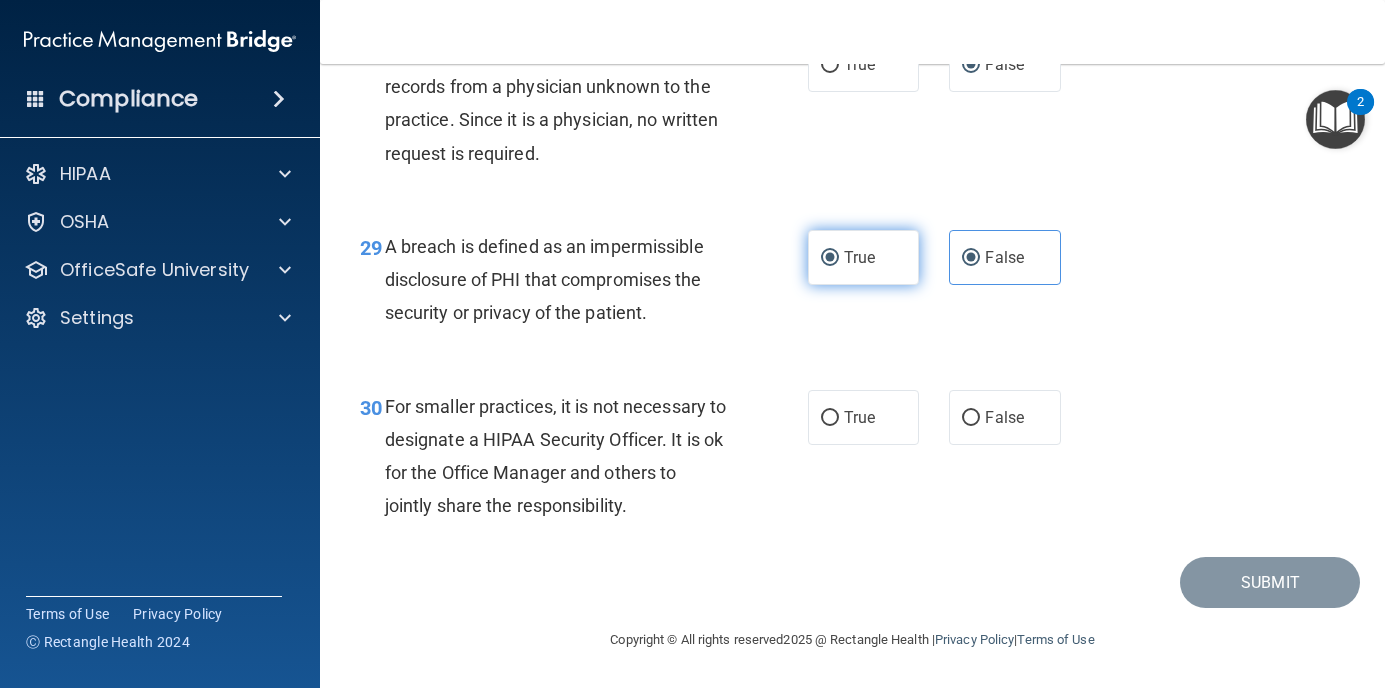 radio on "false" 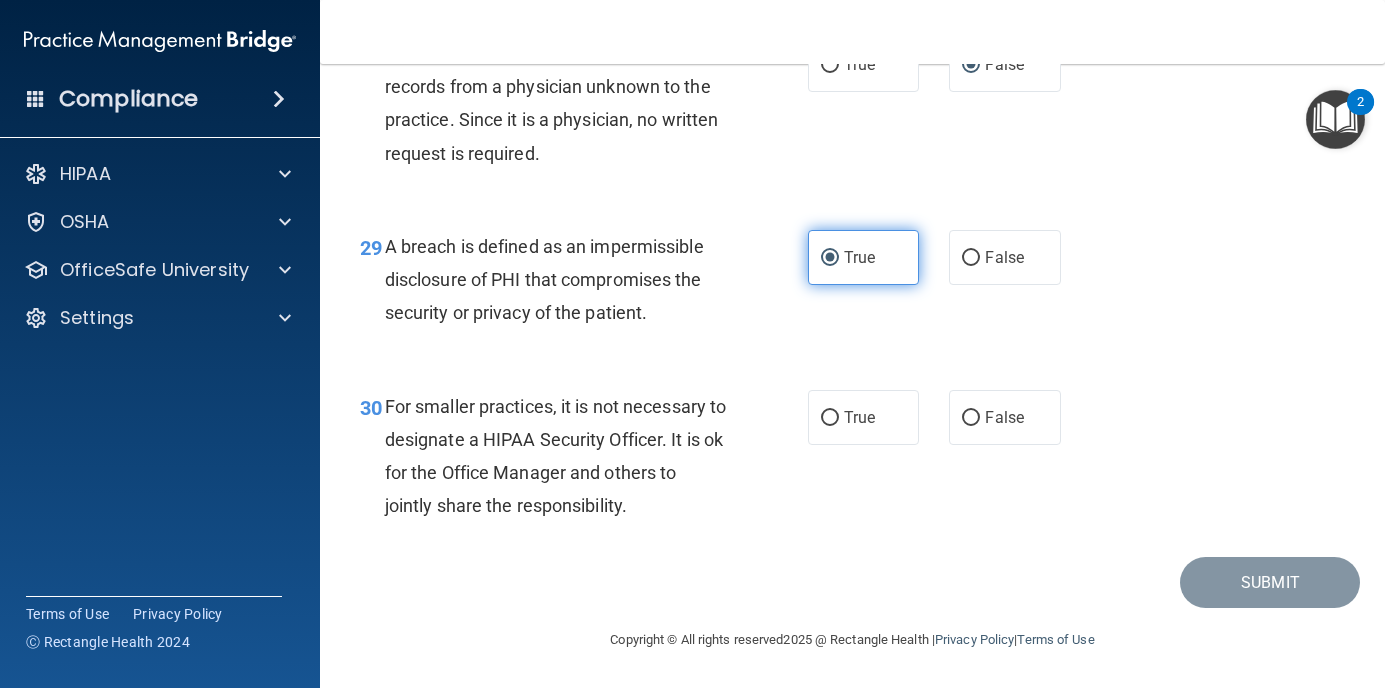 scroll, scrollTop: 5429, scrollLeft: 0, axis: vertical 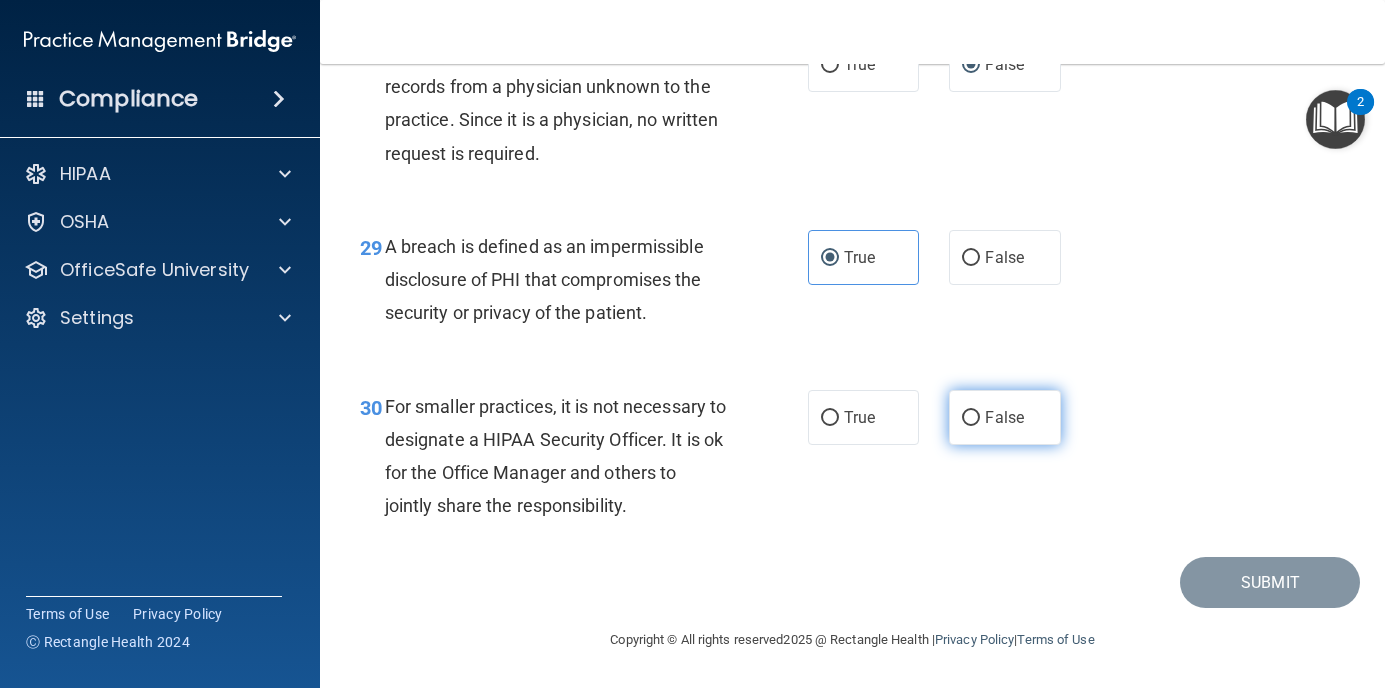click on "False" at bounding box center (1005, 417) 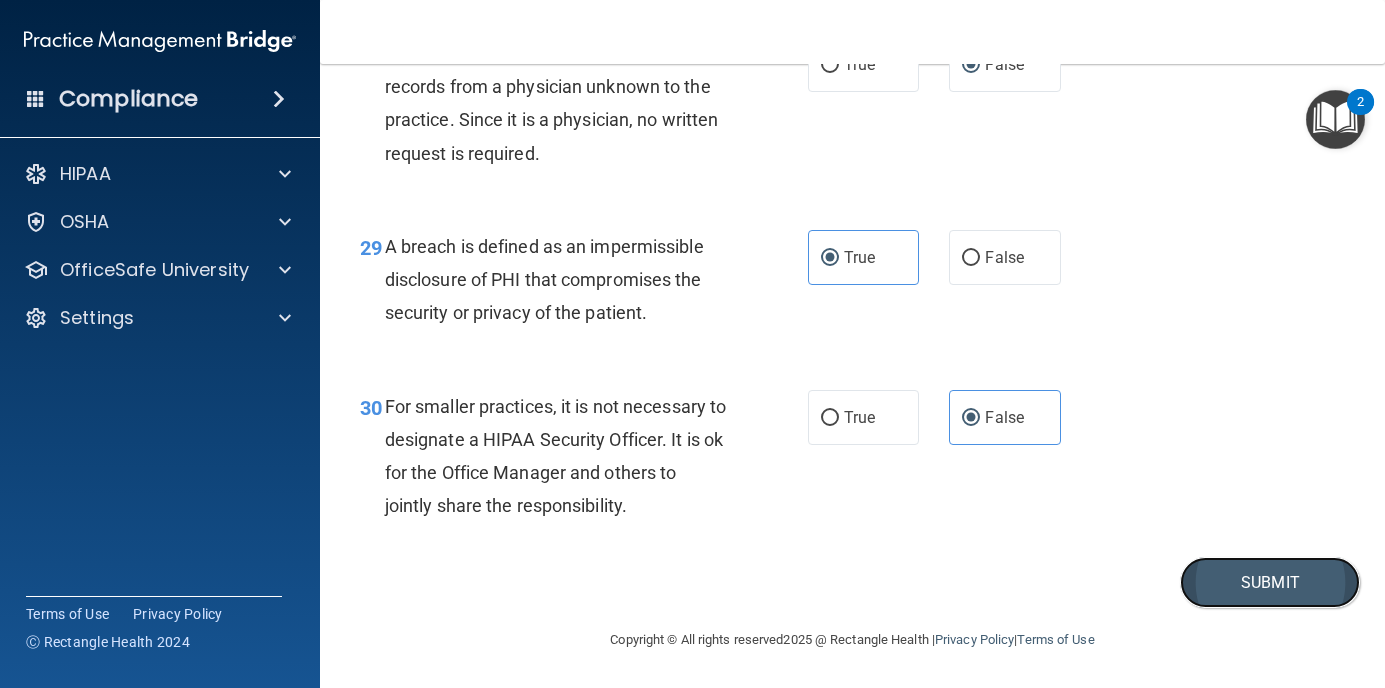 click on "Submit" at bounding box center (1270, 582) 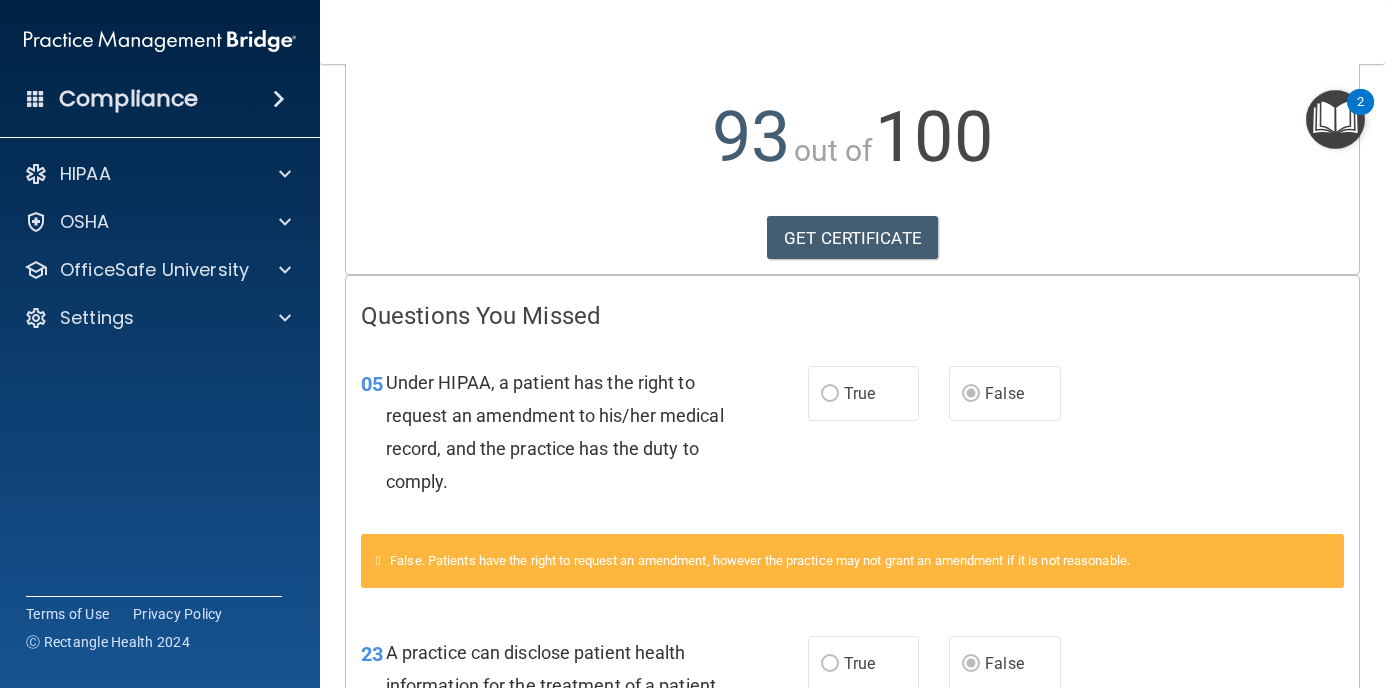 scroll, scrollTop: 151, scrollLeft: 0, axis: vertical 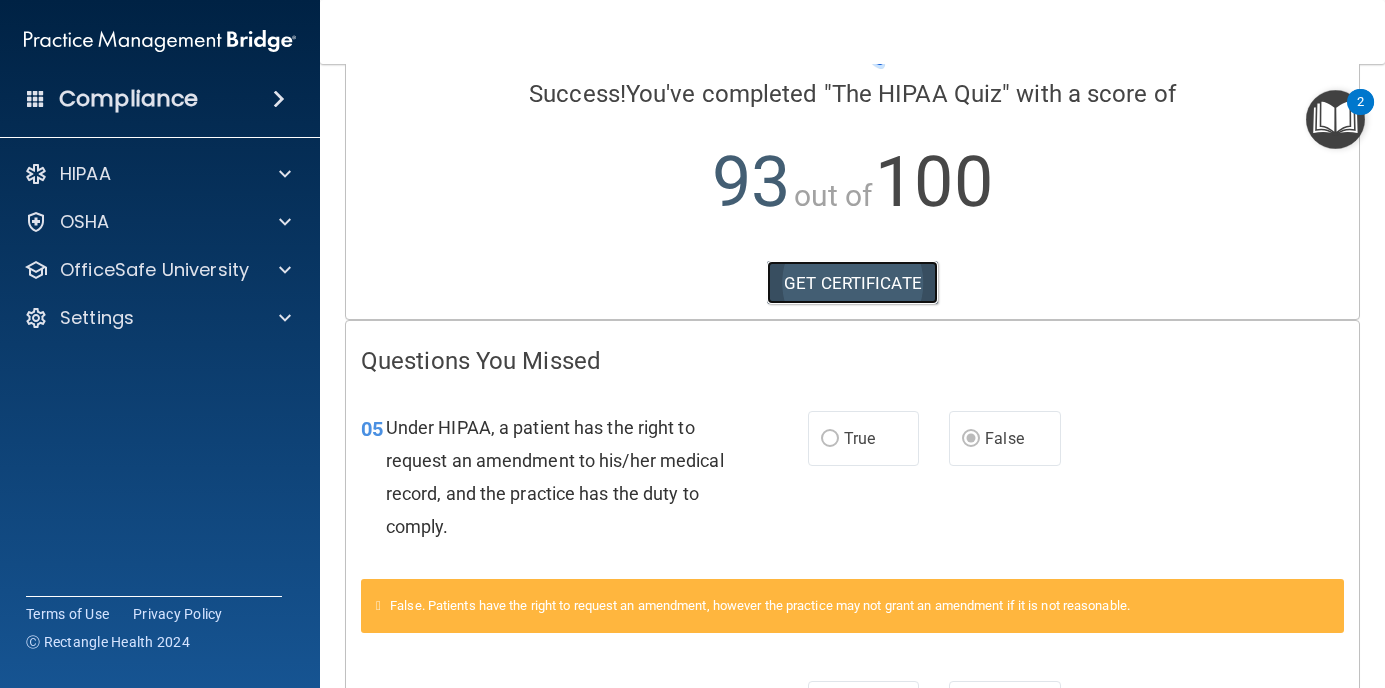 click on "GET CERTIFICATE" at bounding box center [852, 283] 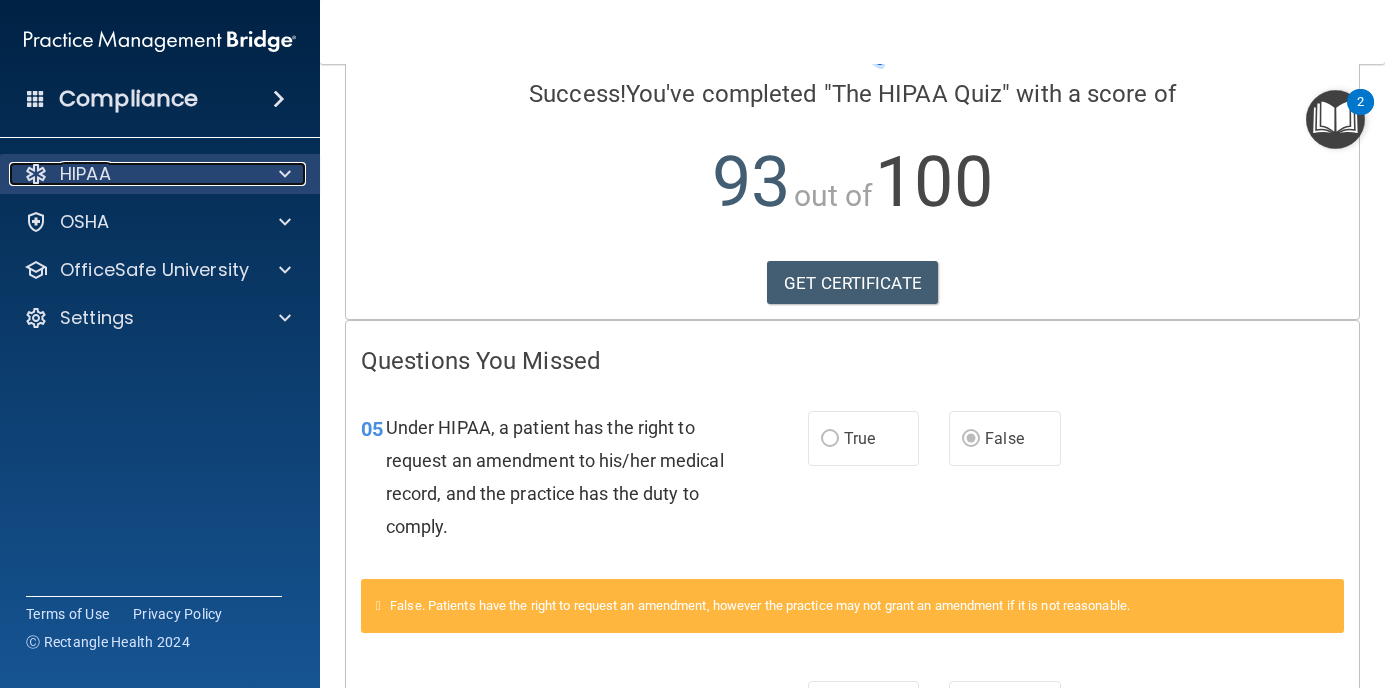 click on "HIPAA" at bounding box center [133, 174] 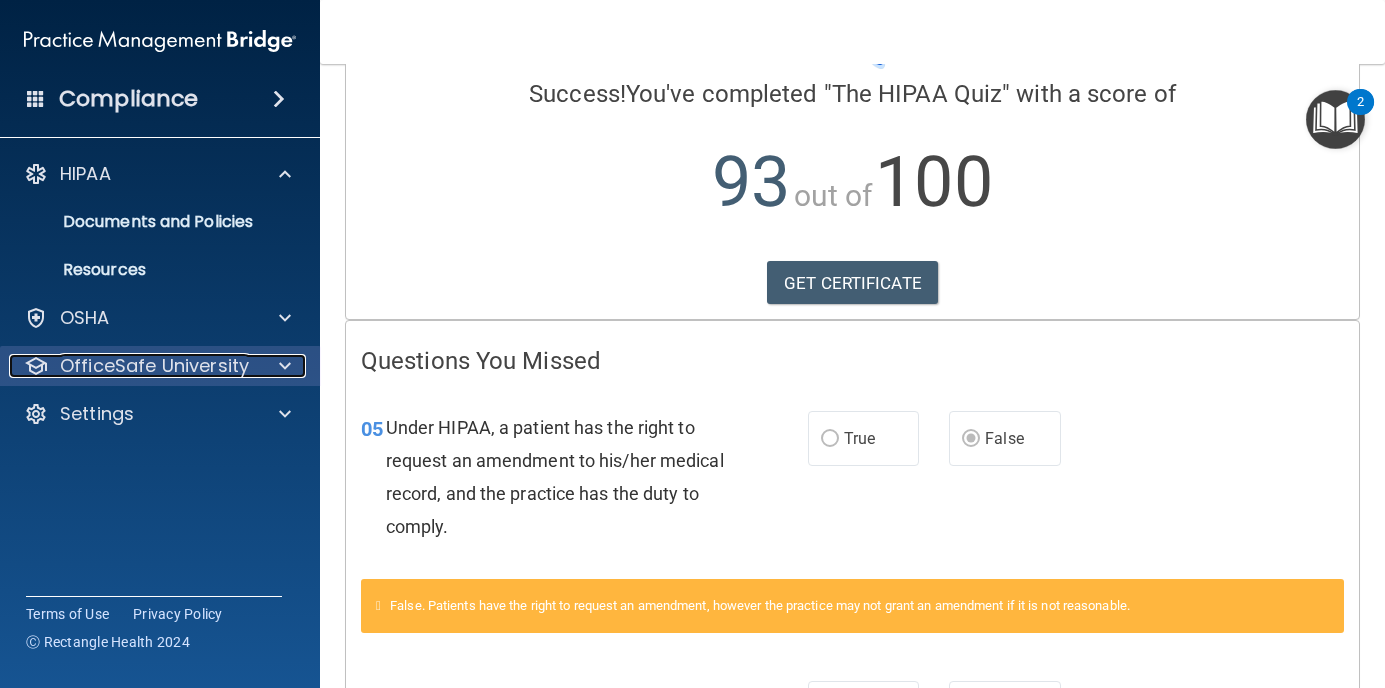 click on "OfficeSafe University" at bounding box center (154, 366) 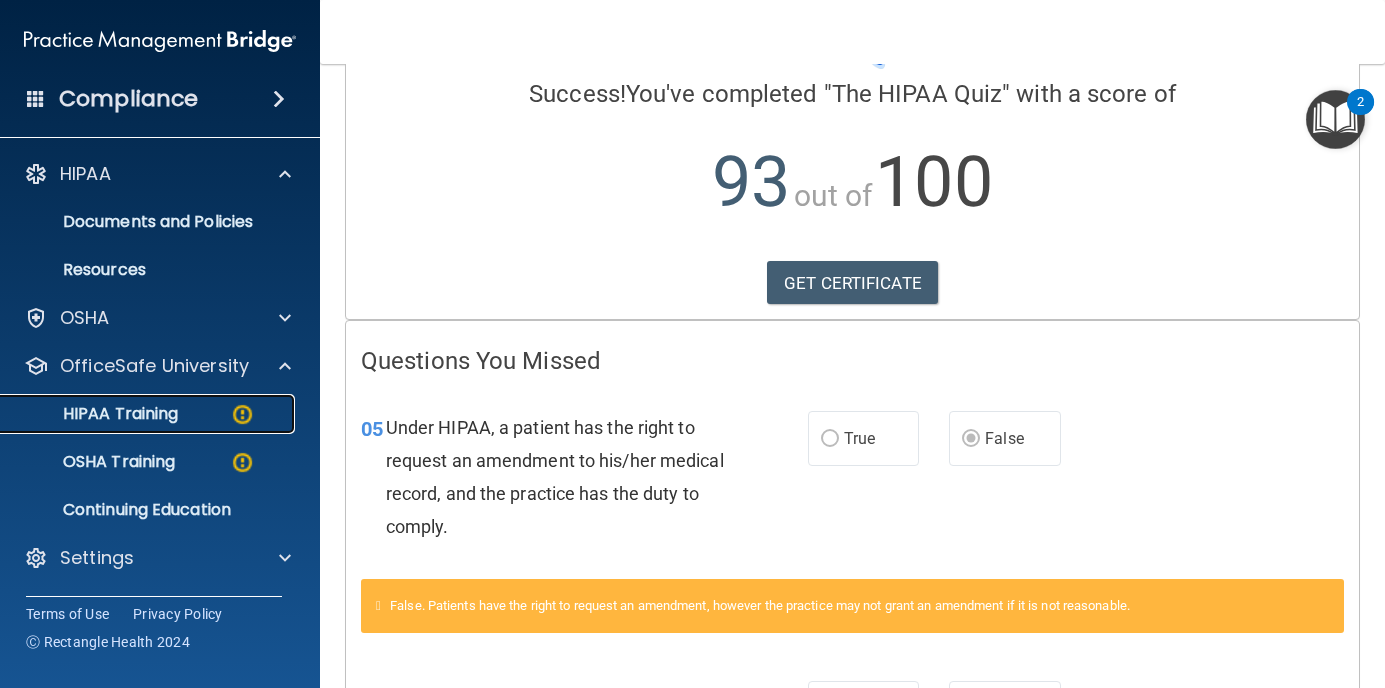 click on "HIPAA Training" at bounding box center (149, 414) 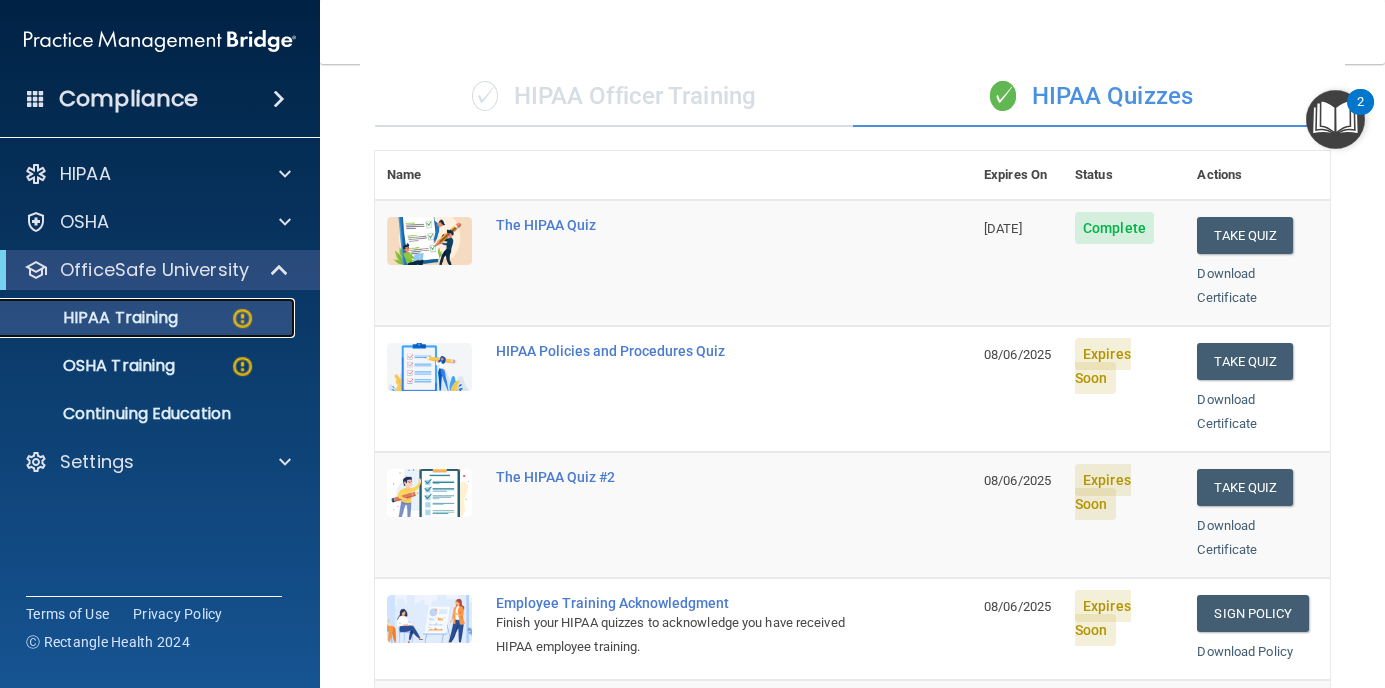 scroll, scrollTop: 151, scrollLeft: 0, axis: vertical 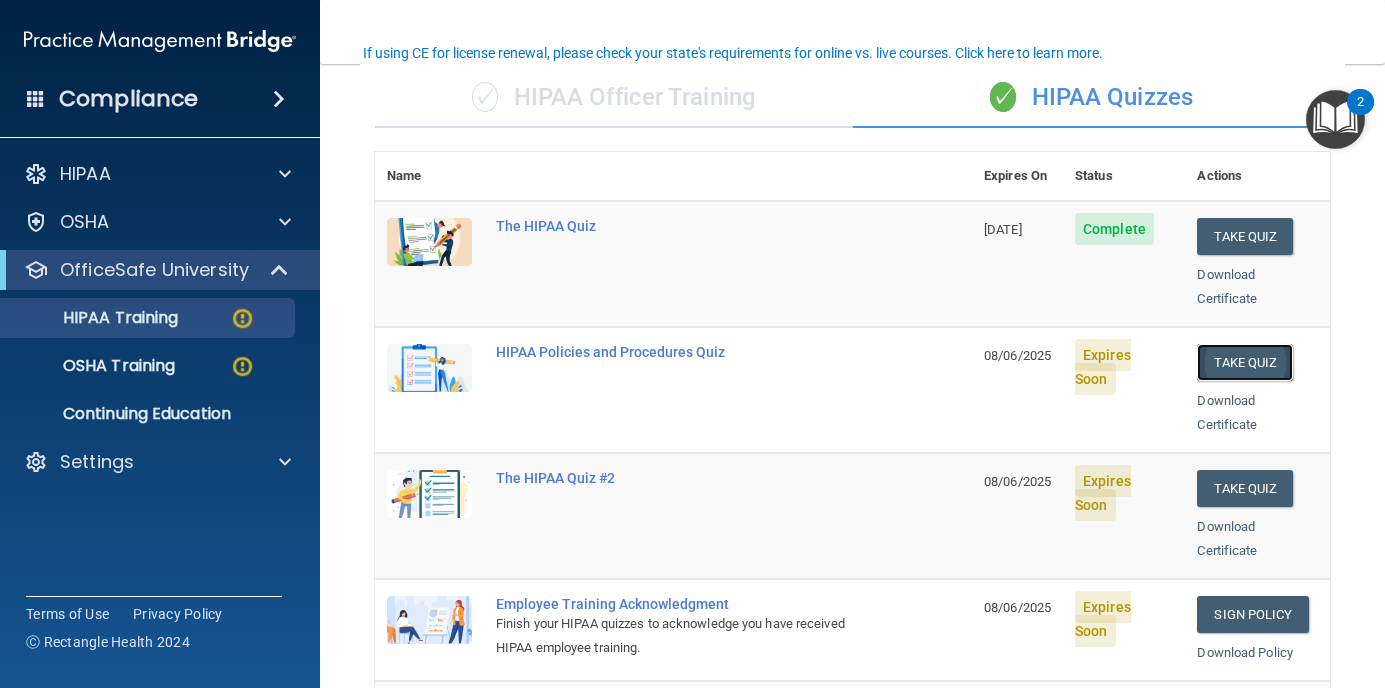 click on "Take Quiz" at bounding box center [1245, 362] 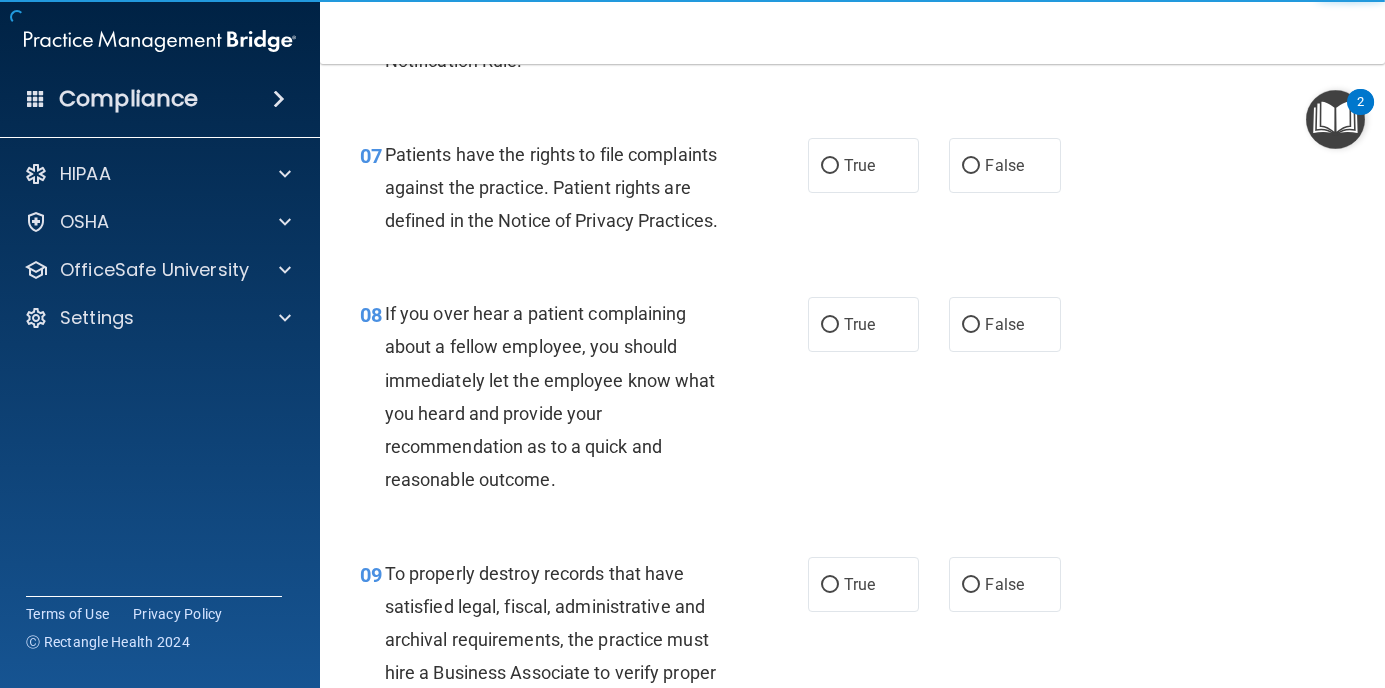 scroll, scrollTop: 1751, scrollLeft: 0, axis: vertical 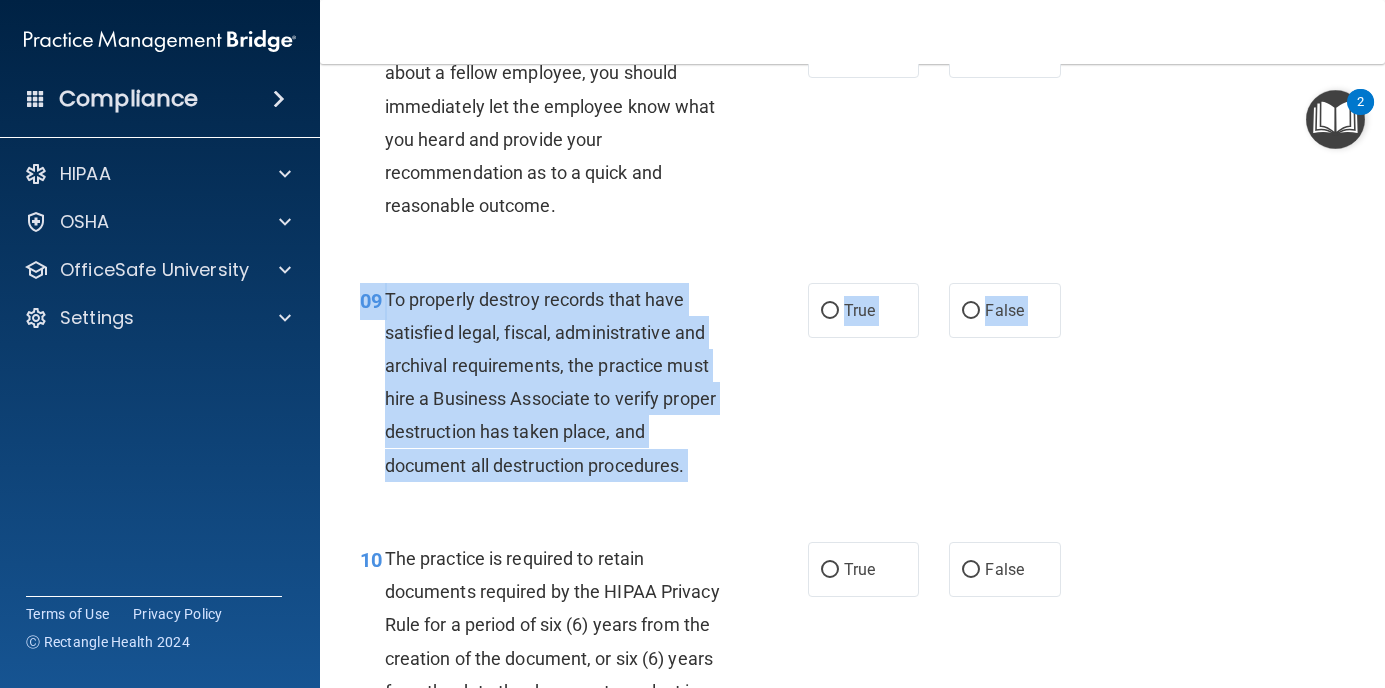 drag, startPoint x: 1369, startPoint y: 281, endPoint x: 1398, endPoint y: 566, distance: 286.47165 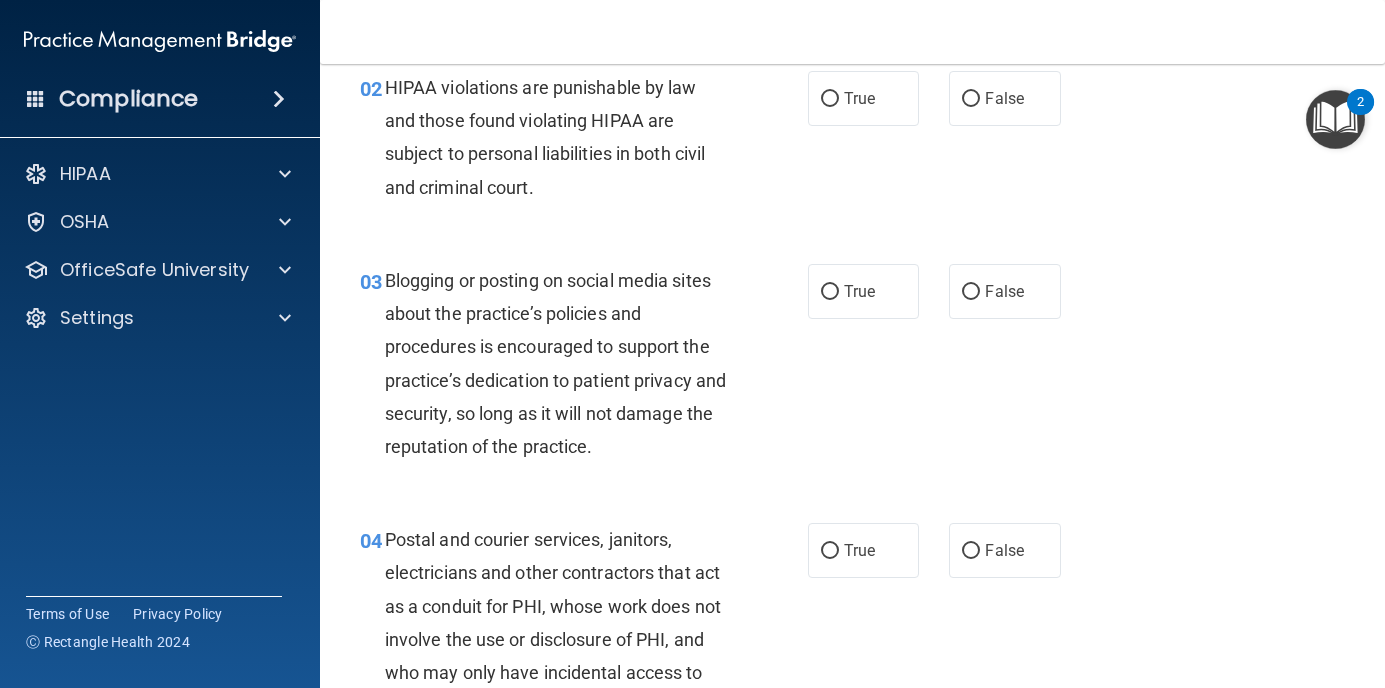 scroll, scrollTop: 0, scrollLeft: 0, axis: both 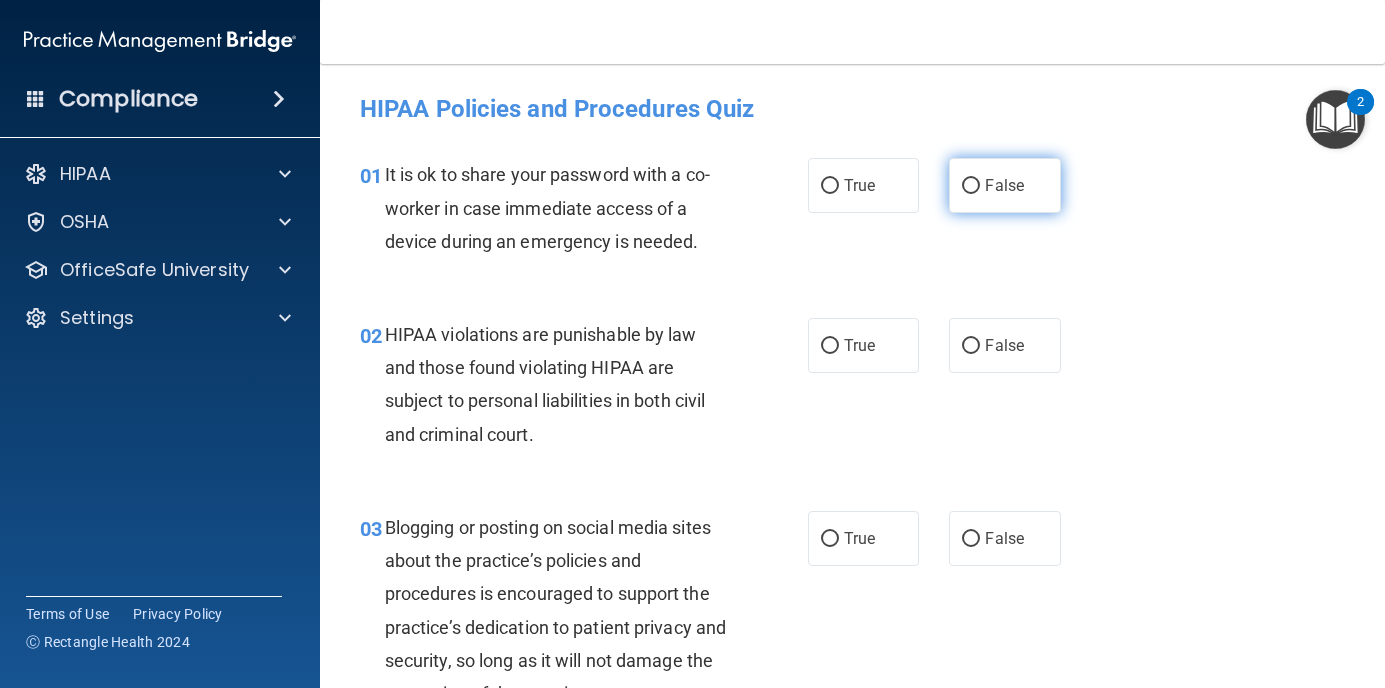 click on "False" at bounding box center [1005, 185] 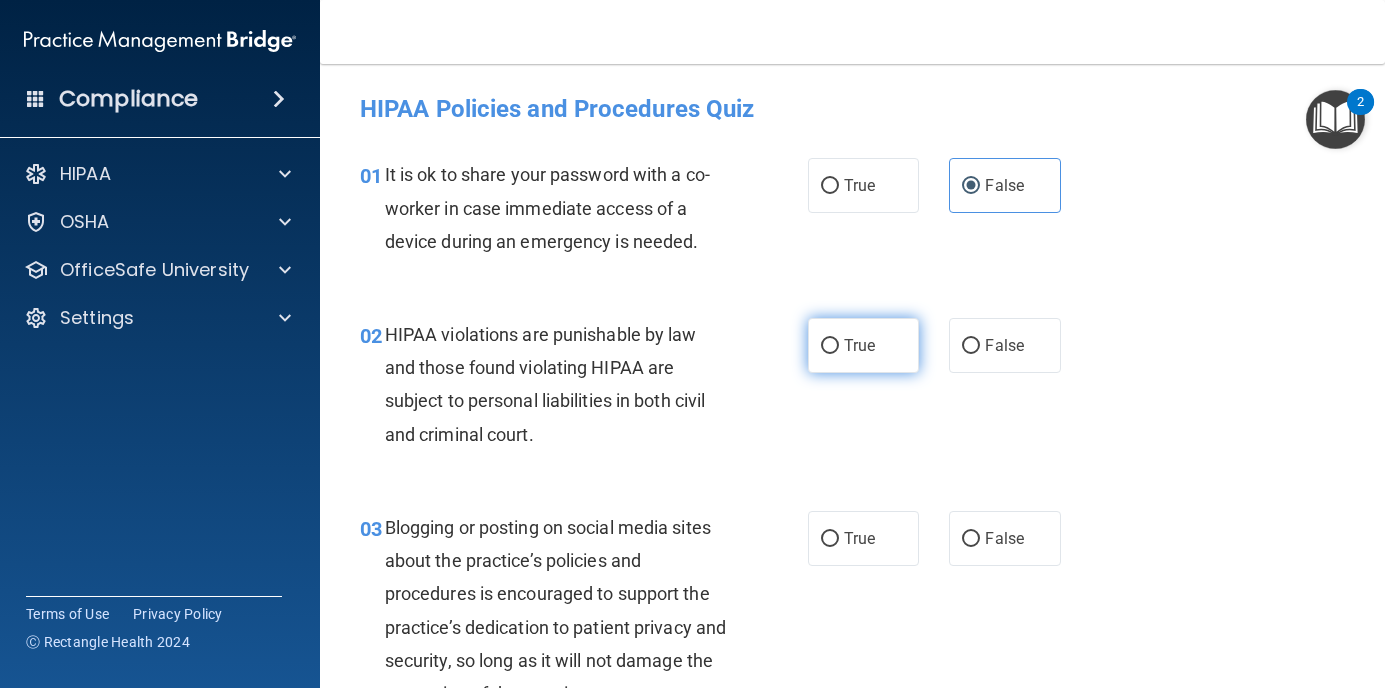 click on "True" at bounding box center [830, 346] 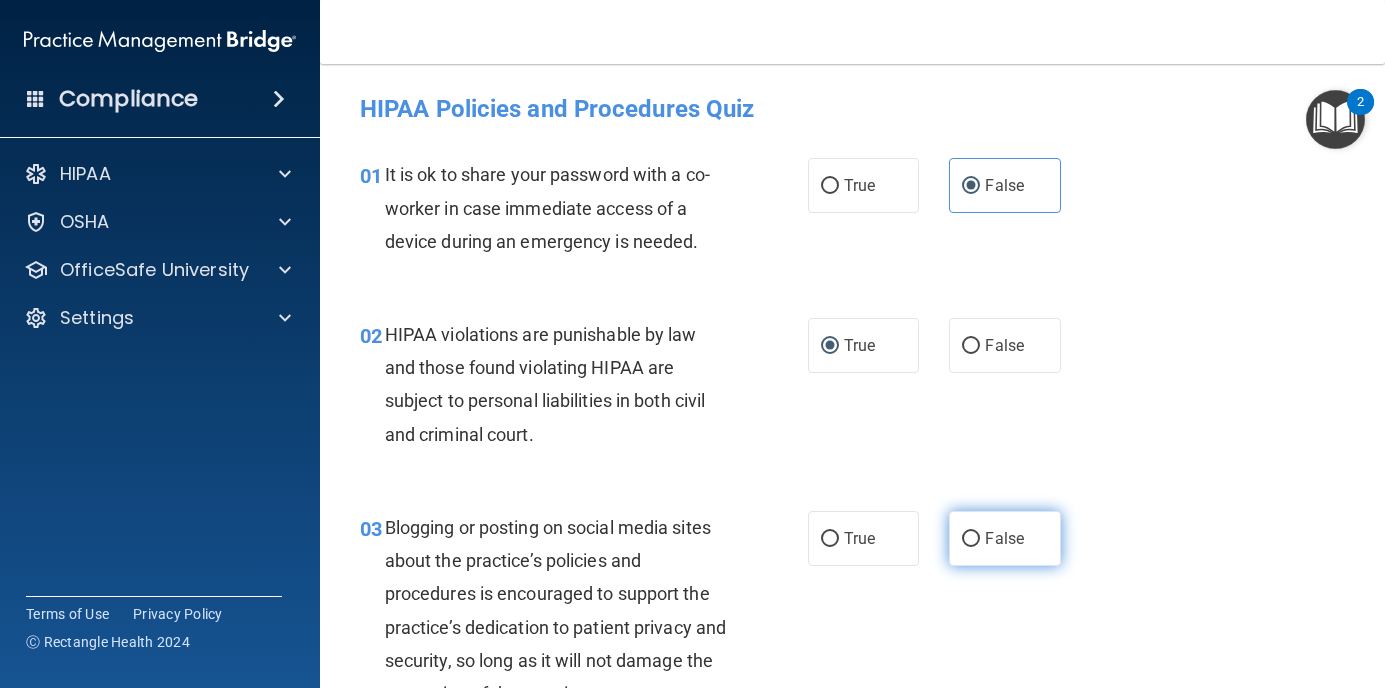 click on "False" at bounding box center (1005, 538) 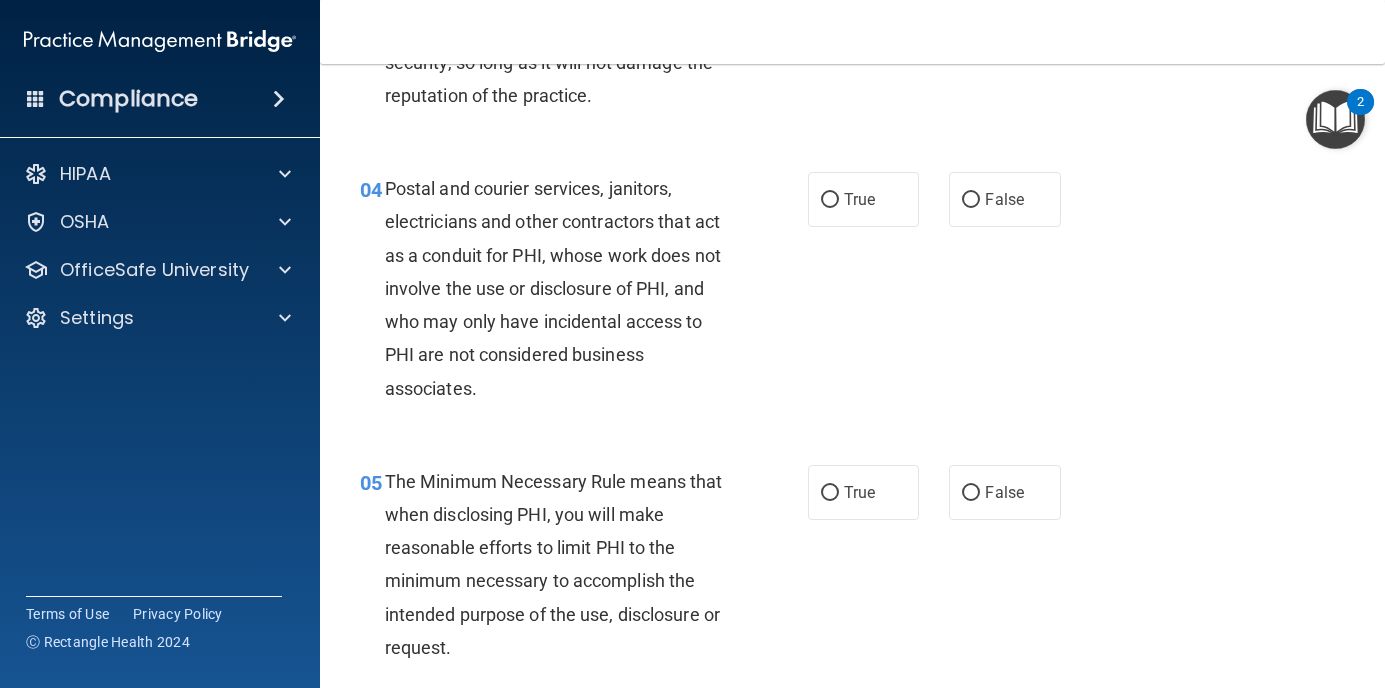 scroll, scrollTop: 600, scrollLeft: 0, axis: vertical 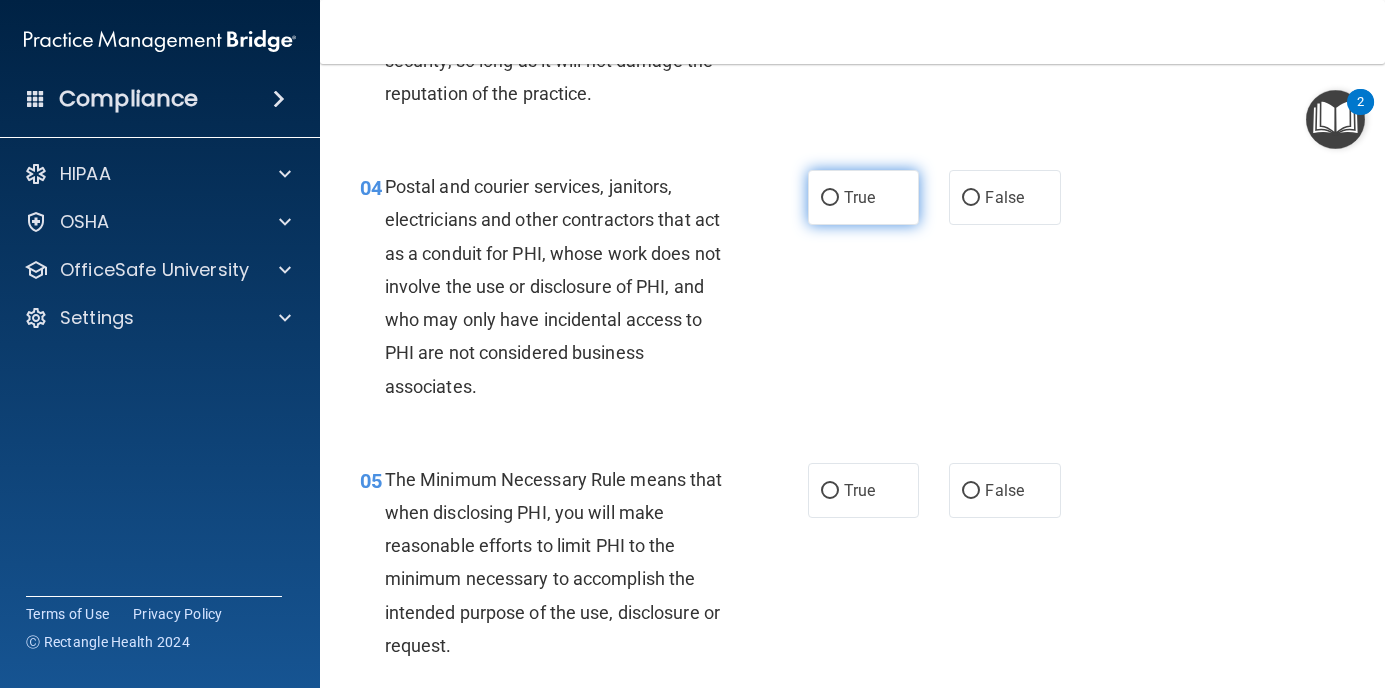 click on "True" at bounding box center (864, 197) 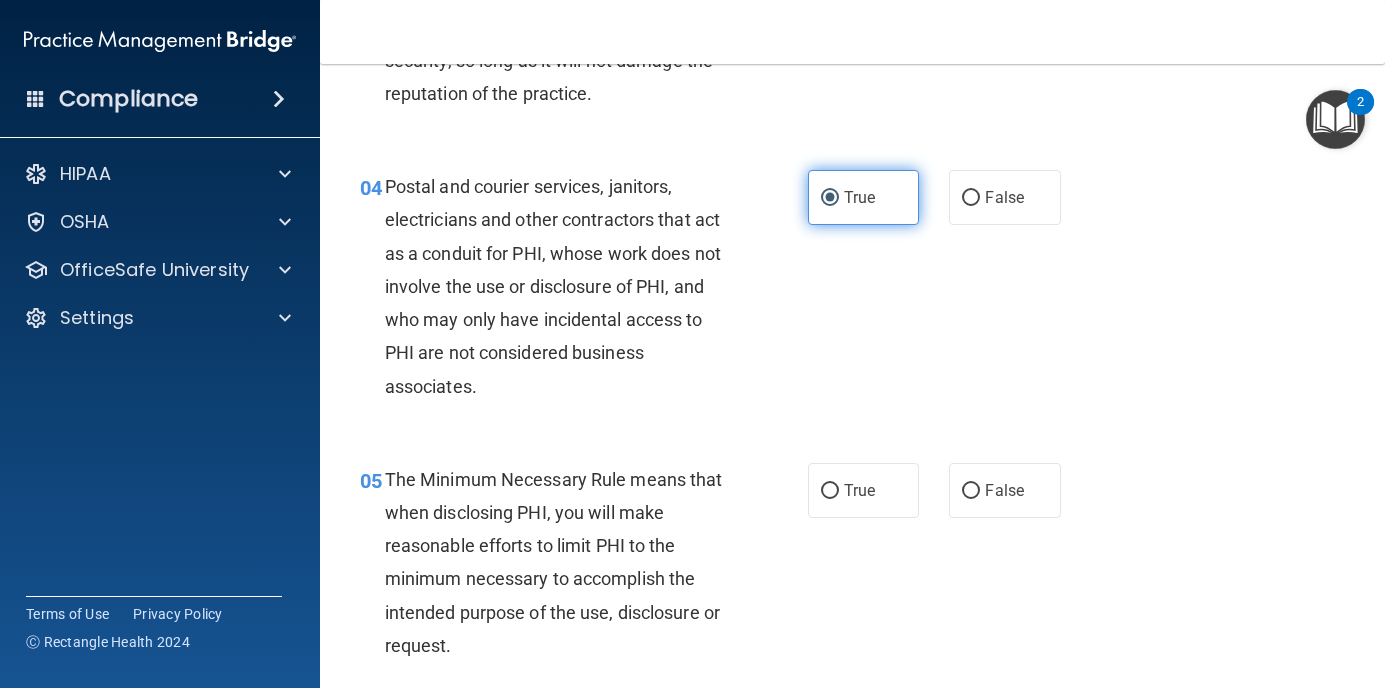 click on "True" at bounding box center (859, 197) 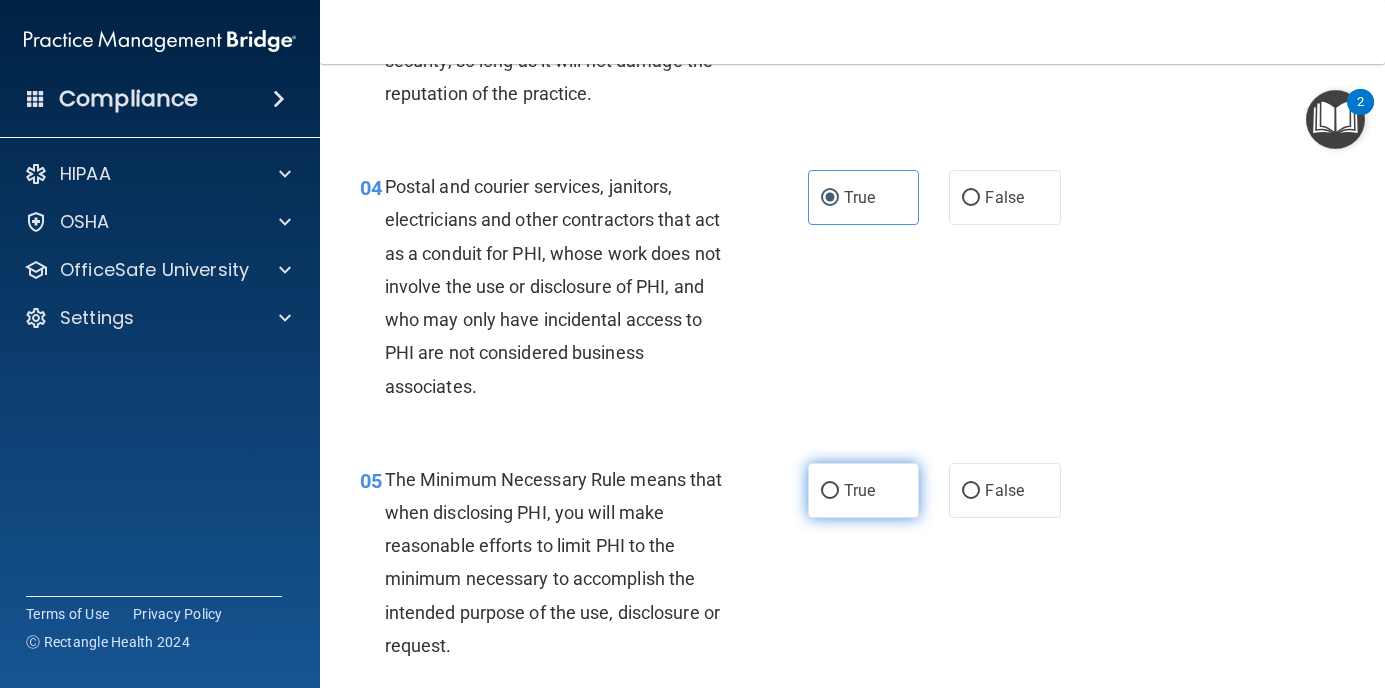 click on "True" at bounding box center (859, 490) 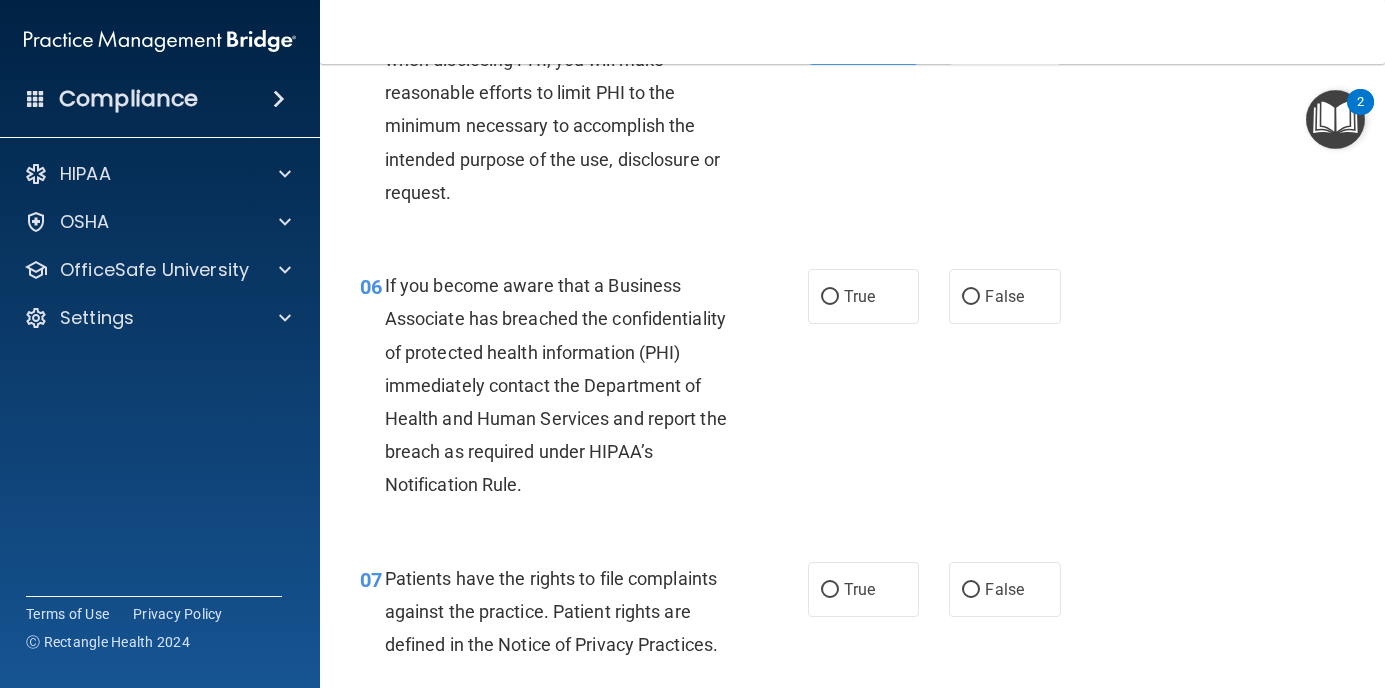 scroll, scrollTop: 1100, scrollLeft: 0, axis: vertical 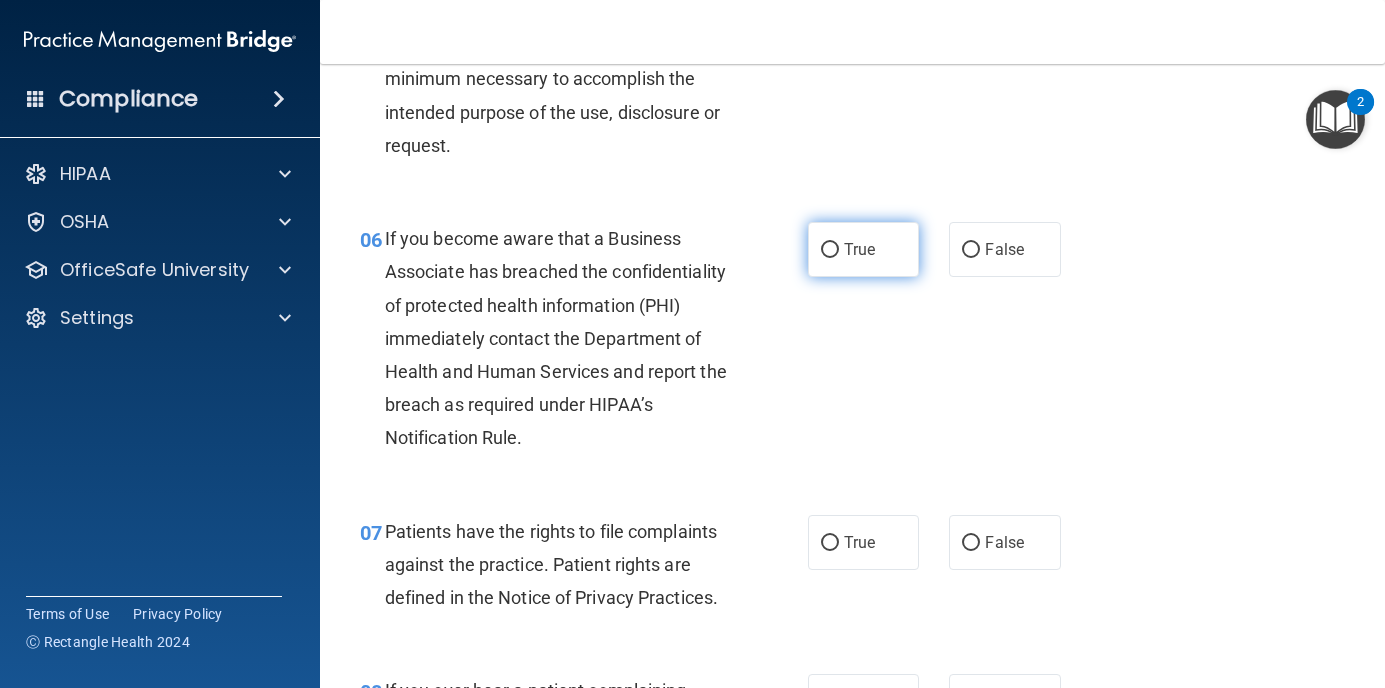 click on "True" at bounding box center (864, 249) 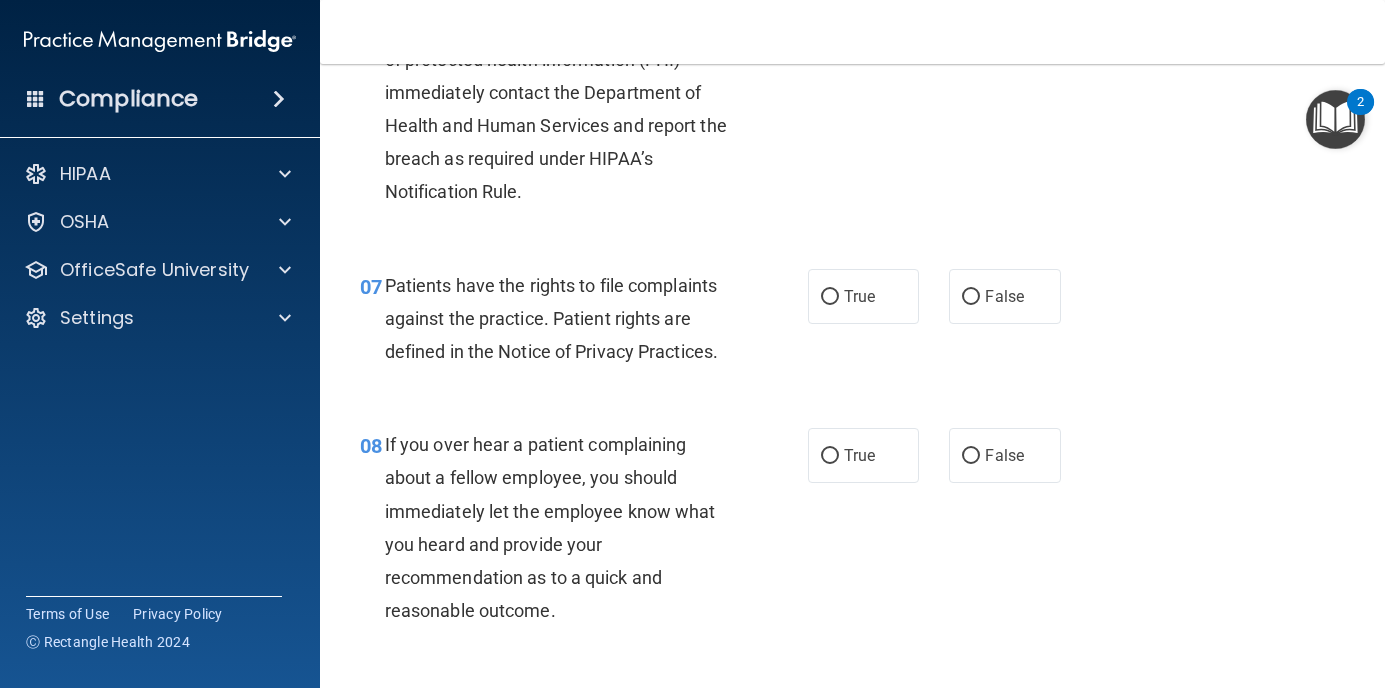 scroll, scrollTop: 1400, scrollLeft: 0, axis: vertical 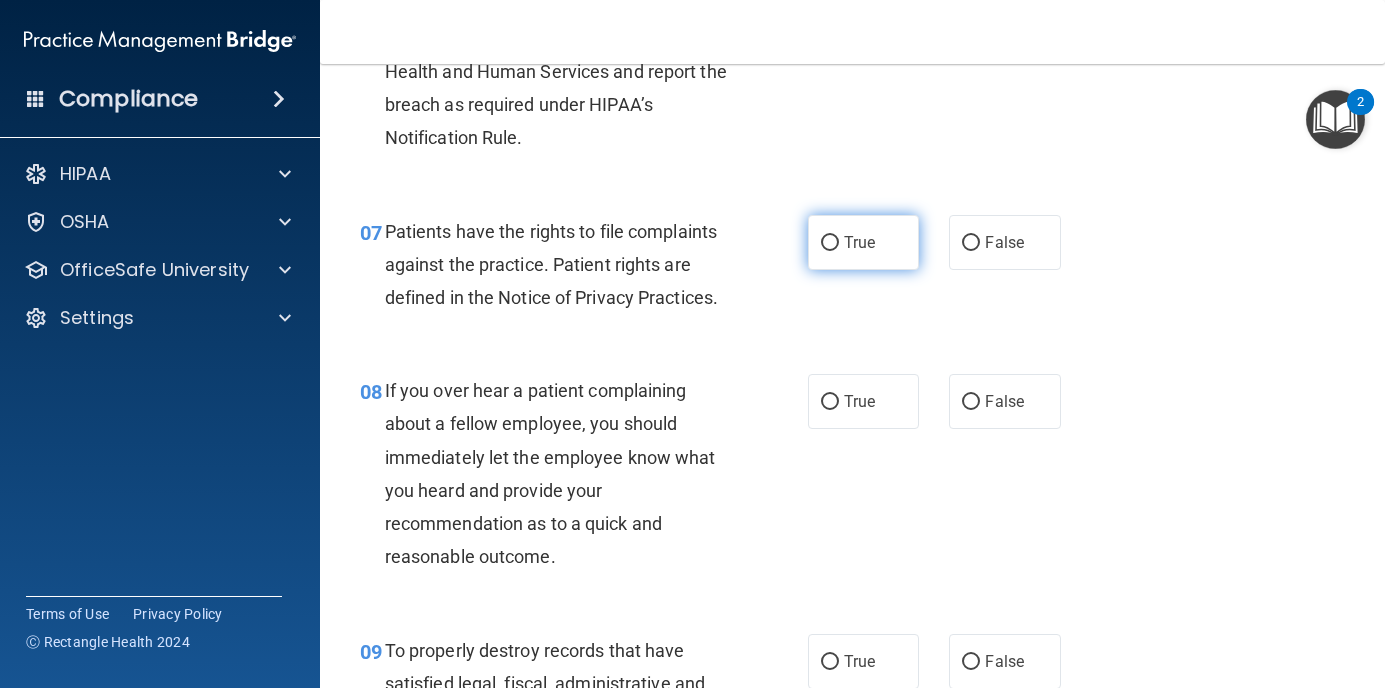click on "True" at bounding box center [864, 242] 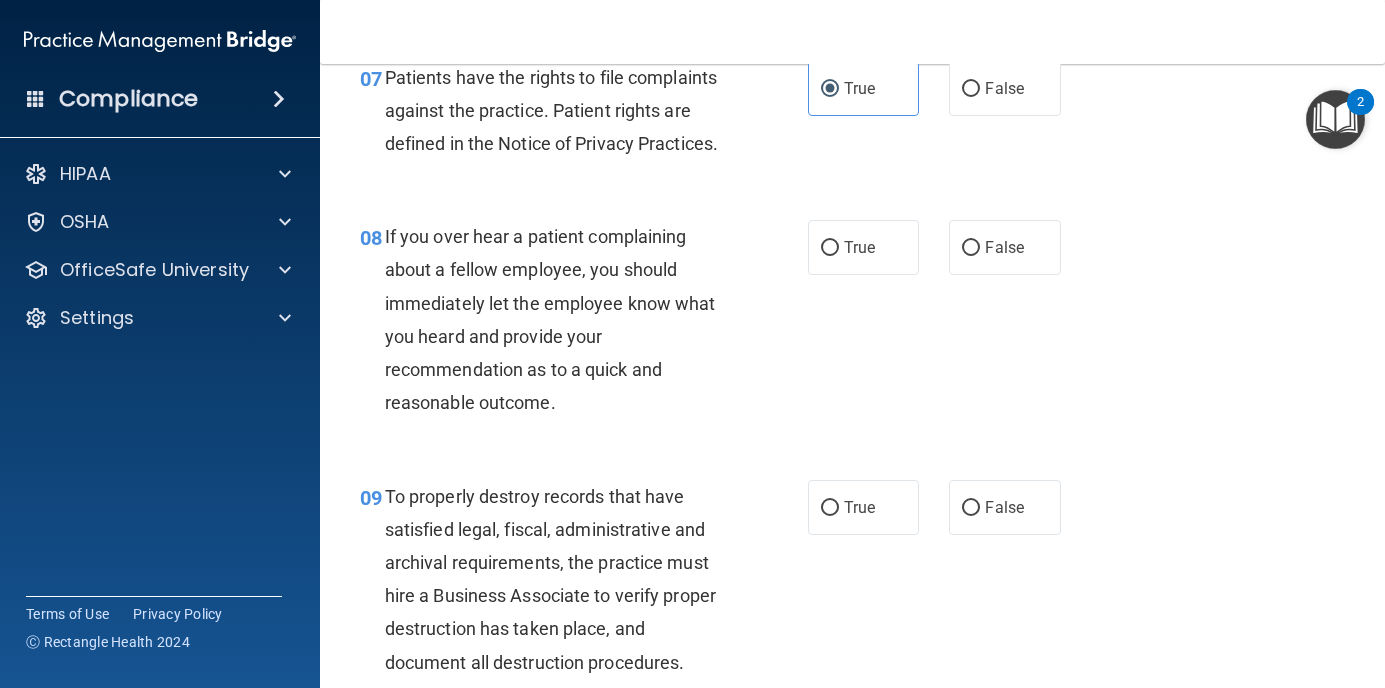 scroll, scrollTop: 1600, scrollLeft: 0, axis: vertical 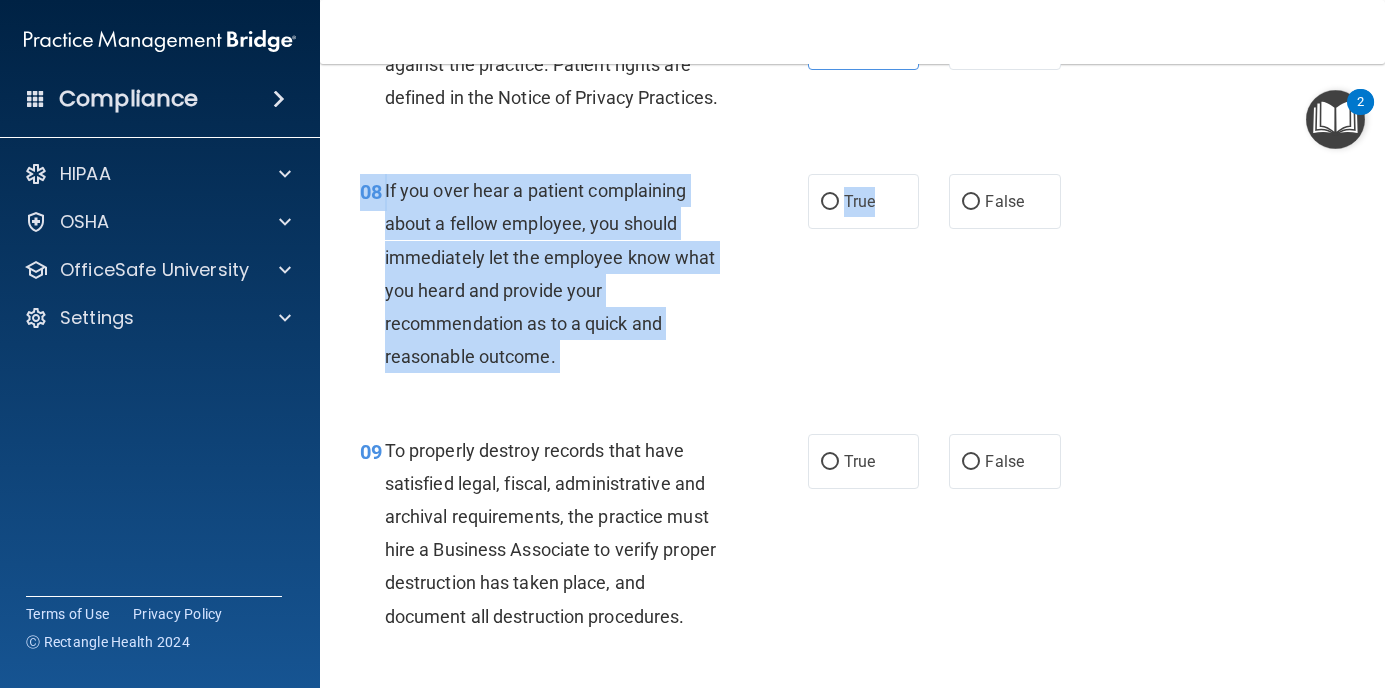 drag, startPoint x: 882, startPoint y: 212, endPoint x: 936, endPoint y: 270, distance: 79.24645 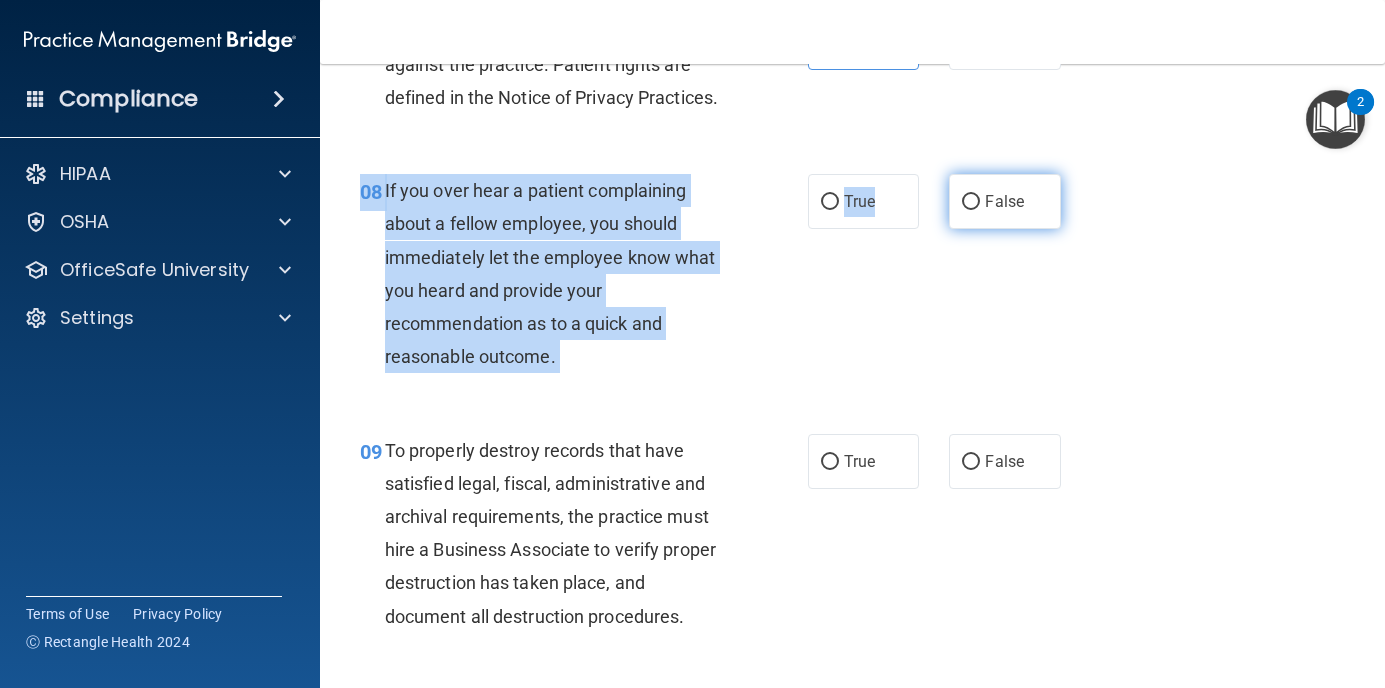 click on "False" at bounding box center [971, 202] 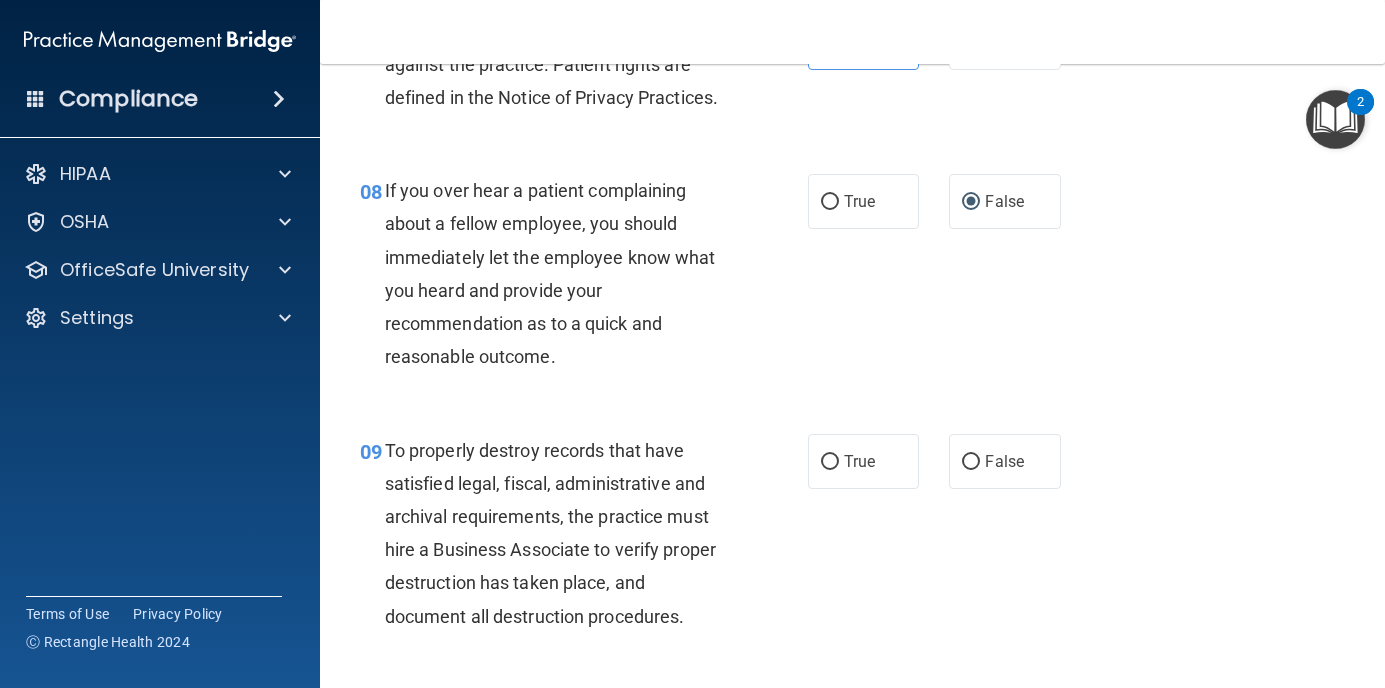 click on "08       If you over hear a patient complaining about a fellow employee, you should immediately let the employee know what you heard and provide your recommendation as to a quick and reasonable outcome.                  True           False" at bounding box center [852, 278] 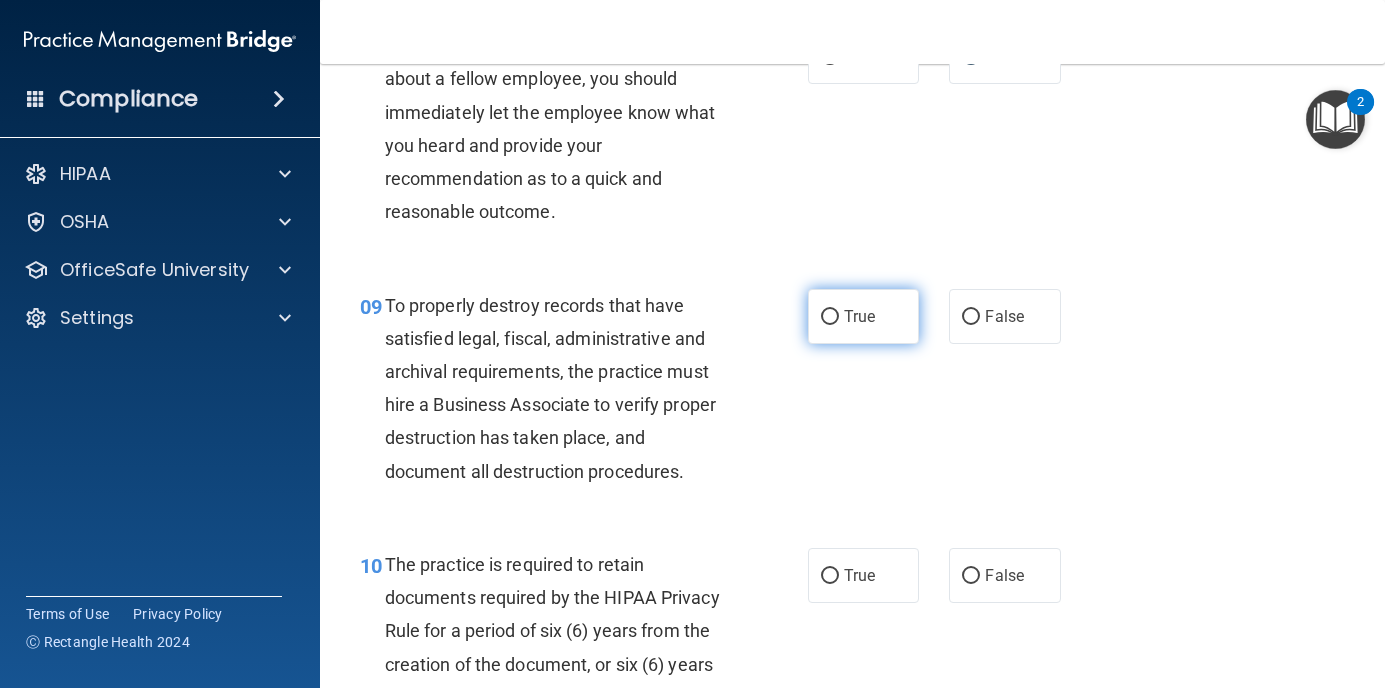 scroll, scrollTop: 1800, scrollLeft: 0, axis: vertical 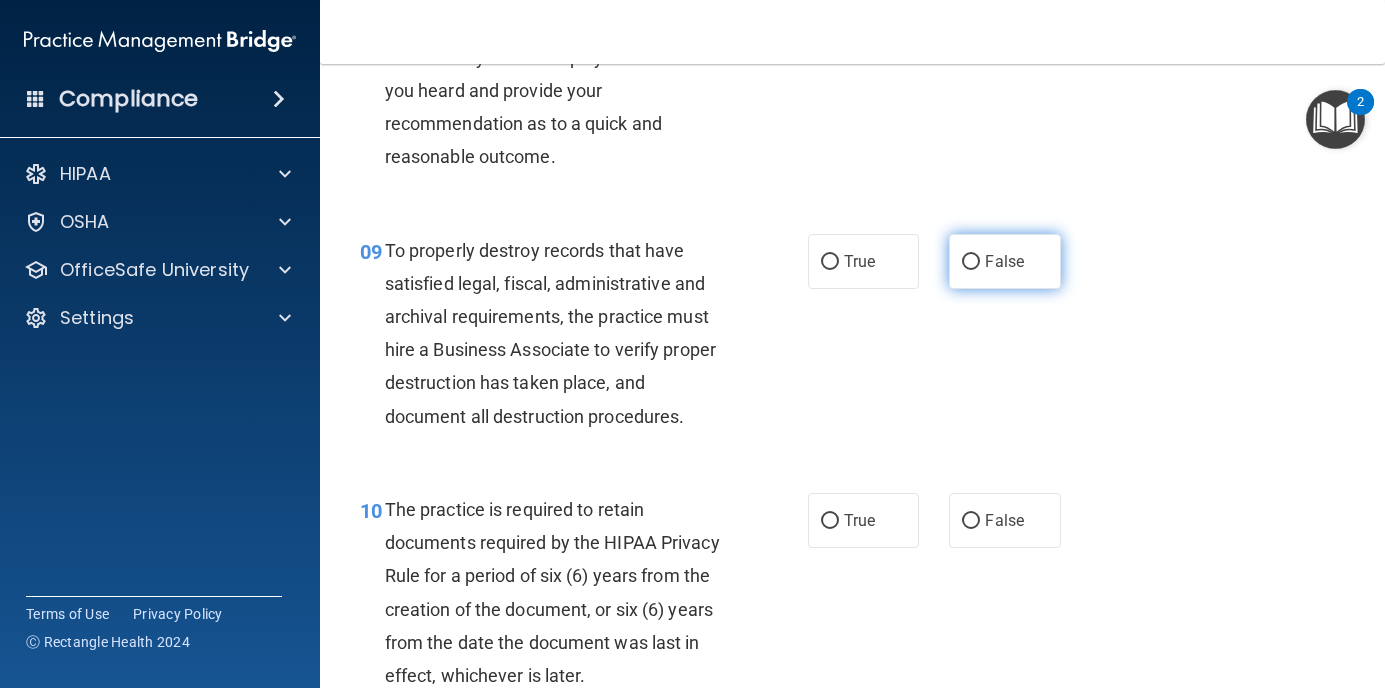 click on "False" at bounding box center [1005, 261] 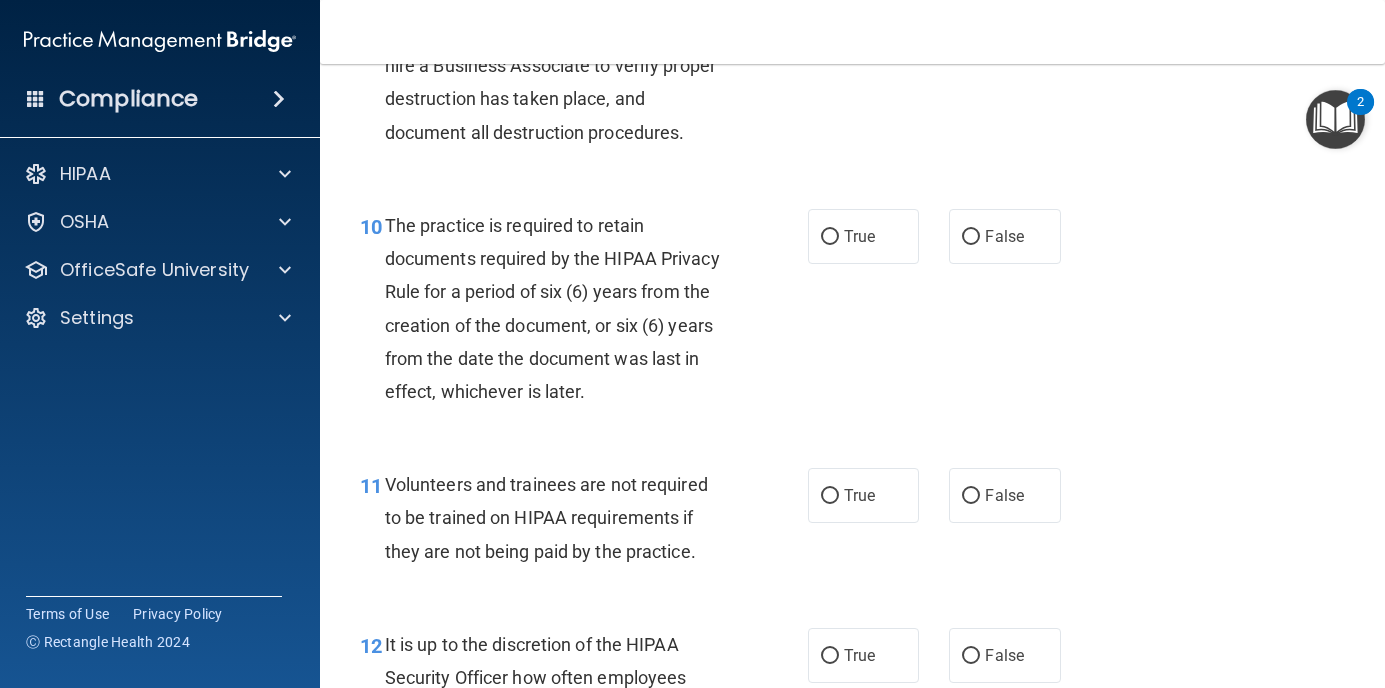 scroll, scrollTop: 2200, scrollLeft: 0, axis: vertical 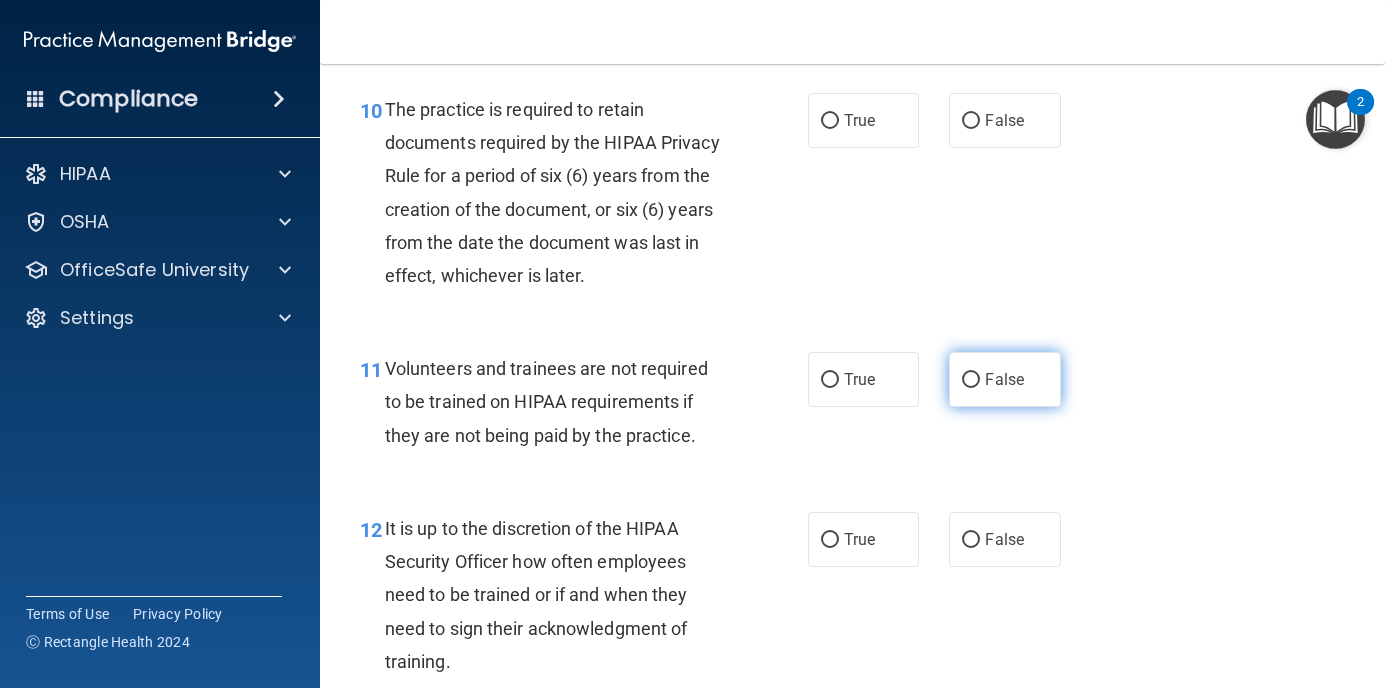 click on "False" at bounding box center (1005, 379) 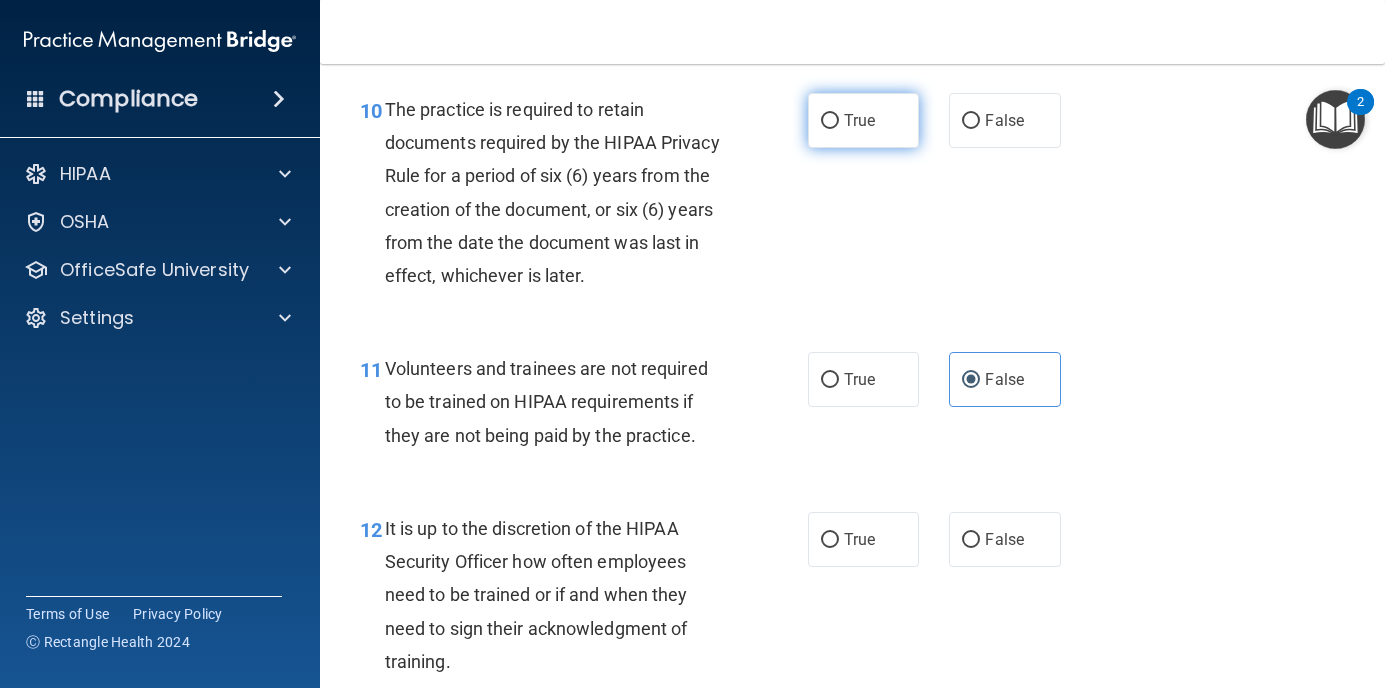 click on "True" at bounding box center (864, 120) 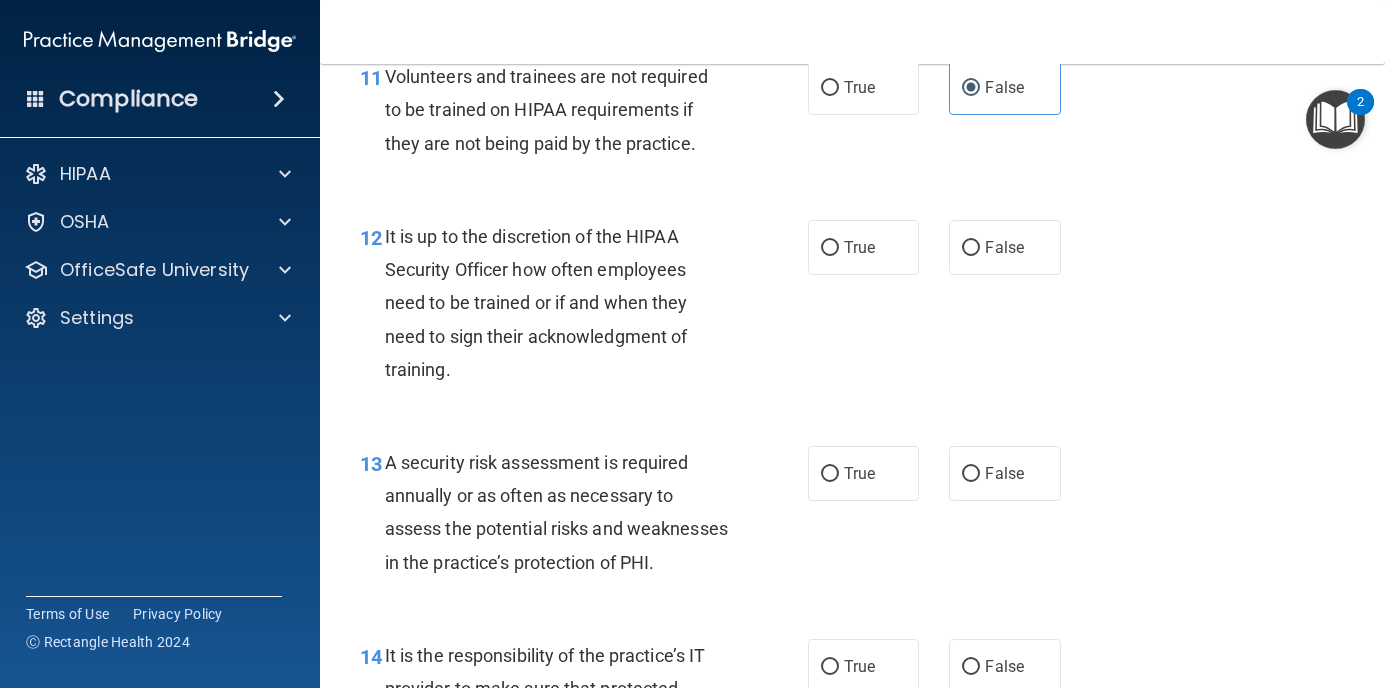 scroll, scrollTop: 2500, scrollLeft: 0, axis: vertical 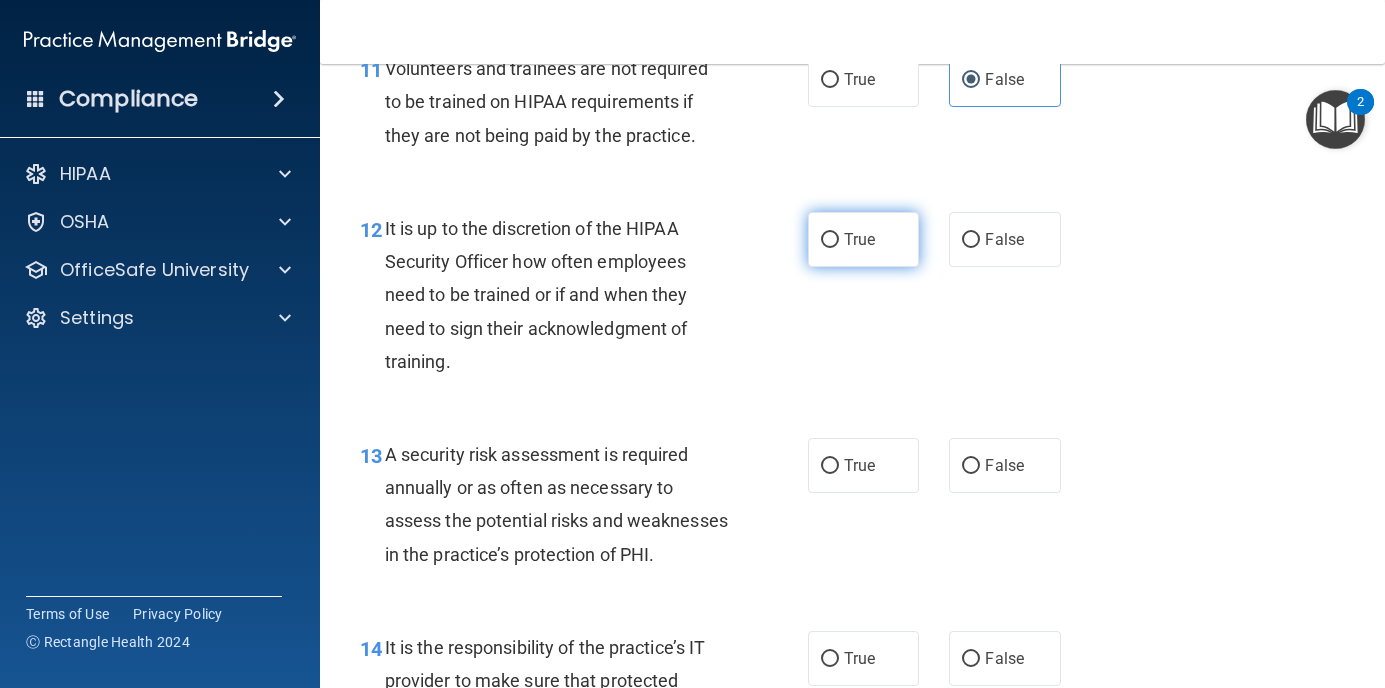 click on "True" at bounding box center [864, 239] 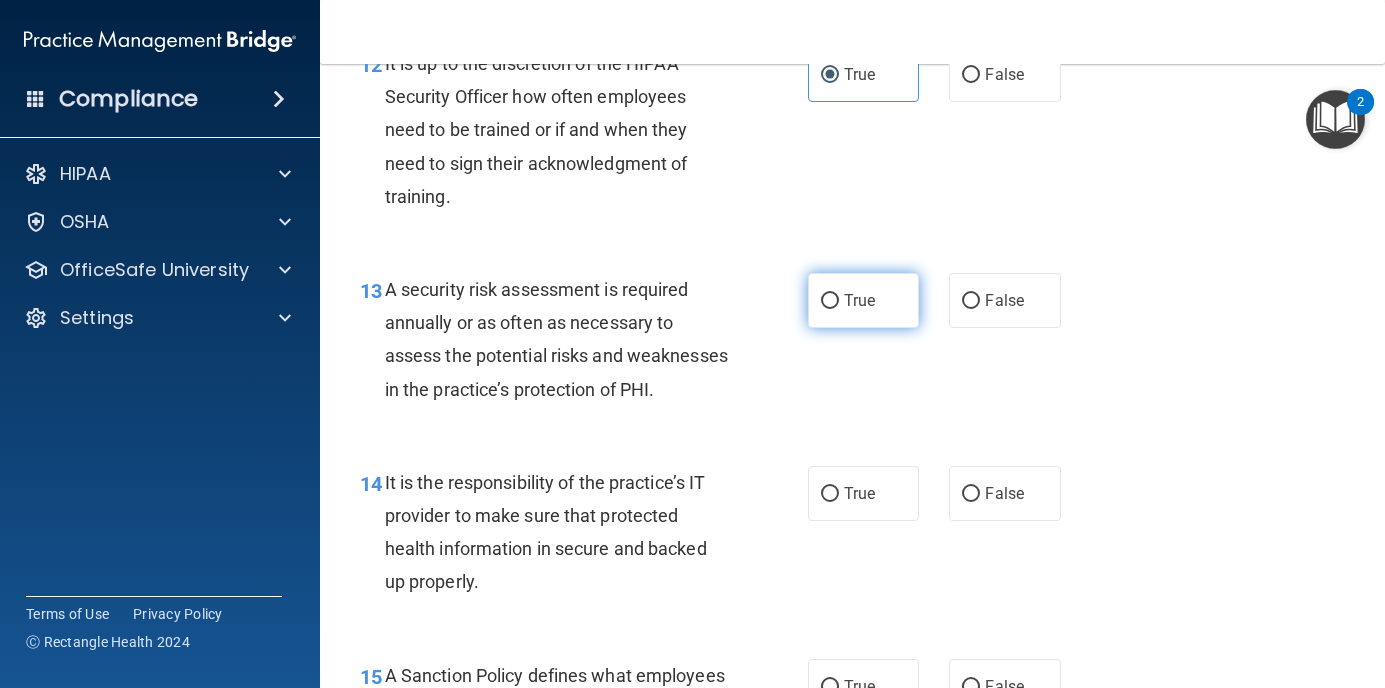 scroll, scrollTop: 2700, scrollLeft: 0, axis: vertical 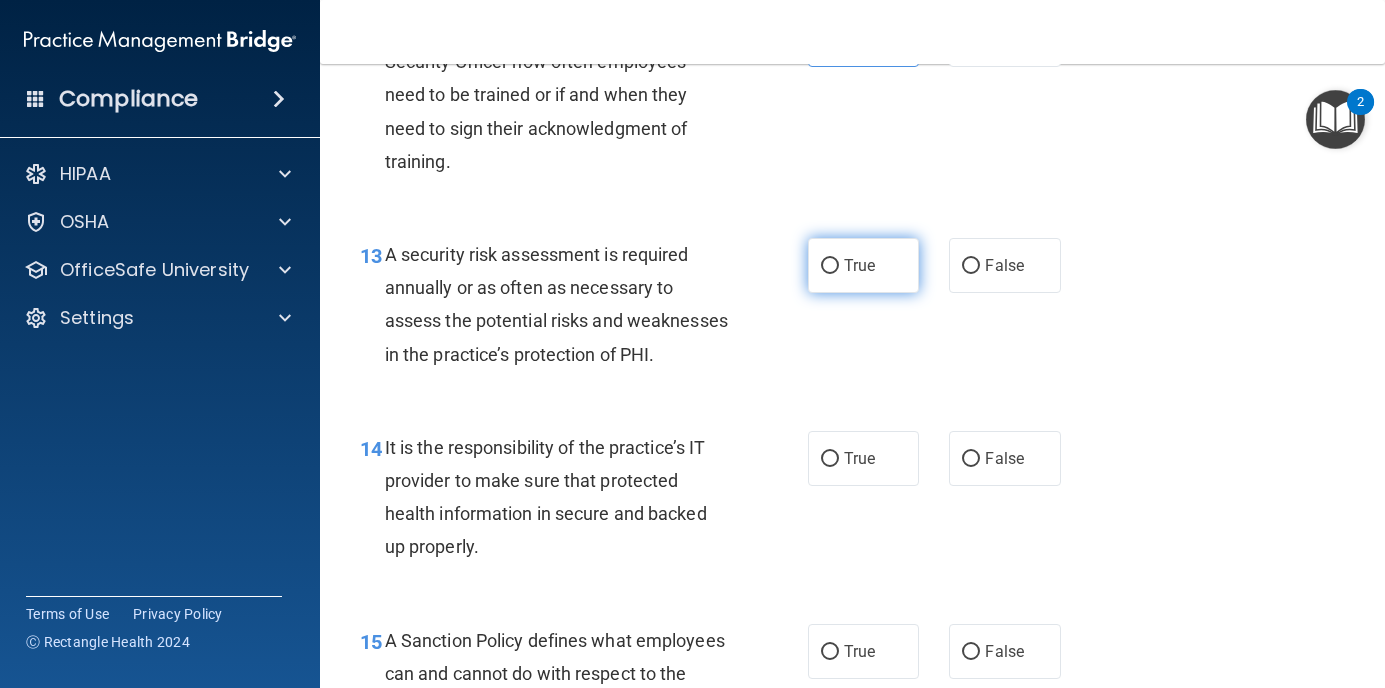 click on "True" at bounding box center [864, 265] 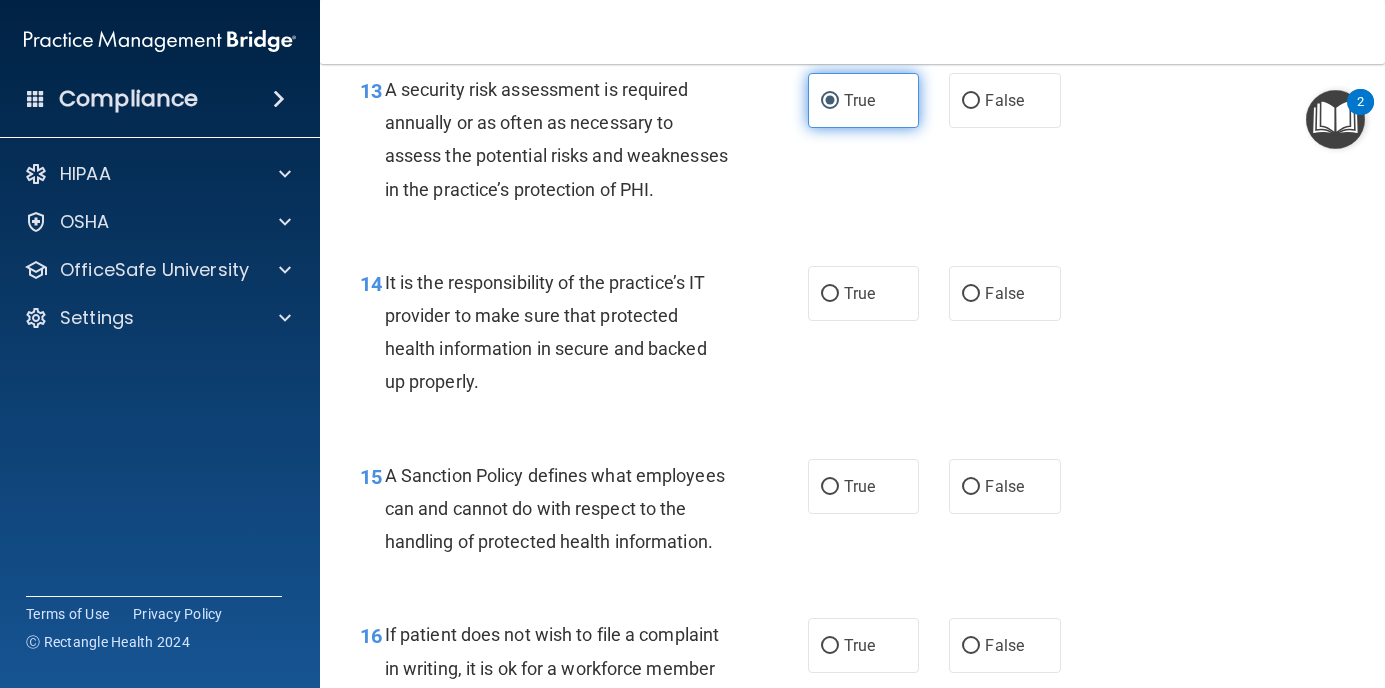 scroll, scrollTop: 2900, scrollLeft: 0, axis: vertical 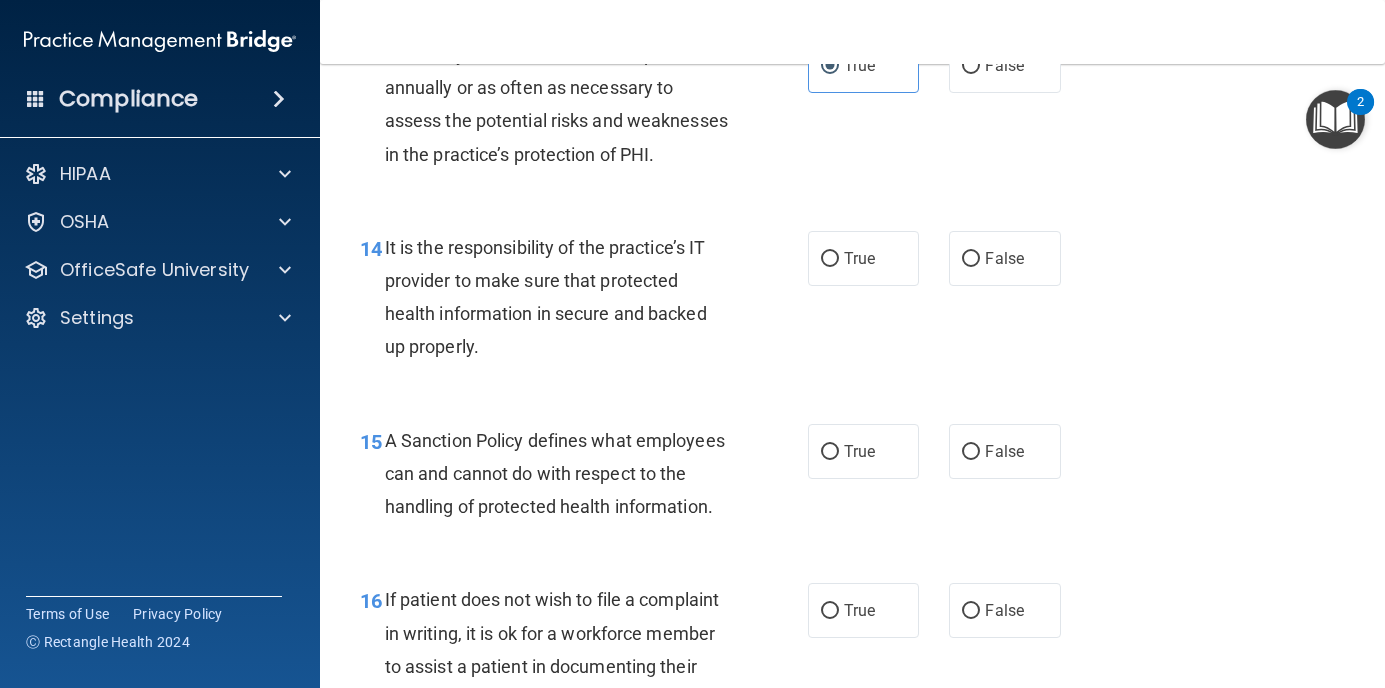 click on "14       It is the responsibility of the practice’s IT provider to make sure that protected health information in secure and backed up properly.                  True           False" at bounding box center [852, 302] 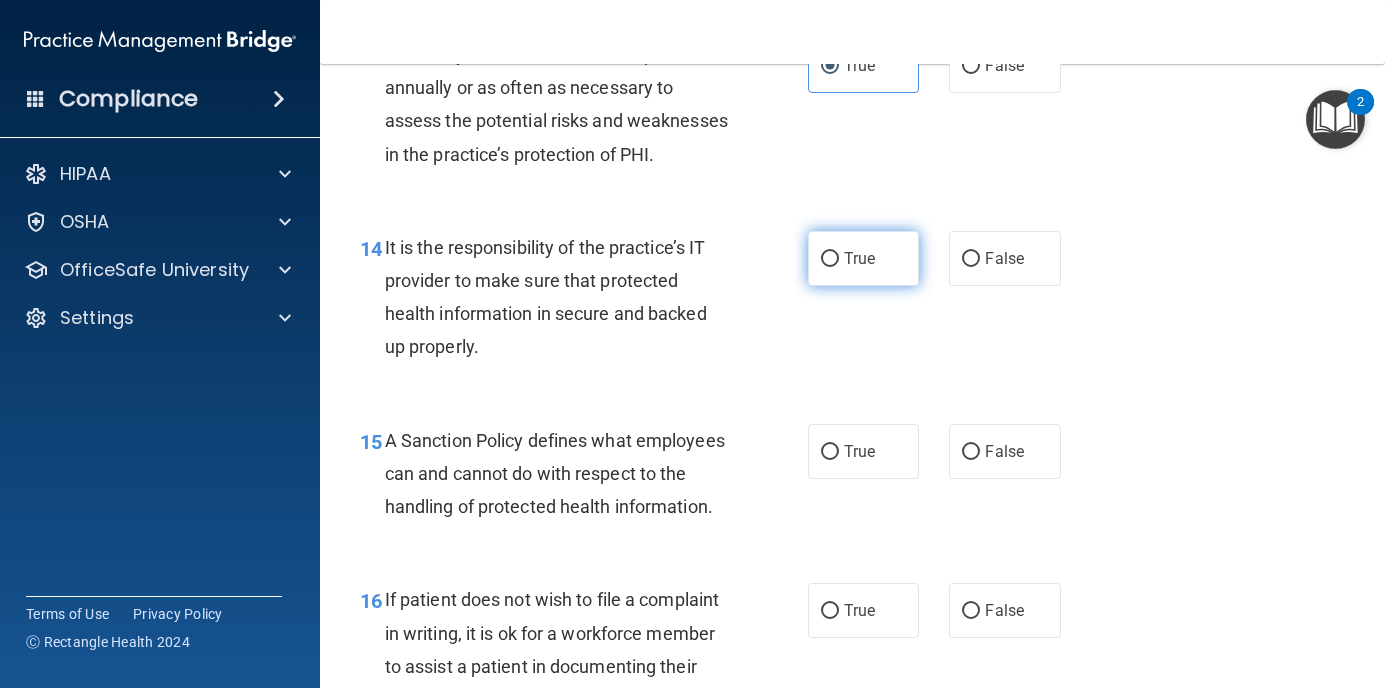 click on "True" at bounding box center [864, 258] 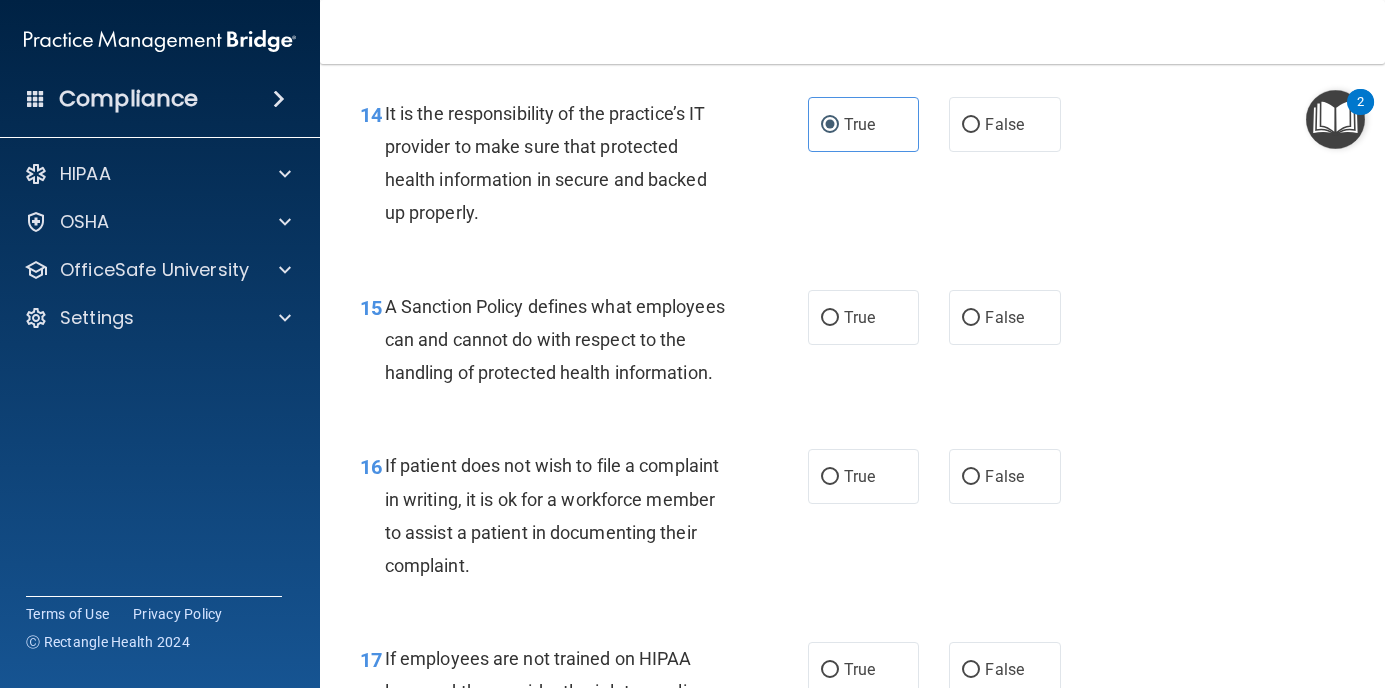 scroll, scrollTop: 3100, scrollLeft: 0, axis: vertical 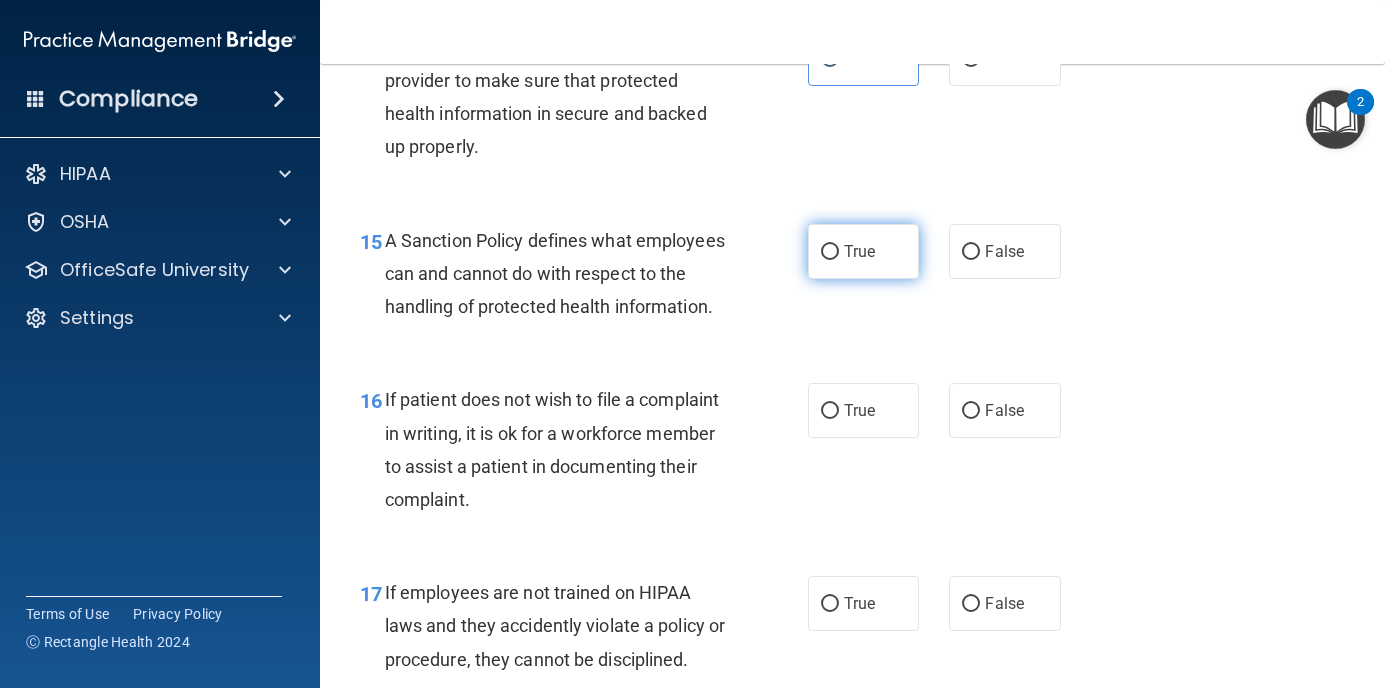 click on "True" at bounding box center [864, 251] 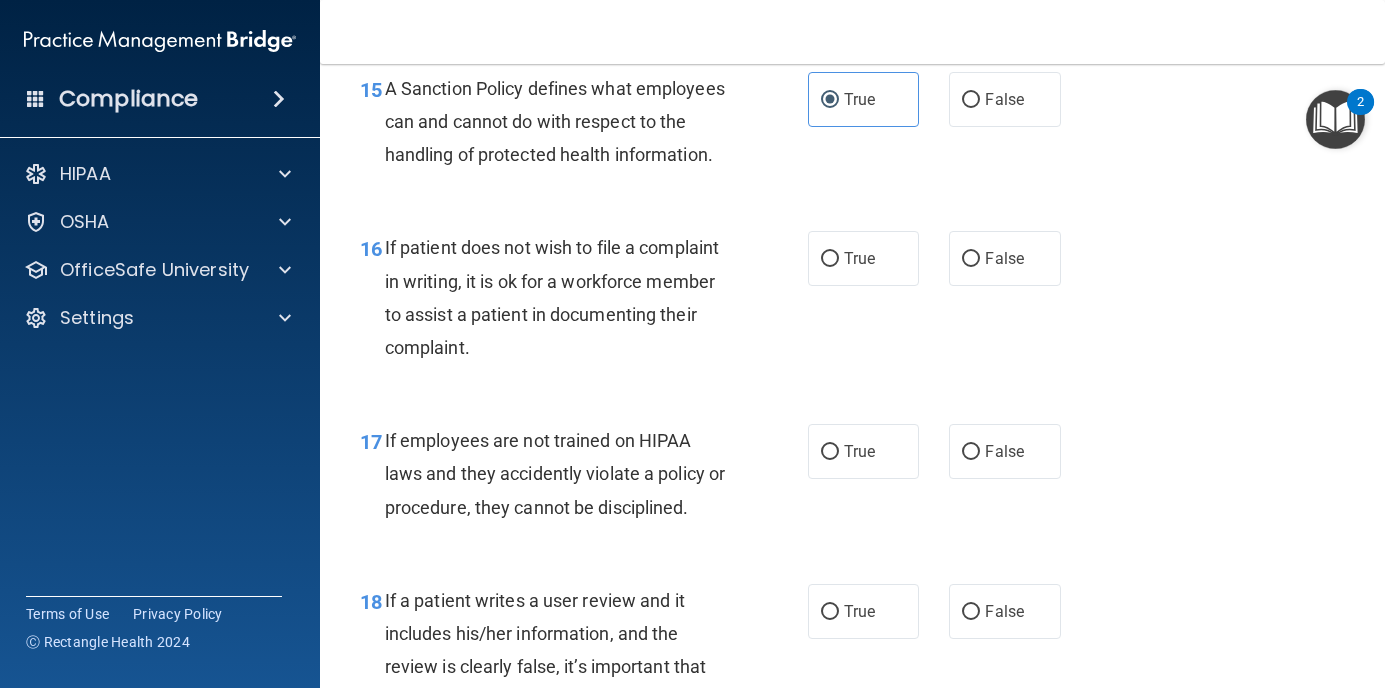 scroll, scrollTop: 3300, scrollLeft: 0, axis: vertical 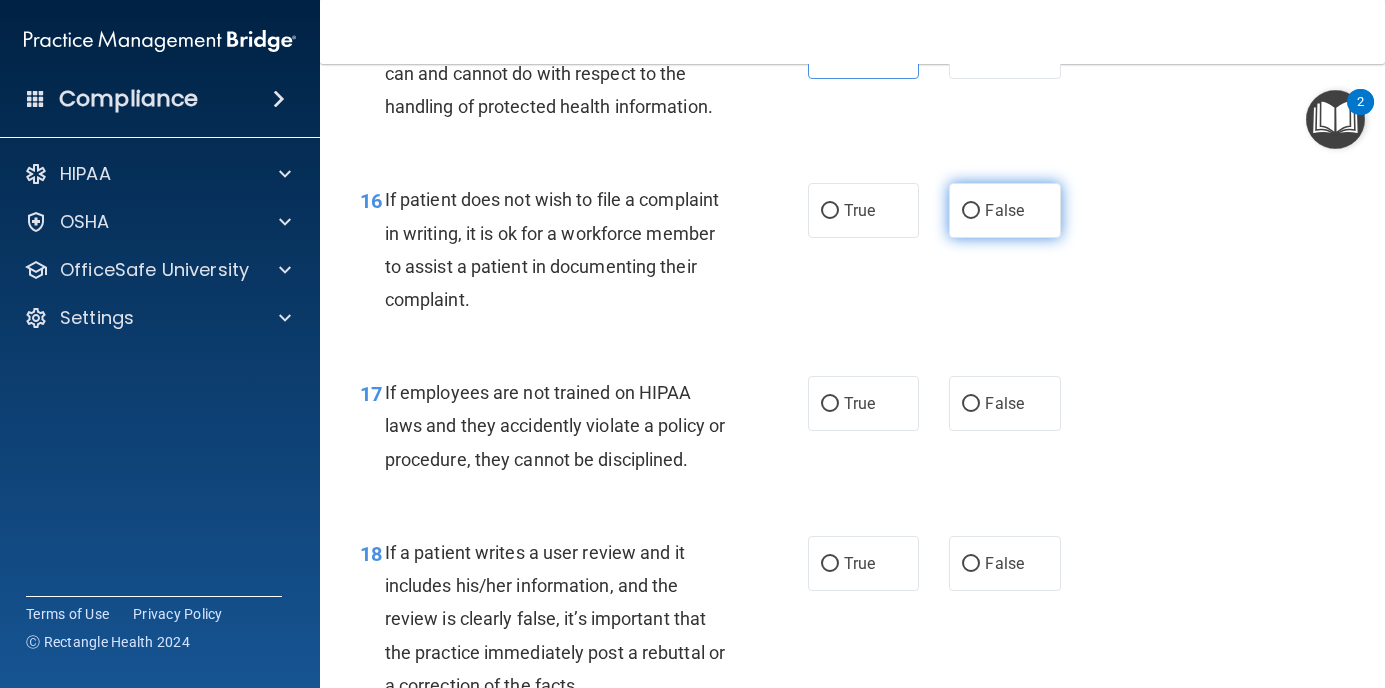 click on "False" at bounding box center (1005, 210) 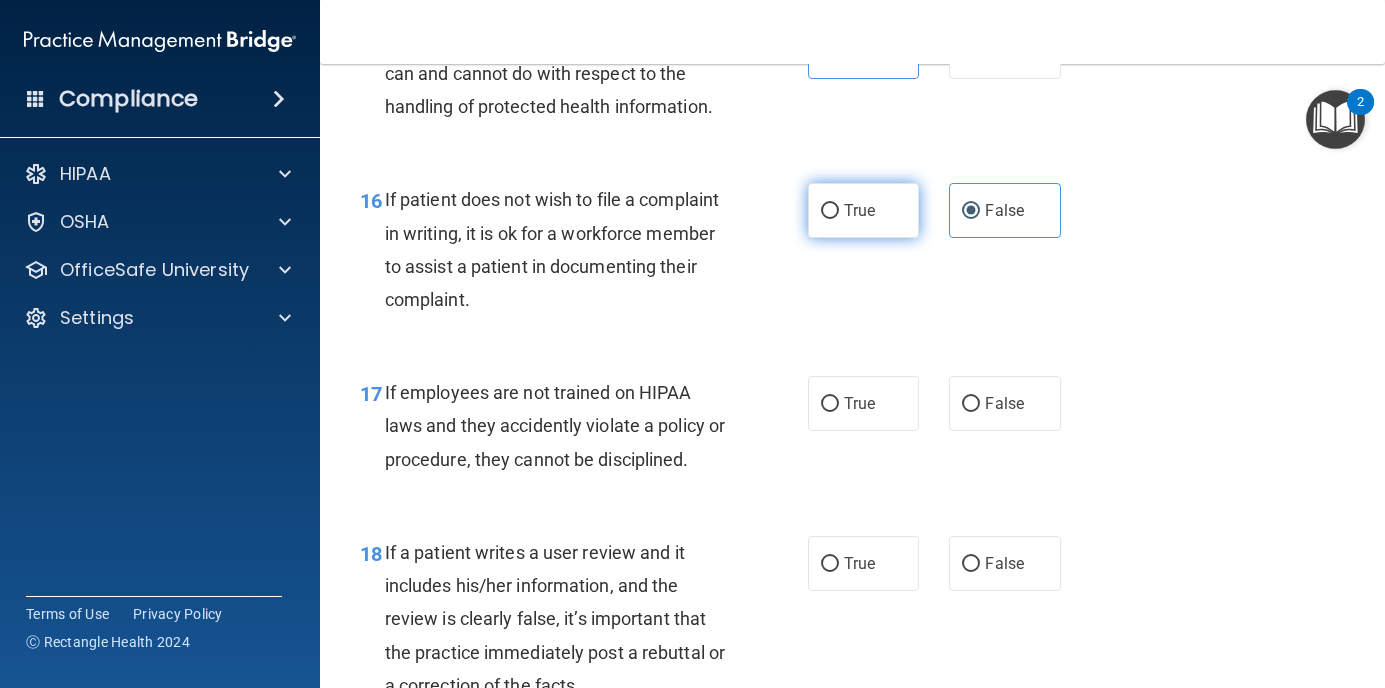 click on "True" at bounding box center [864, 210] 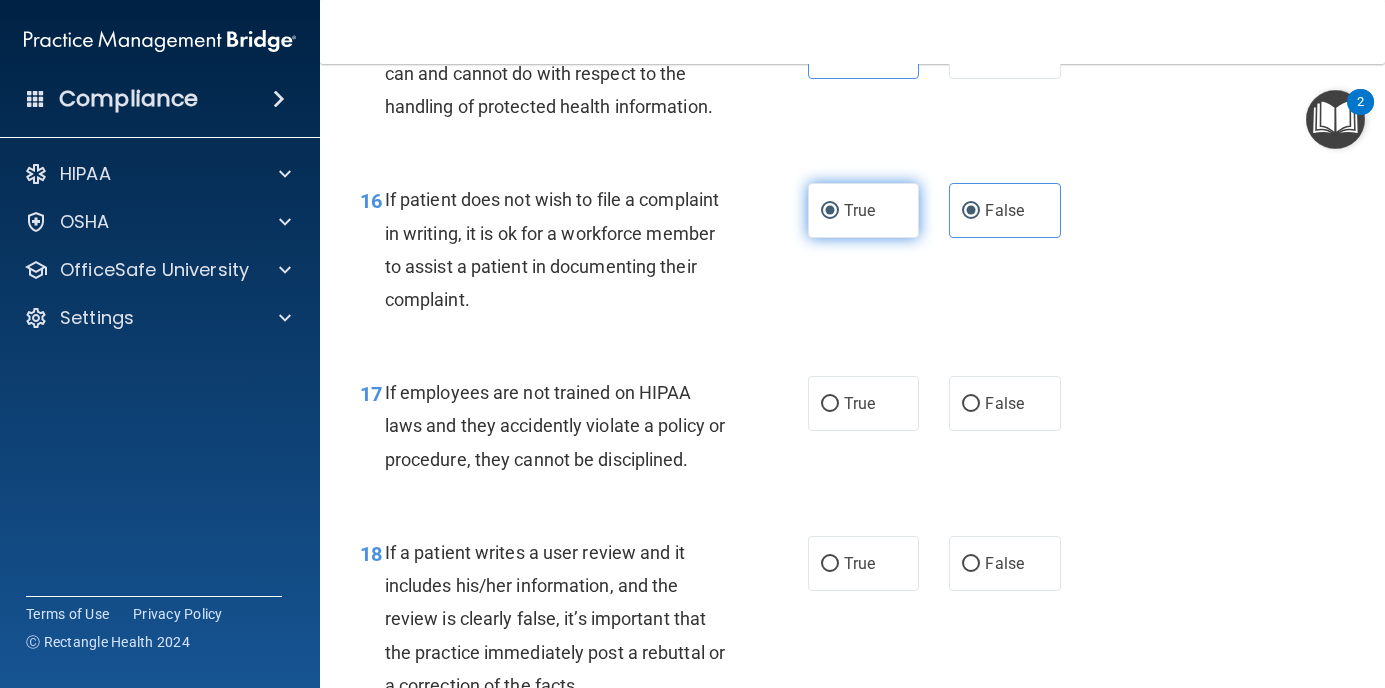 radio on "false" 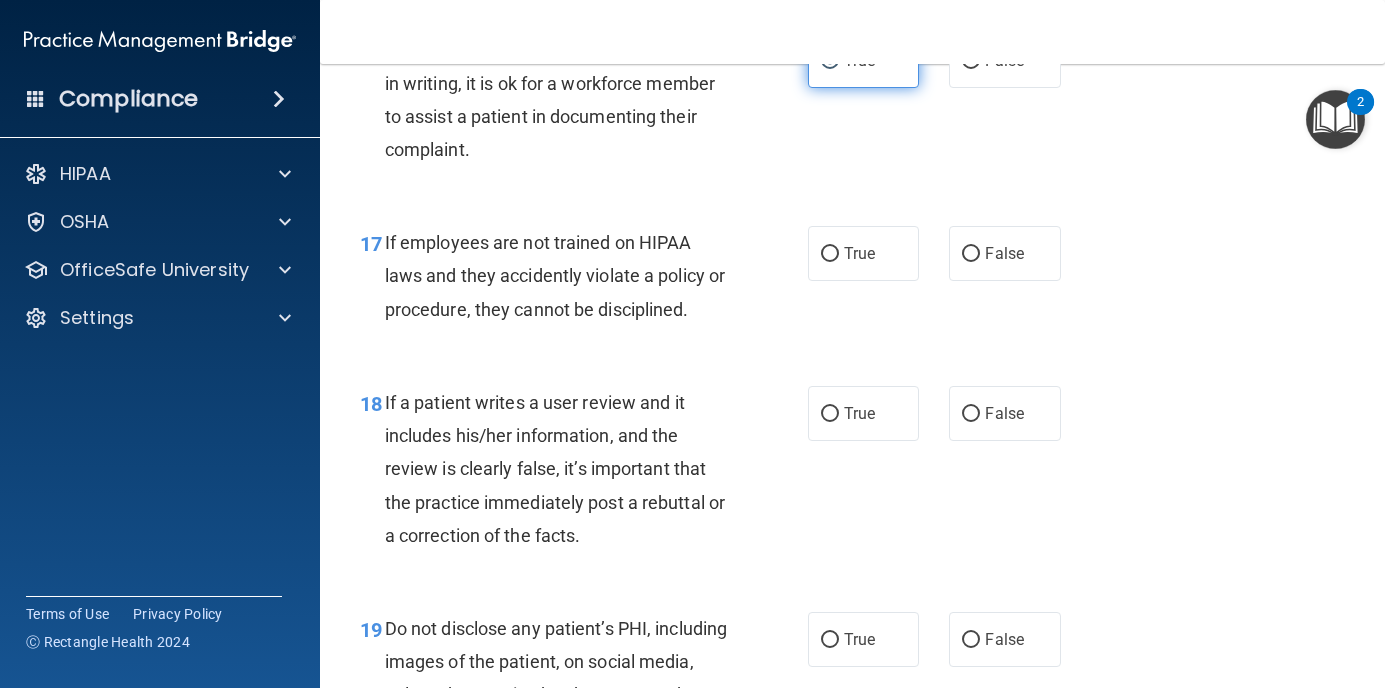 scroll, scrollTop: 3500, scrollLeft: 0, axis: vertical 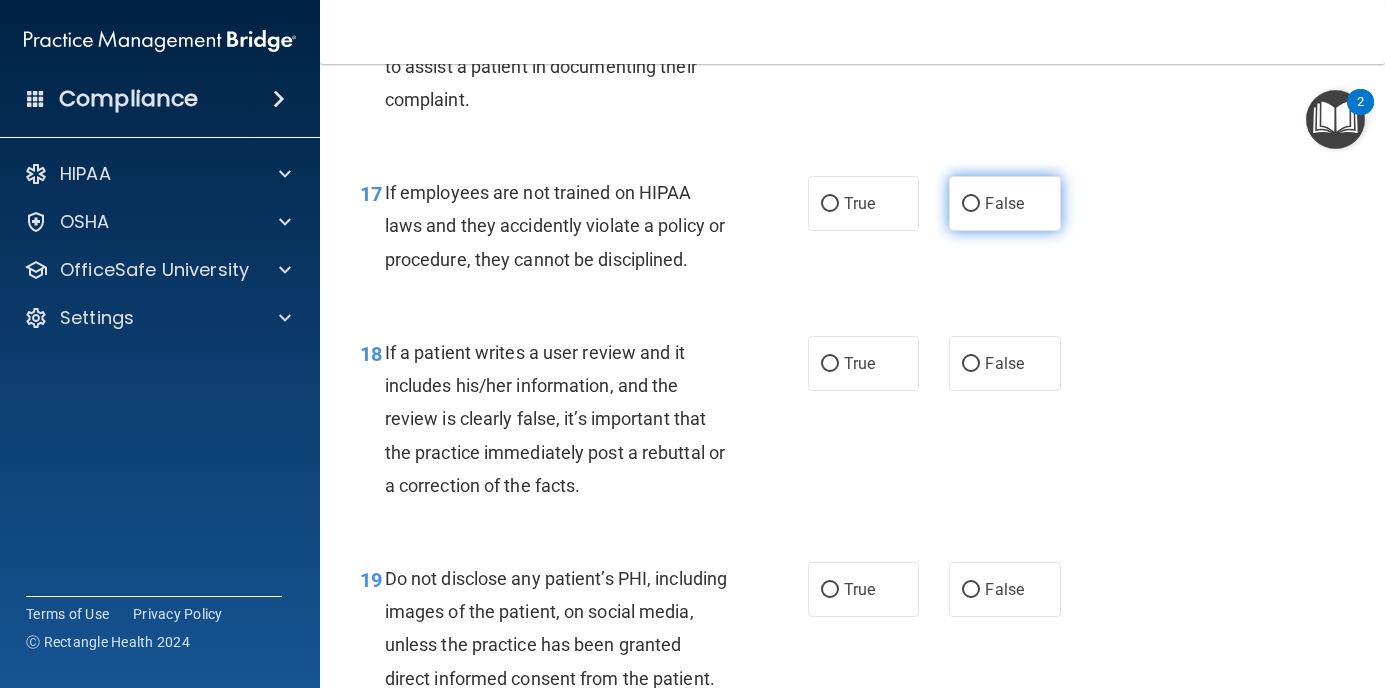 click on "False" at bounding box center [1005, 203] 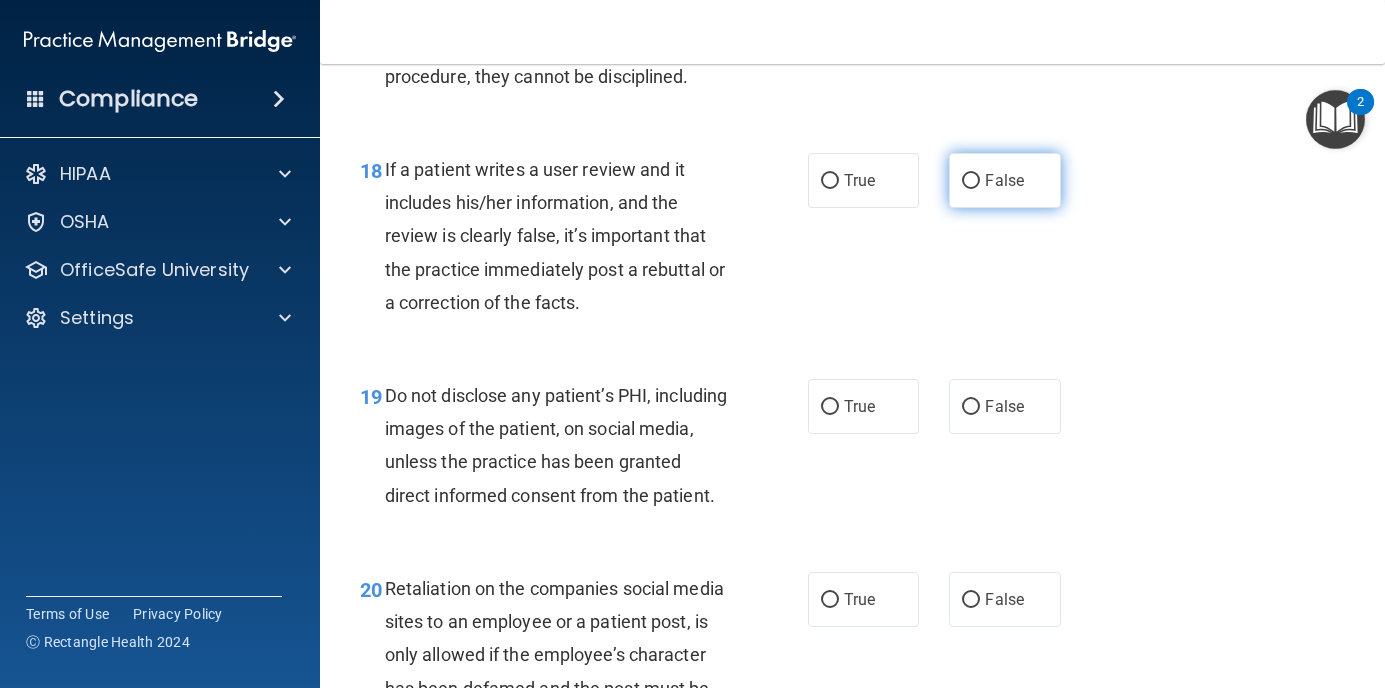 scroll, scrollTop: 3700, scrollLeft: 0, axis: vertical 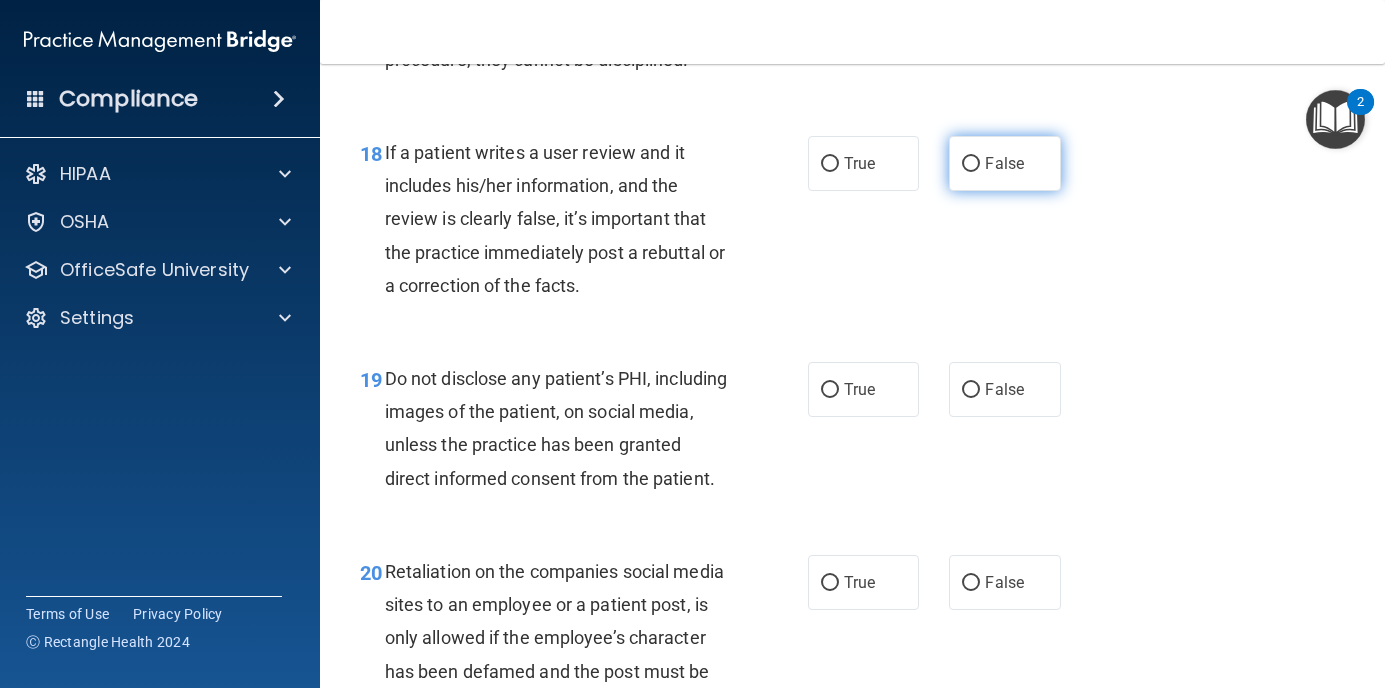 click on "False" at bounding box center (971, 164) 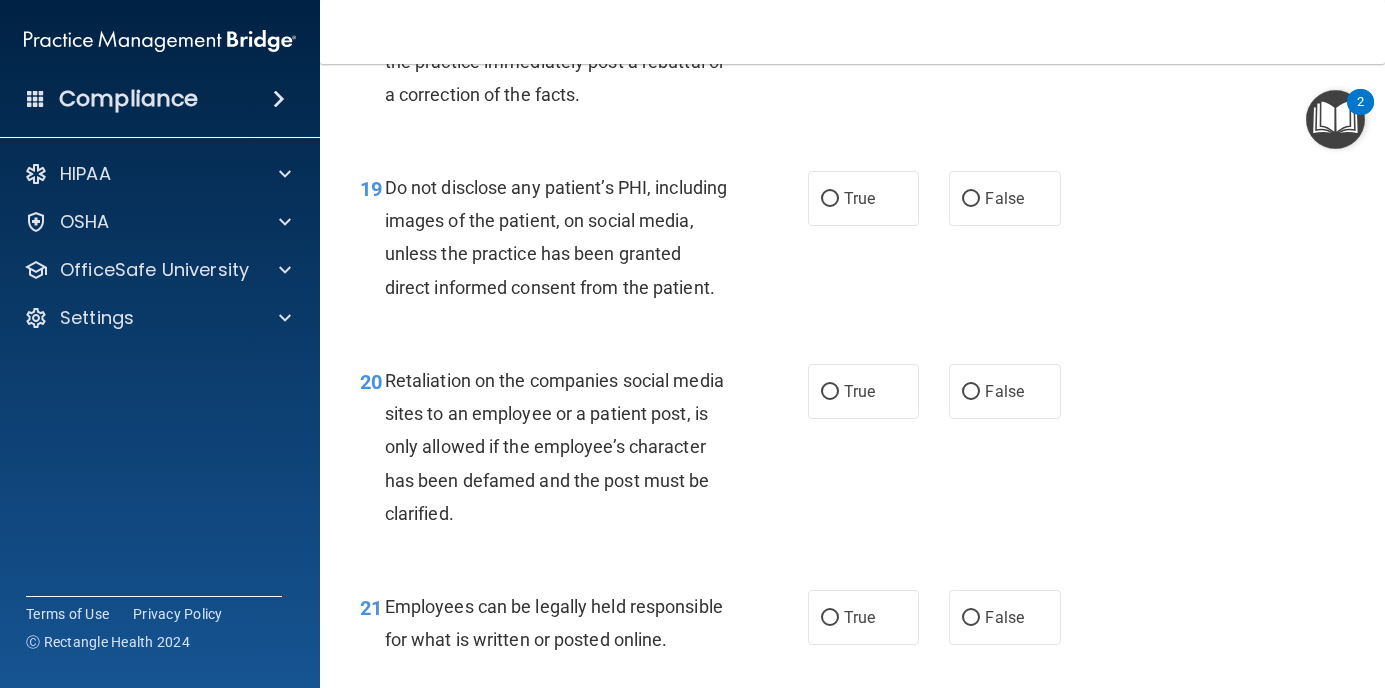 scroll, scrollTop: 3900, scrollLeft: 0, axis: vertical 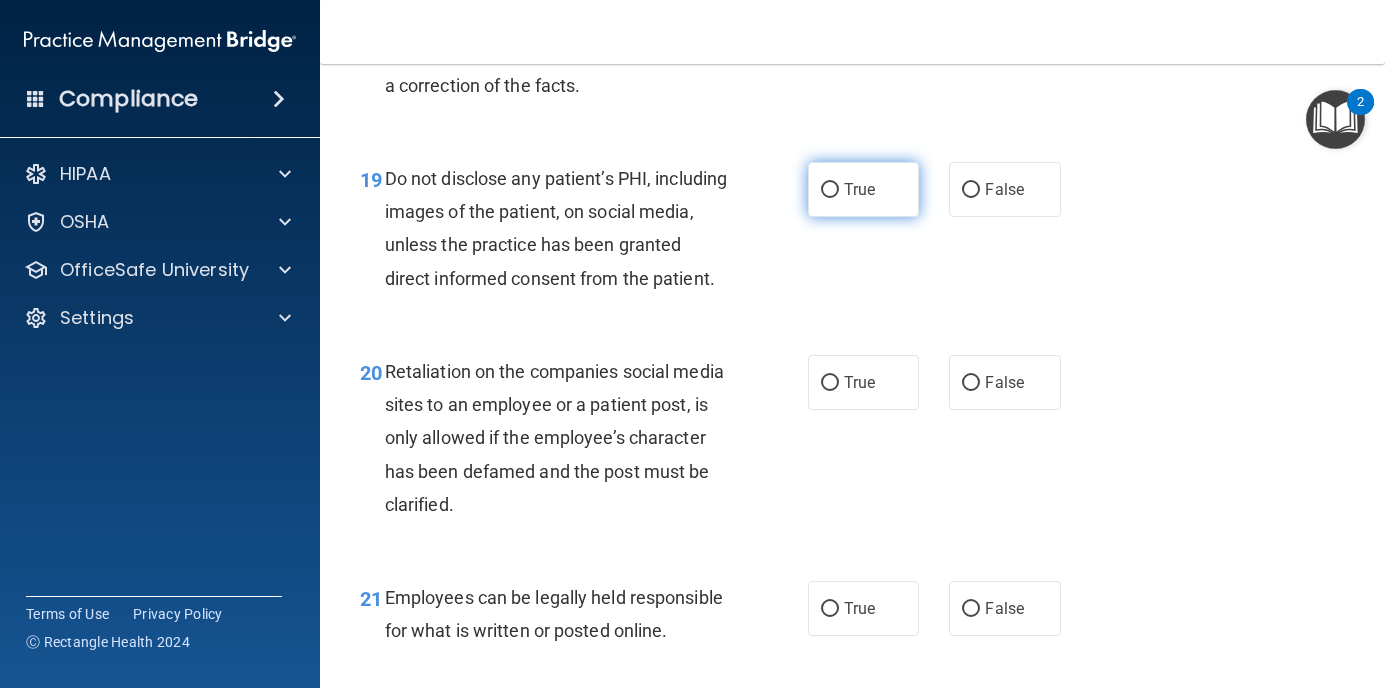 click on "True" at bounding box center [864, 189] 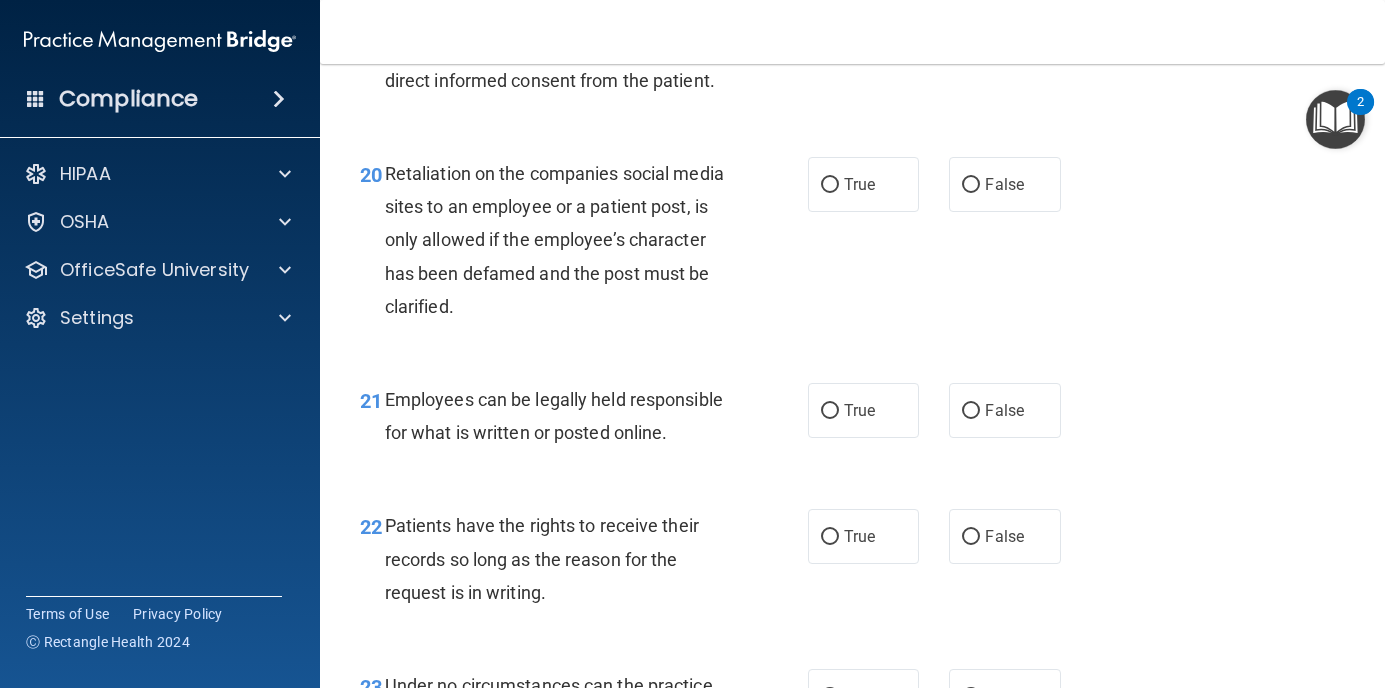 scroll, scrollTop: 4100, scrollLeft: 0, axis: vertical 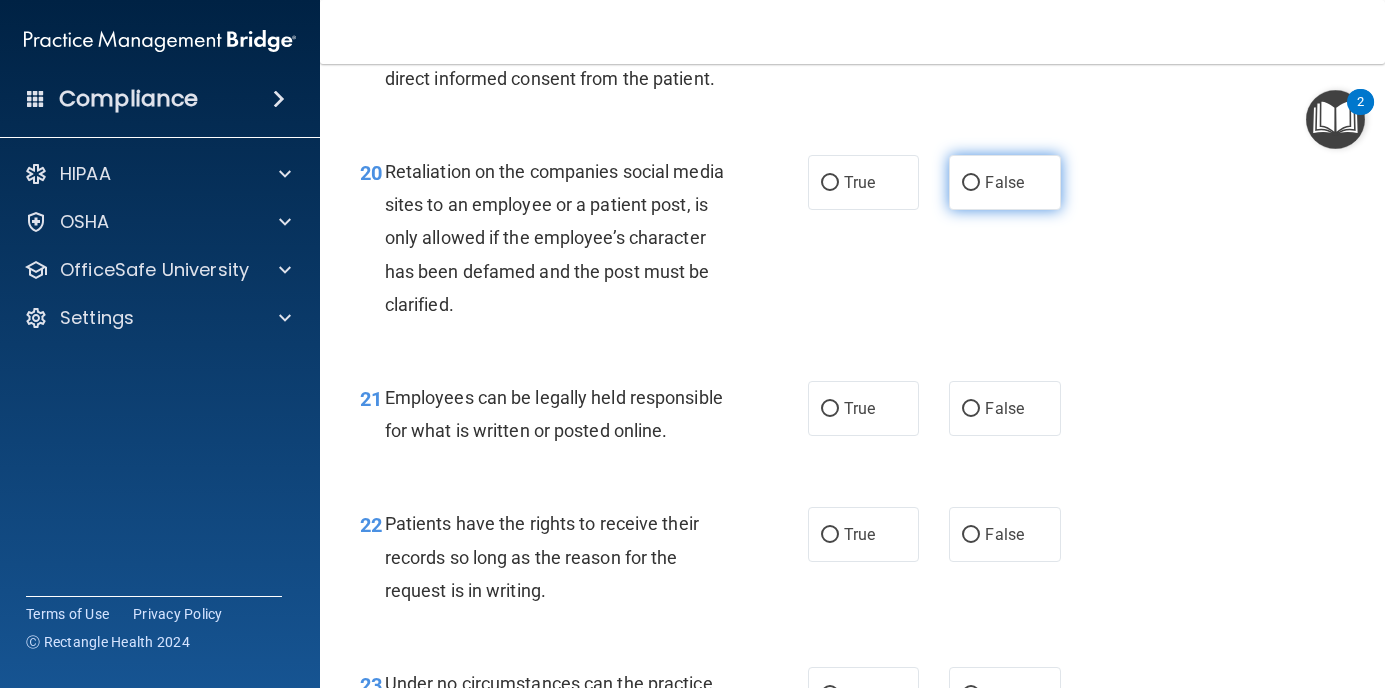 click on "False" at bounding box center (1005, 182) 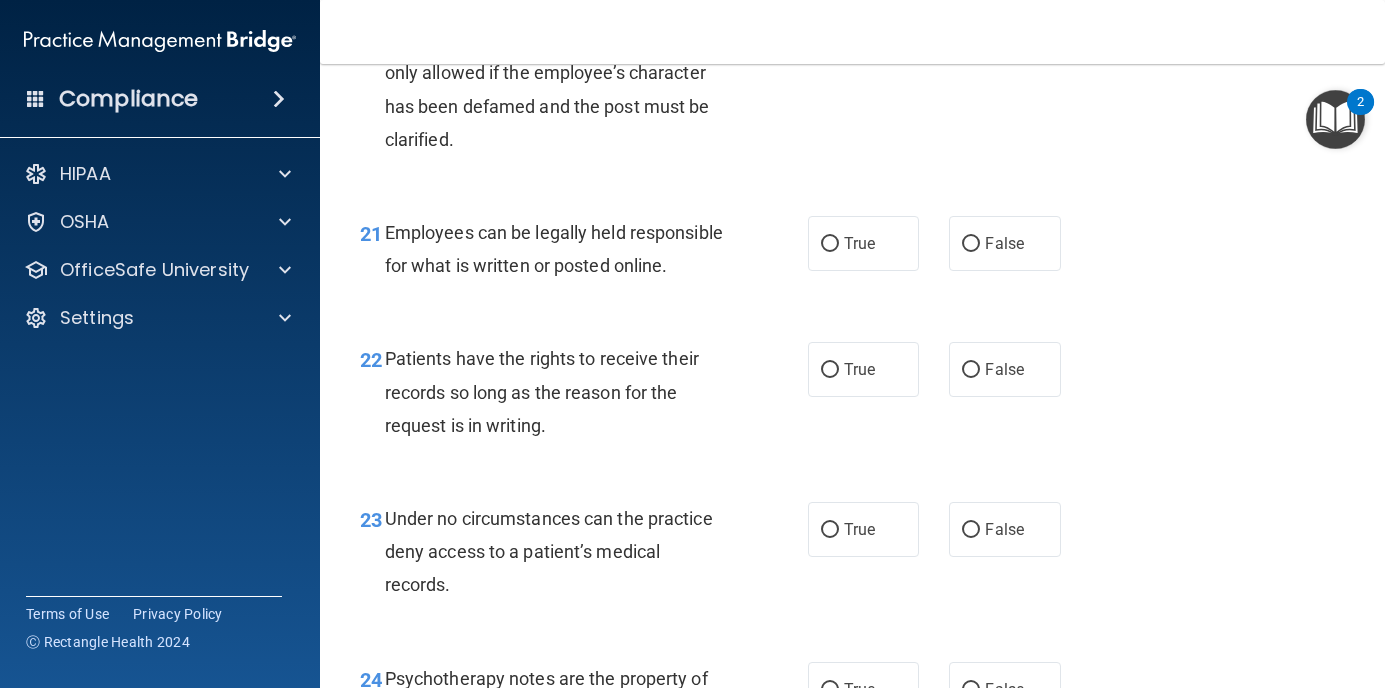 scroll, scrollTop: 4300, scrollLeft: 0, axis: vertical 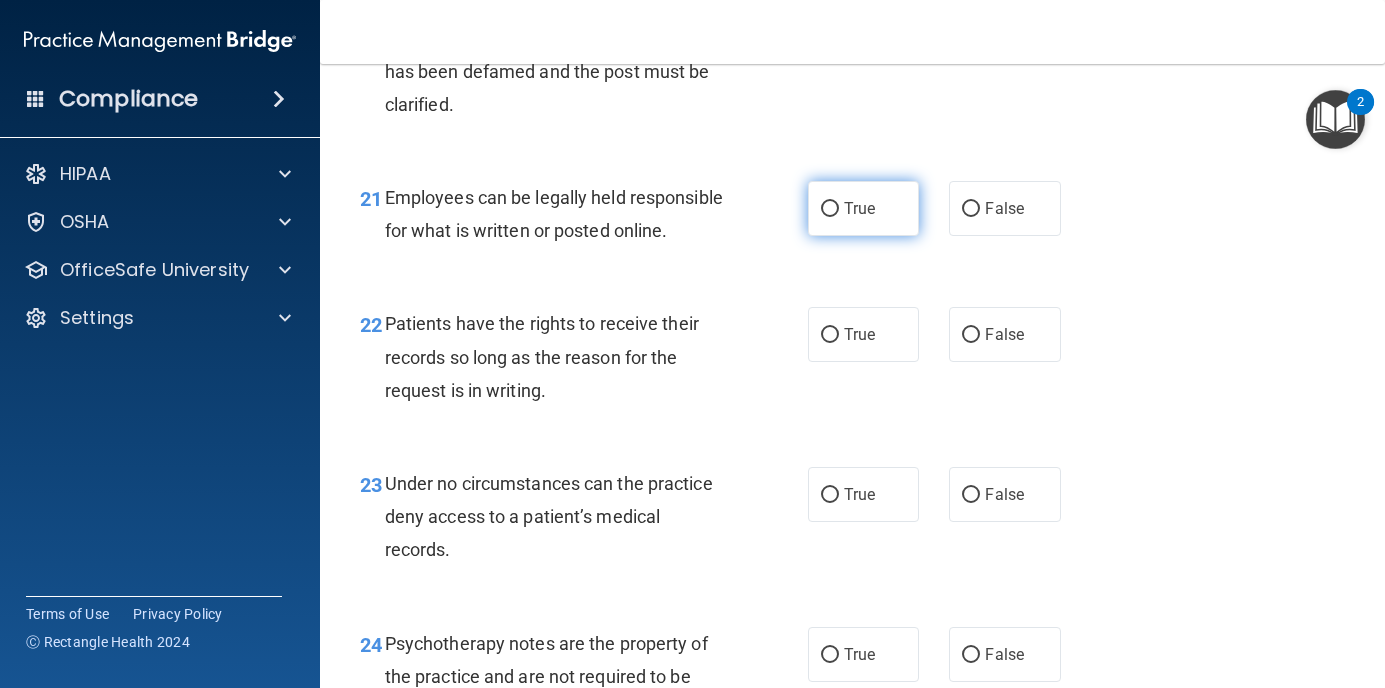 click on "True" at bounding box center [859, 208] 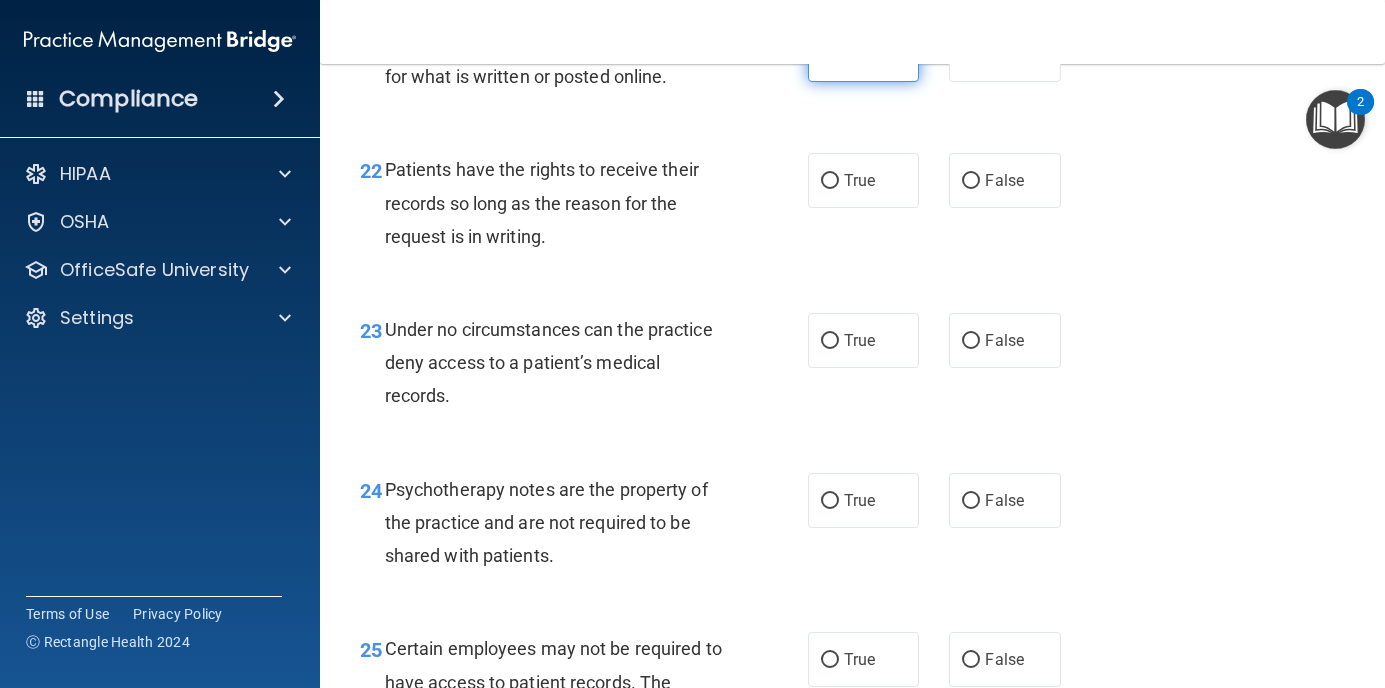 scroll, scrollTop: 4500, scrollLeft: 0, axis: vertical 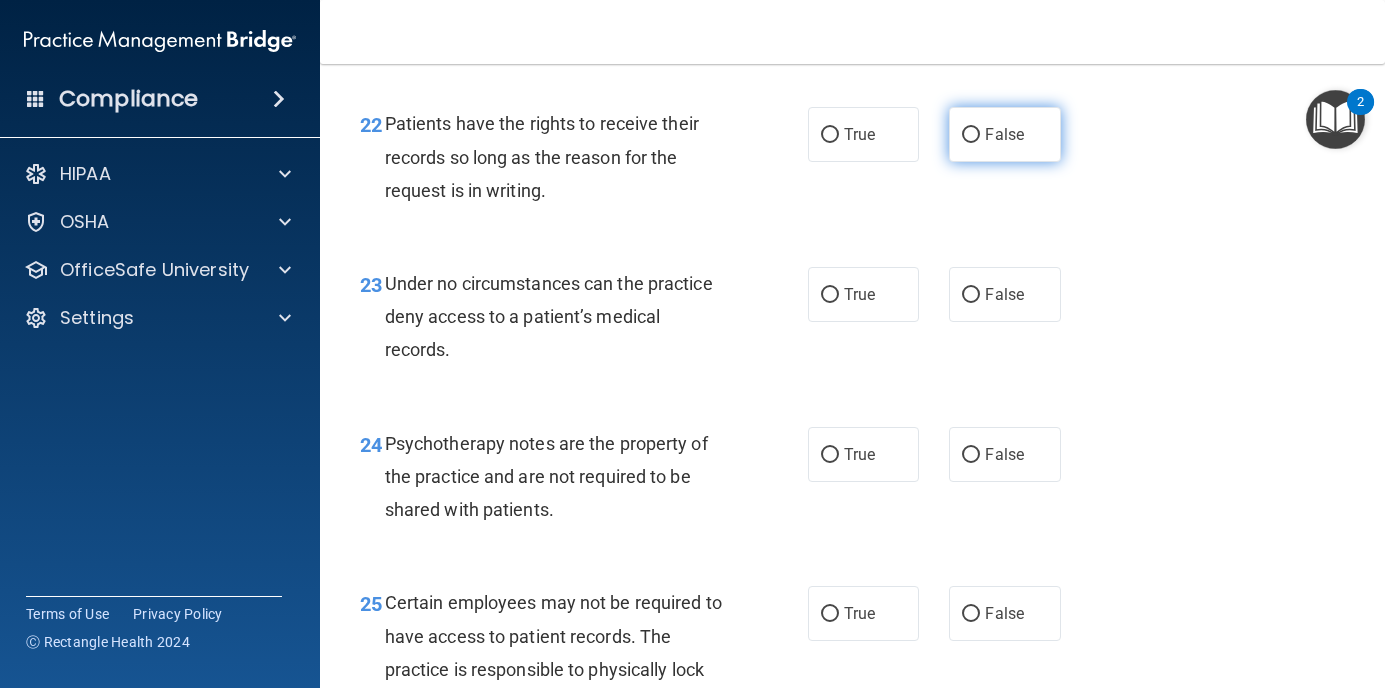 click on "False" at bounding box center [971, 135] 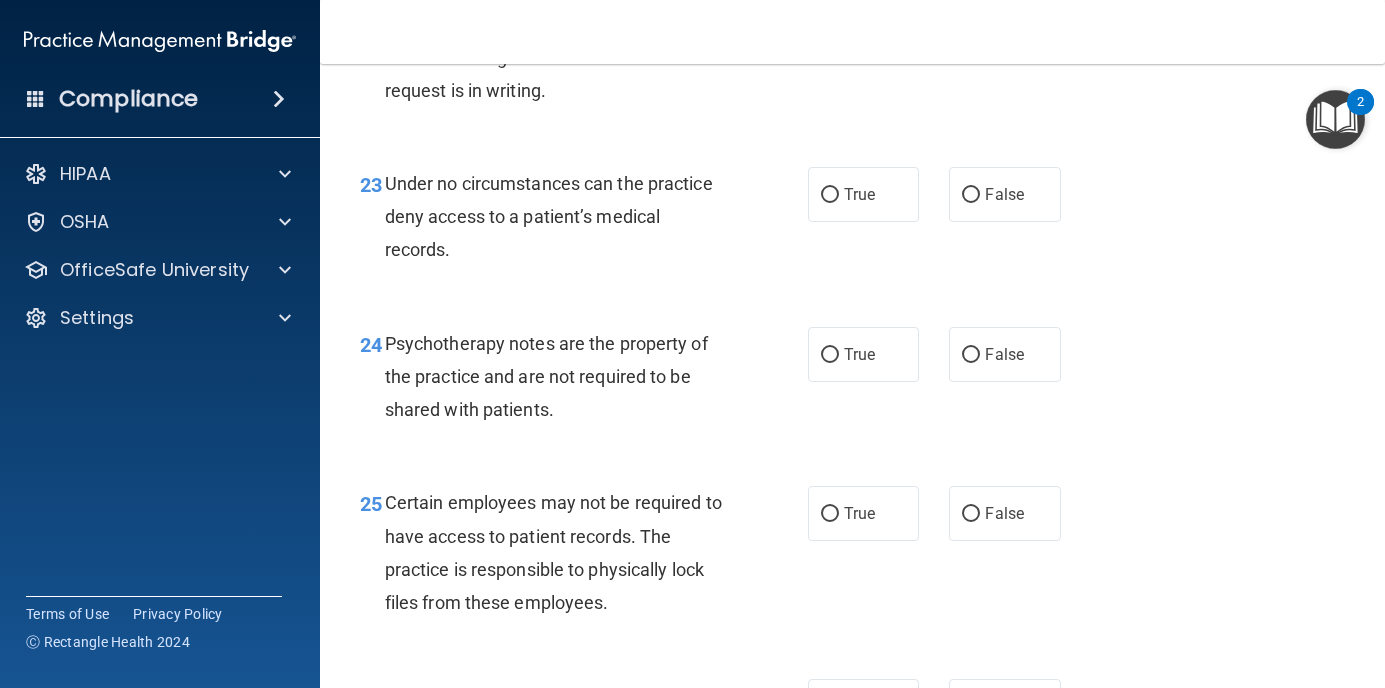 scroll, scrollTop: 4700, scrollLeft: 0, axis: vertical 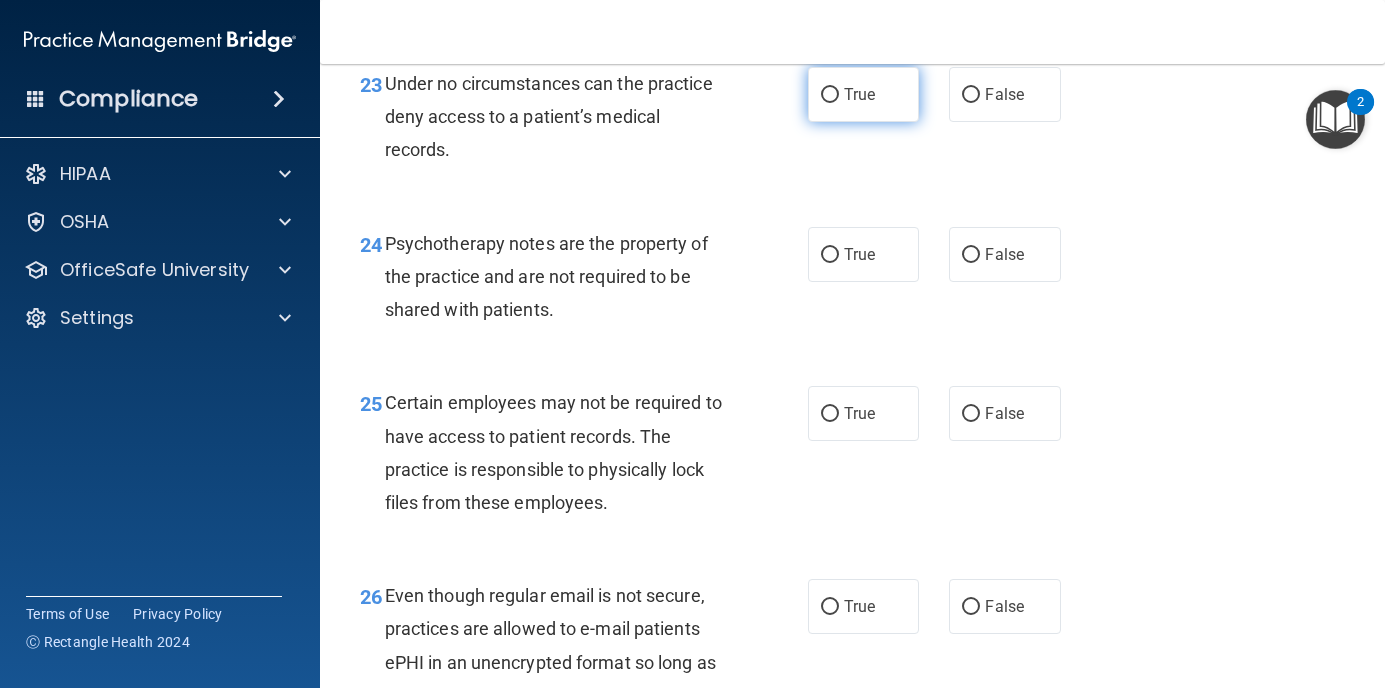 click on "True" at bounding box center (864, 94) 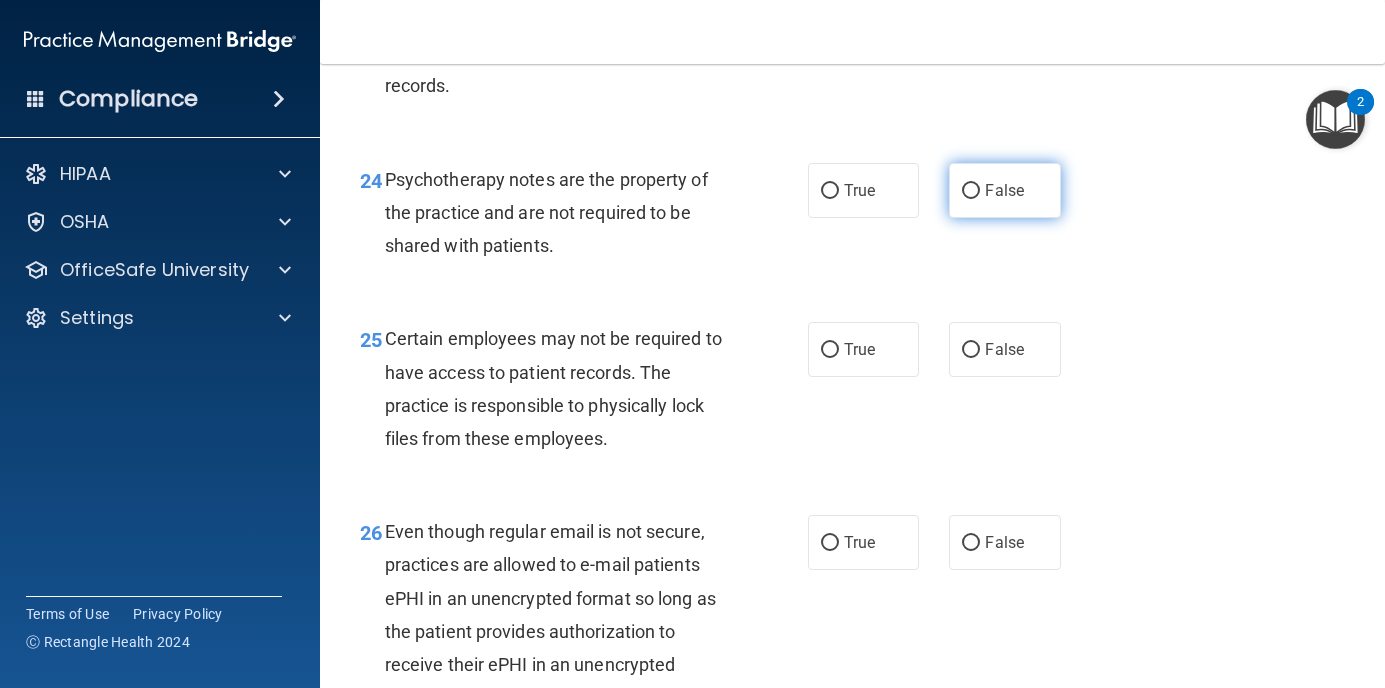 scroll, scrollTop: 4700, scrollLeft: 0, axis: vertical 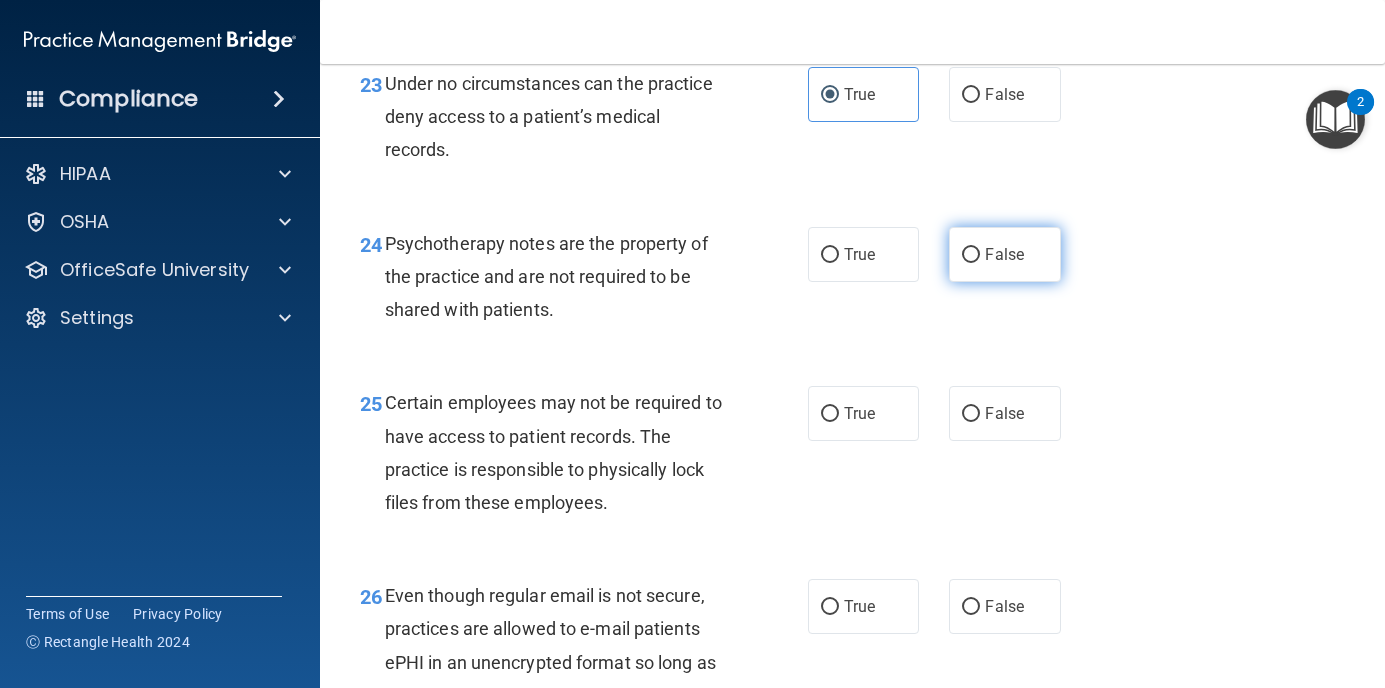 click on "23       Under no circumstances can the practice deny access to a patient’s medical records.                 True           False" at bounding box center [852, 122] 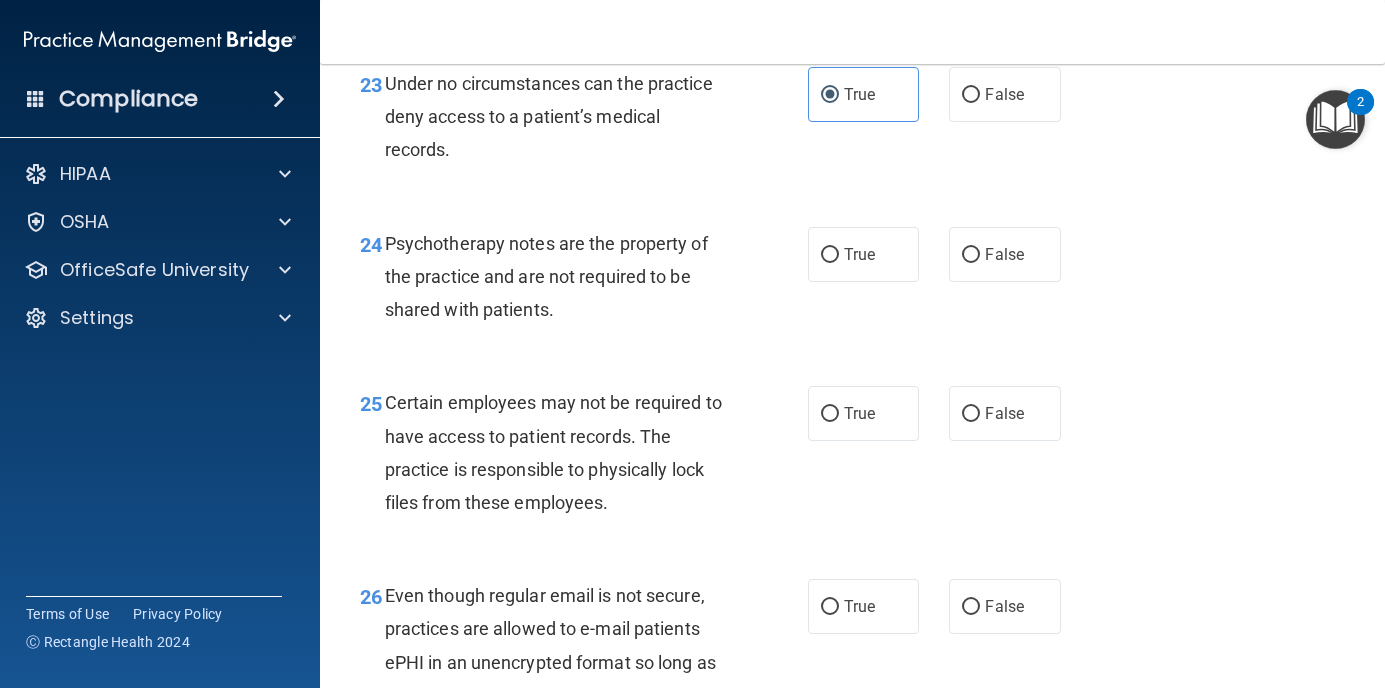 click on "23       Under no circumstances can the practice deny access to a patient’s medical records.                 True           False" at bounding box center (852, 122) 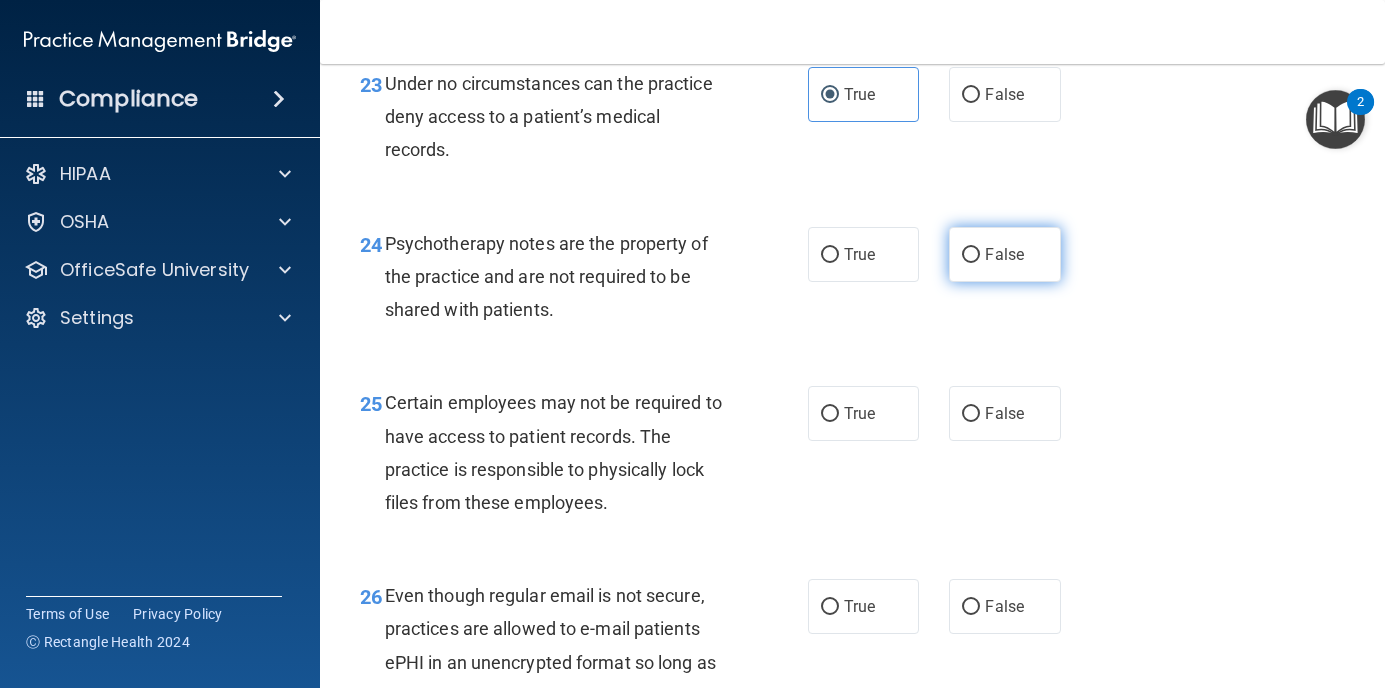 click on "False" at bounding box center (1004, 254) 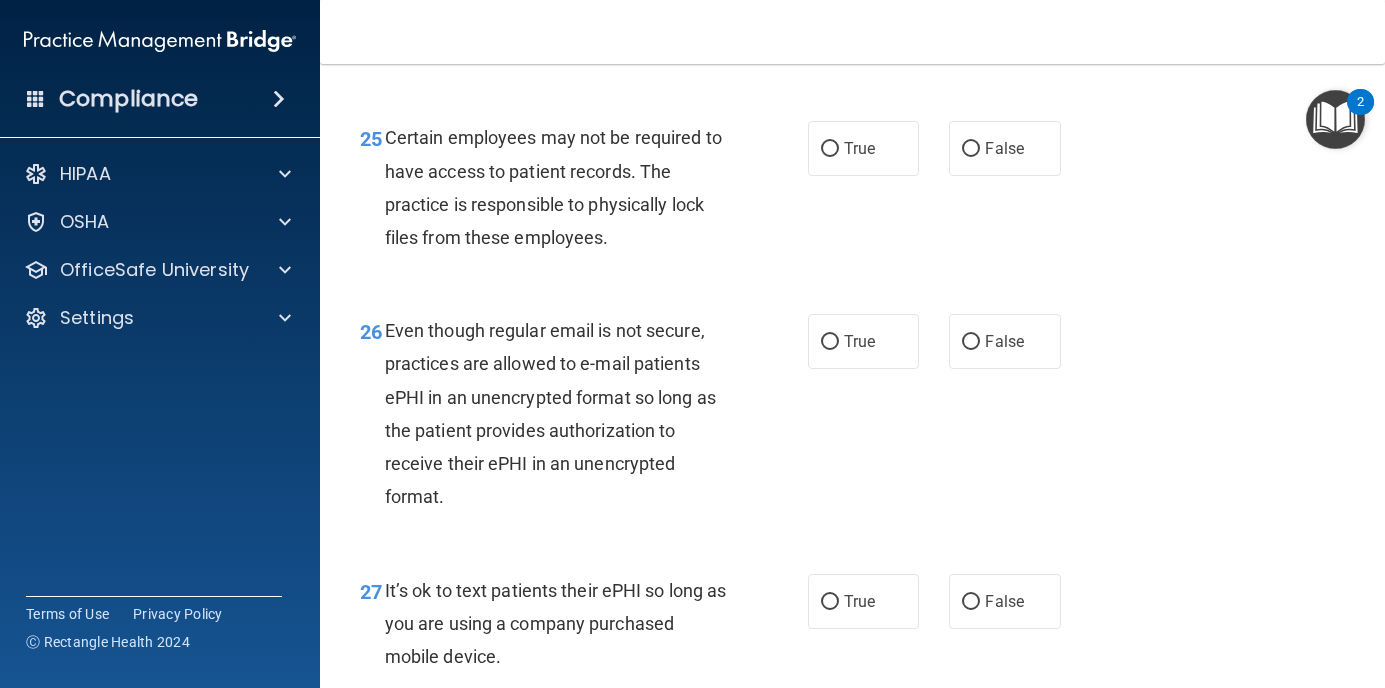 scroll, scrollTop: 5000, scrollLeft: 0, axis: vertical 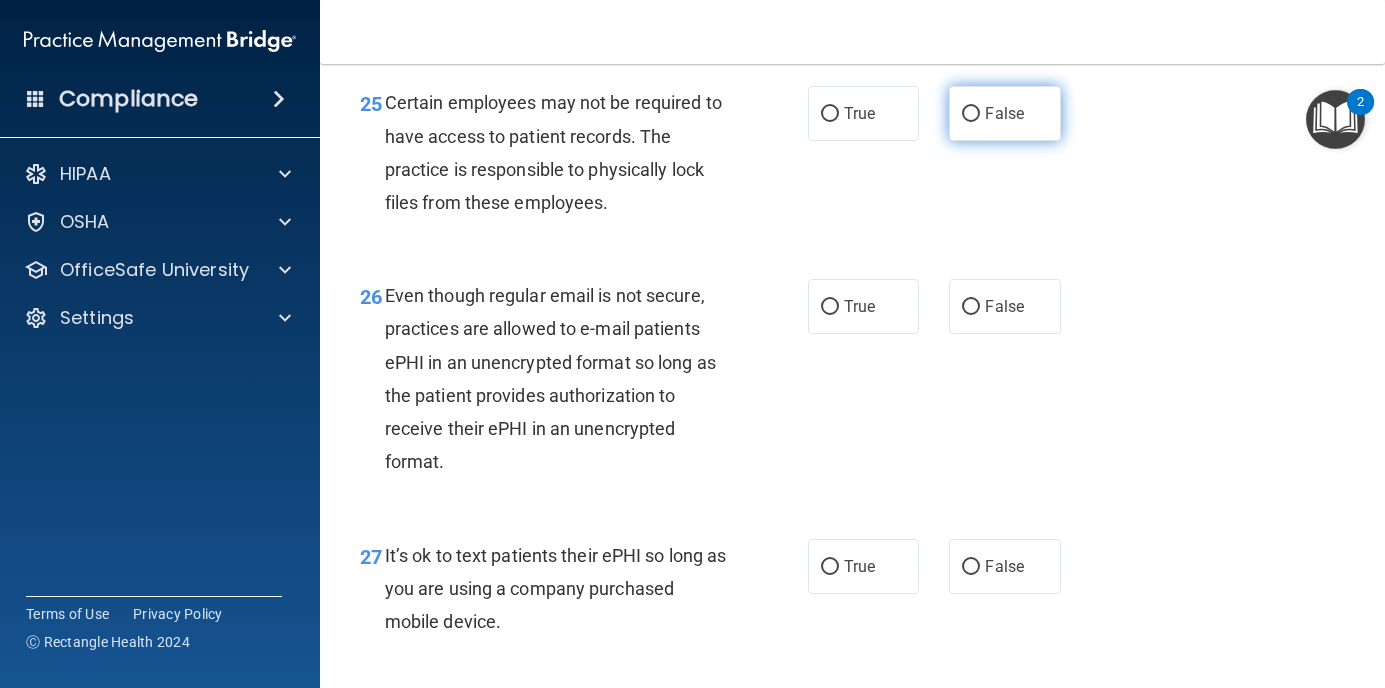 click on "False" at bounding box center [1005, 113] 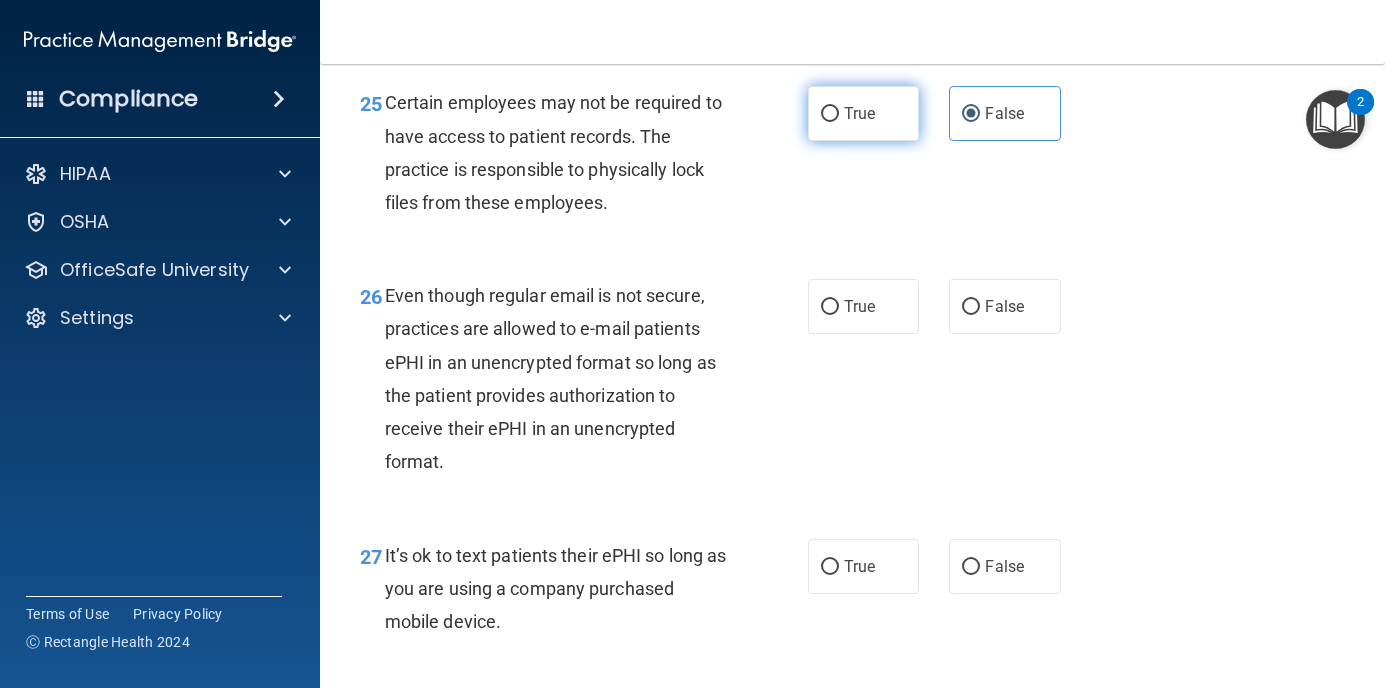 click on "True" at bounding box center (859, 113) 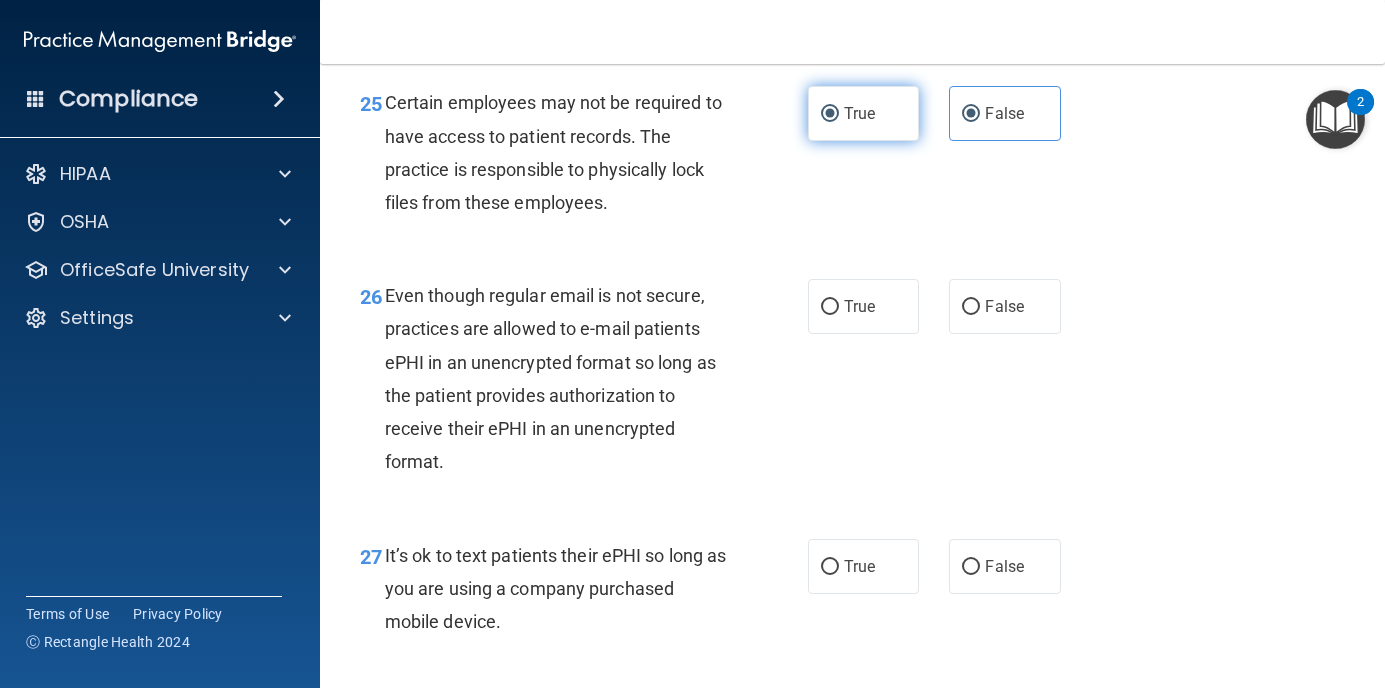 radio on "false" 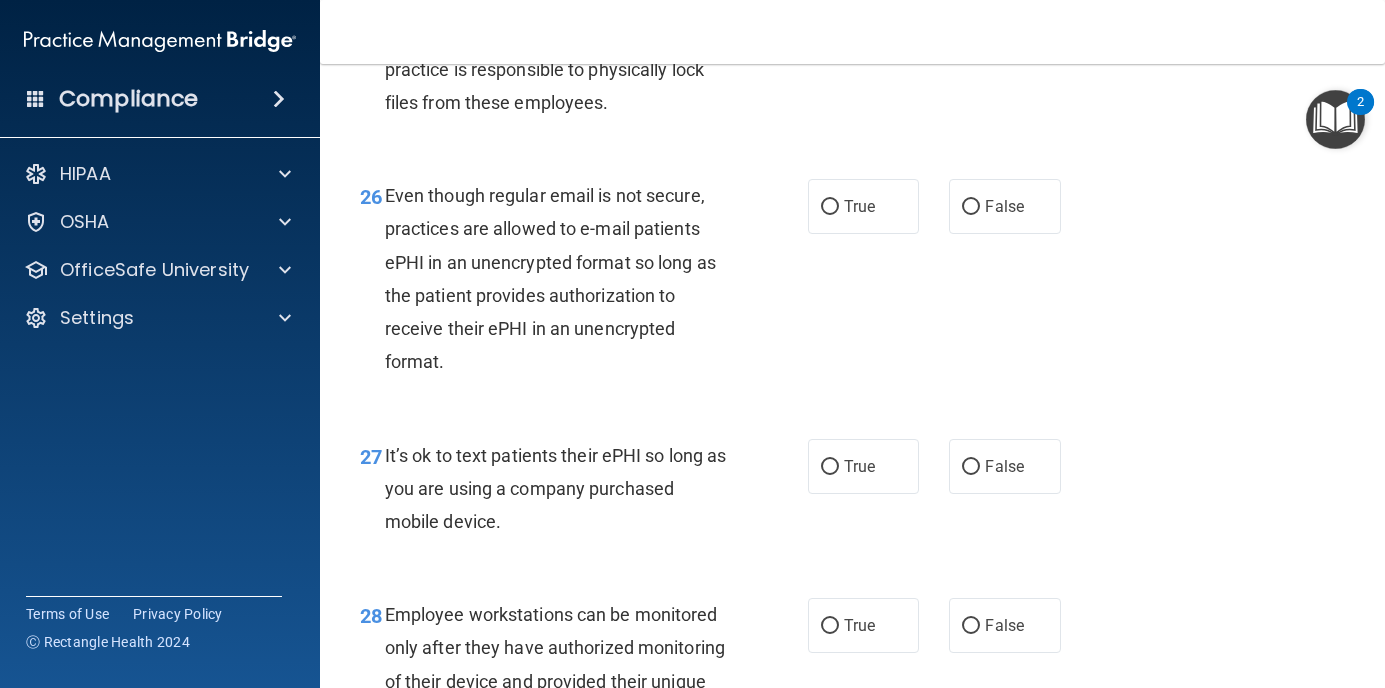 scroll, scrollTop: 5200, scrollLeft: 0, axis: vertical 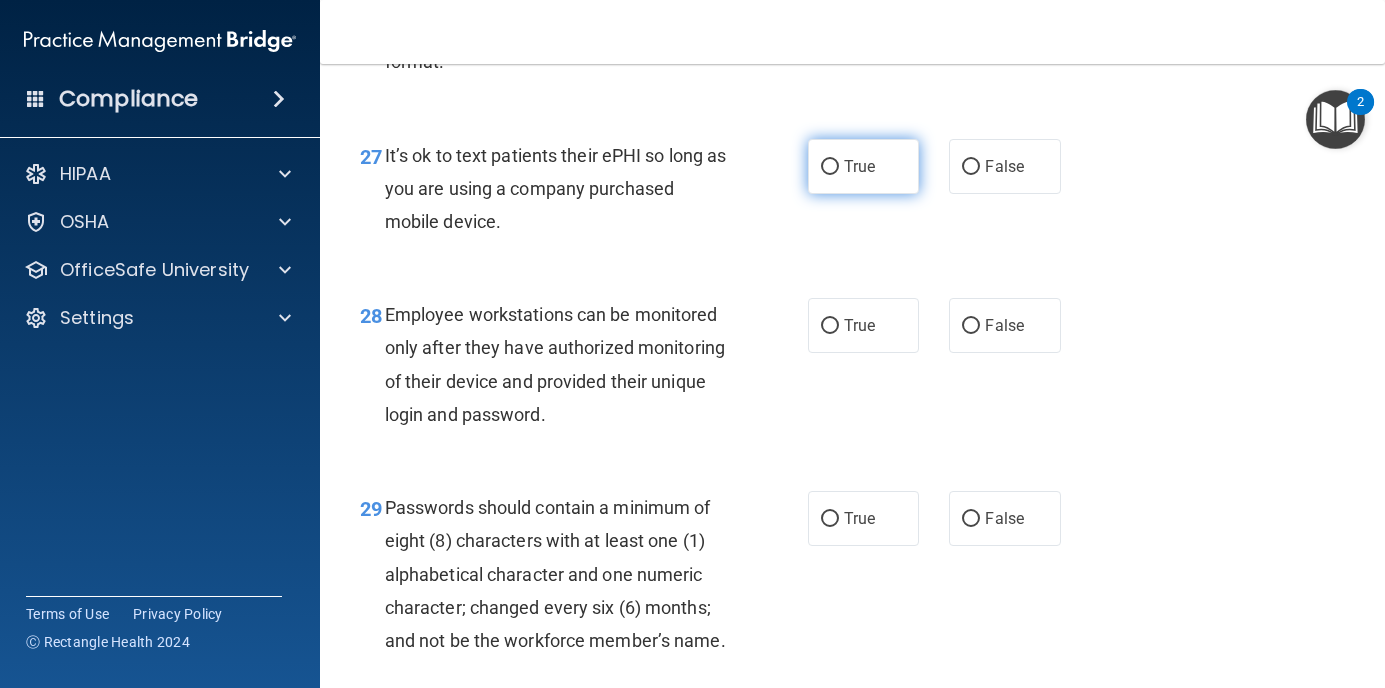 click on "True" at bounding box center [830, 167] 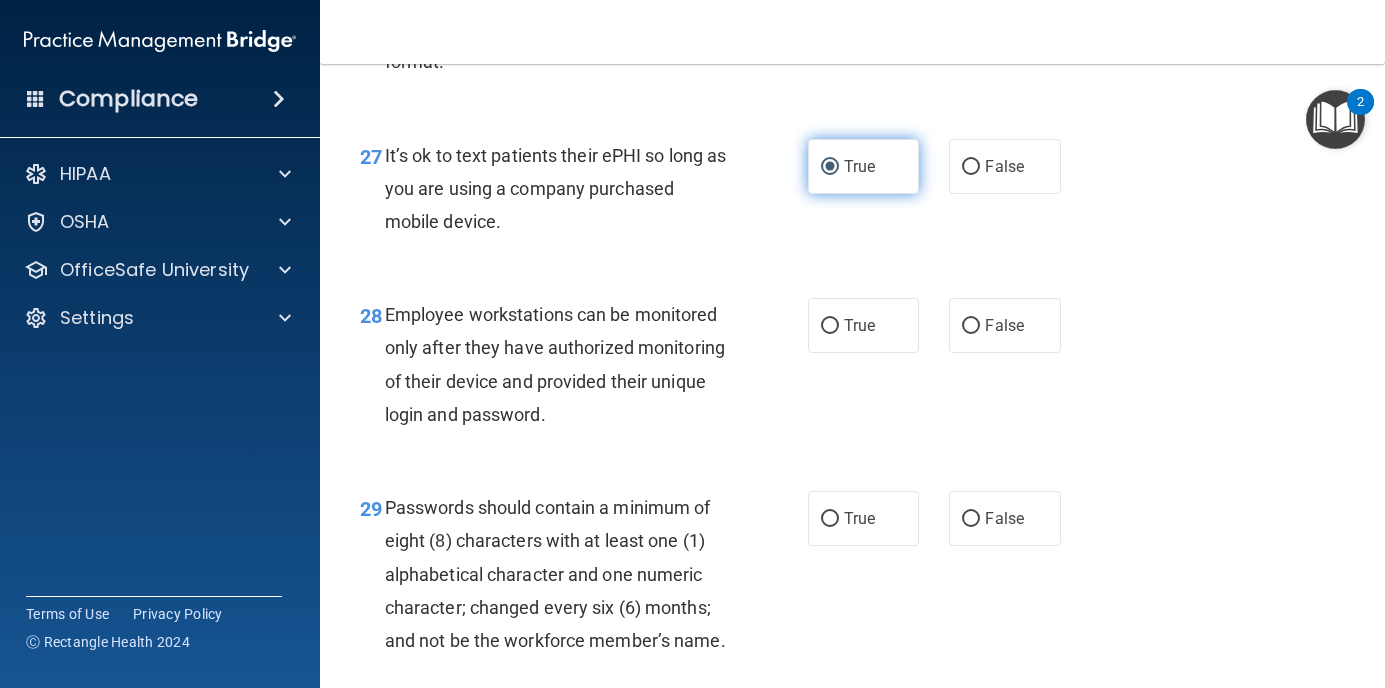 scroll, scrollTop: 5500, scrollLeft: 0, axis: vertical 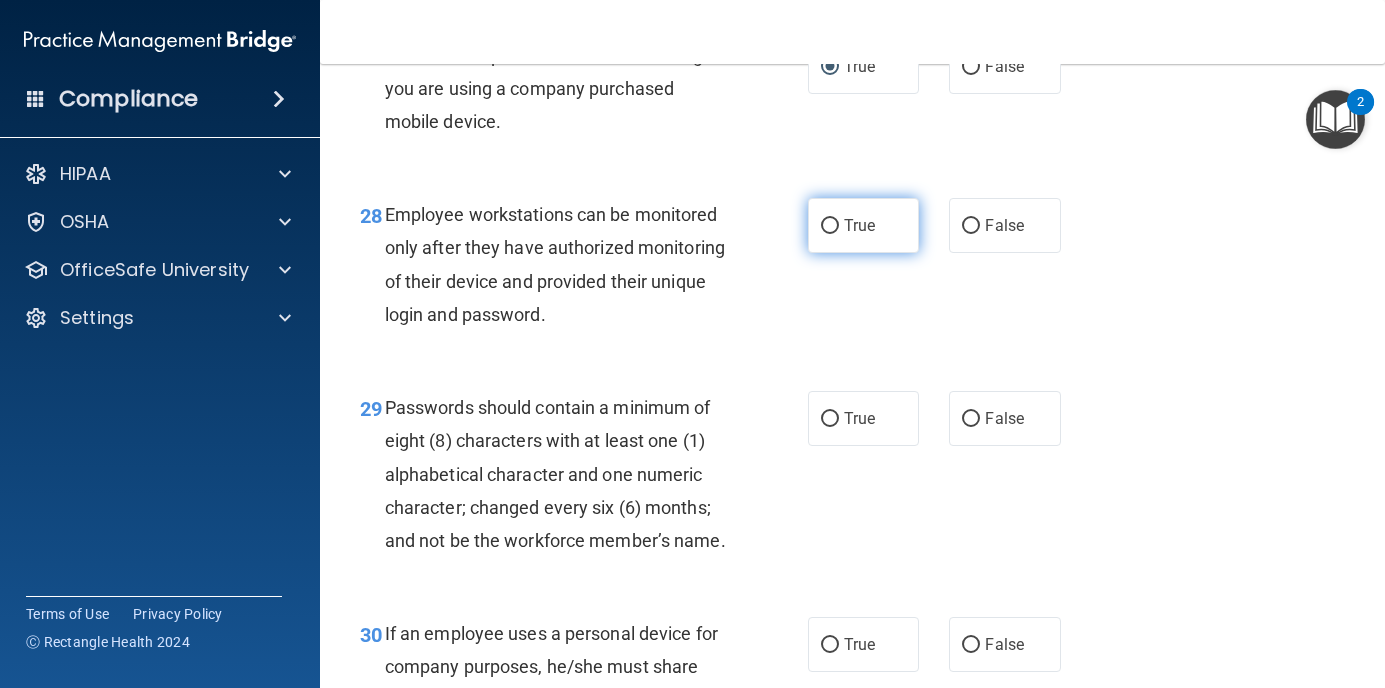 click on "True" at bounding box center [864, 225] 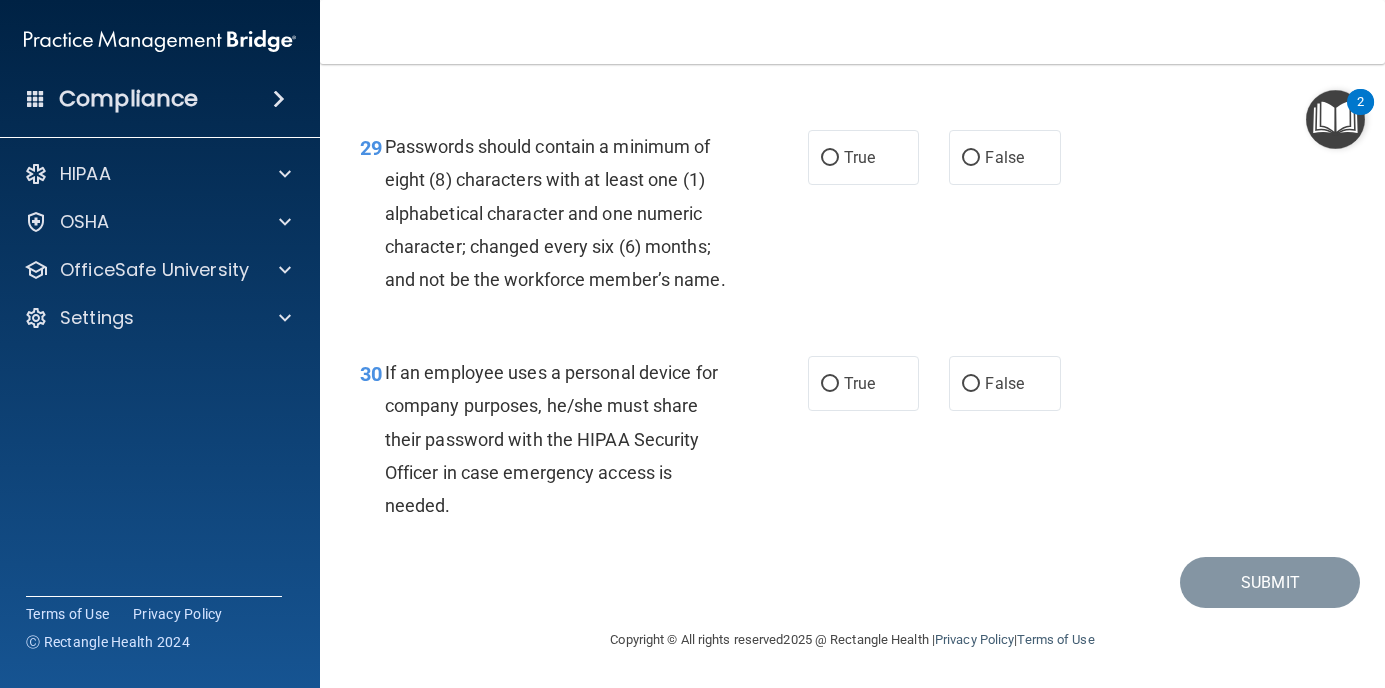 scroll, scrollTop: 5900, scrollLeft: 0, axis: vertical 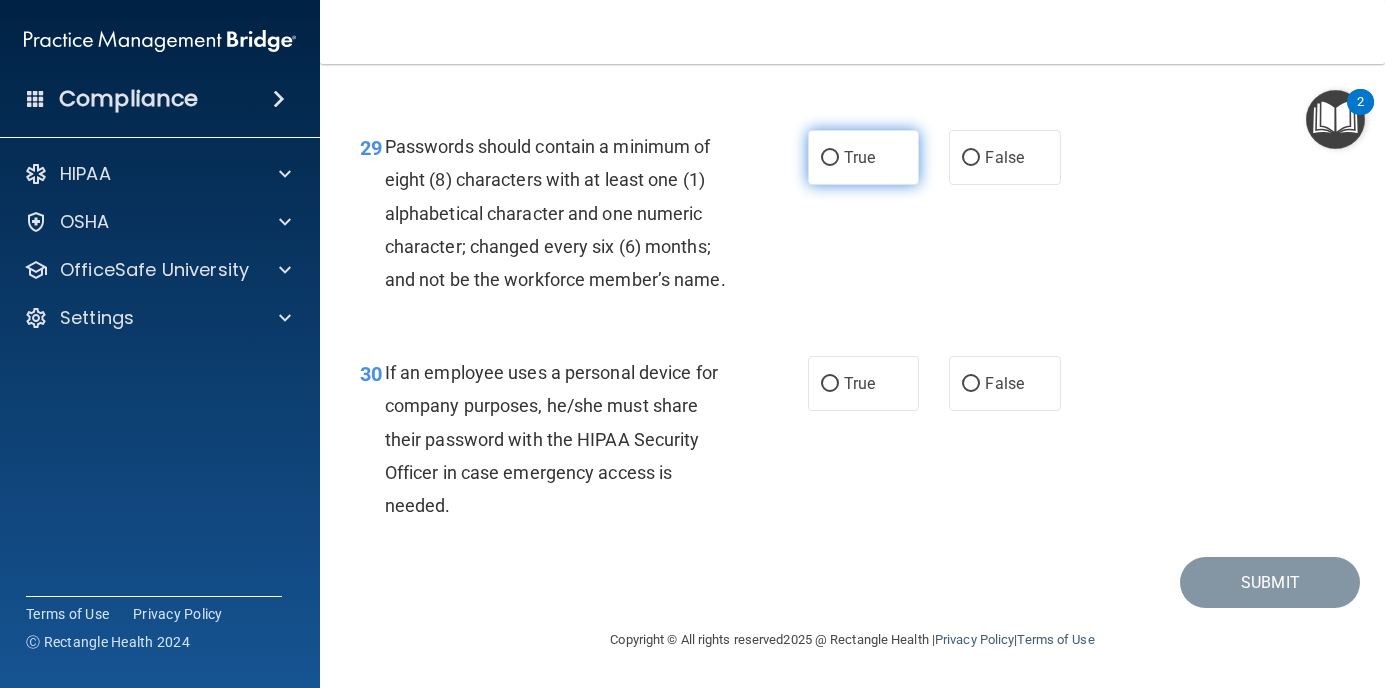 click on "True" at bounding box center (864, 157) 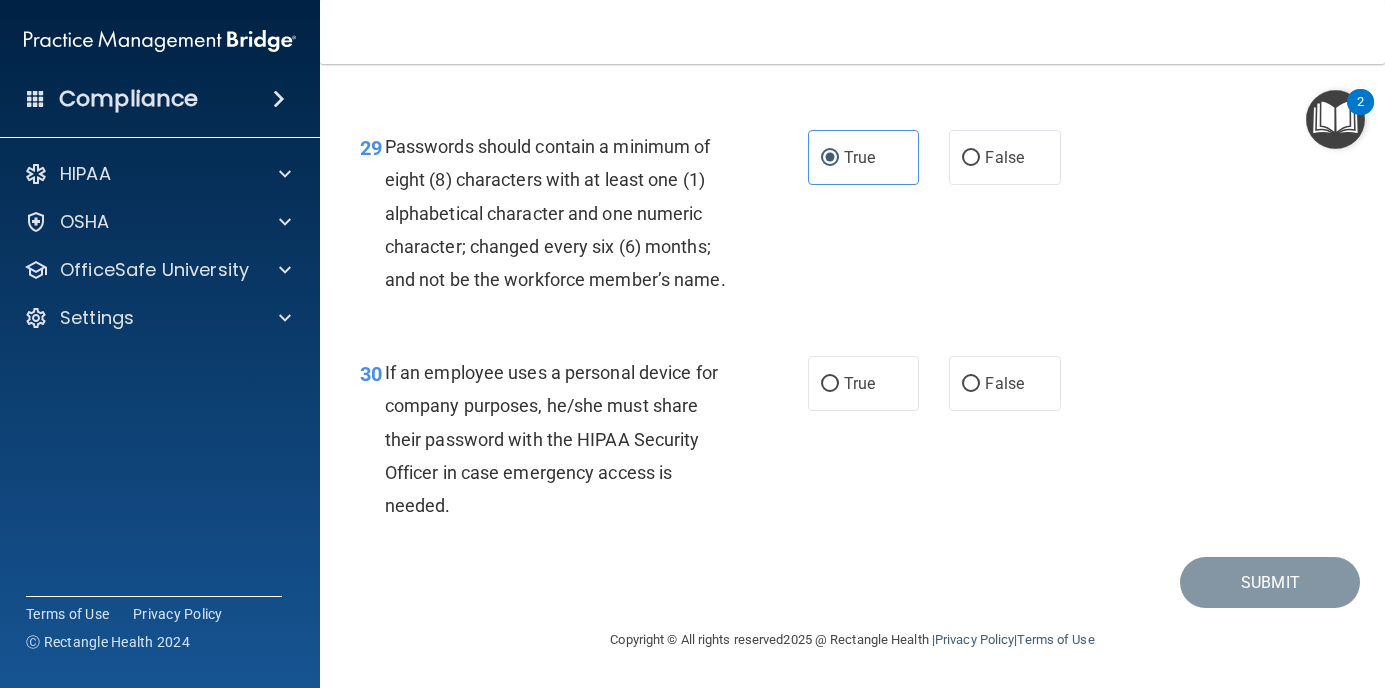 scroll, scrollTop: 5927, scrollLeft: 0, axis: vertical 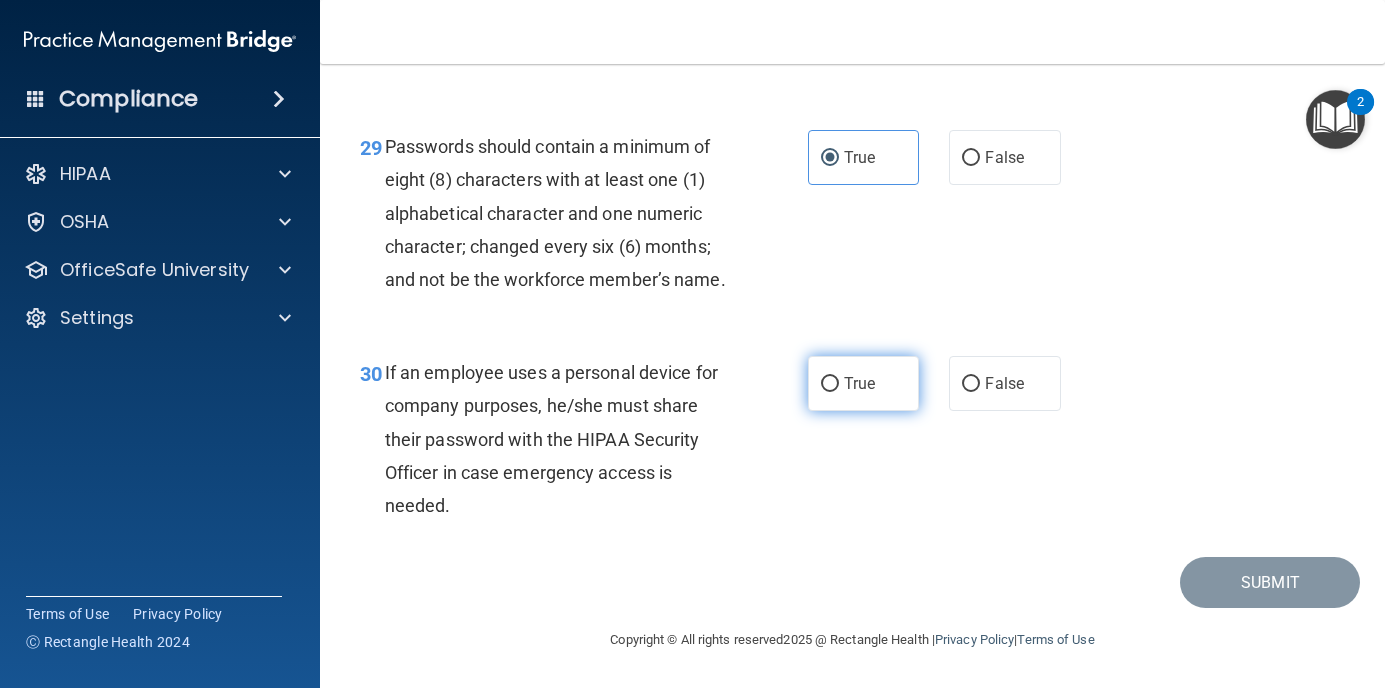 click on "True" at bounding box center (864, 383) 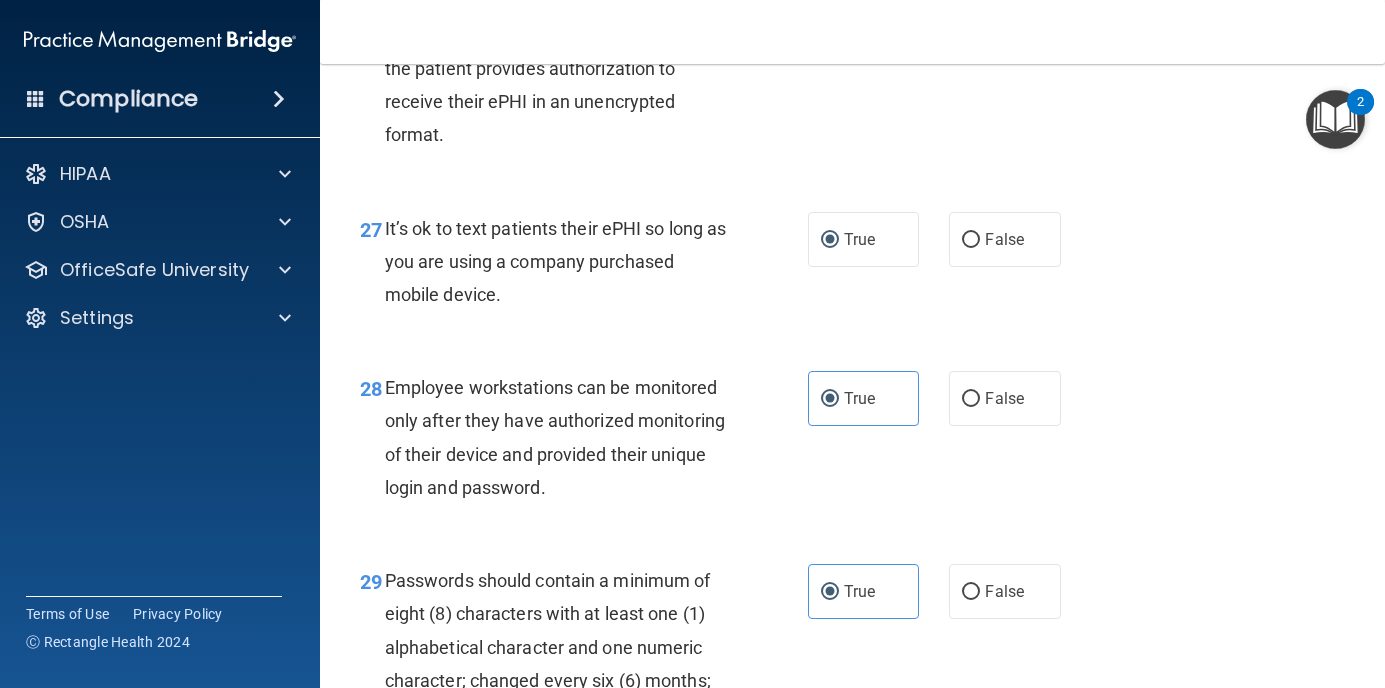 scroll, scrollTop: 5227, scrollLeft: 0, axis: vertical 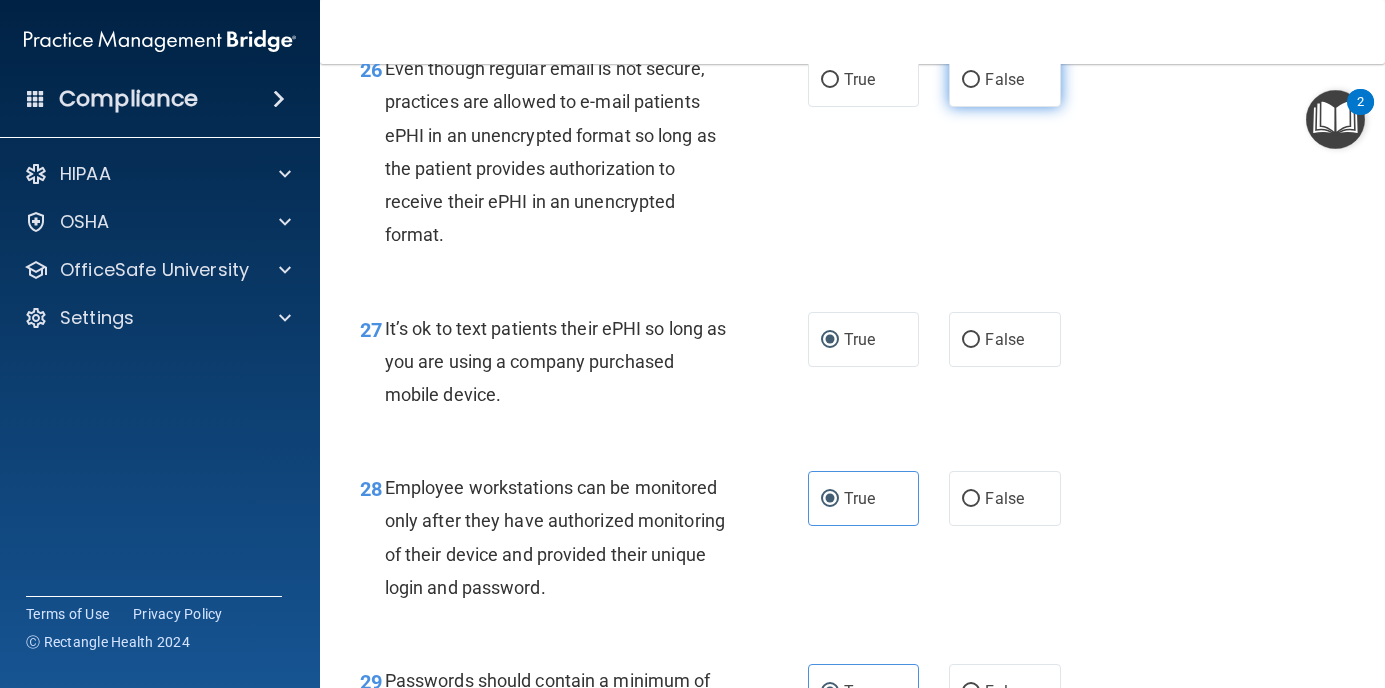 click on "False" at bounding box center [1005, 79] 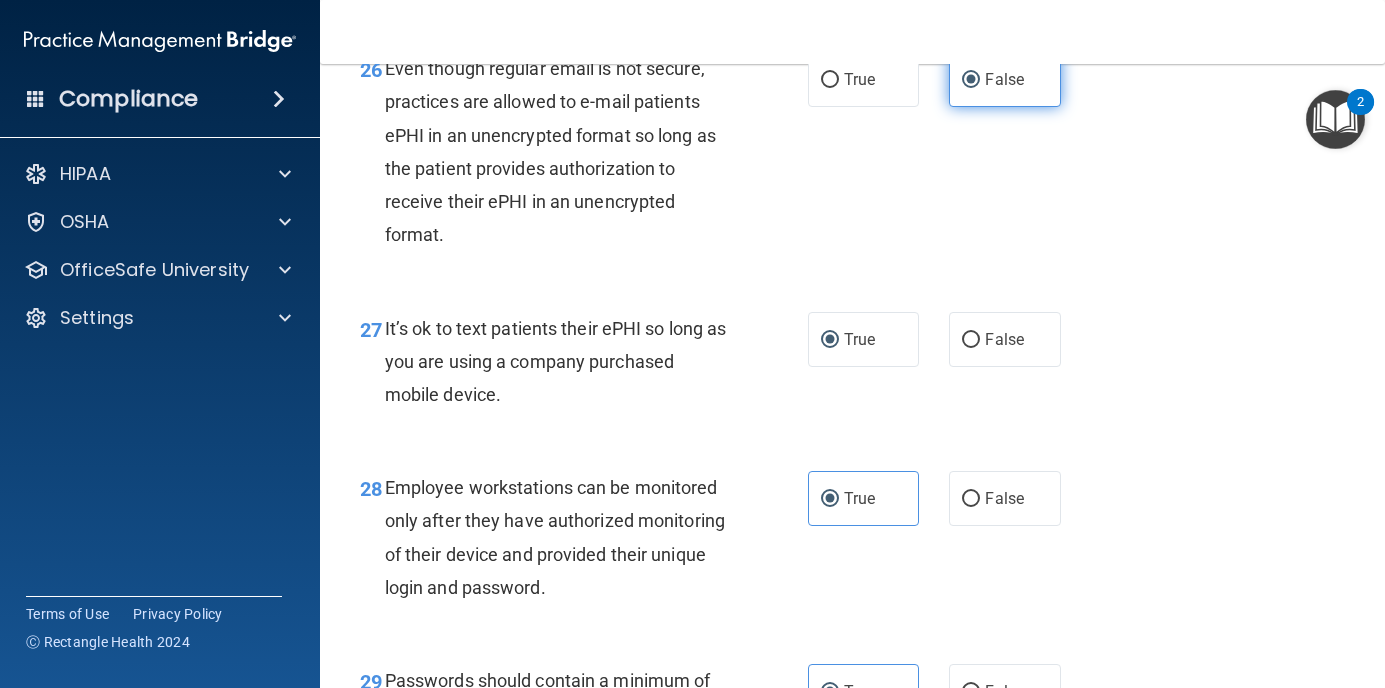 scroll, scrollTop: 5927, scrollLeft: 0, axis: vertical 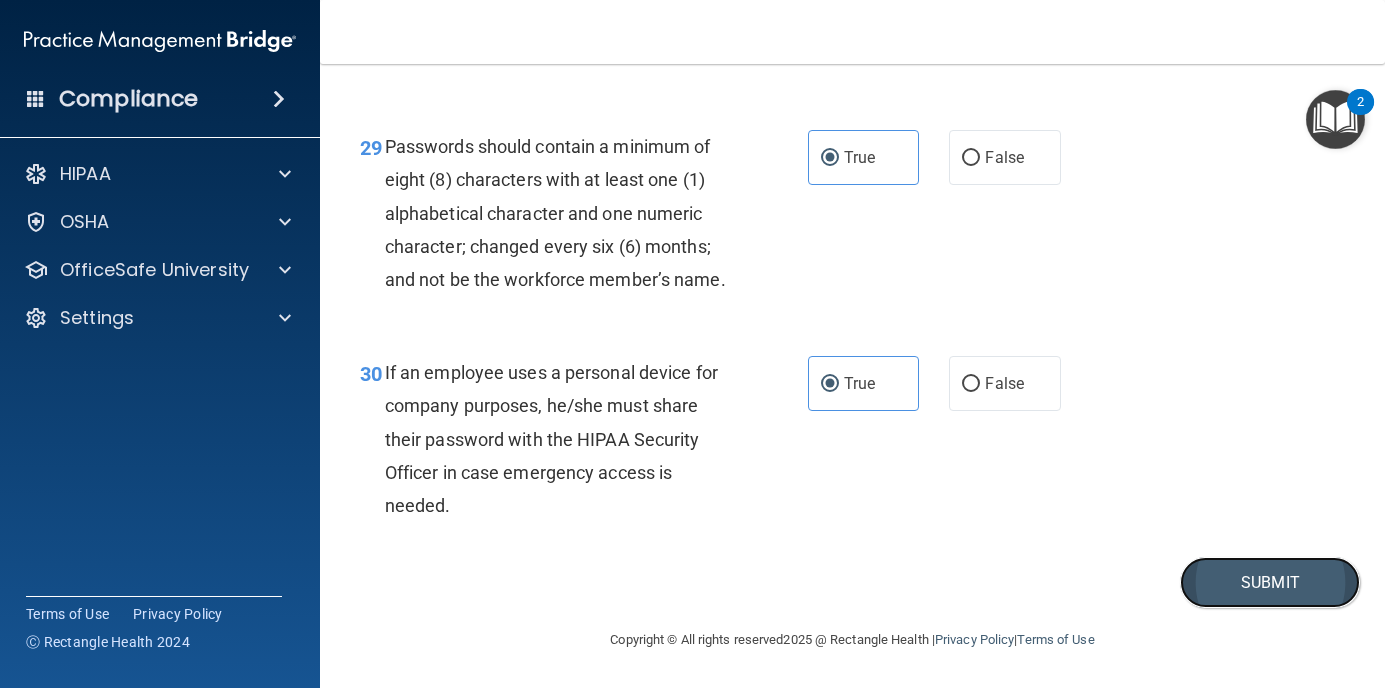 click on "Submit" at bounding box center [1270, 582] 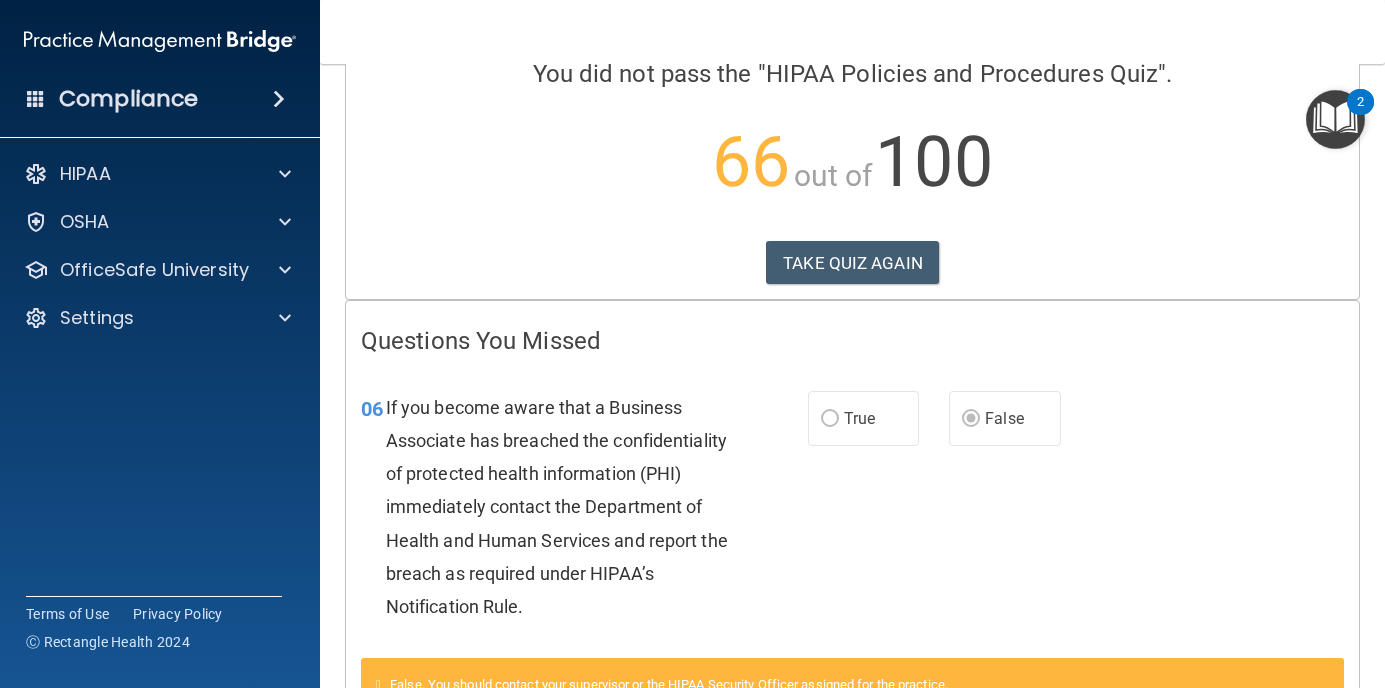 scroll, scrollTop: 0, scrollLeft: 0, axis: both 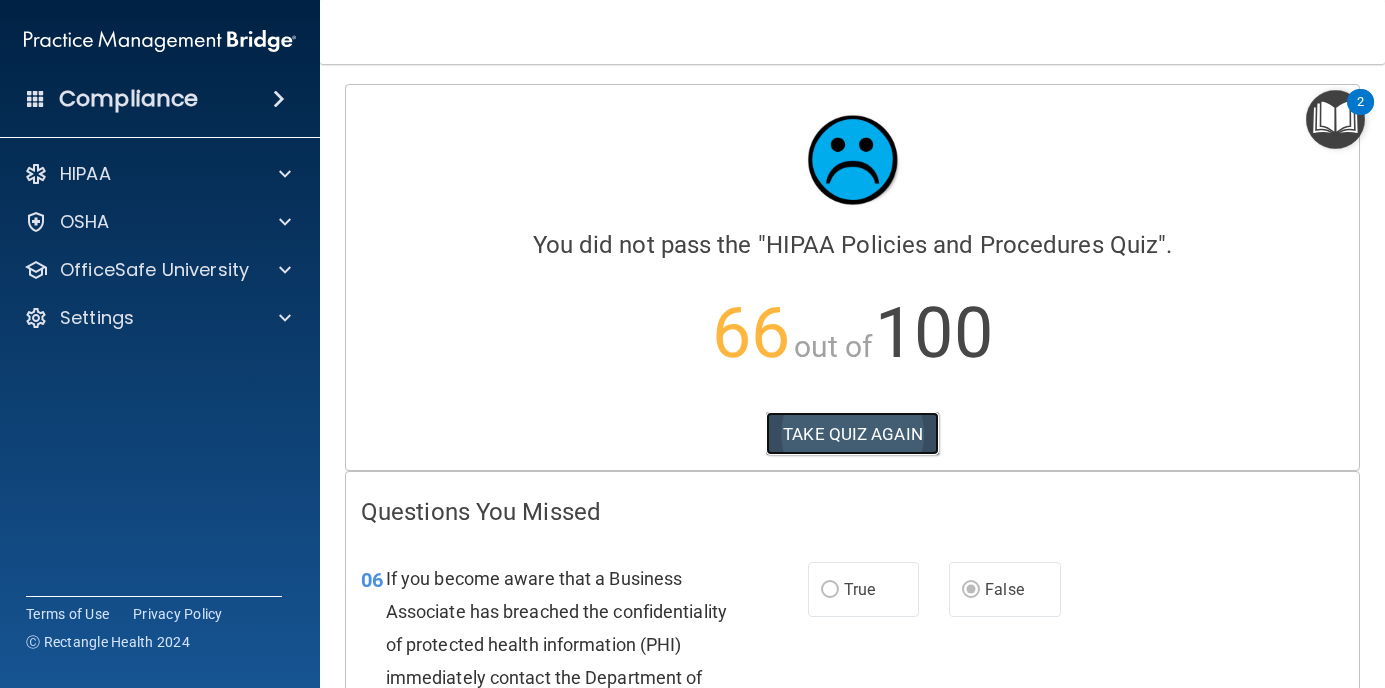 click on "TAKE QUIZ AGAIN" at bounding box center (852, 434) 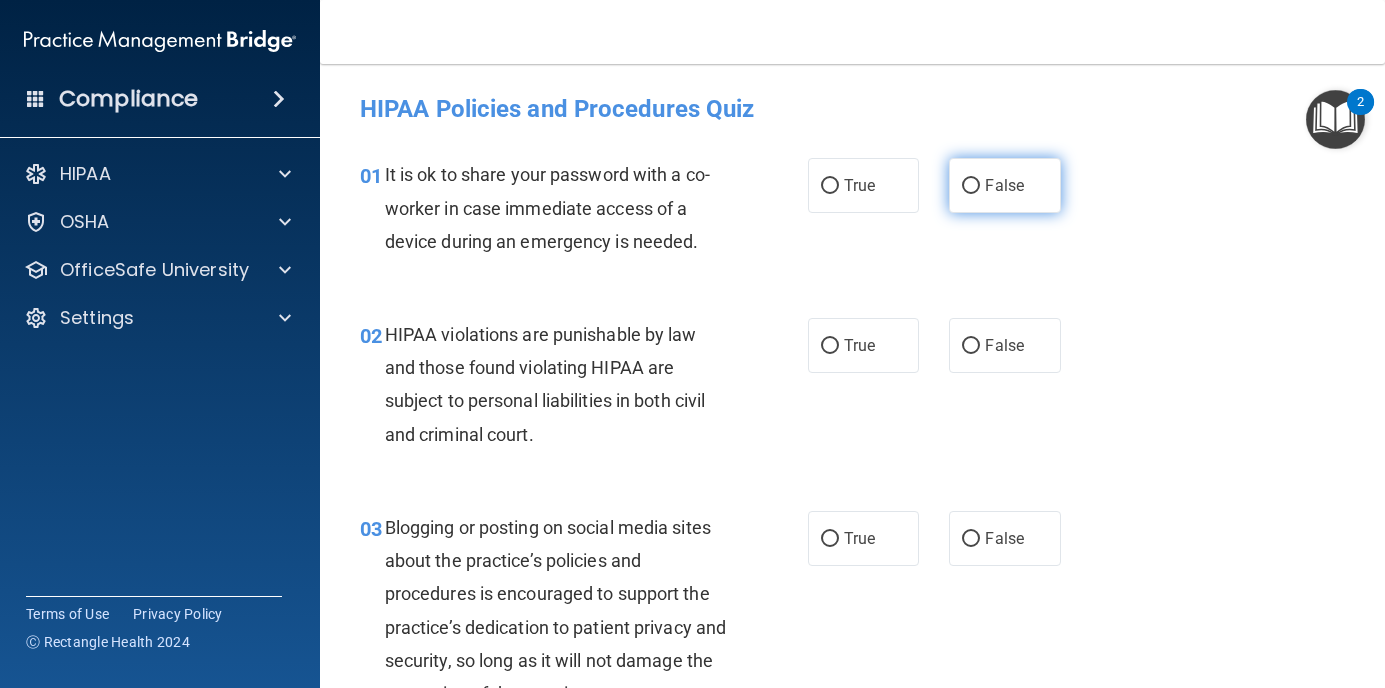 click on "False" at bounding box center (1004, 185) 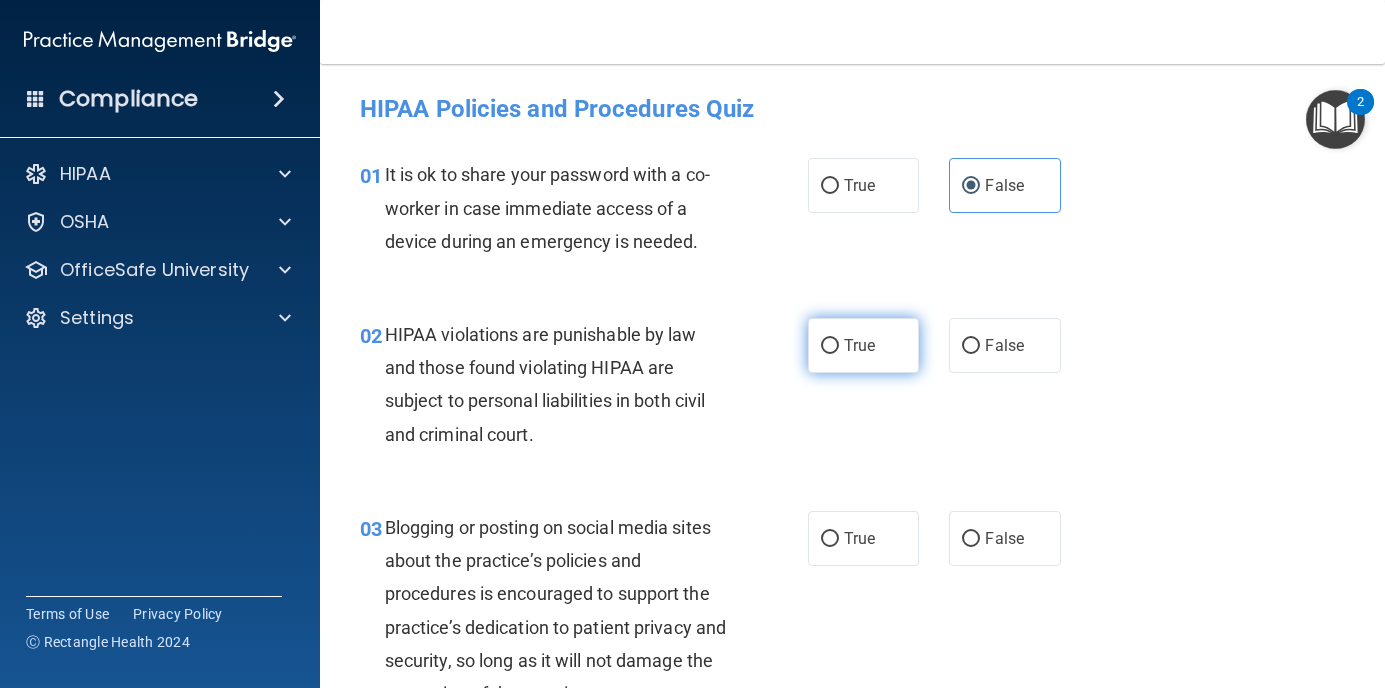 click on "True" at bounding box center (859, 345) 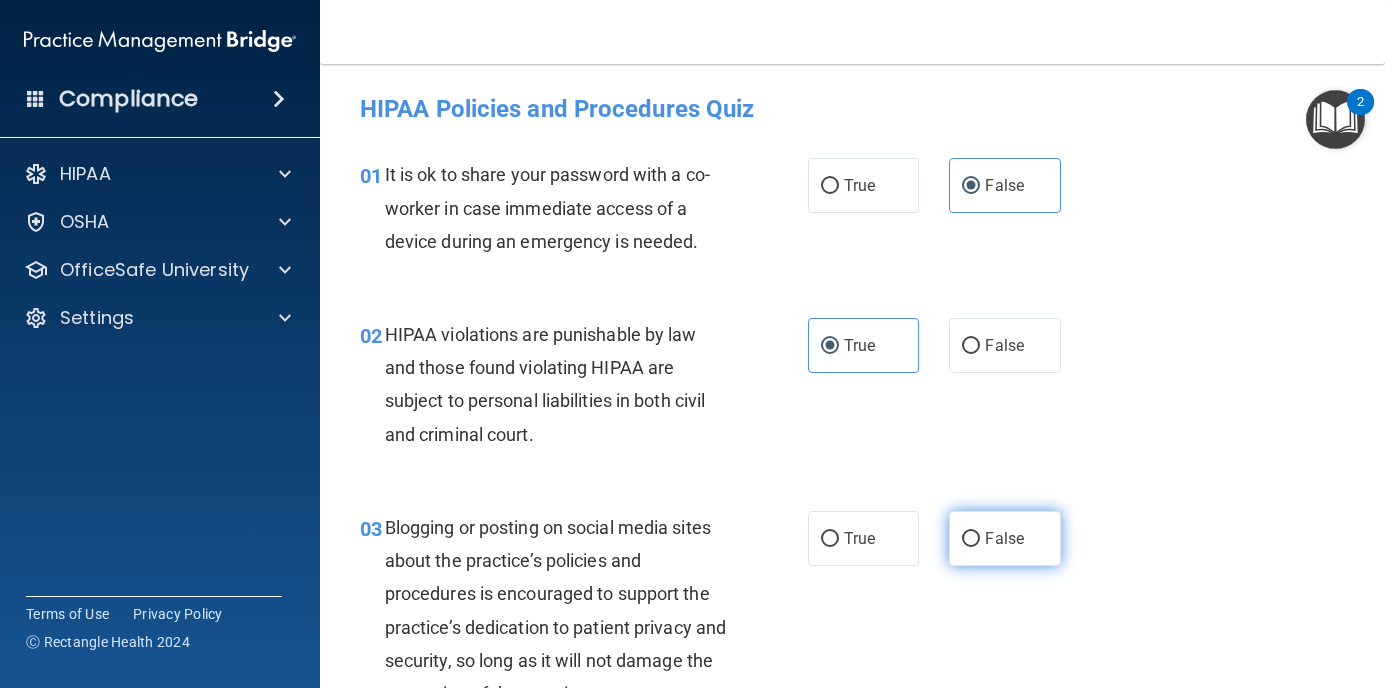 click on "False" at bounding box center [1004, 538] 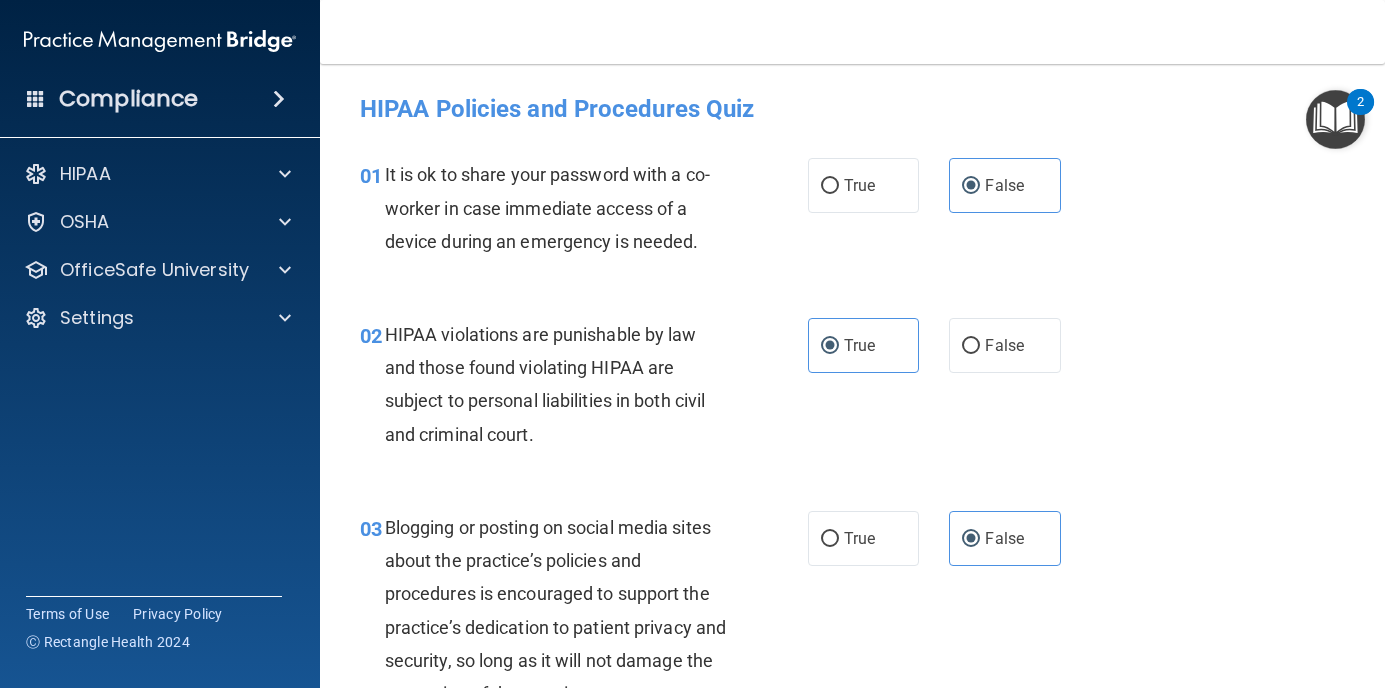 scroll, scrollTop: 400, scrollLeft: 0, axis: vertical 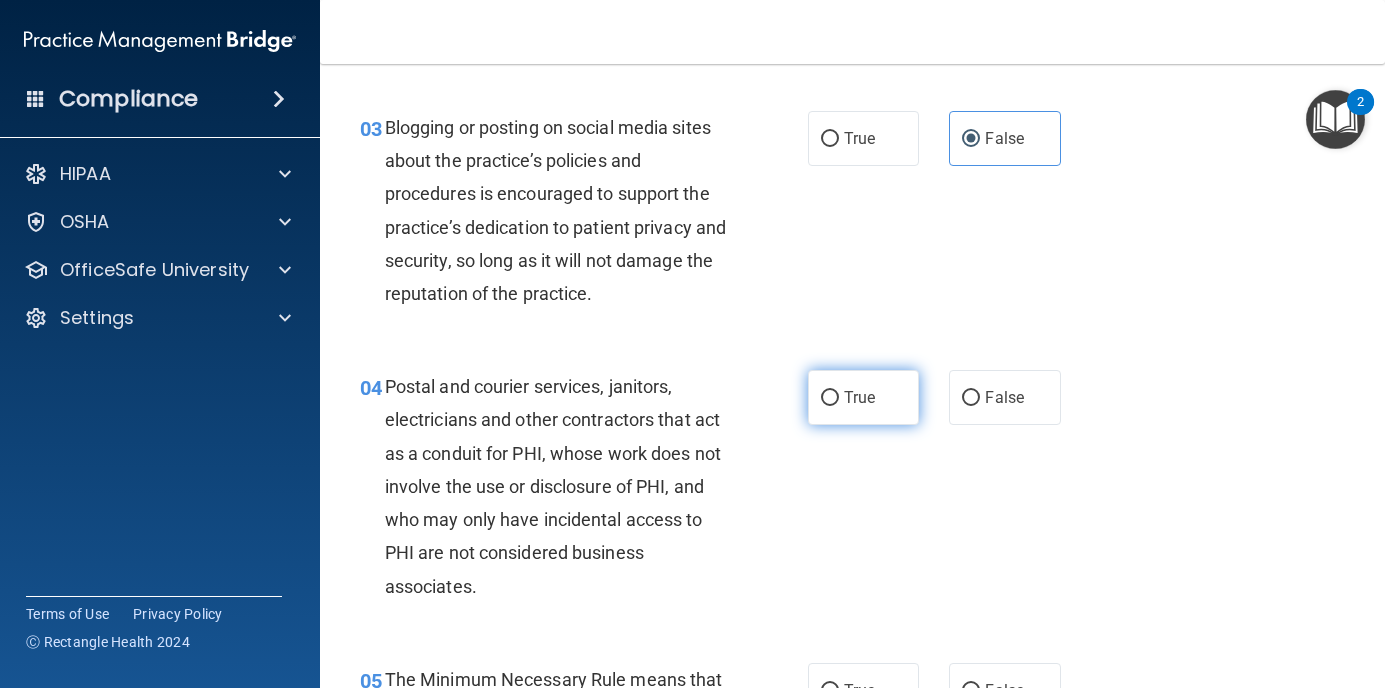 click on "True" at bounding box center [859, 397] 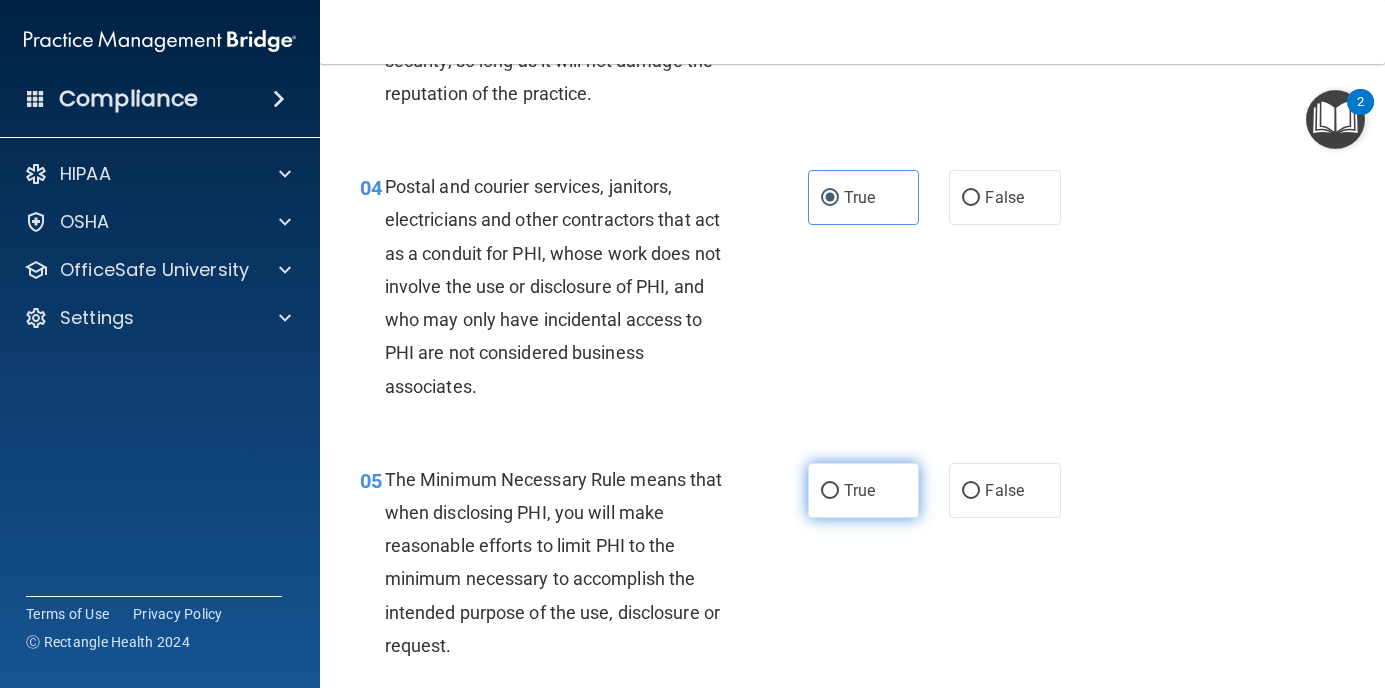 click on "True" at bounding box center (864, 490) 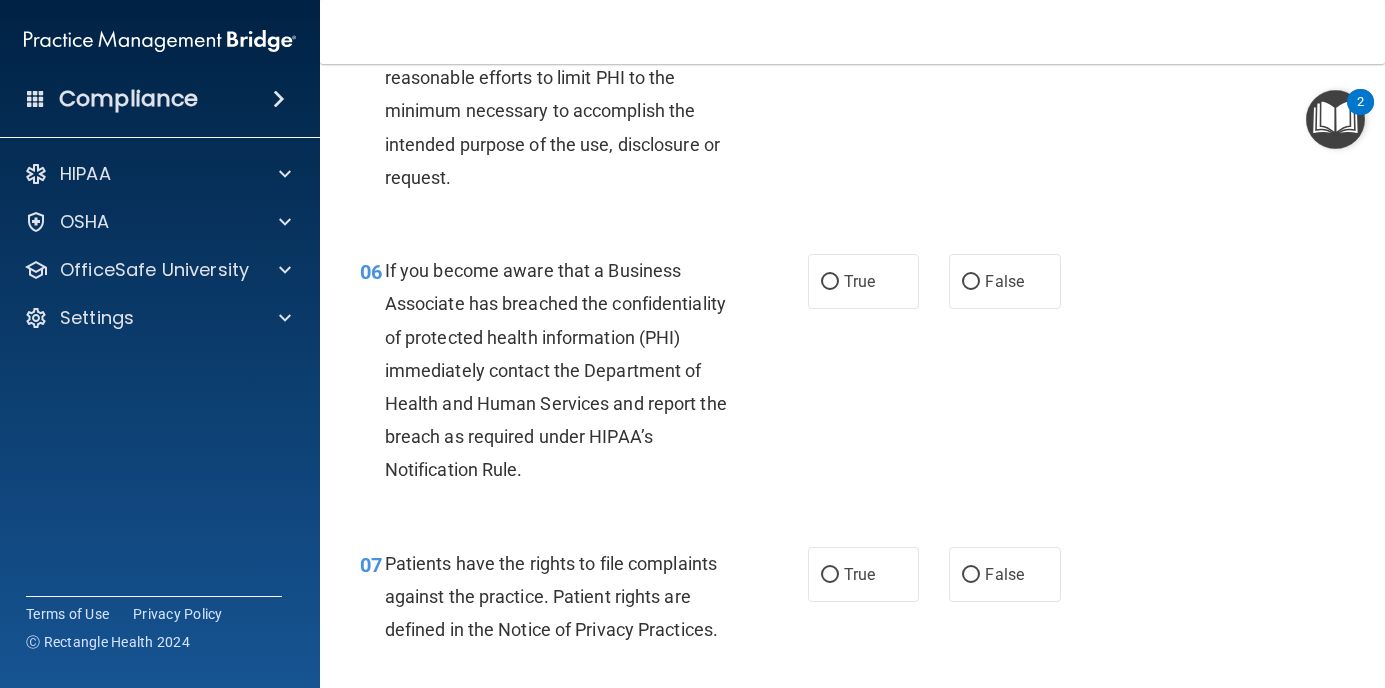 scroll, scrollTop: 1200, scrollLeft: 0, axis: vertical 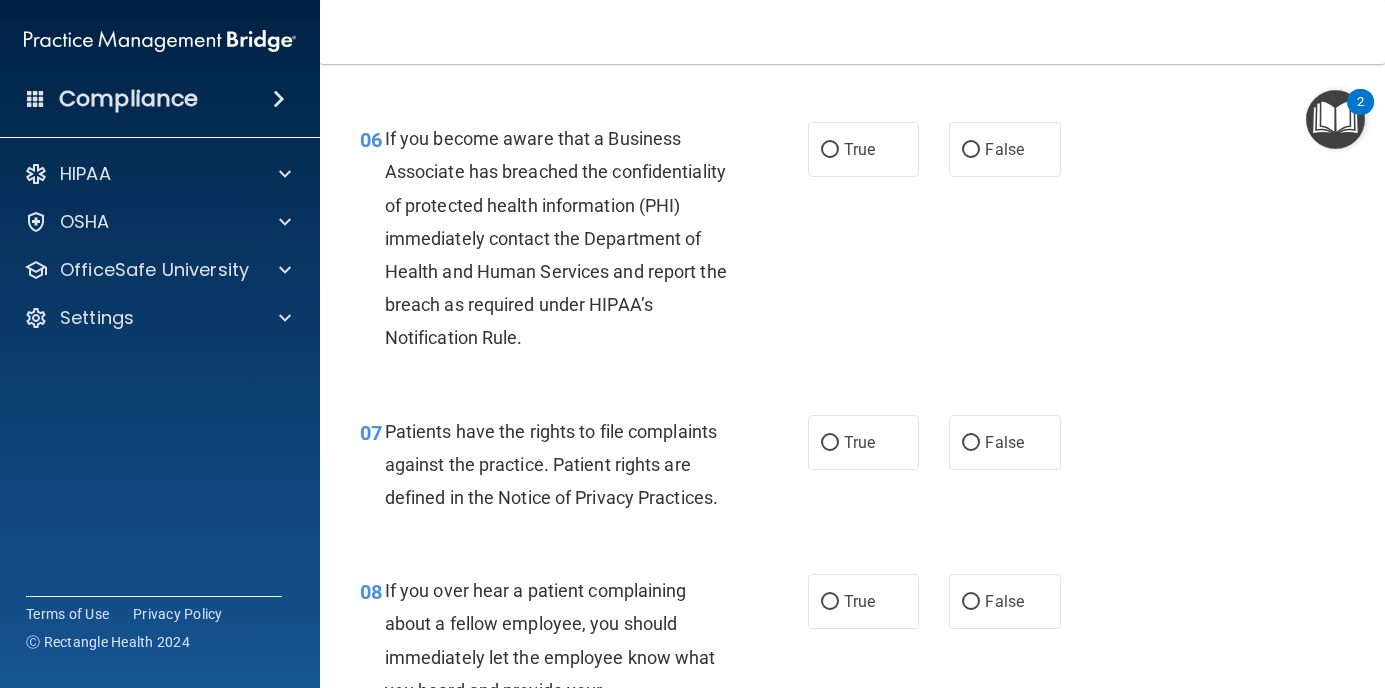 click on "06       If you become aware that a Business Associate has breached the confidentiality of protected health information (PHI) immediately contact the Department of Health and Human Services and report the breach as required under HIPAA’s Notification Rule.                  True           False" at bounding box center [852, 243] 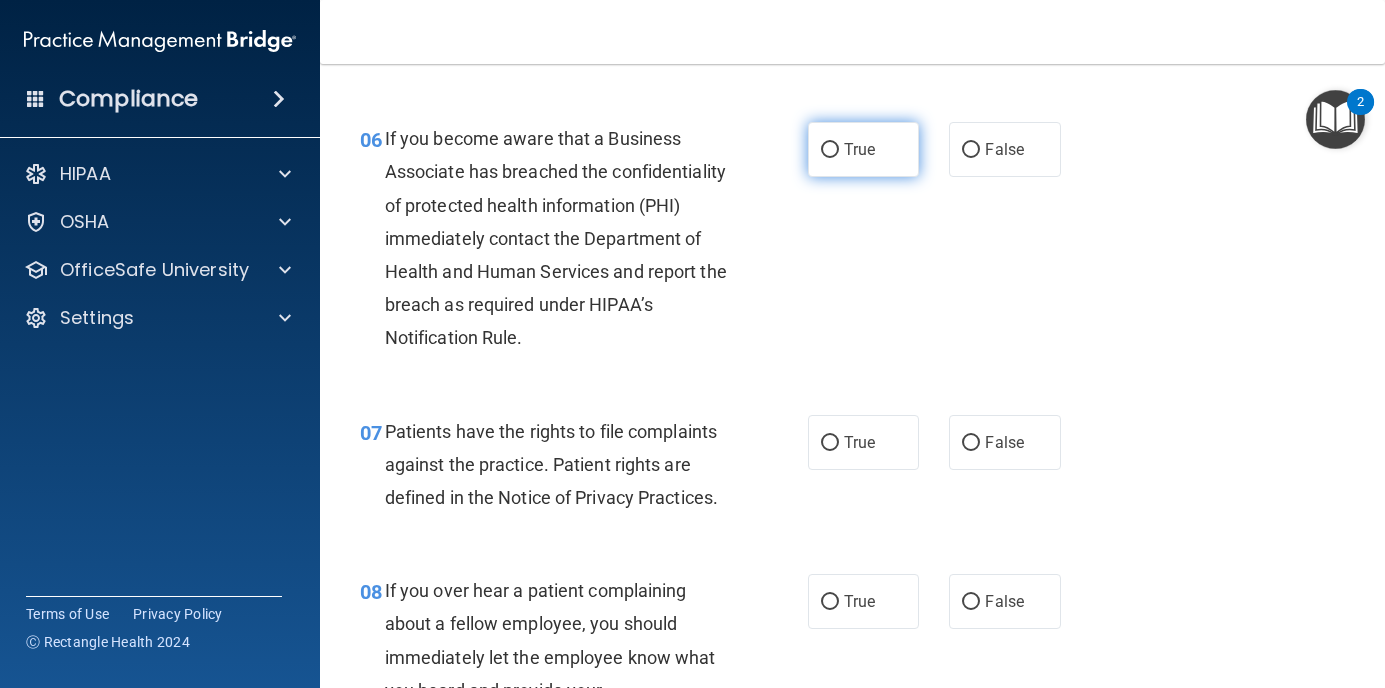 click on "True" at bounding box center (859, 149) 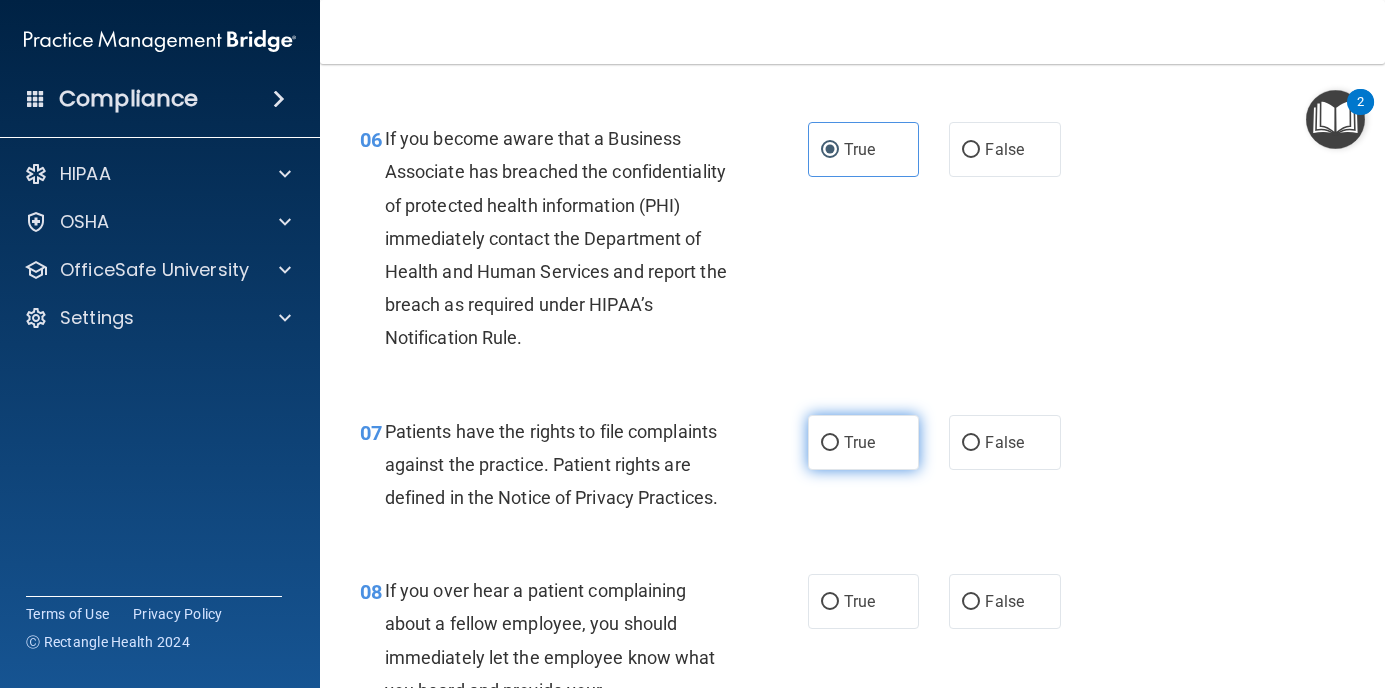 click on "True" at bounding box center (864, 442) 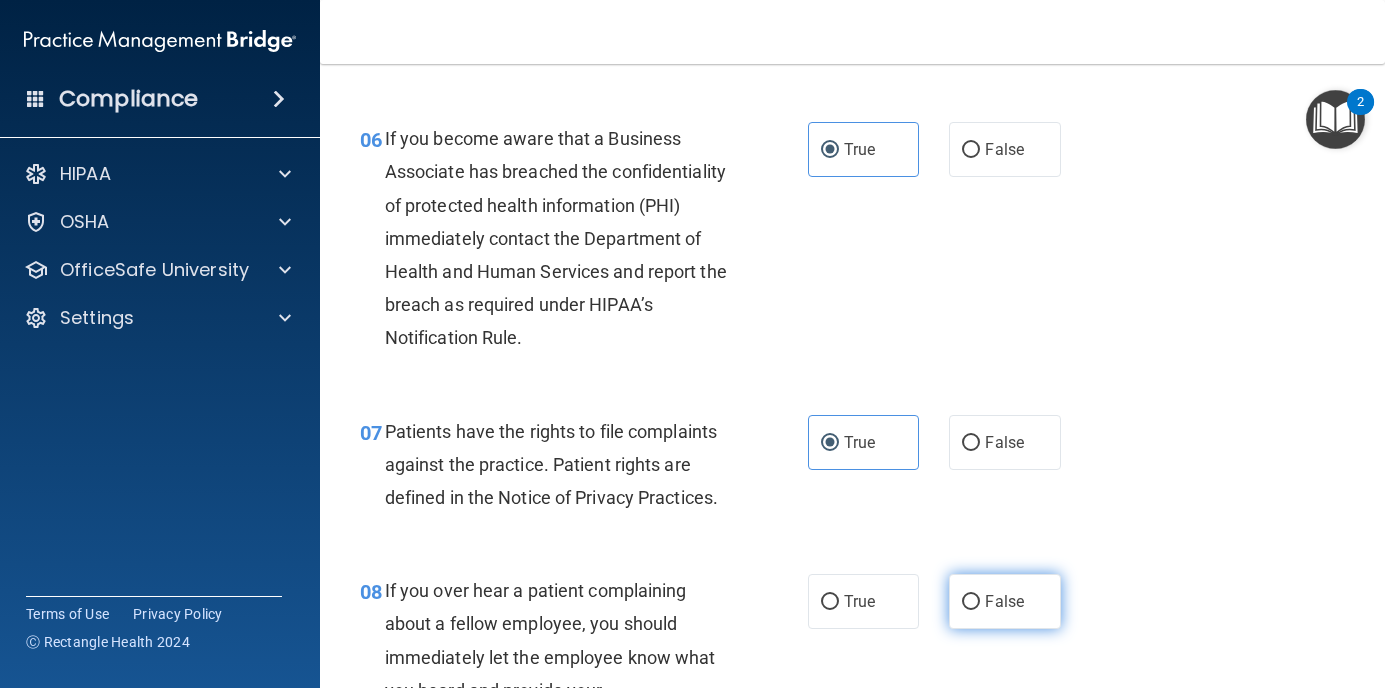 click on "False" at bounding box center (1005, 601) 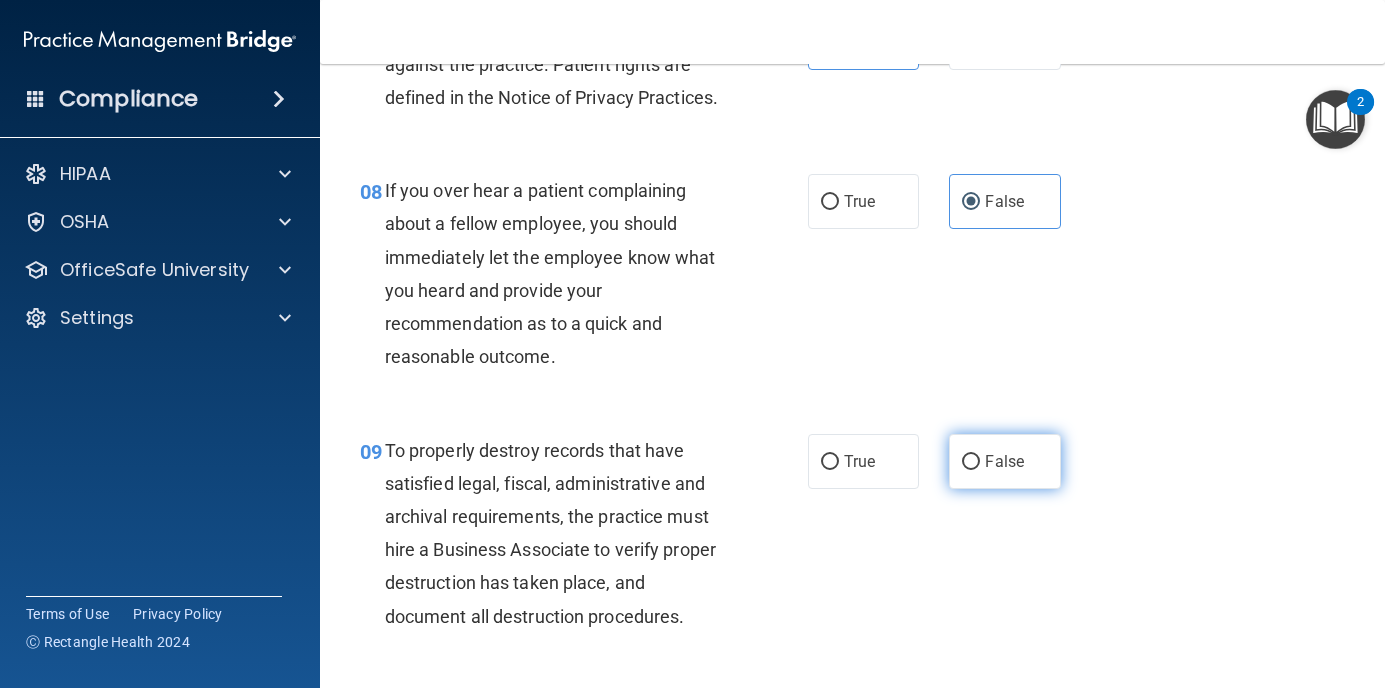 click on "False" at bounding box center (1005, 461) 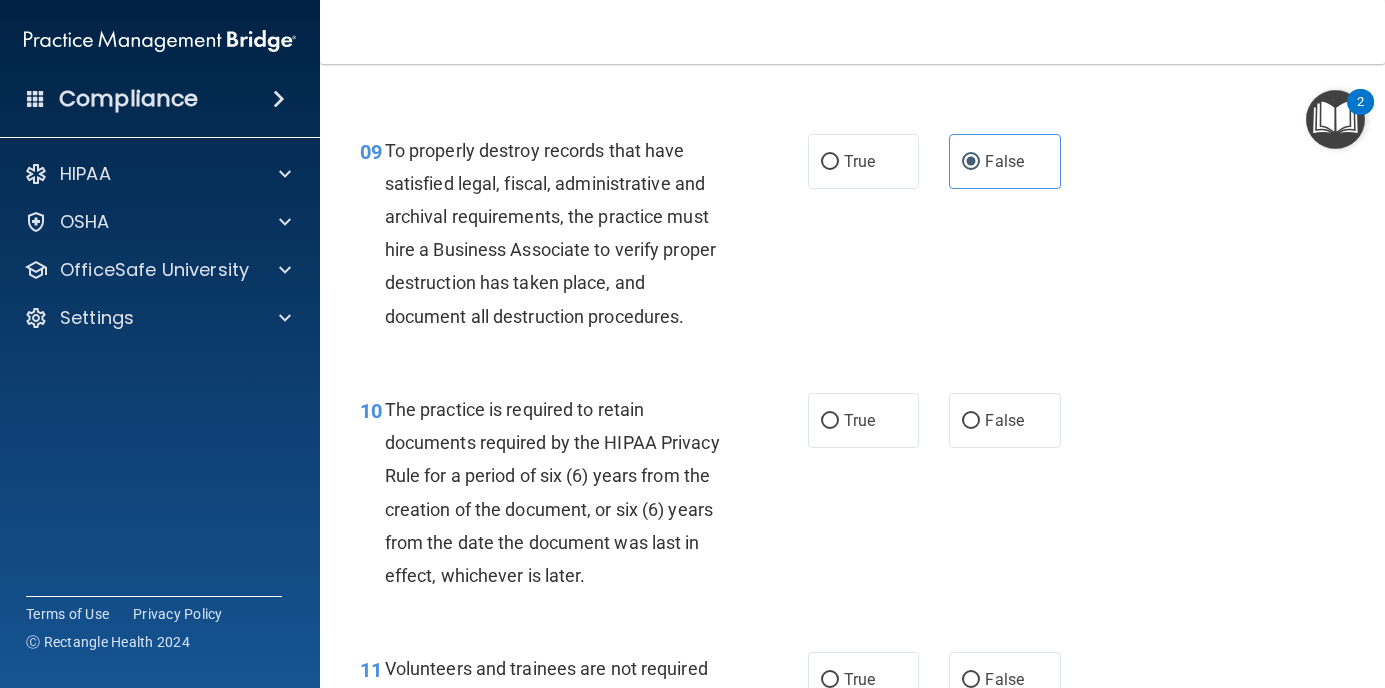 scroll, scrollTop: 2000, scrollLeft: 0, axis: vertical 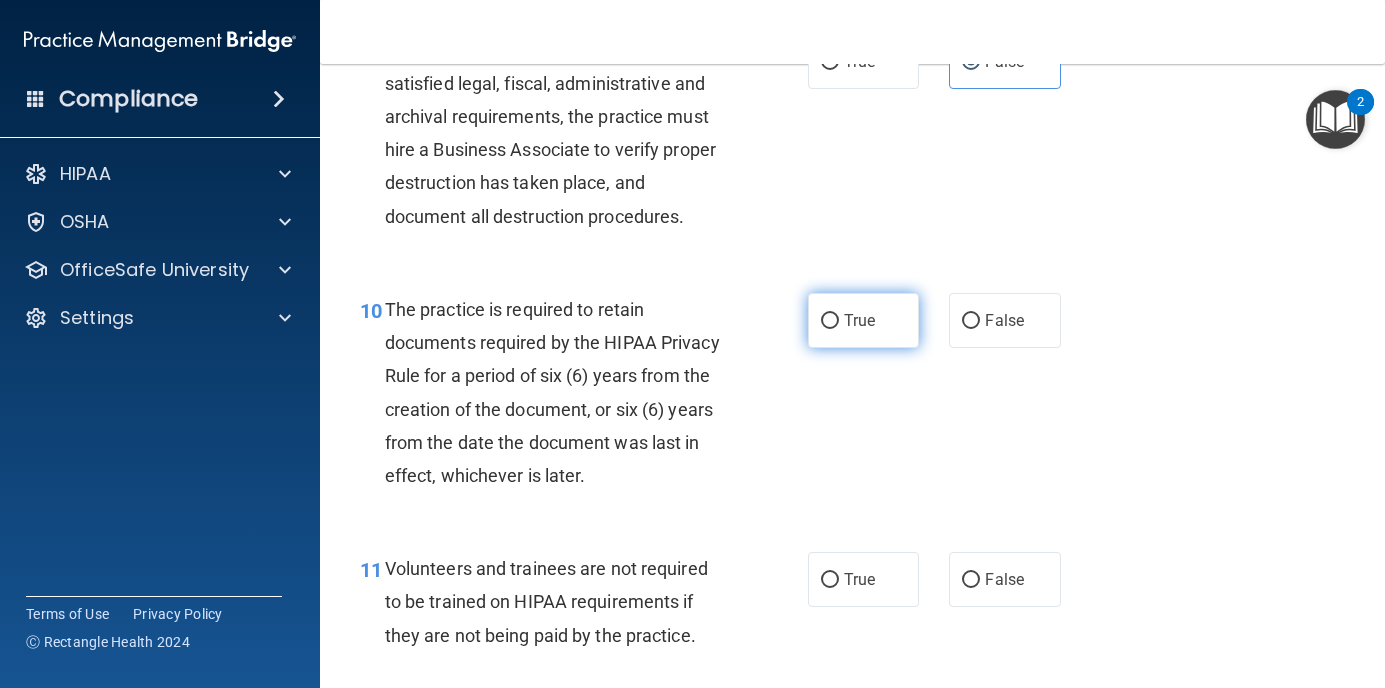 click on "True" at bounding box center (864, 320) 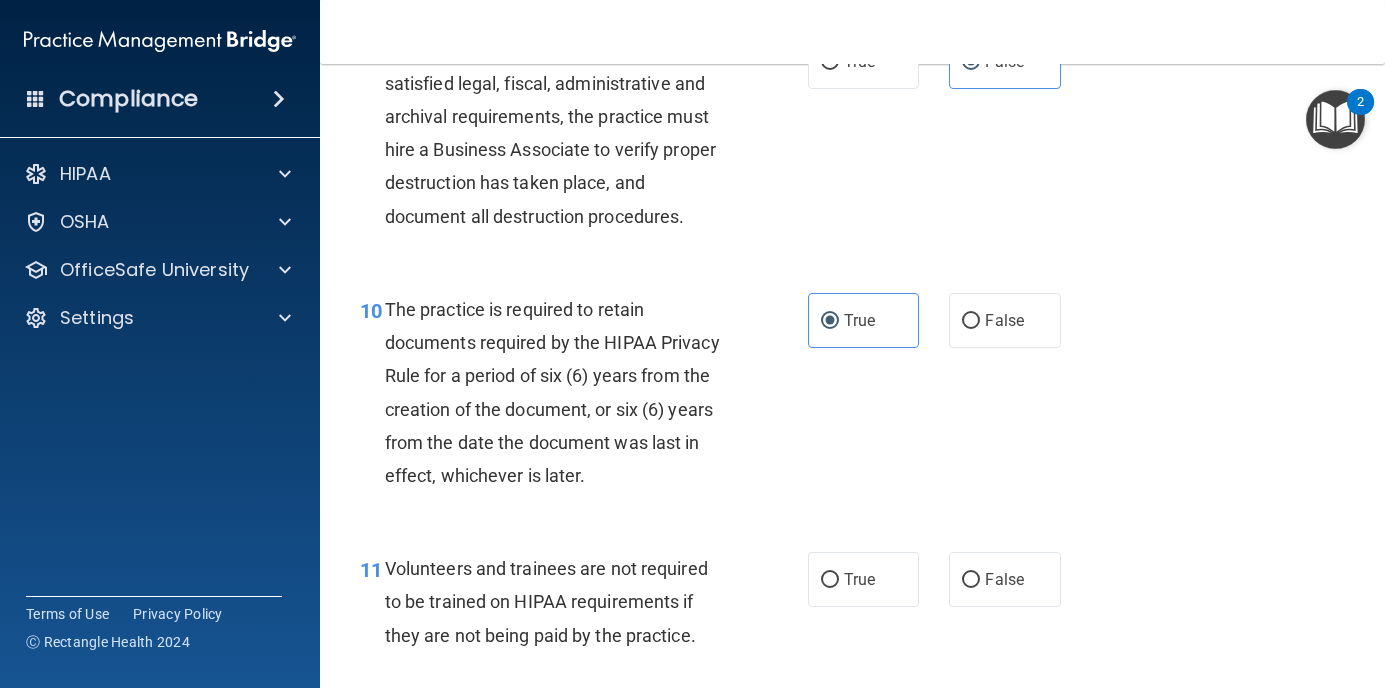 click on "True           False" at bounding box center [942, 579] 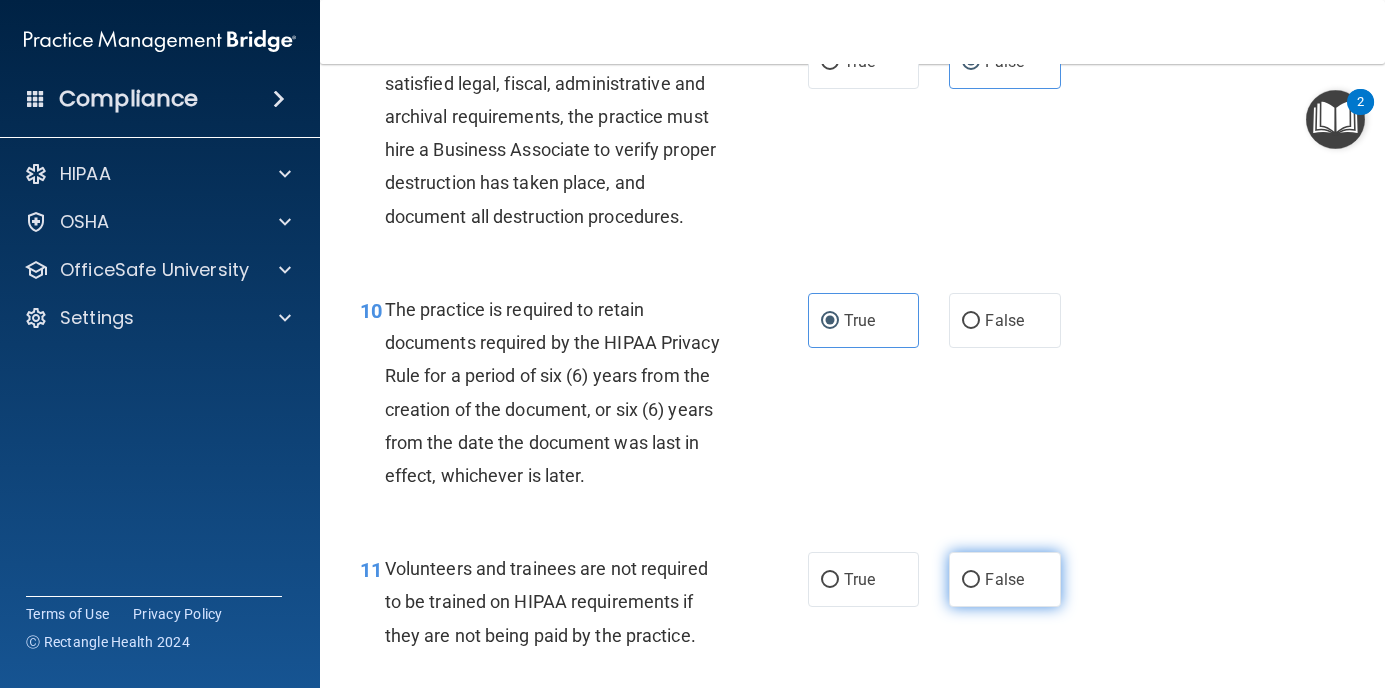 drag, startPoint x: 951, startPoint y: 583, endPoint x: 943, endPoint y: 574, distance: 12.0415945 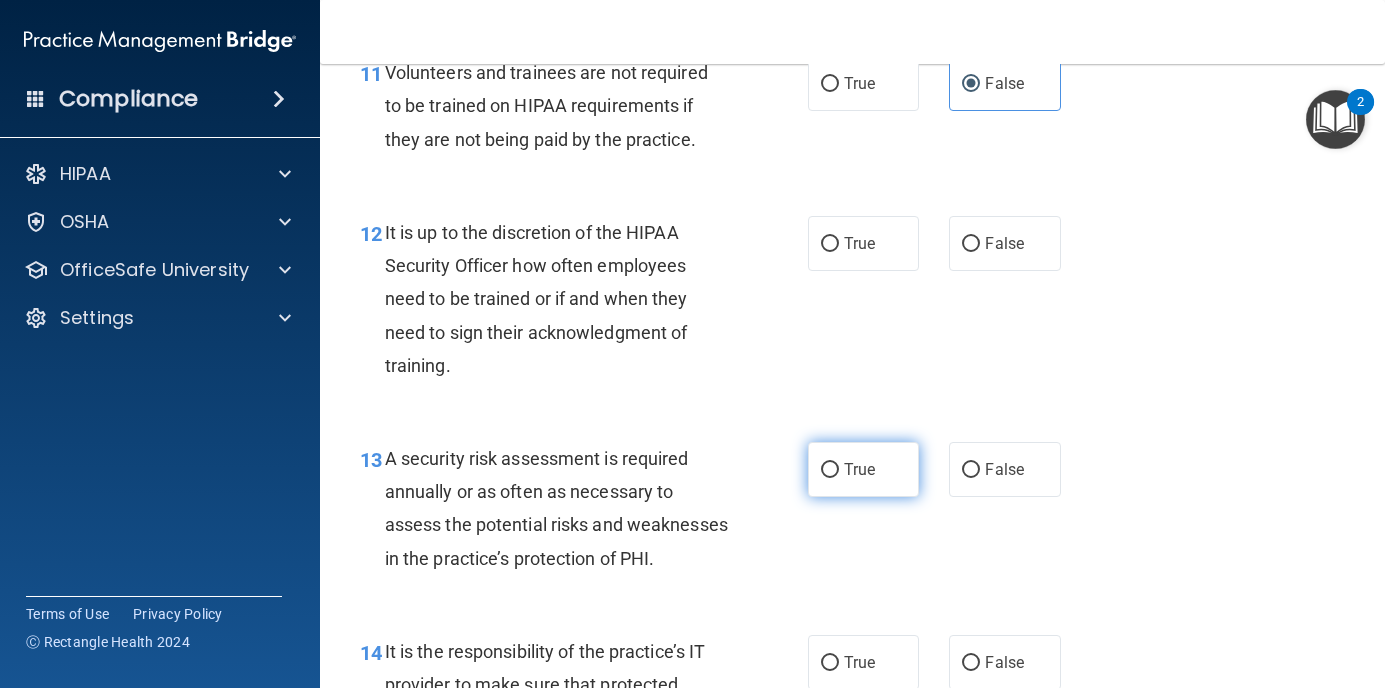 scroll, scrollTop: 2500, scrollLeft: 0, axis: vertical 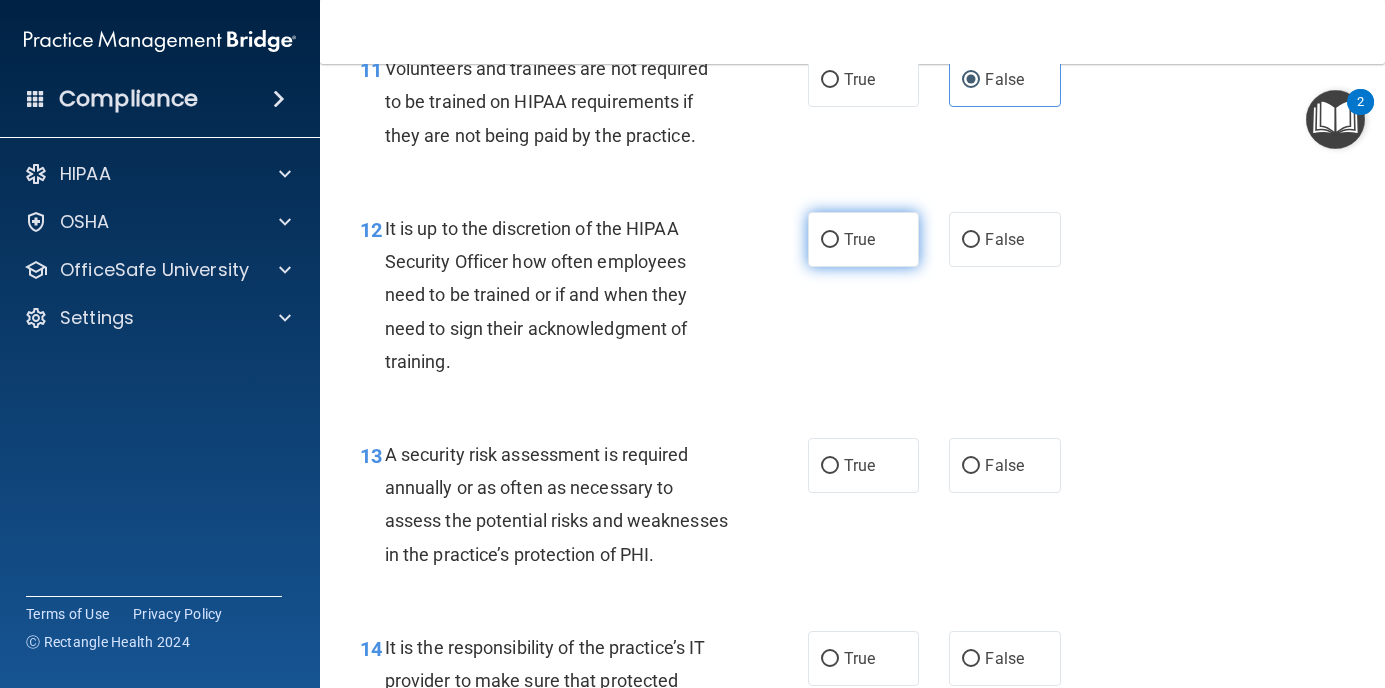 click on "True" at bounding box center [864, 239] 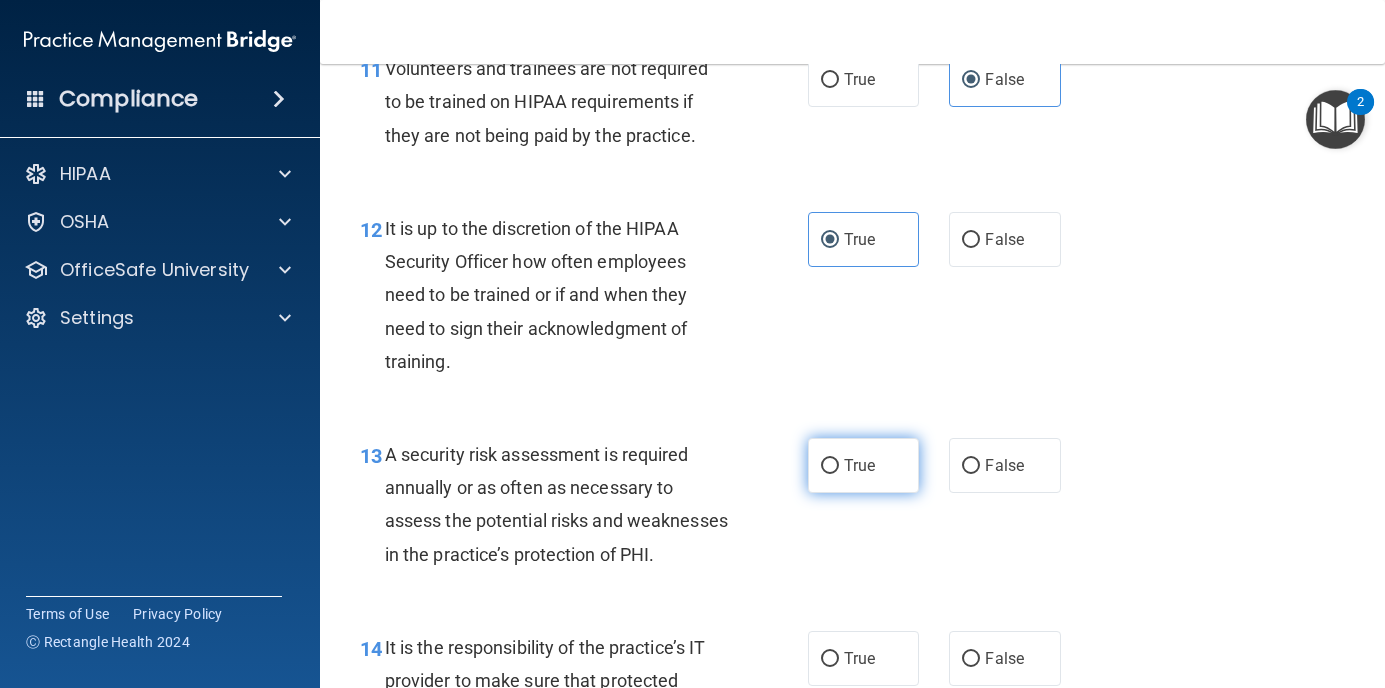 click on "True" at bounding box center [864, 465] 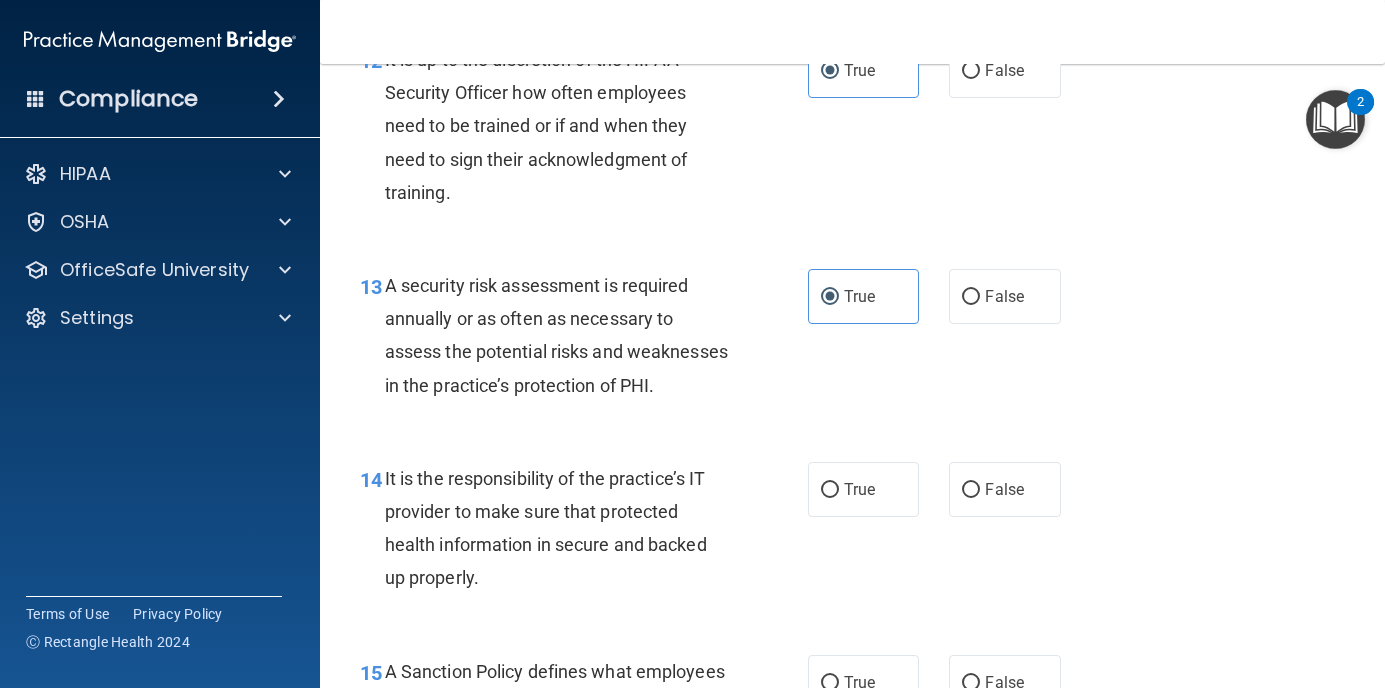scroll, scrollTop: 2900, scrollLeft: 0, axis: vertical 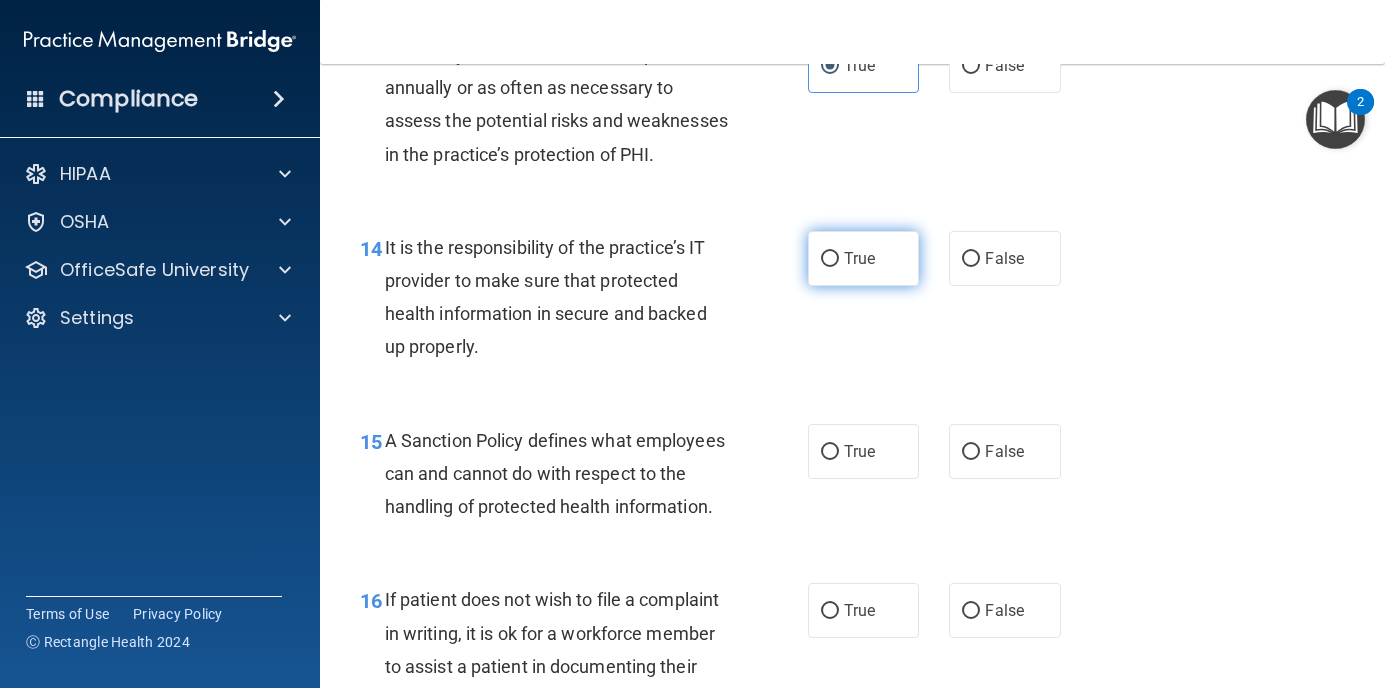 click on "True" at bounding box center [859, 258] 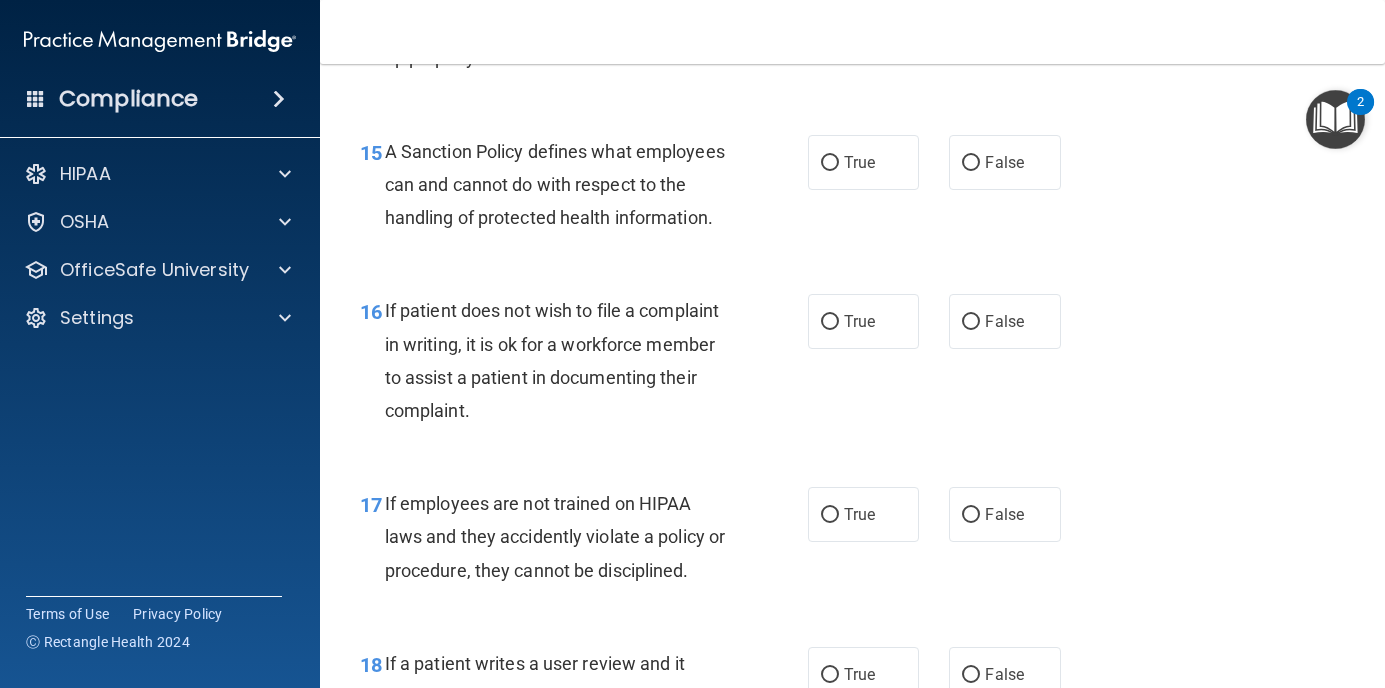 scroll, scrollTop: 3200, scrollLeft: 0, axis: vertical 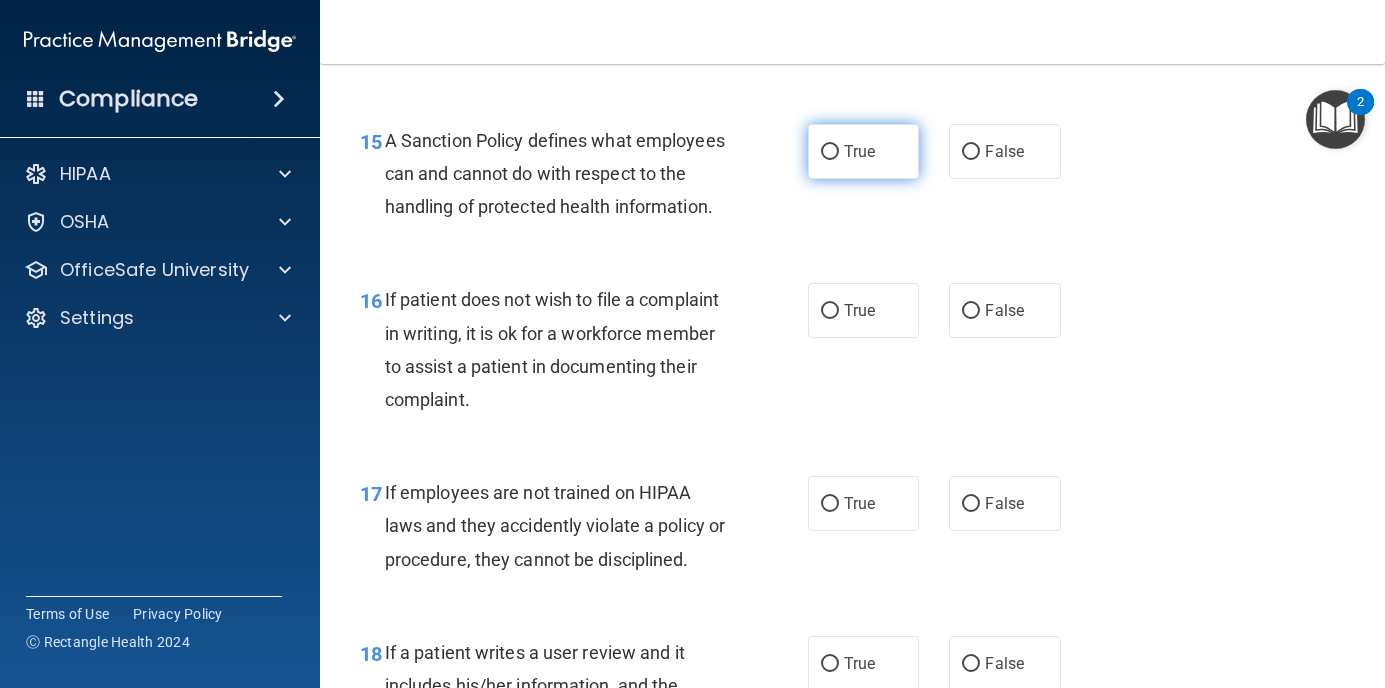 click on "True" at bounding box center (864, 151) 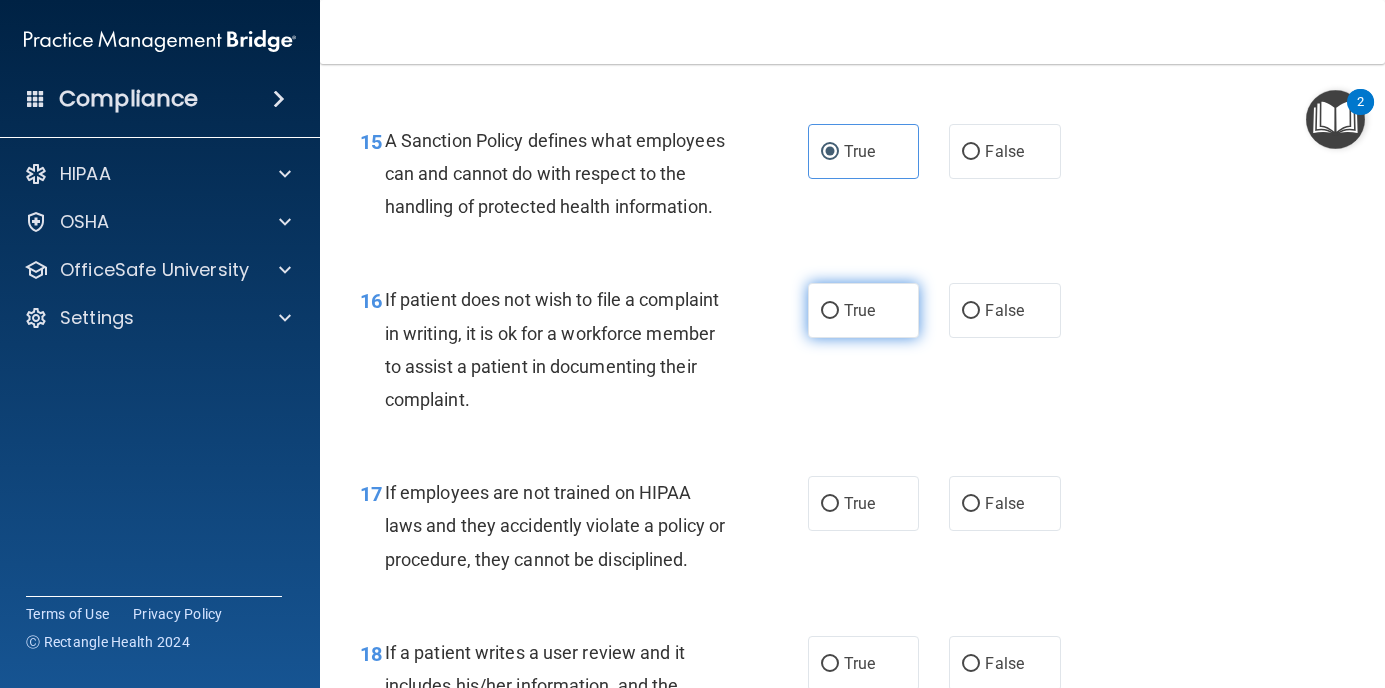 click on "True" at bounding box center [864, 310] 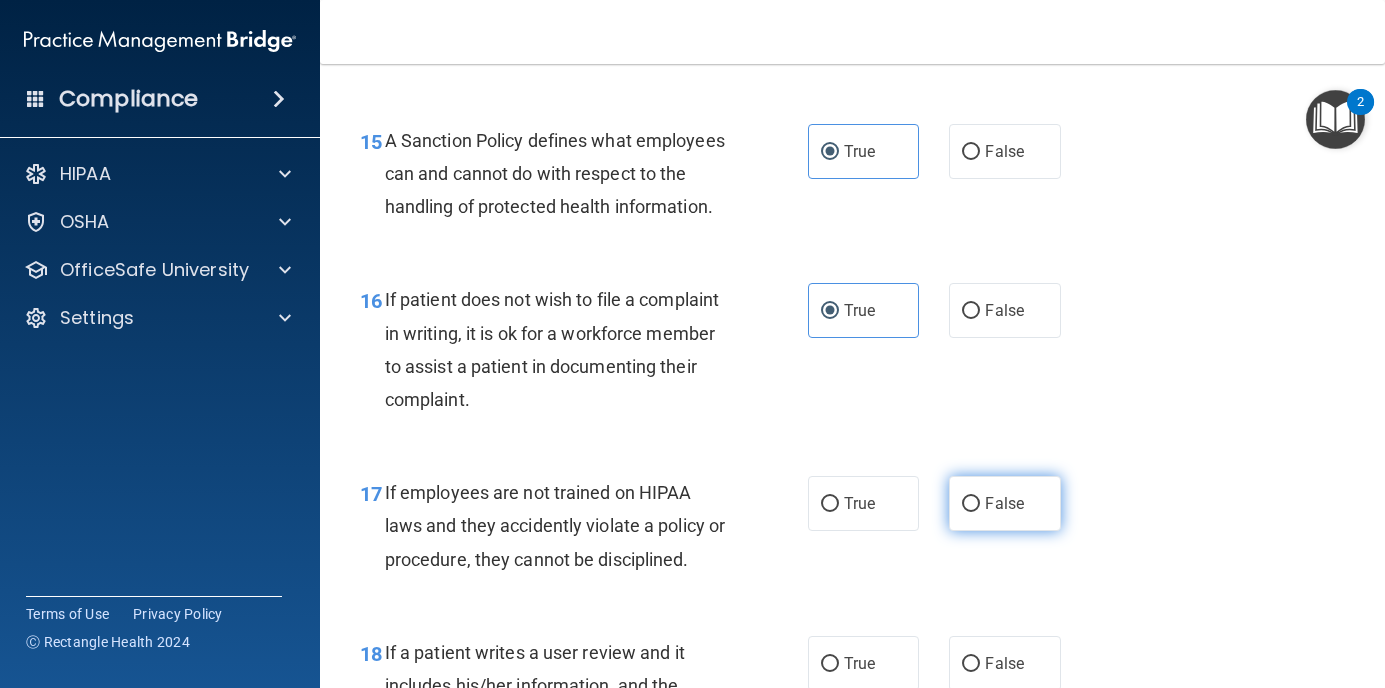 click on "False" at bounding box center [1005, 503] 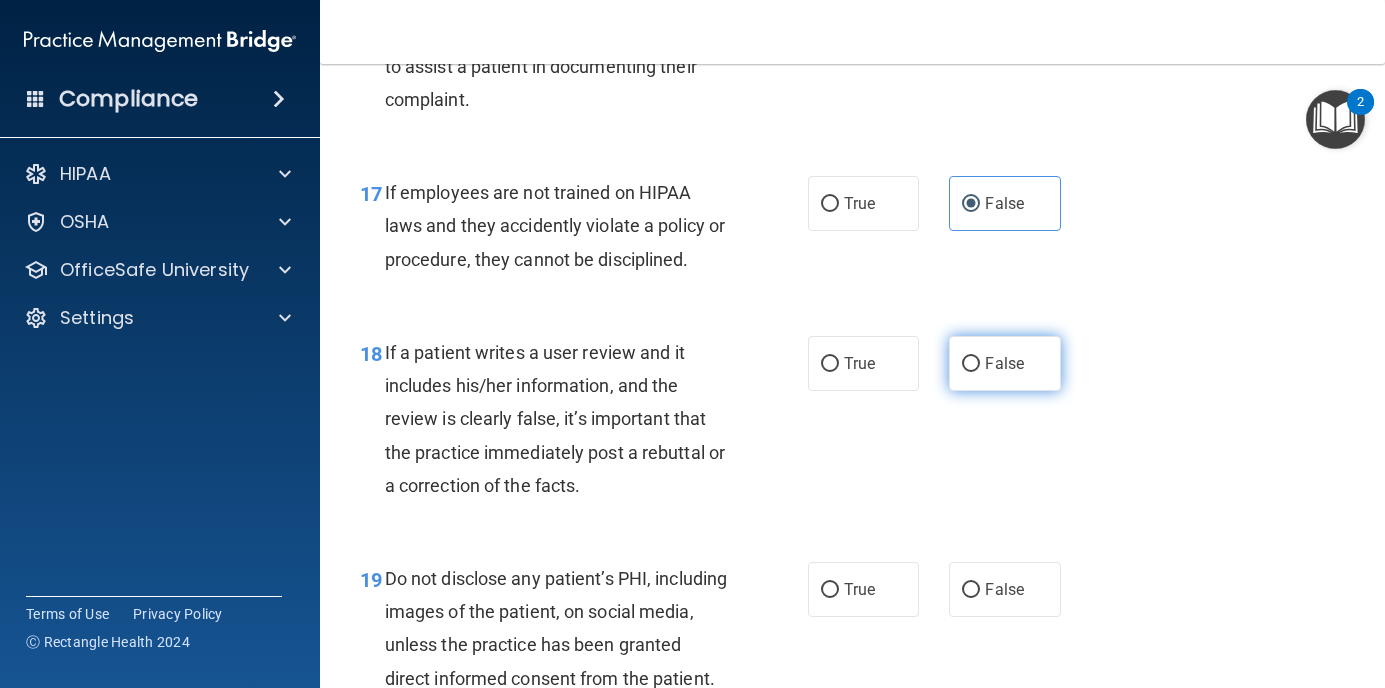 click on "False" at bounding box center (971, 364) 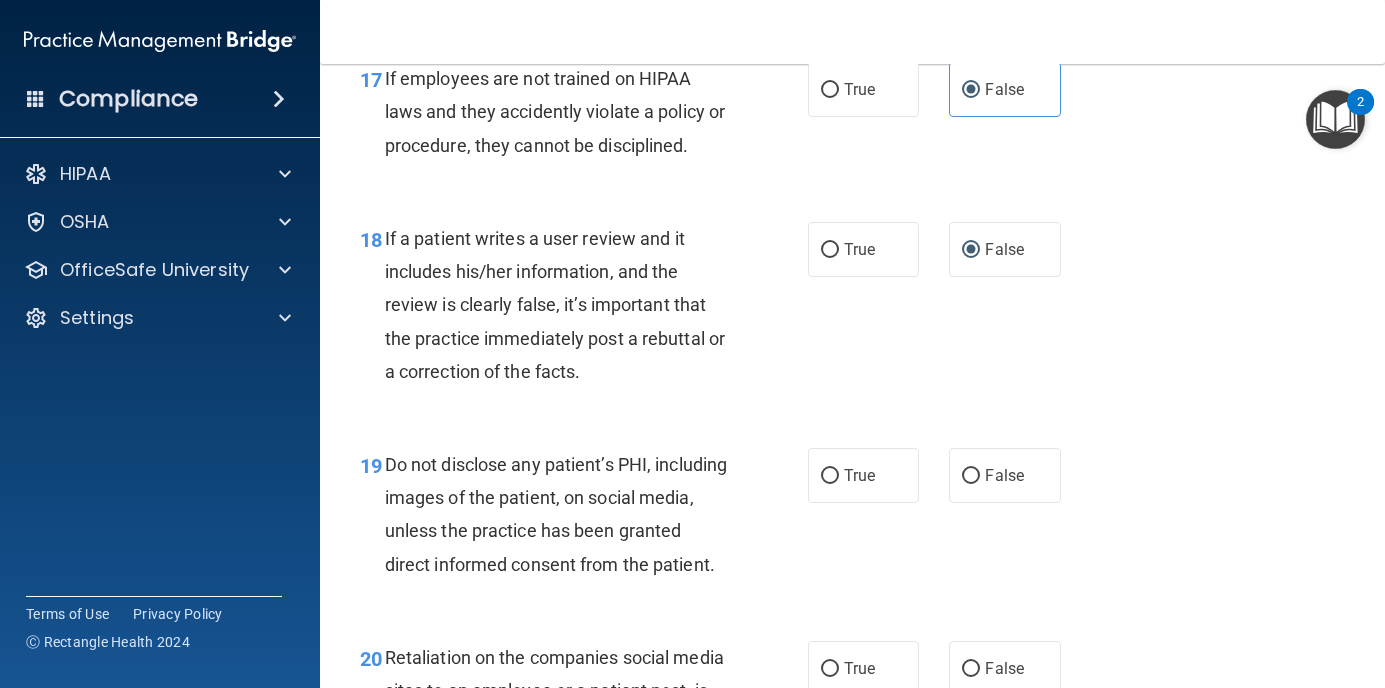 scroll, scrollTop: 4000, scrollLeft: 0, axis: vertical 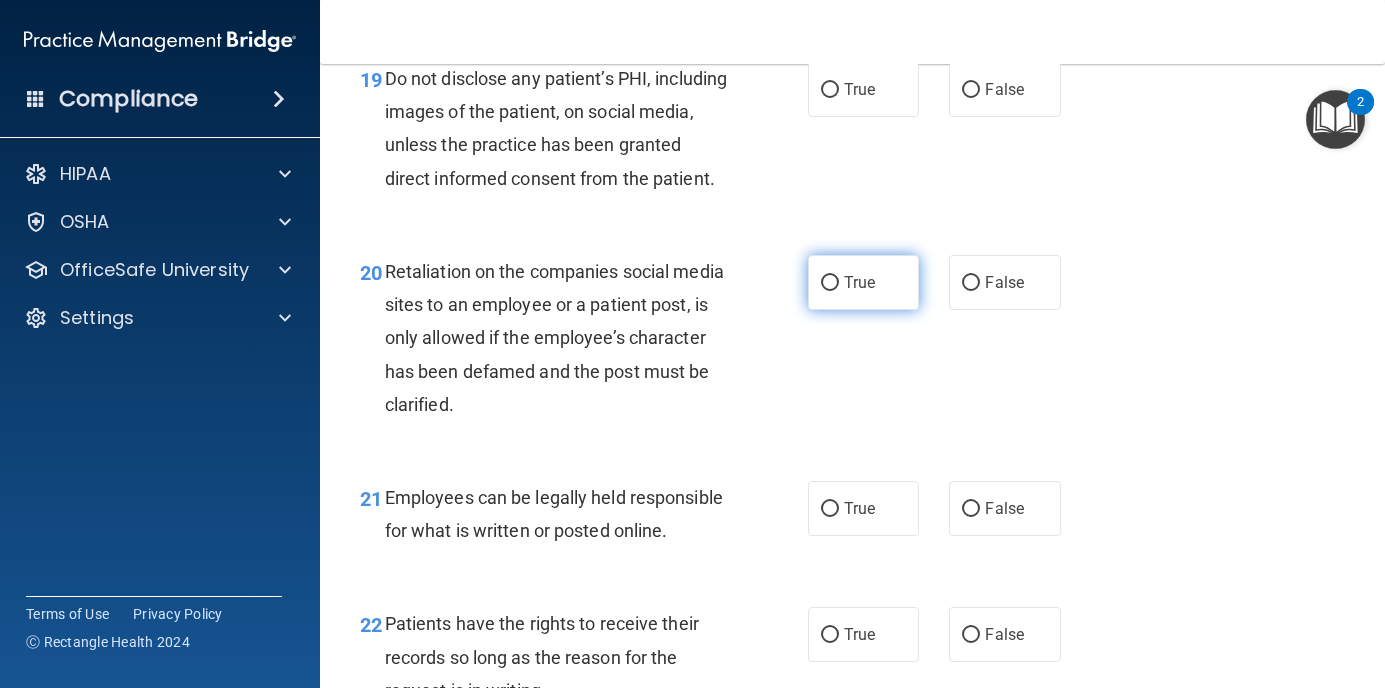 click on "True" at bounding box center [864, 282] 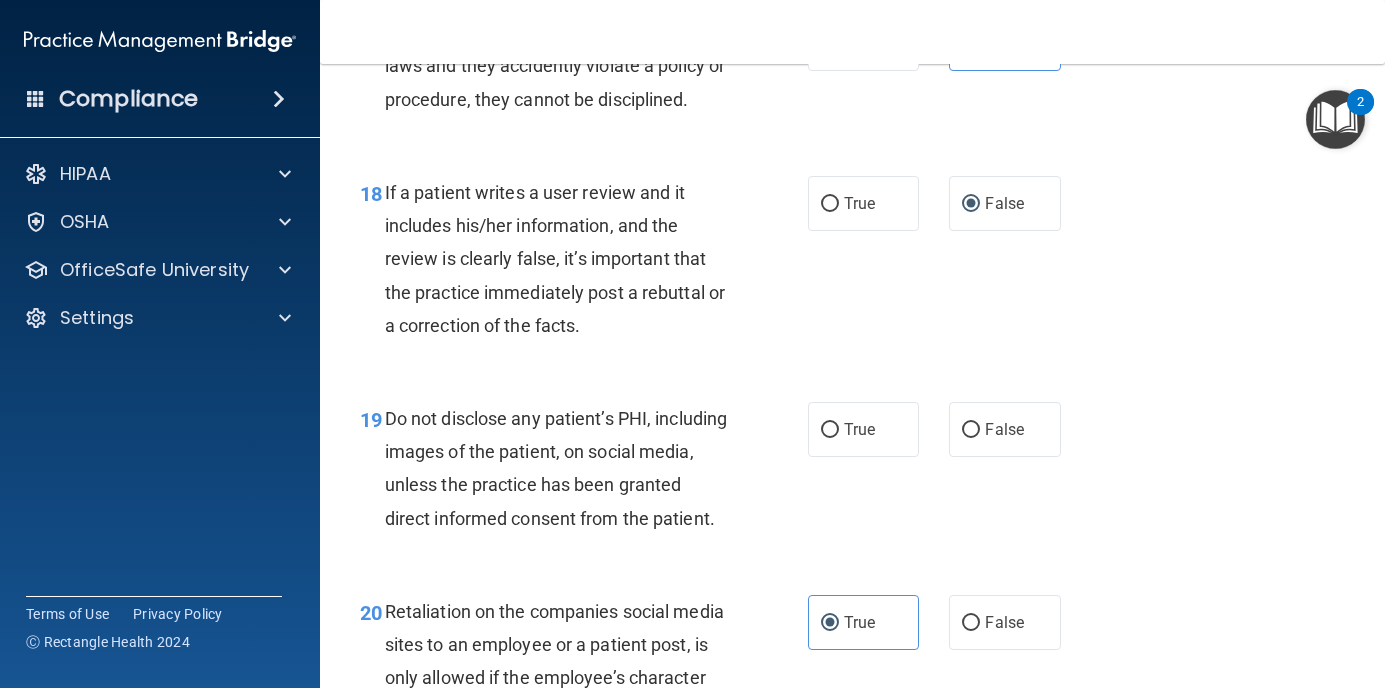 scroll, scrollTop: 3800, scrollLeft: 0, axis: vertical 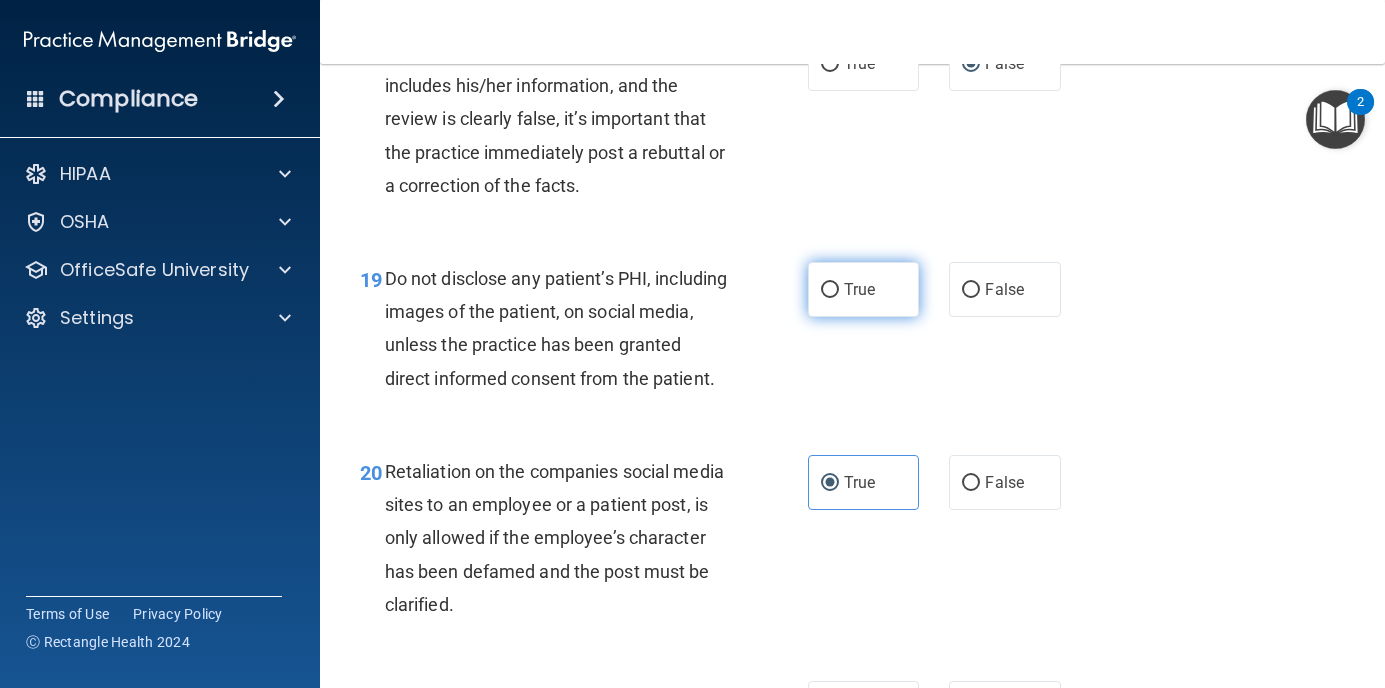 click on "True" at bounding box center (864, 289) 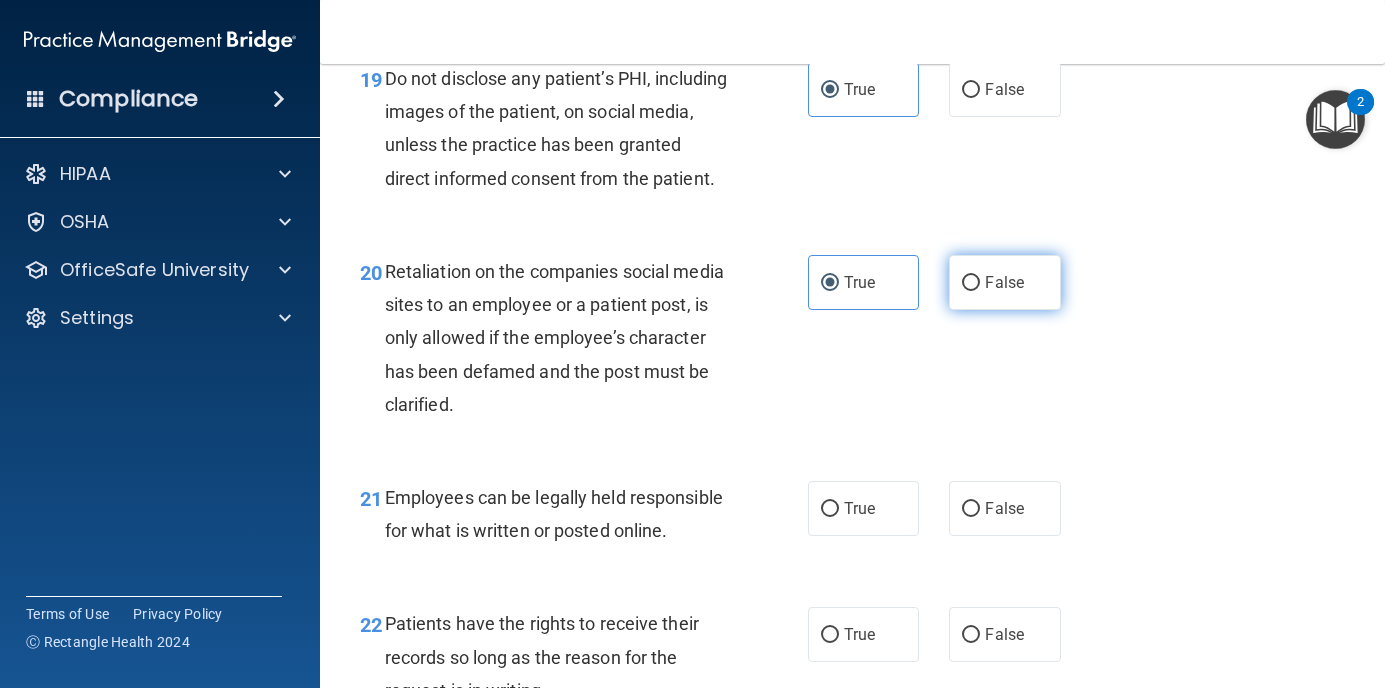 scroll, scrollTop: 3900, scrollLeft: 0, axis: vertical 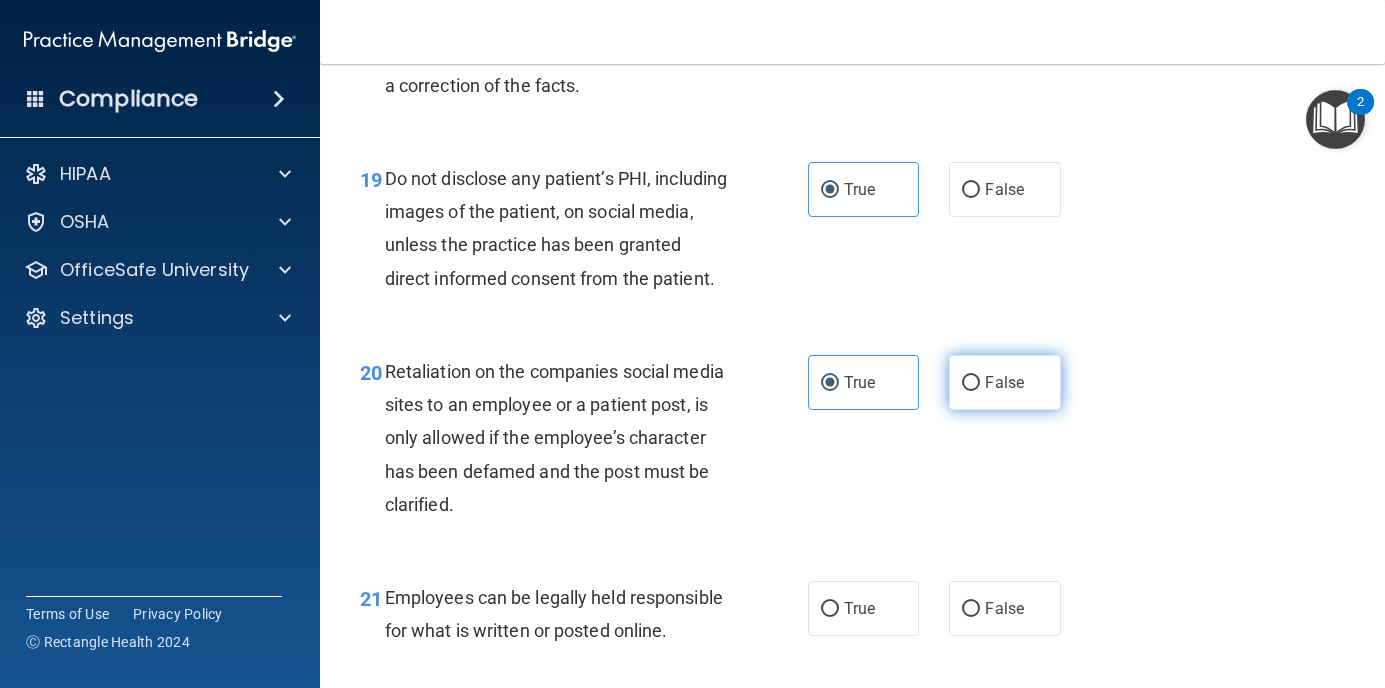 click on "19       Do not disclose any patient’s PHI, including images of the patient, on social media, unless the practice has been granted direct informed consent from the patient.                 True           False" at bounding box center (852, 233) 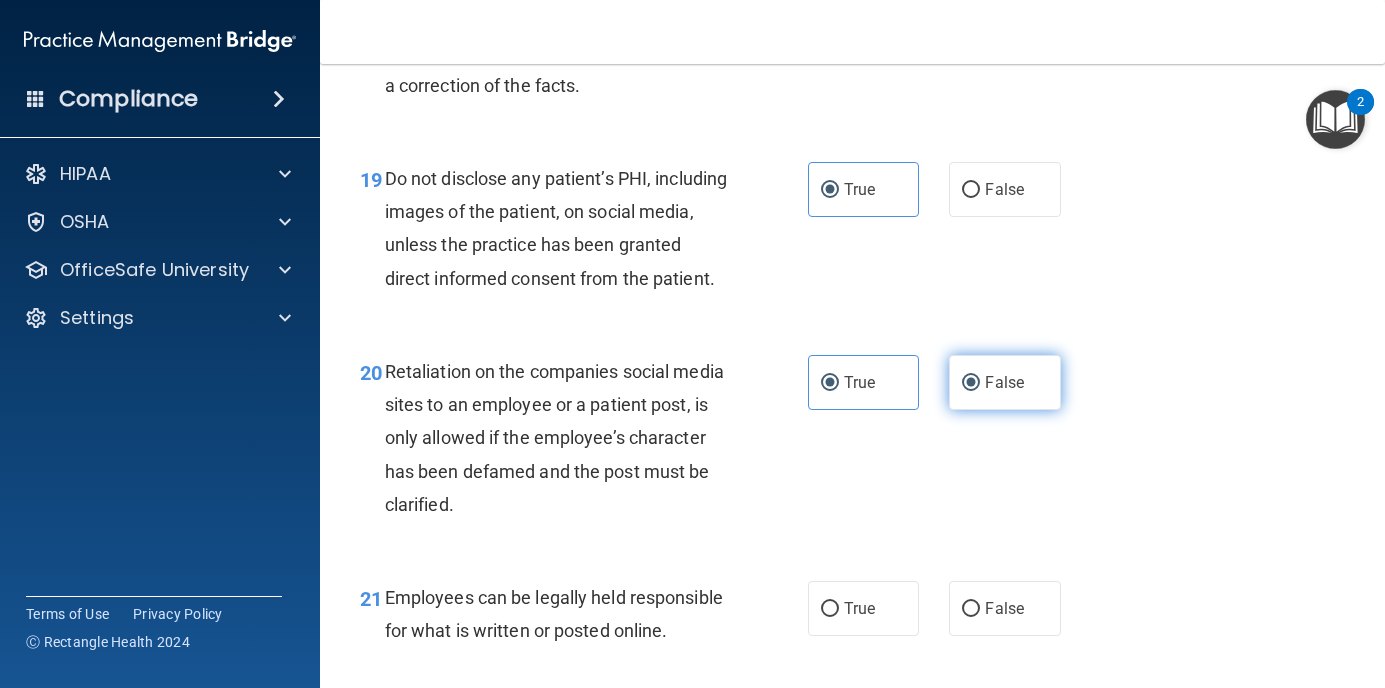 radio on "false" 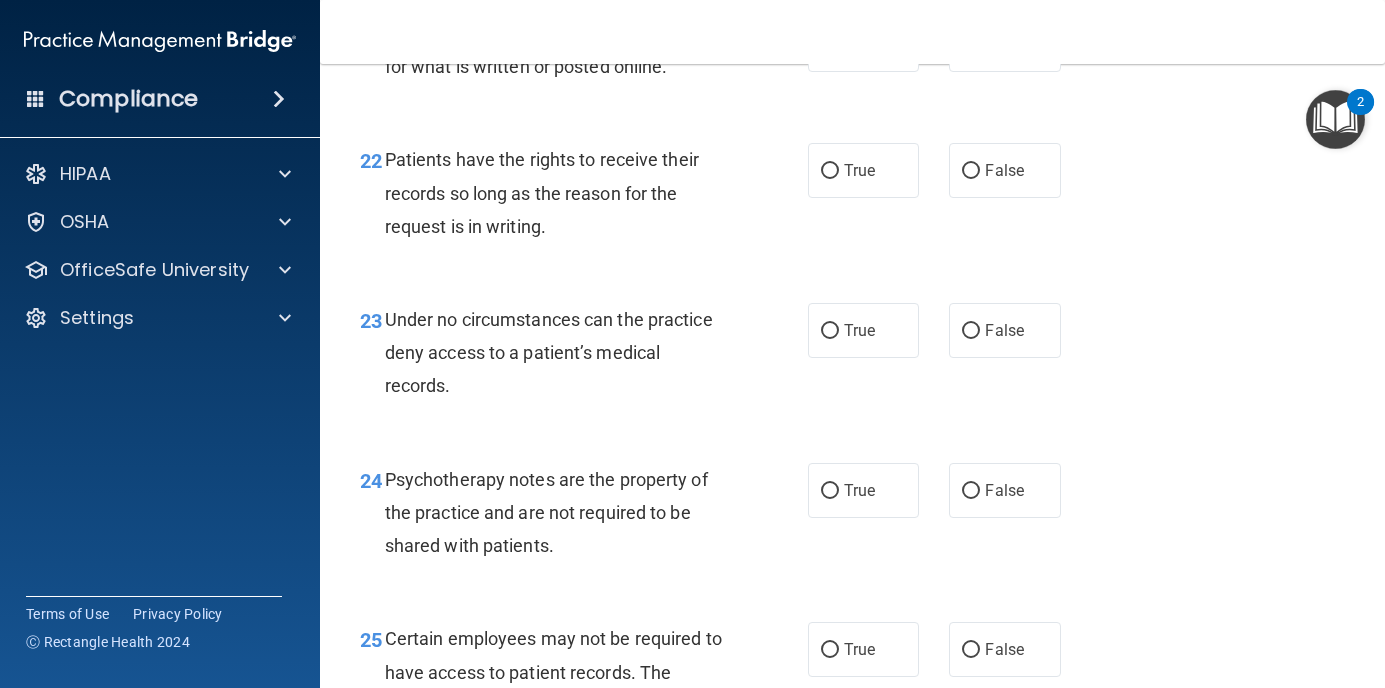 scroll, scrollTop: 4400, scrollLeft: 0, axis: vertical 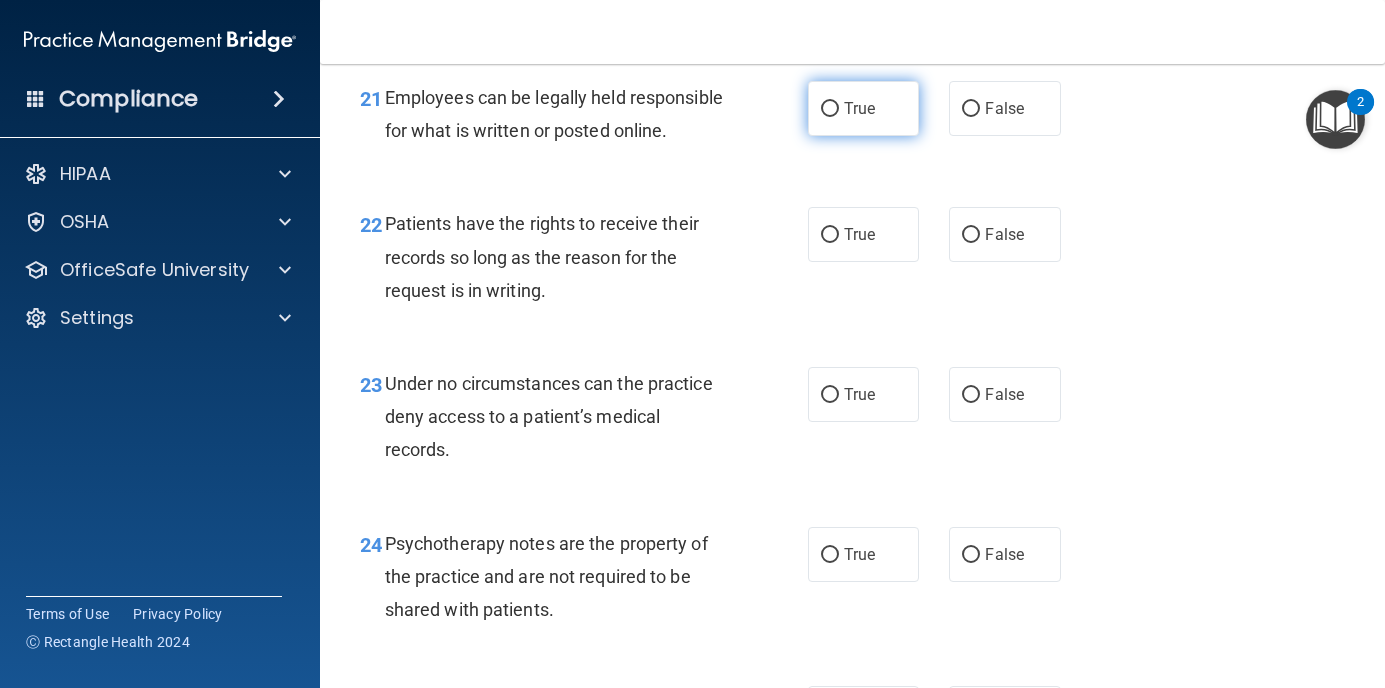 click on "True" at bounding box center [859, 108] 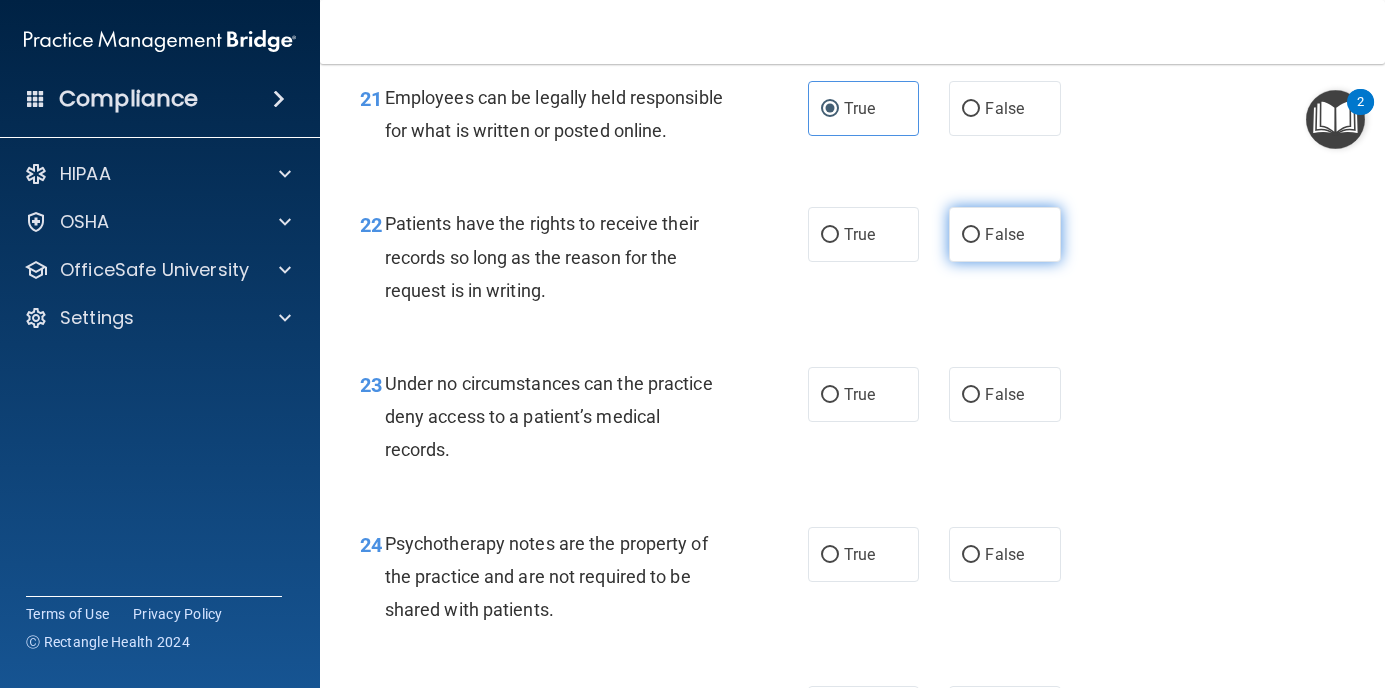 click on "False" at bounding box center (1005, 234) 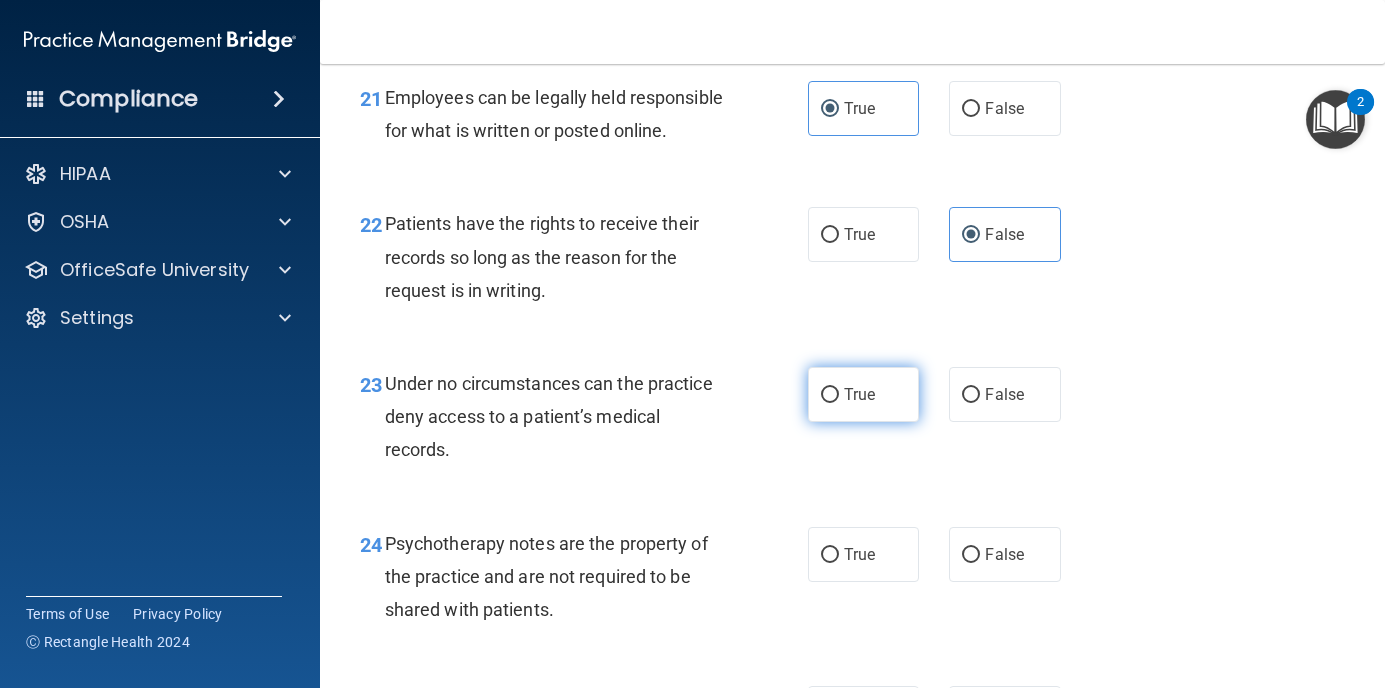 click on "True" at bounding box center [864, 394] 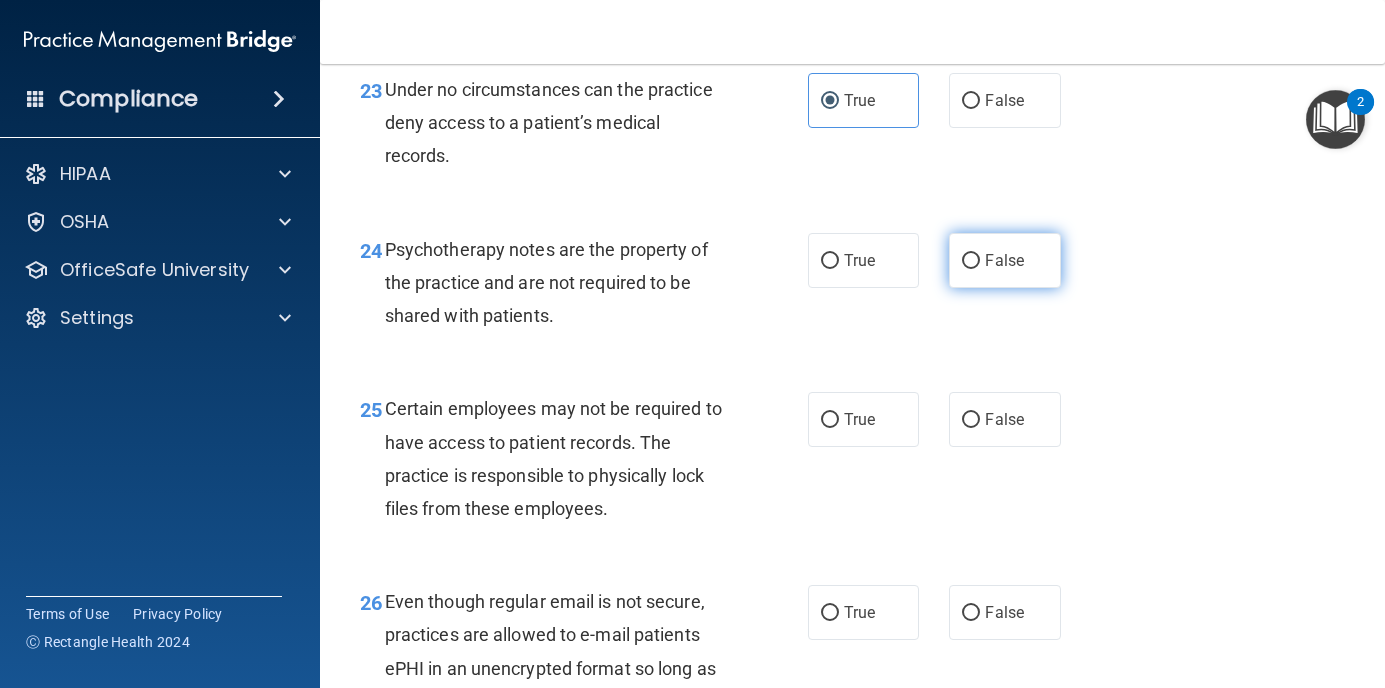scroll, scrollTop: 4700, scrollLeft: 0, axis: vertical 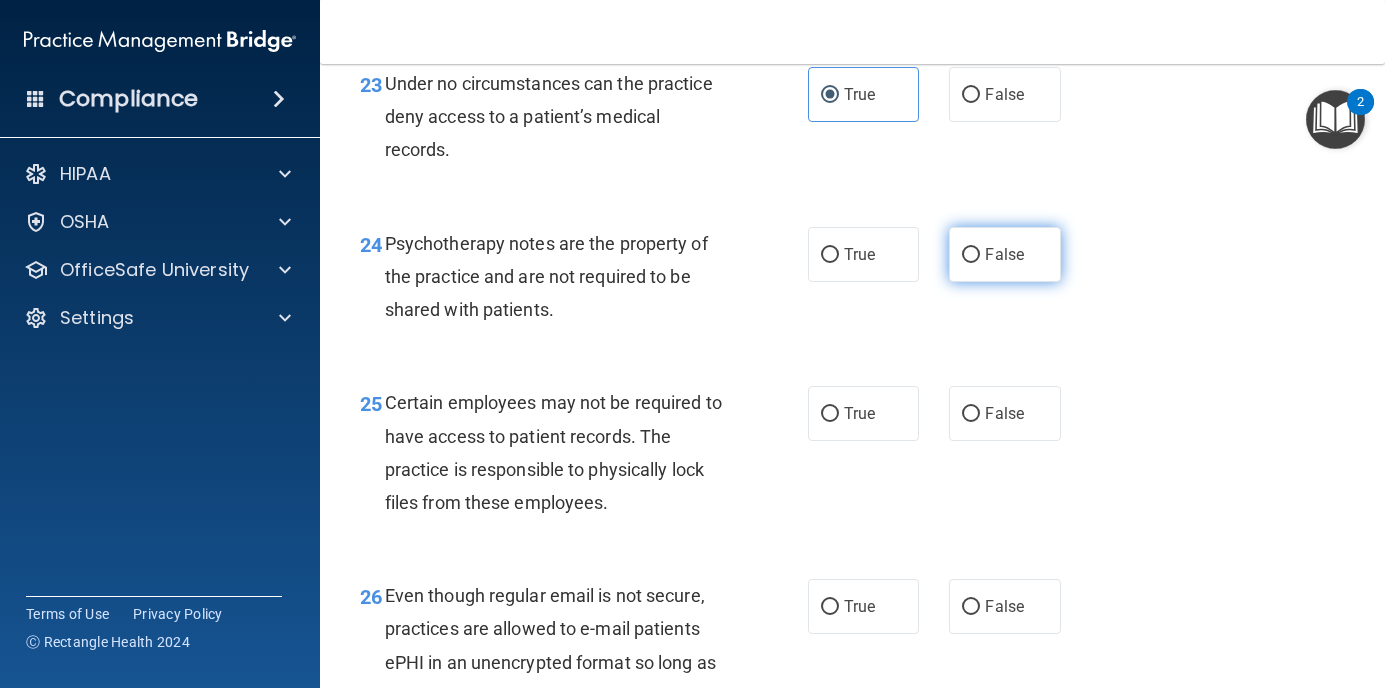 click on "False" at bounding box center (1005, 254) 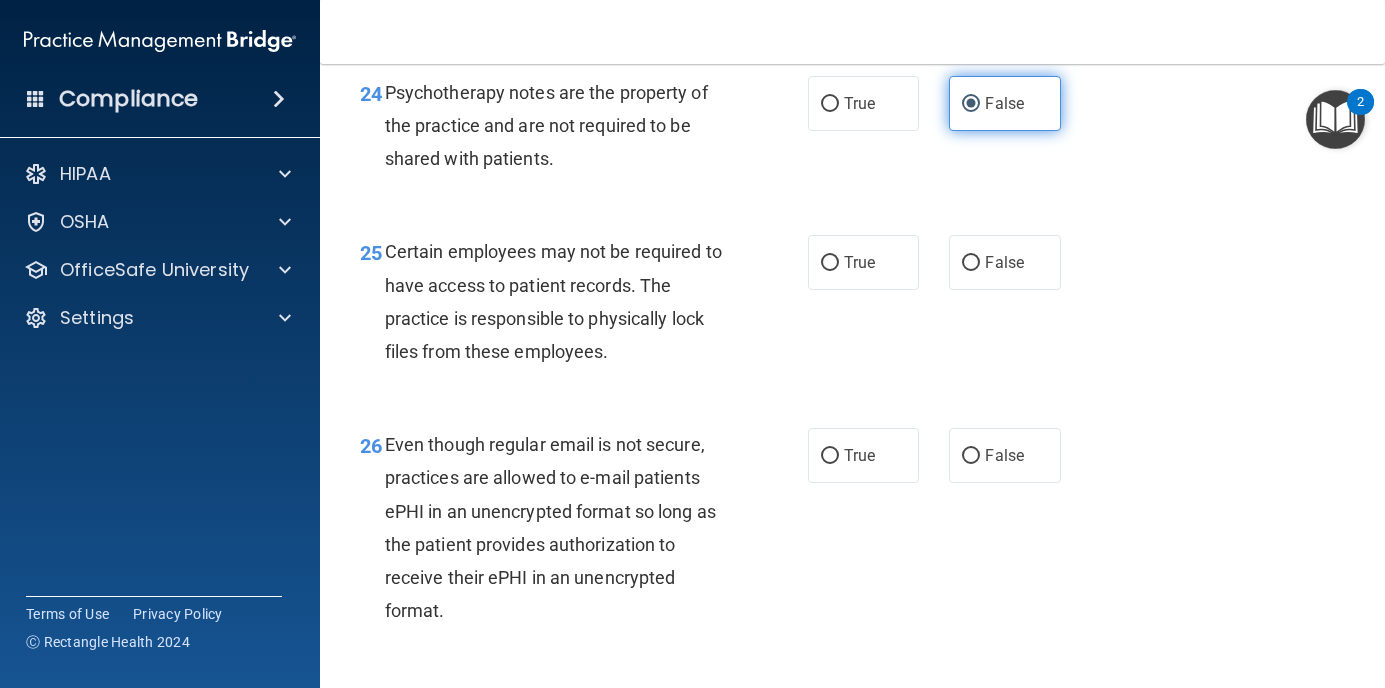 scroll, scrollTop: 4900, scrollLeft: 0, axis: vertical 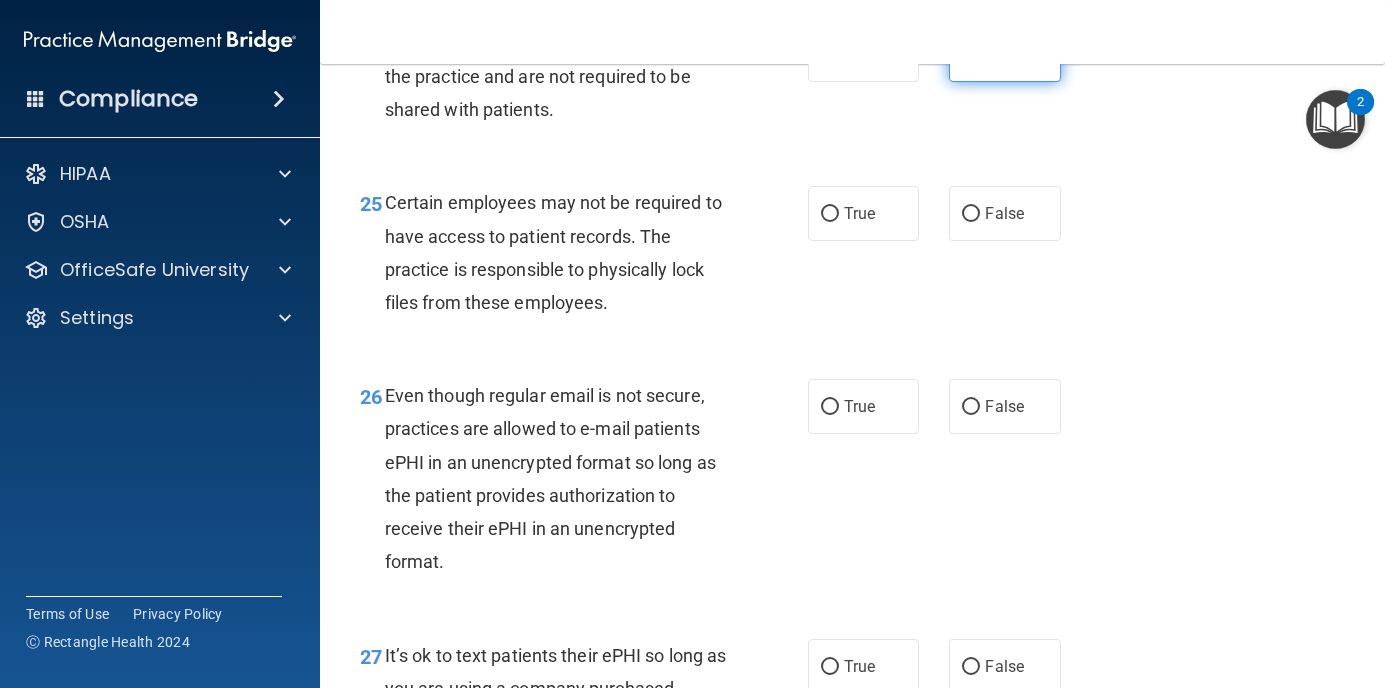 click on "25       Certain employees may not be required to have access to patient records.  The practice is responsible to physically lock files from these employees.                  True           False" at bounding box center (852, 257) 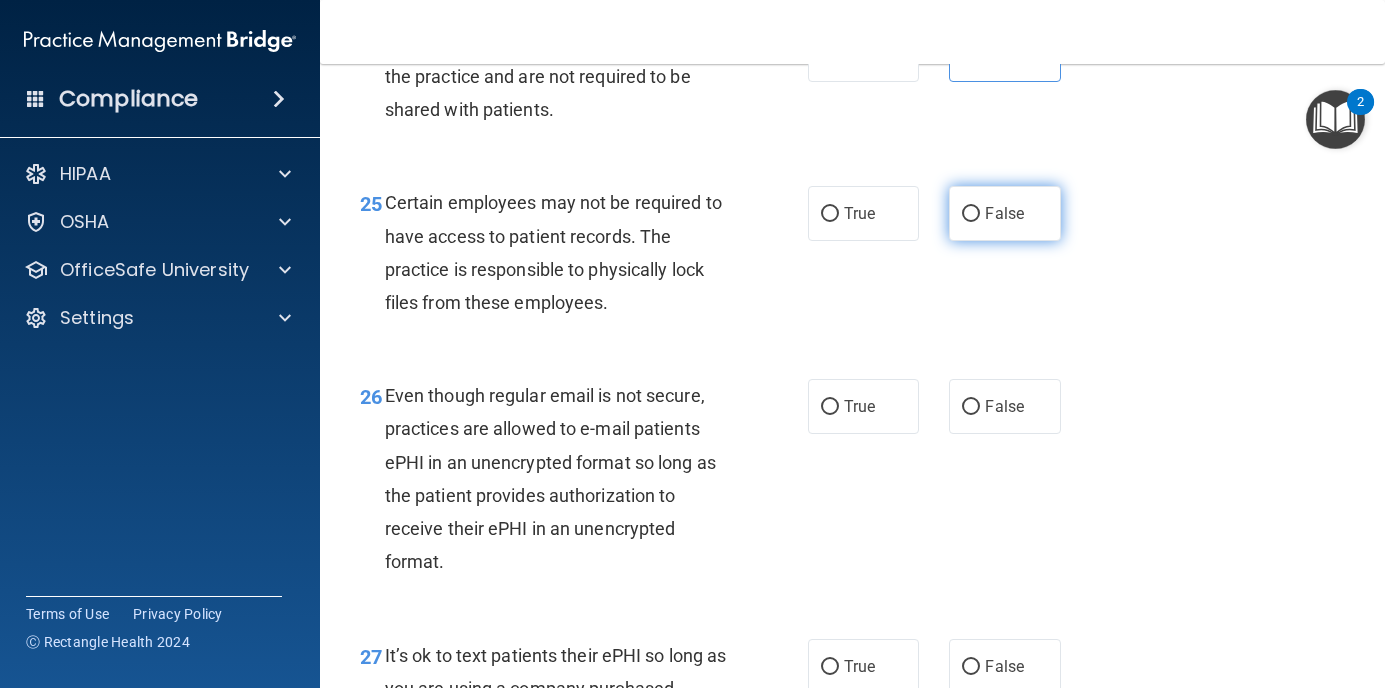 click on "False" at bounding box center (1005, 213) 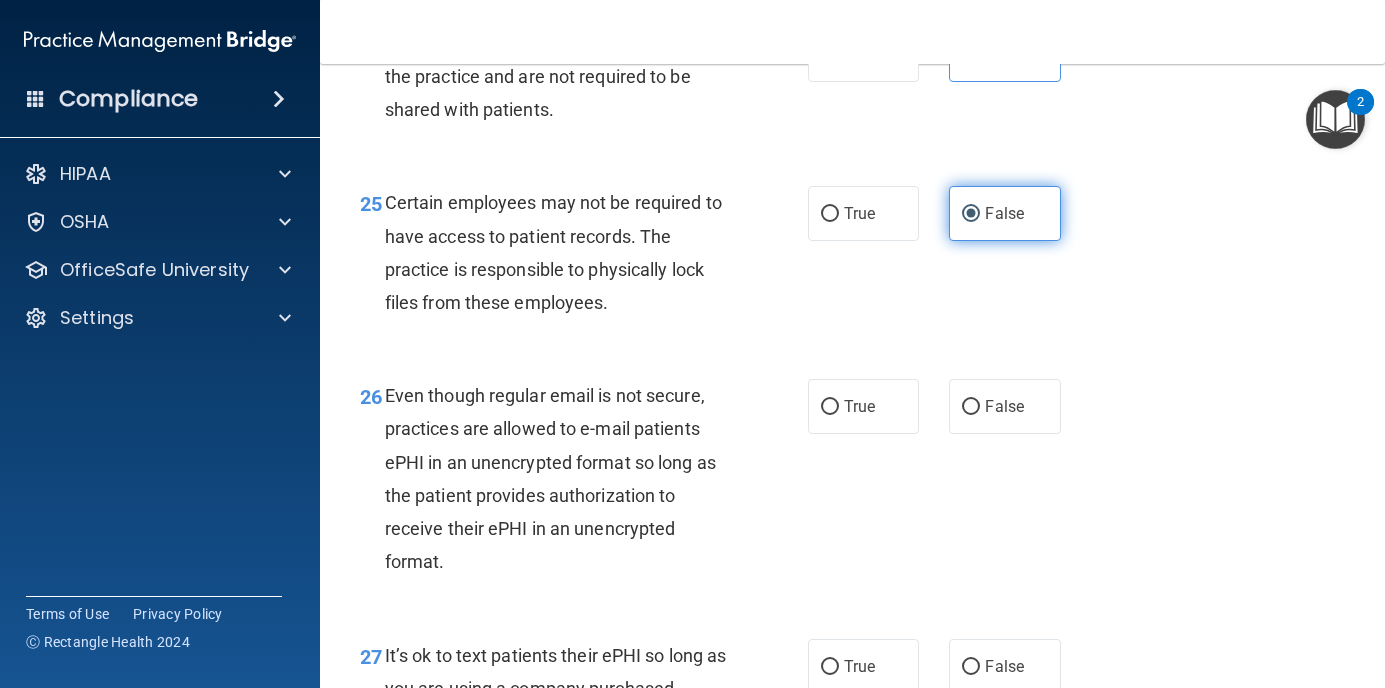 scroll, scrollTop: 5200, scrollLeft: 0, axis: vertical 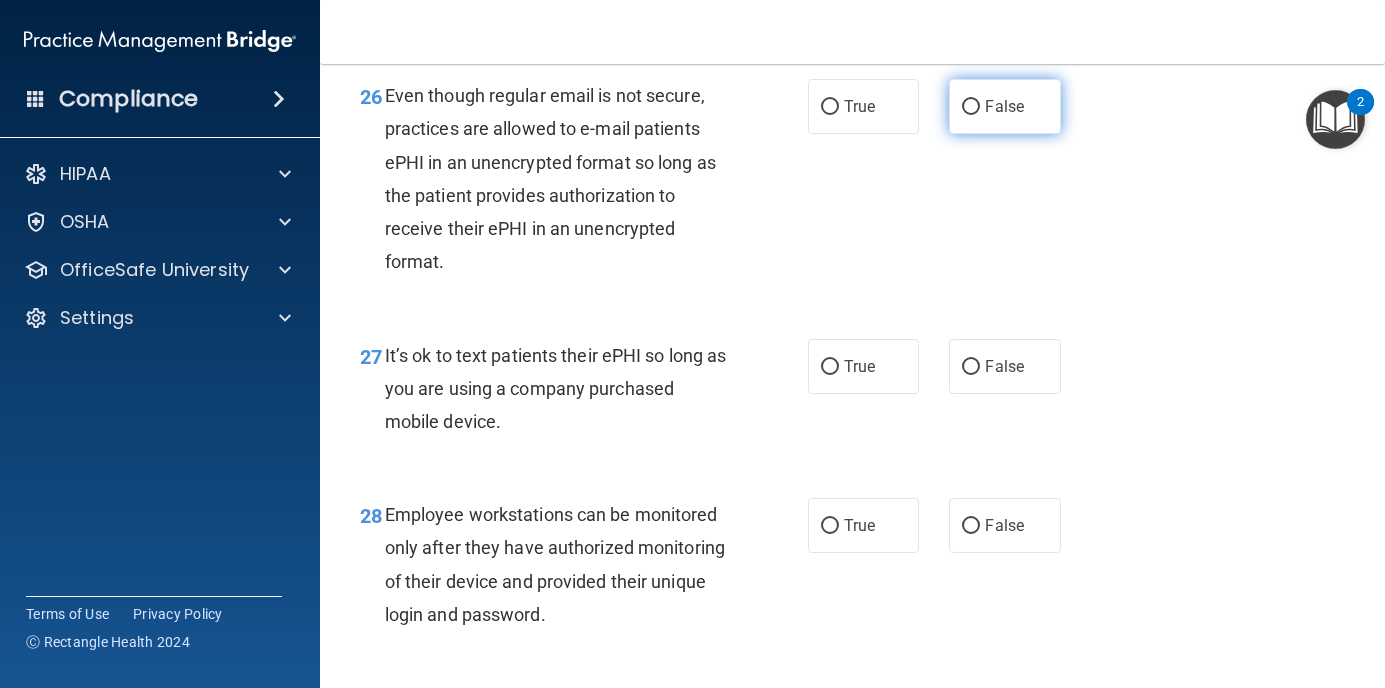 click on "False" at bounding box center [1005, 106] 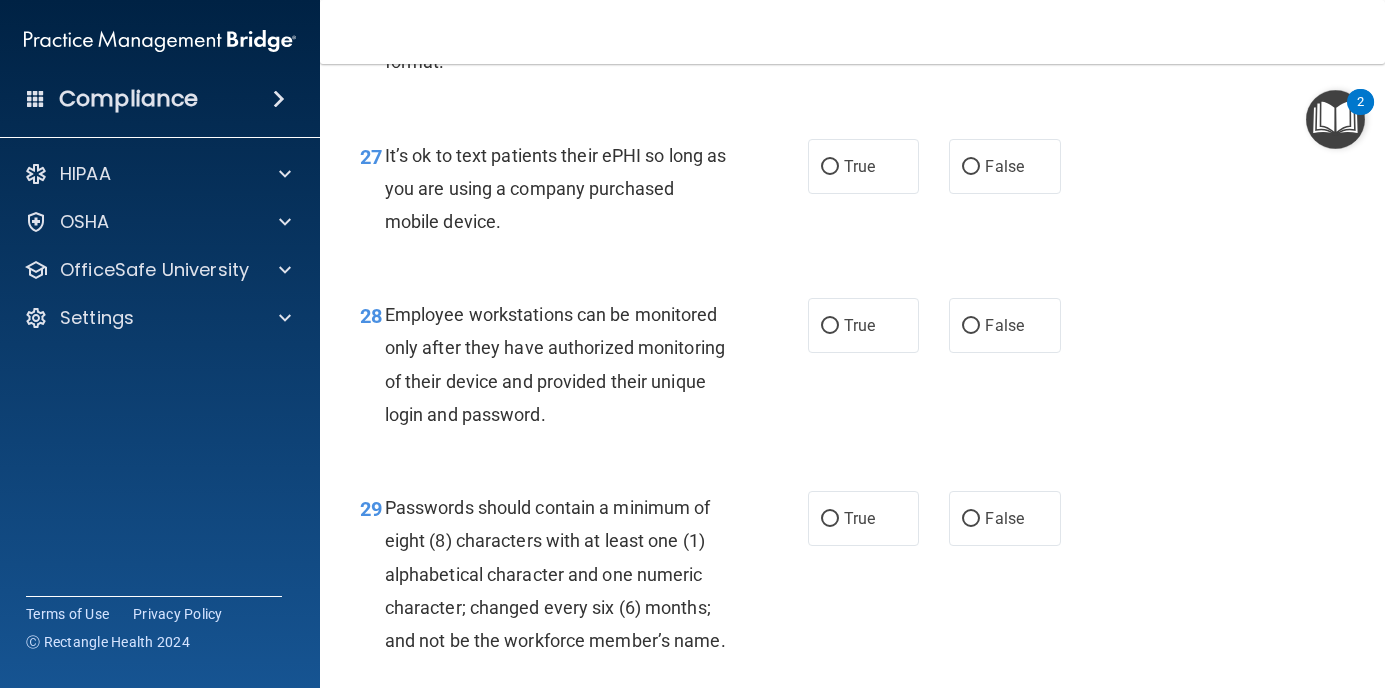 click on "27        It’s ok to text patients their ePHI so long as you are using a company purchased mobile device.                 True           False" at bounding box center [852, 194] 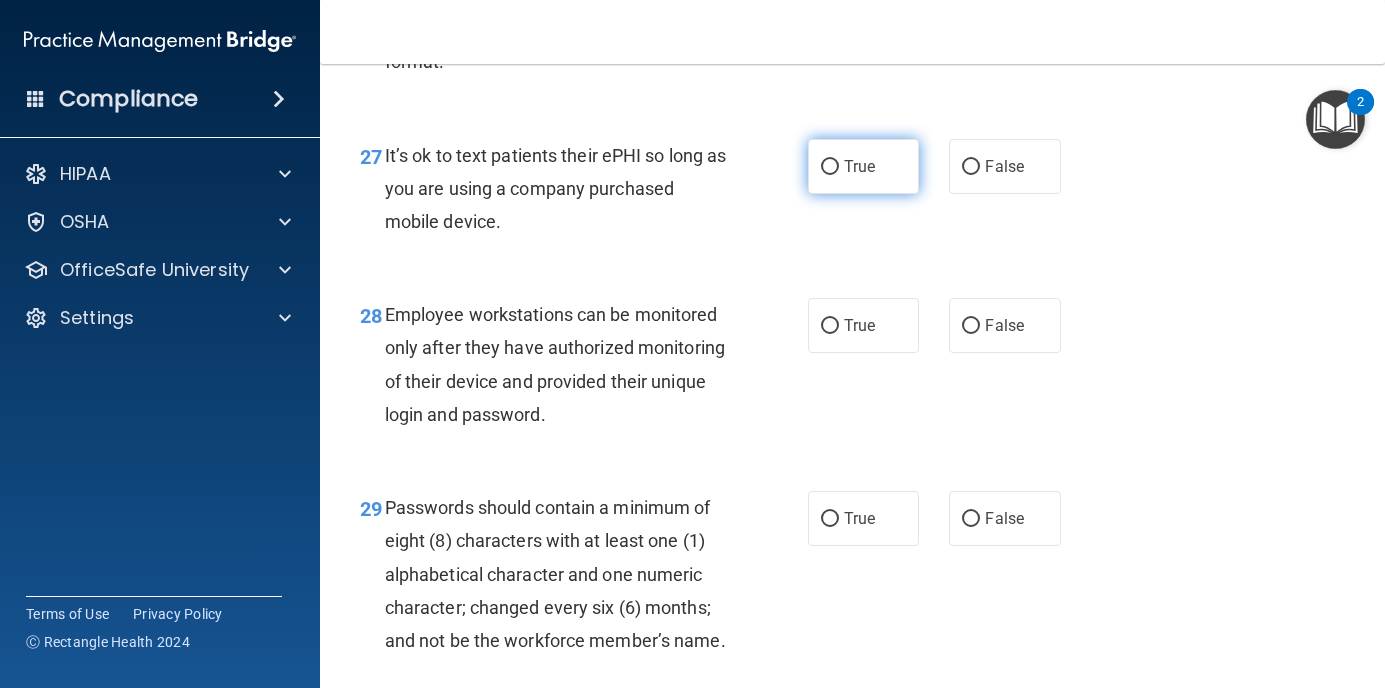 click on "True" at bounding box center (864, 166) 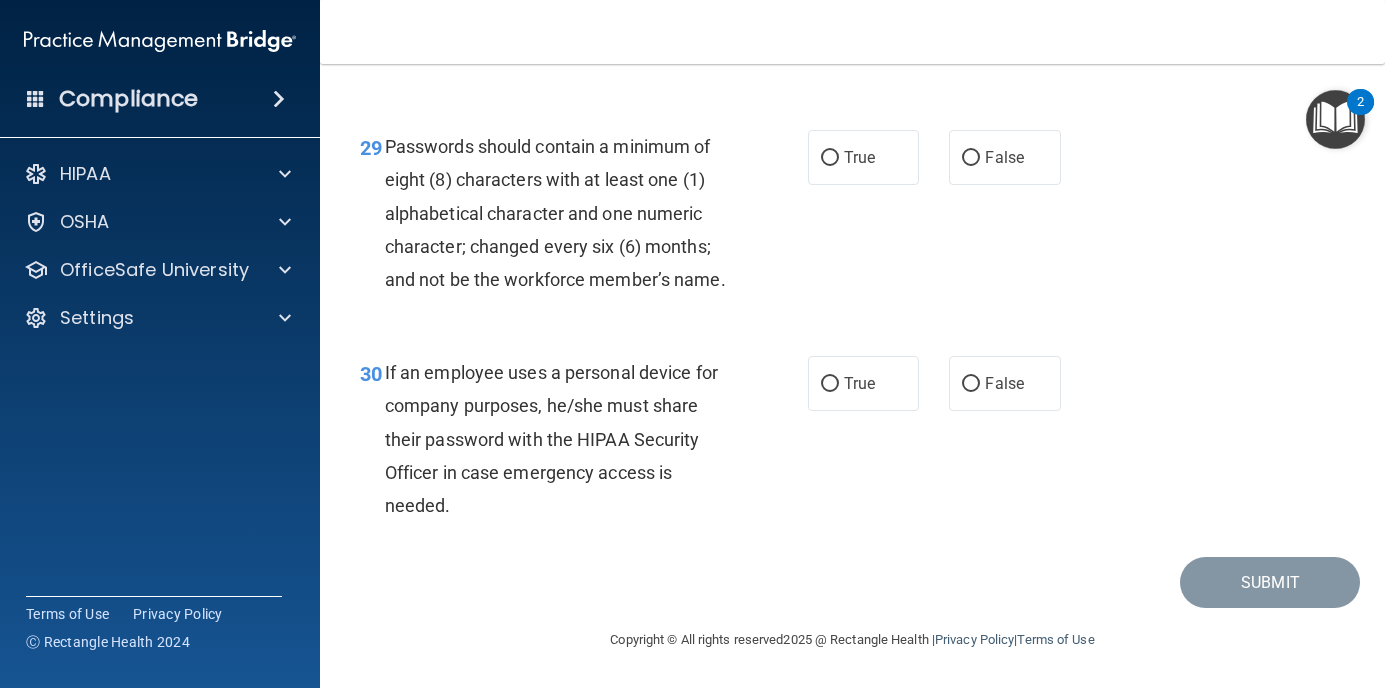 scroll, scrollTop: 5700, scrollLeft: 0, axis: vertical 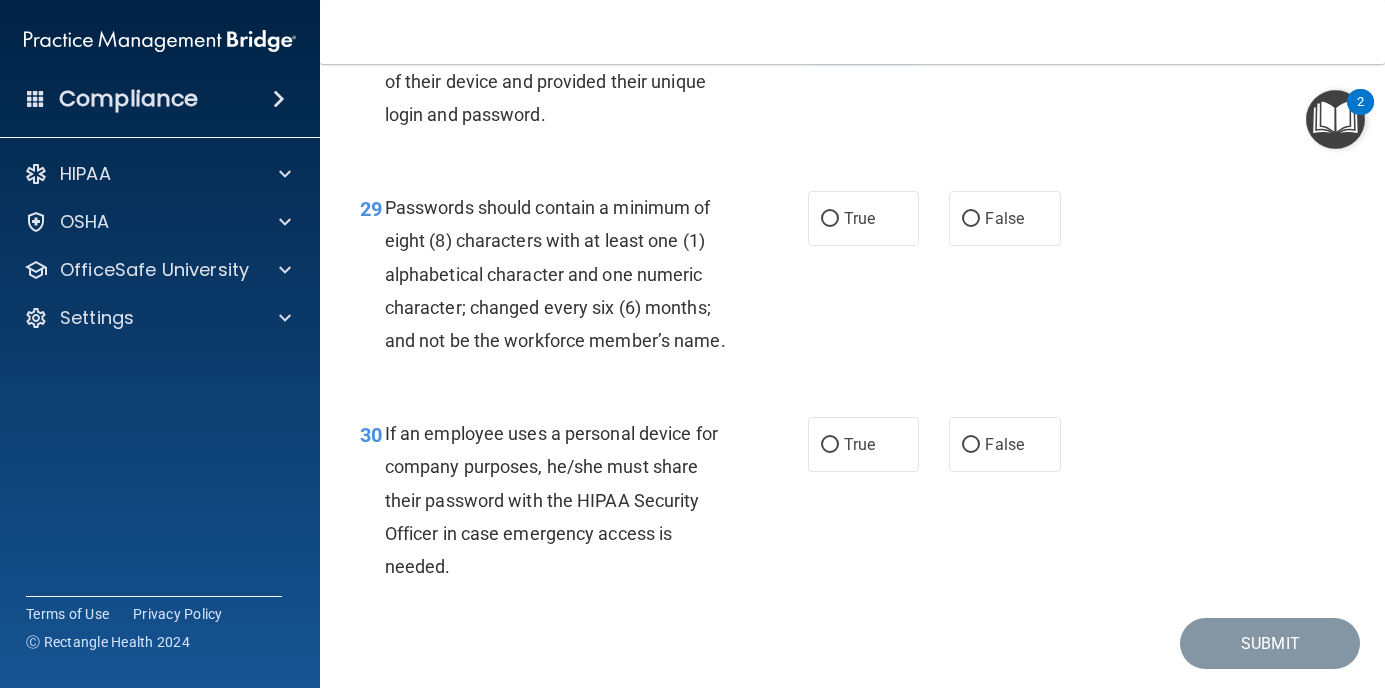 click on "True" at bounding box center [864, 25] 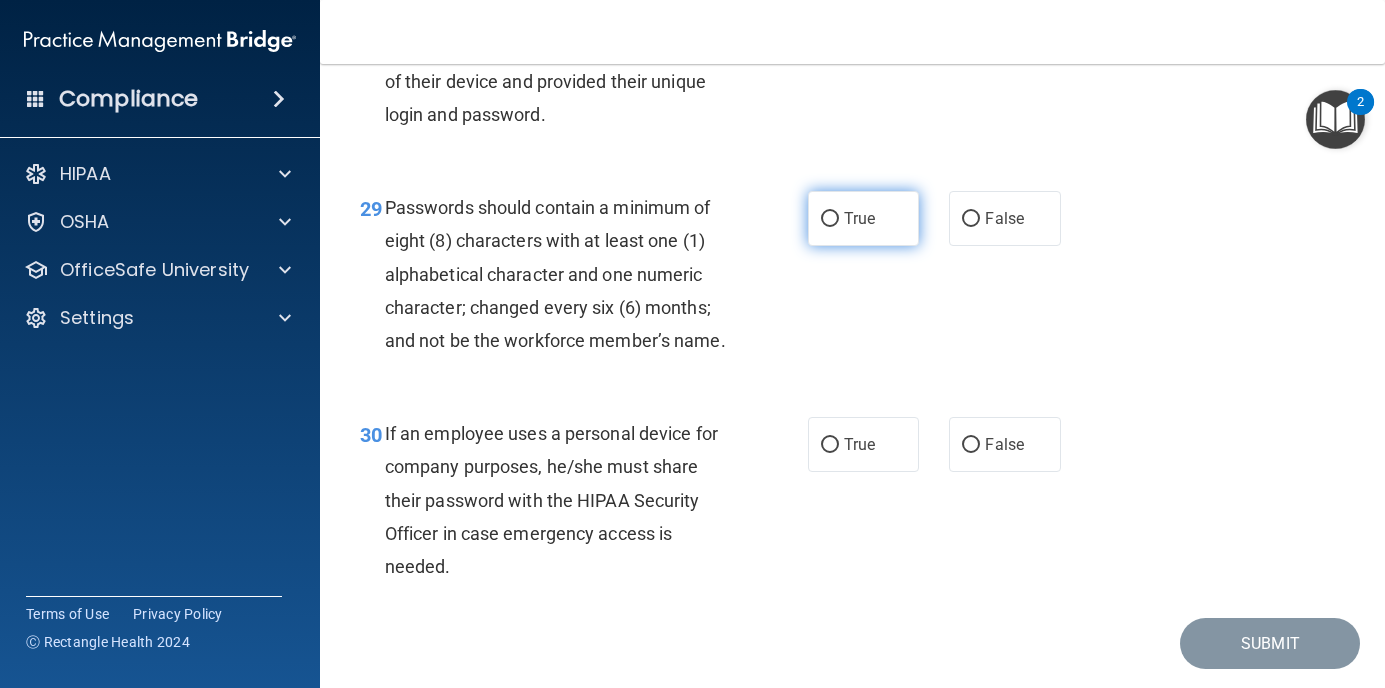 click on "True" at bounding box center (864, 218) 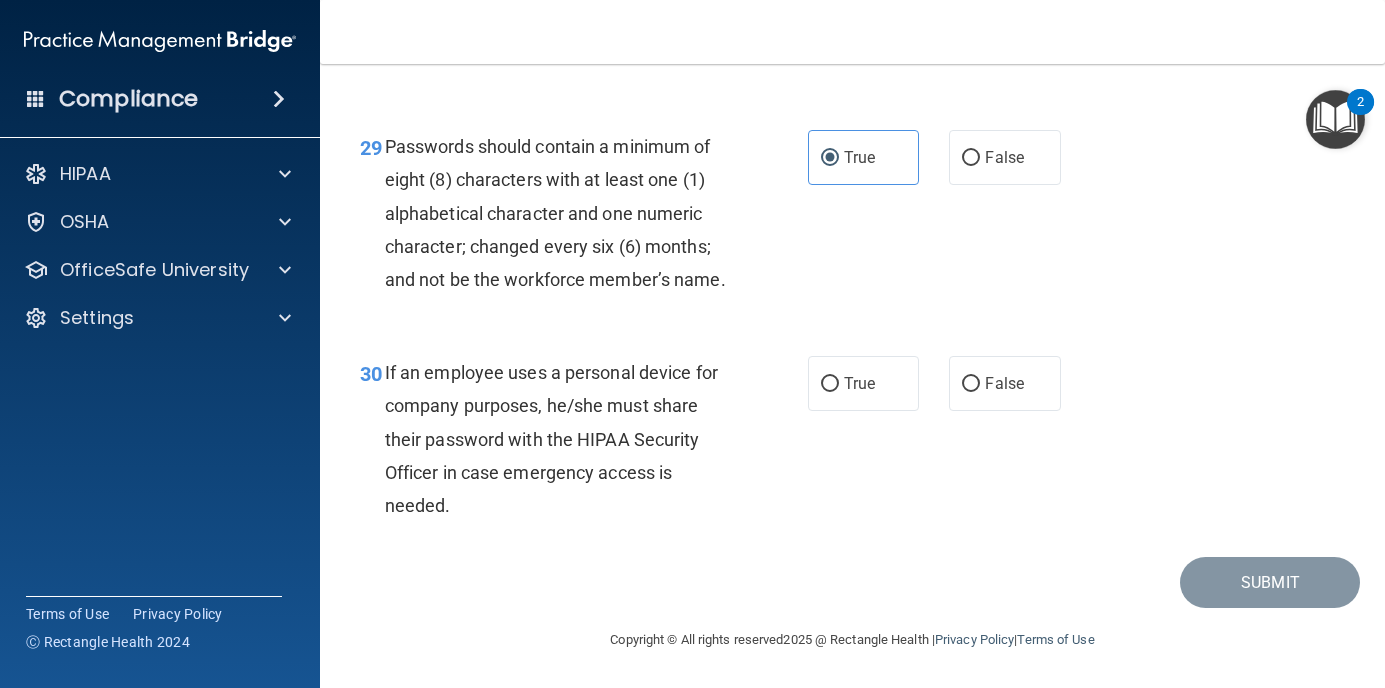 scroll, scrollTop: 5927, scrollLeft: 0, axis: vertical 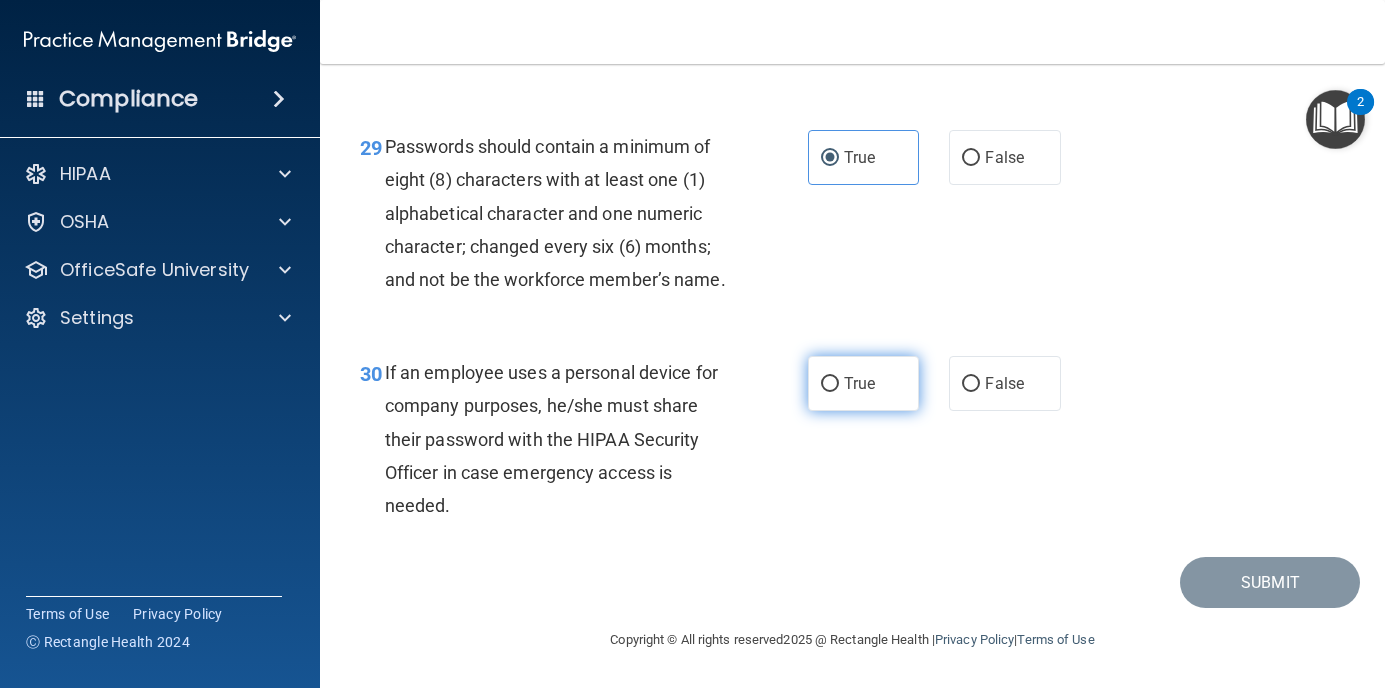 click on "True" at bounding box center (859, 383) 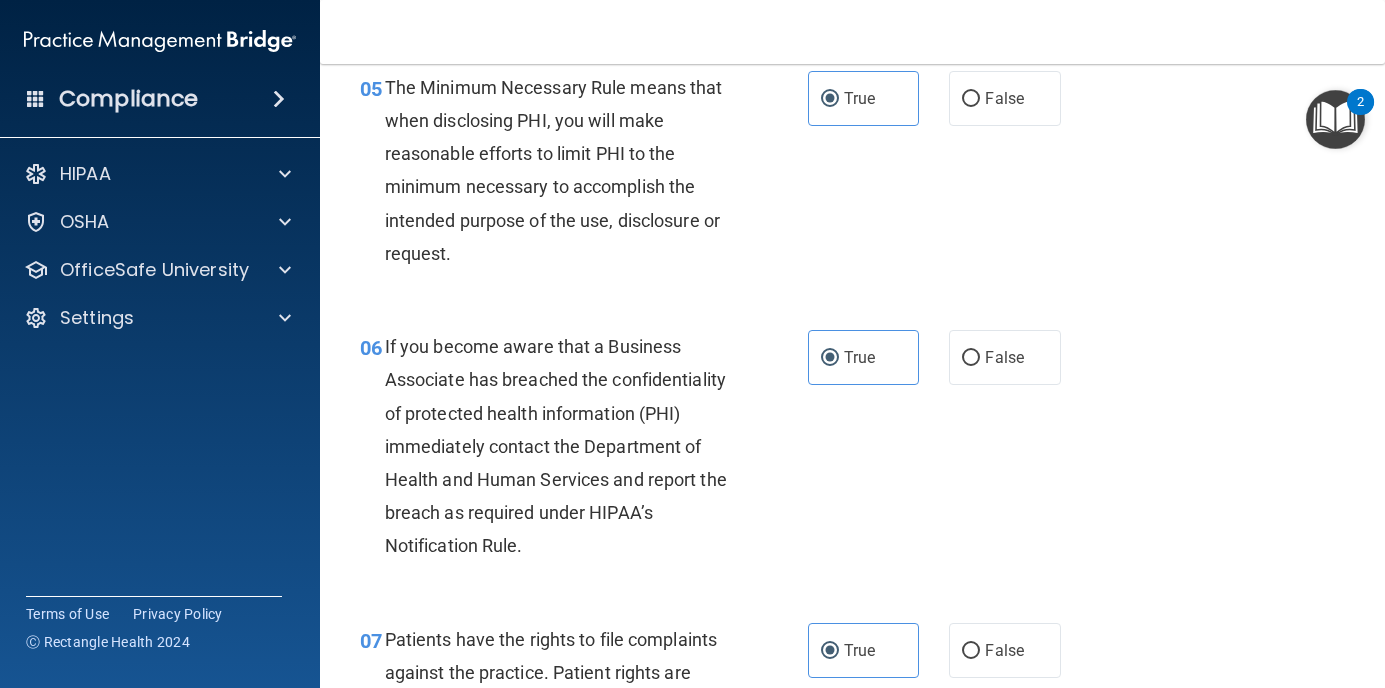 scroll, scrollTop: 1100, scrollLeft: 0, axis: vertical 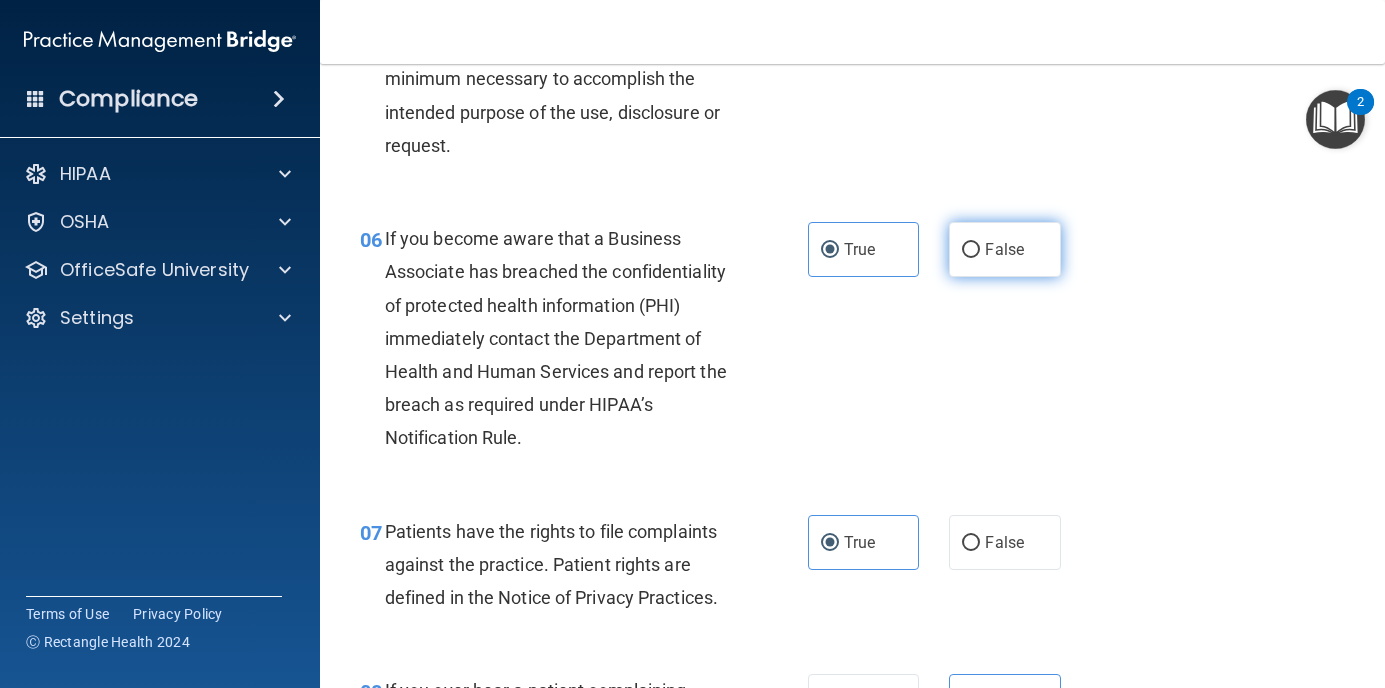 click on "False" at bounding box center (1005, 249) 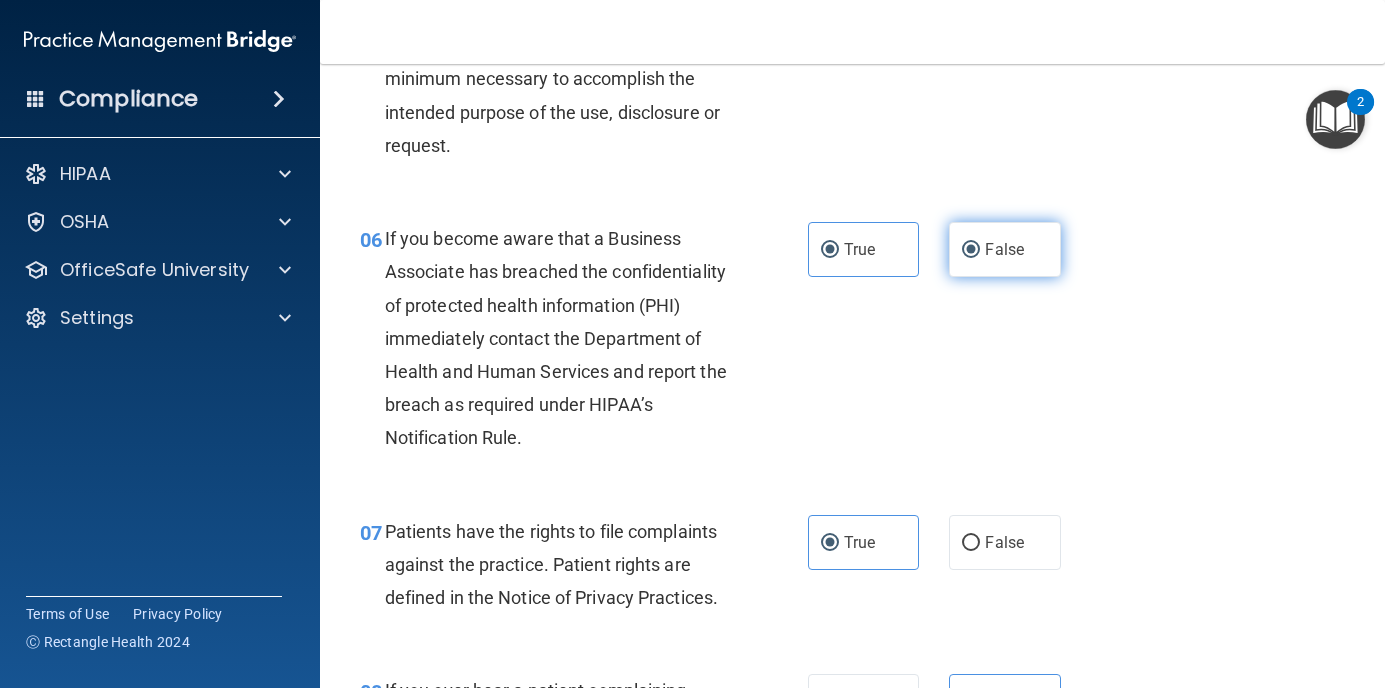 radio on "false" 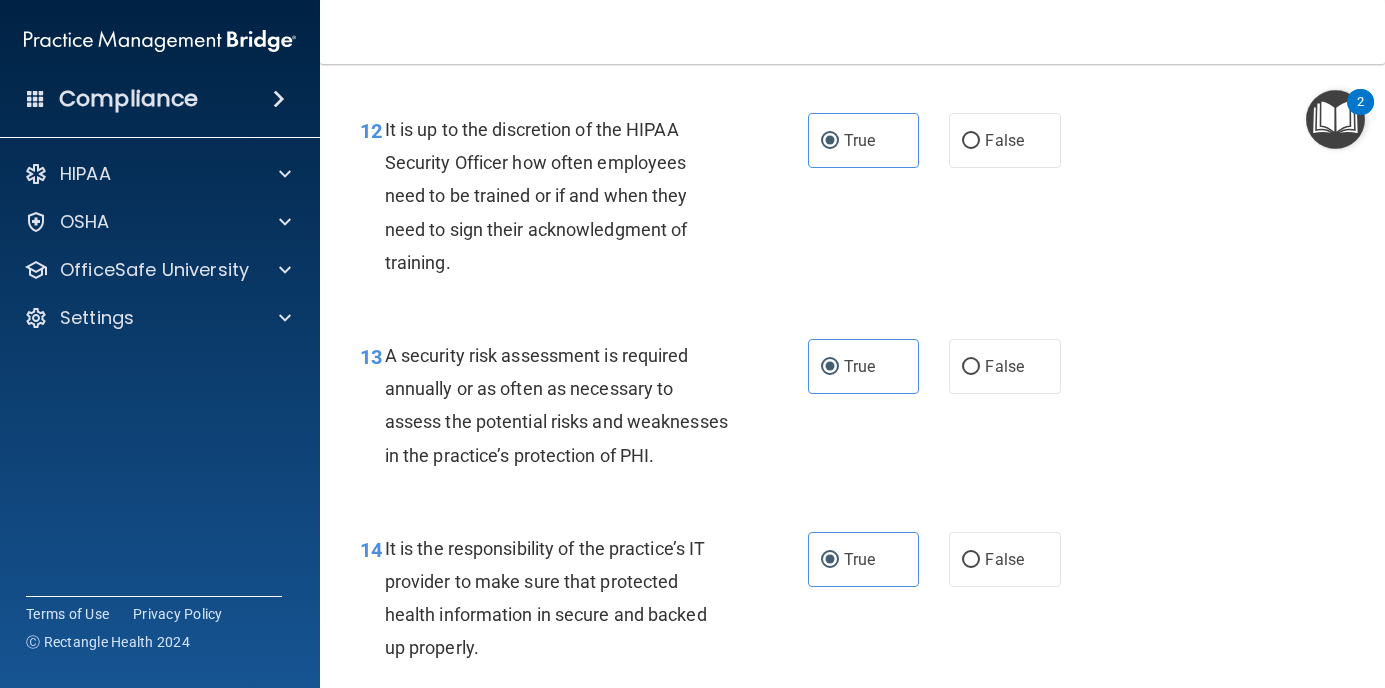 scroll, scrollTop: 2600, scrollLeft: 0, axis: vertical 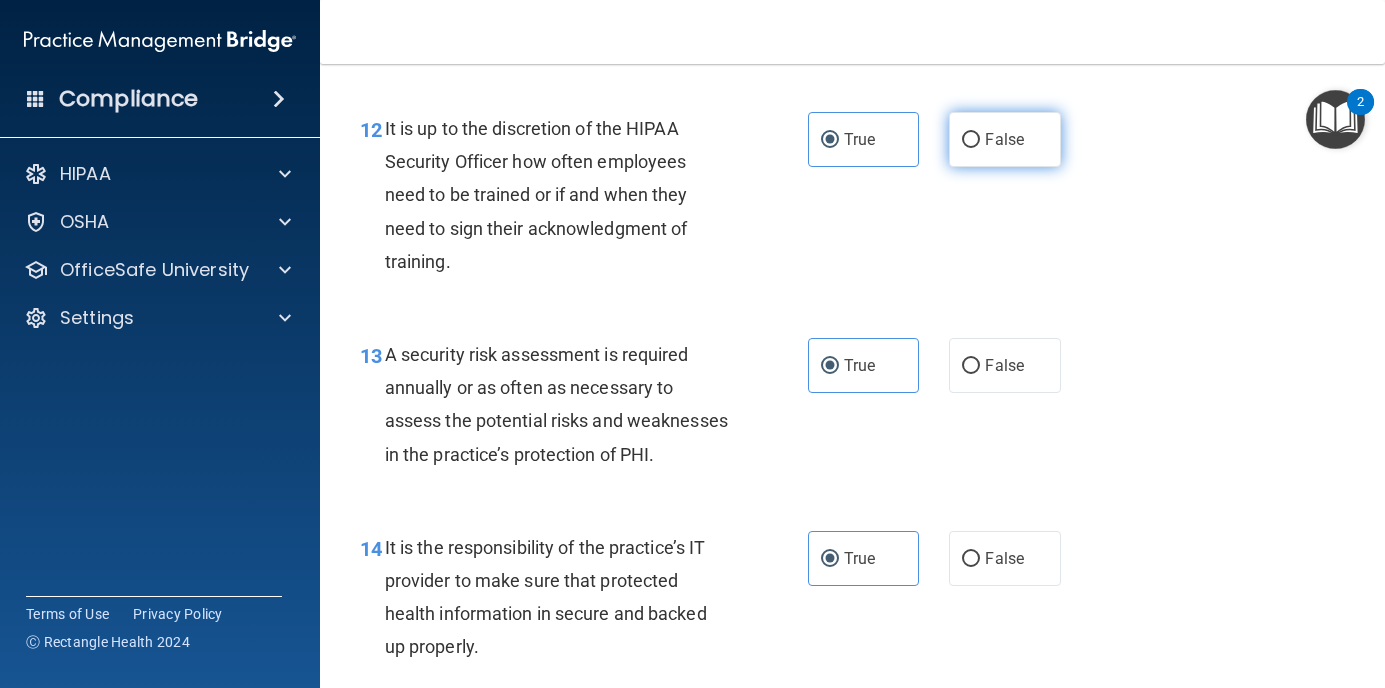 click on "False" at bounding box center [1005, 139] 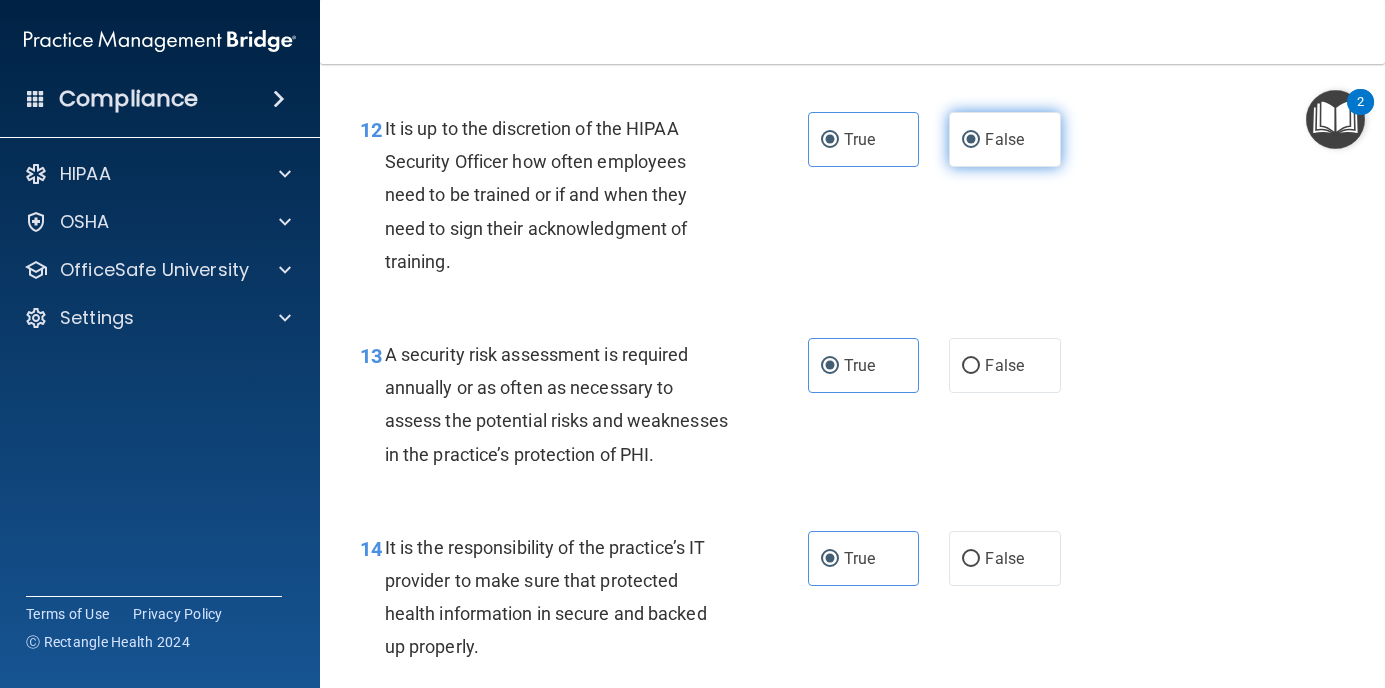 radio on "false" 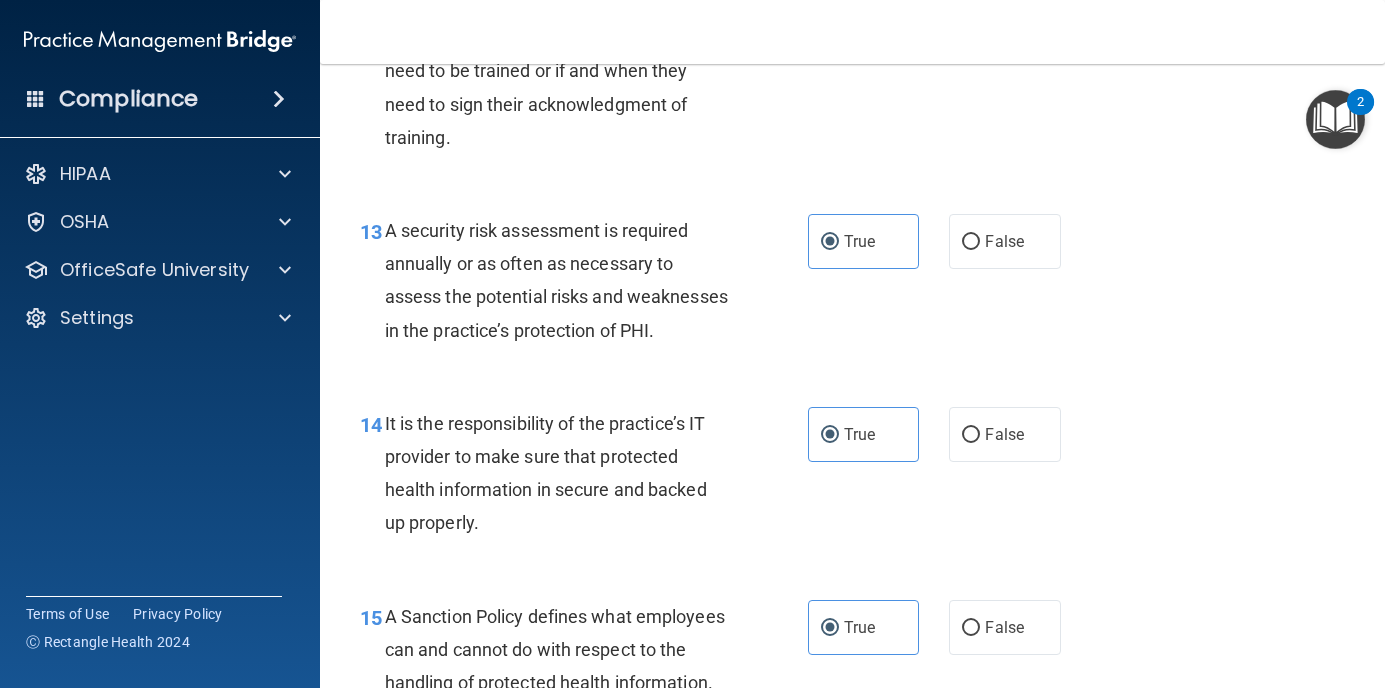 scroll, scrollTop: 2800, scrollLeft: 0, axis: vertical 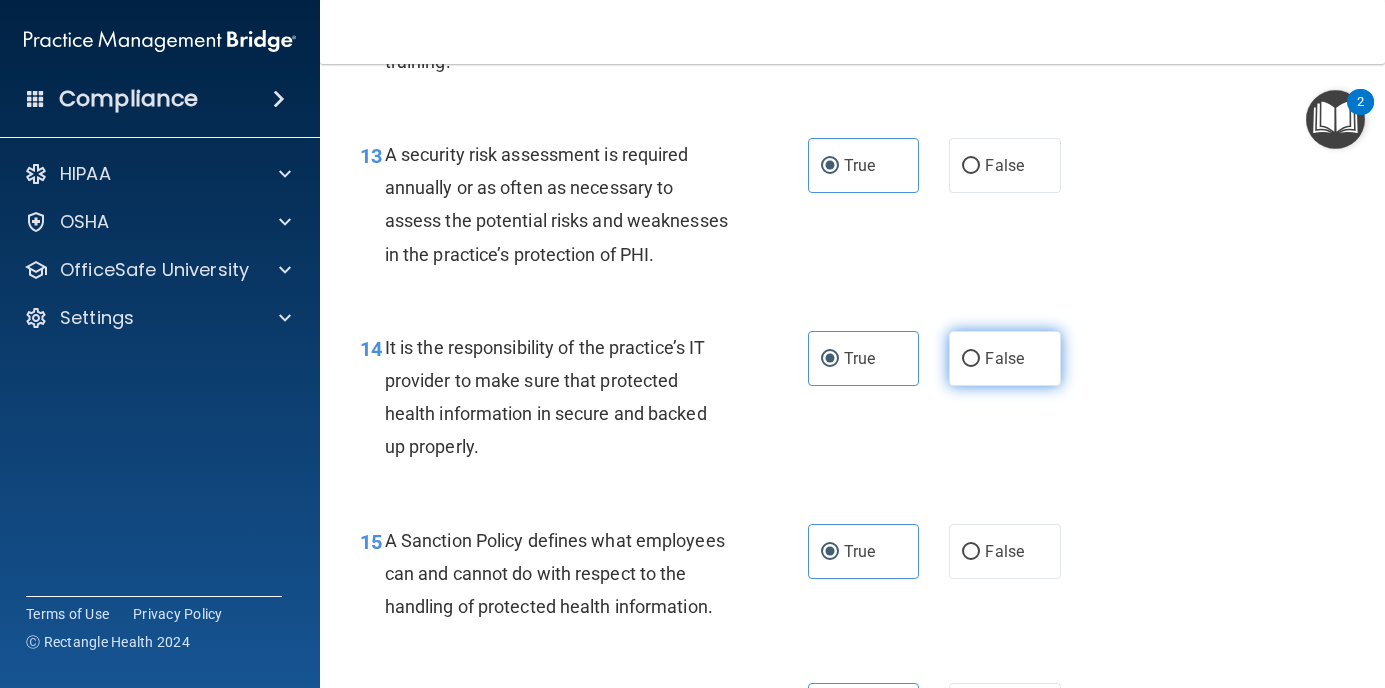 click on "False" at bounding box center (1004, 358) 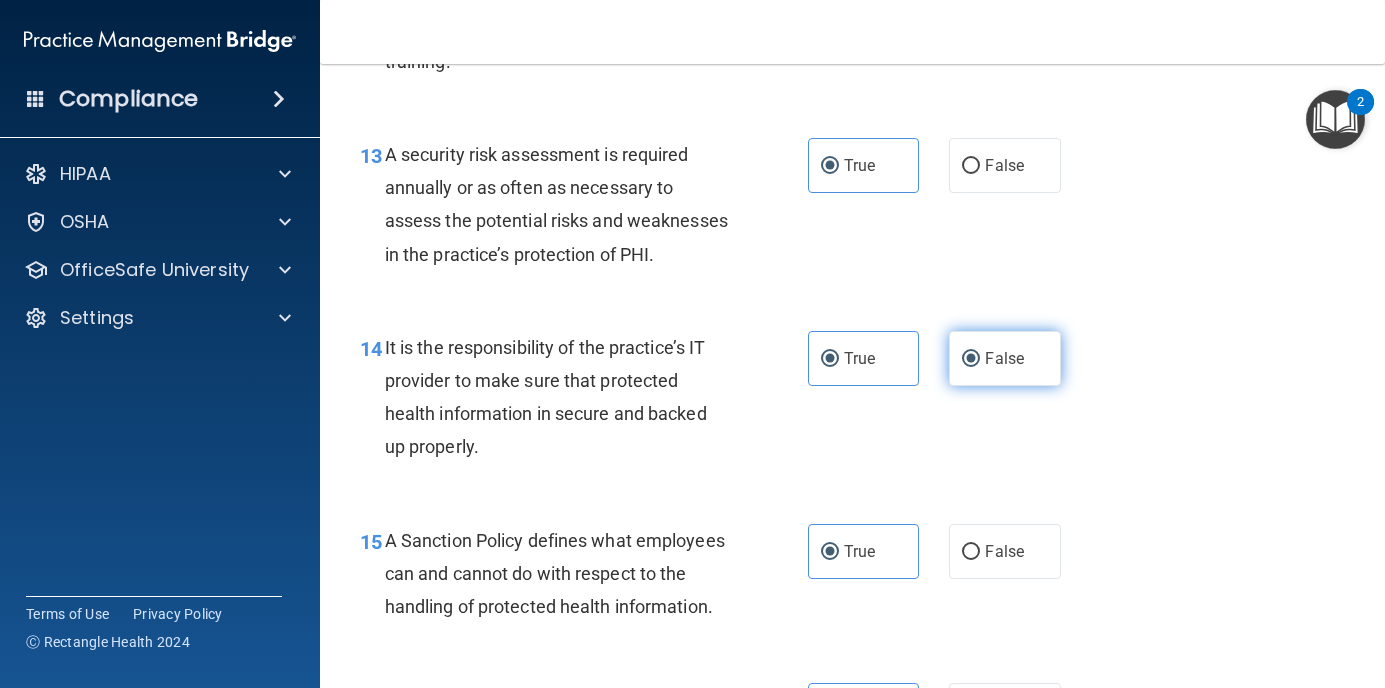 radio on "false" 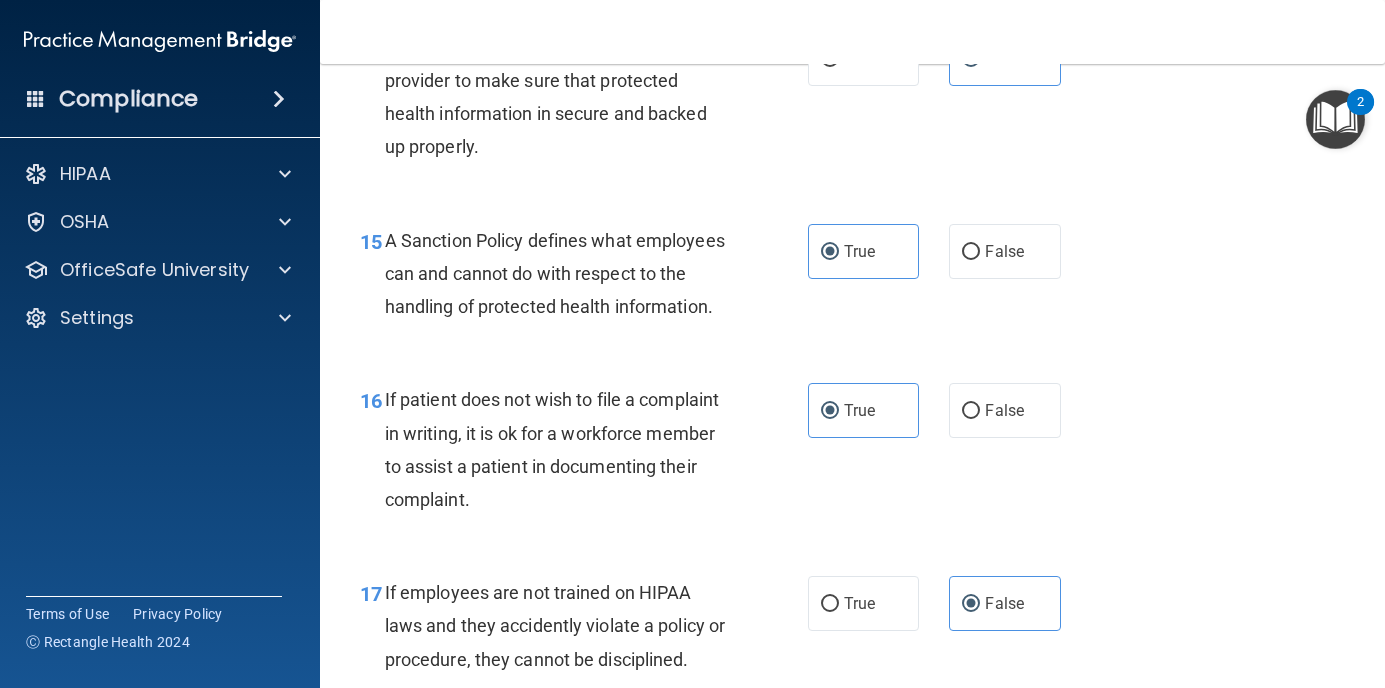 scroll, scrollTop: 3200, scrollLeft: 0, axis: vertical 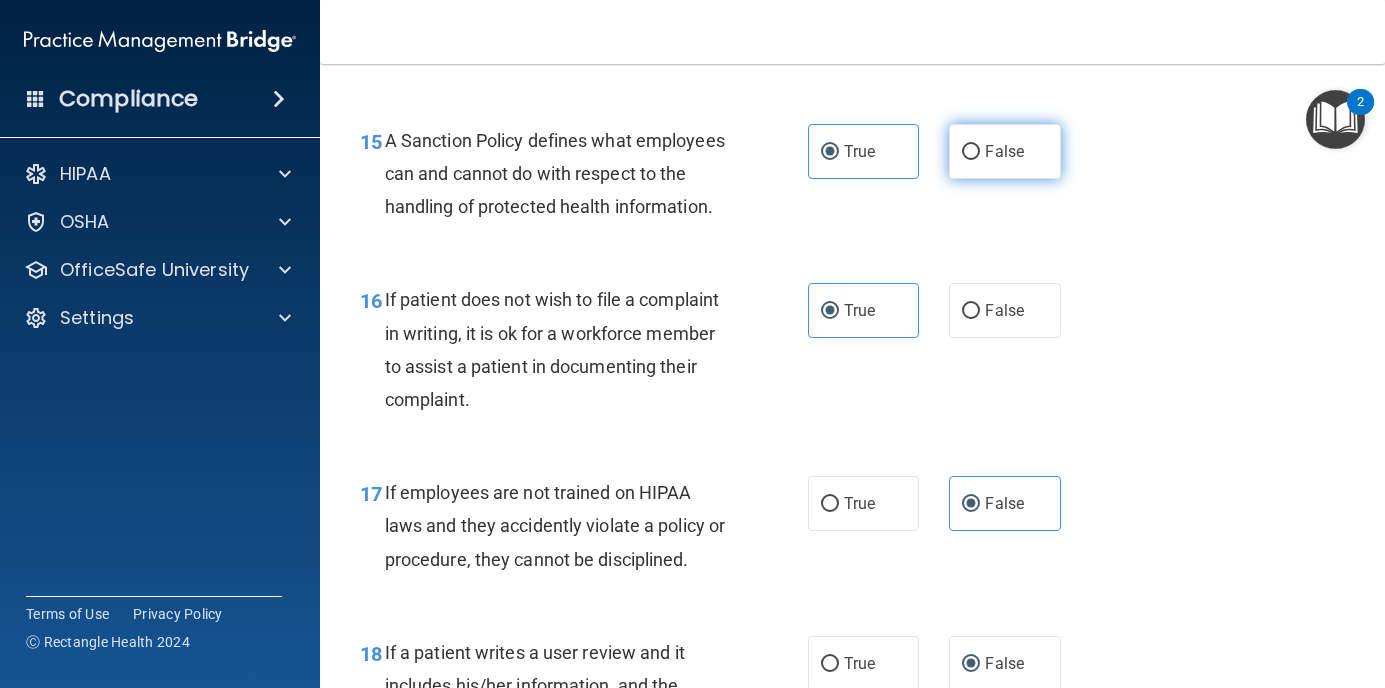 click on "False" at bounding box center (1004, 151) 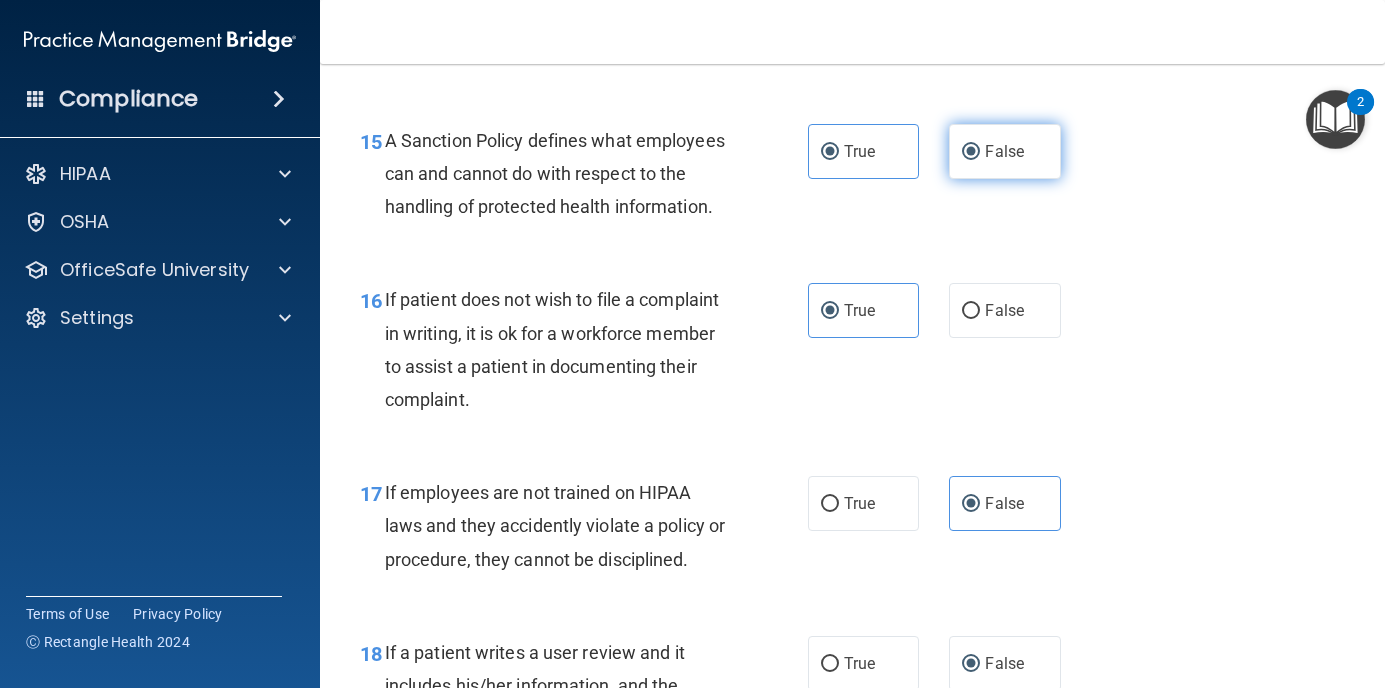 radio on "false" 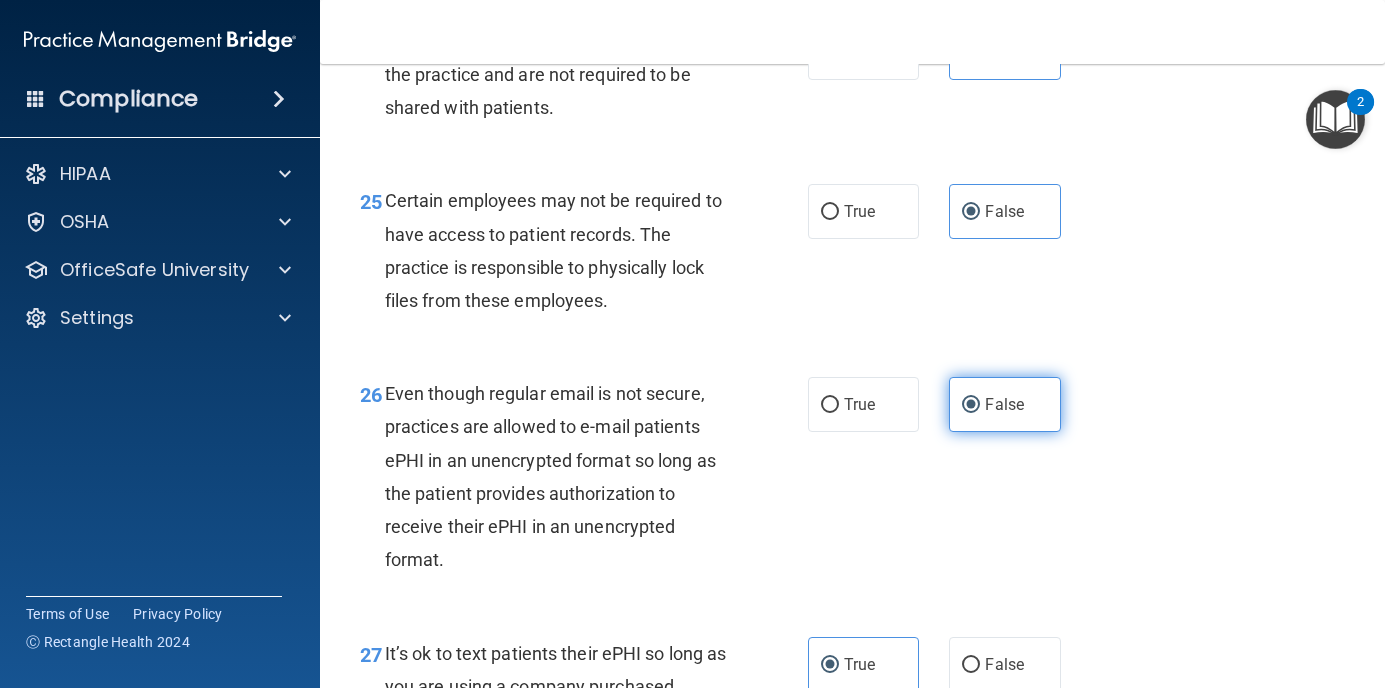 scroll, scrollTop: 4900, scrollLeft: 0, axis: vertical 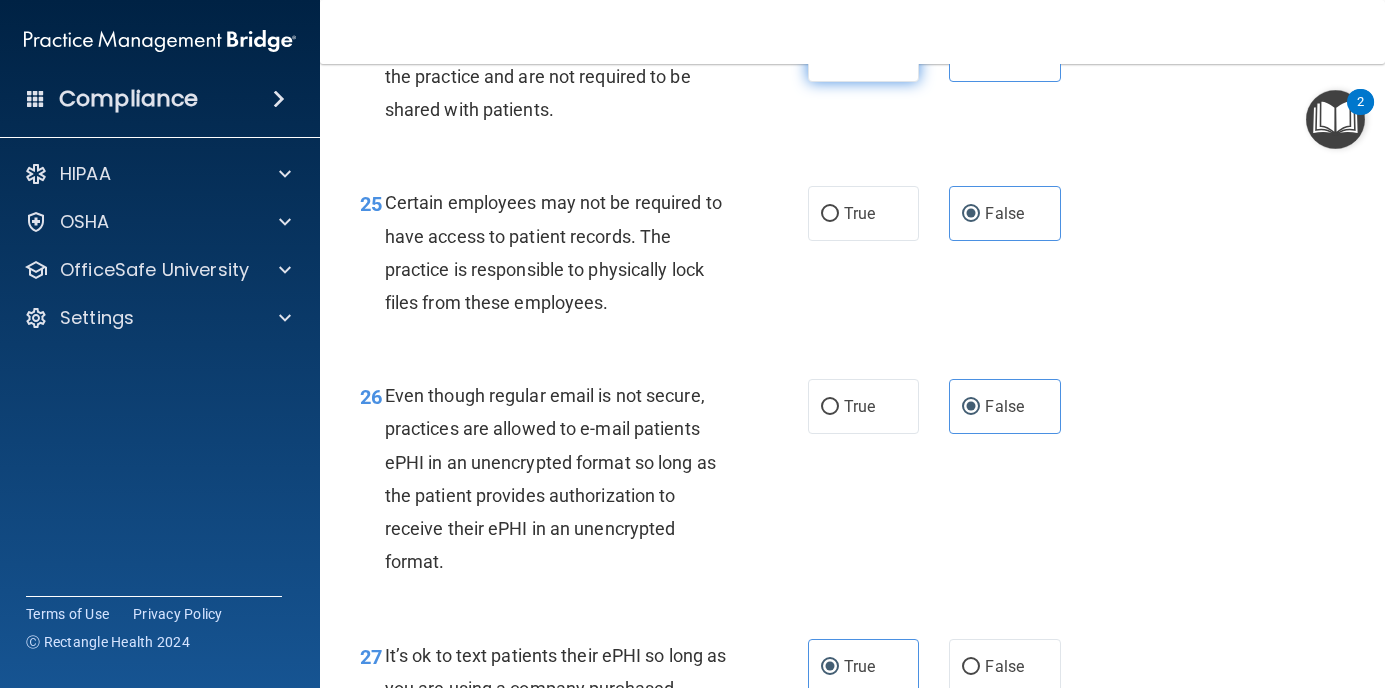 click on "True" at bounding box center (864, 54) 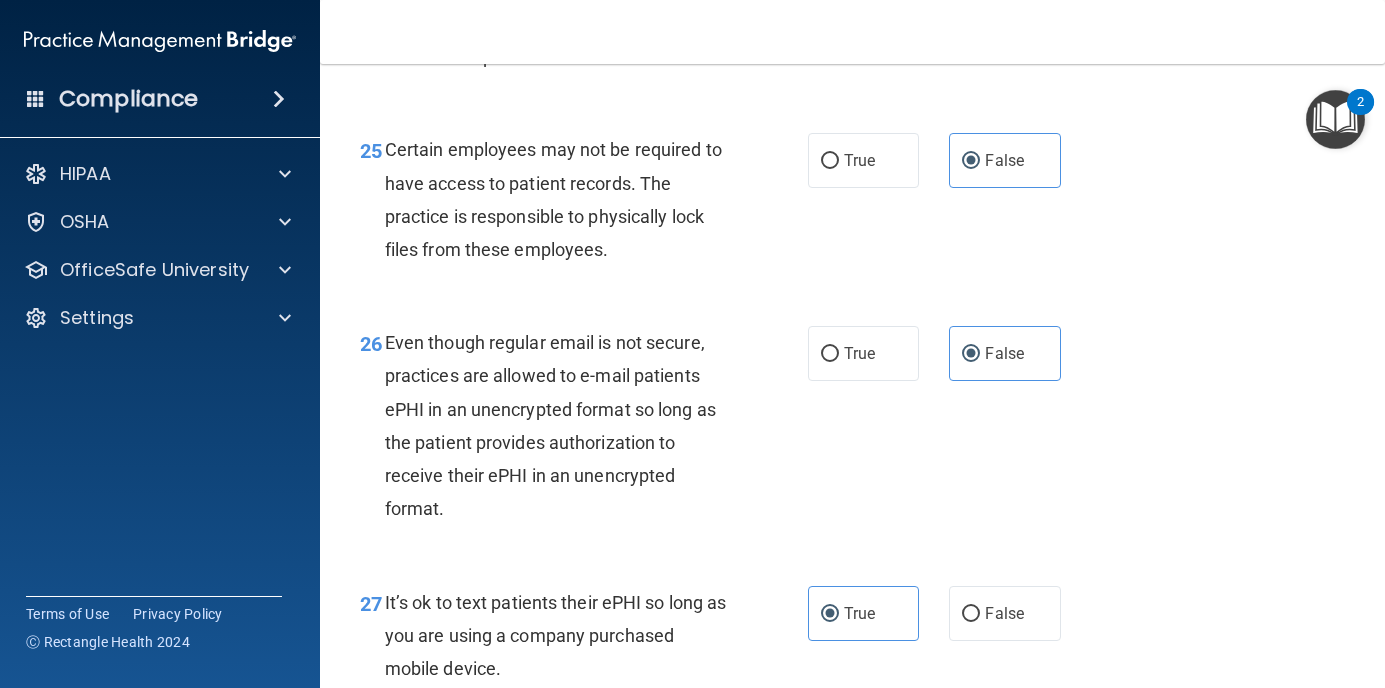 scroll, scrollTop: 5000, scrollLeft: 0, axis: vertical 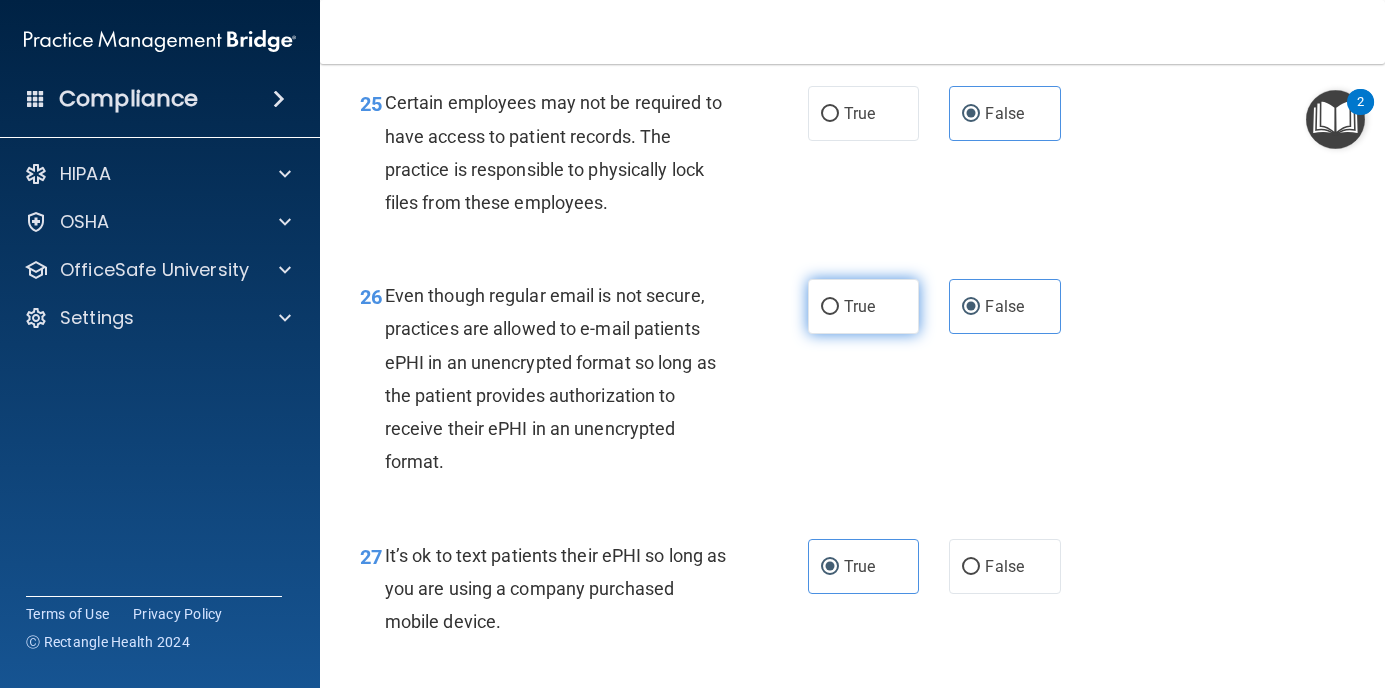 click on "True" at bounding box center (864, 306) 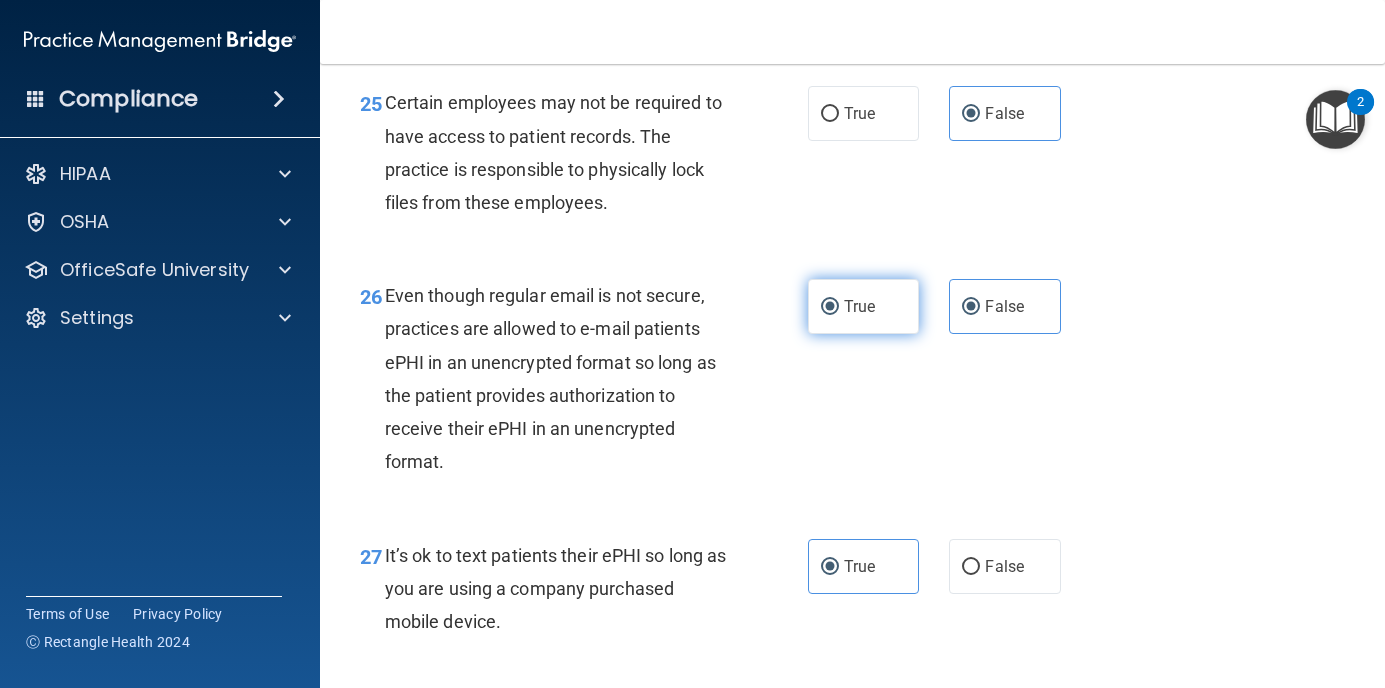 radio on "false" 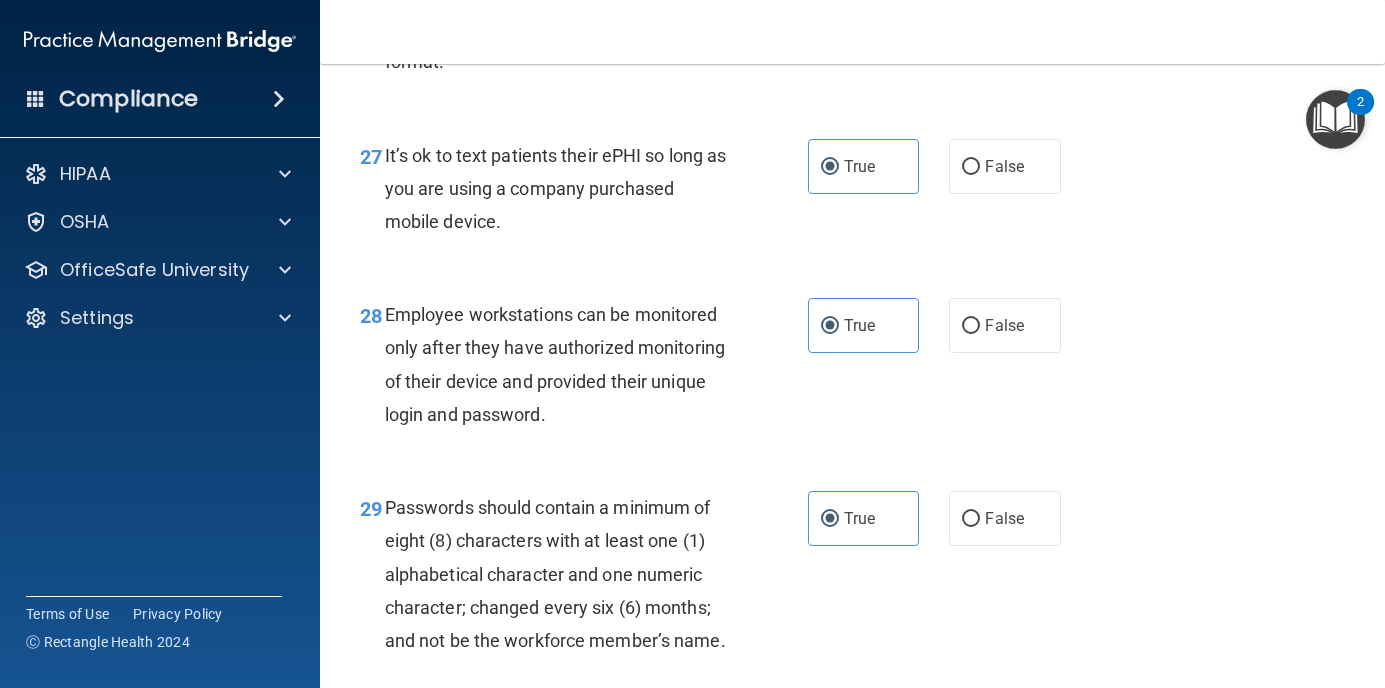 scroll, scrollTop: 5500, scrollLeft: 0, axis: vertical 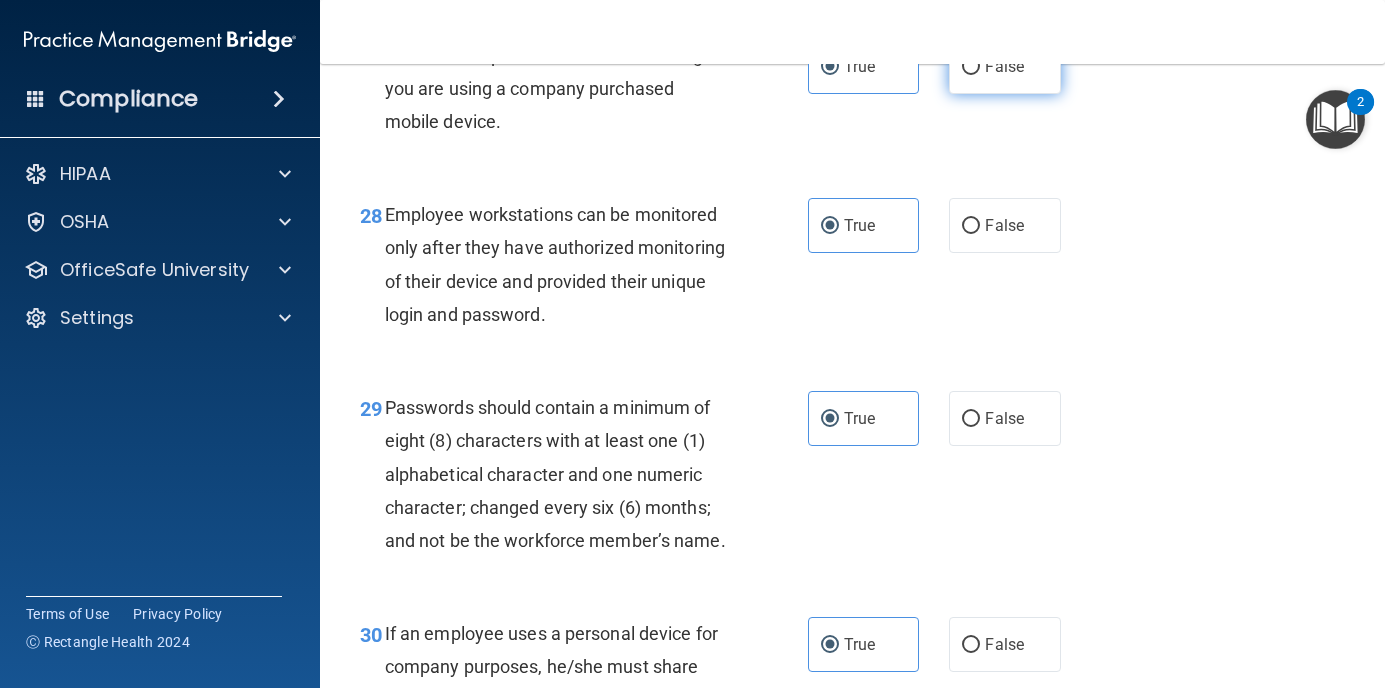 click on "False" at bounding box center [1004, 66] 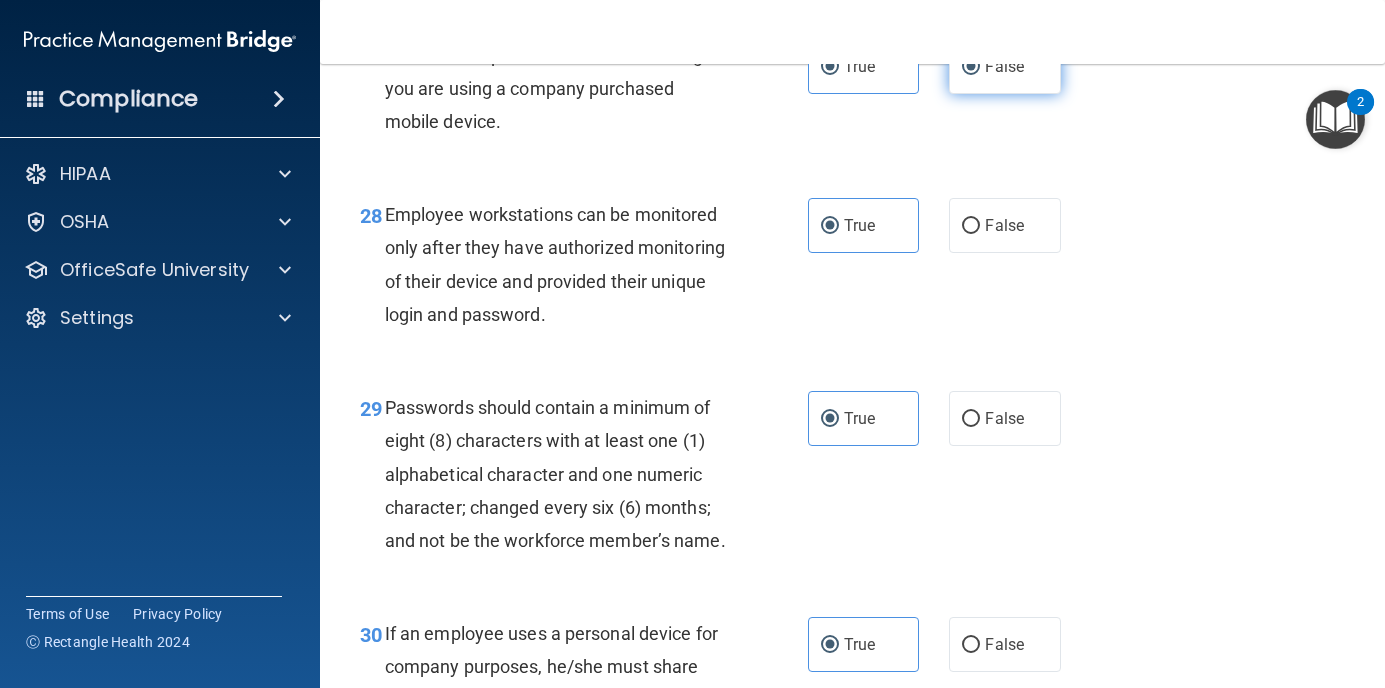 radio on "false" 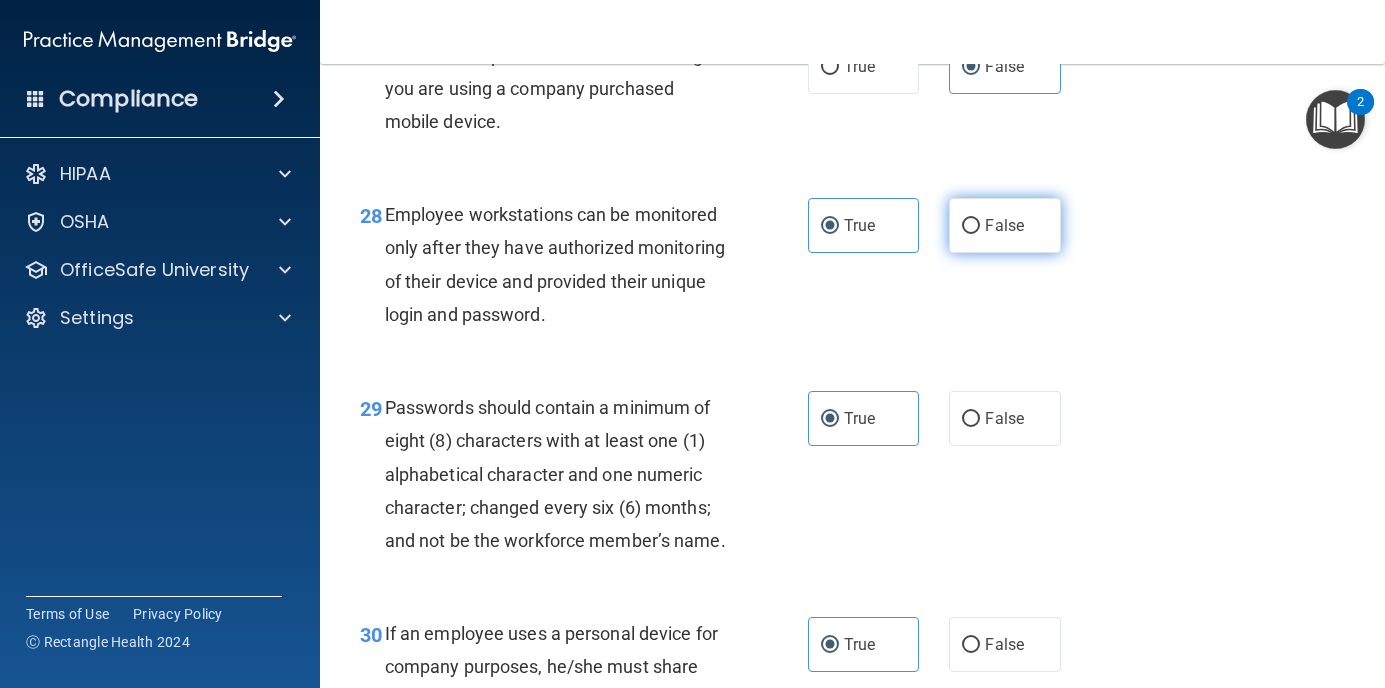 click on "False" at bounding box center (1004, 225) 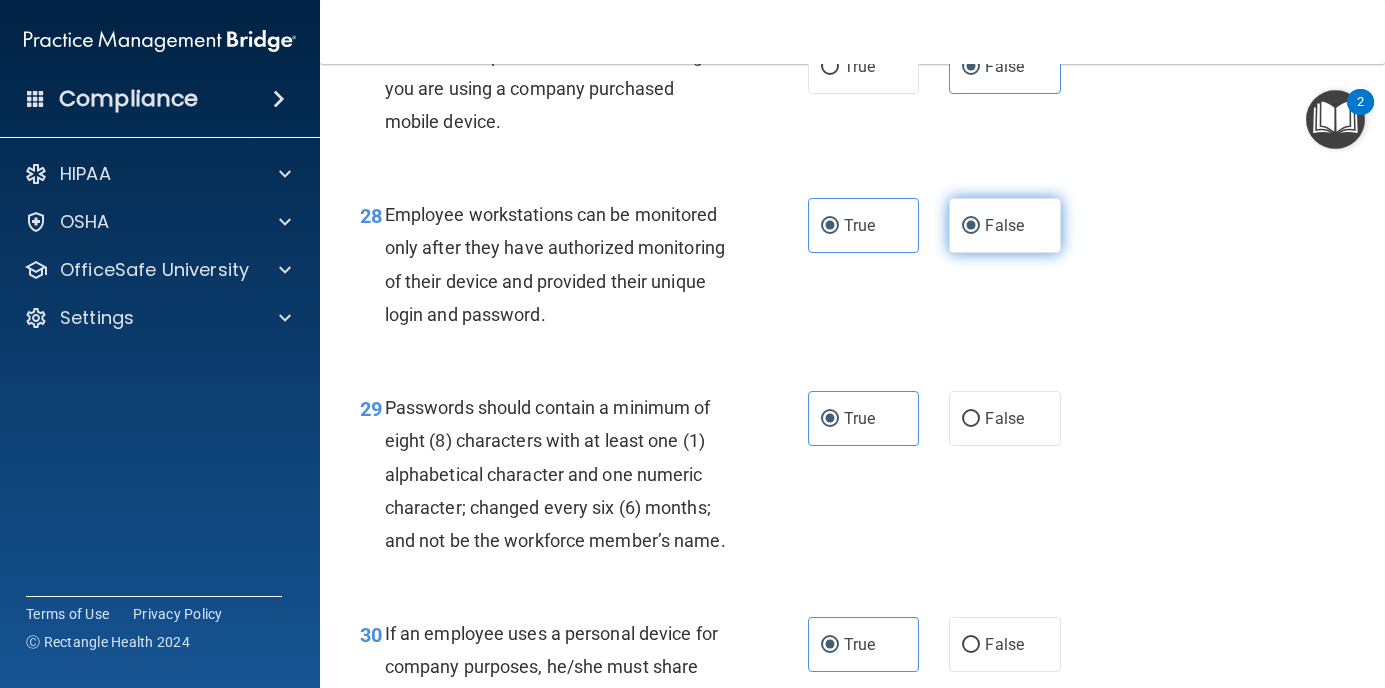 radio on "false" 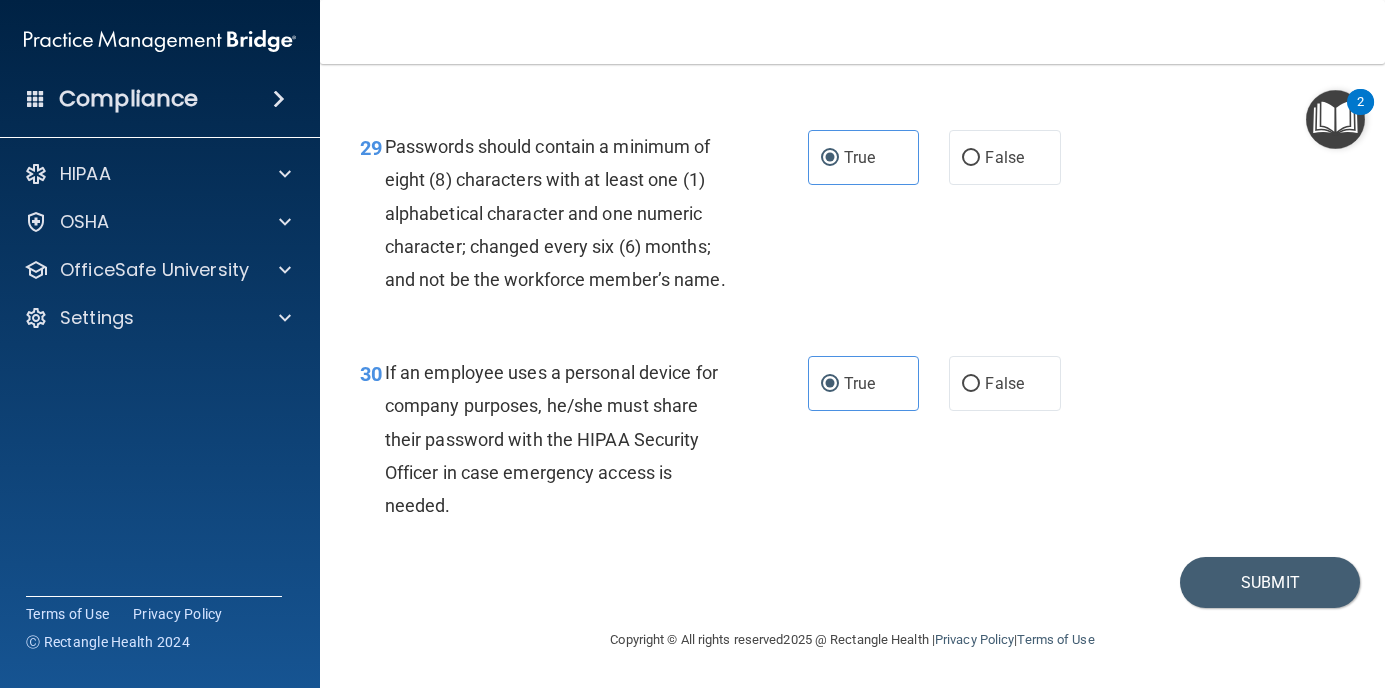 scroll, scrollTop: 5927, scrollLeft: 0, axis: vertical 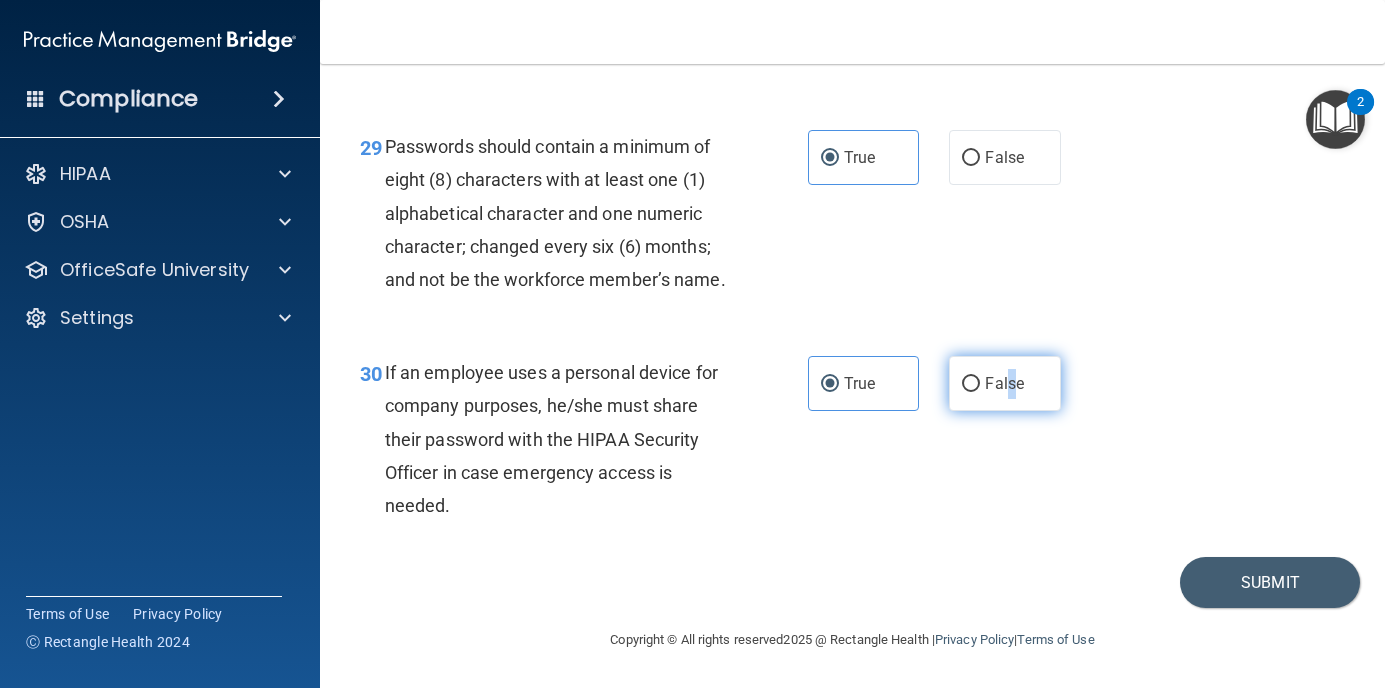 click on "False" at bounding box center [1005, 383] 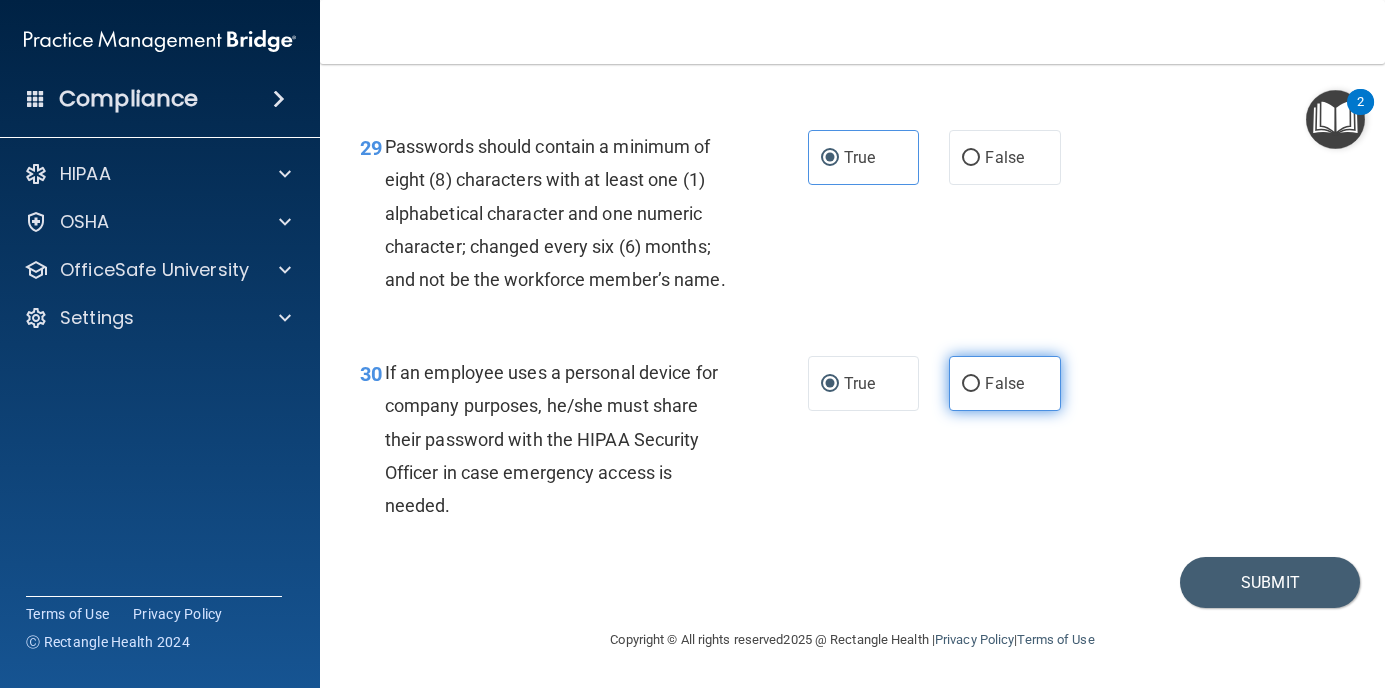 click on "False" at bounding box center [1004, 383] 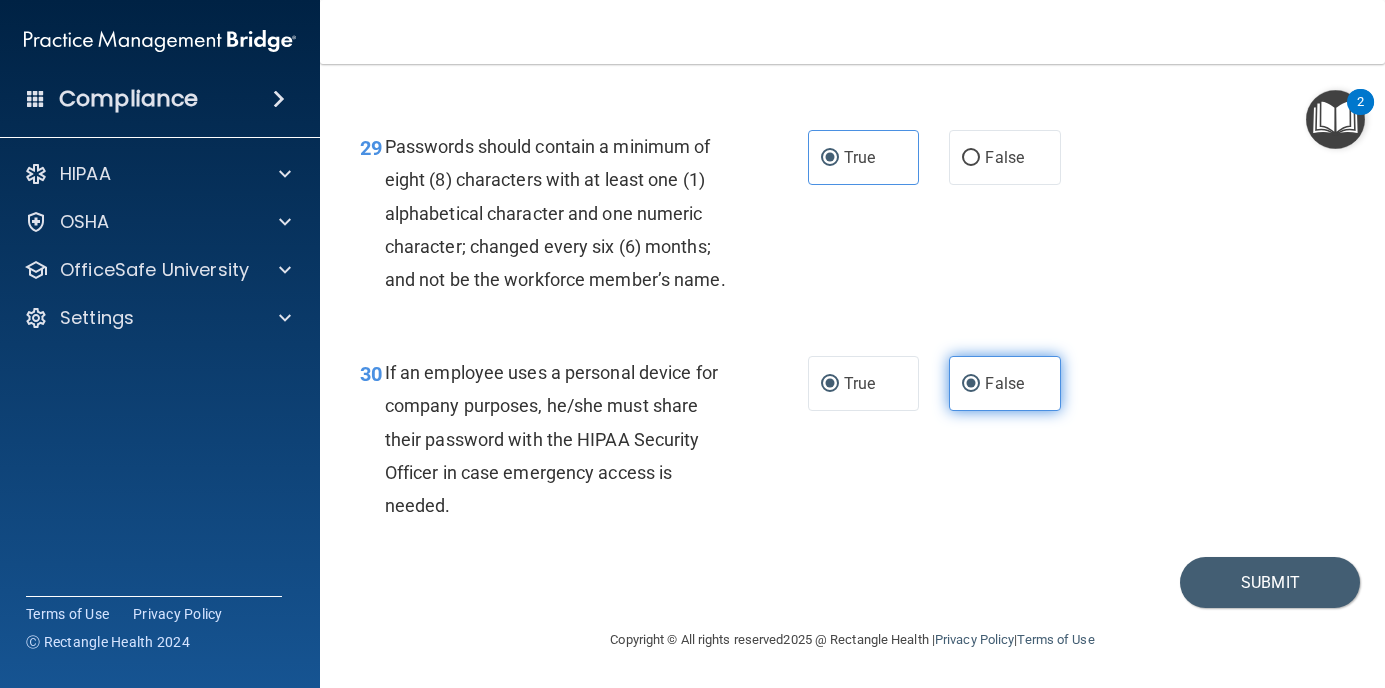 radio on "false" 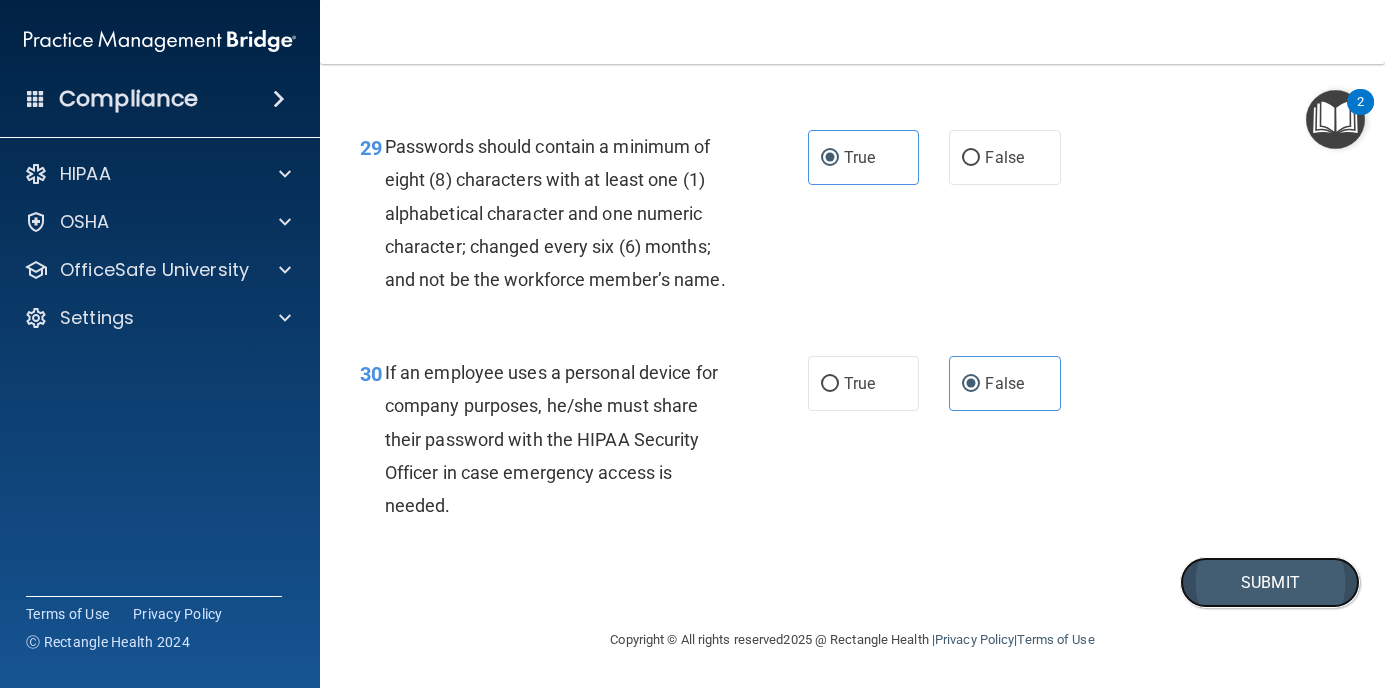 click on "Submit" at bounding box center [1270, 582] 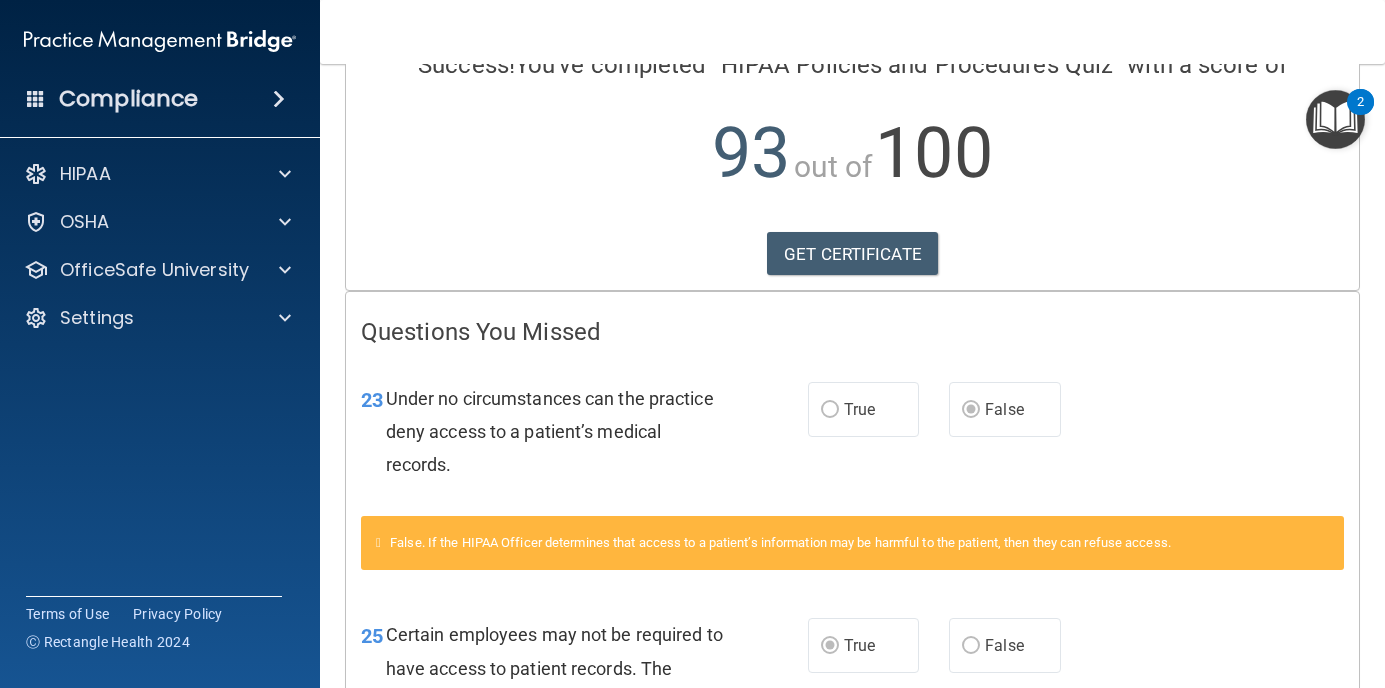 scroll, scrollTop: 175, scrollLeft: 0, axis: vertical 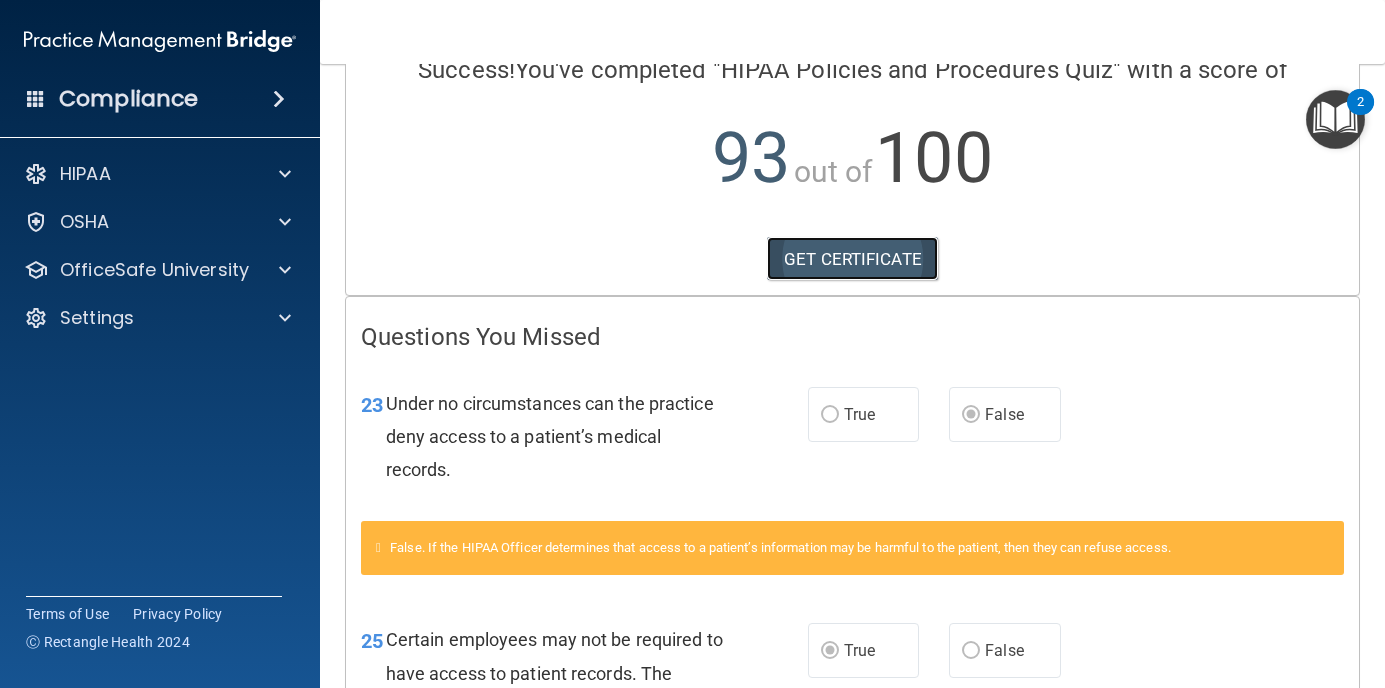 click on "GET CERTIFICATE" at bounding box center (852, 259) 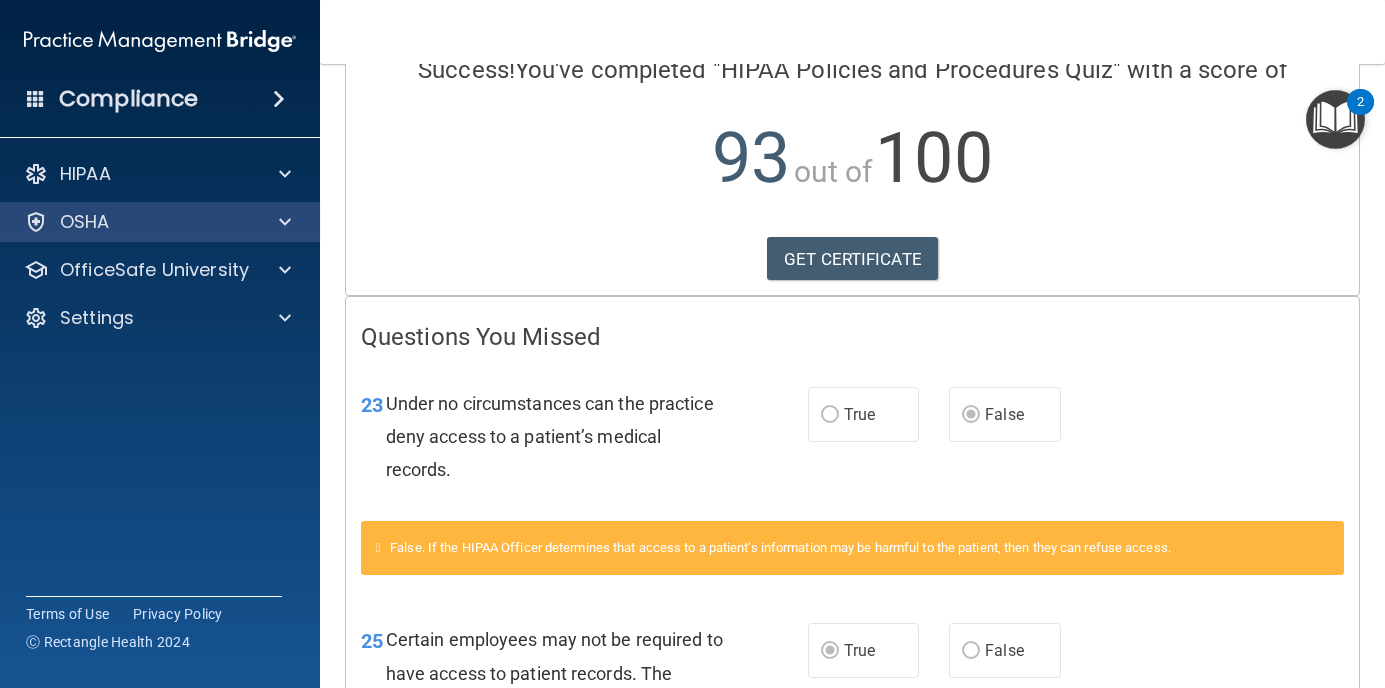 click on "OSHA" at bounding box center (160, 222) 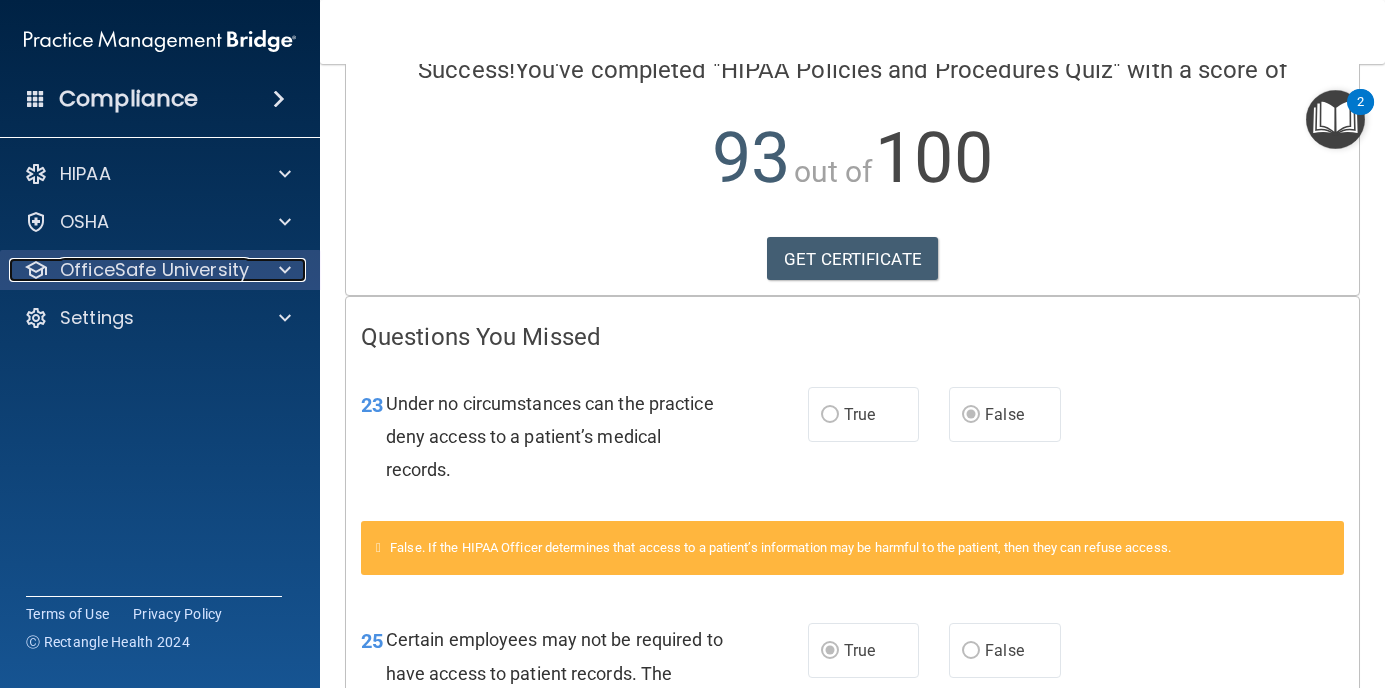 click on "OfficeSafe University" at bounding box center [154, 270] 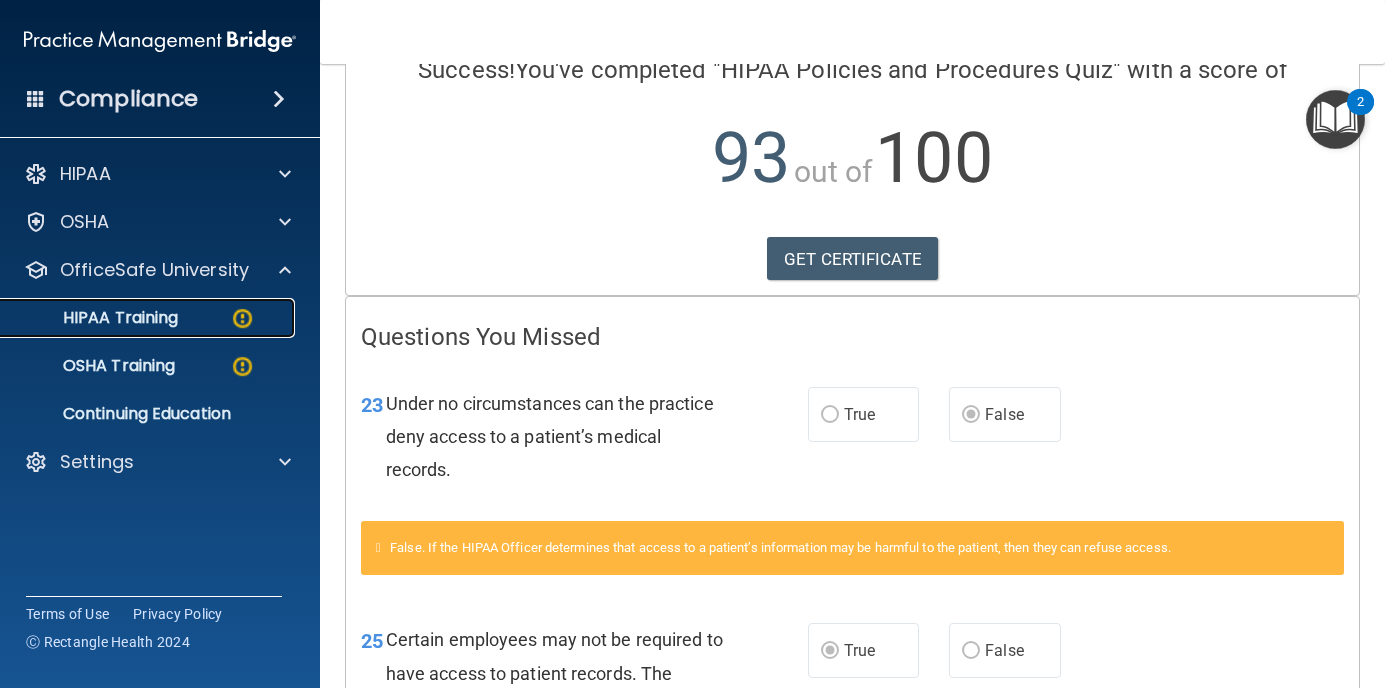 click on "HIPAA Training" at bounding box center [149, 318] 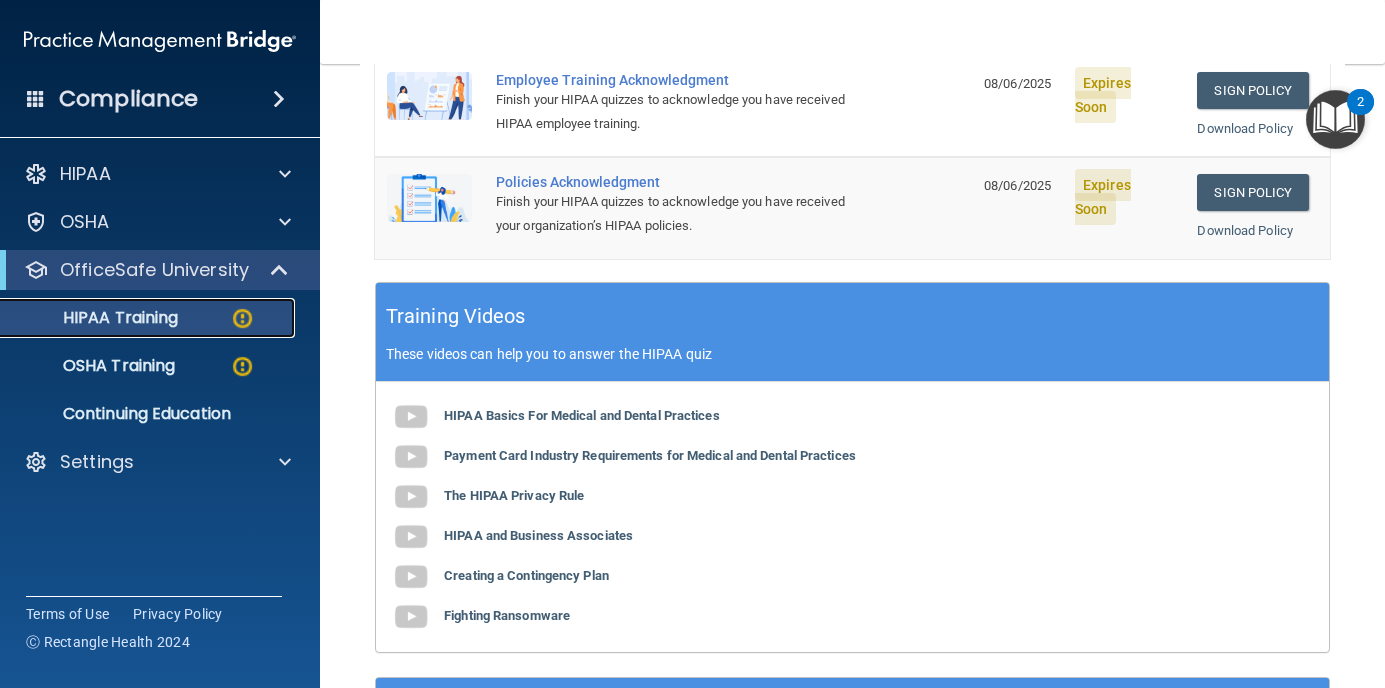 scroll, scrollTop: 375, scrollLeft: 0, axis: vertical 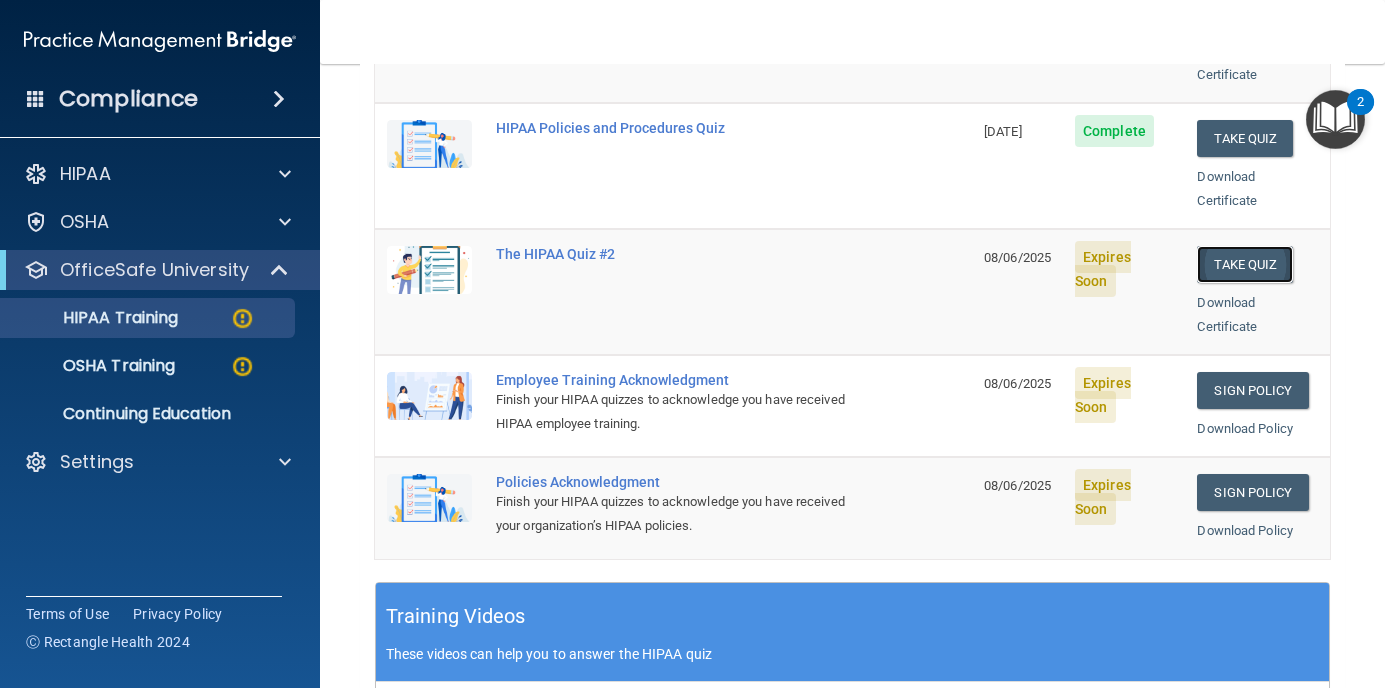 click on "Take Quiz" at bounding box center (1245, 264) 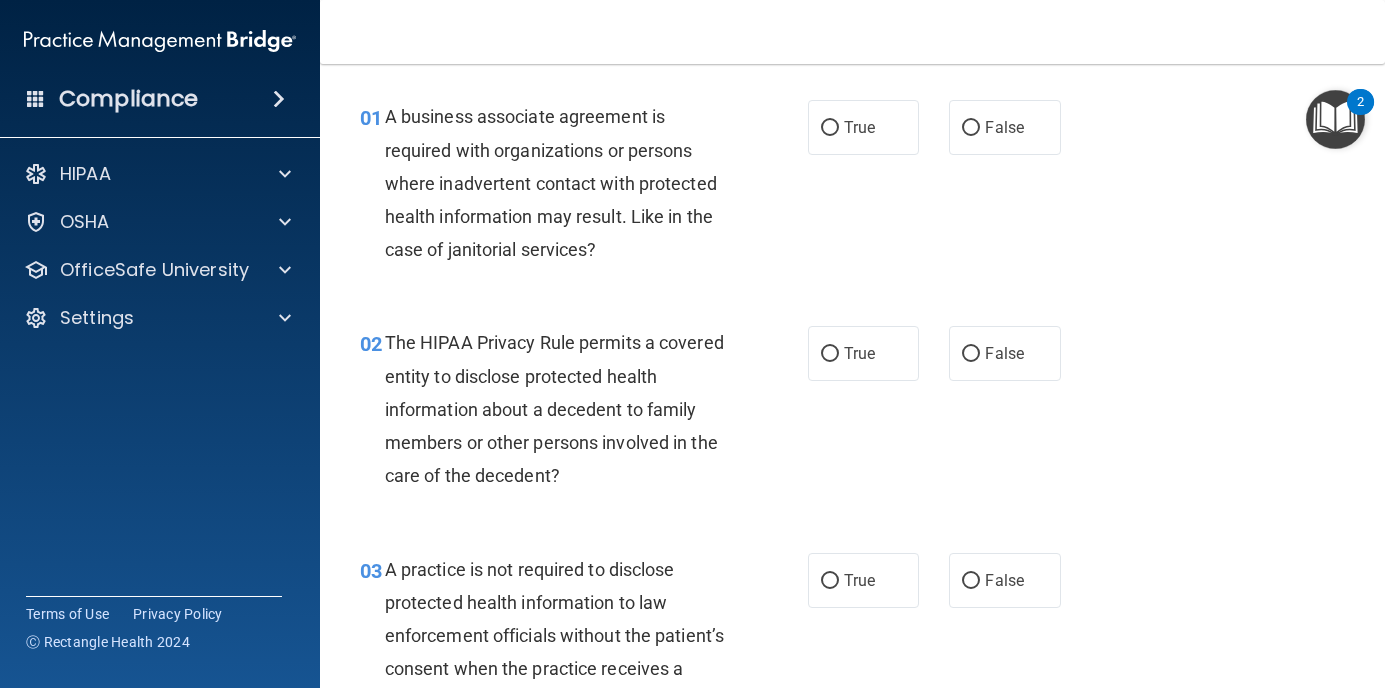 scroll, scrollTop: 0, scrollLeft: 0, axis: both 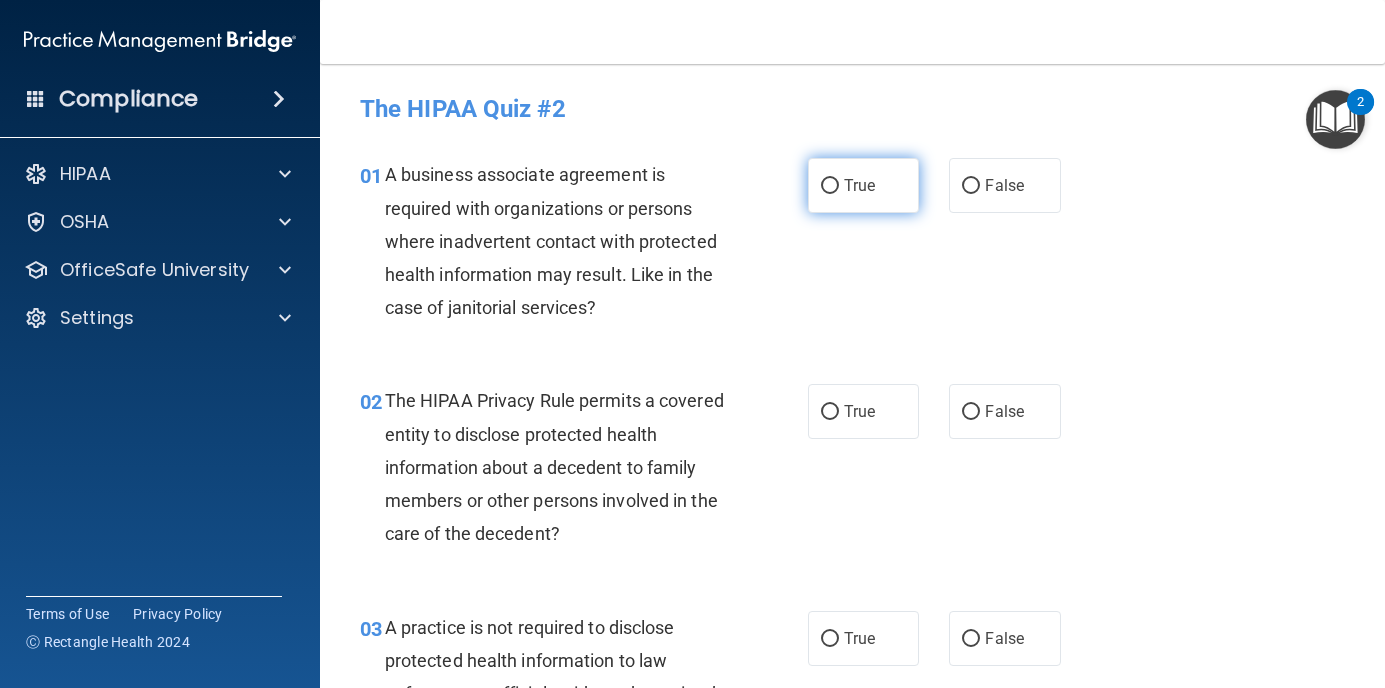 click on "True" at bounding box center [864, 185] 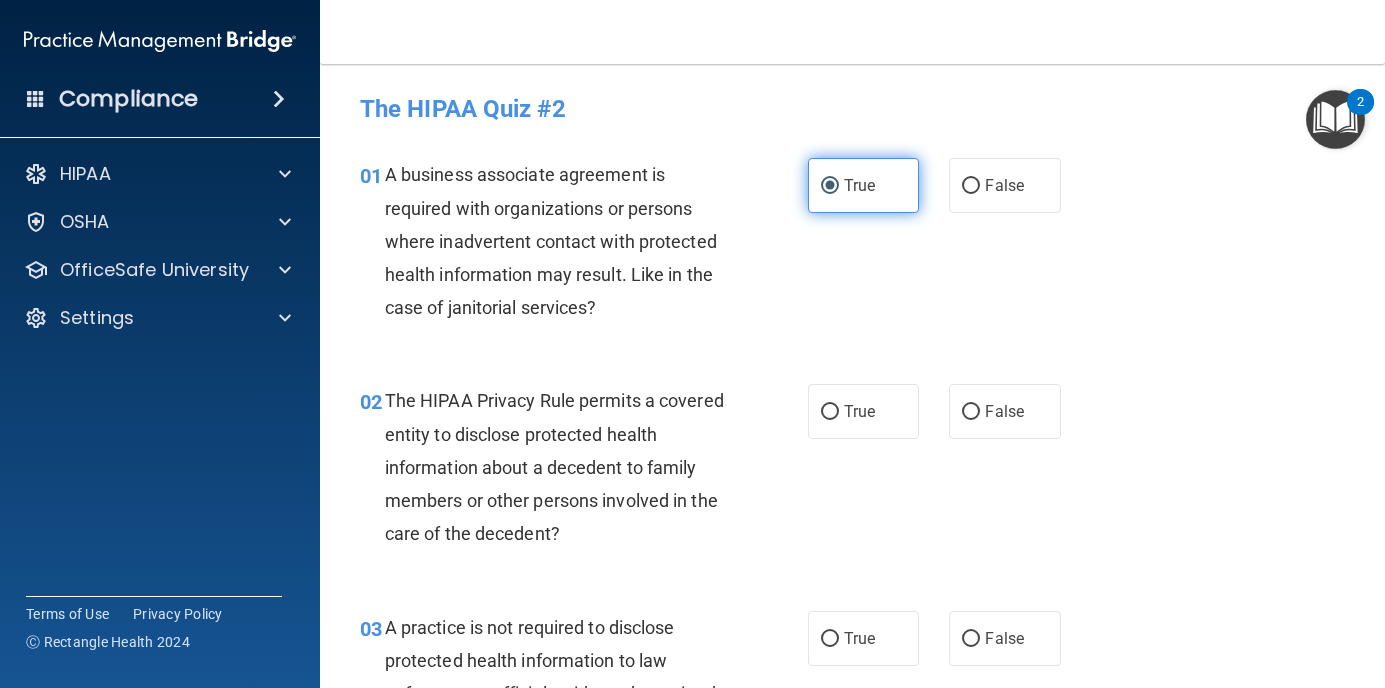 scroll, scrollTop: 100, scrollLeft: 0, axis: vertical 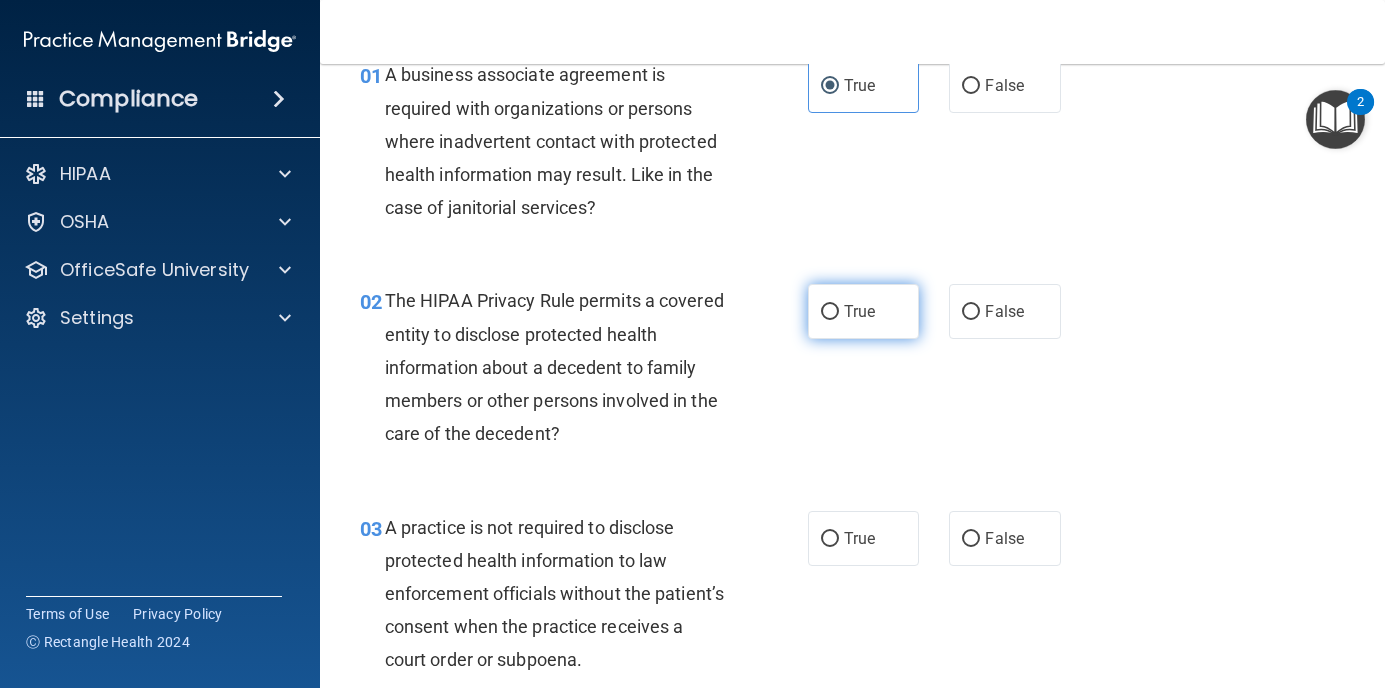 click on "True" at bounding box center [864, 311] 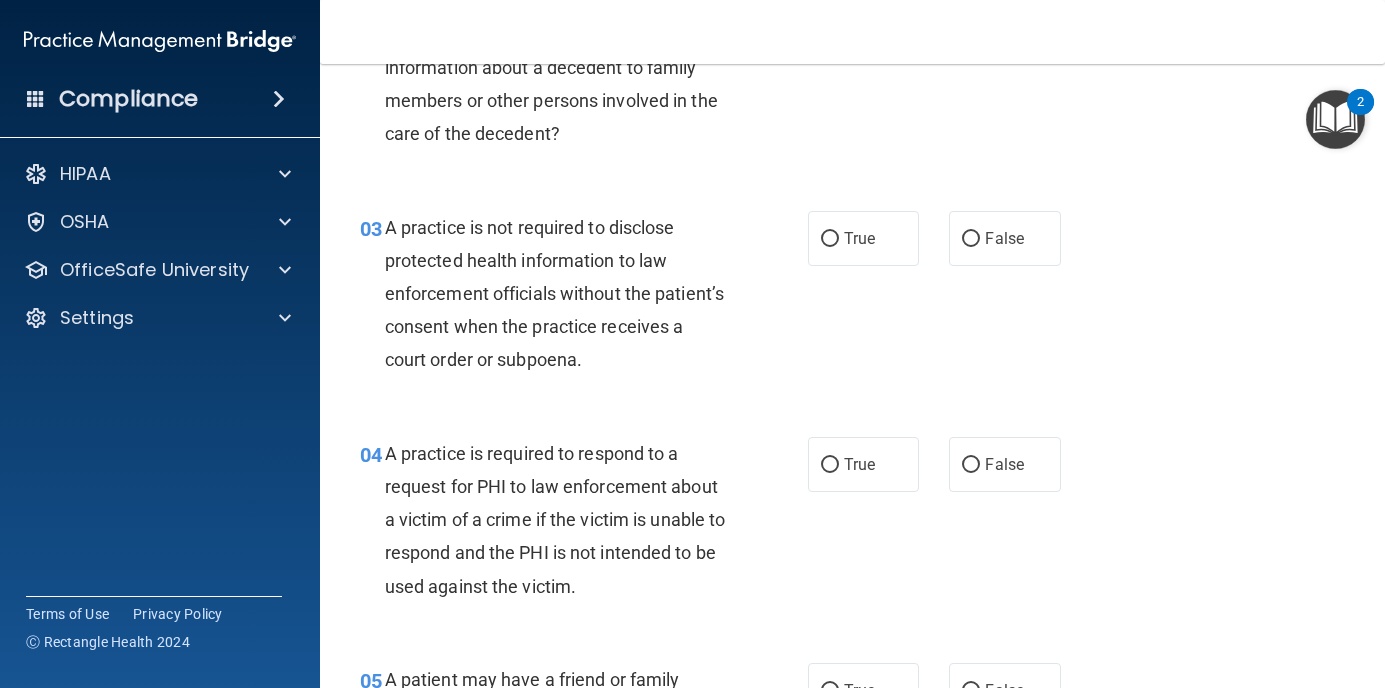 scroll, scrollTop: 500, scrollLeft: 0, axis: vertical 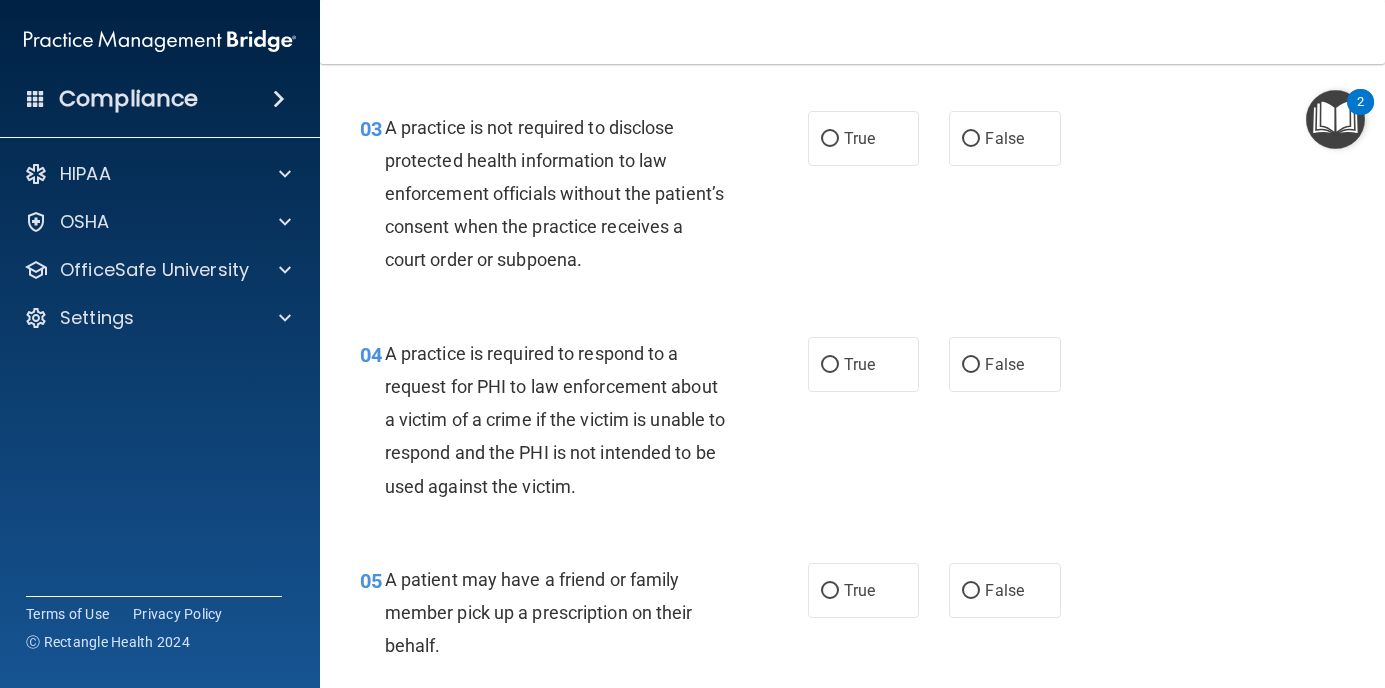 click on "03       A practice is not required to disclose protected health information to law enforcement officials without the patient’s consent when the practice receives  a court order or subpoena.                 True           False" at bounding box center (852, 199) 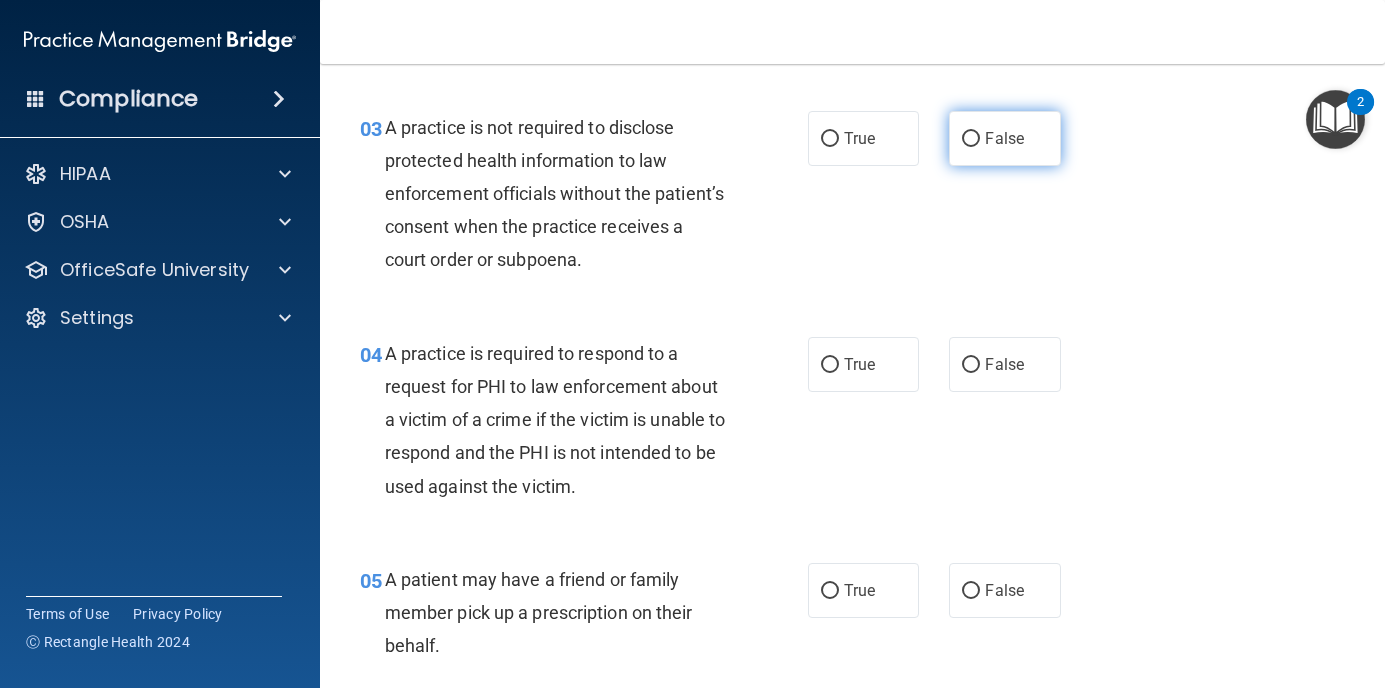 click on "False" at bounding box center [1004, 138] 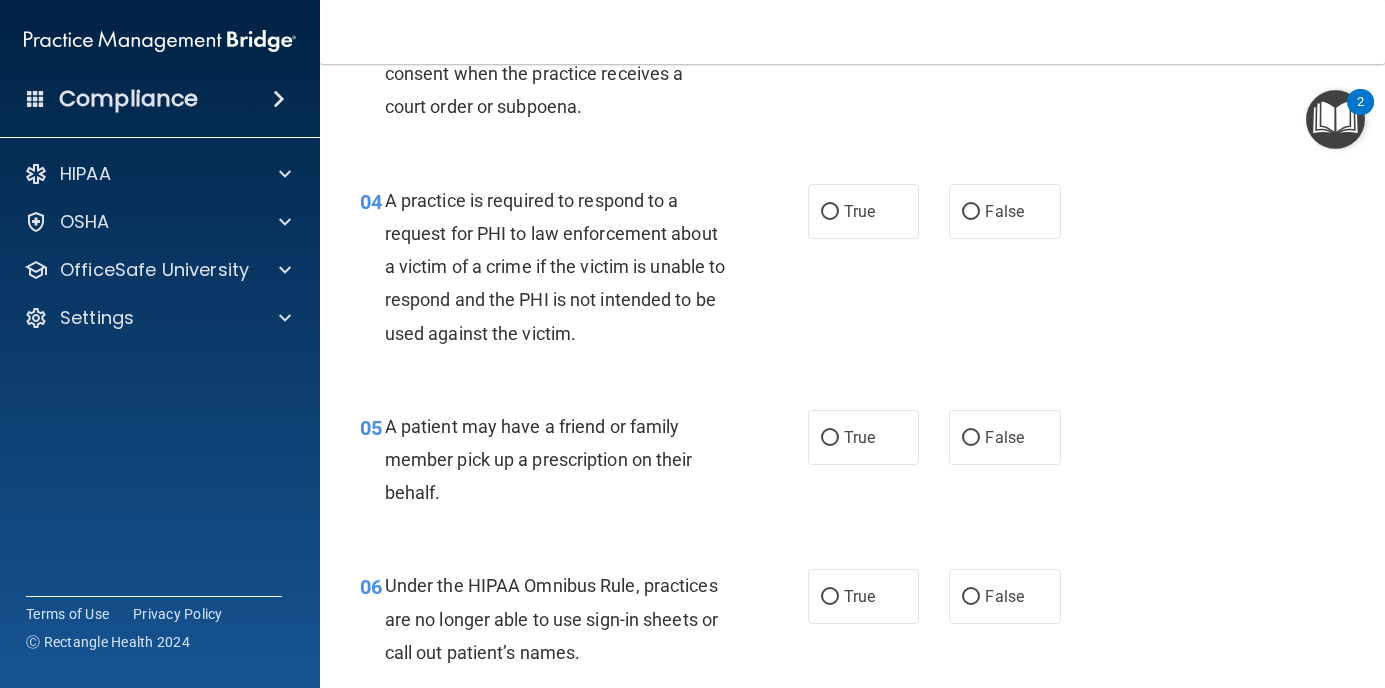 scroll, scrollTop: 700, scrollLeft: 0, axis: vertical 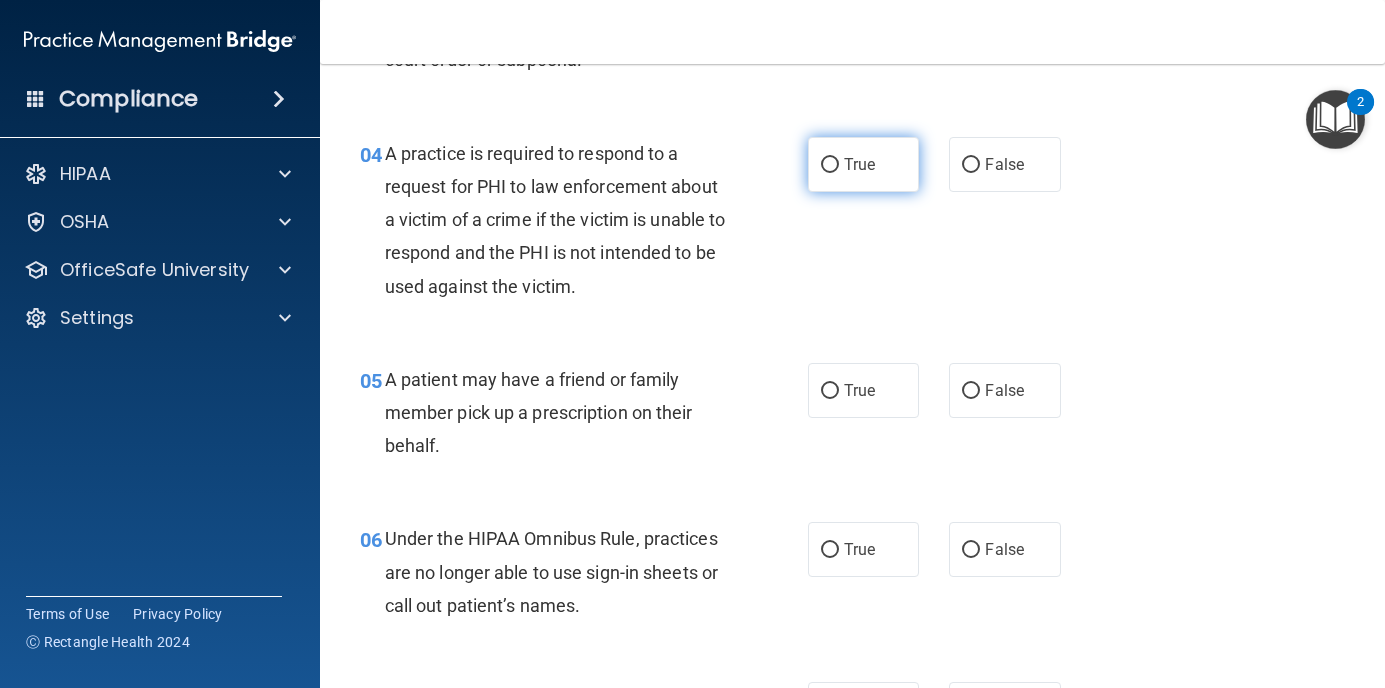 click on "True" at bounding box center [830, 165] 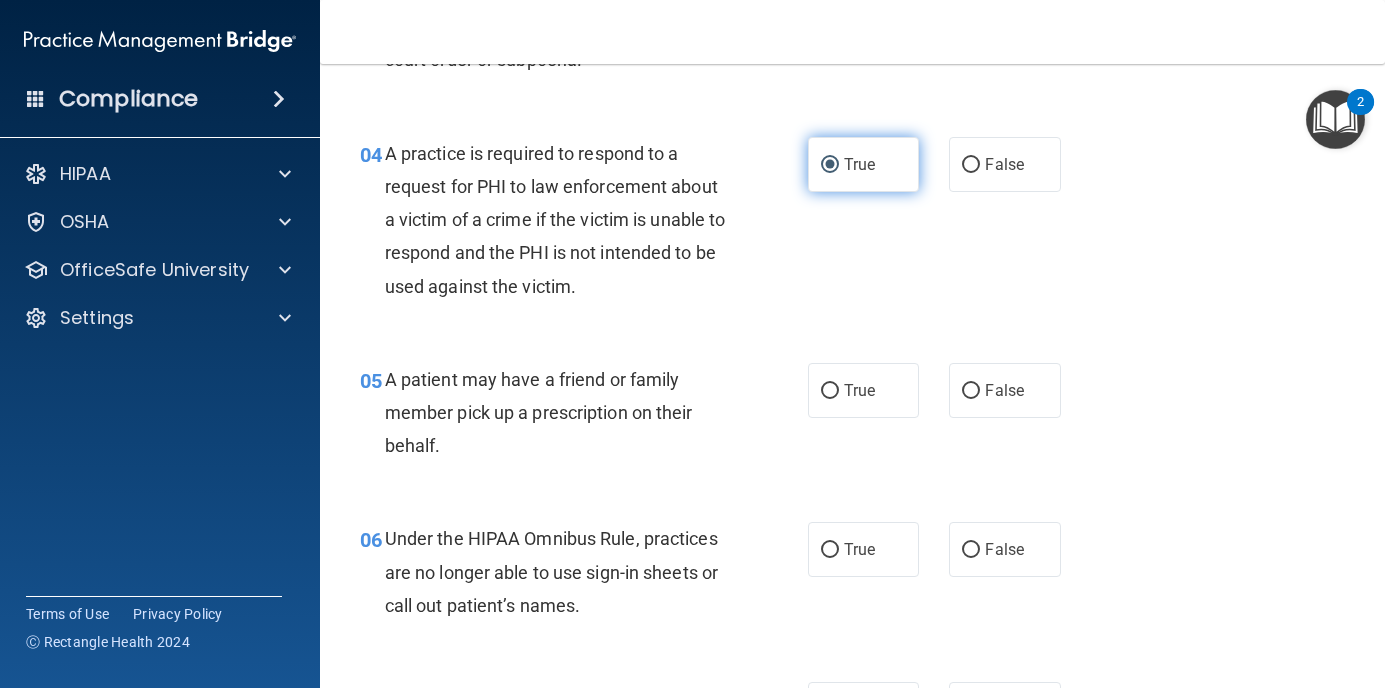 scroll, scrollTop: 800, scrollLeft: 0, axis: vertical 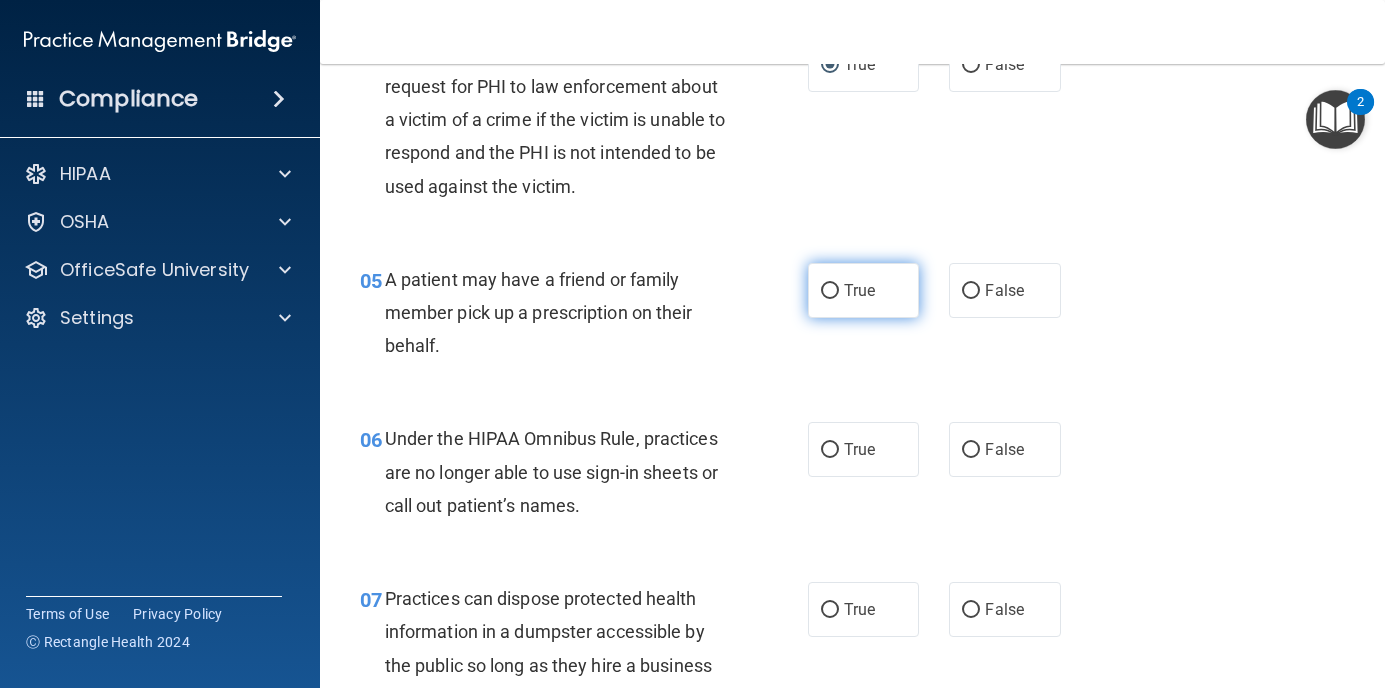click on "True" at bounding box center [864, 290] 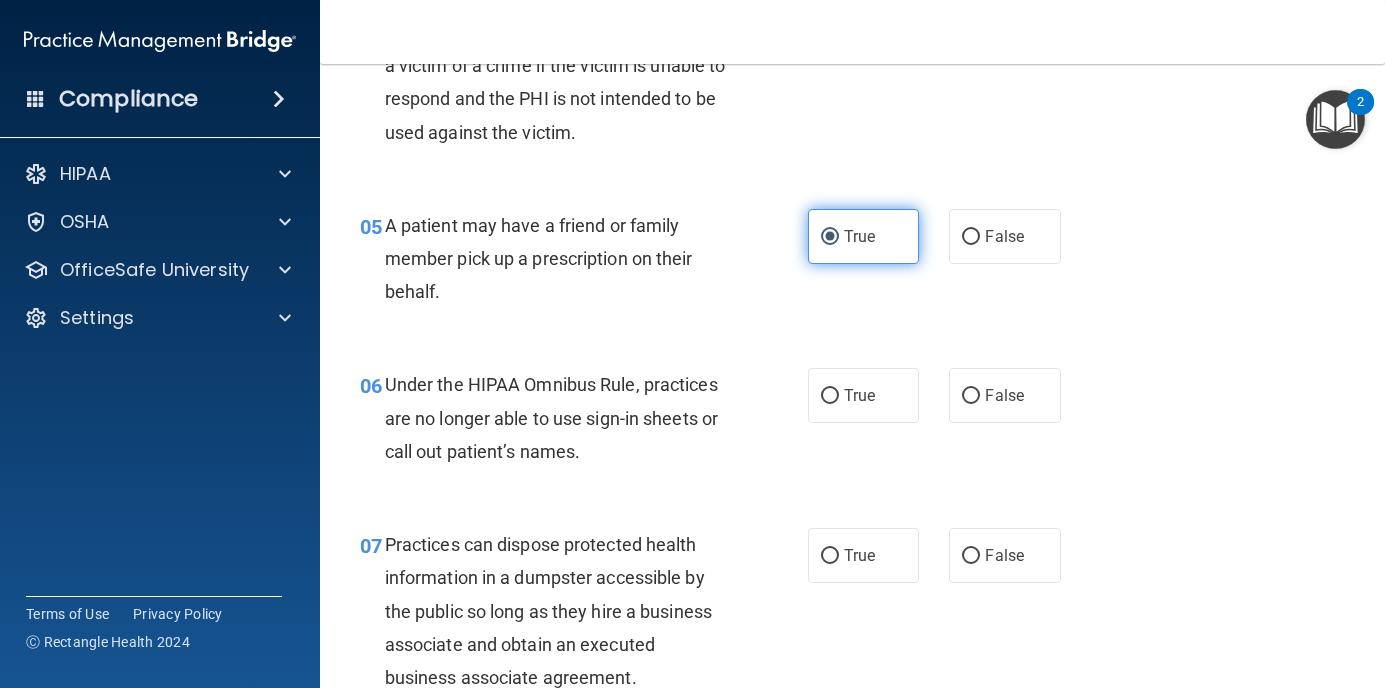 scroll, scrollTop: 900, scrollLeft: 0, axis: vertical 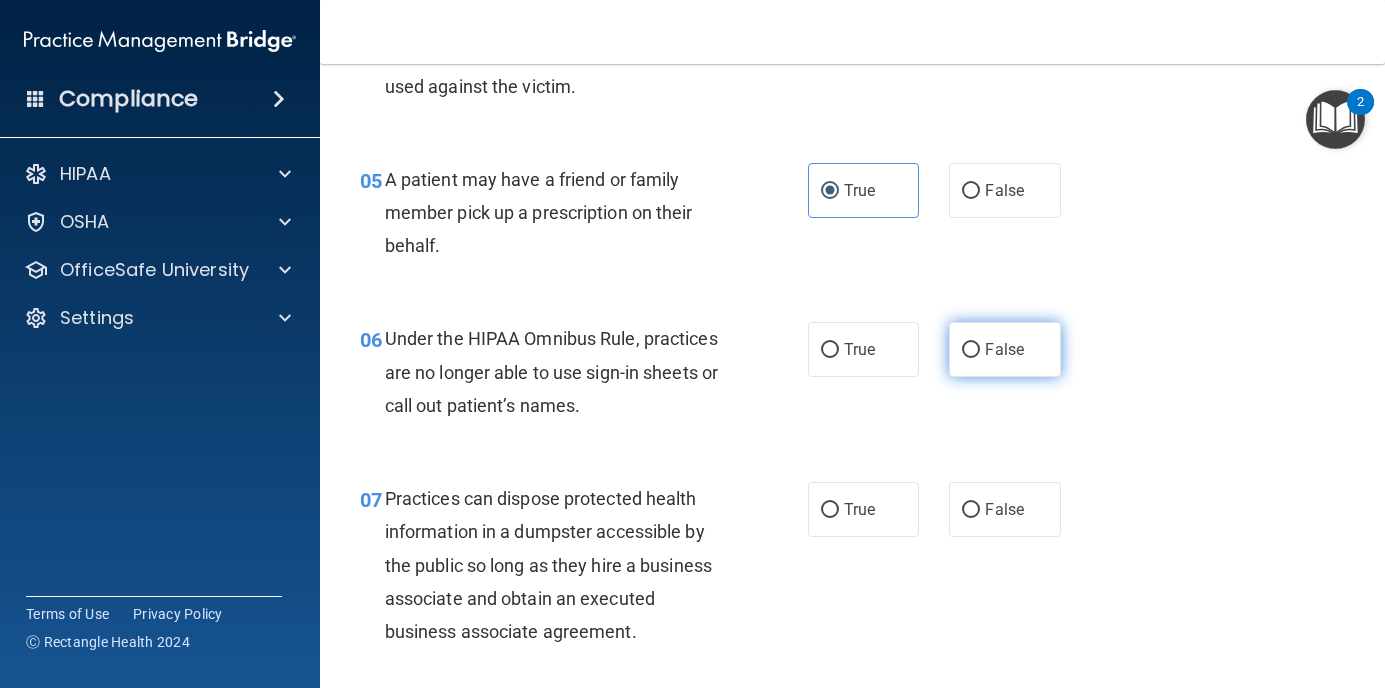 click on "False" at bounding box center [971, 350] 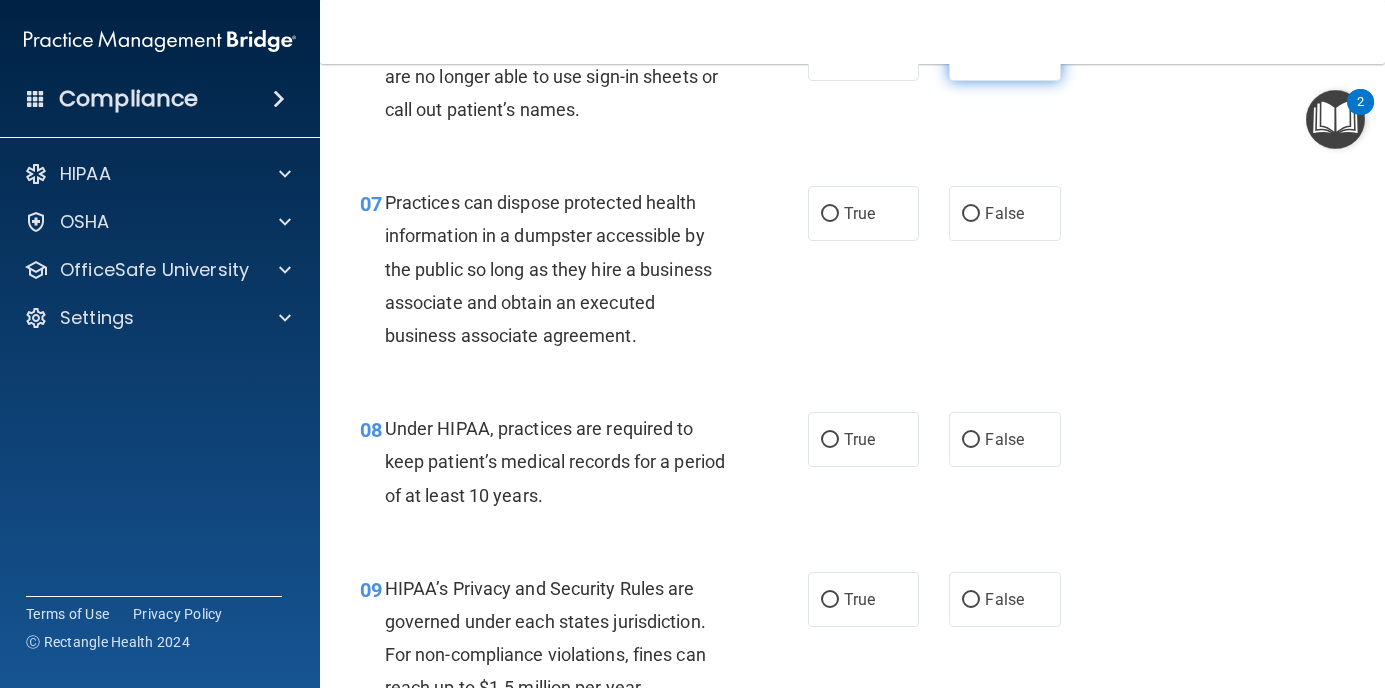 scroll, scrollTop: 1200, scrollLeft: 0, axis: vertical 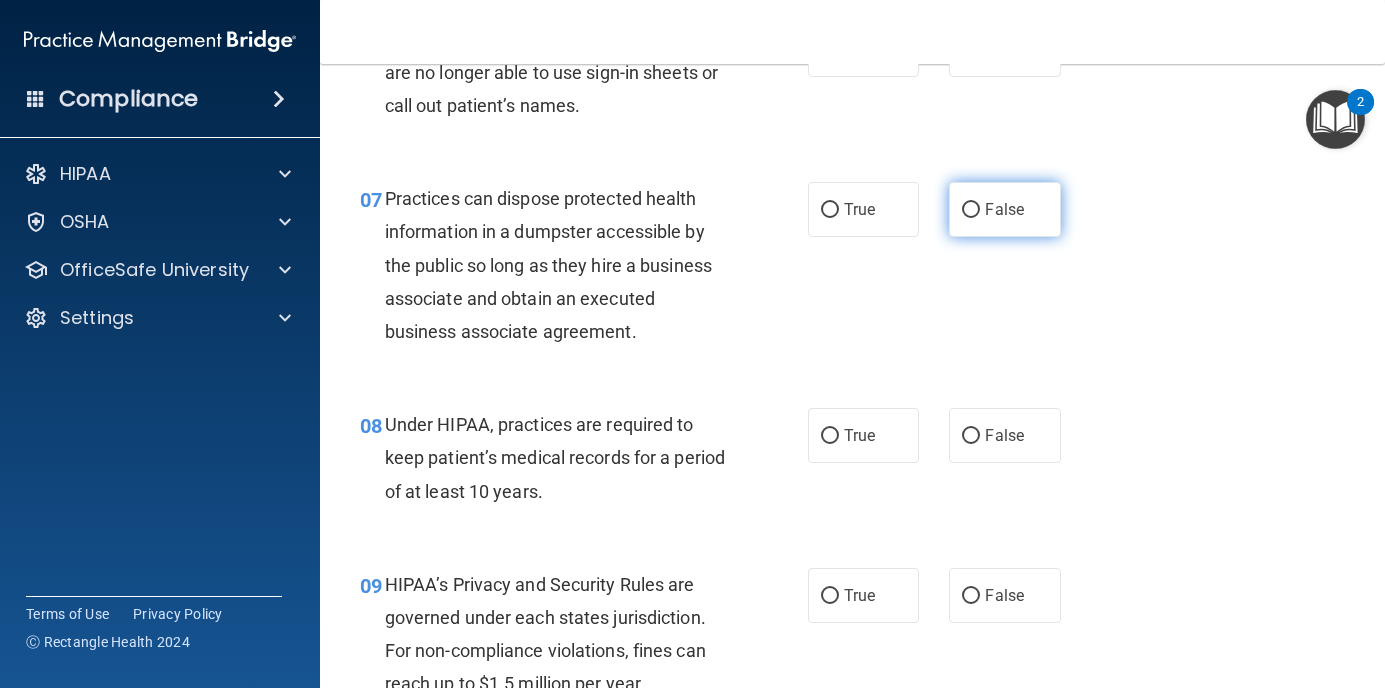 click on "False" at bounding box center (1004, 209) 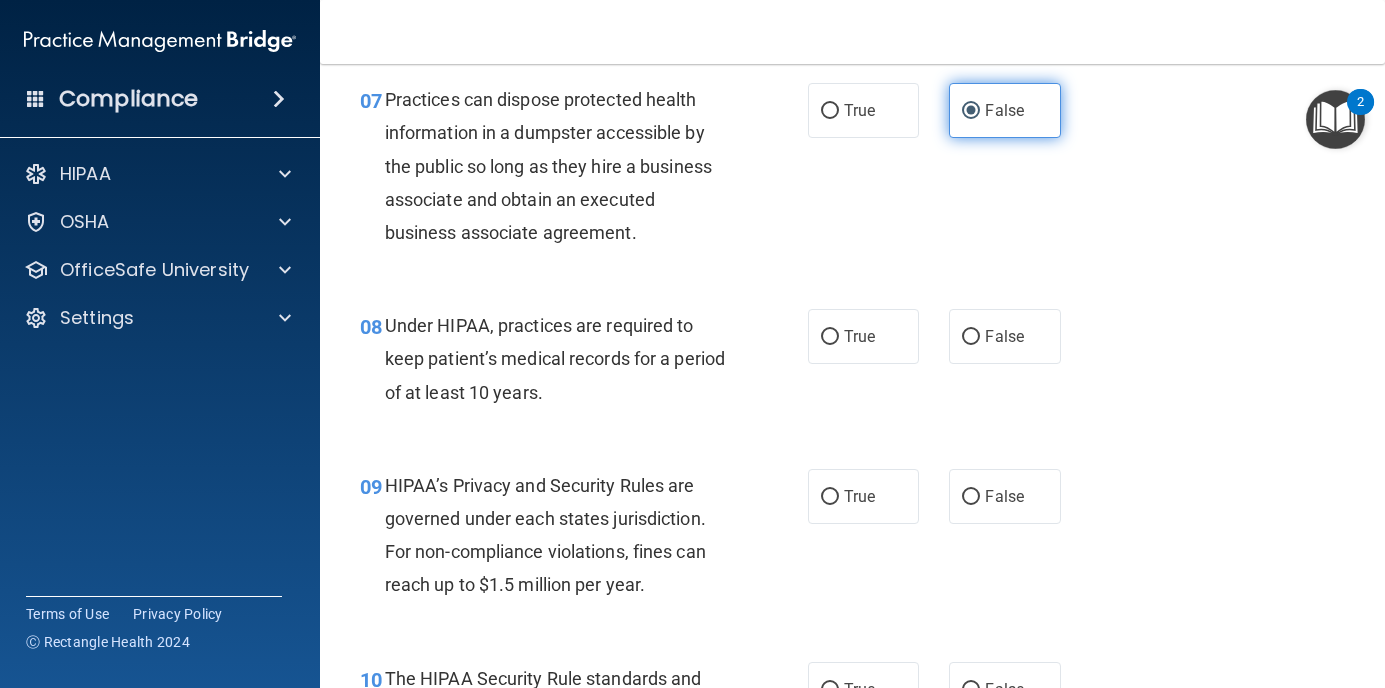scroll, scrollTop: 1300, scrollLeft: 0, axis: vertical 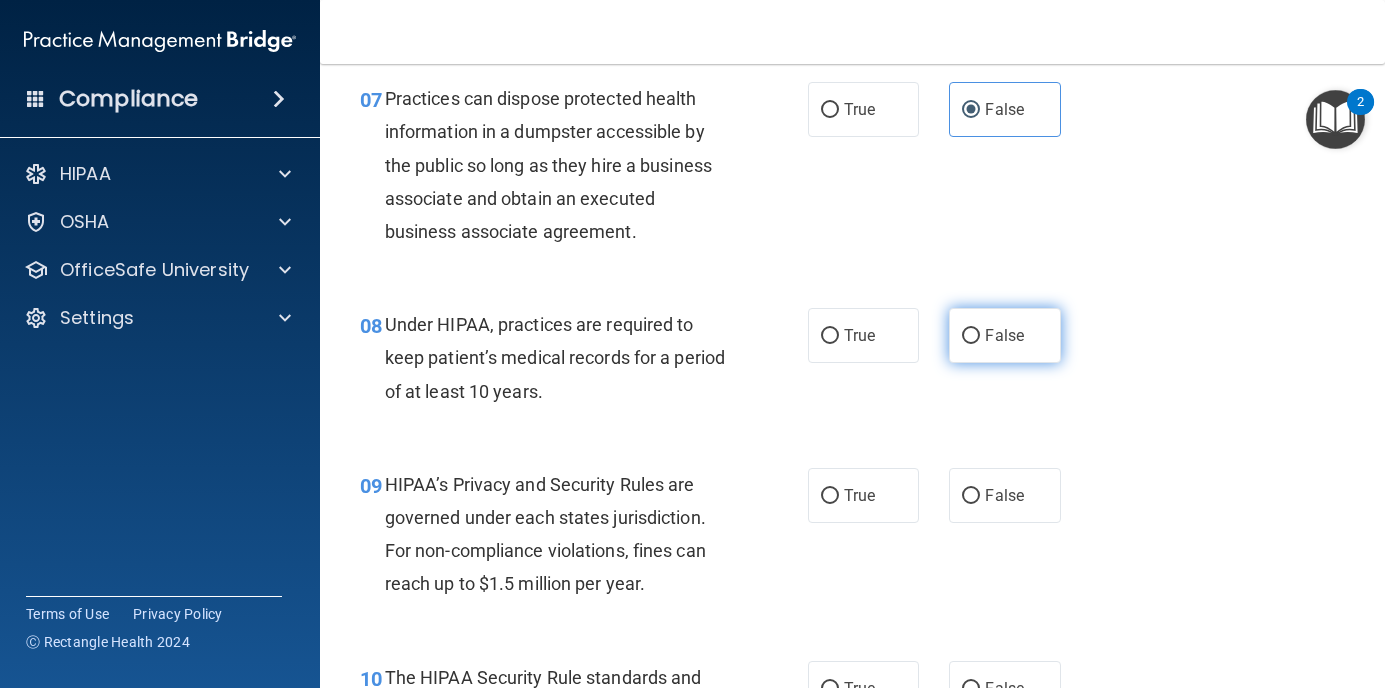 click on "False" at bounding box center (1004, 335) 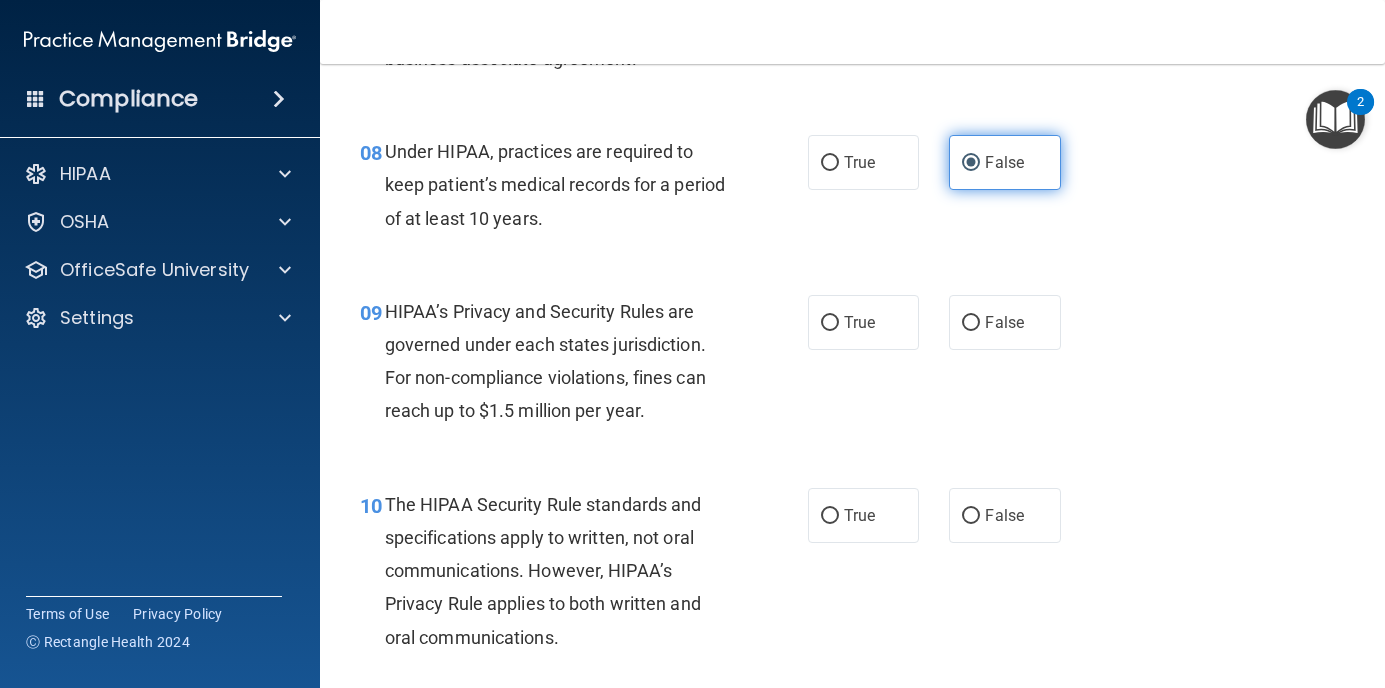 scroll, scrollTop: 1500, scrollLeft: 0, axis: vertical 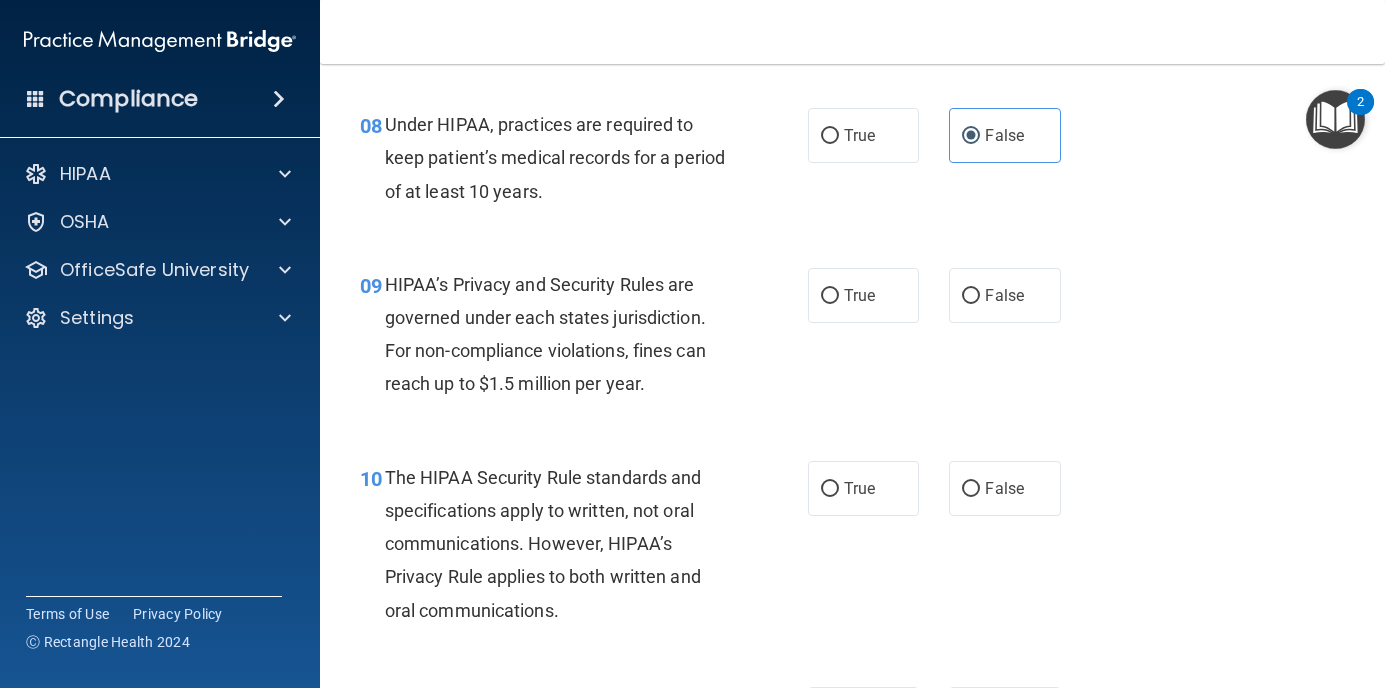 click on "09       HIPAA’s Privacy and Security Rules are governed under each states jurisdiction.  For non-compliance violations, fines can reach up to $1.5 million per year.                 True           False" at bounding box center [852, 339] 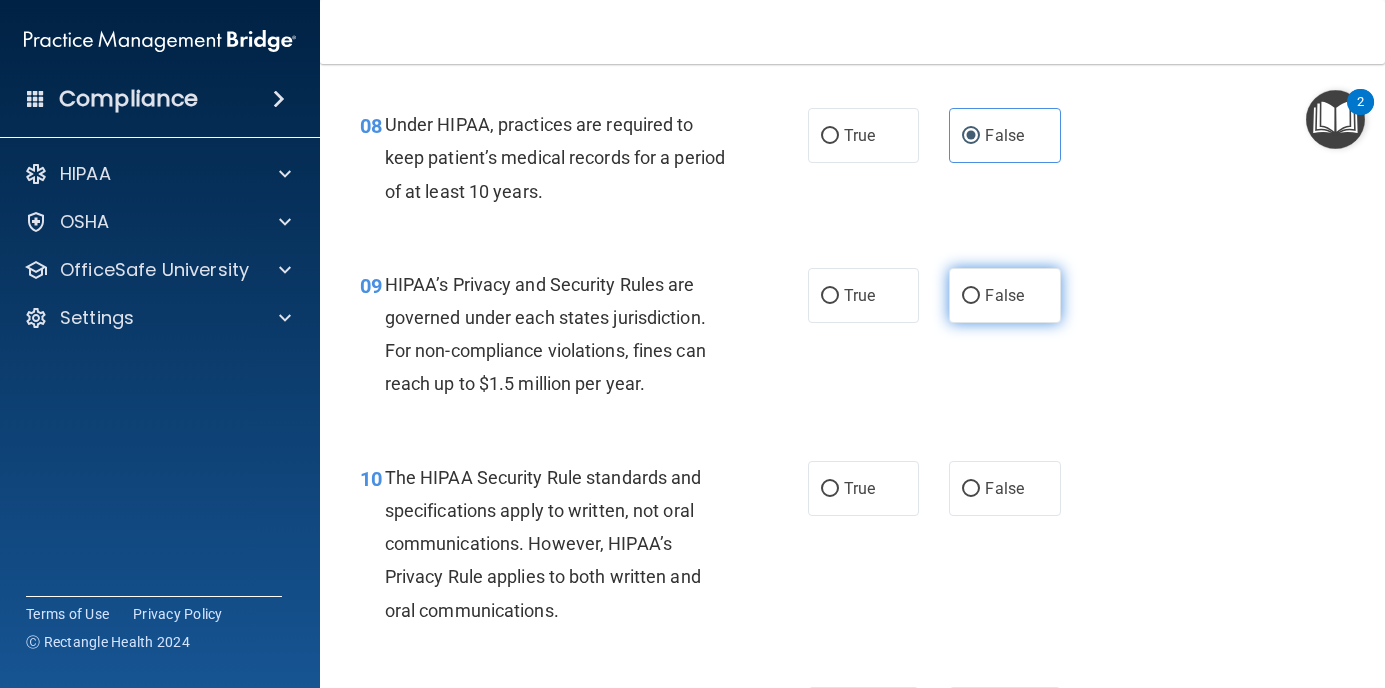 click on "False" at bounding box center (1004, 295) 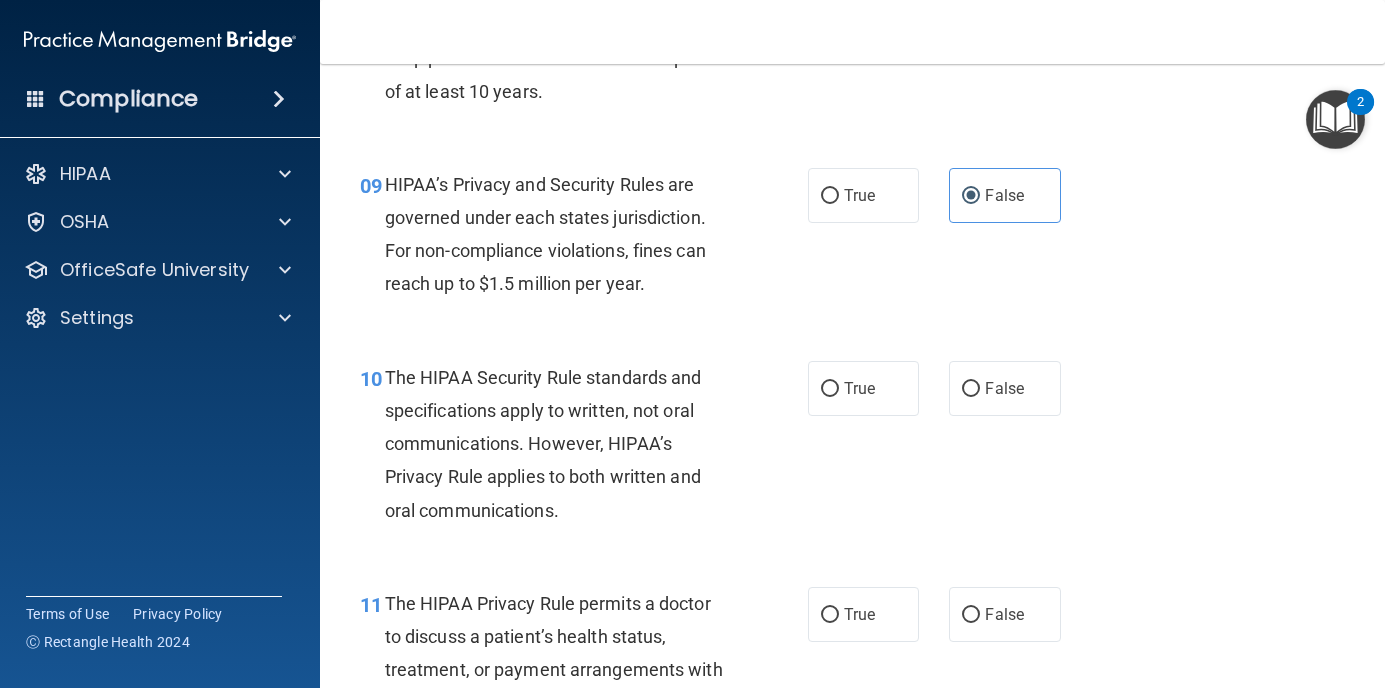 scroll, scrollTop: 1700, scrollLeft: 0, axis: vertical 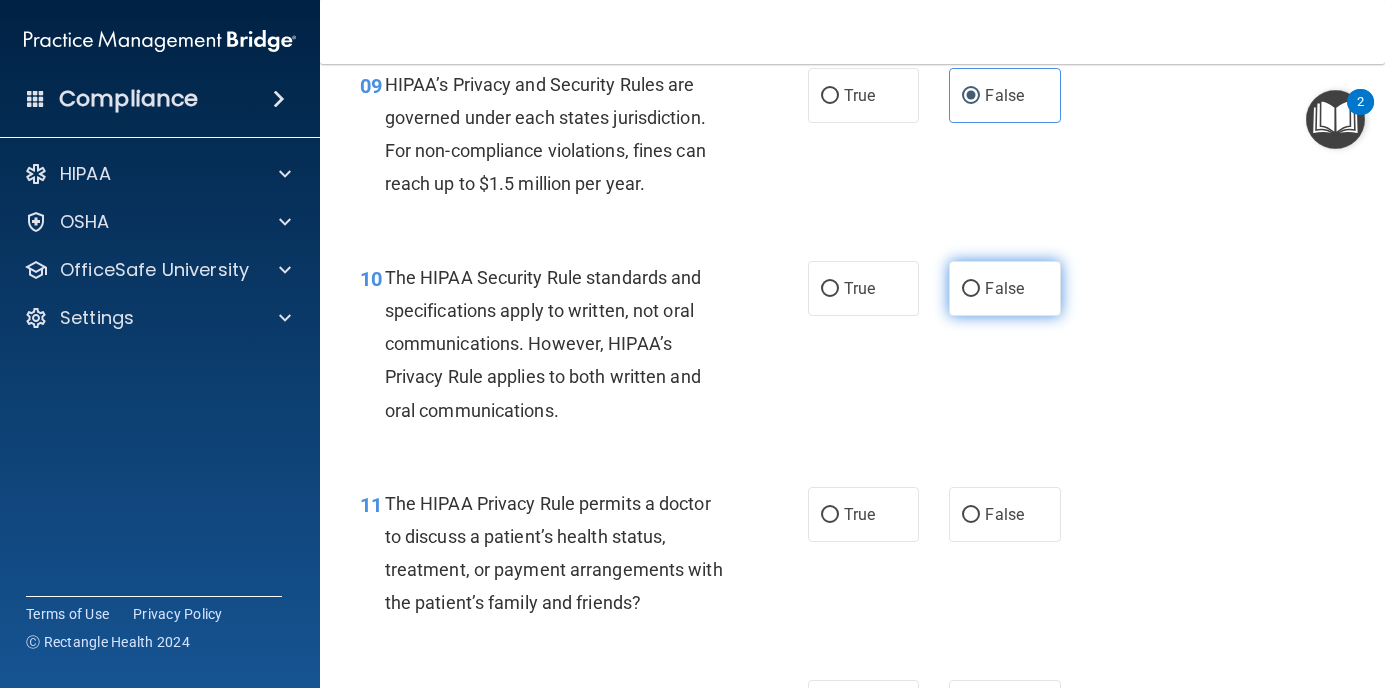 click on "False" at bounding box center (971, 289) 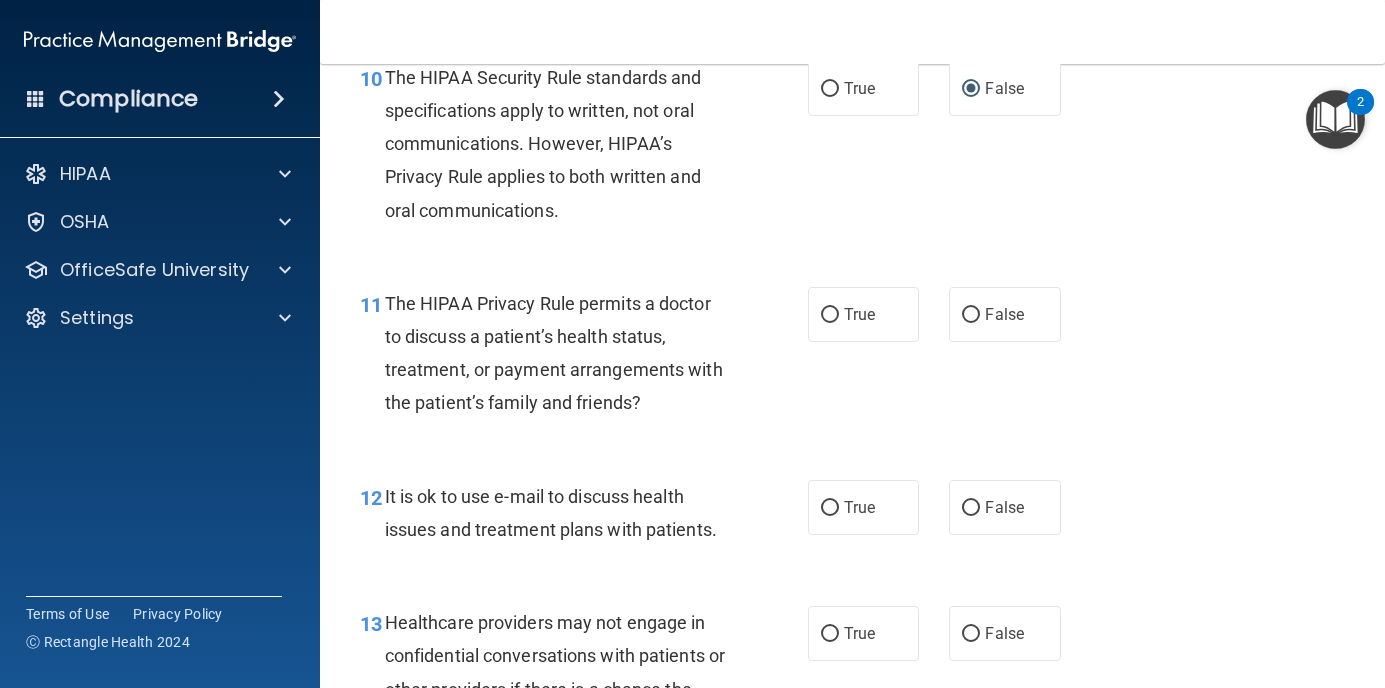 scroll, scrollTop: 2000, scrollLeft: 0, axis: vertical 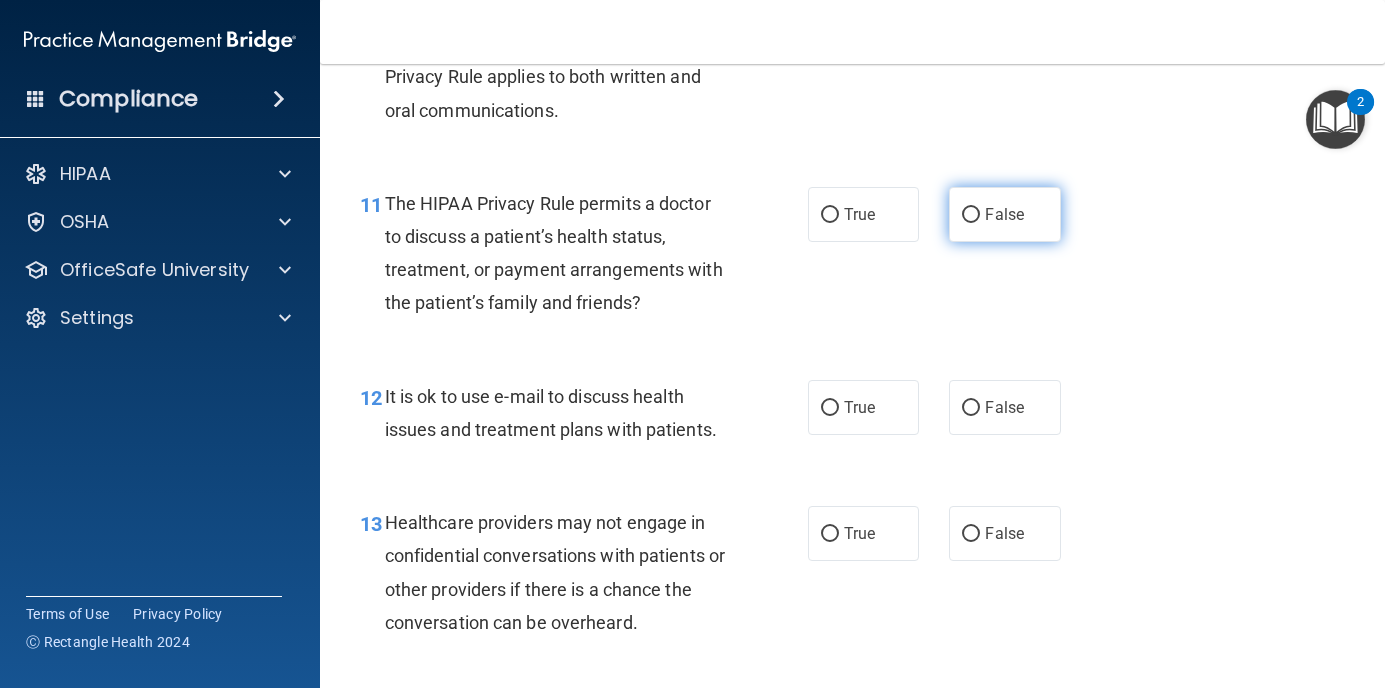 click on "False" at bounding box center [1004, 214] 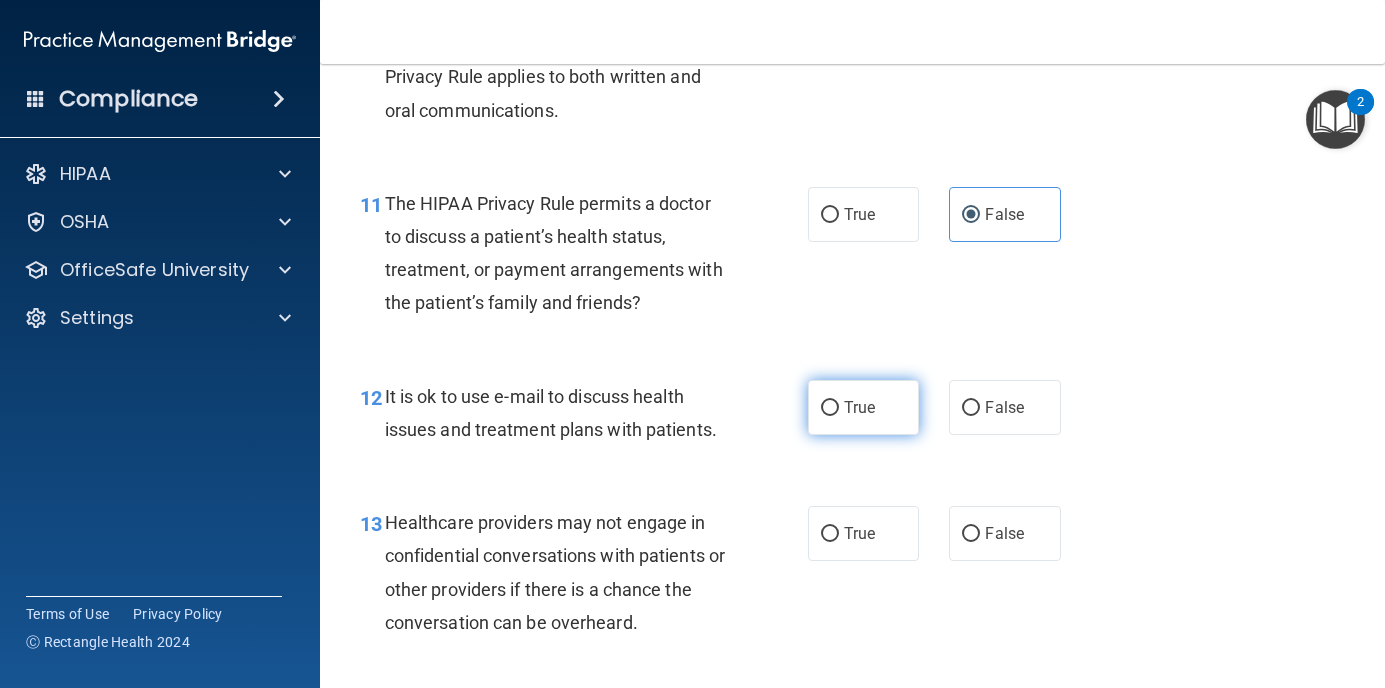 click on "True" at bounding box center [859, 407] 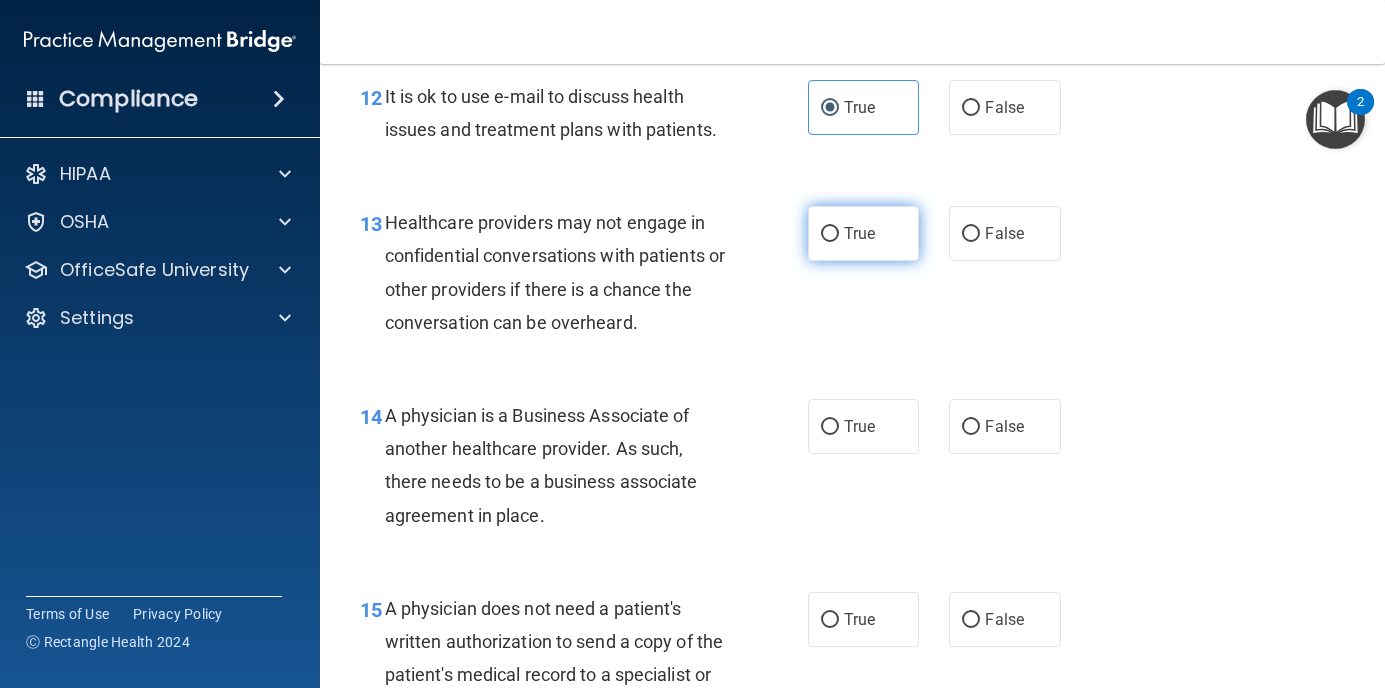 click on "True" at bounding box center [864, 233] 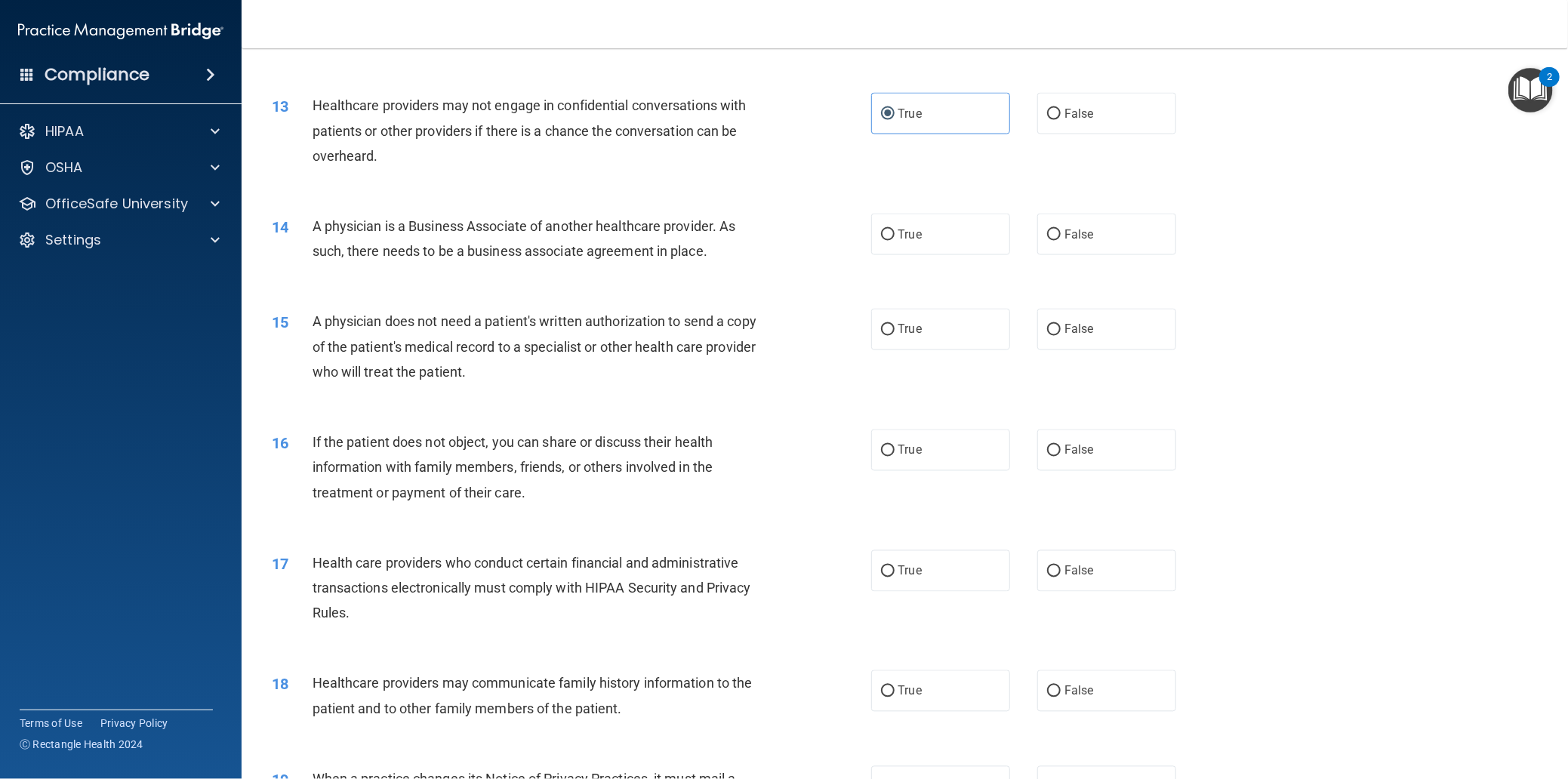 scroll, scrollTop: 1509, scrollLeft: 0, axis: vertical 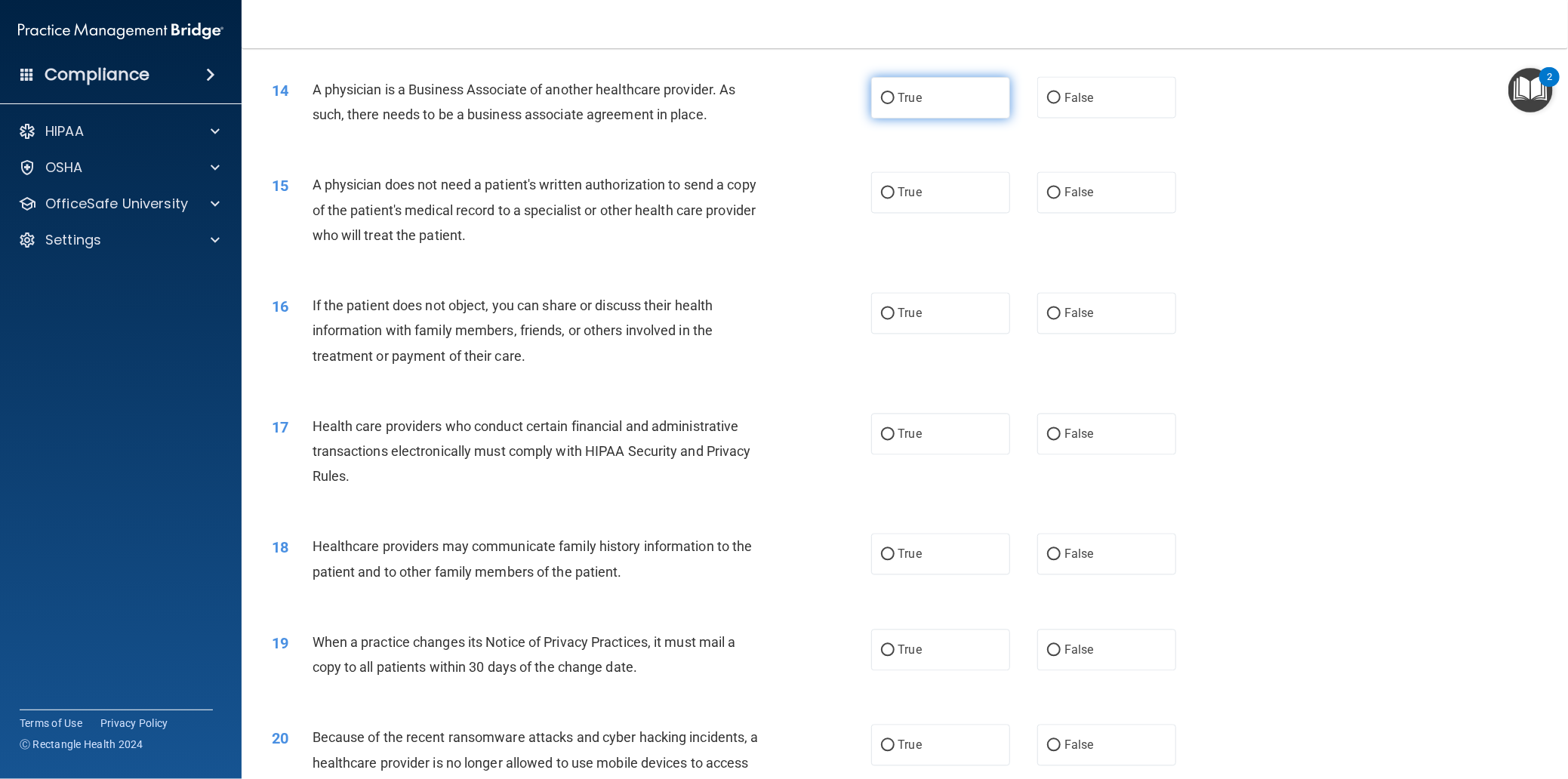 click on "True" at bounding box center [941, 97] 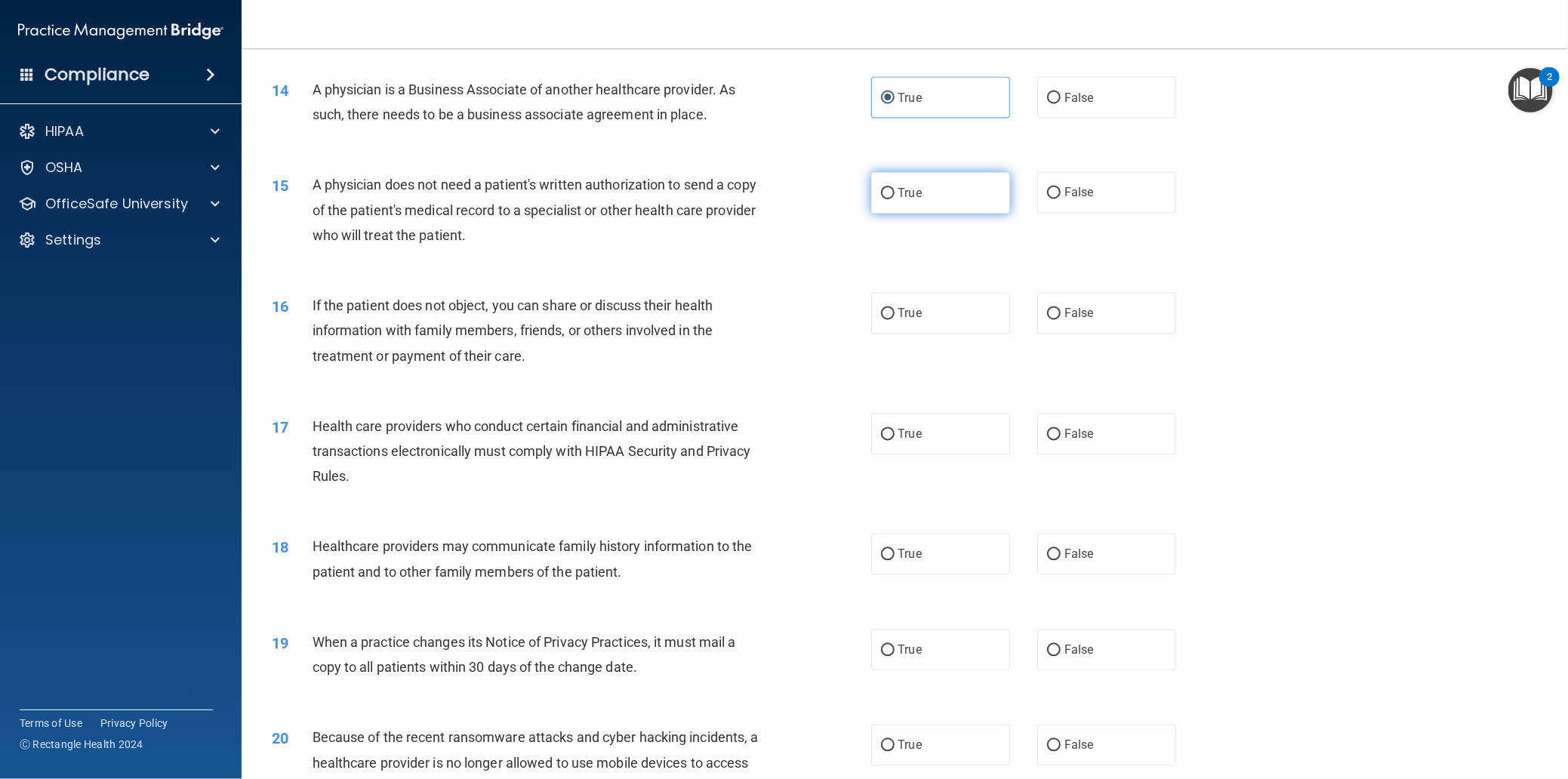 click on "True" at bounding box center [941, 192] 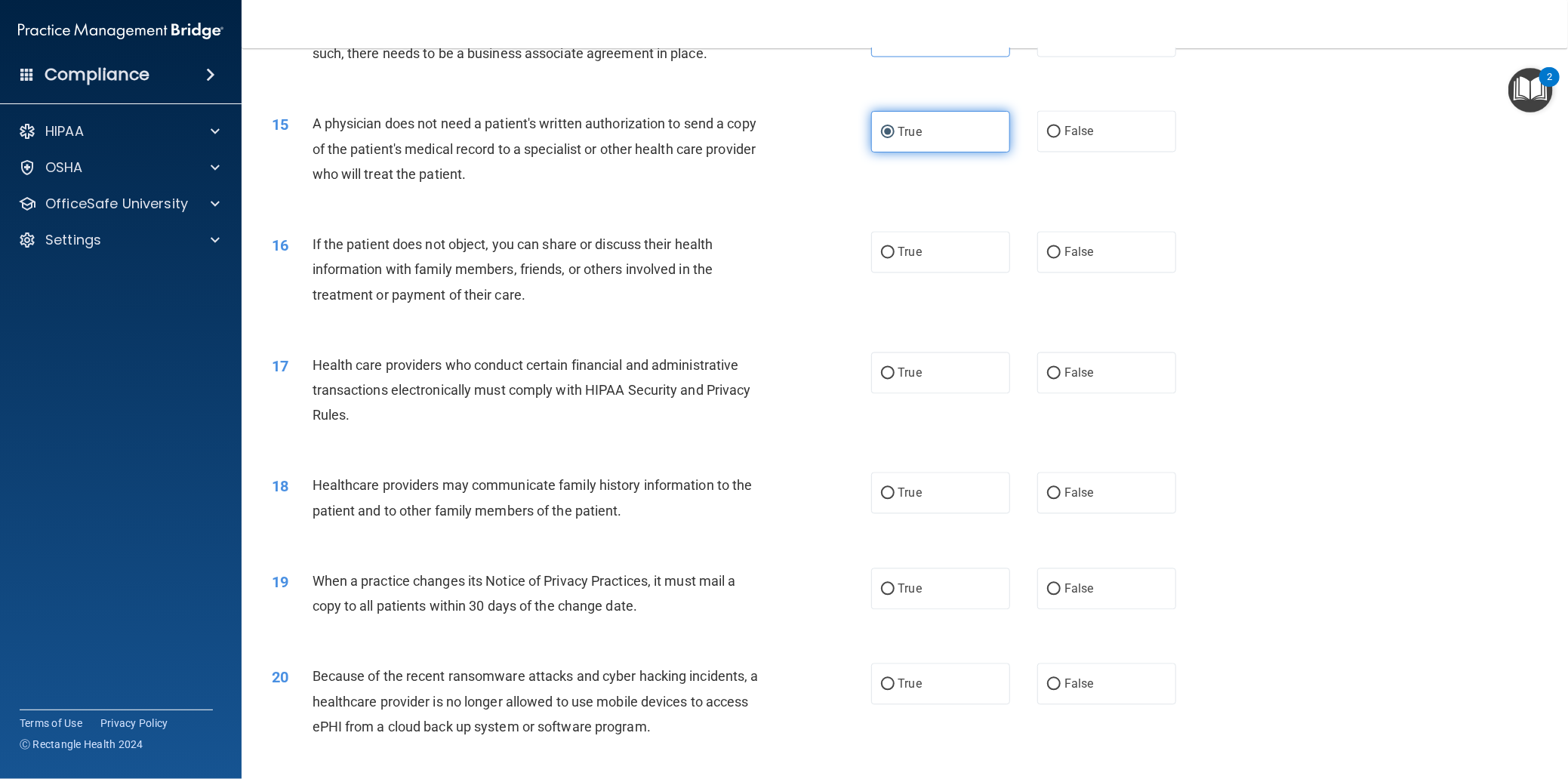 scroll, scrollTop: 1622, scrollLeft: 0, axis: vertical 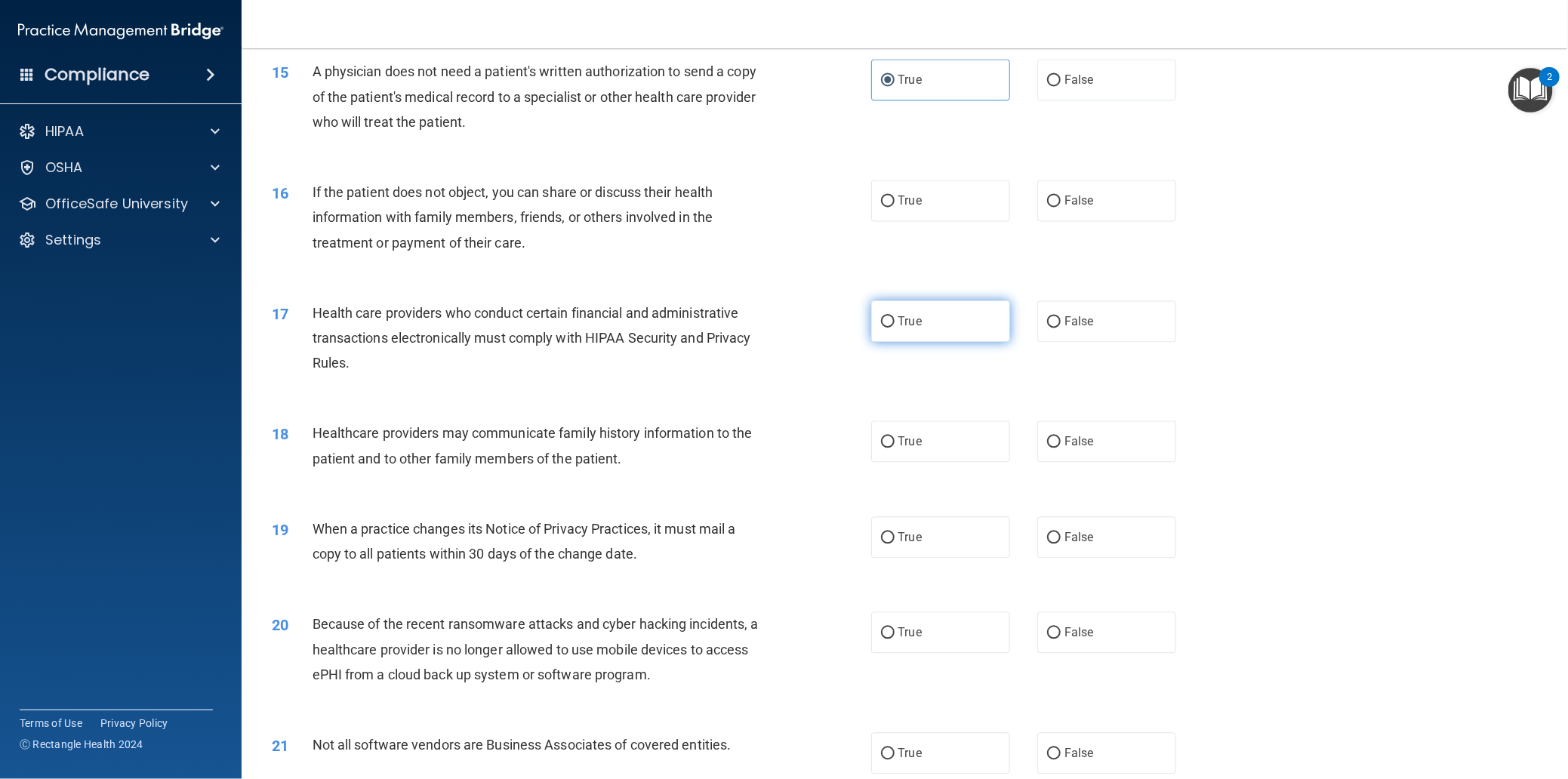 click on "True" at bounding box center (941, 321) 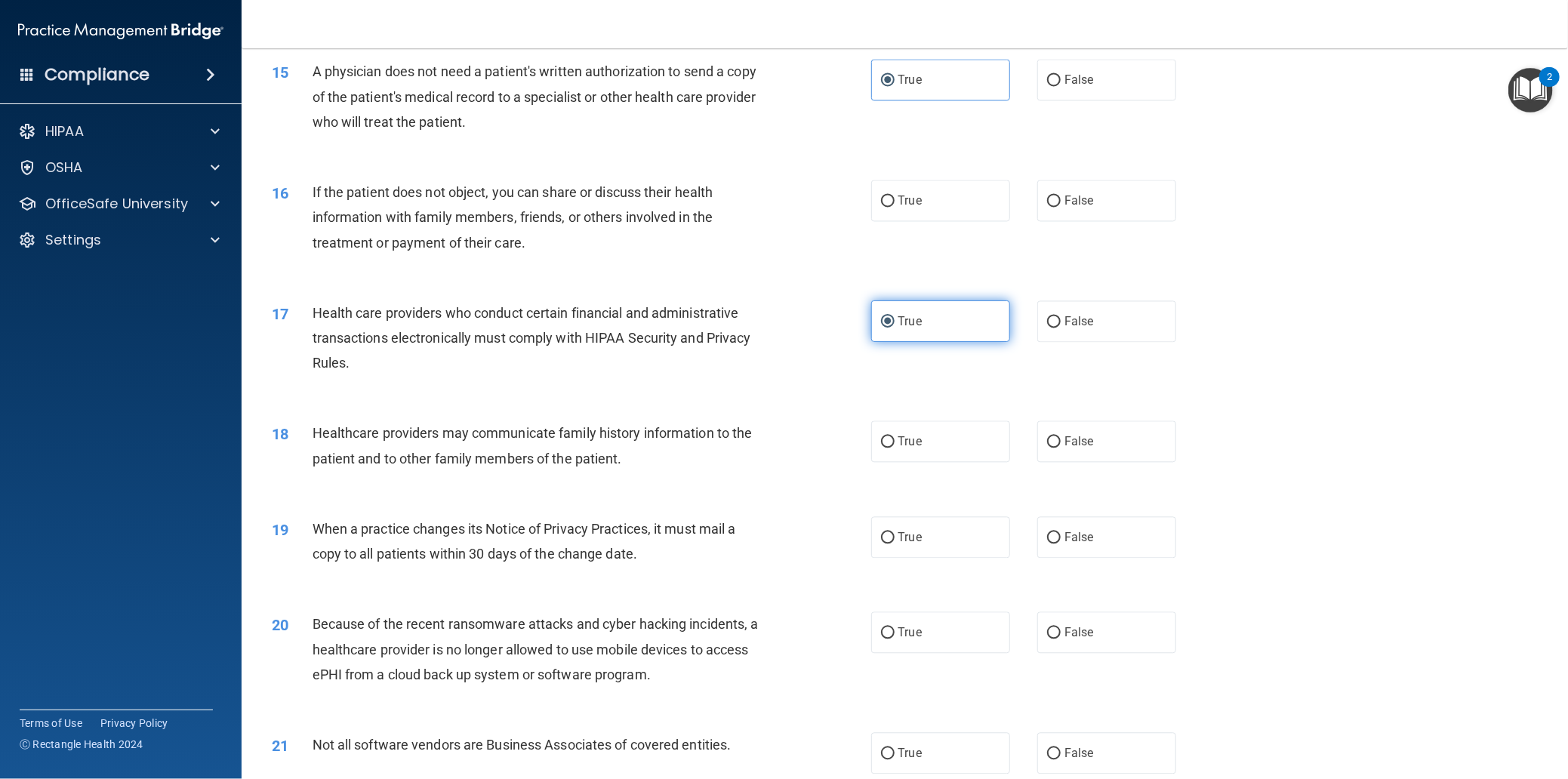scroll, scrollTop: 1849, scrollLeft: 0, axis: vertical 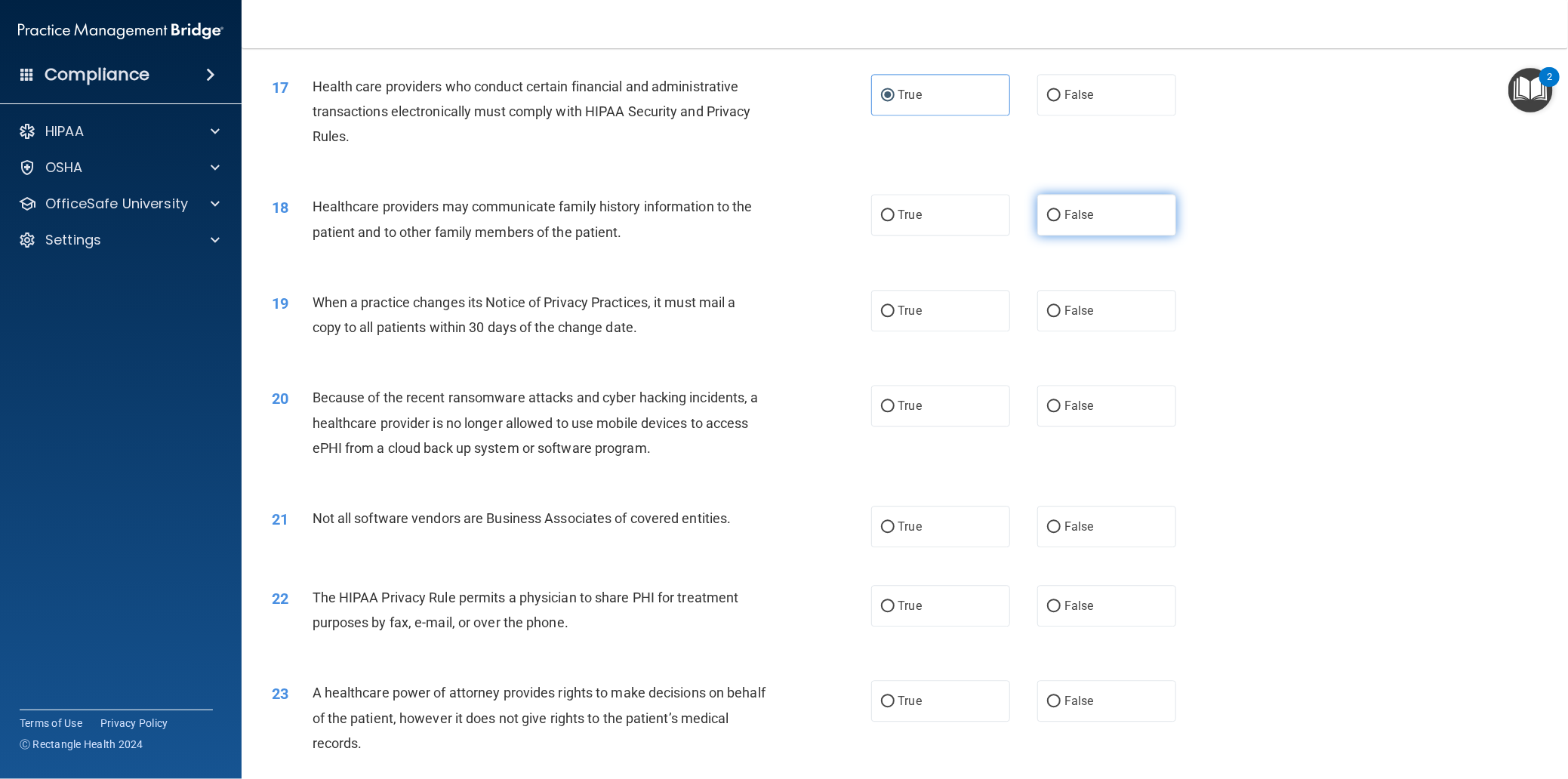 click on "False" at bounding box center [1079, 214] 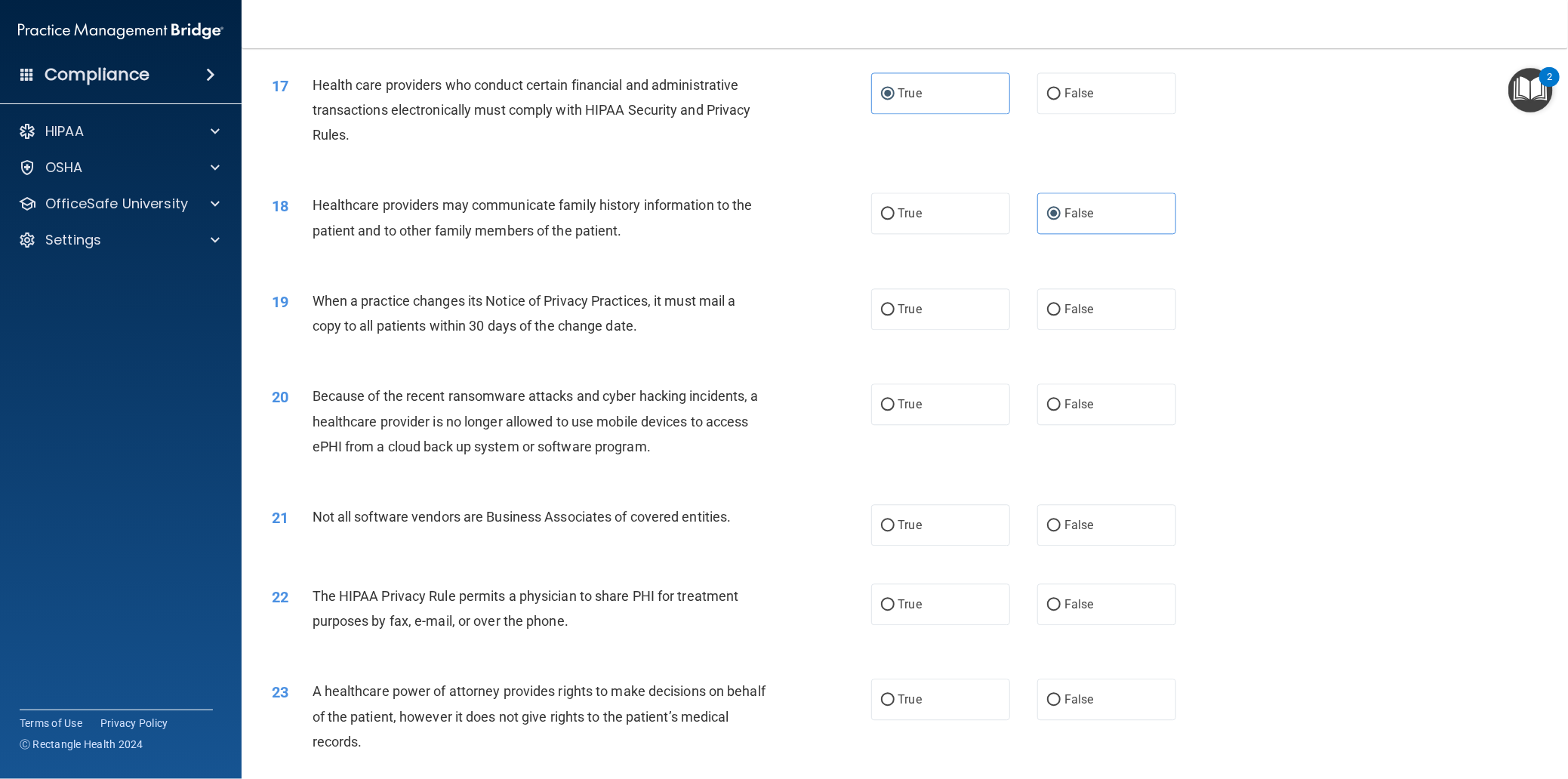 scroll, scrollTop: 1849, scrollLeft: 0, axis: vertical 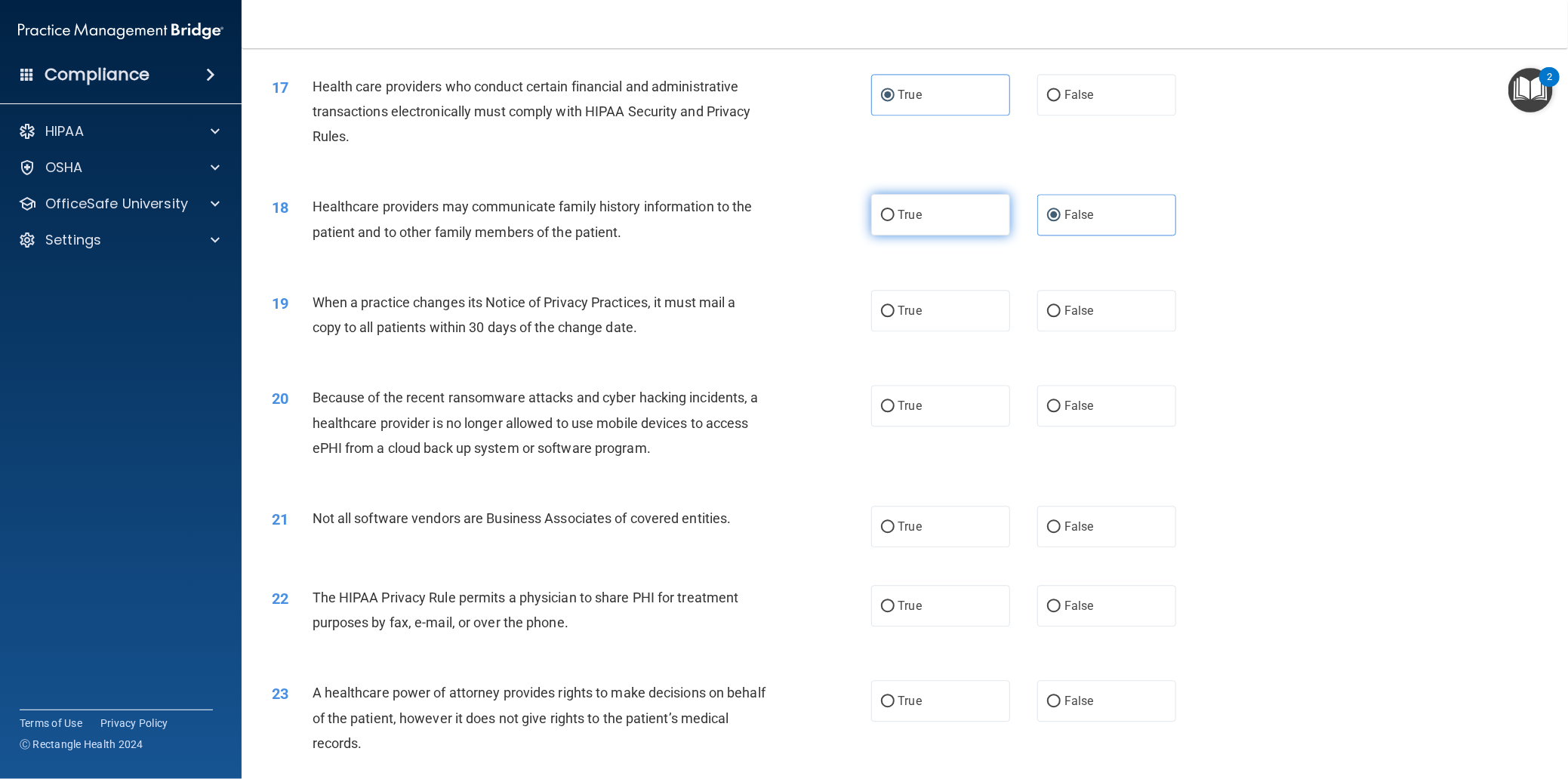 click on "True" at bounding box center (941, 214) 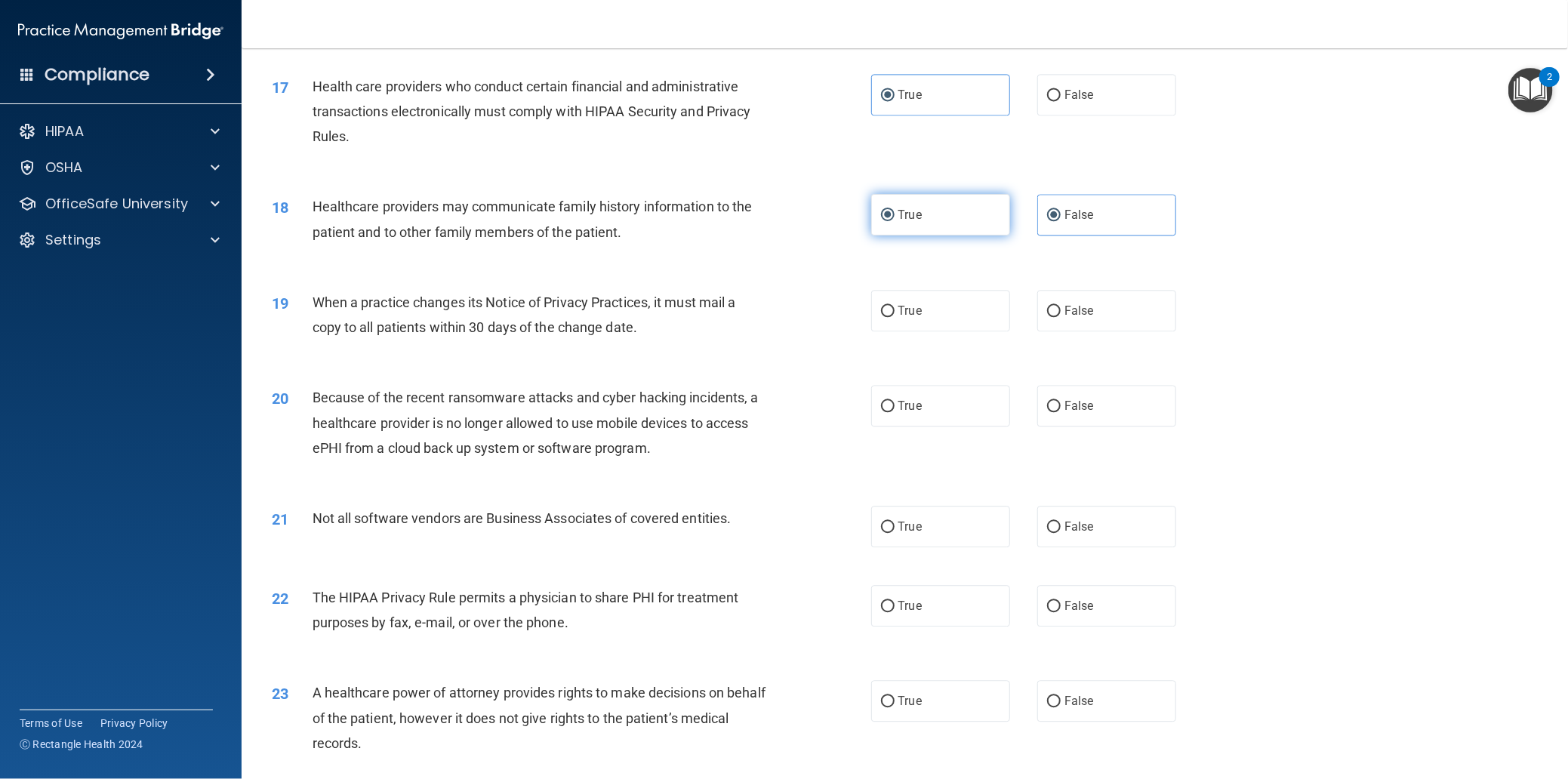 radio on "false" 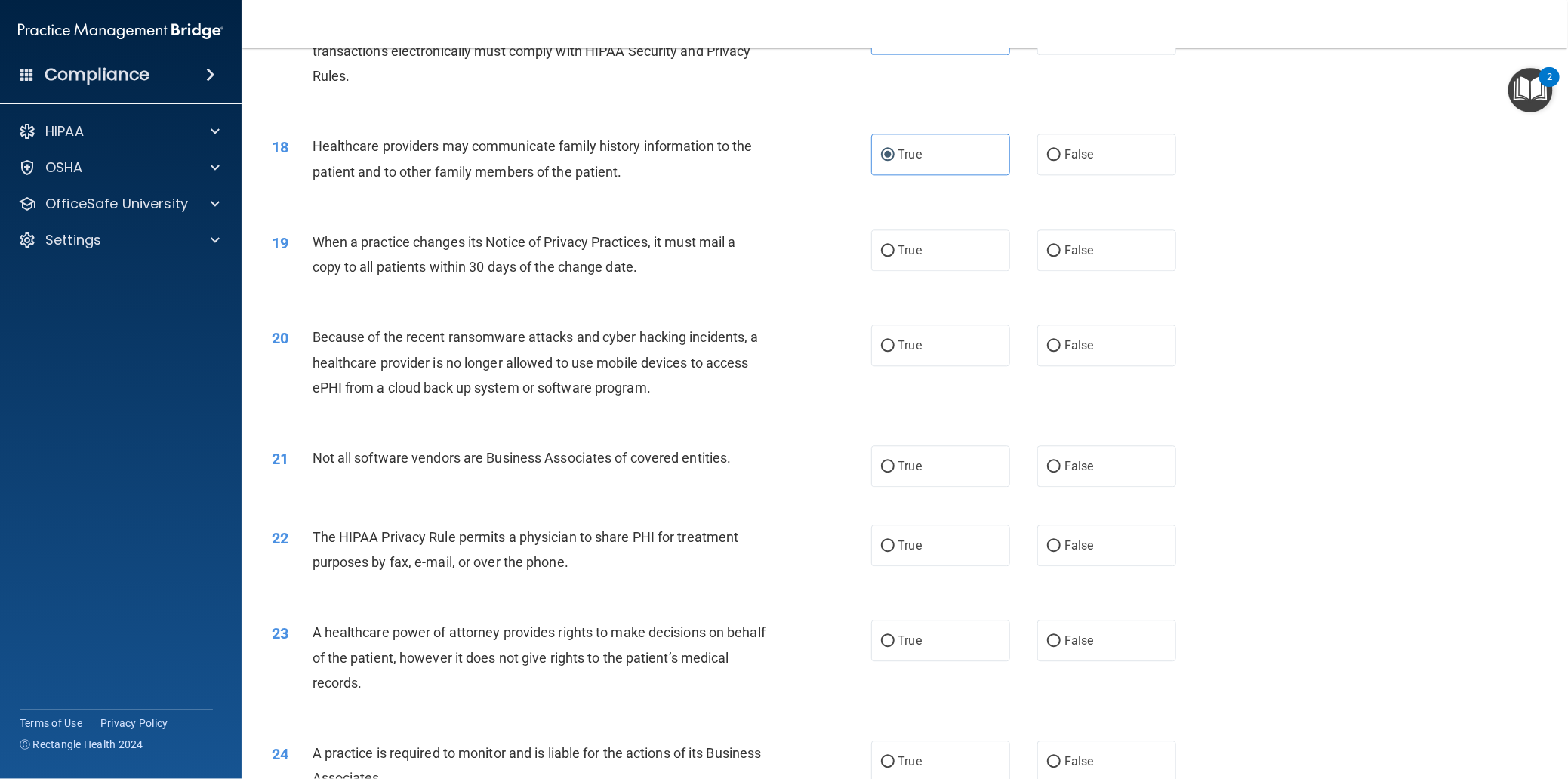 scroll, scrollTop: 1962, scrollLeft: 0, axis: vertical 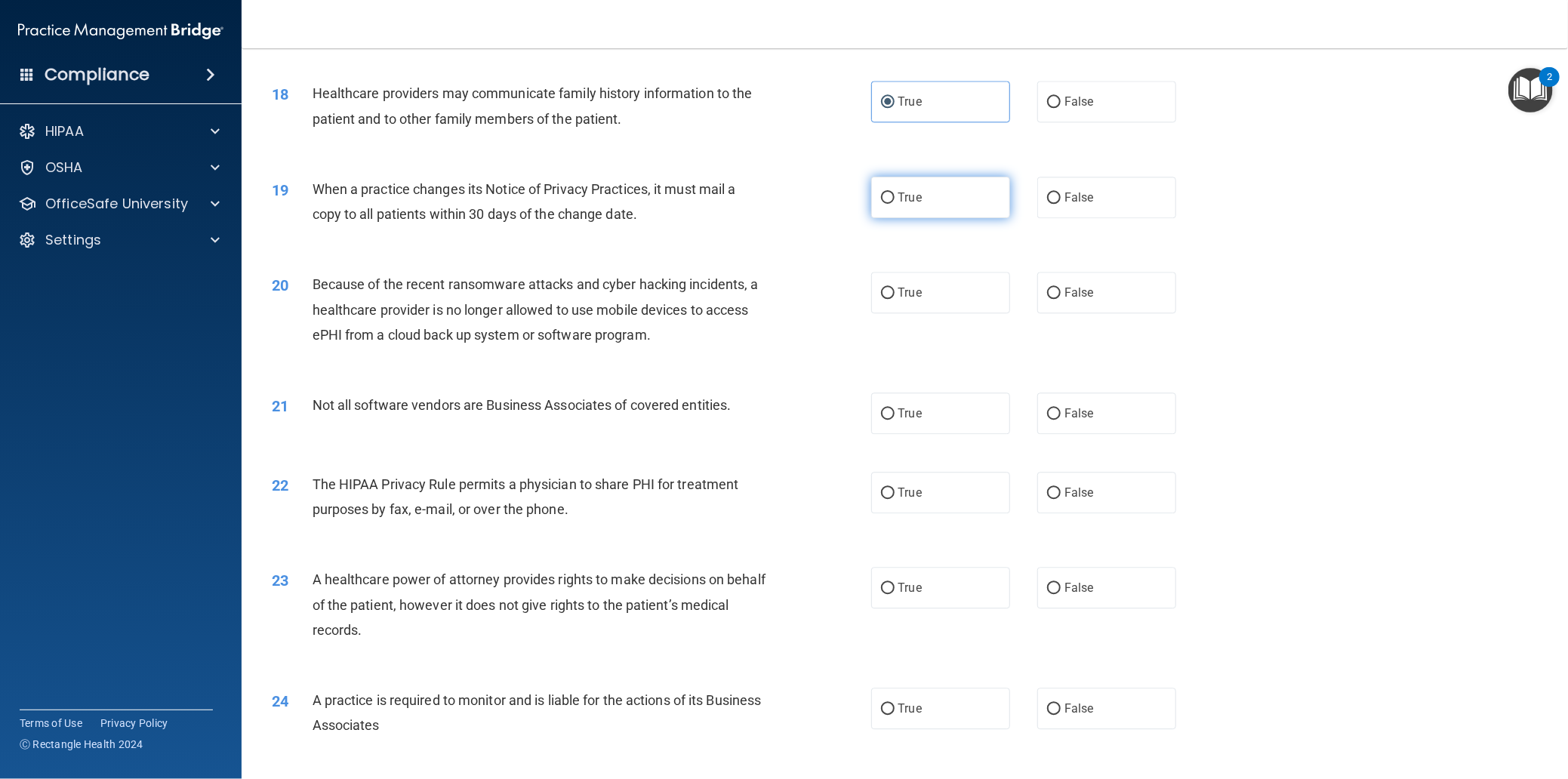 click on "True" at bounding box center [941, 197] 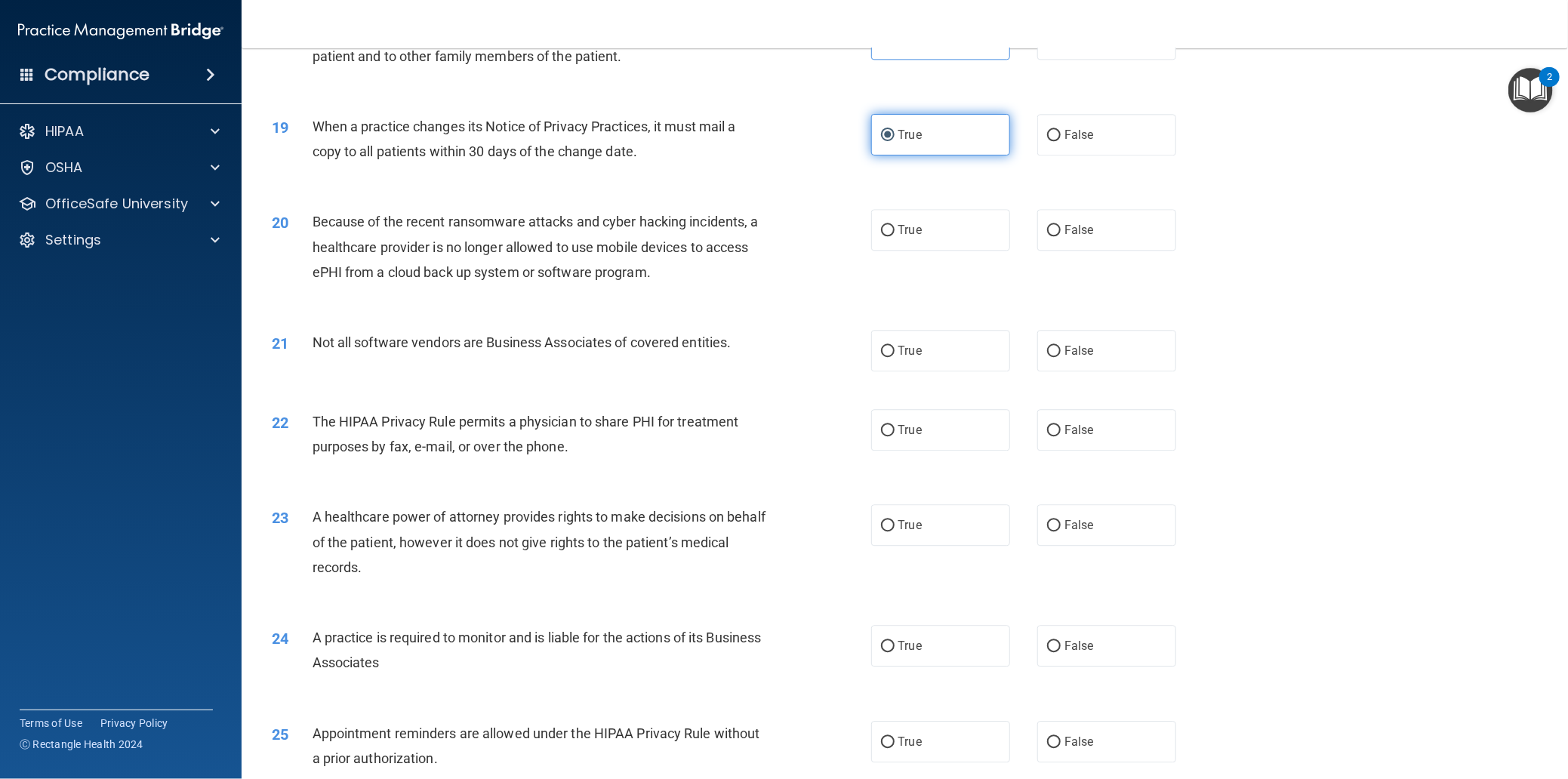 scroll, scrollTop: 2075, scrollLeft: 0, axis: vertical 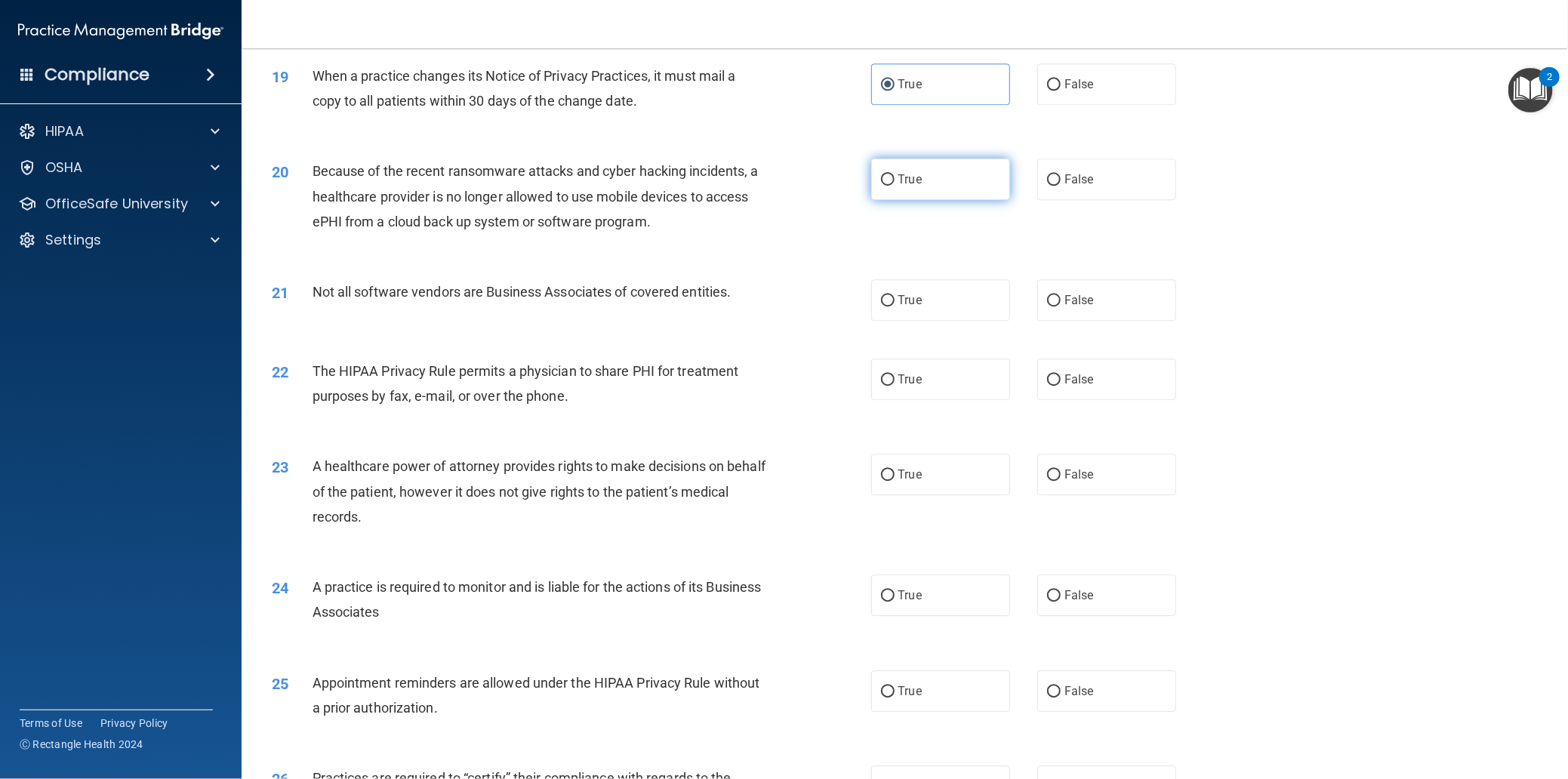 click on "True" at bounding box center [941, 179] 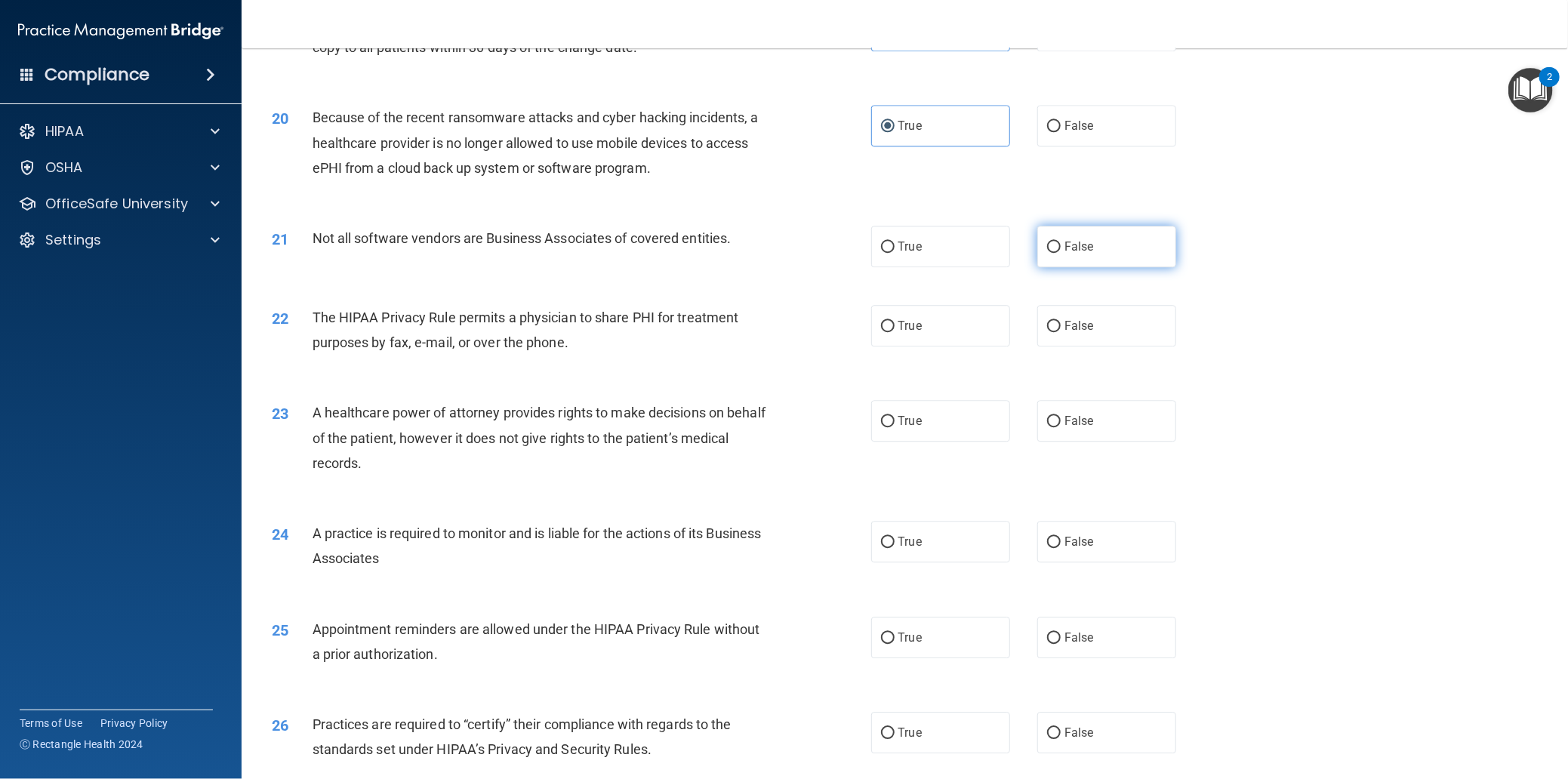scroll, scrollTop: 2075, scrollLeft: 0, axis: vertical 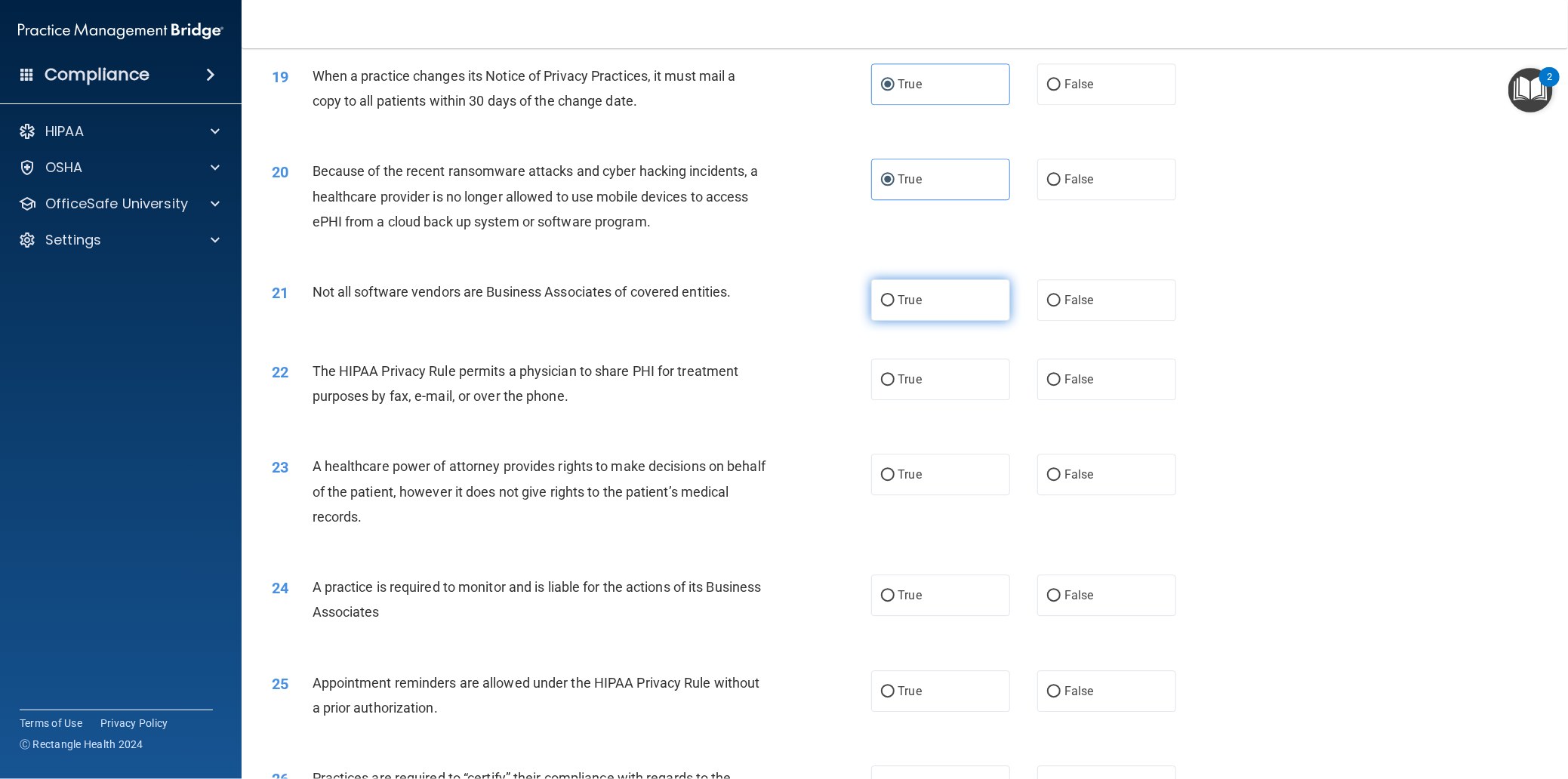 click on "True" at bounding box center [941, 300] 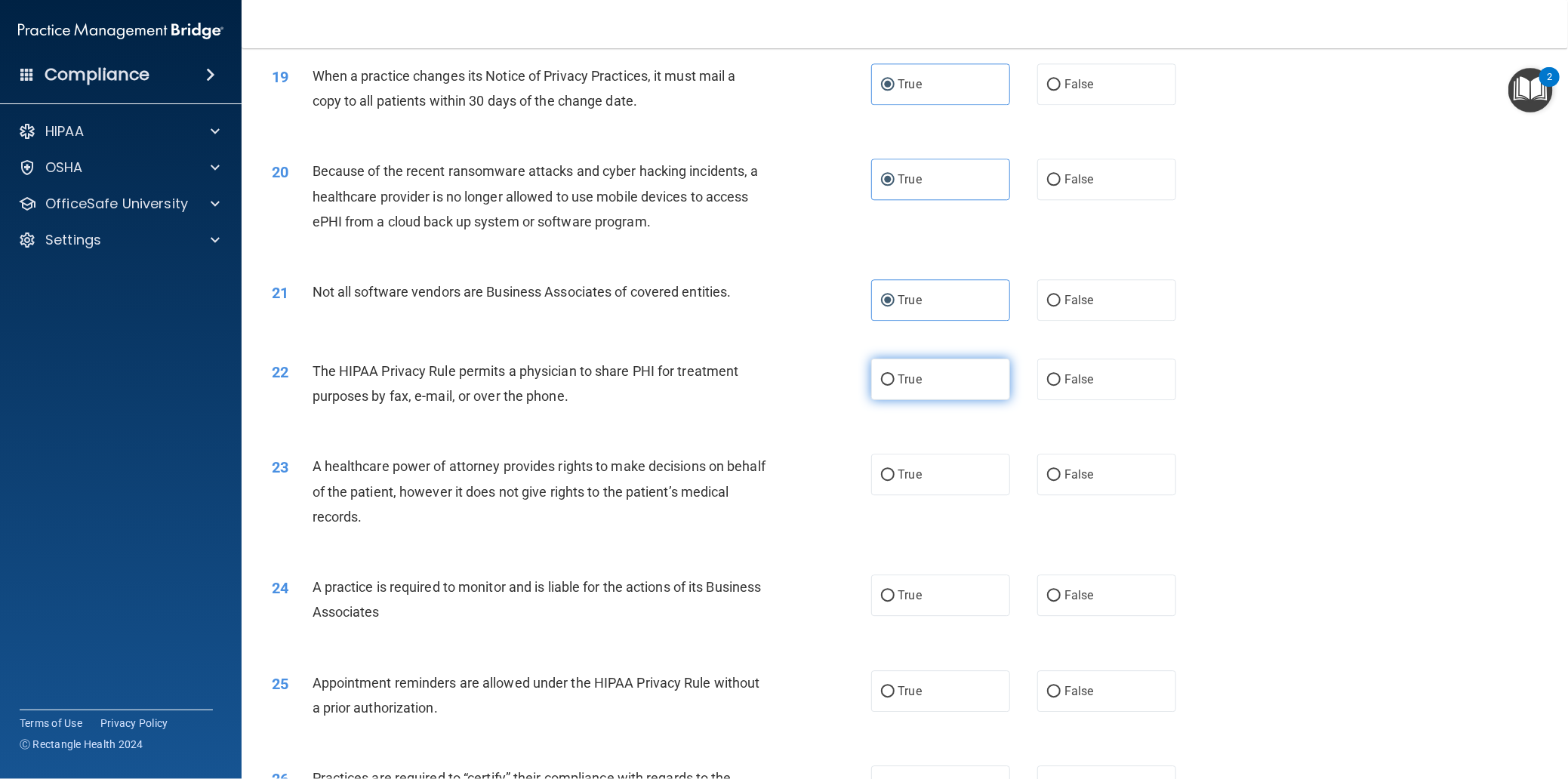 click on "True" at bounding box center (941, 379) 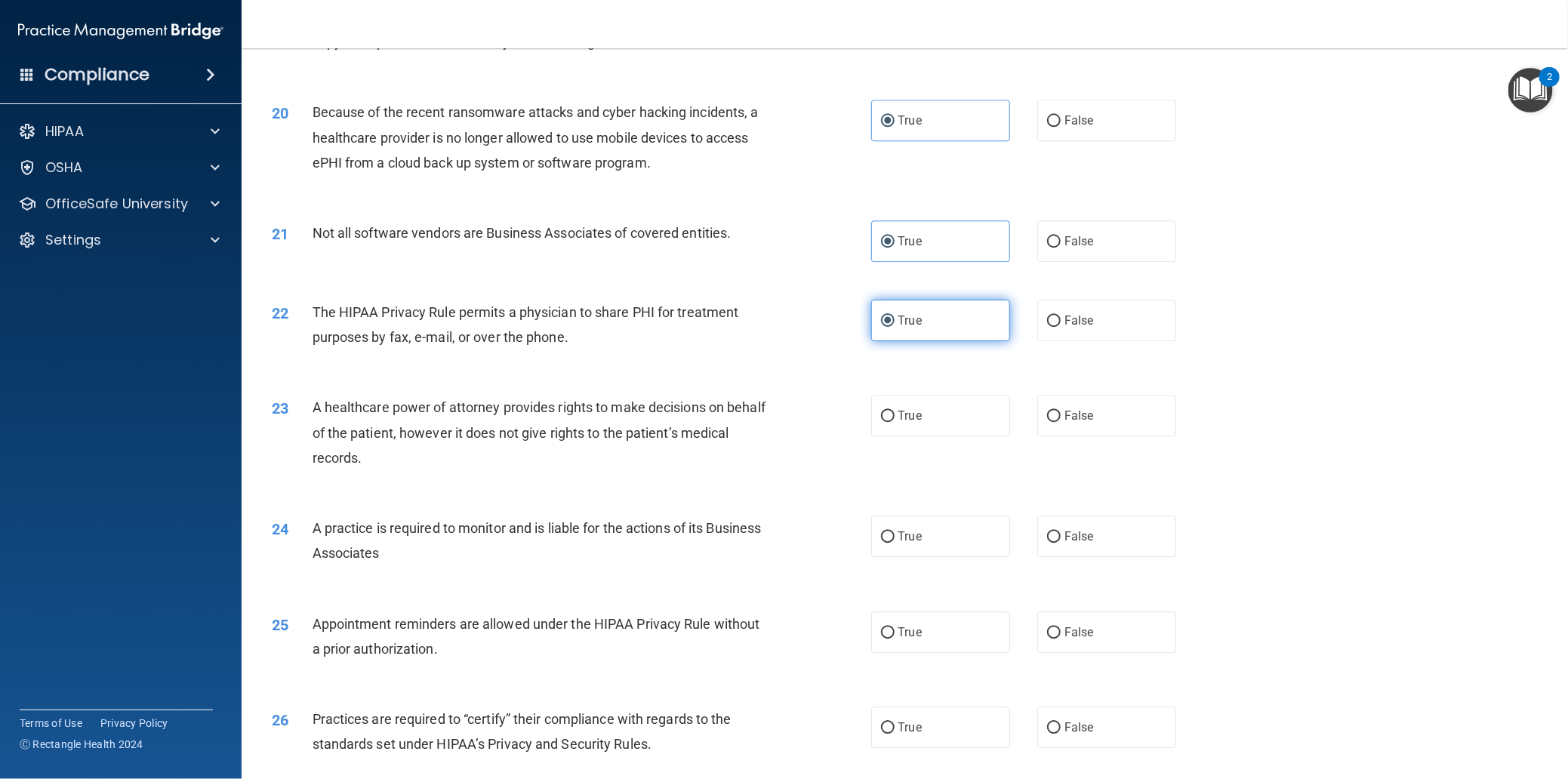 scroll, scrollTop: 2188, scrollLeft: 0, axis: vertical 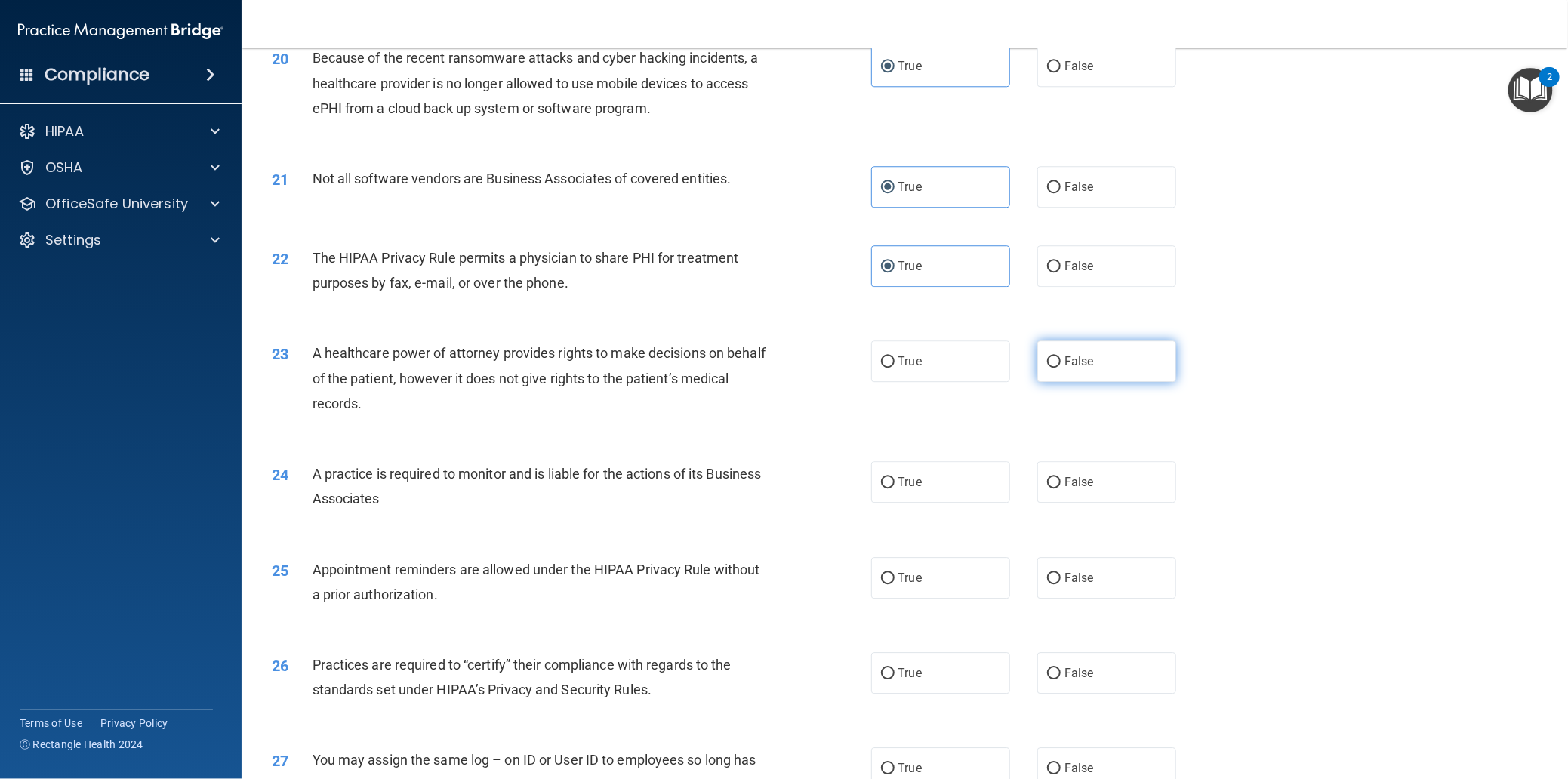 click on "False" at bounding box center (1107, 361) 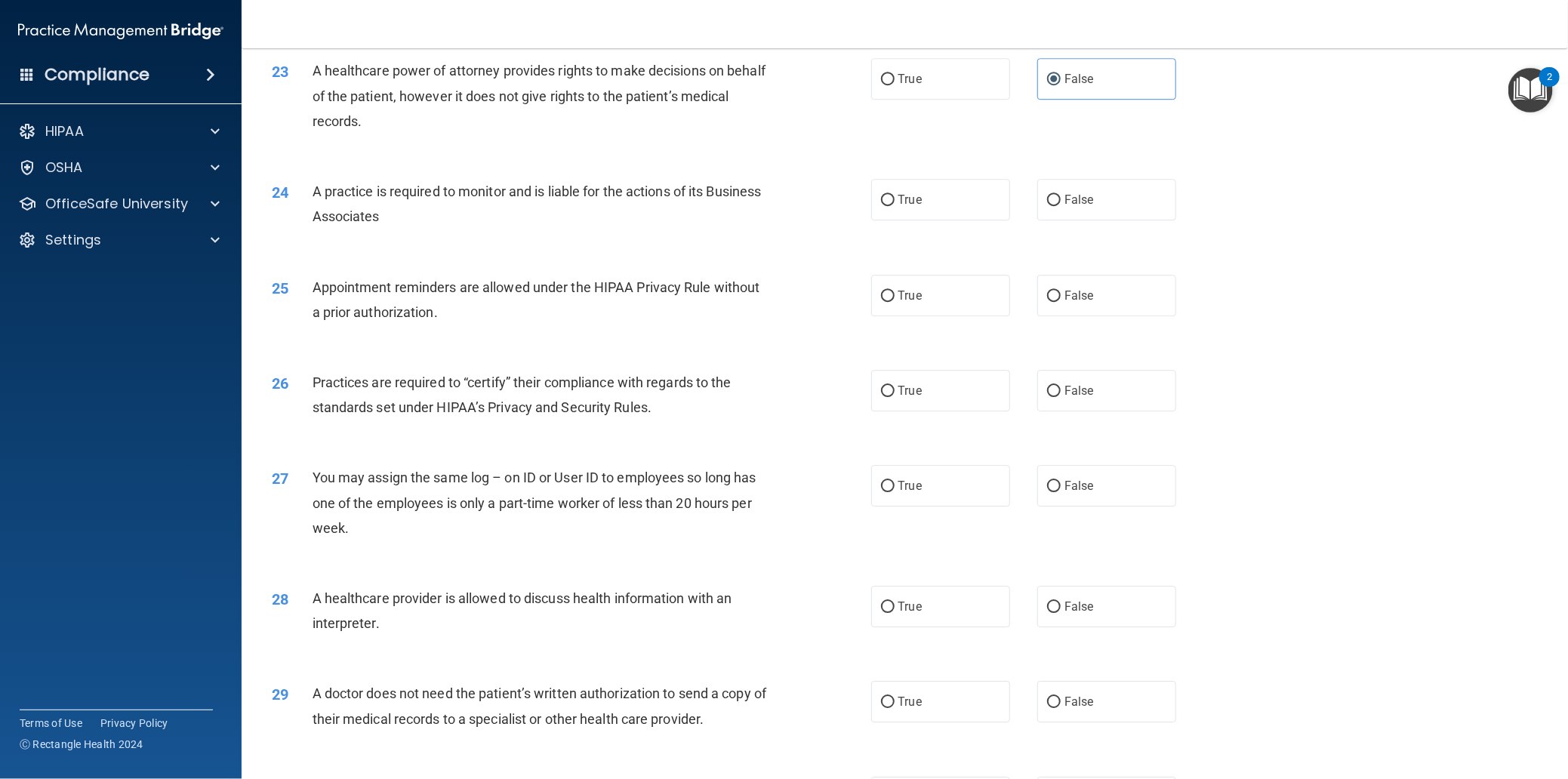 scroll, scrollTop: 2415, scrollLeft: 0, axis: vertical 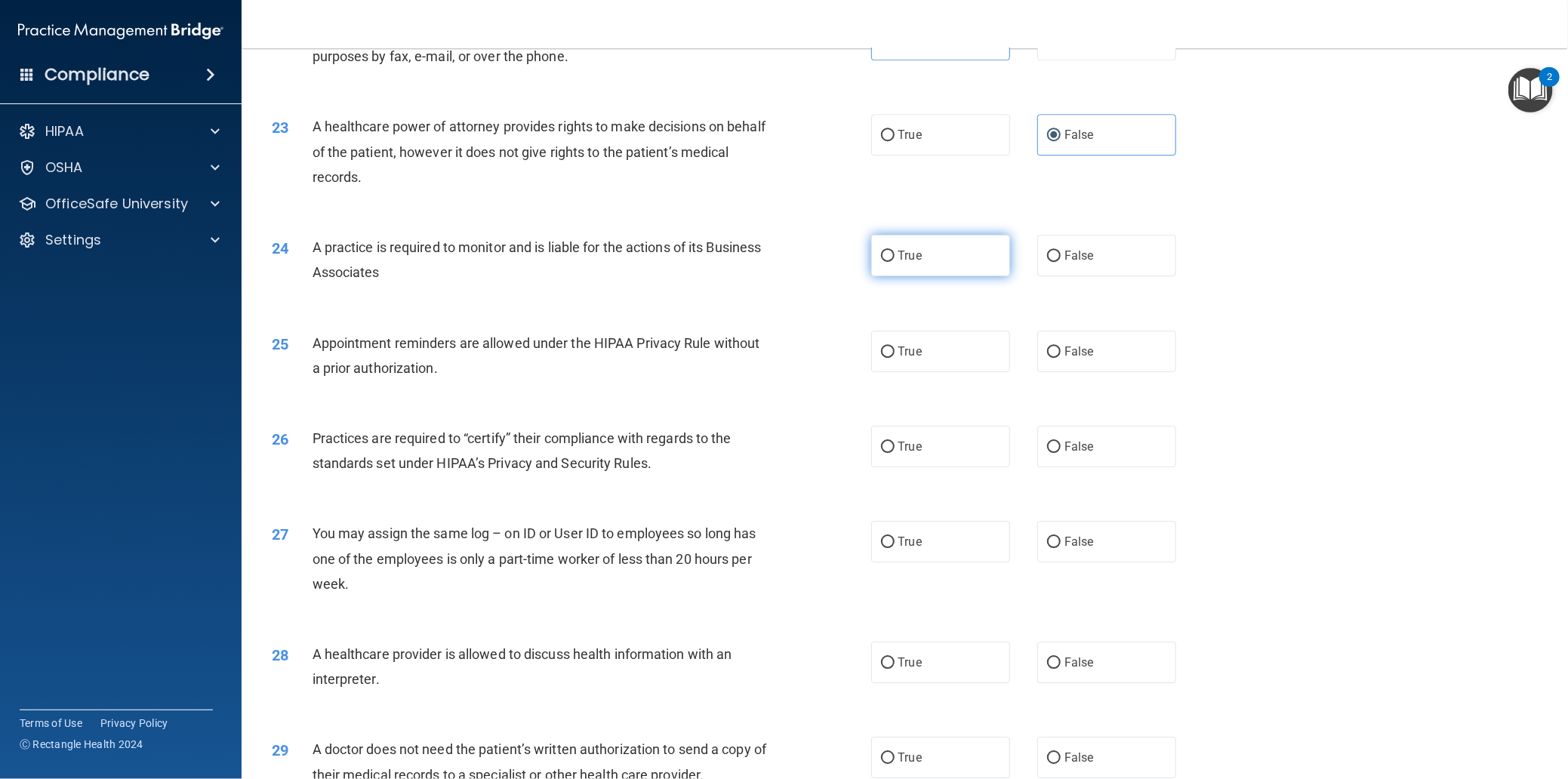 click on "True" at bounding box center [941, 255] 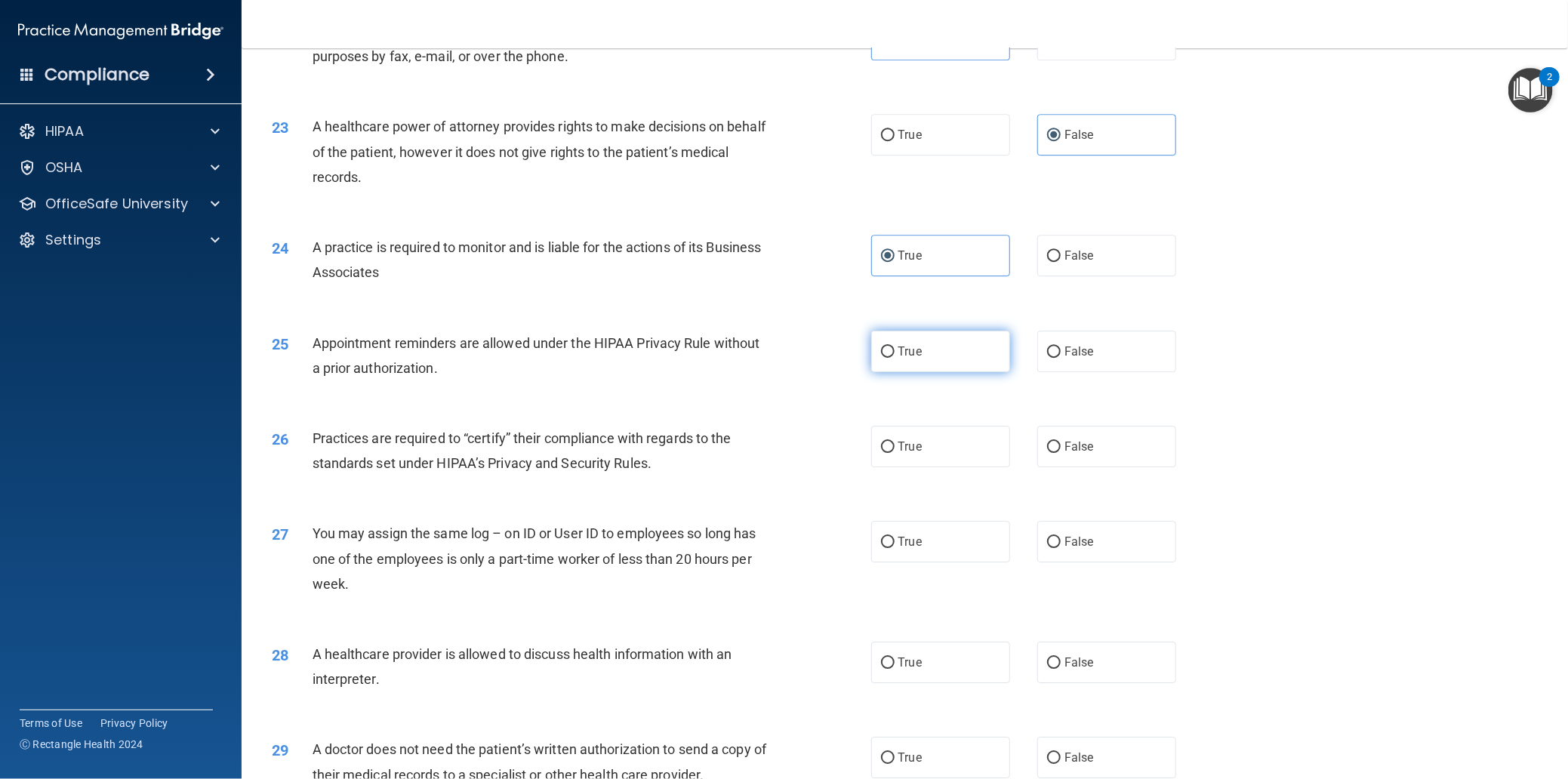 click on "True" at bounding box center [941, 351] 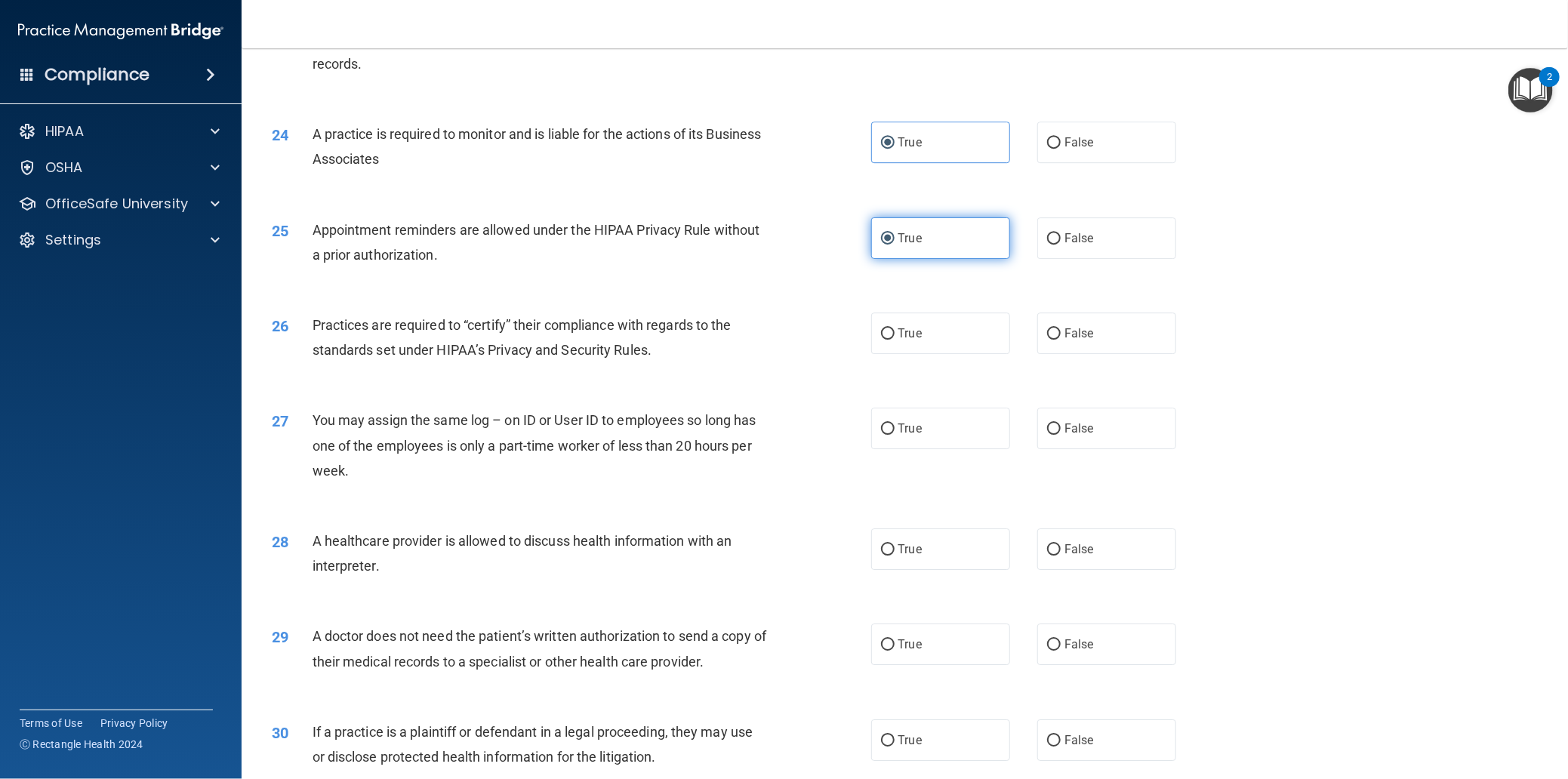 scroll, scrollTop: 2641, scrollLeft: 0, axis: vertical 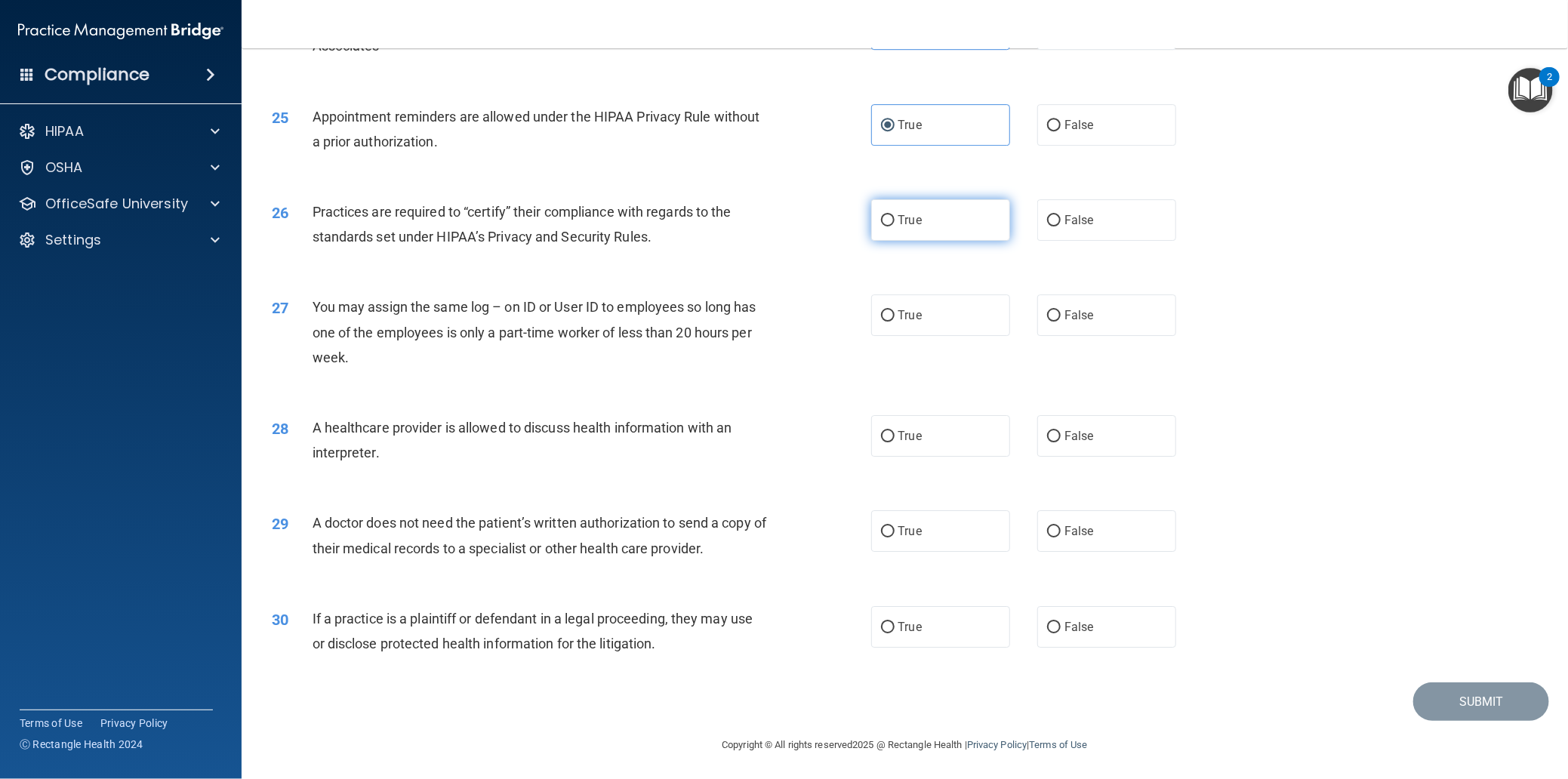 click on "True" at bounding box center (941, 220) 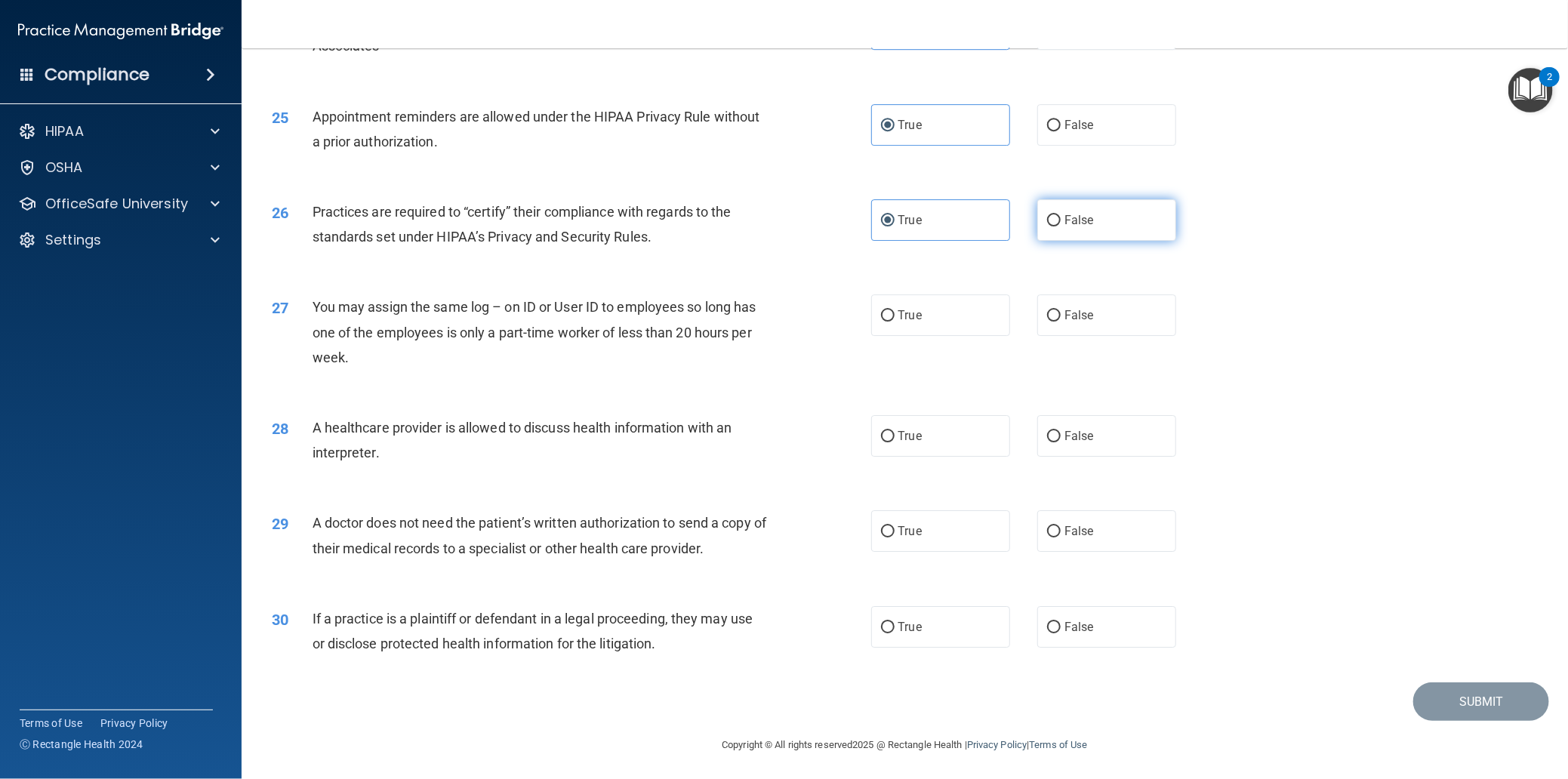 click on "False" at bounding box center (1107, 220) 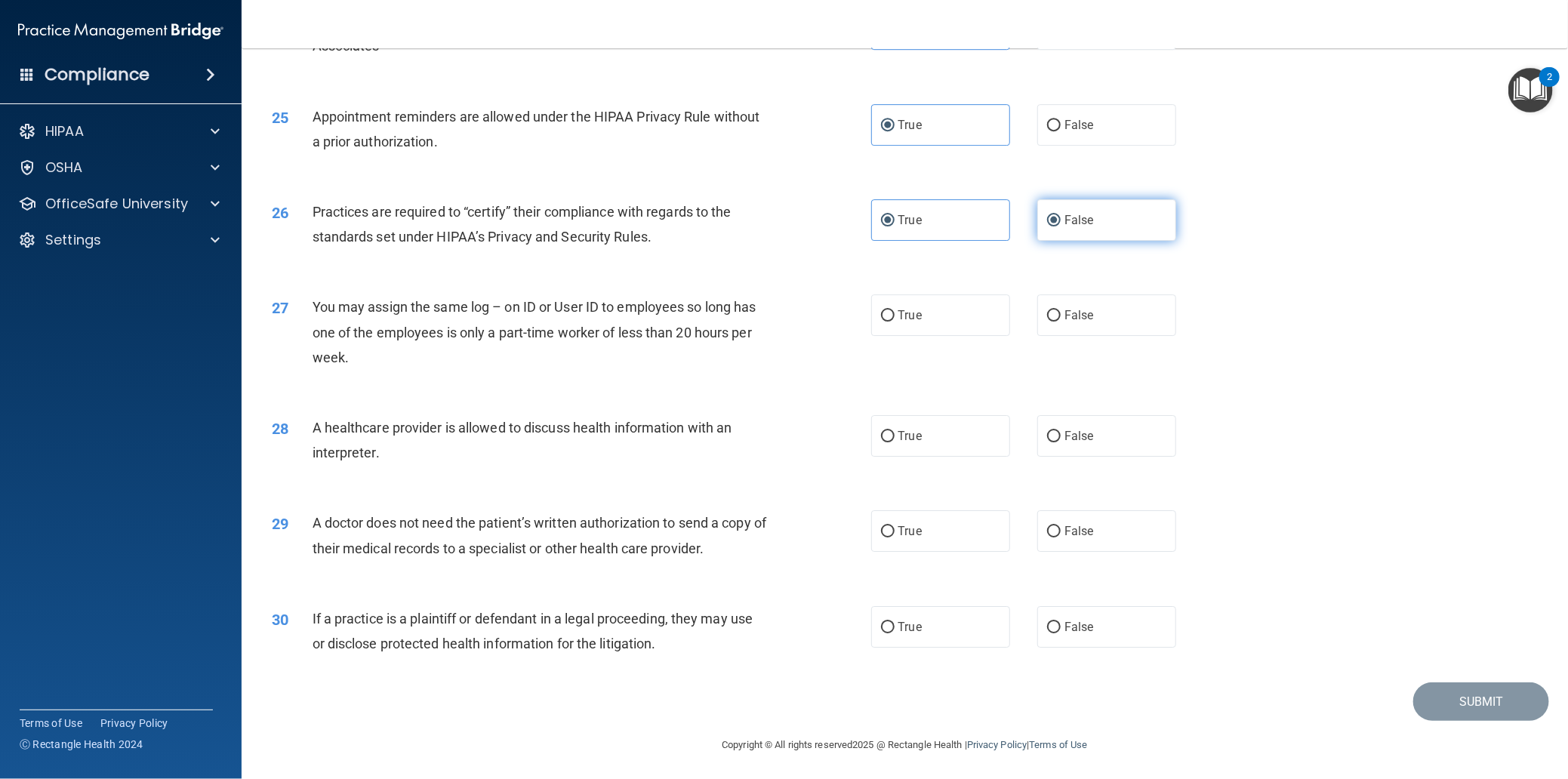 radio on "false" 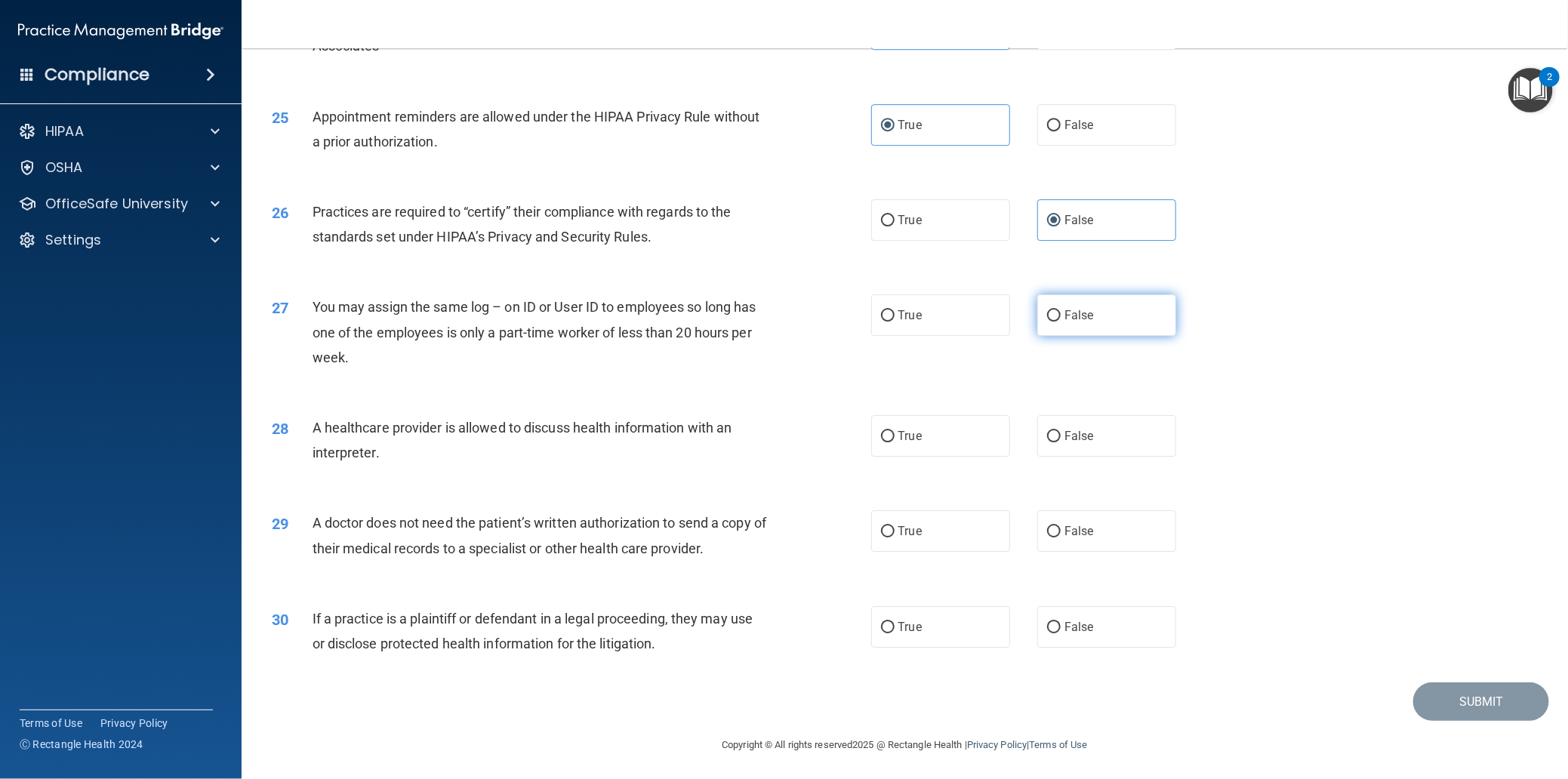 click on "False" at bounding box center [1107, 315] 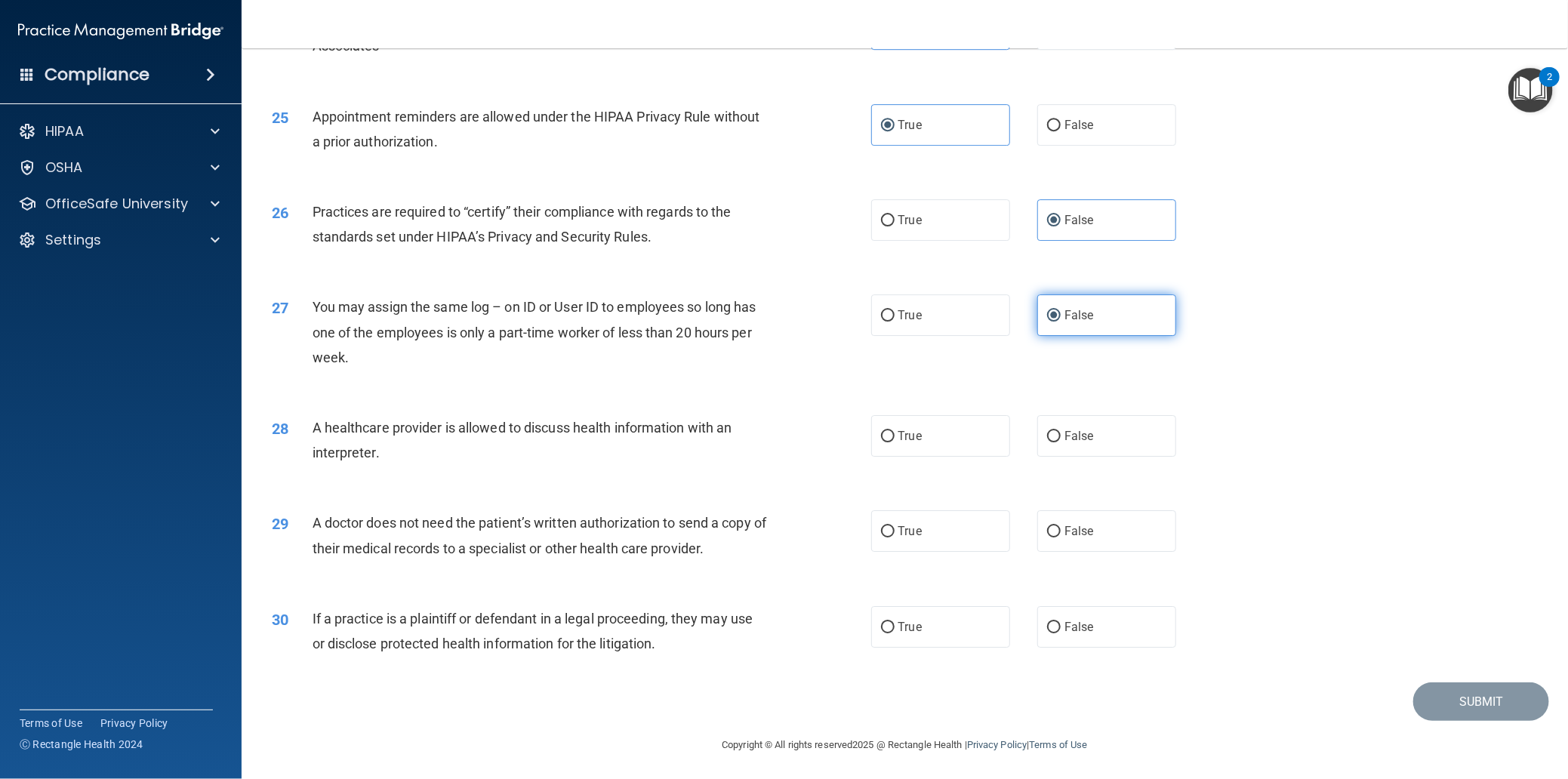 scroll, scrollTop: 2643, scrollLeft: 0, axis: vertical 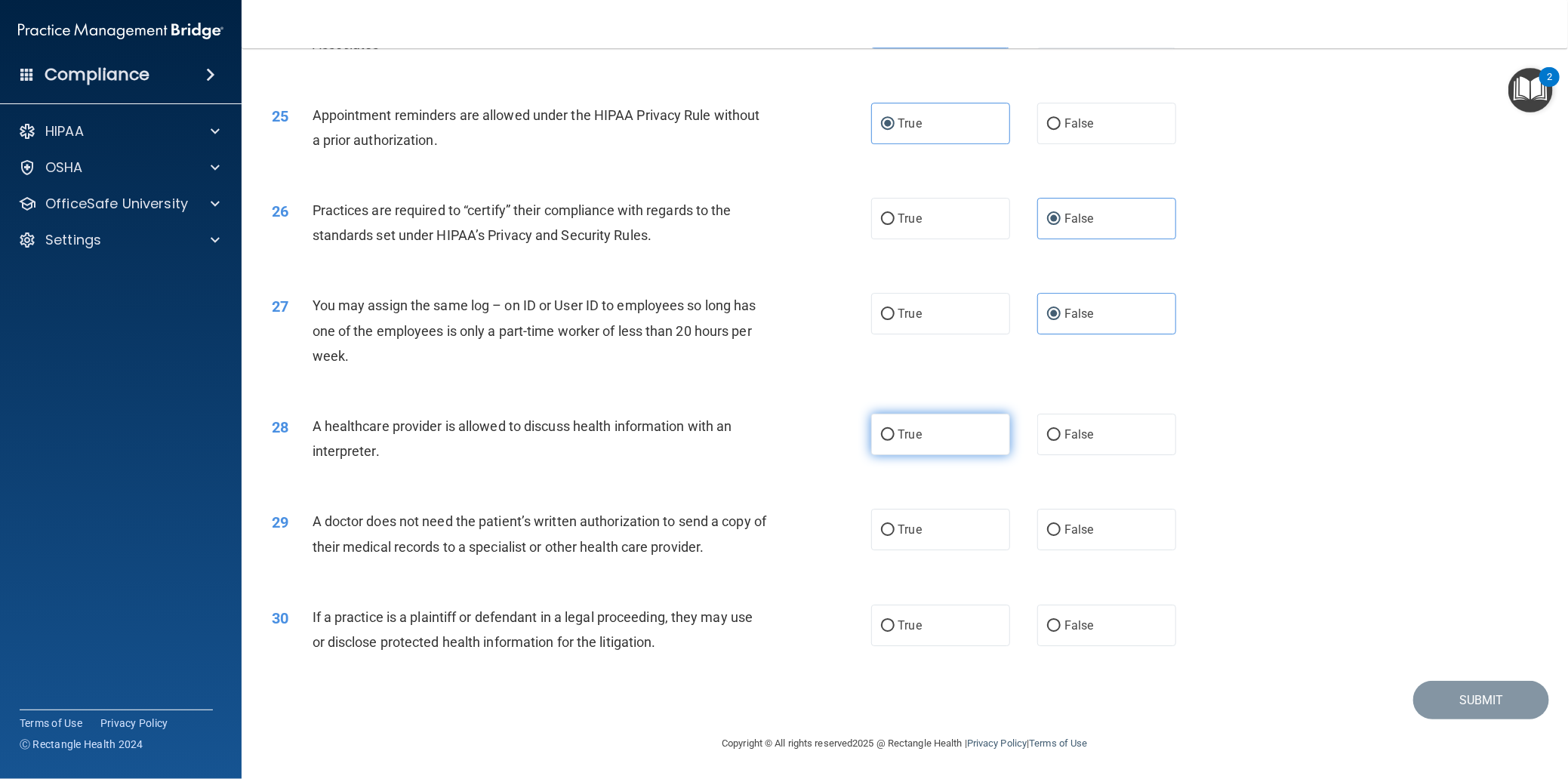click on "True" at bounding box center (941, 434) 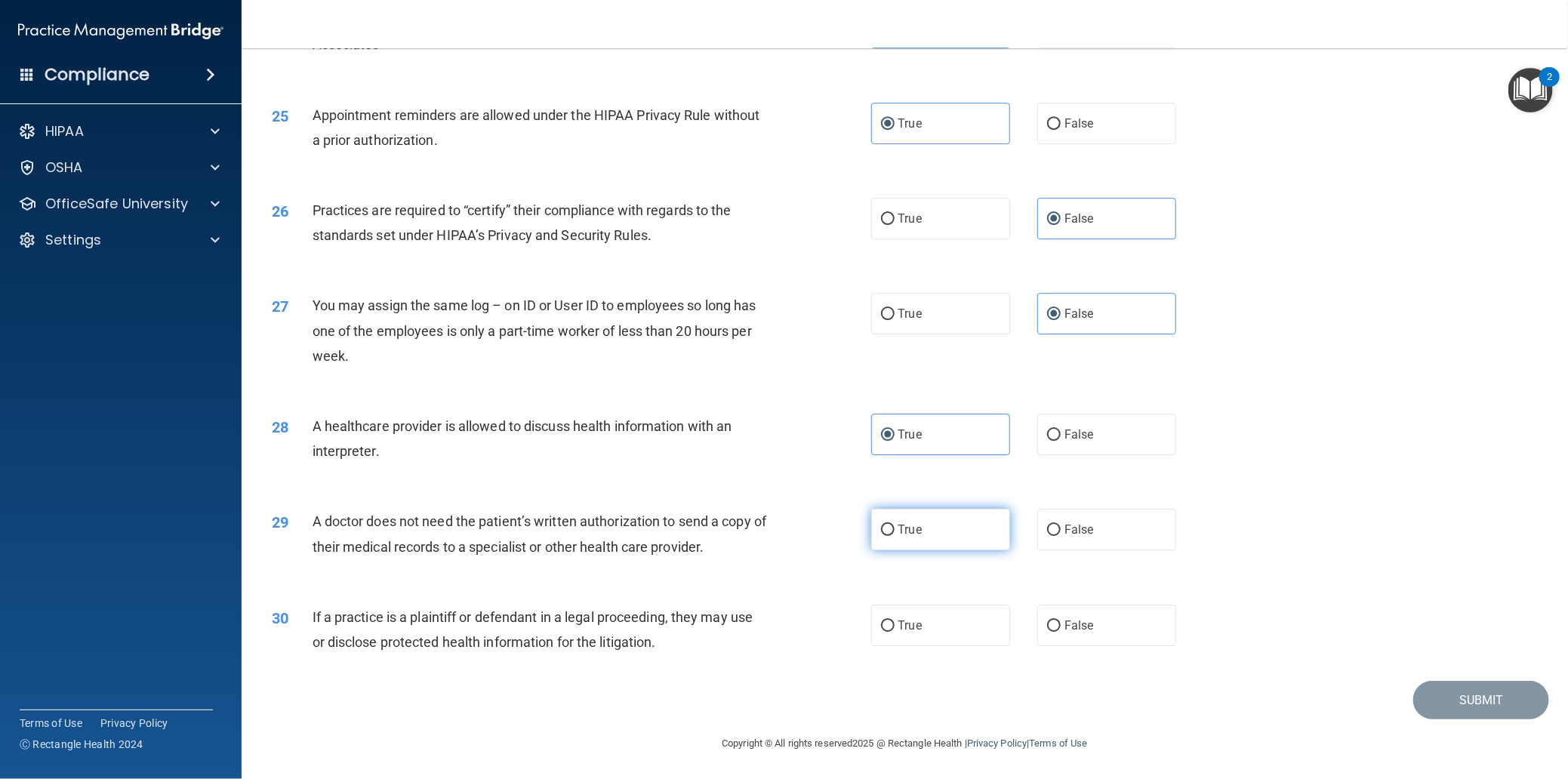 click on "True" at bounding box center [941, 529] 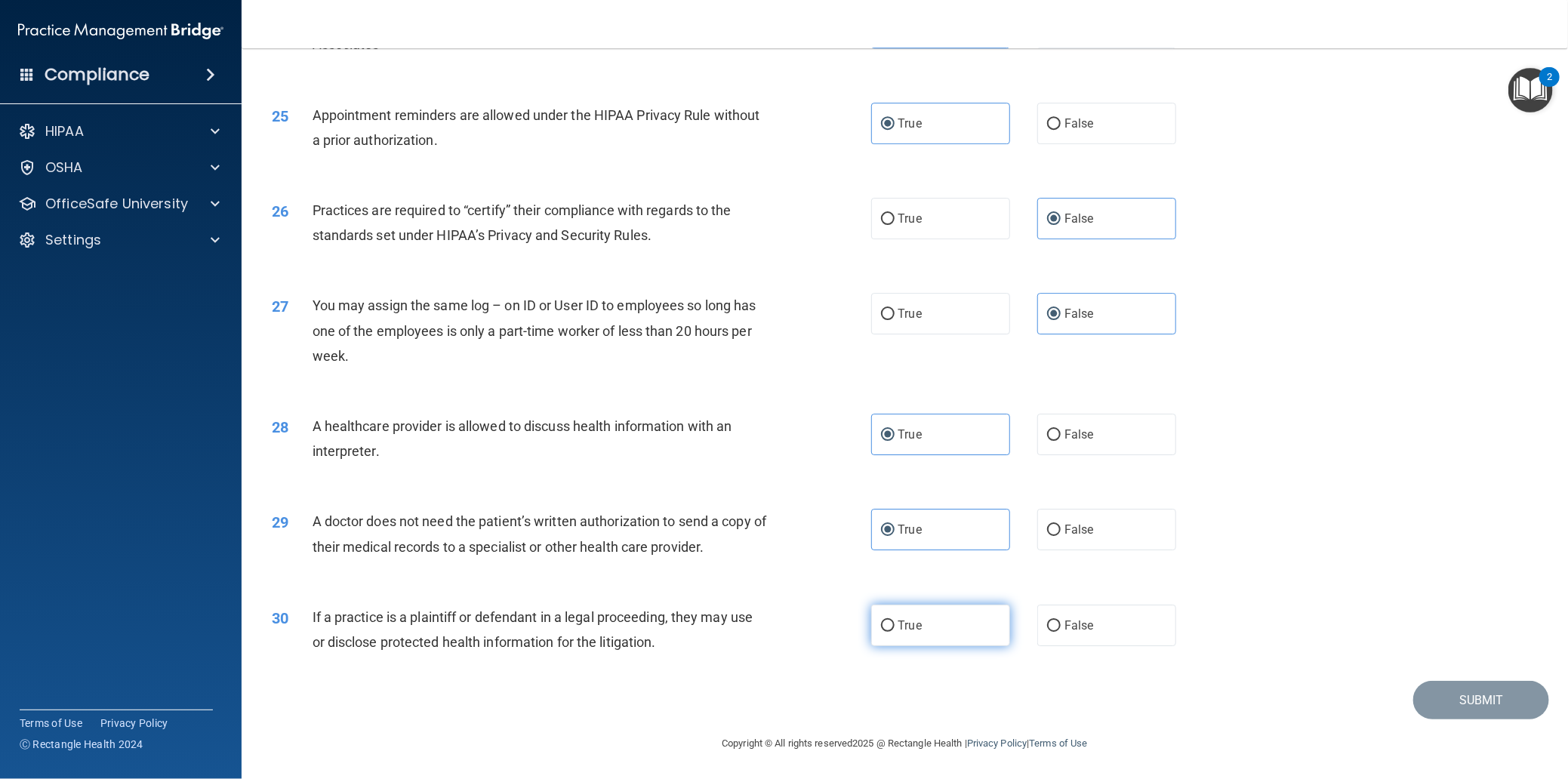 click on "True" at bounding box center (941, 625) 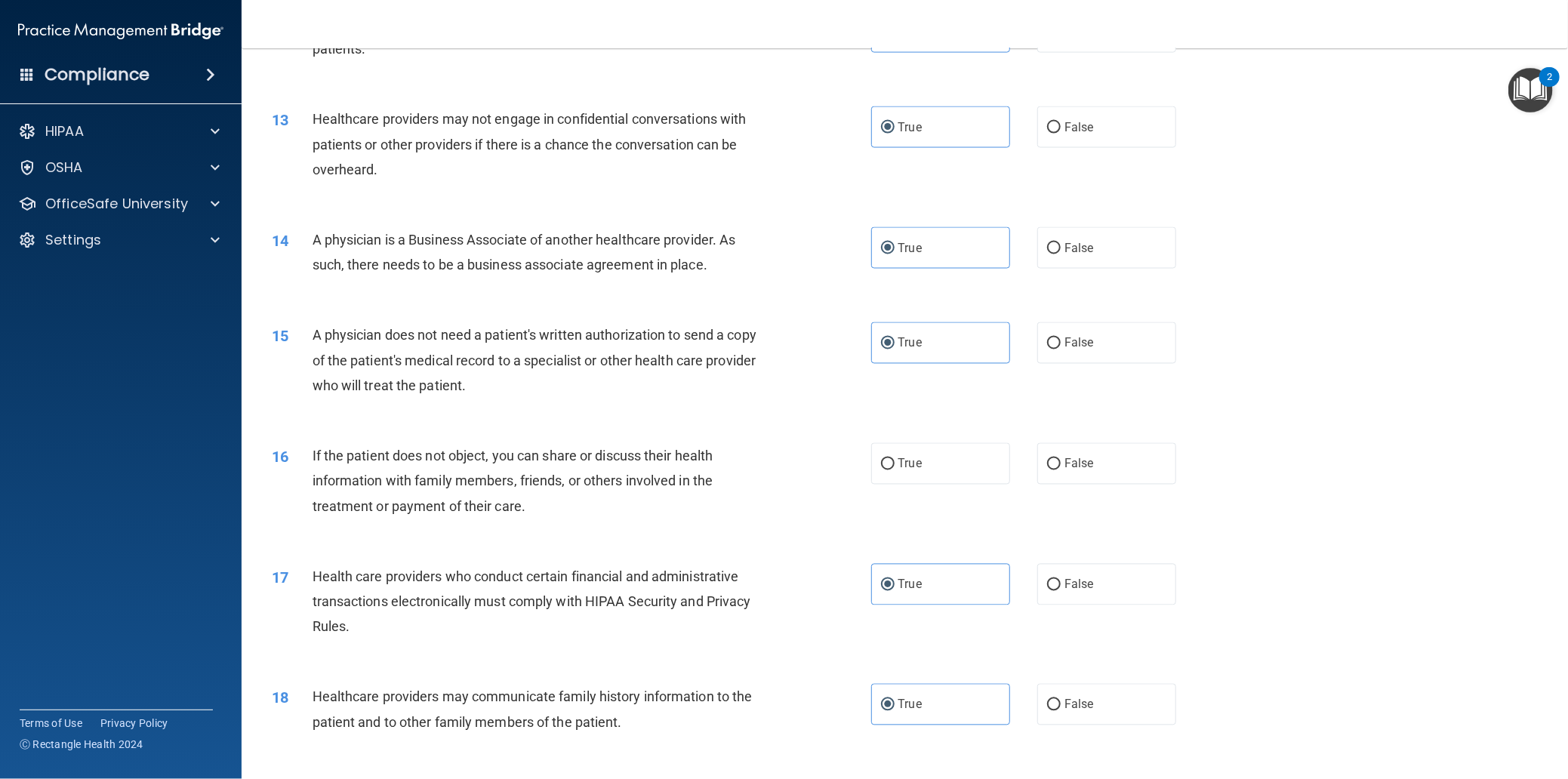 scroll, scrollTop: 1472, scrollLeft: 0, axis: vertical 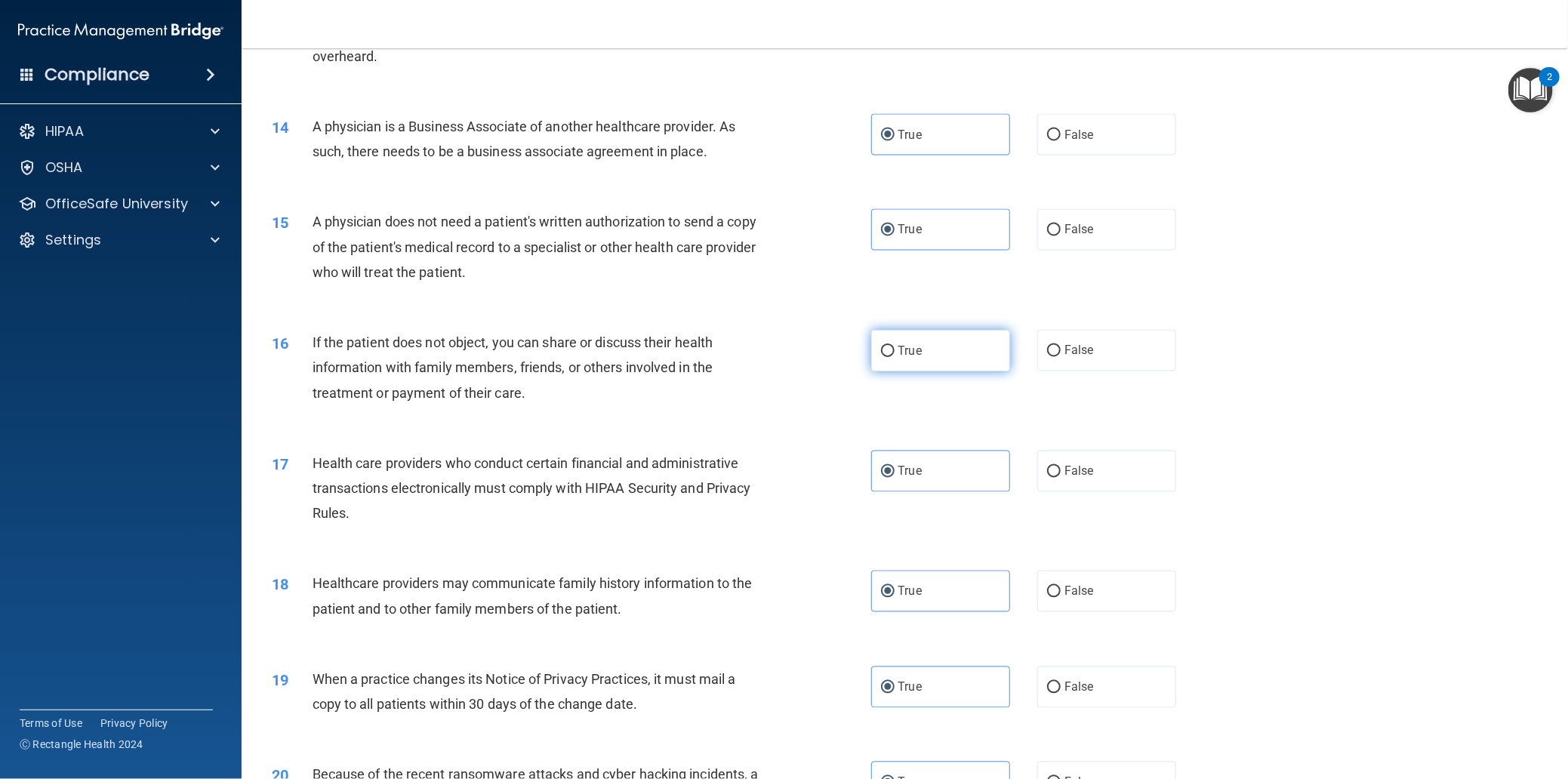 click on "True" at bounding box center (941, 350) 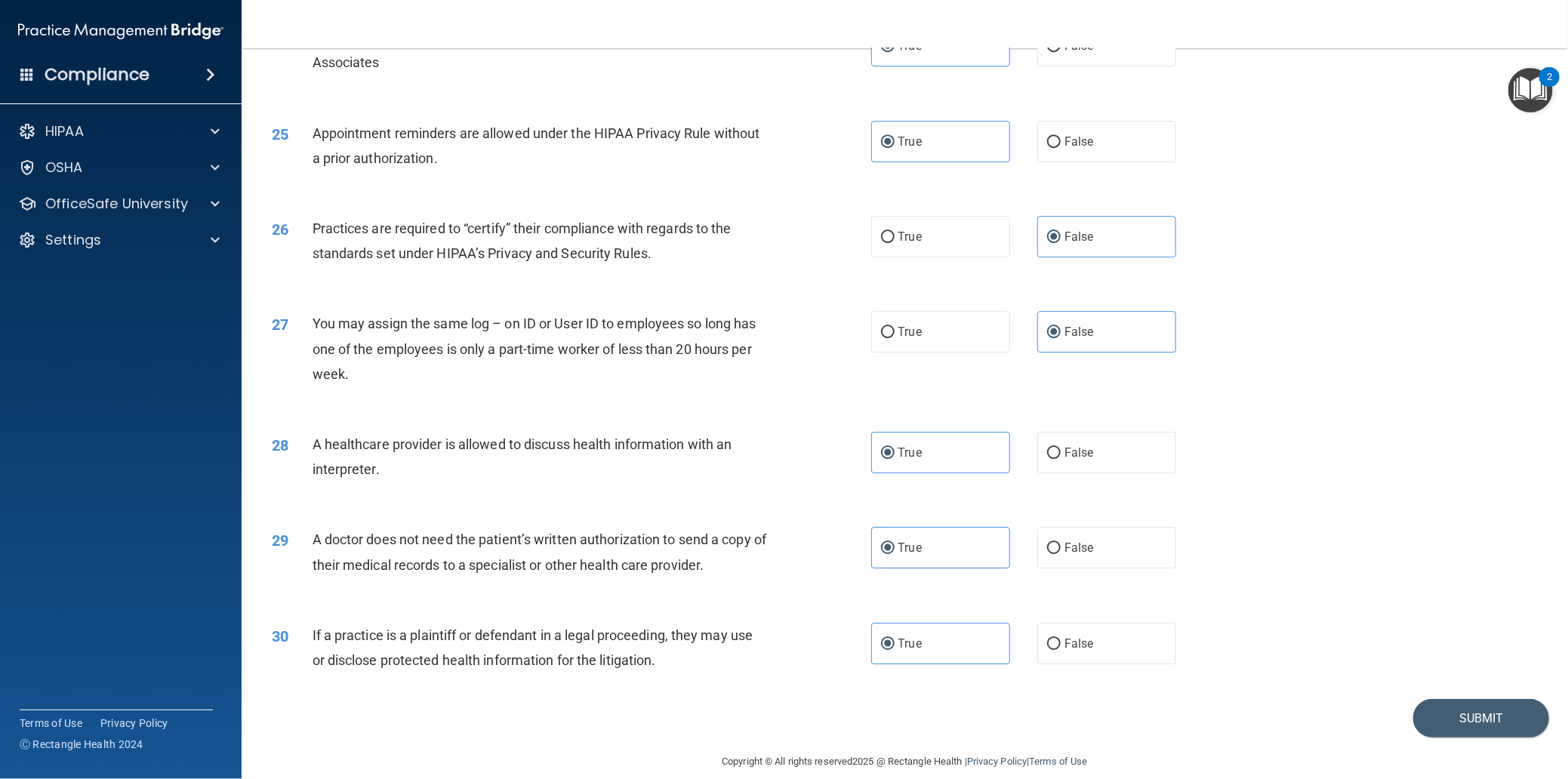 scroll, scrollTop: 2643, scrollLeft: 0, axis: vertical 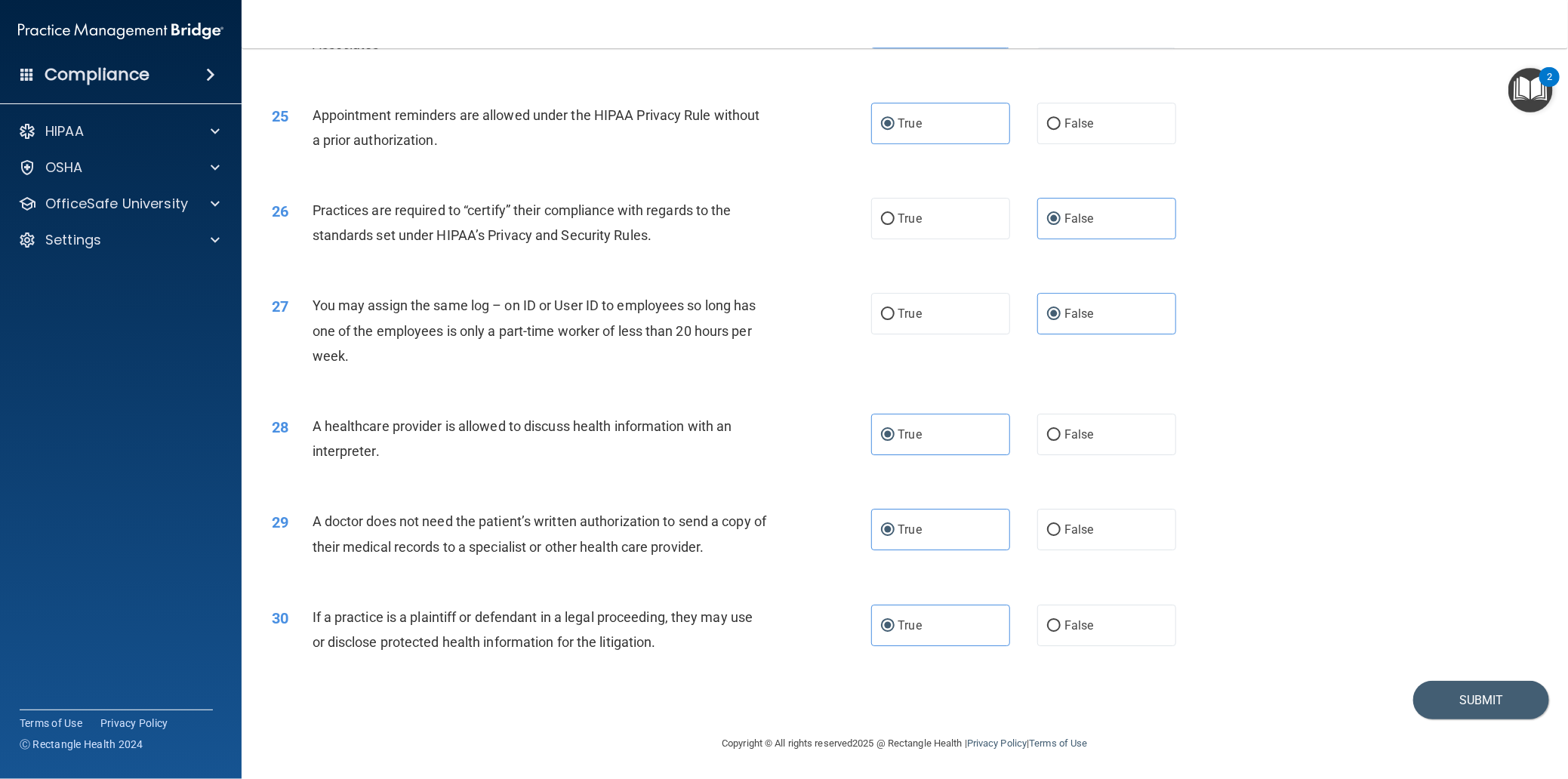 click on "30       If a practice is a plaintiff or defendant in a legal proceeding, they may use or disclose protected health information for the litigation.                 True           False" at bounding box center (904, 633) 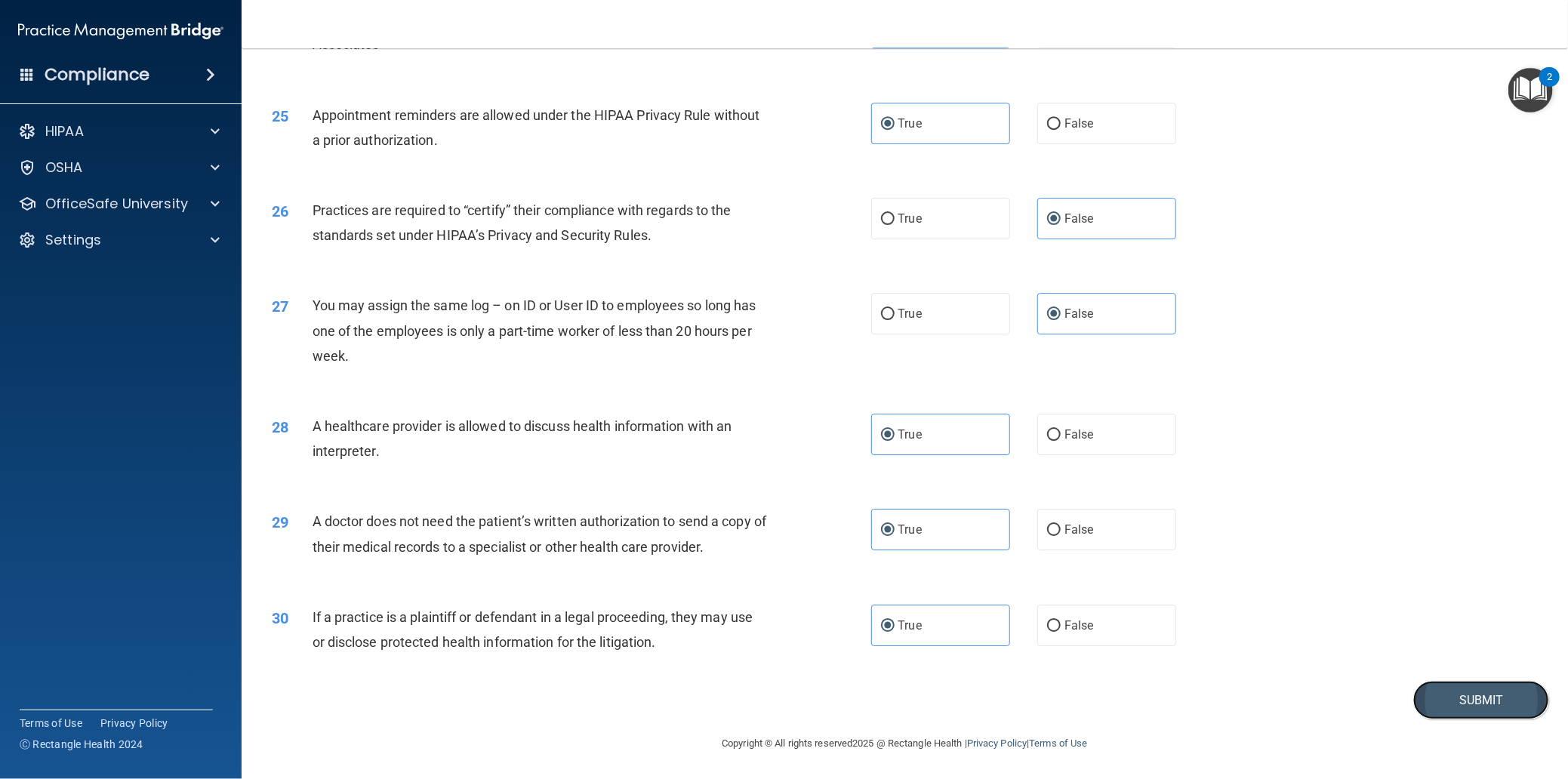 click on "Submit" at bounding box center [1481, 700] 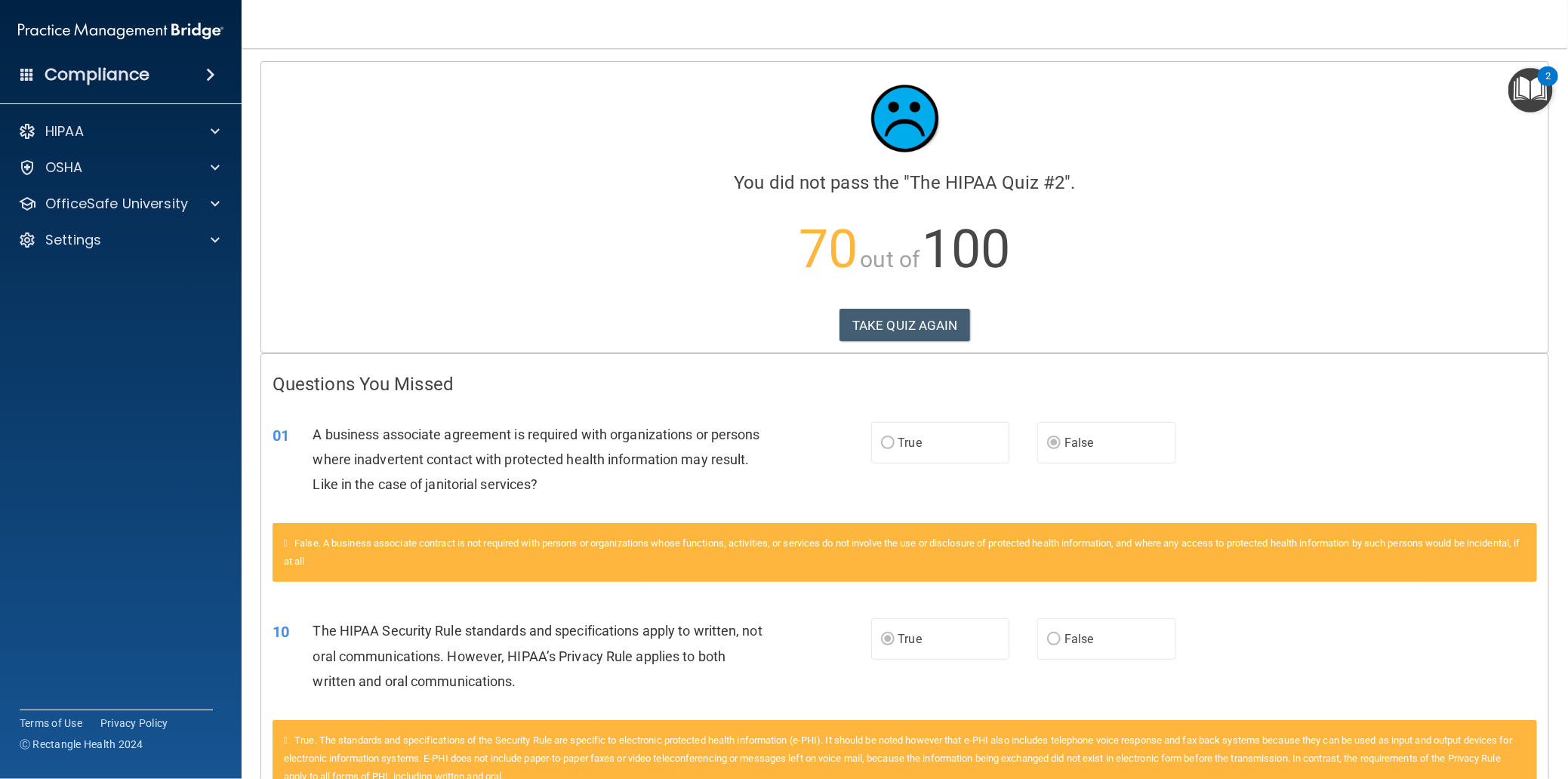 scroll, scrollTop: 0, scrollLeft: 0, axis: both 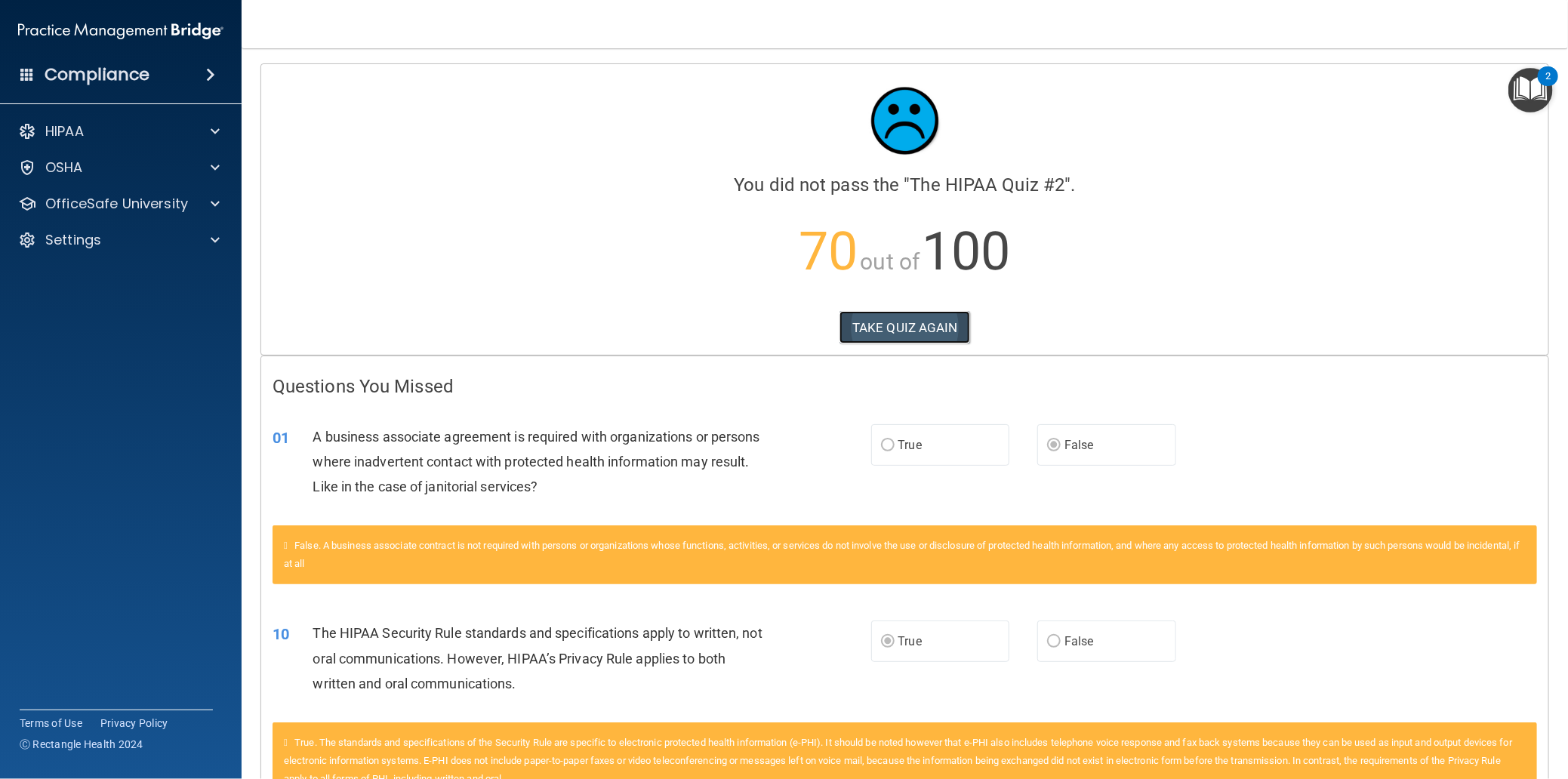 click on "TAKE QUIZ AGAIN" at bounding box center [904, 328] 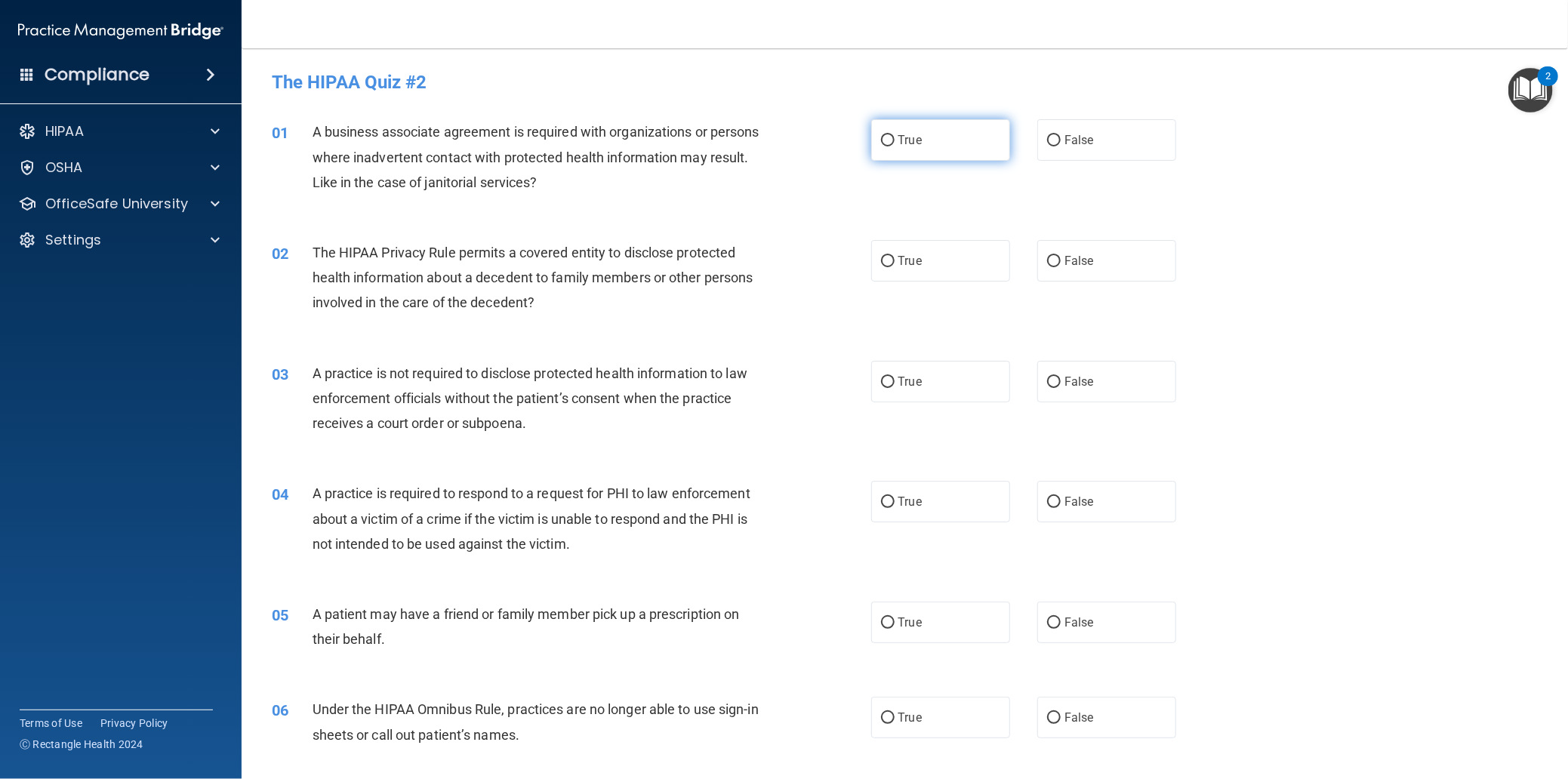 click on "True" at bounding box center (941, 140) 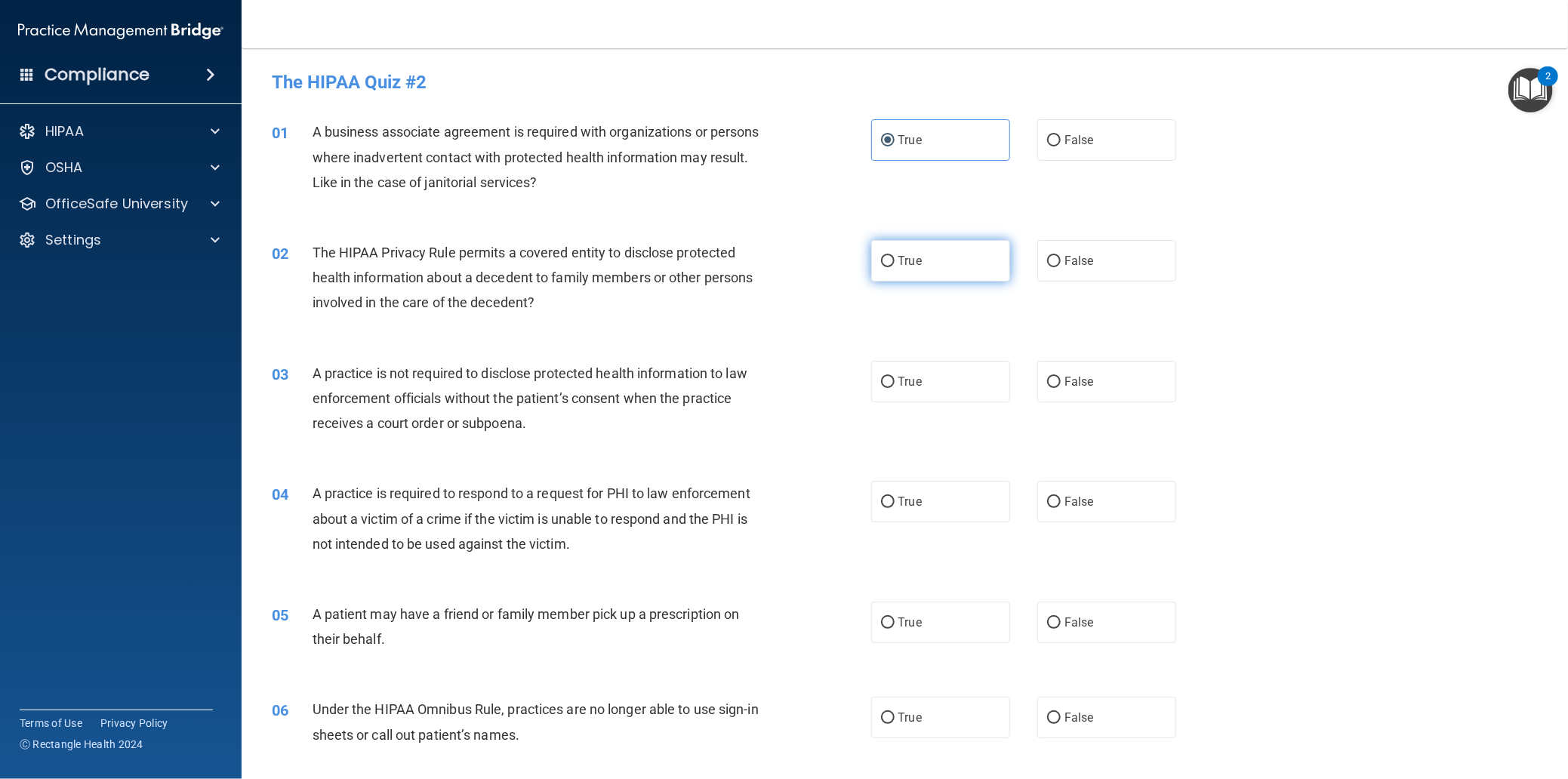 click on "True" at bounding box center [941, 260] 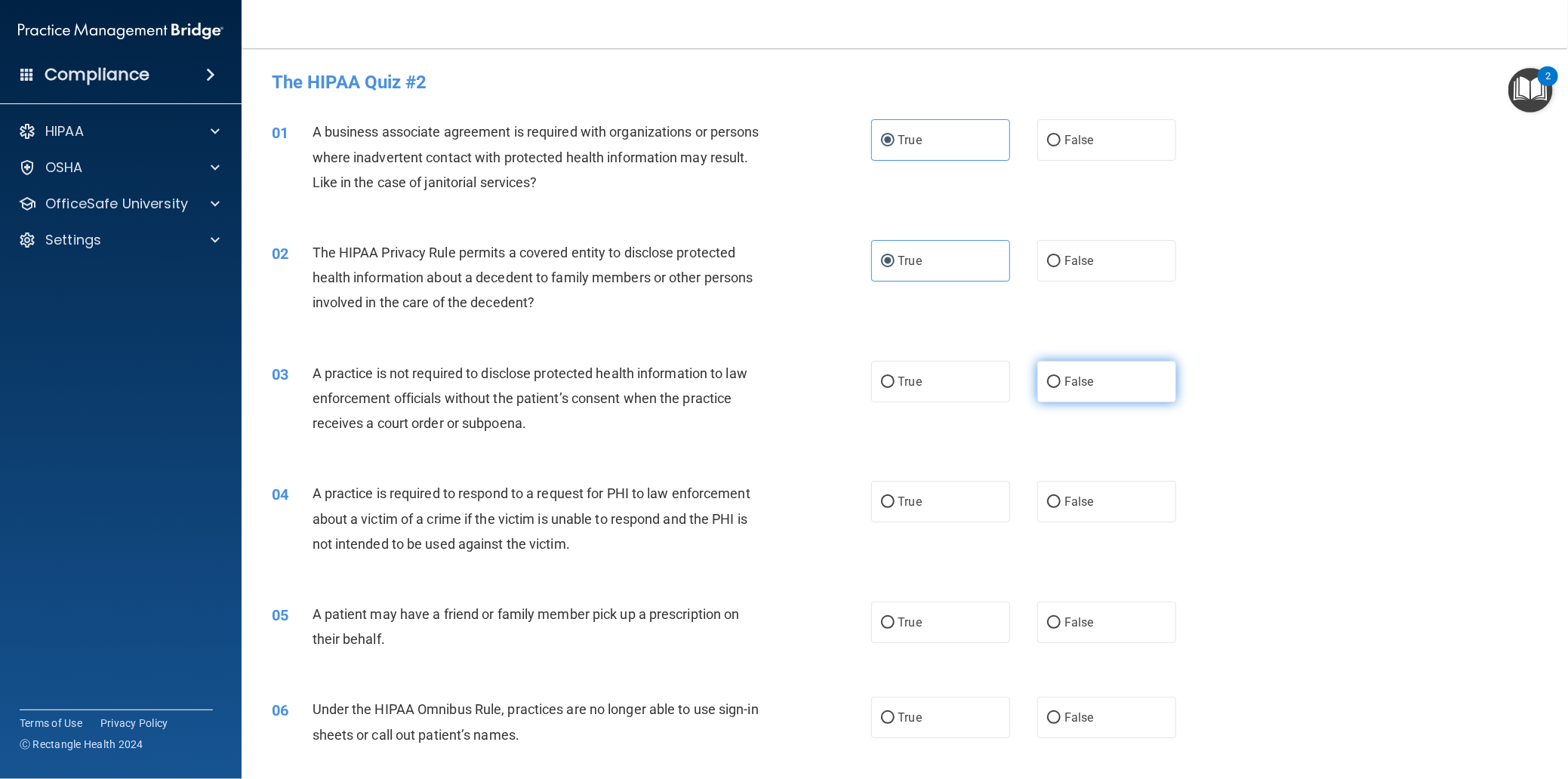 click on "False" at bounding box center [1107, 381] 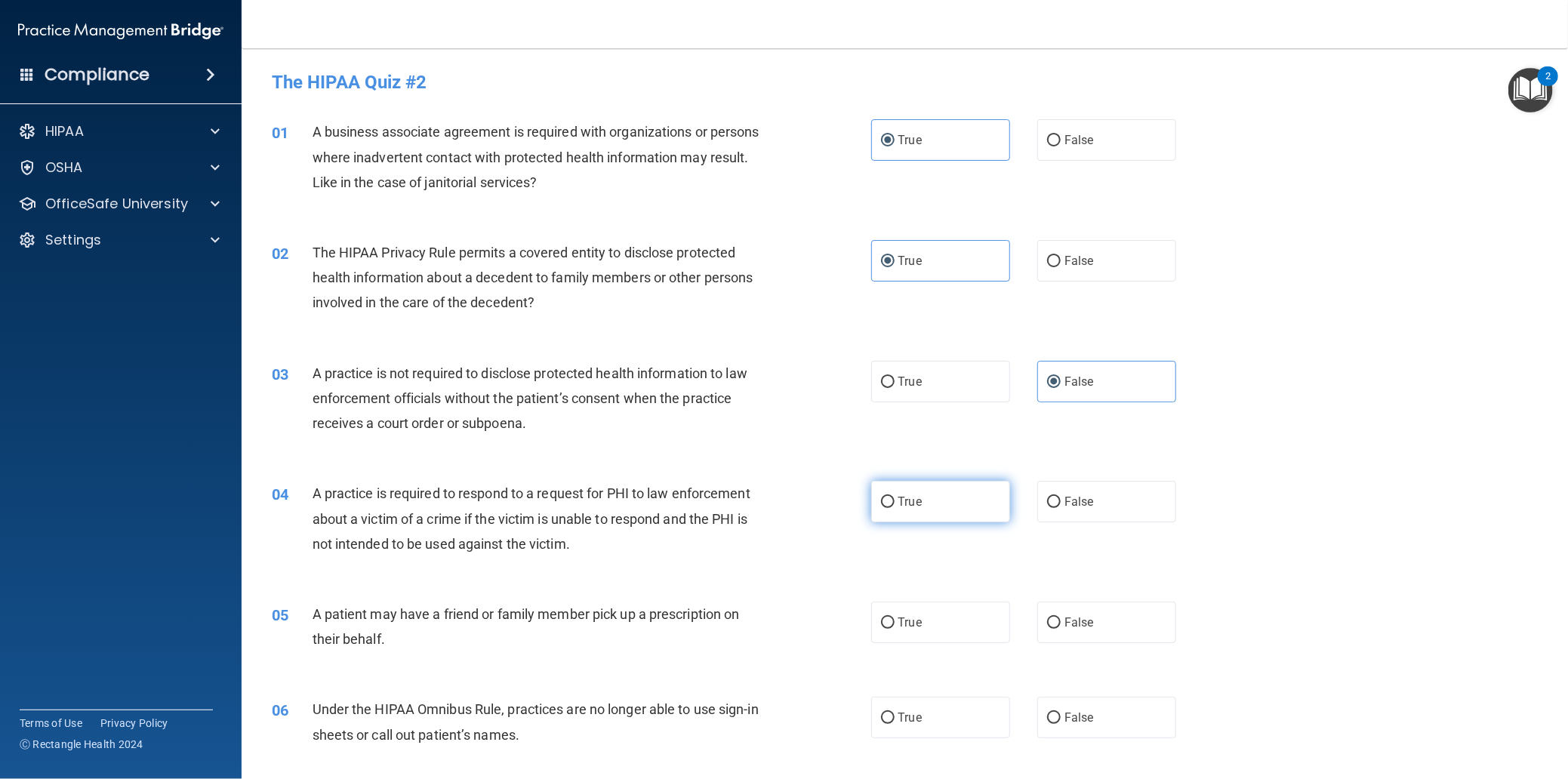 click on "True" at bounding box center (941, 501) 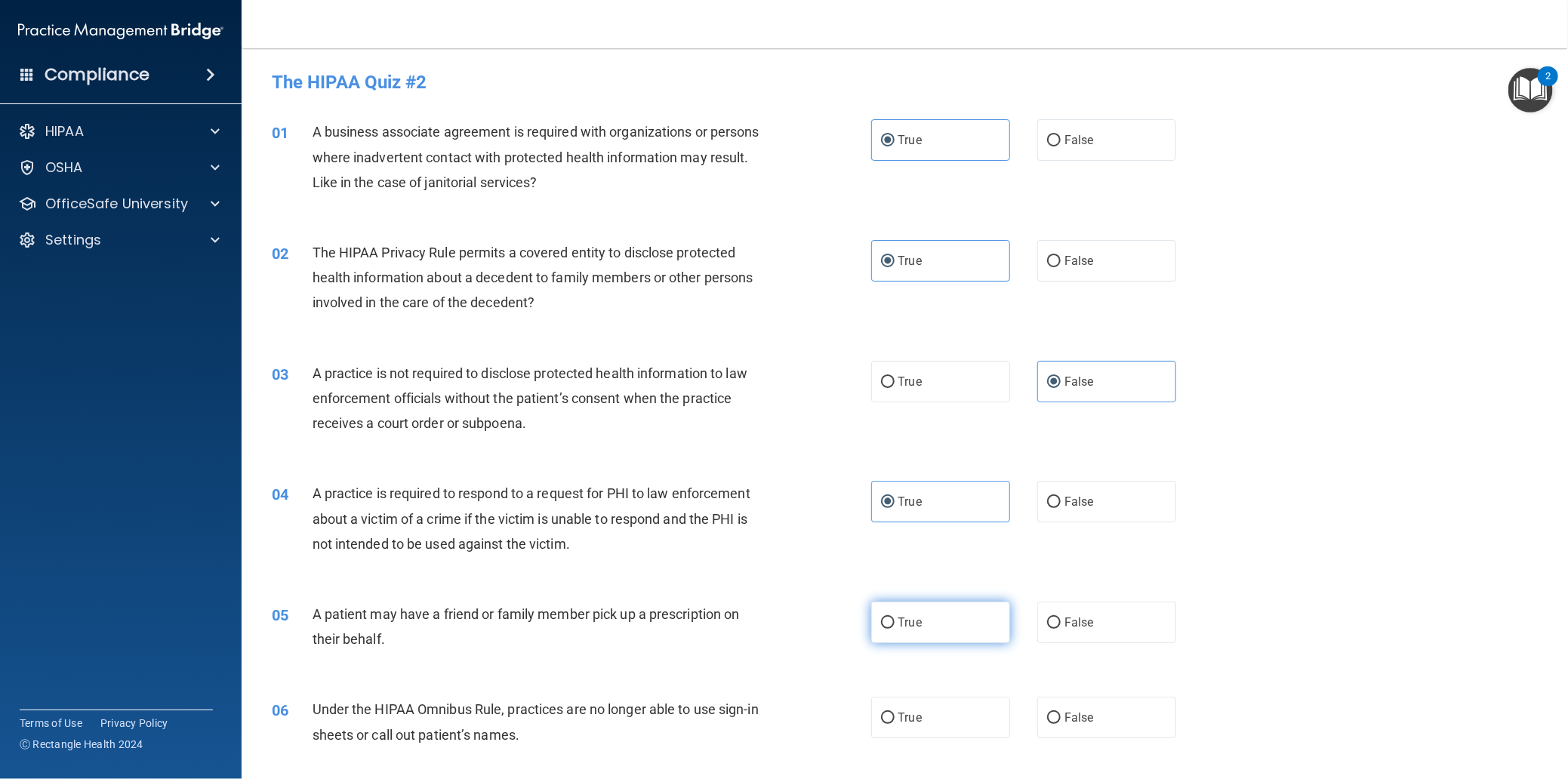 click on "True" at bounding box center [941, 622] 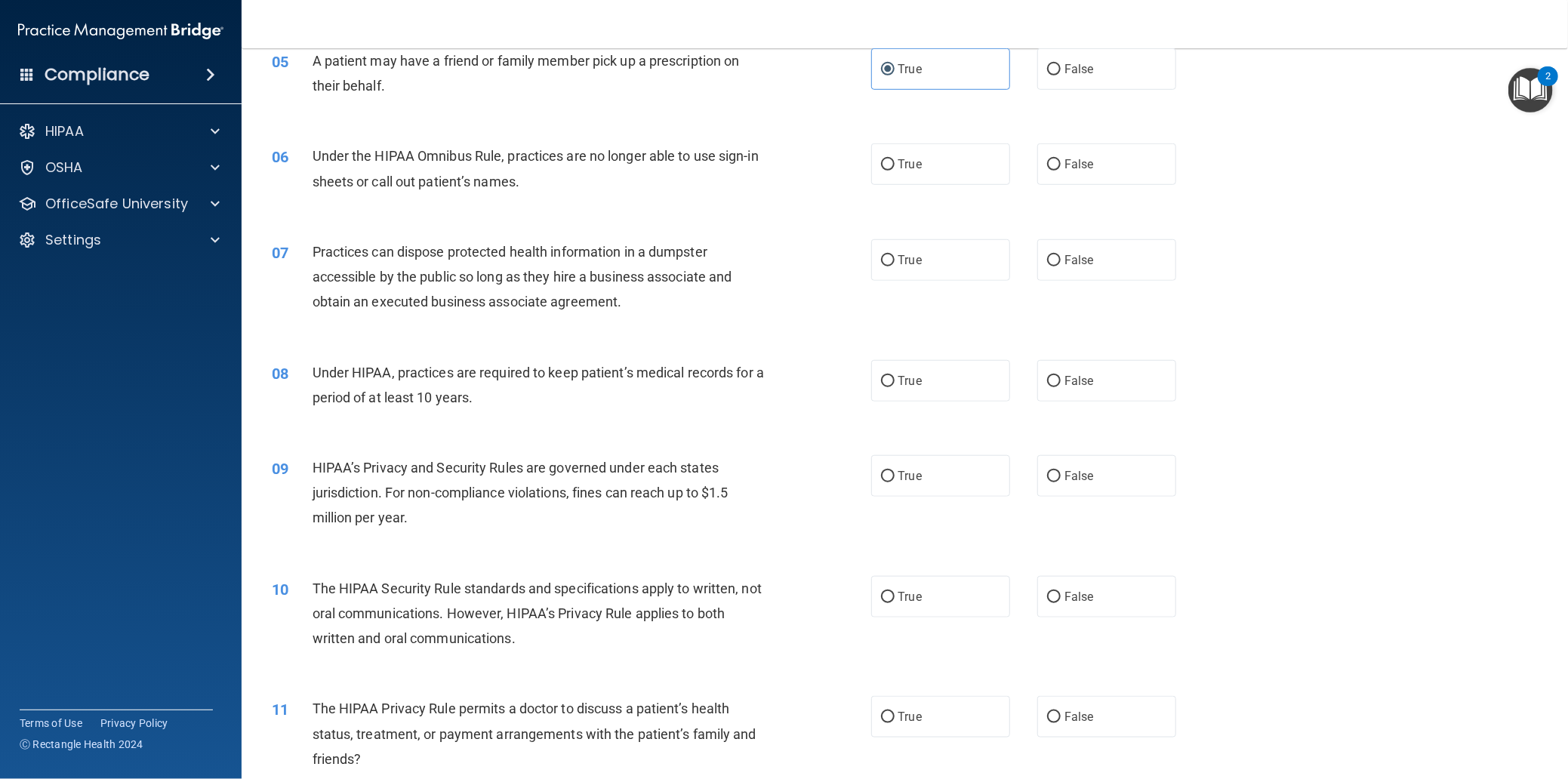 scroll, scrollTop: 566, scrollLeft: 0, axis: vertical 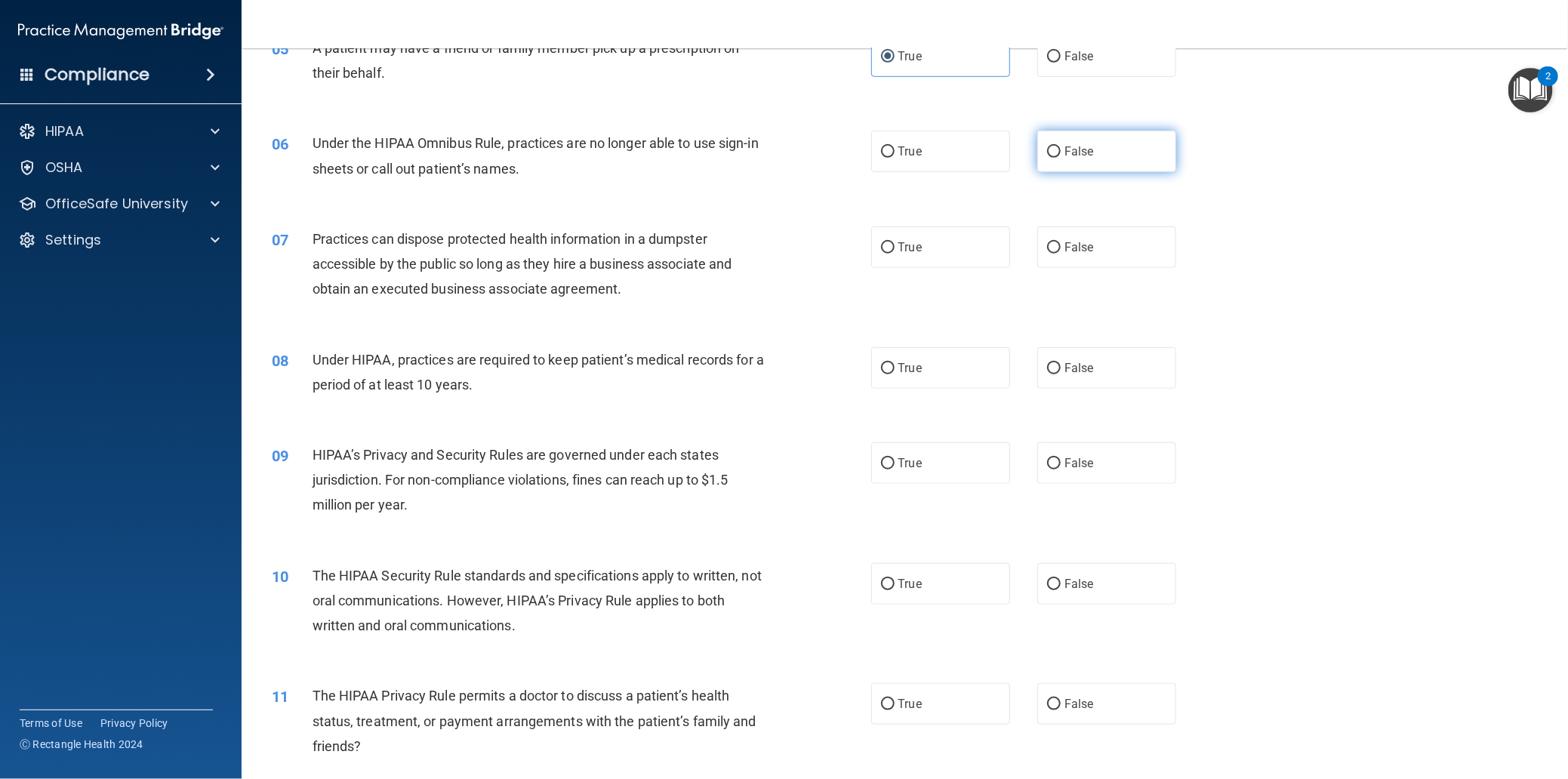click on "False" at bounding box center (1107, 151) 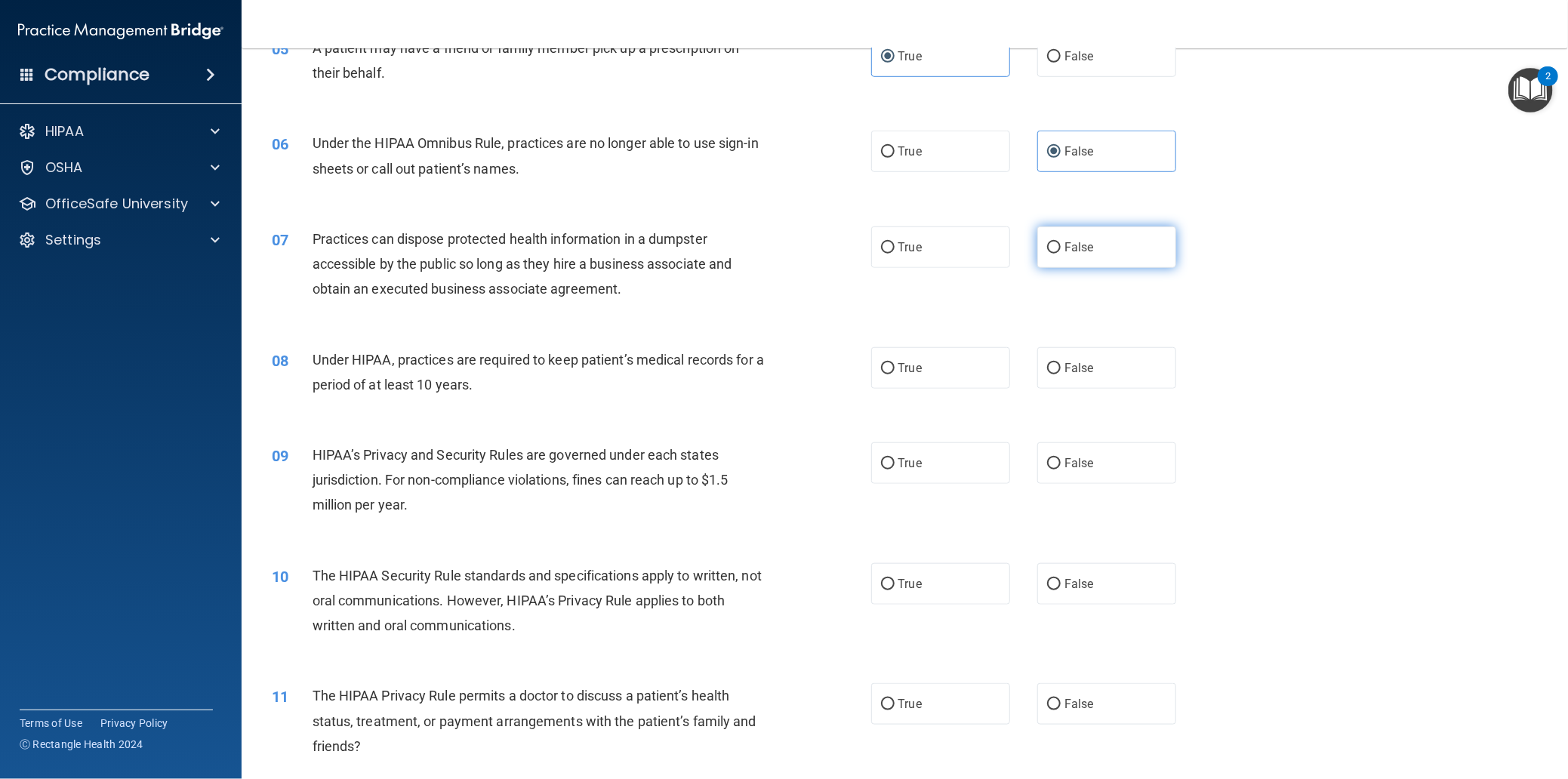 click on "False" at bounding box center (1107, 247) 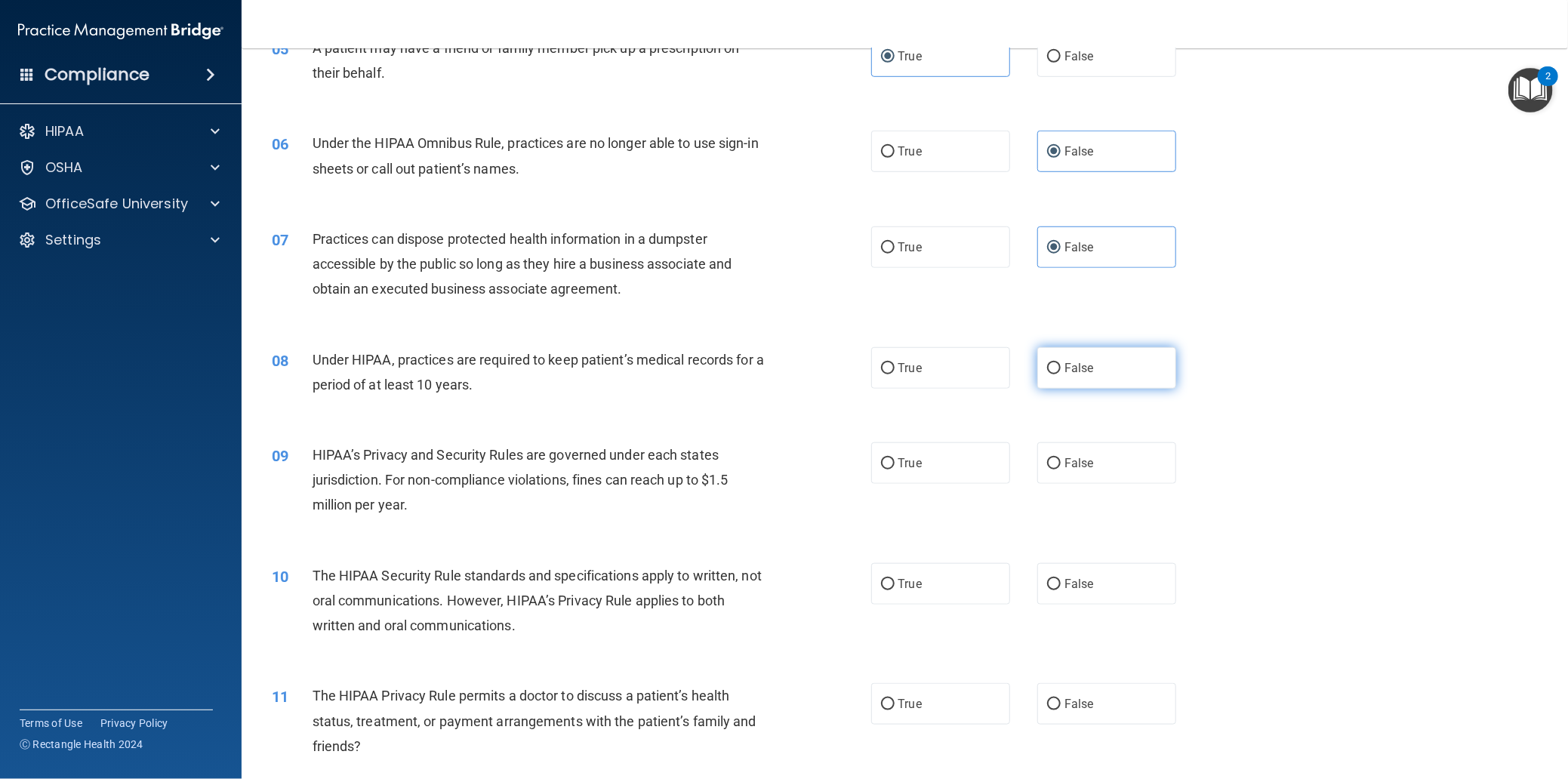 click on "False" at bounding box center [1079, 368] 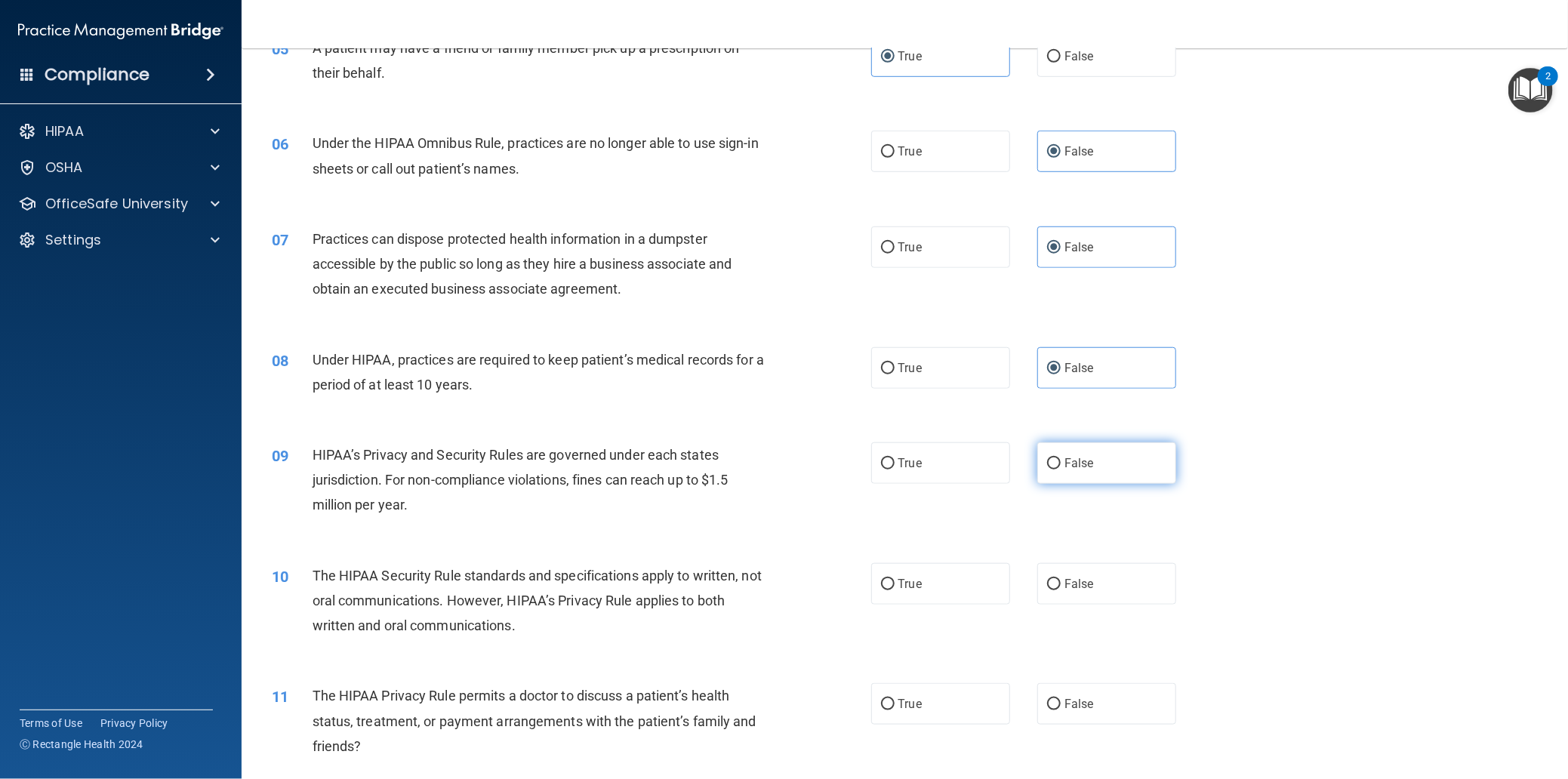 click on "False" at bounding box center (1107, 463) 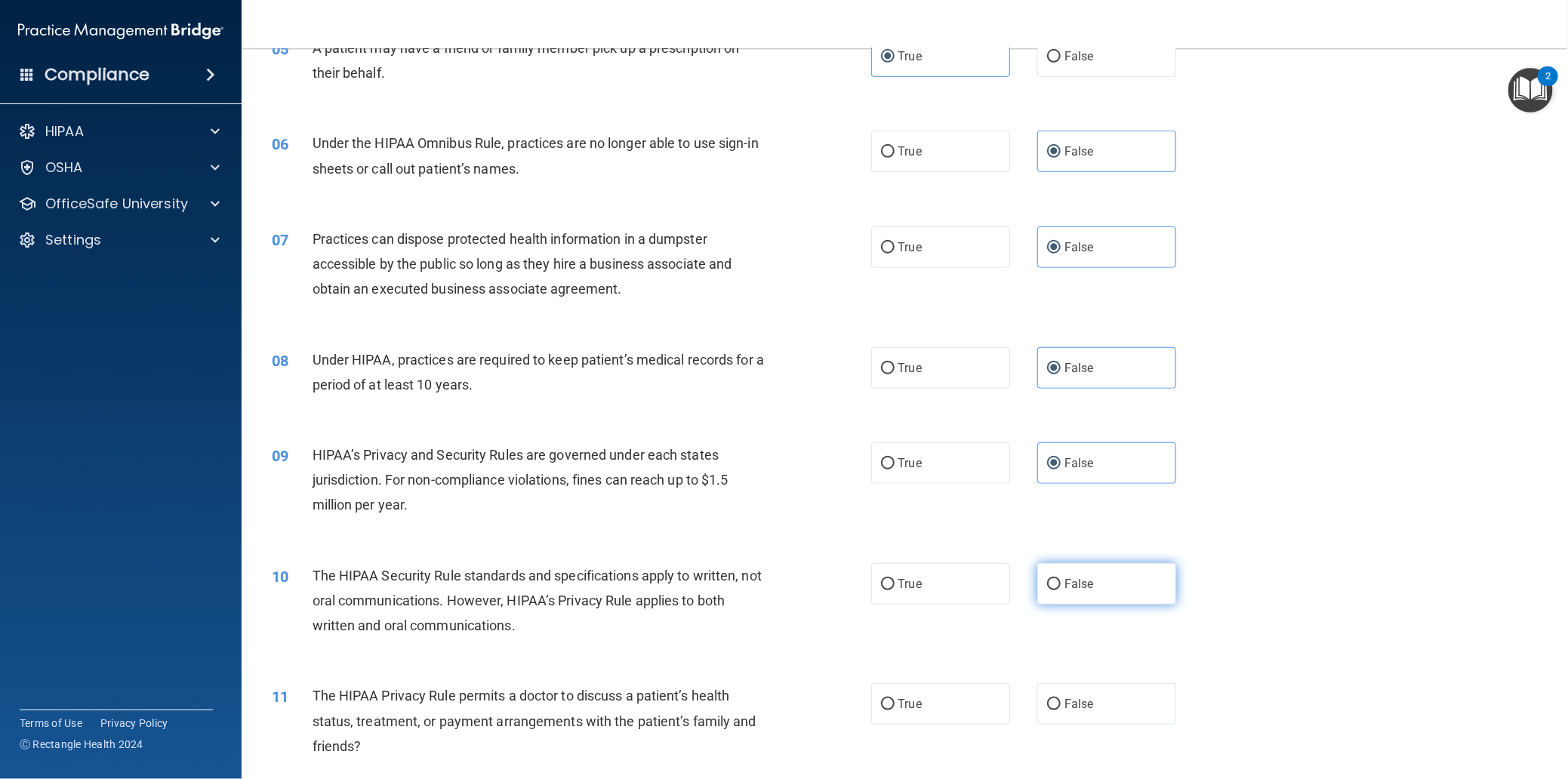 click on "False" at bounding box center (1107, 583) 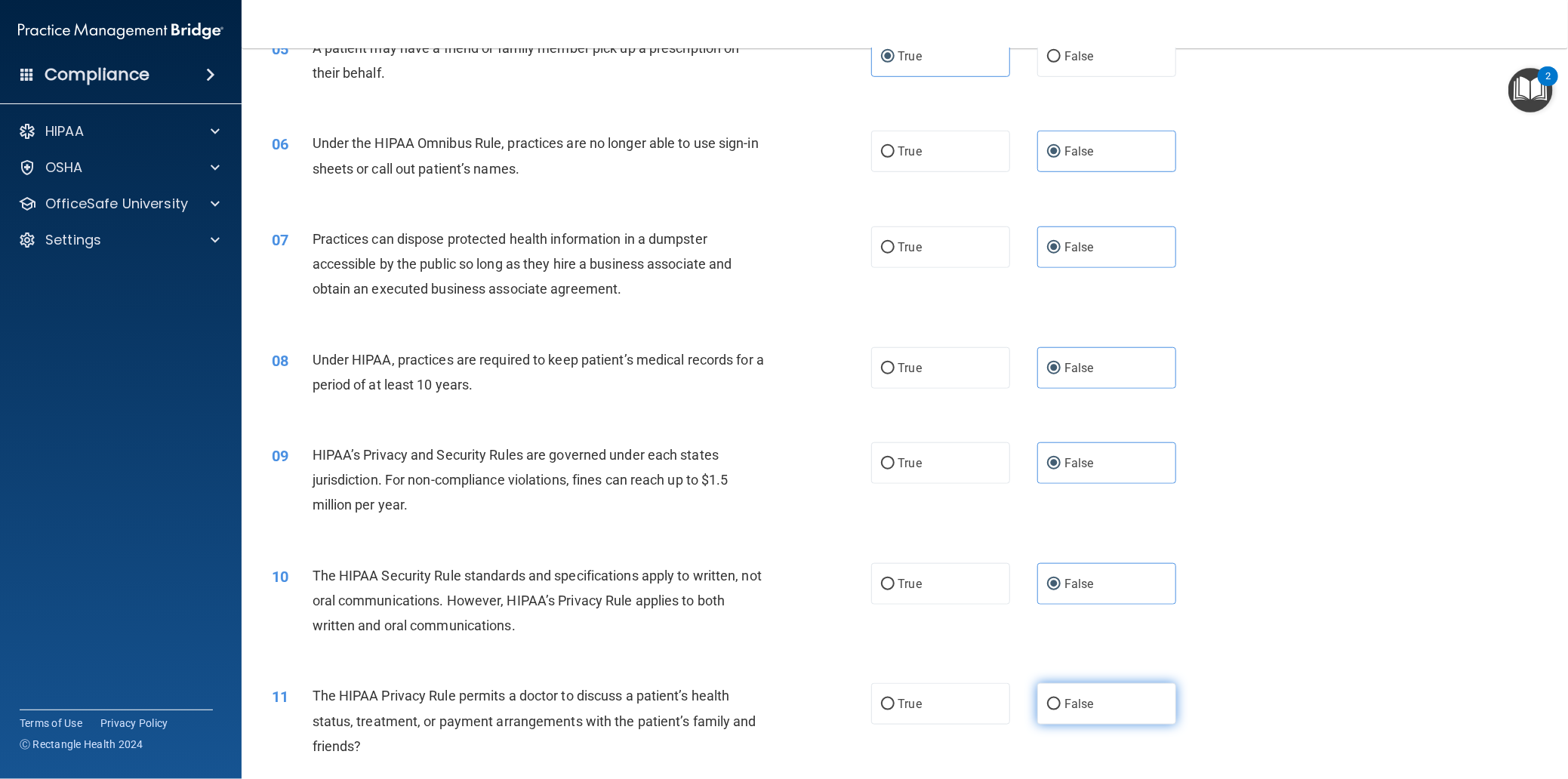 click on "False" at bounding box center [1079, 704] 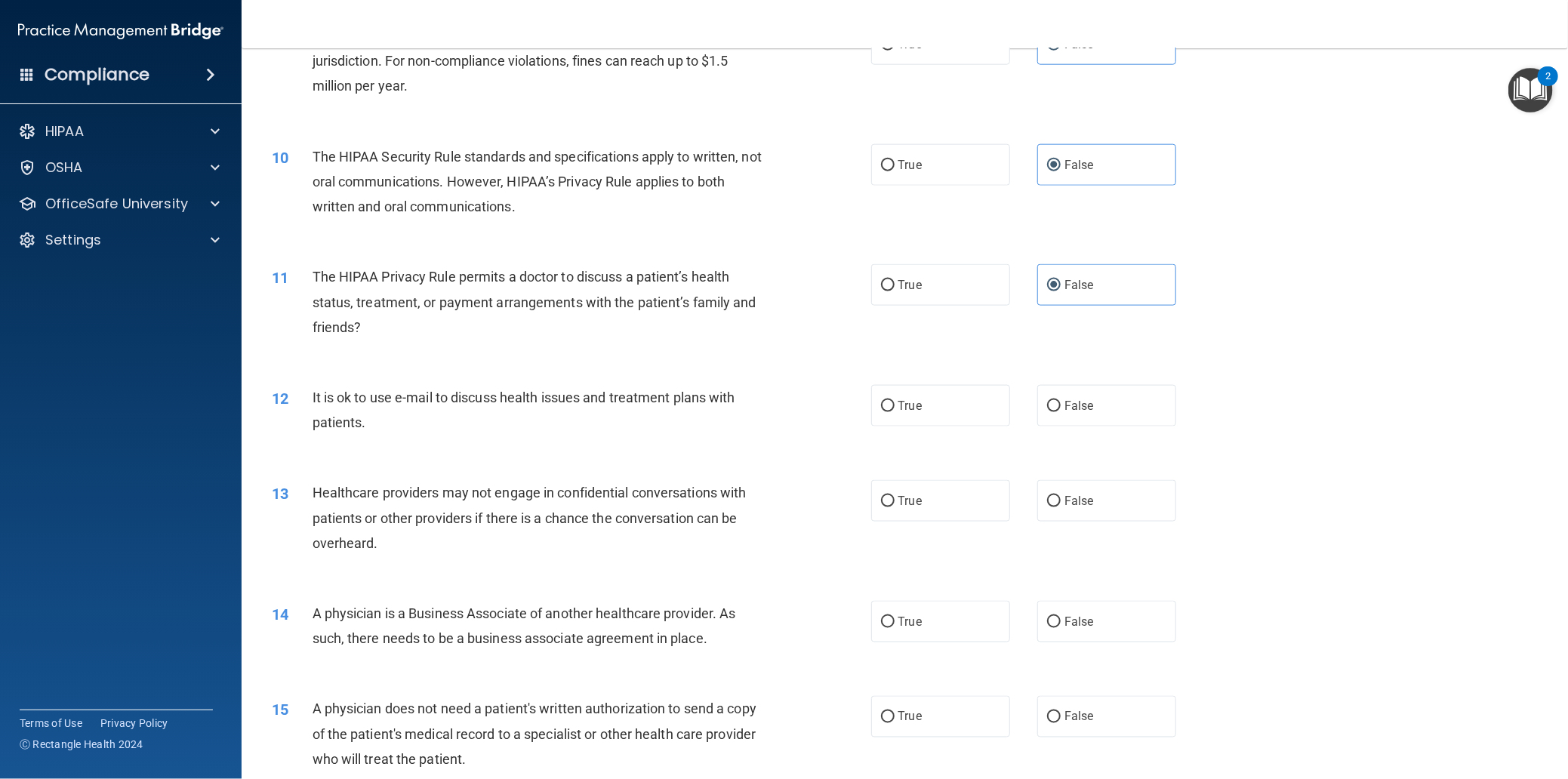scroll, scrollTop: 1245, scrollLeft: 0, axis: vertical 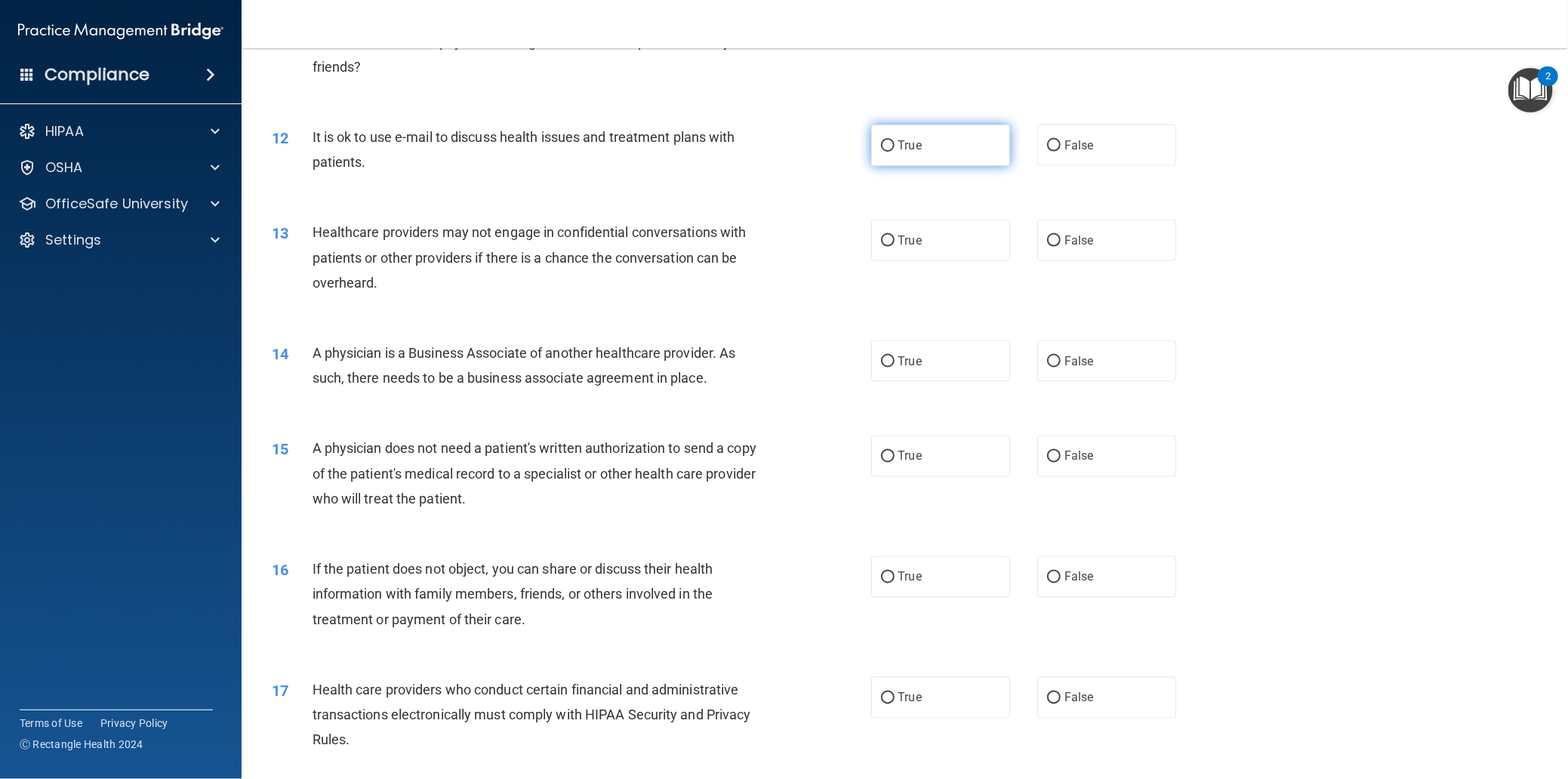 click on "True" at bounding box center [941, 145] 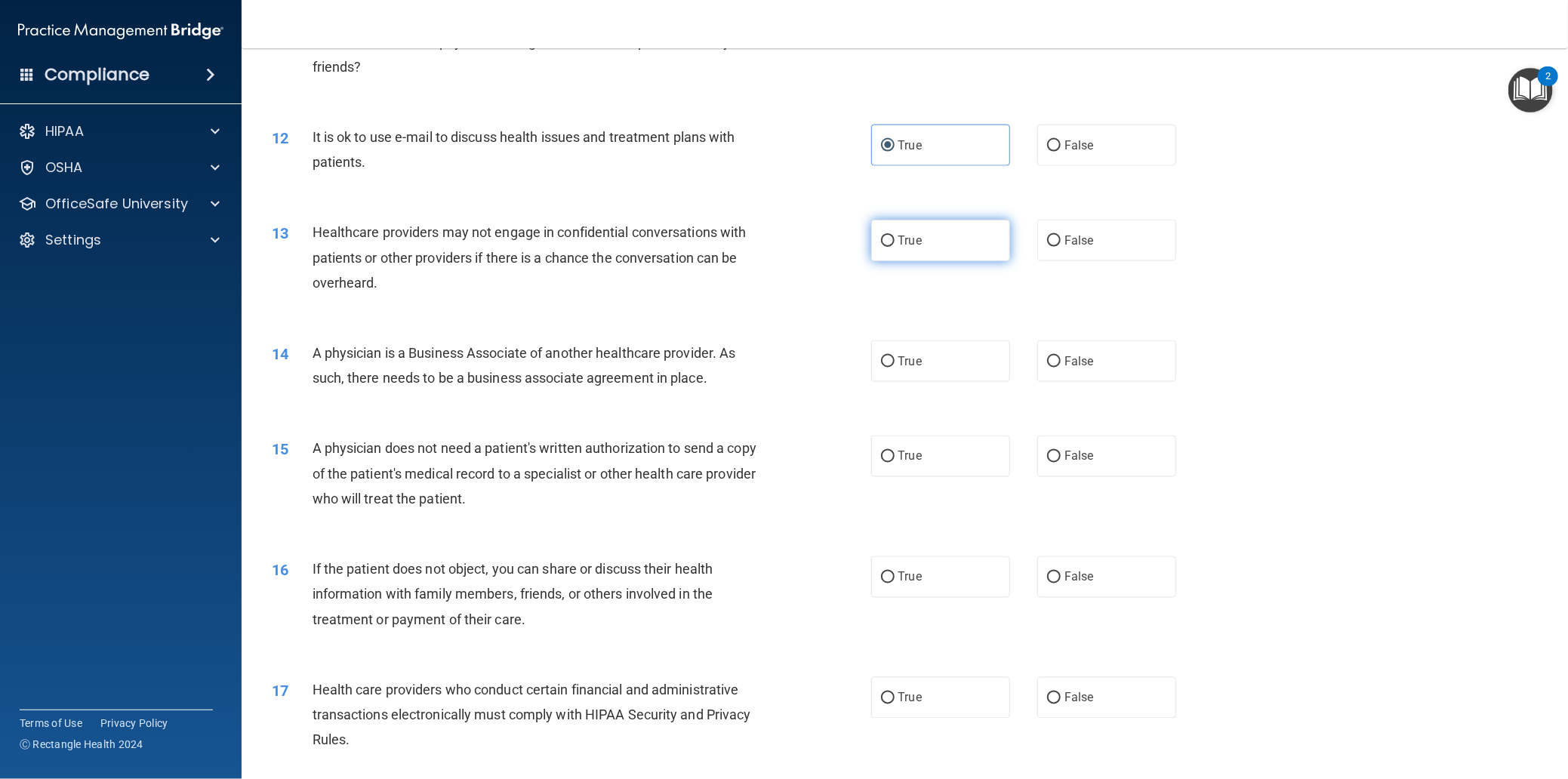 click on "True" at bounding box center [941, 240] 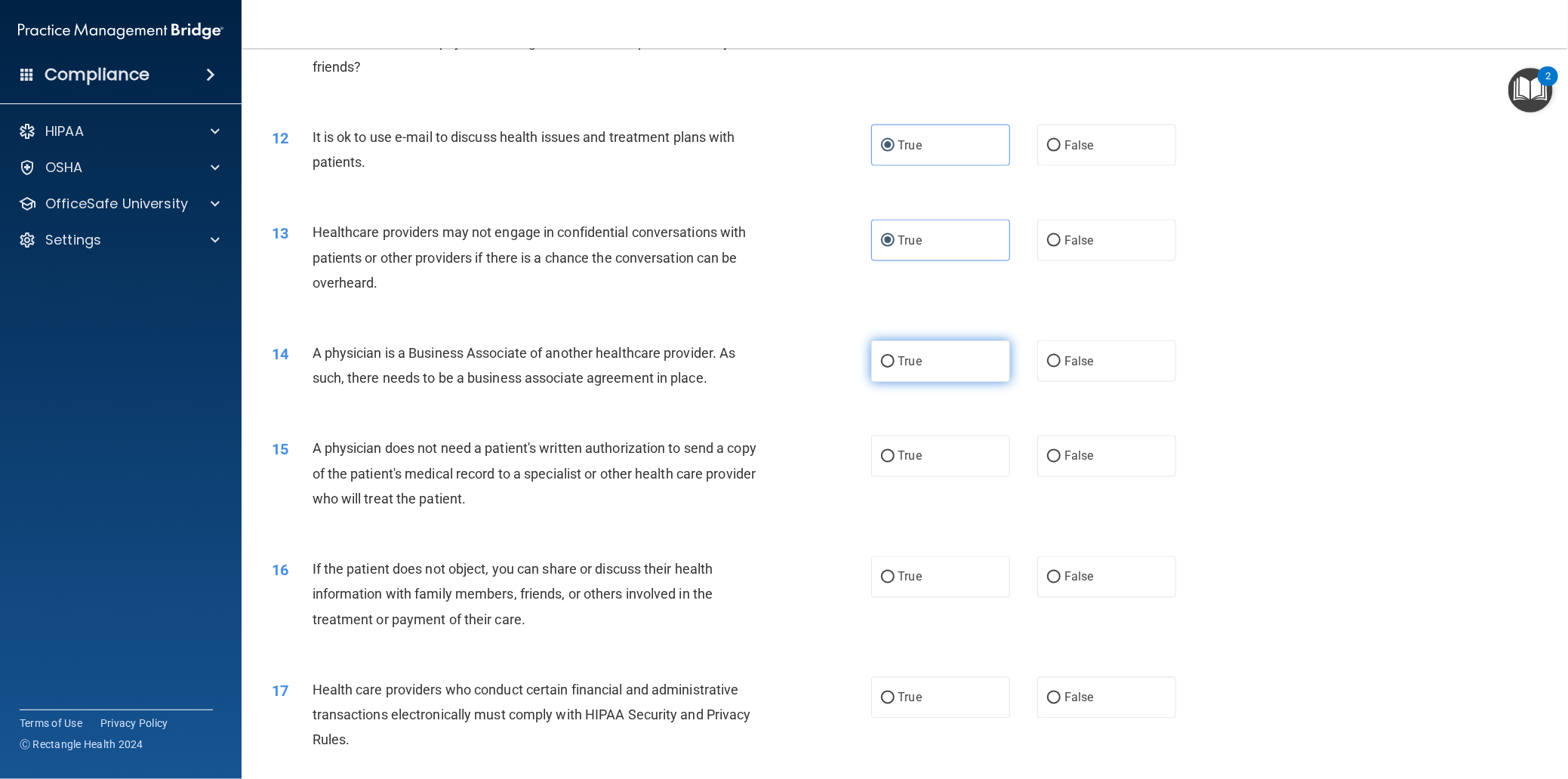 click on "True" at bounding box center [941, 361] 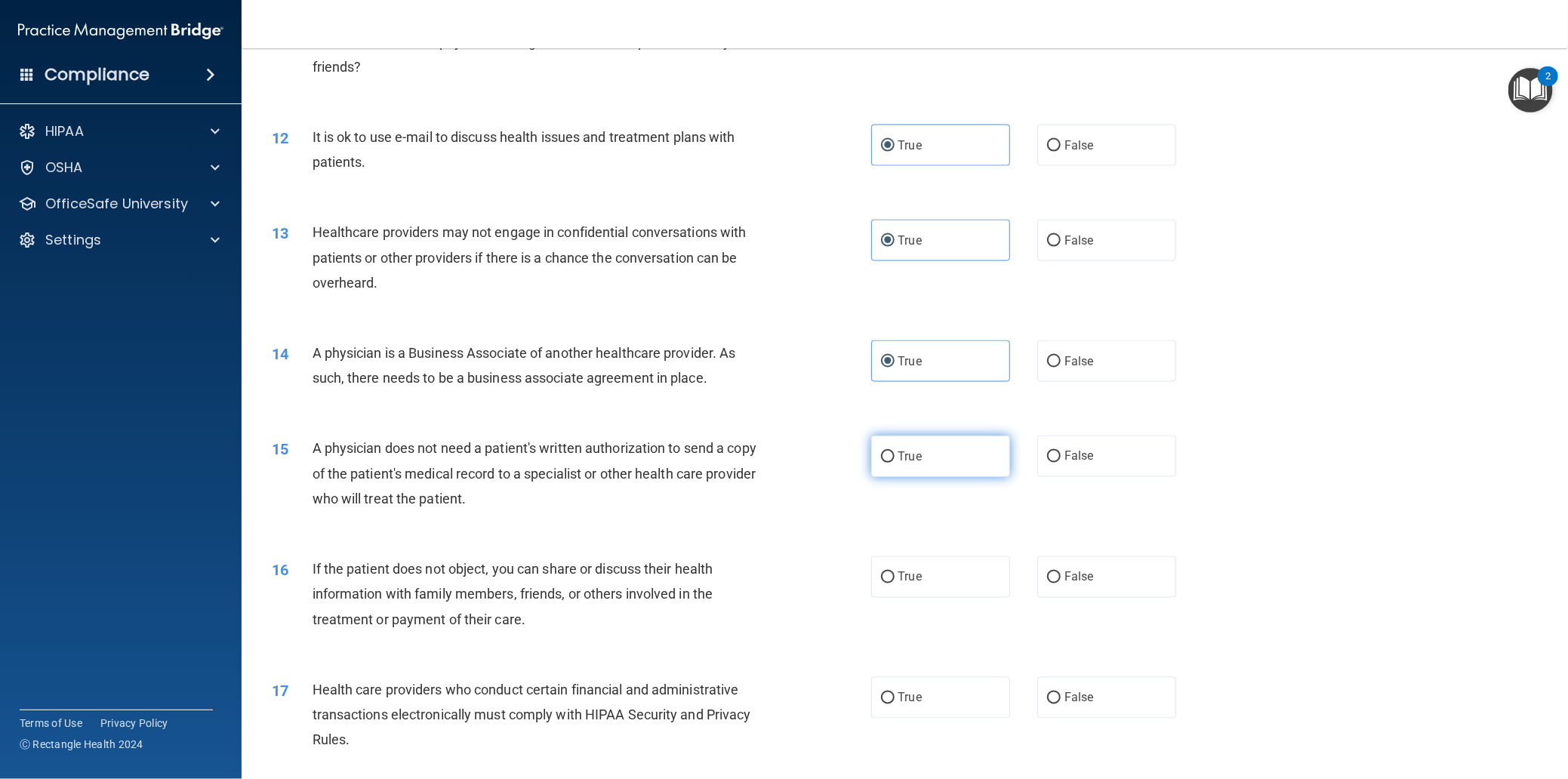 click on "True" at bounding box center [941, 456] 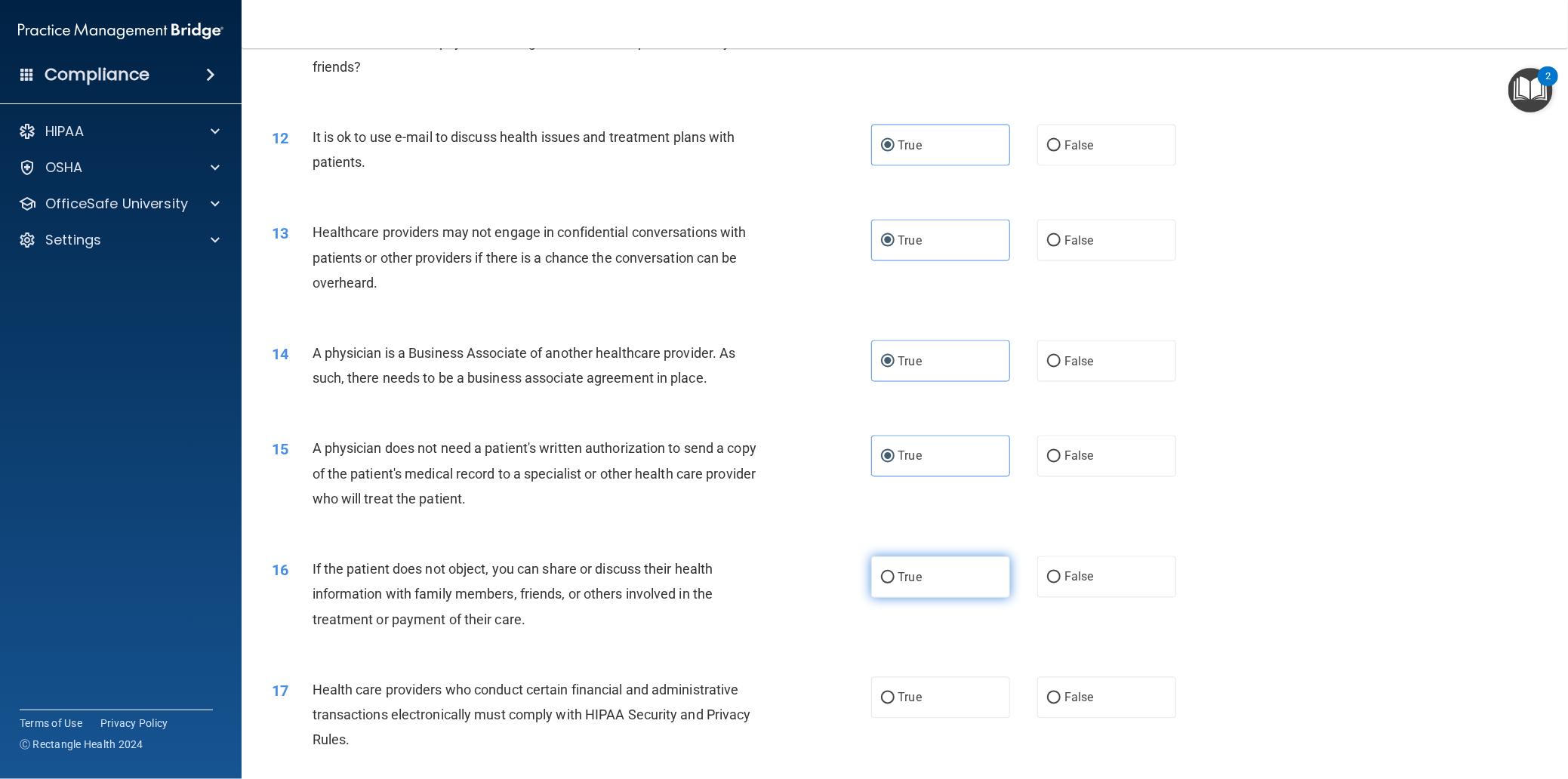 click on "True" at bounding box center [941, 577] 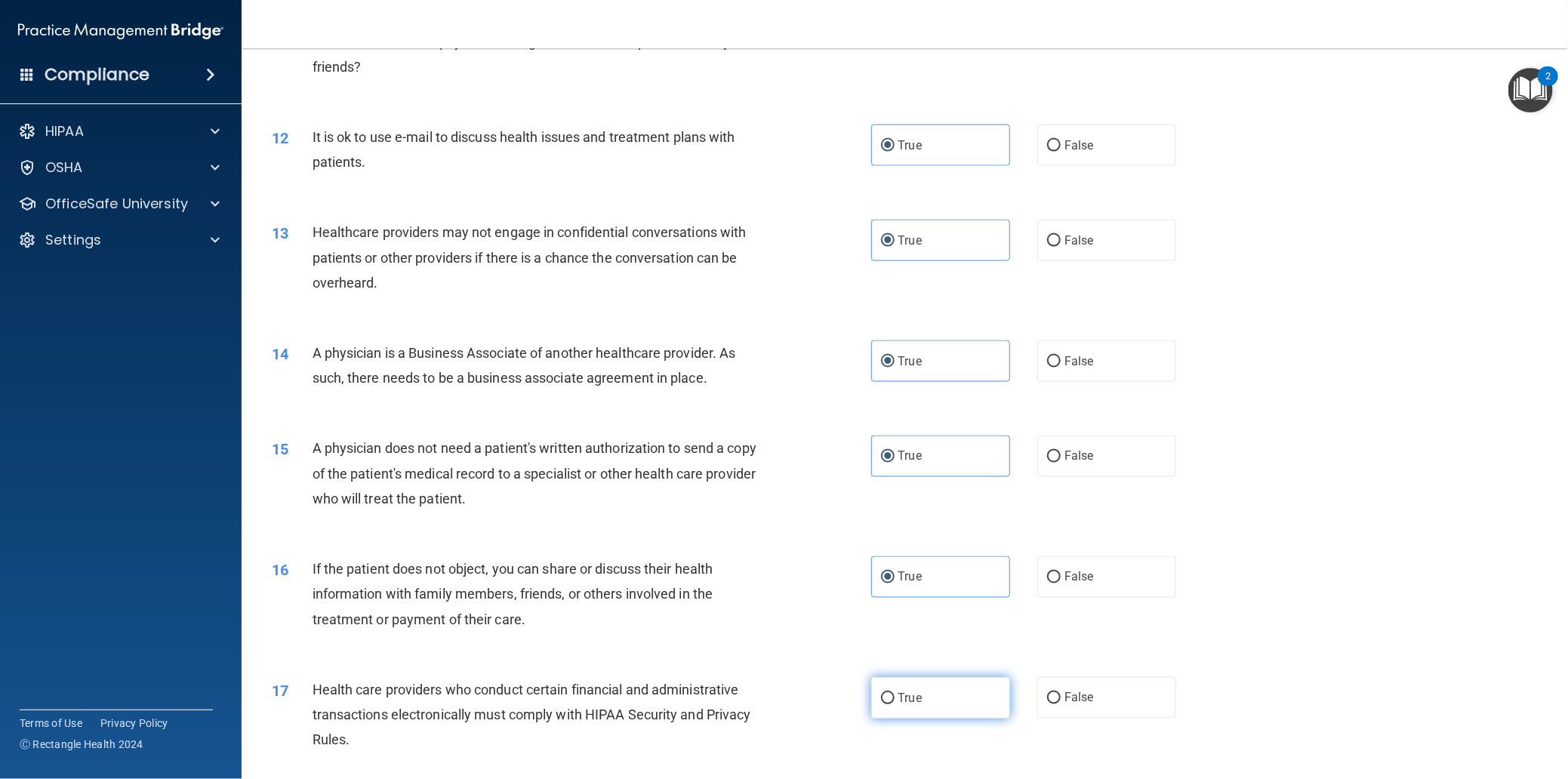 click on "True" at bounding box center (941, 697) 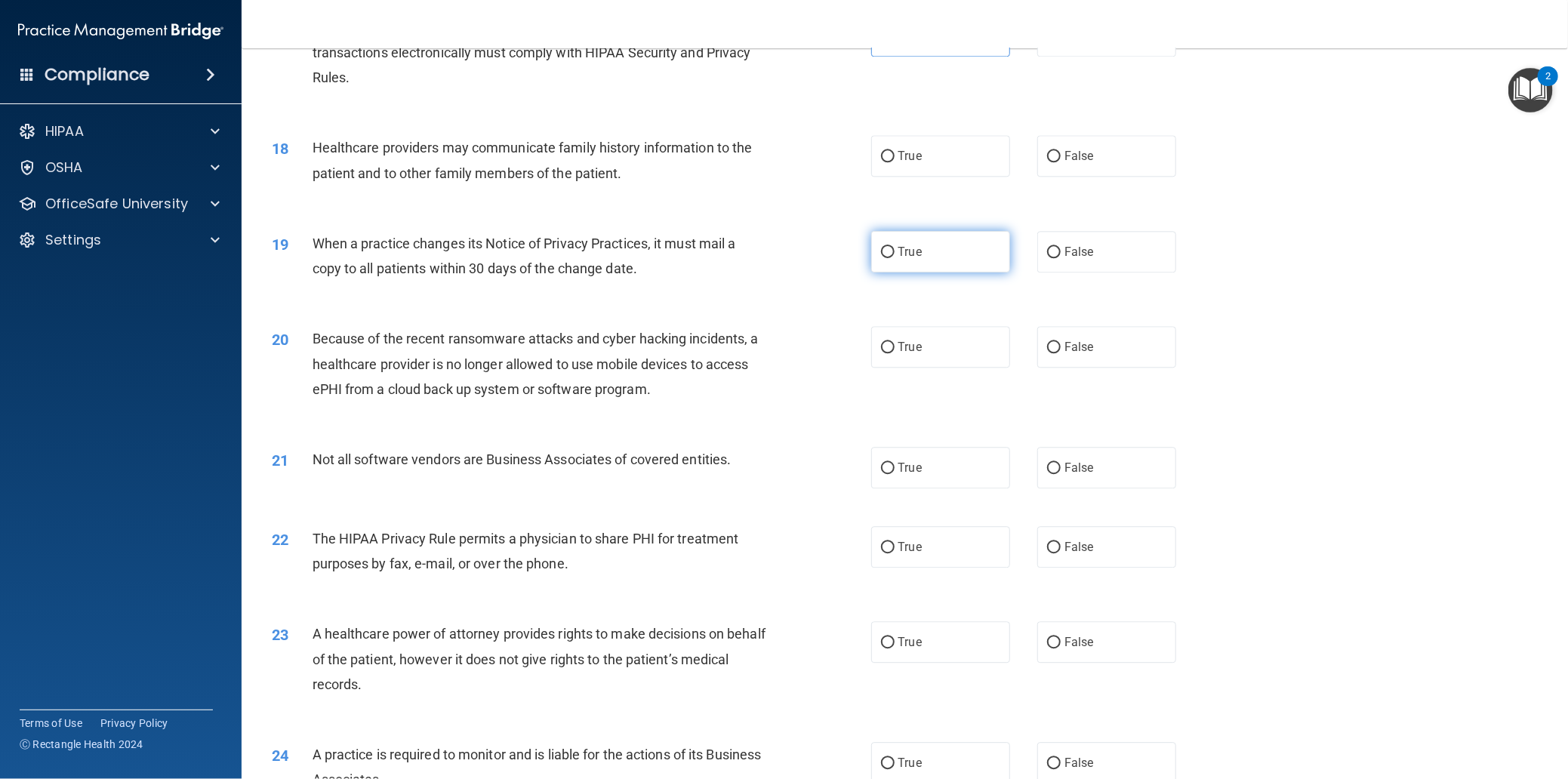 scroll, scrollTop: 1925, scrollLeft: 0, axis: vertical 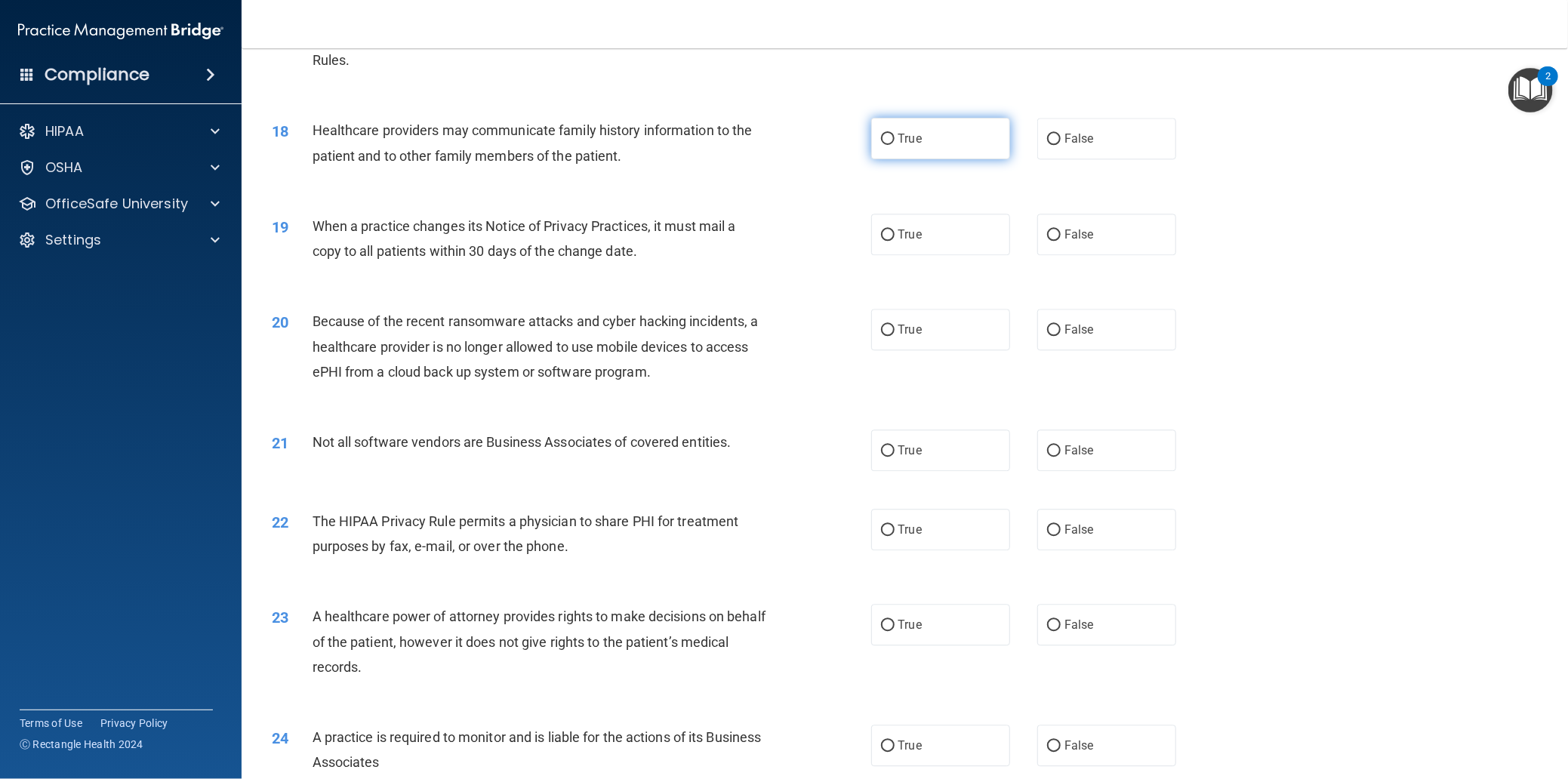 click on "True" at bounding box center (941, 138) 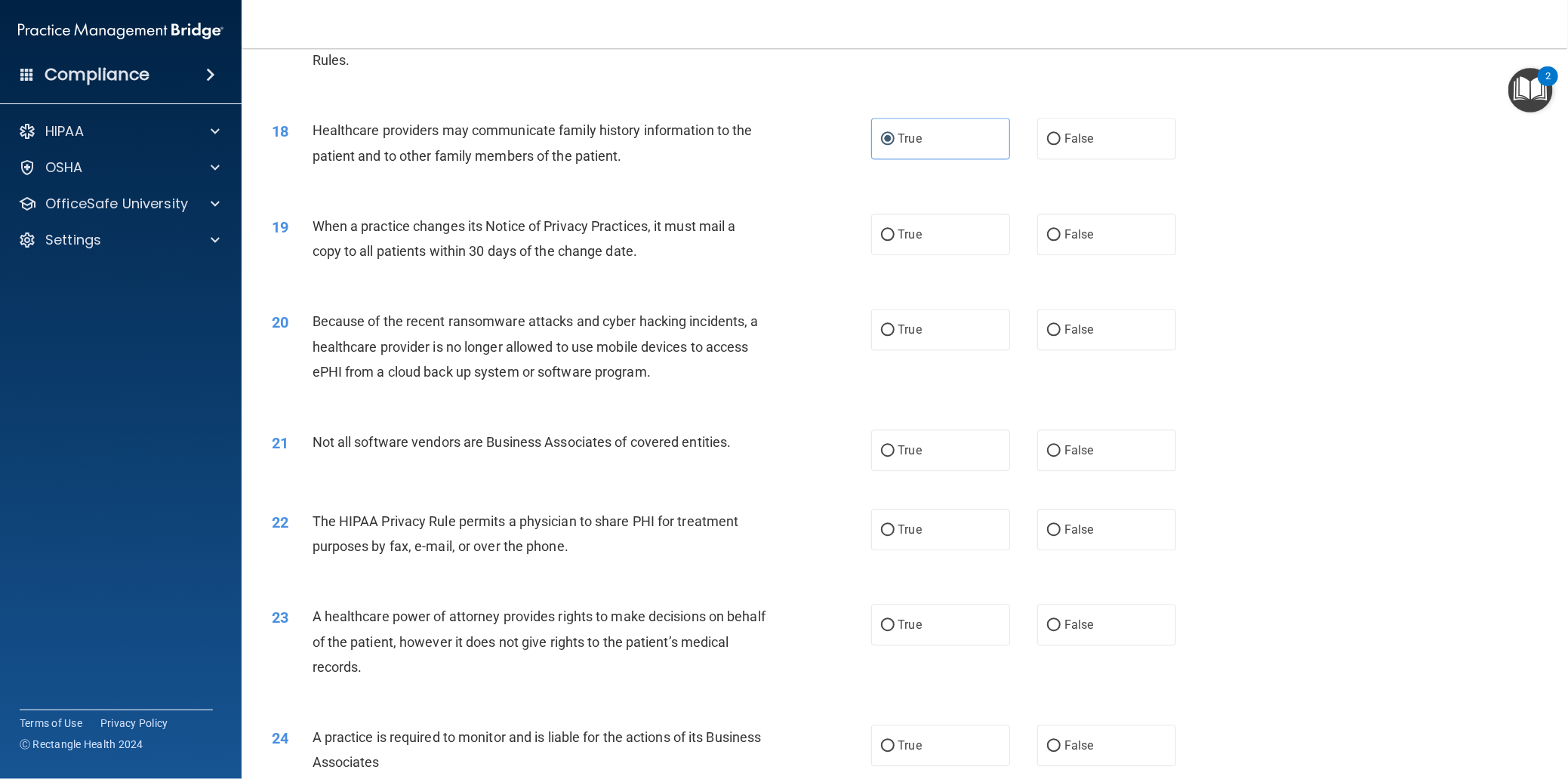 click on "19       When a practice changes its Notice of Privacy Practices, it must mail a copy to all patients within 30 days of the change date.                 True           False" at bounding box center (904, 242) 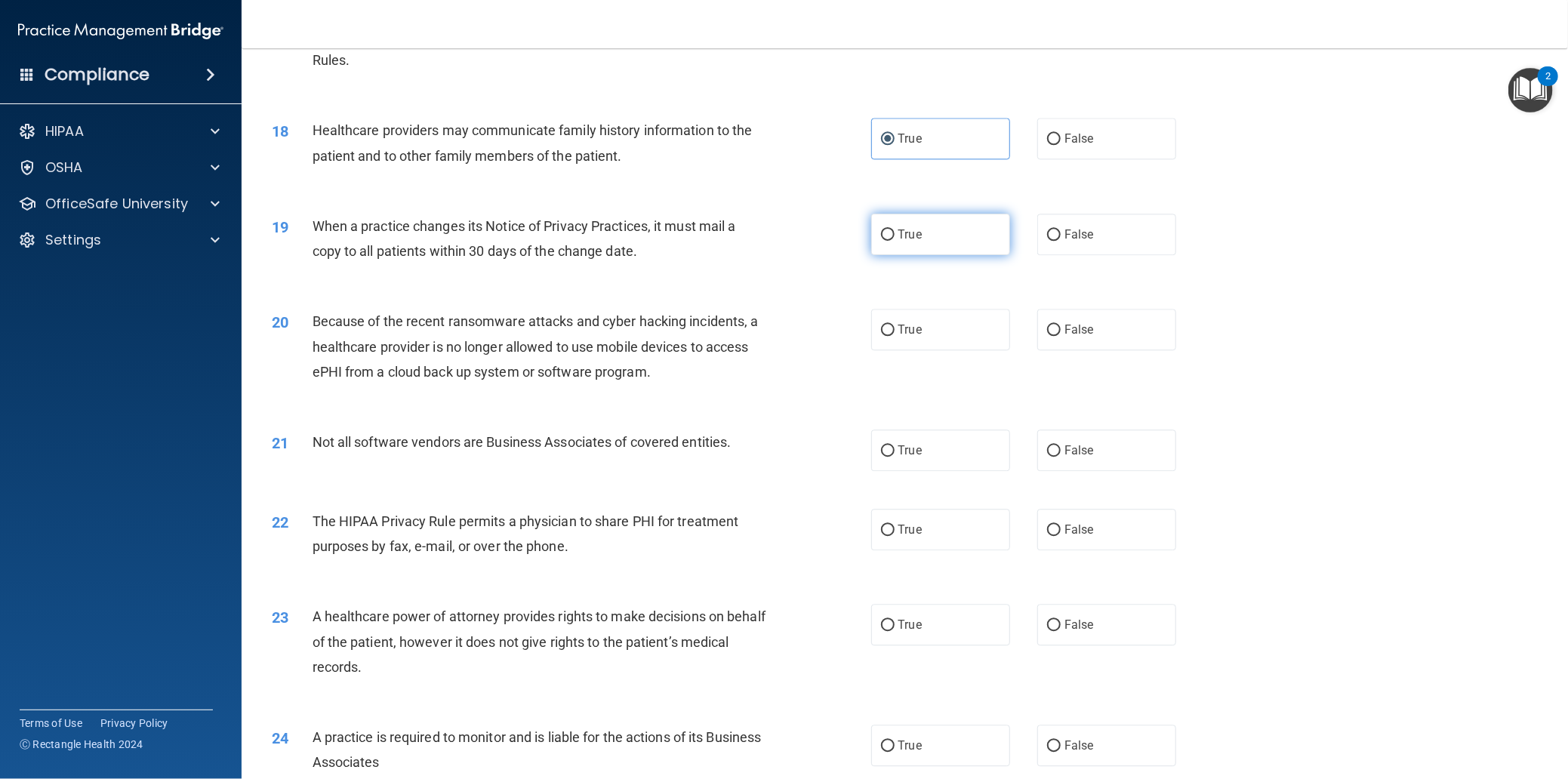 click on "True" at bounding box center [941, 234] 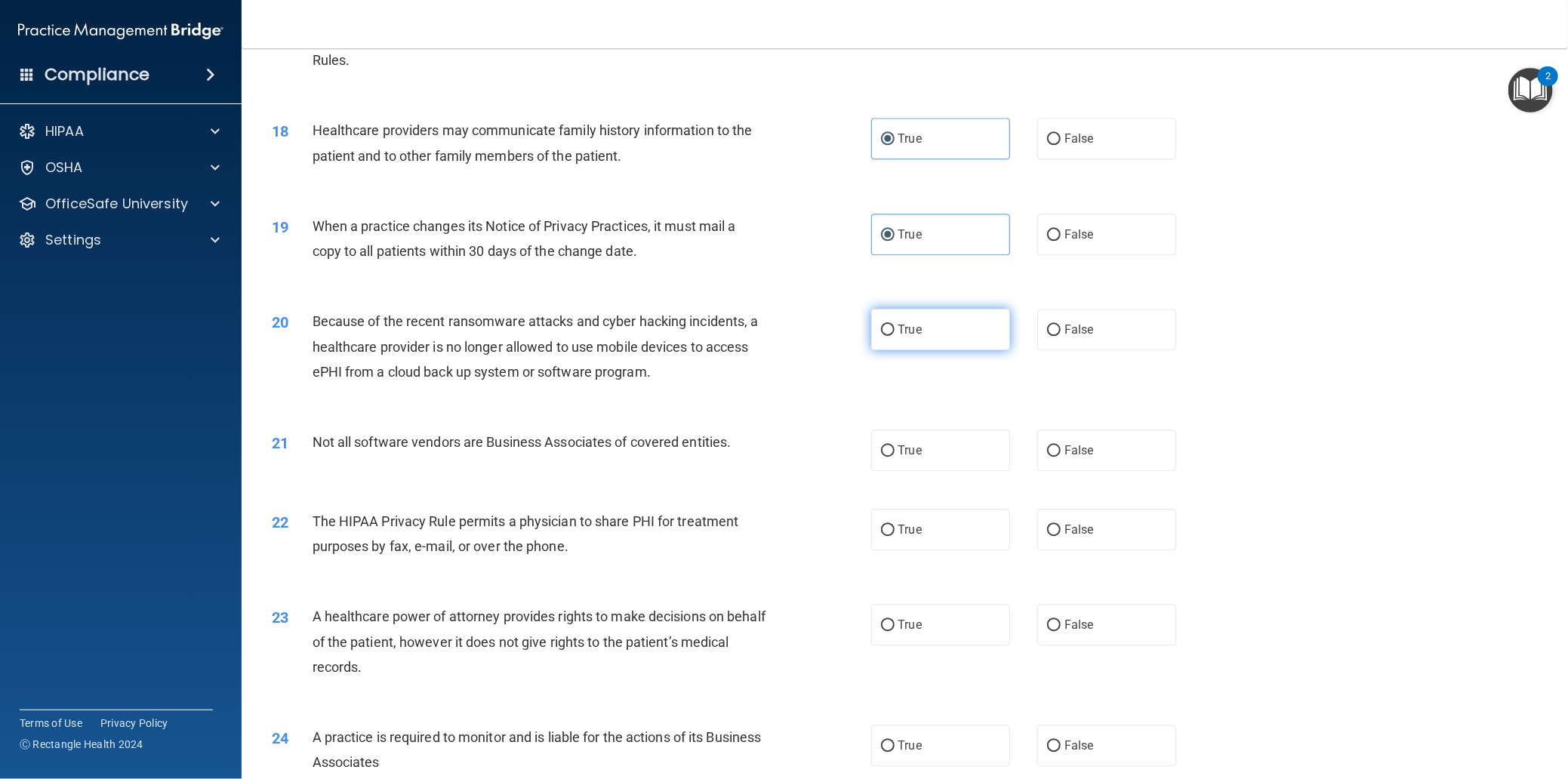 click on "True" at bounding box center [941, 329] 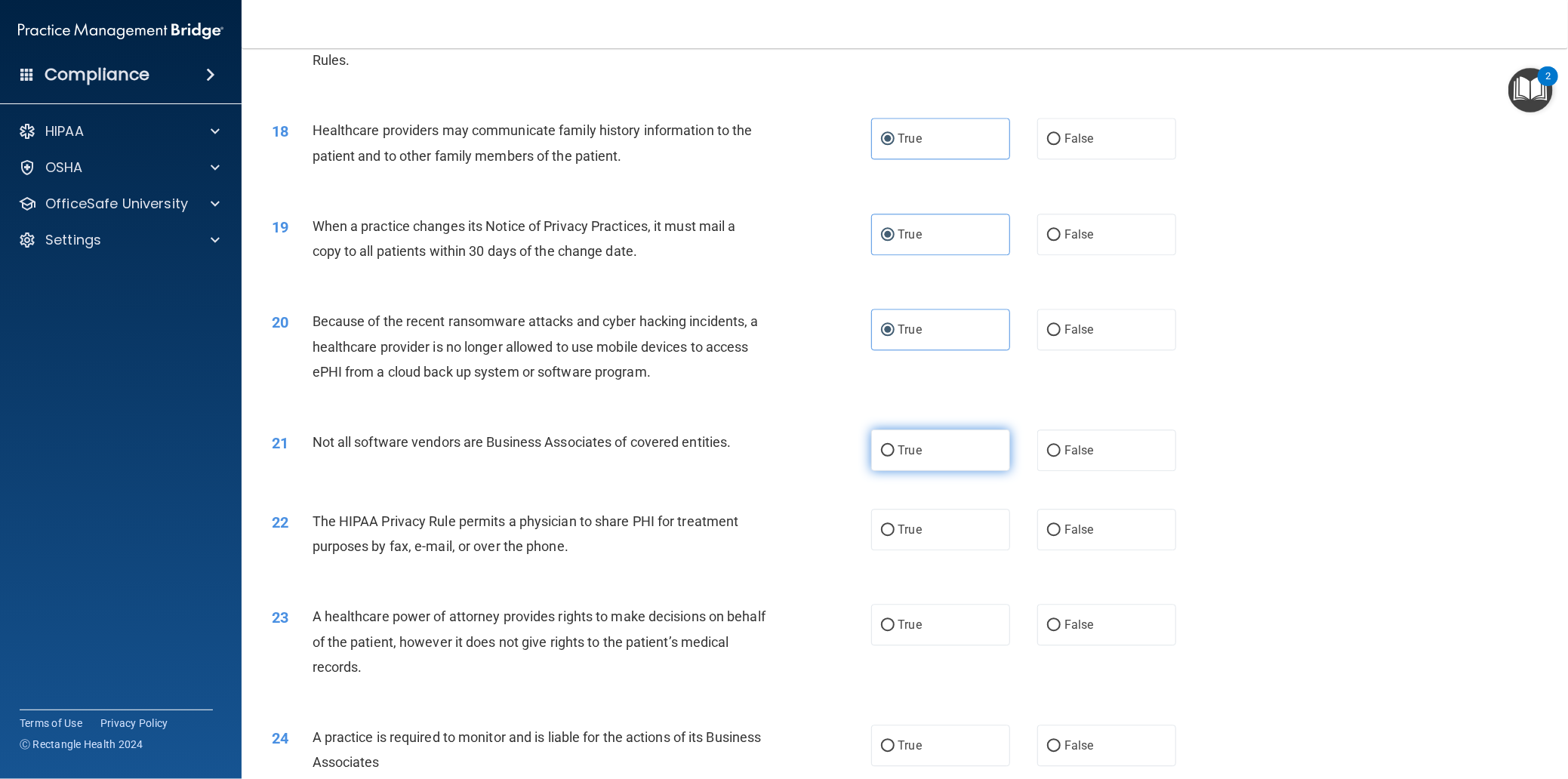 click on "True" at bounding box center [941, 450] 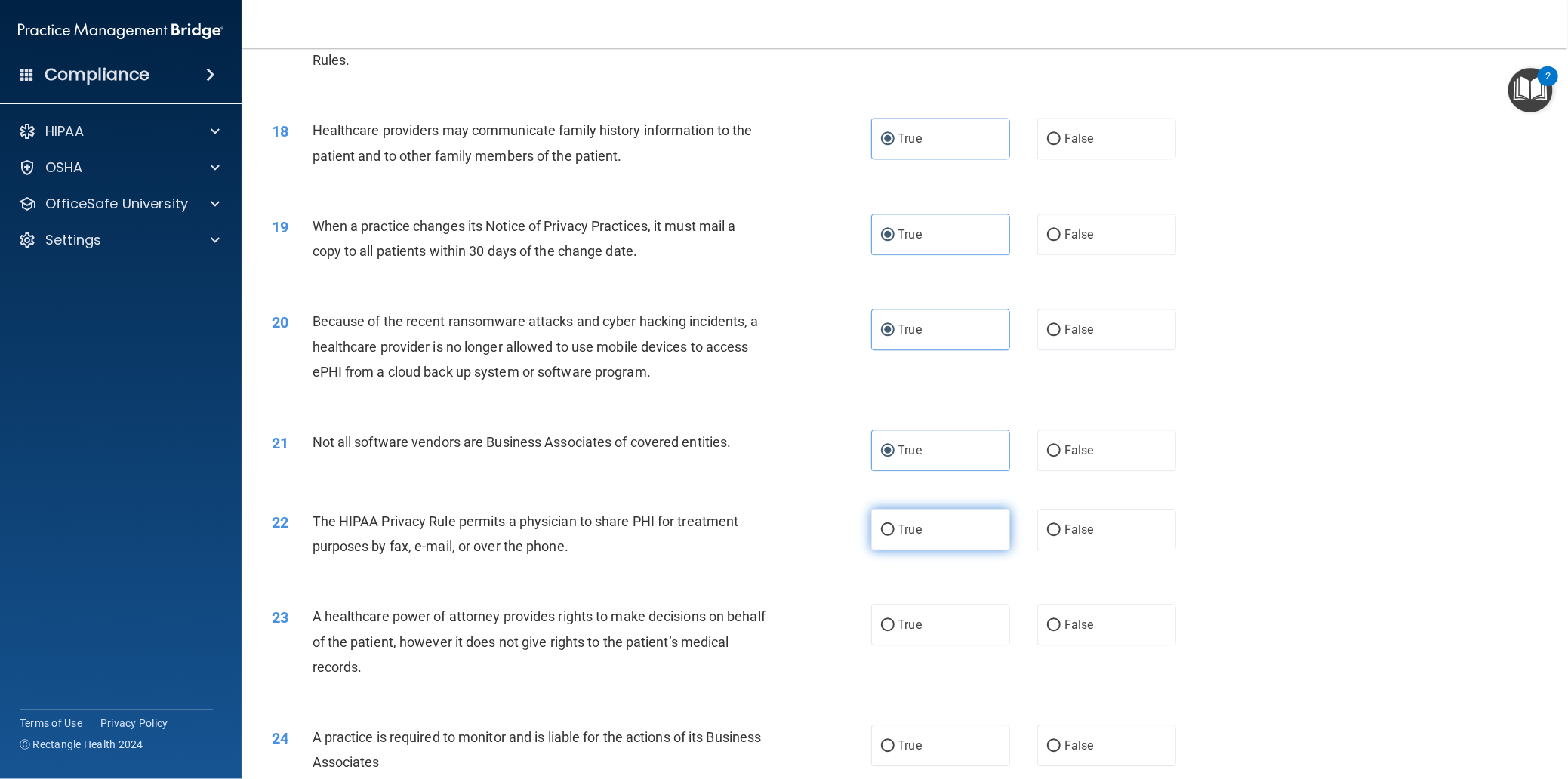 click on "True" at bounding box center (941, 529) 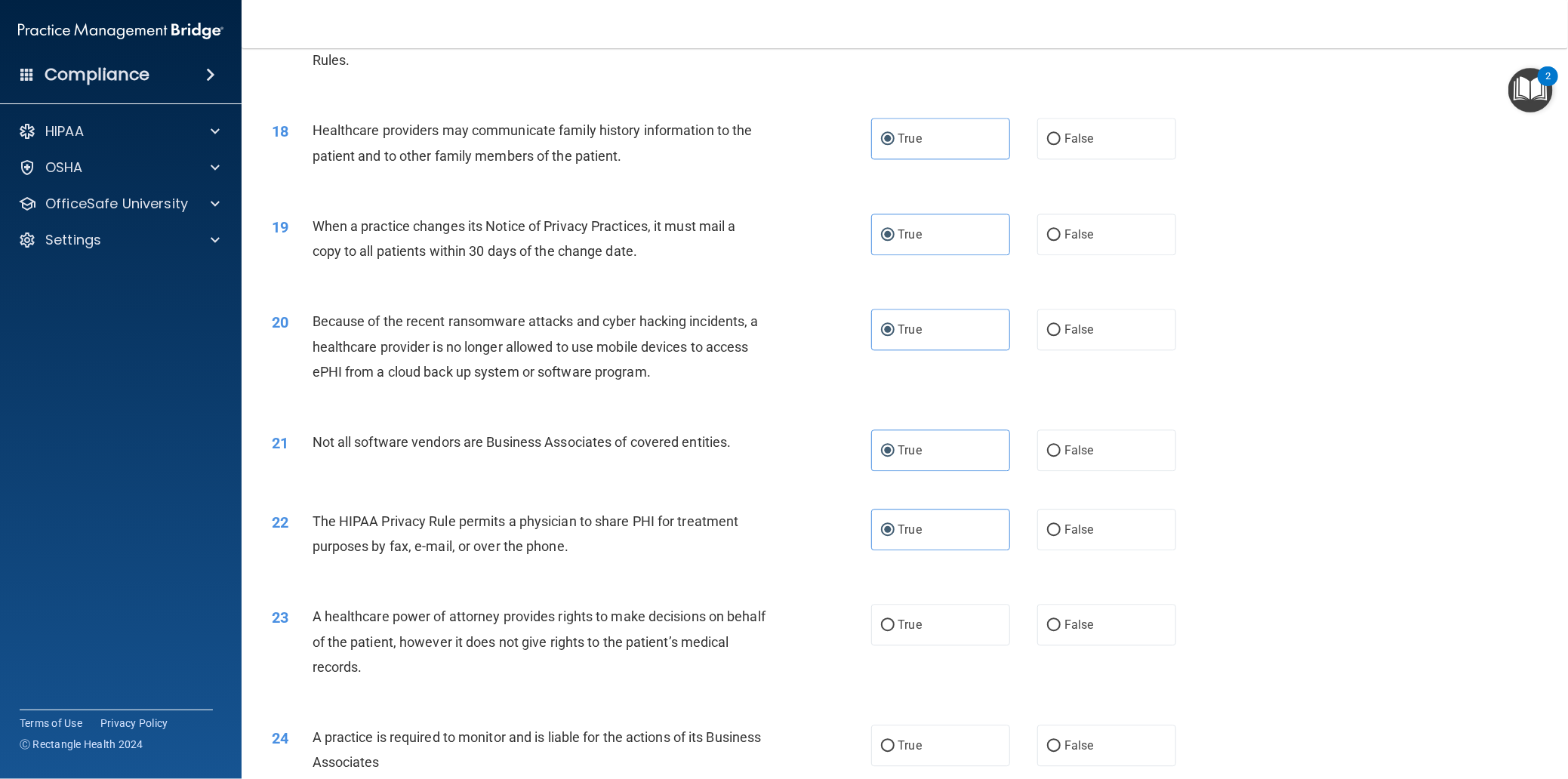 drag, startPoint x: 906, startPoint y: 626, endPoint x: 993, endPoint y: 670, distance: 97.4936 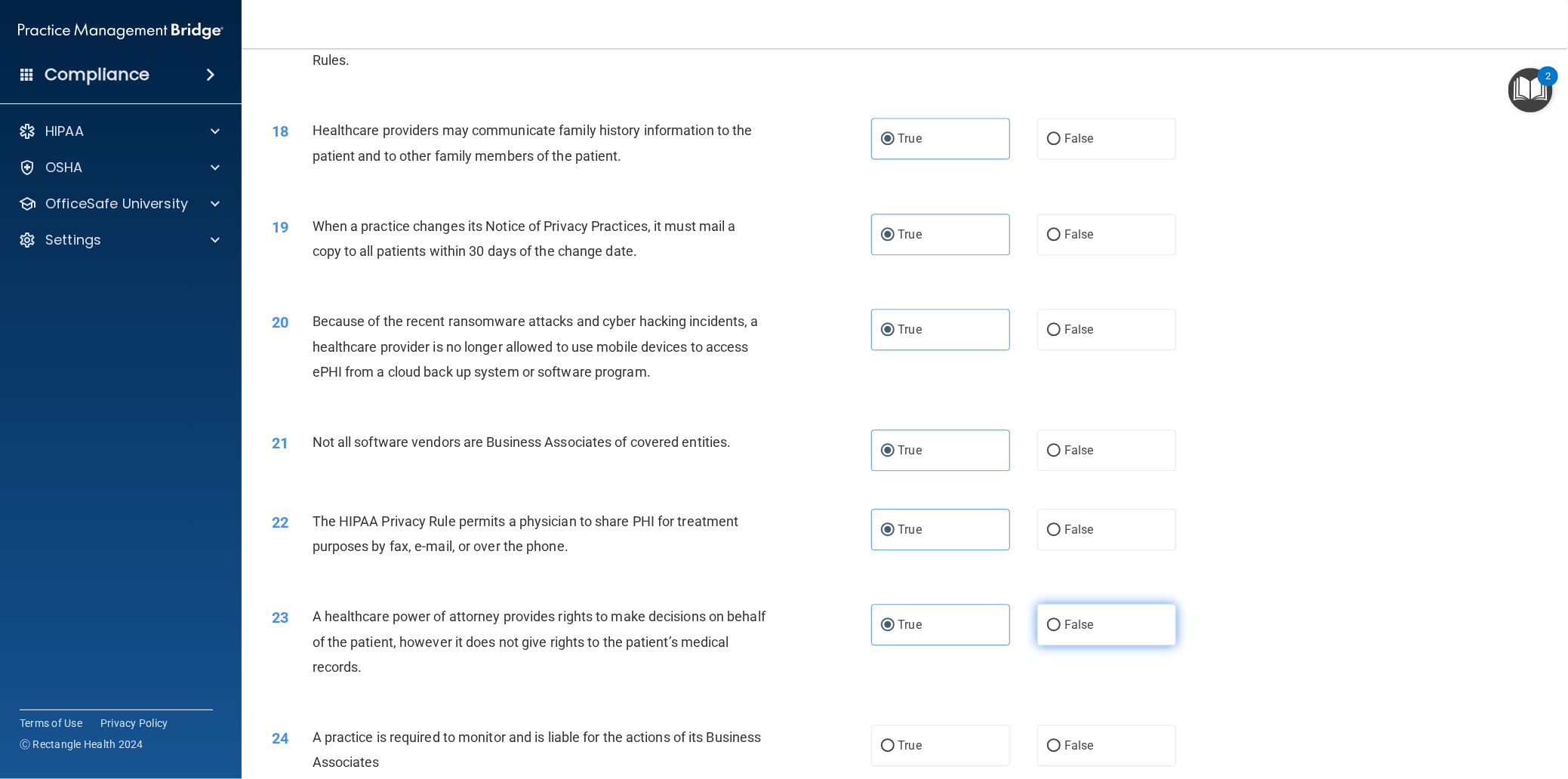 click on "False" at bounding box center (1107, 624) 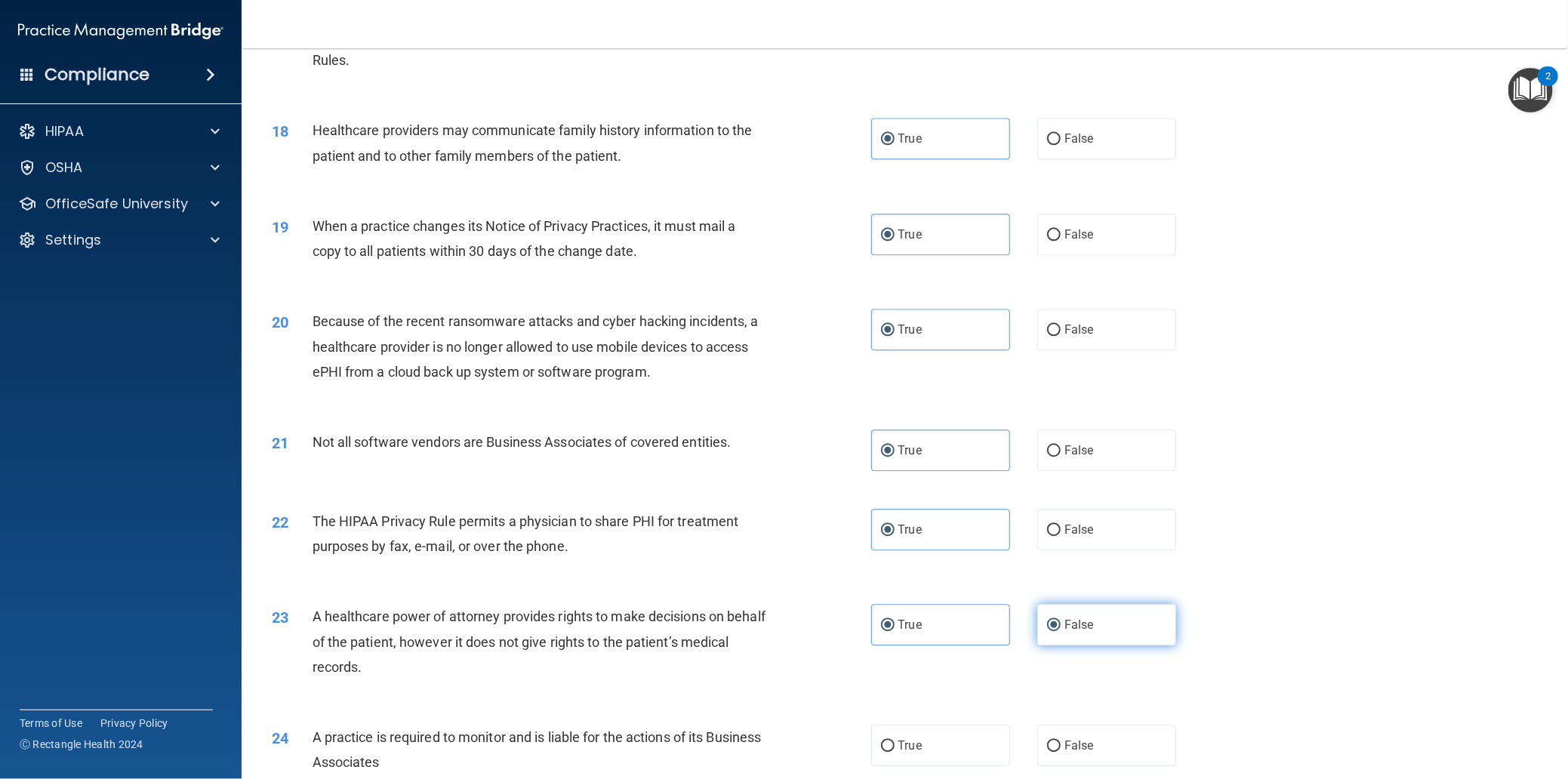 radio on "false" 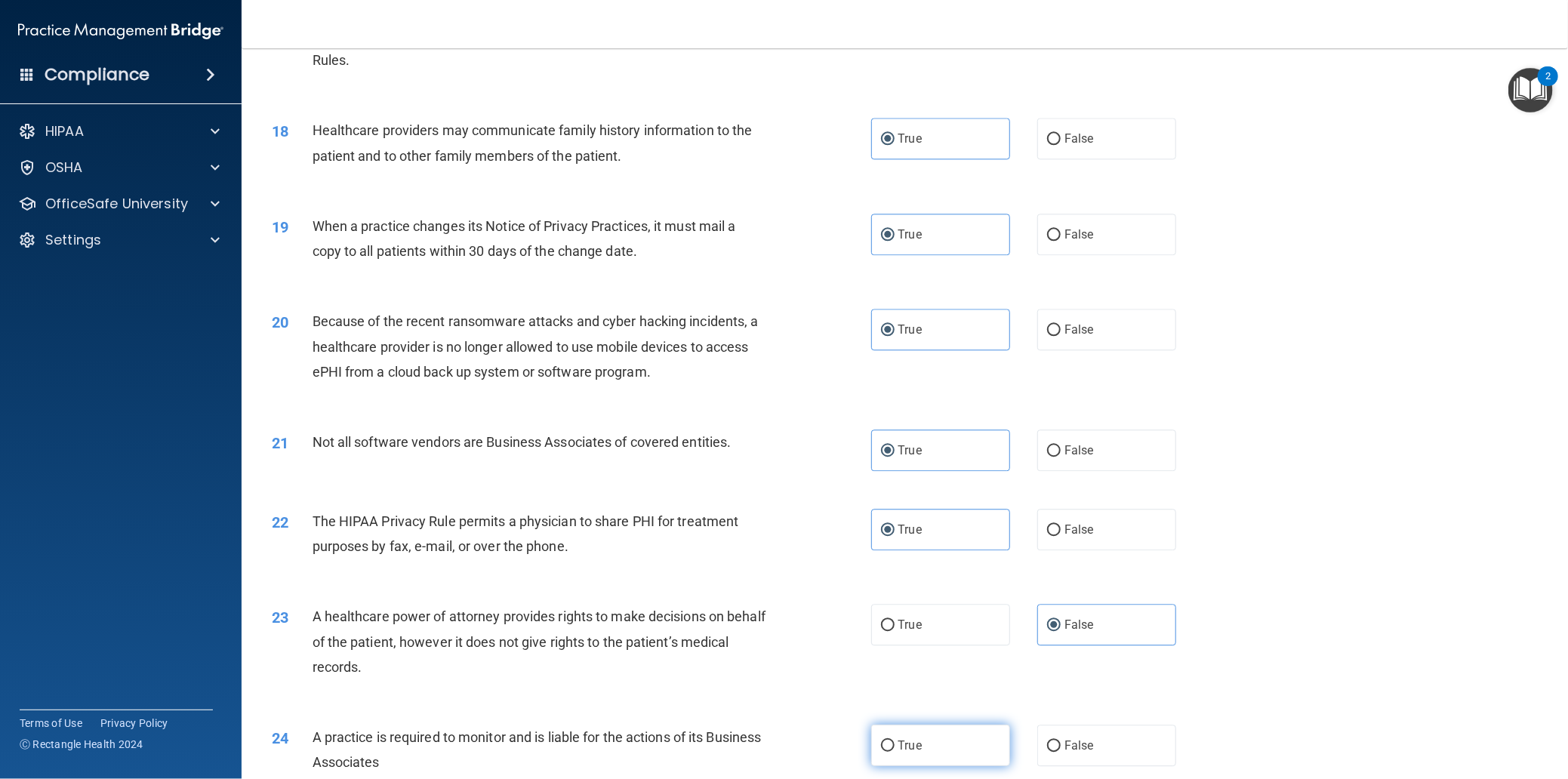 click on "True" at bounding box center (941, 745) 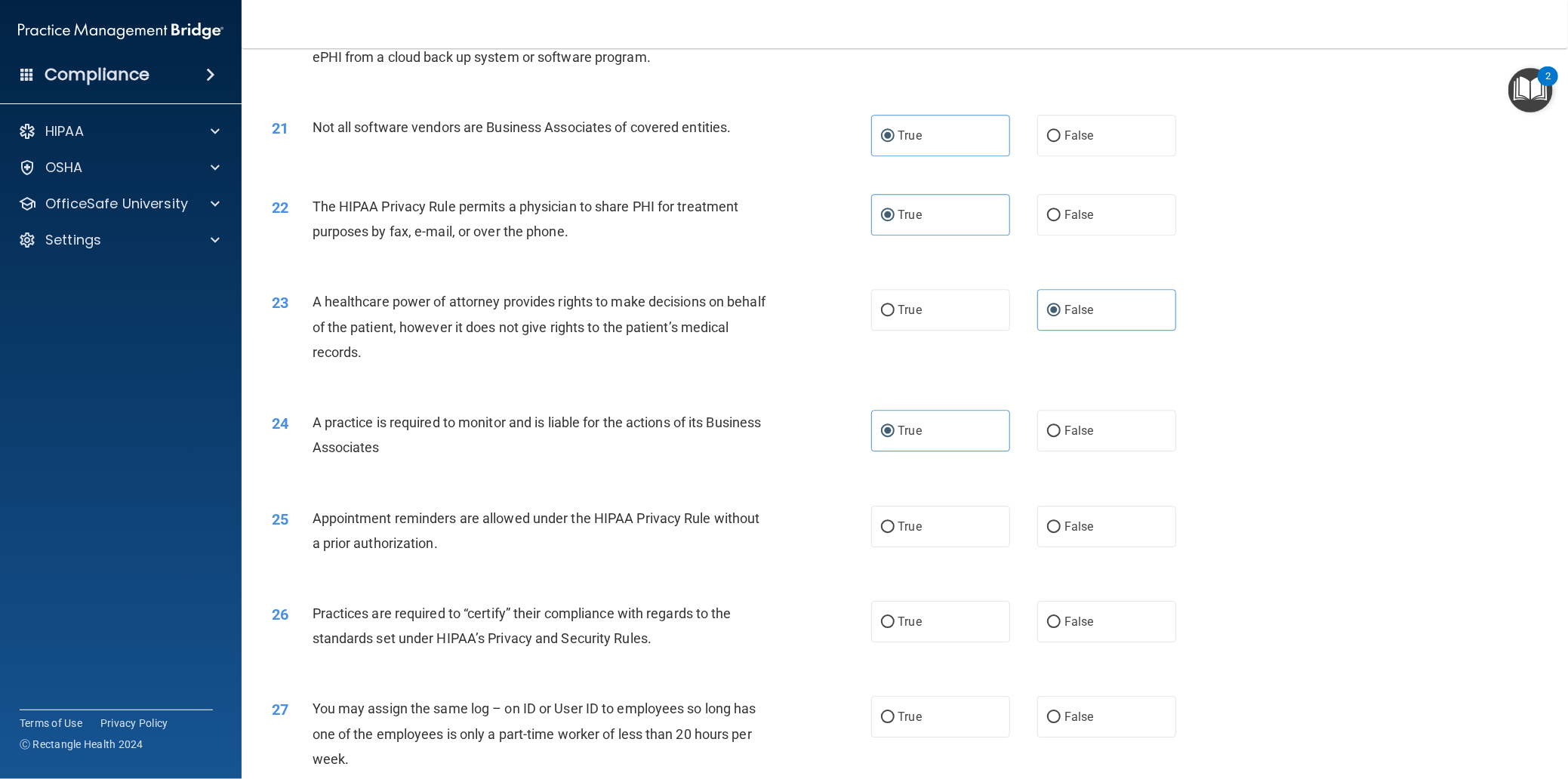 scroll, scrollTop: 2604, scrollLeft: 0, axis: vertical 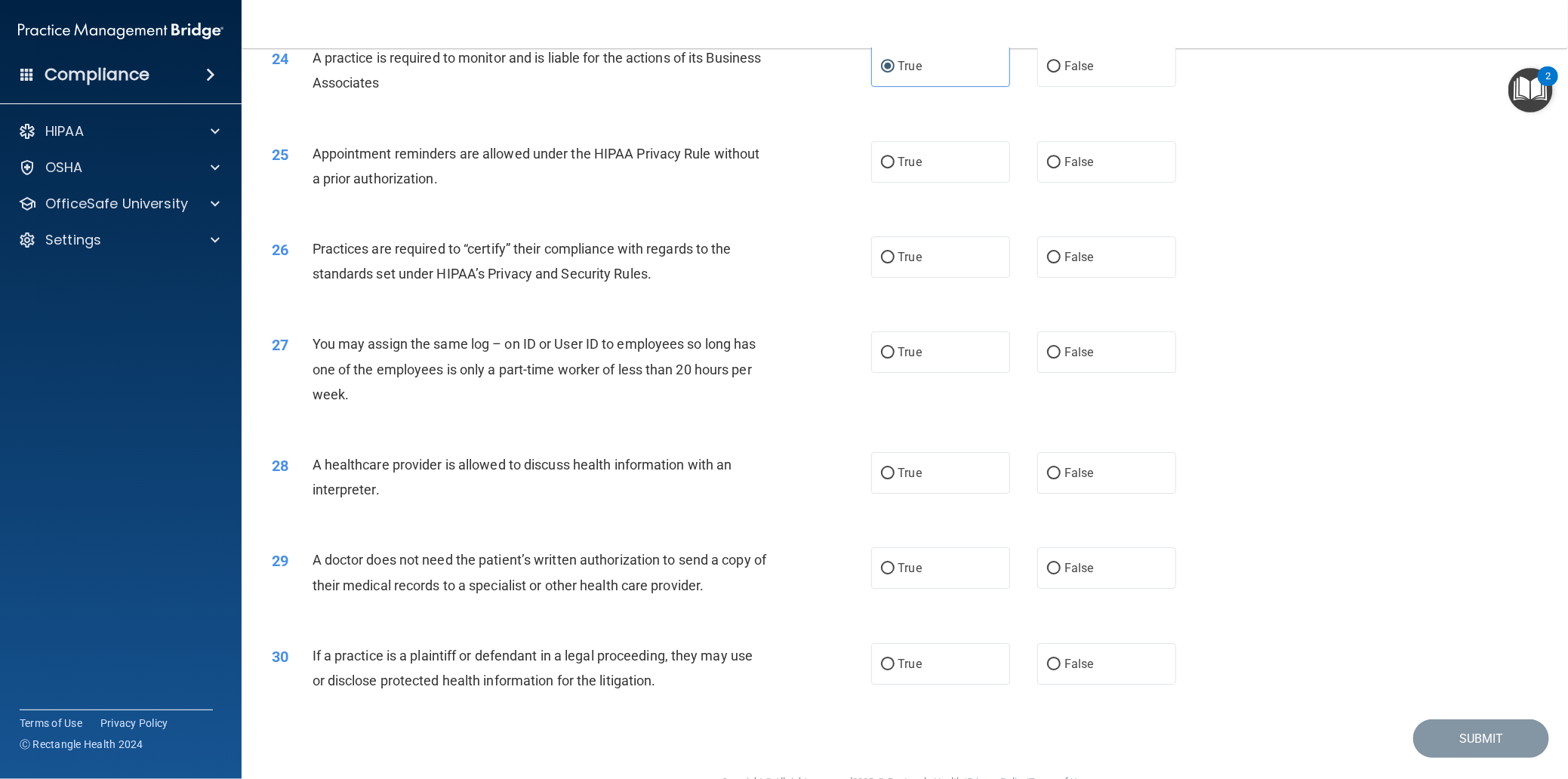 click on "25       Appointment reminders are allowed under the HIPAA Privacy Rule without a prior authorization.                 True           False" at bounding box center (904, 170) 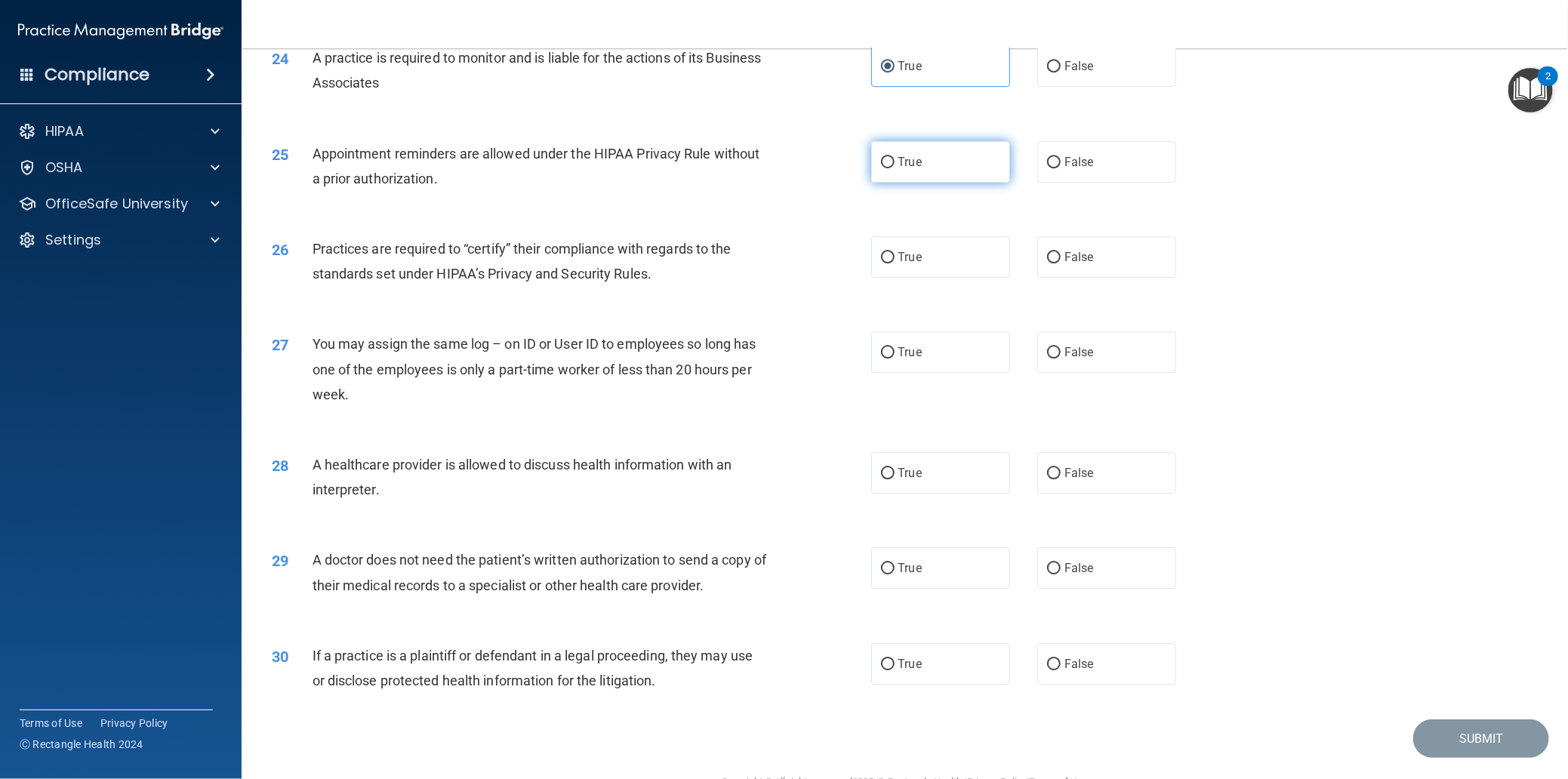 click on "True" at bounding box center [941, 162] 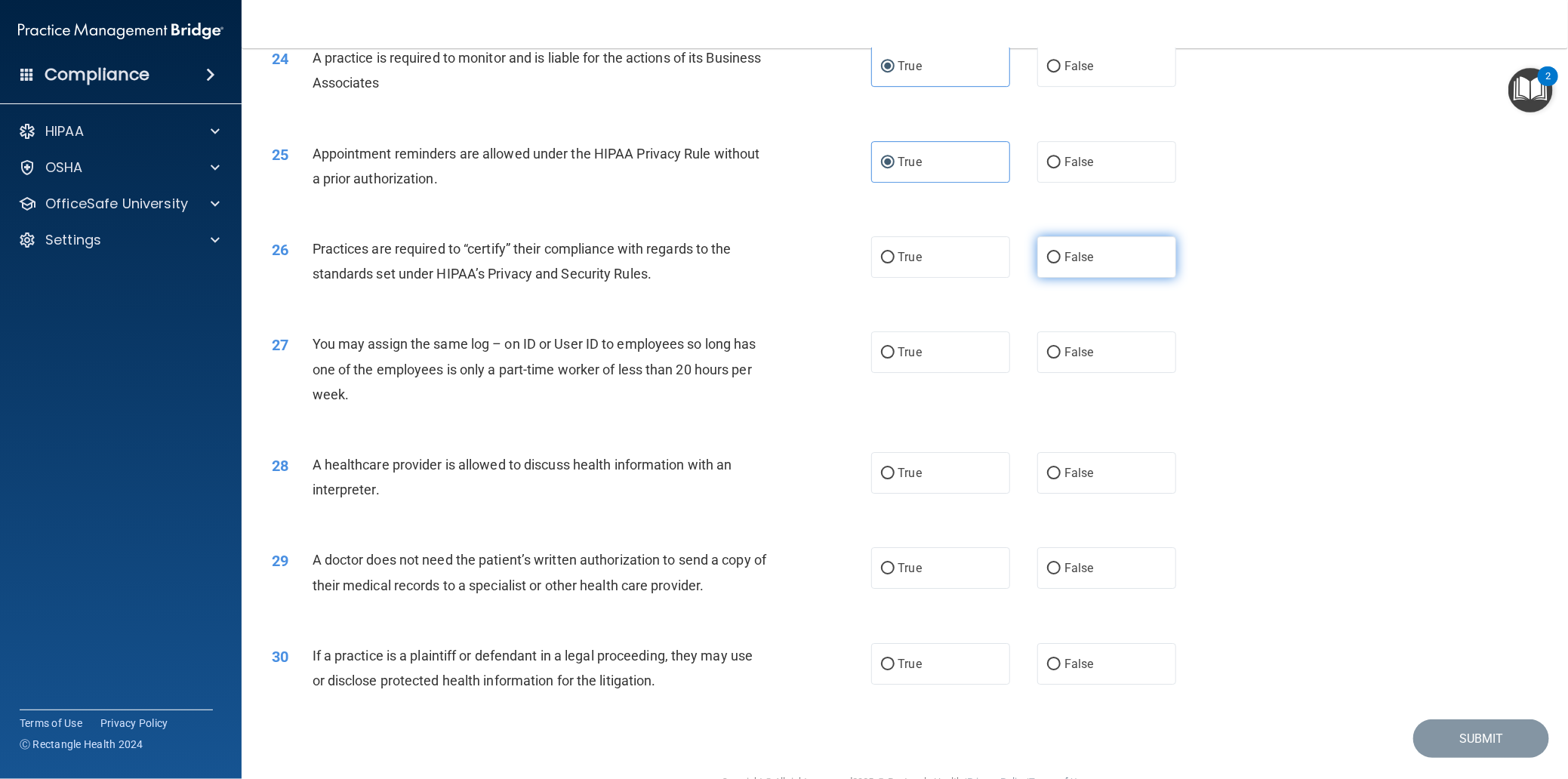 click on "False" at bounding box center (1107, 257) 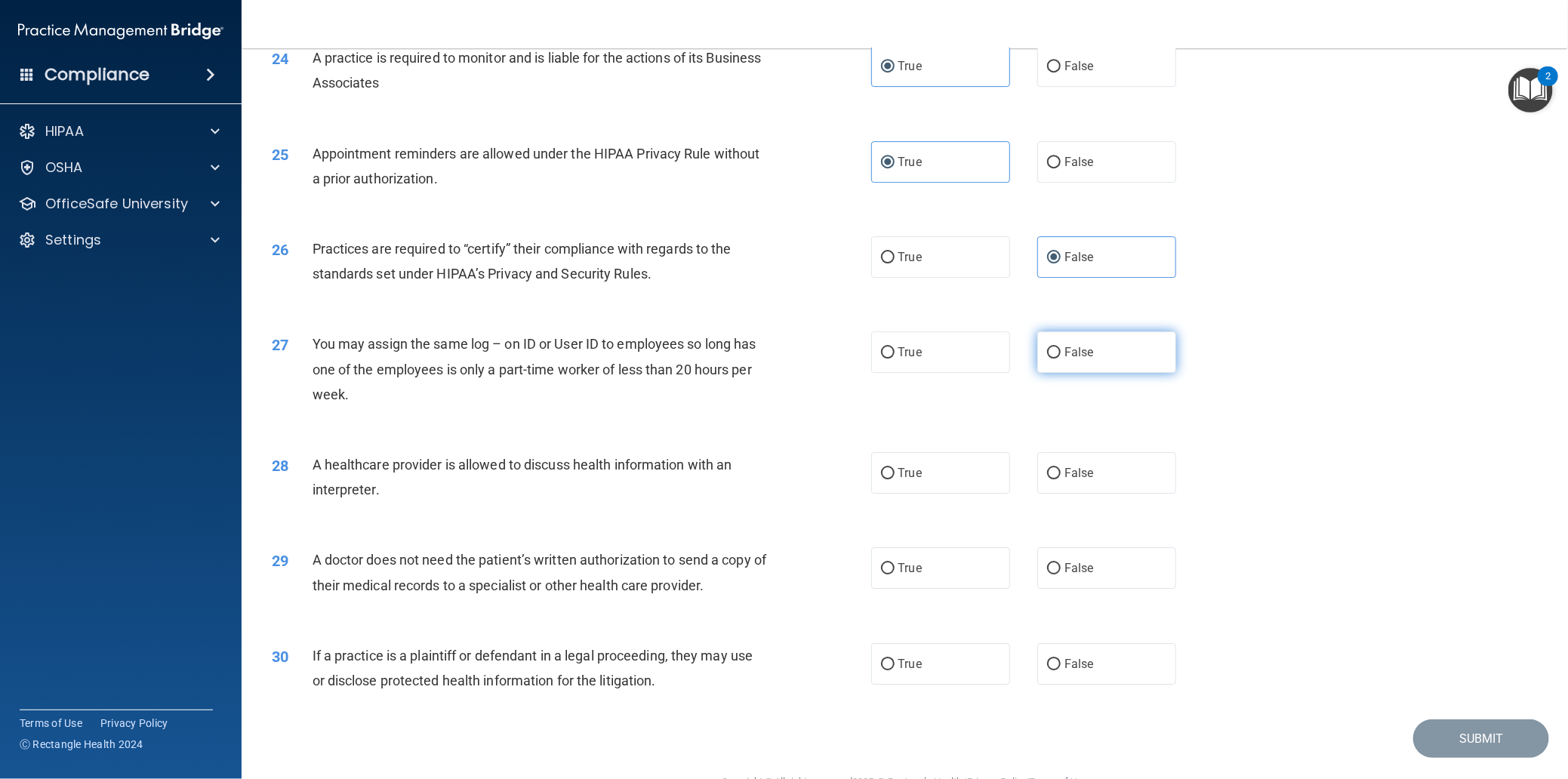 click on "False" at bounding box center [1107, 352] 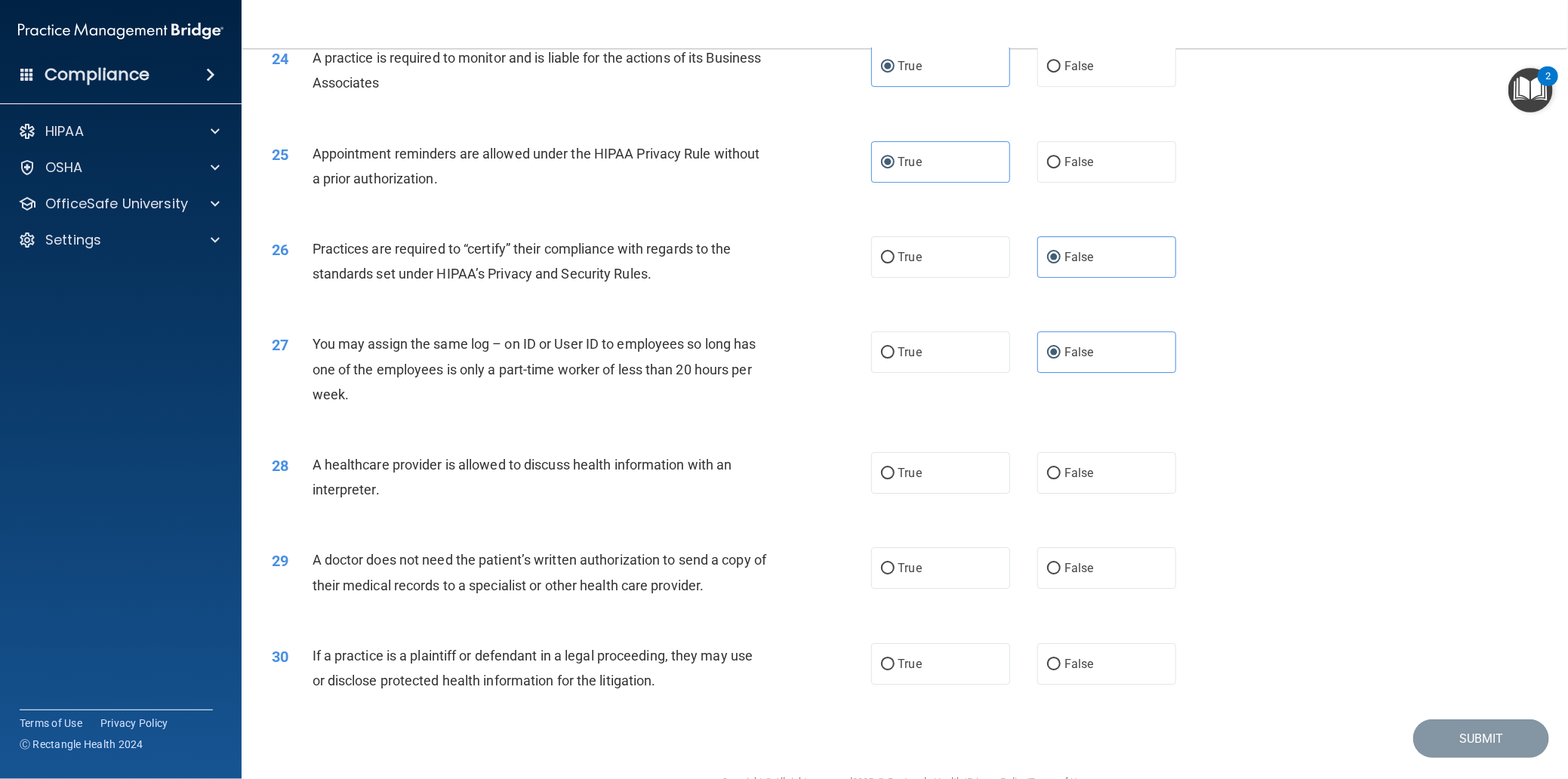 click on "True" at bounding box center [941, 473] 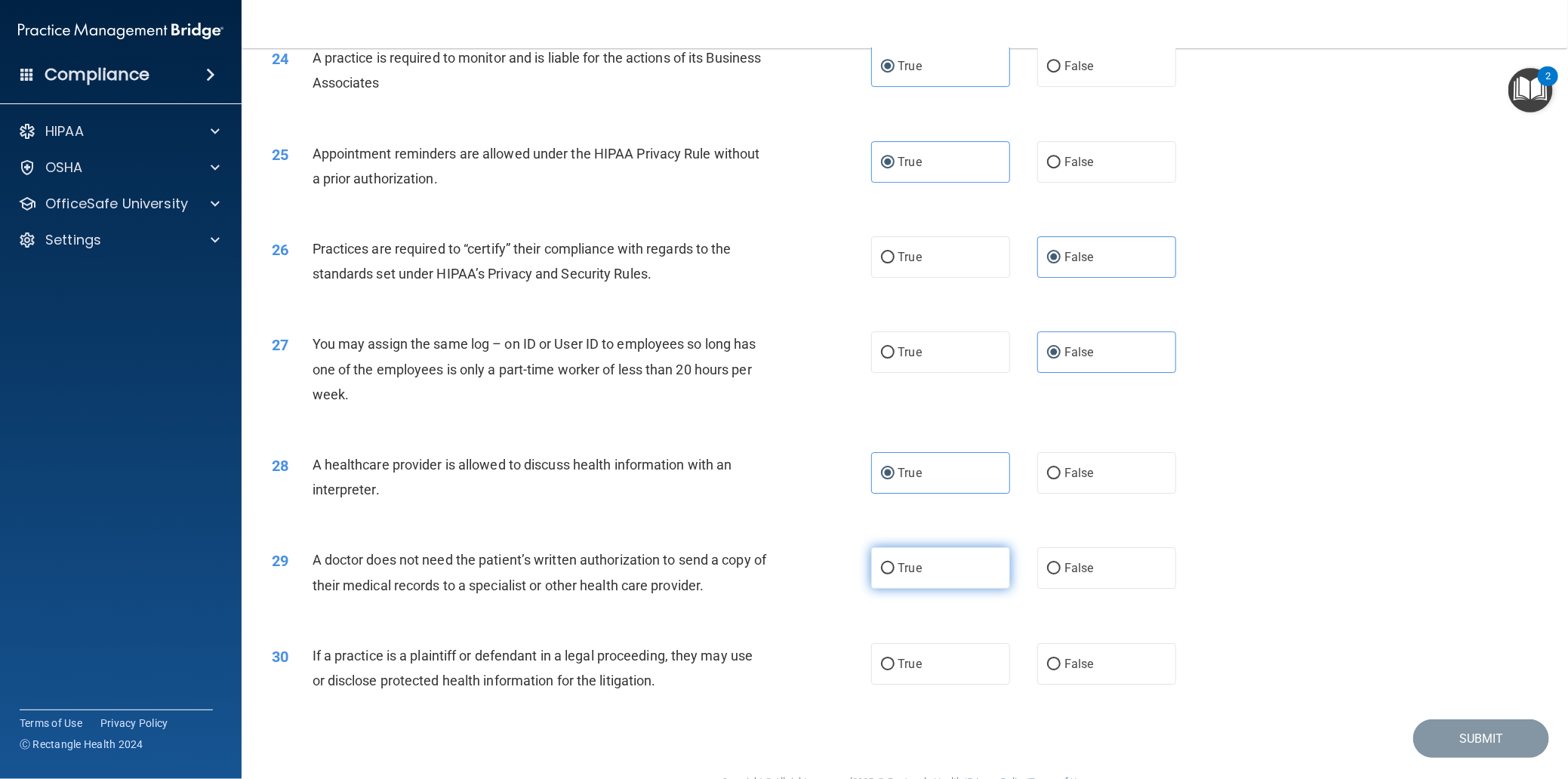 click on "True" at bounding box center (941, 568) 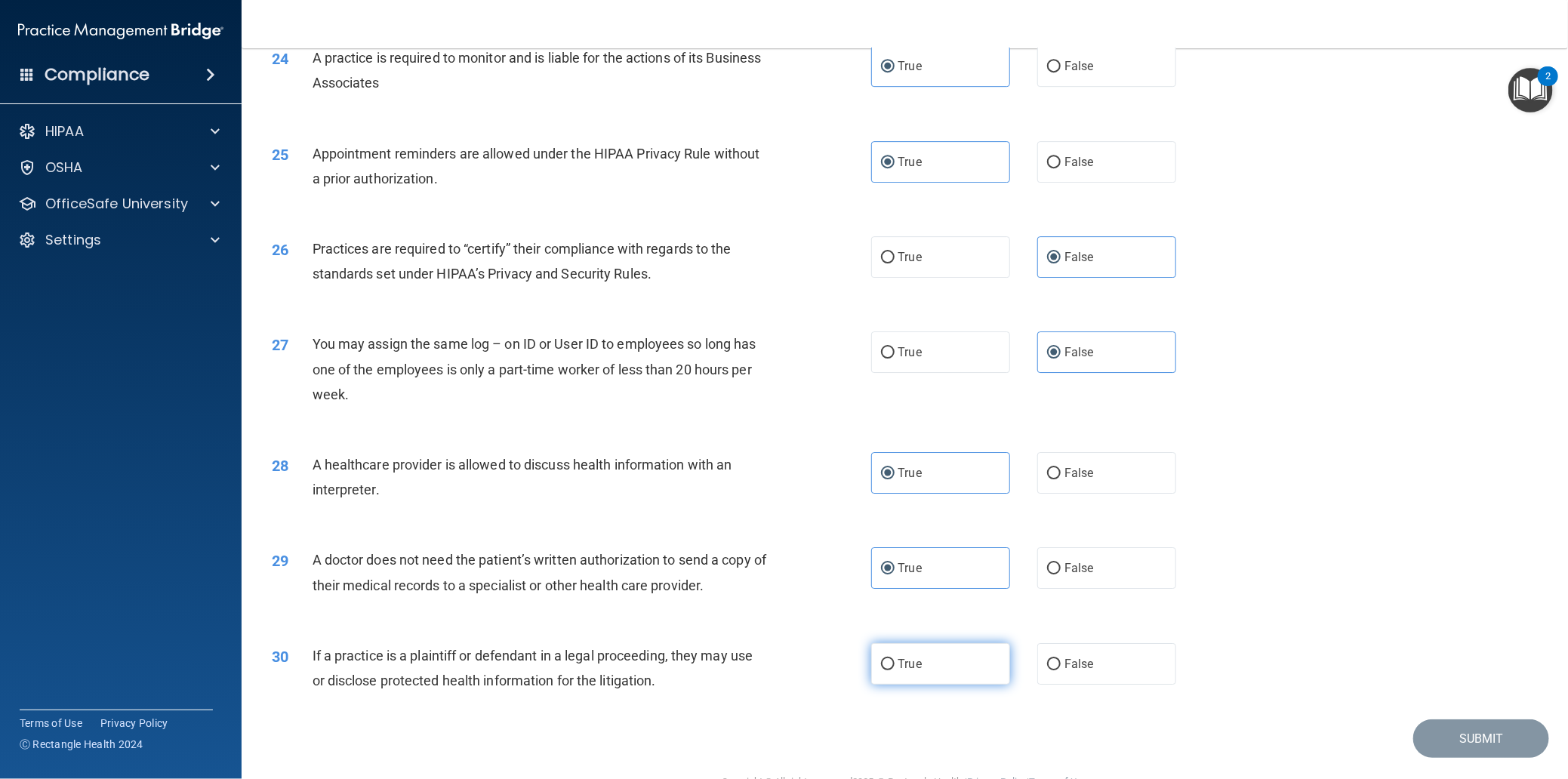 click on "True" at bounding box center [941, 664] 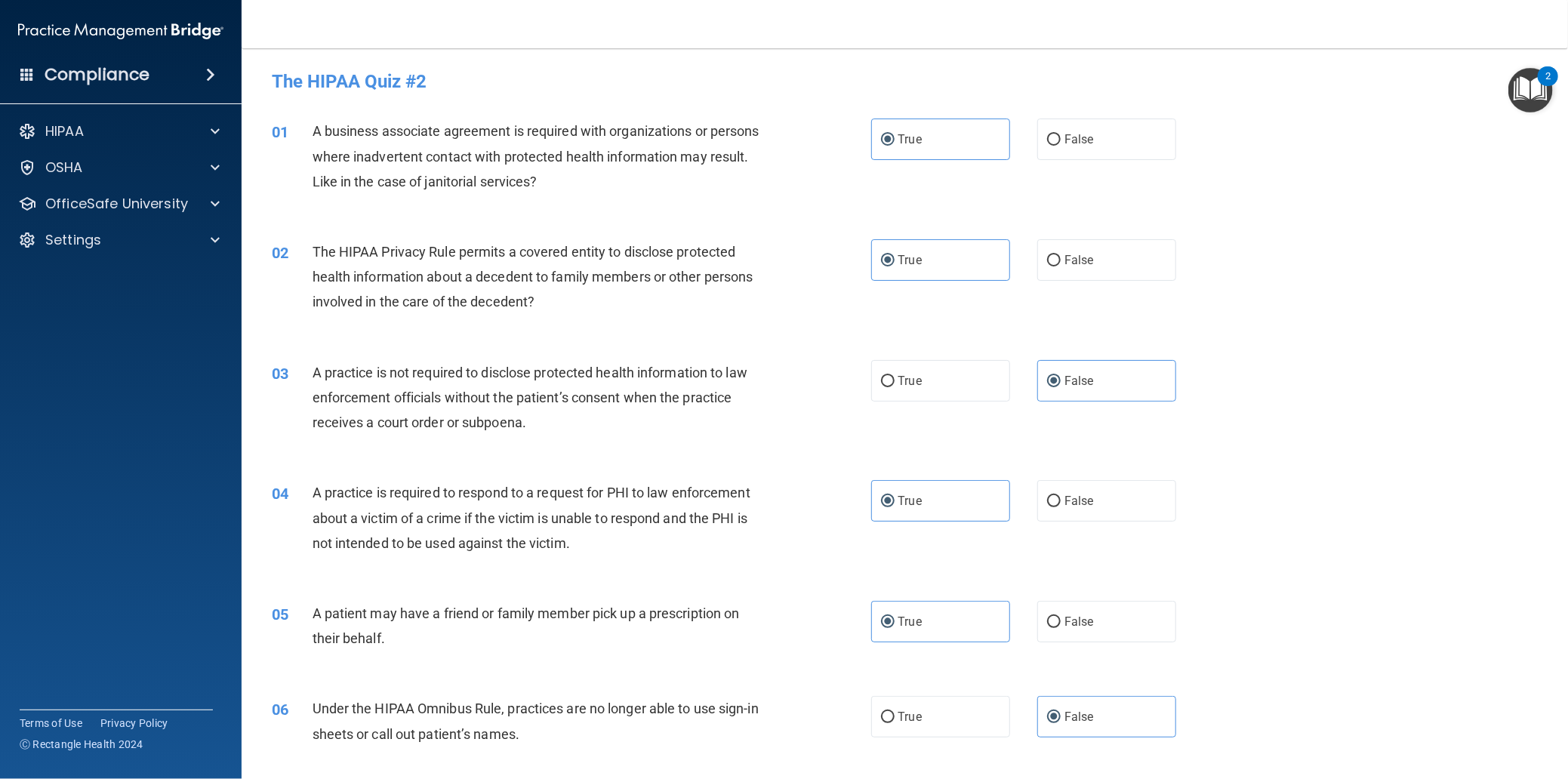 scroll, scrollTop: 0, scrollLeft: 0, axis: both 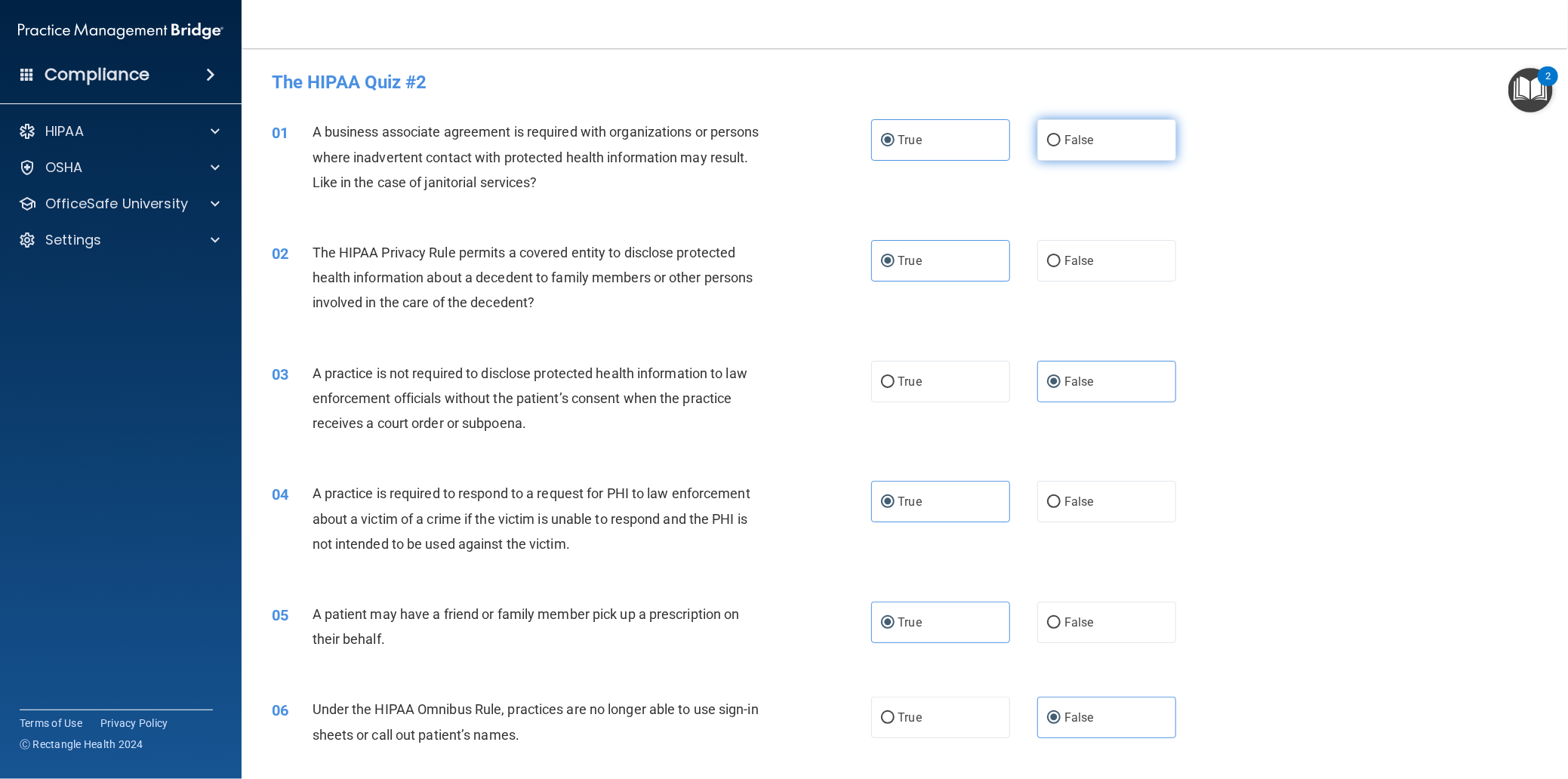 click on "False" at bounding box center [1107, 140] 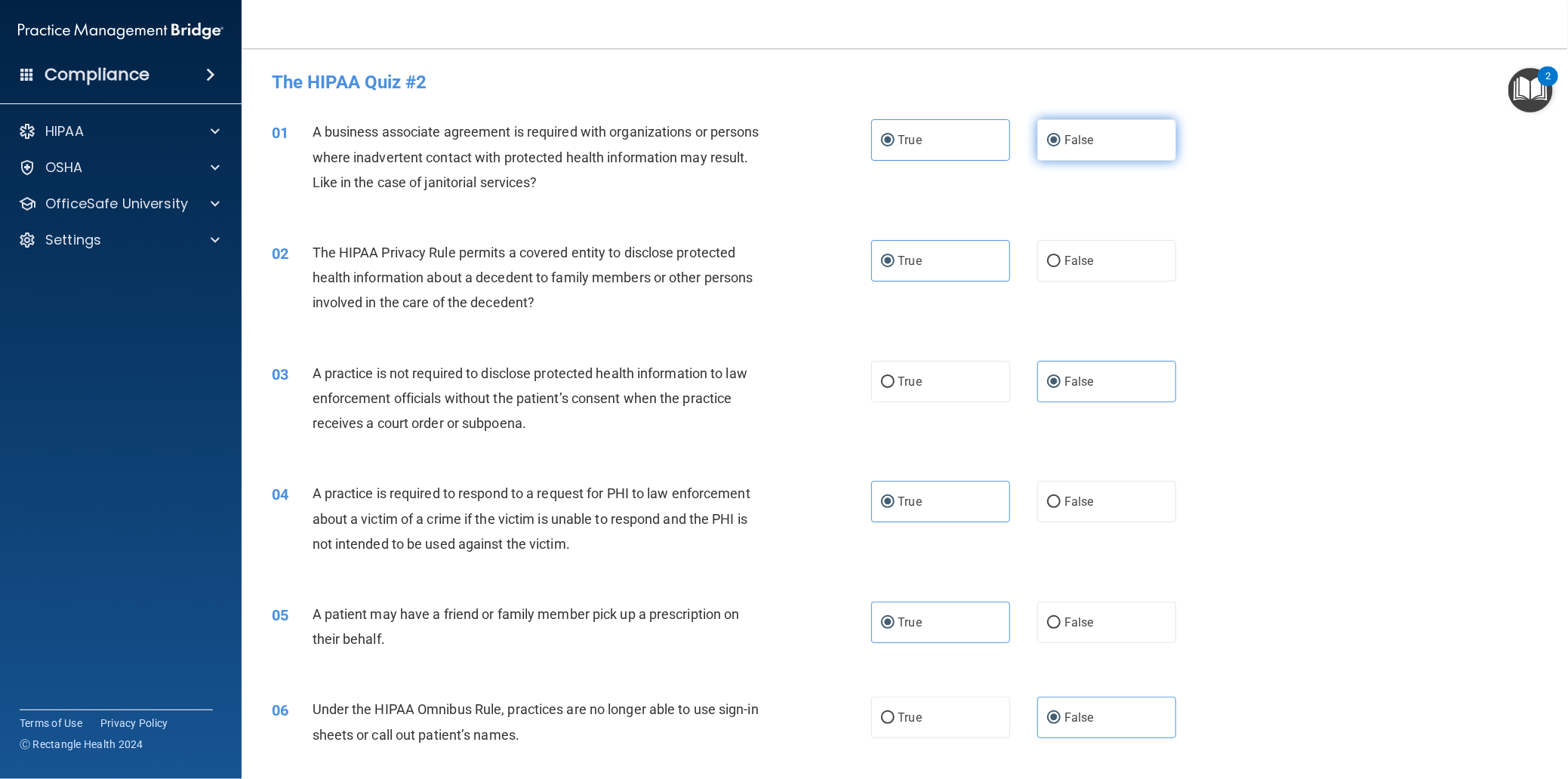 radio on "false" 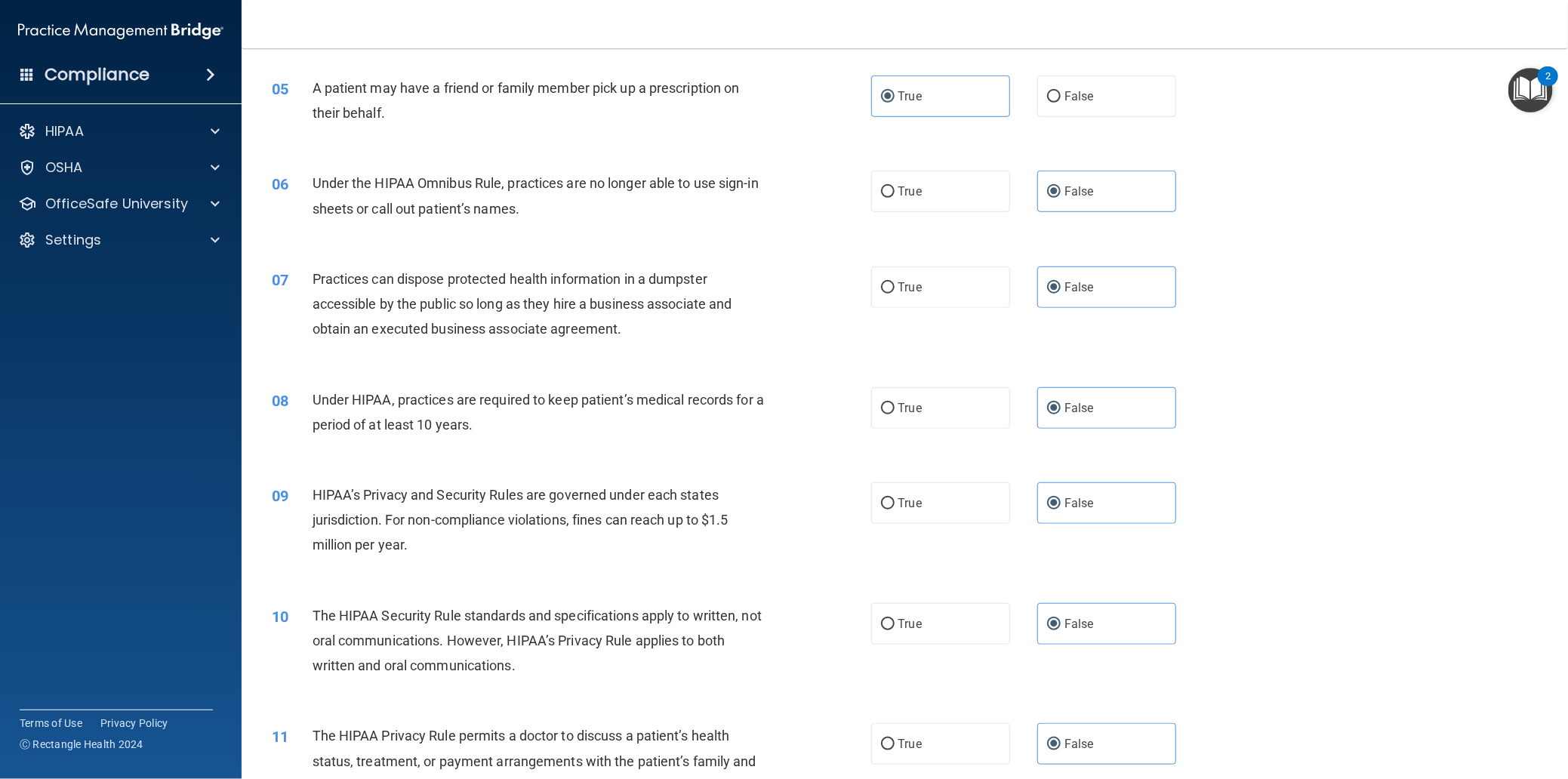 scroll, scrollTop: 566, scrollLeft: 0, axis: vertical 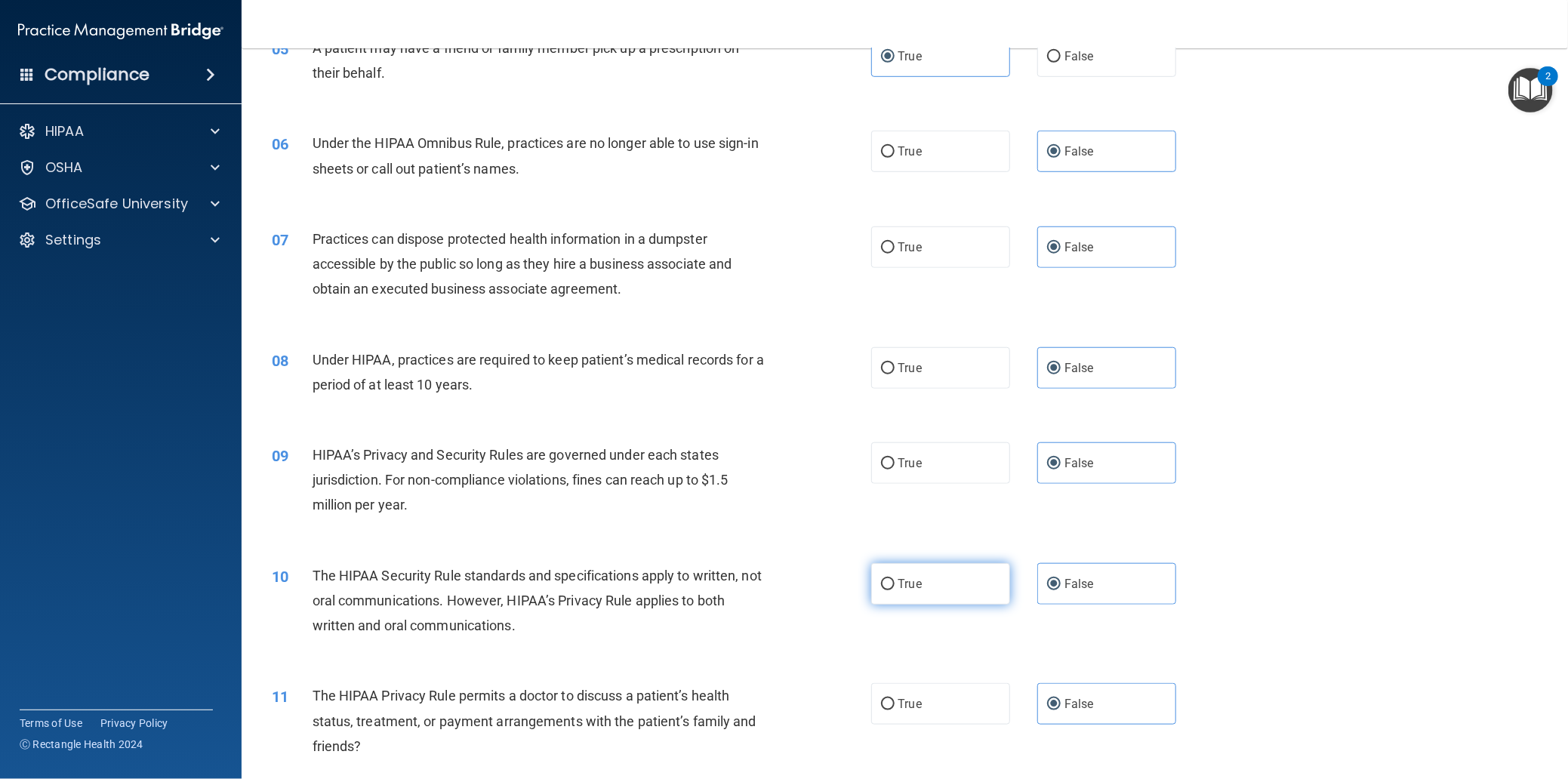 click on "True" at bounding box center (910, 583) 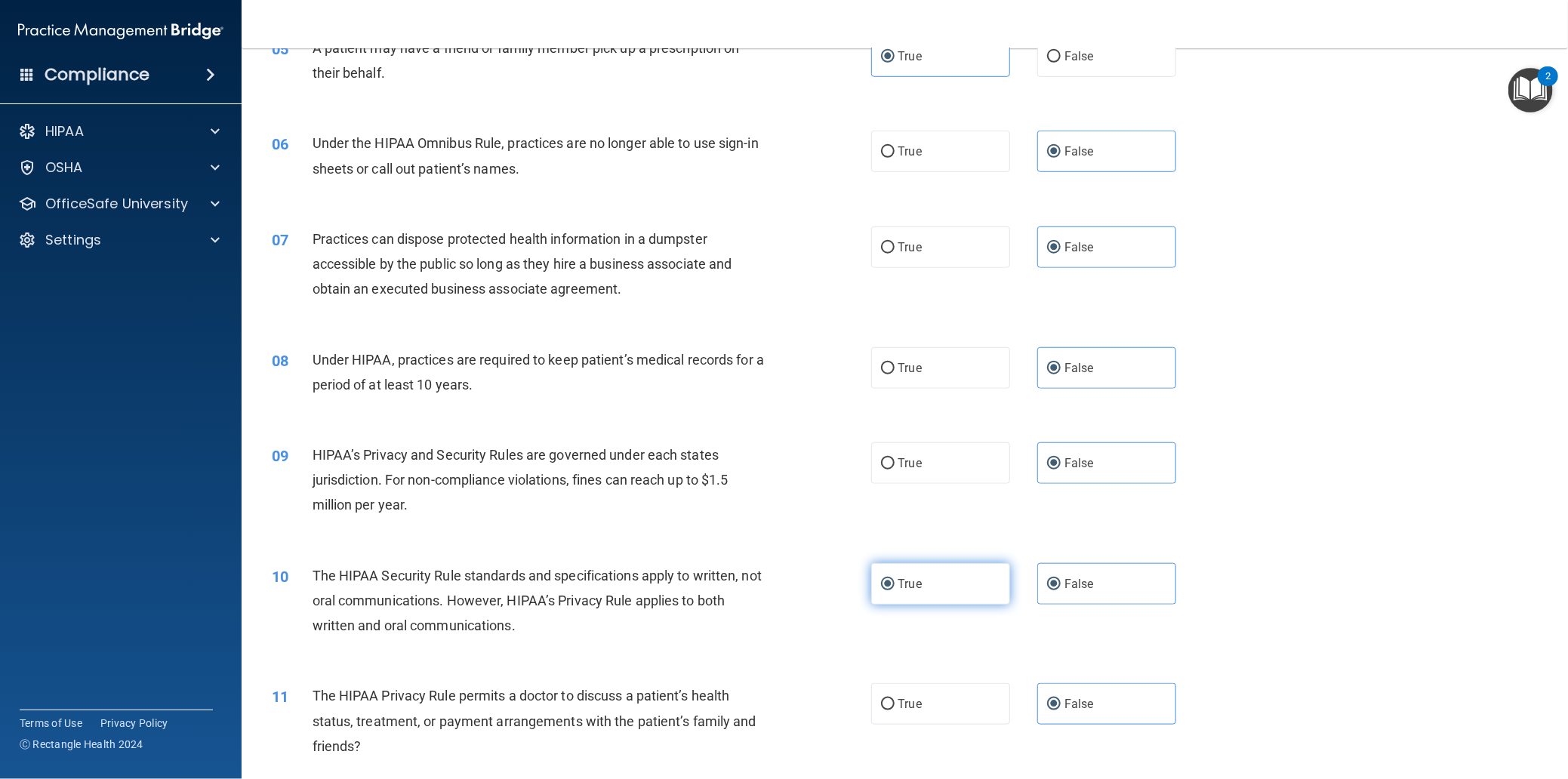 radio on "false" 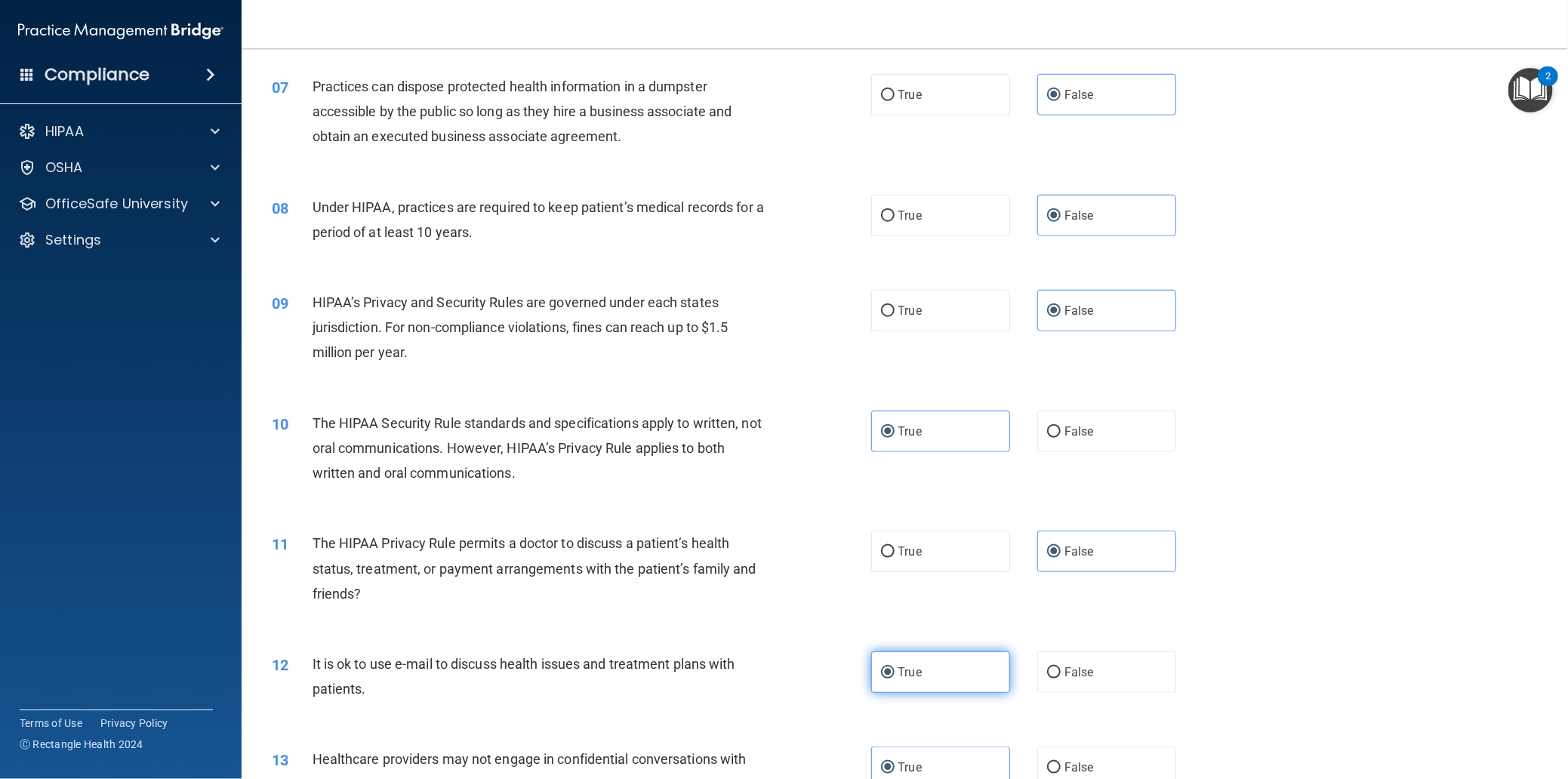scroll, scrollTop: 906, scrollLeft: 0, axis: vertical 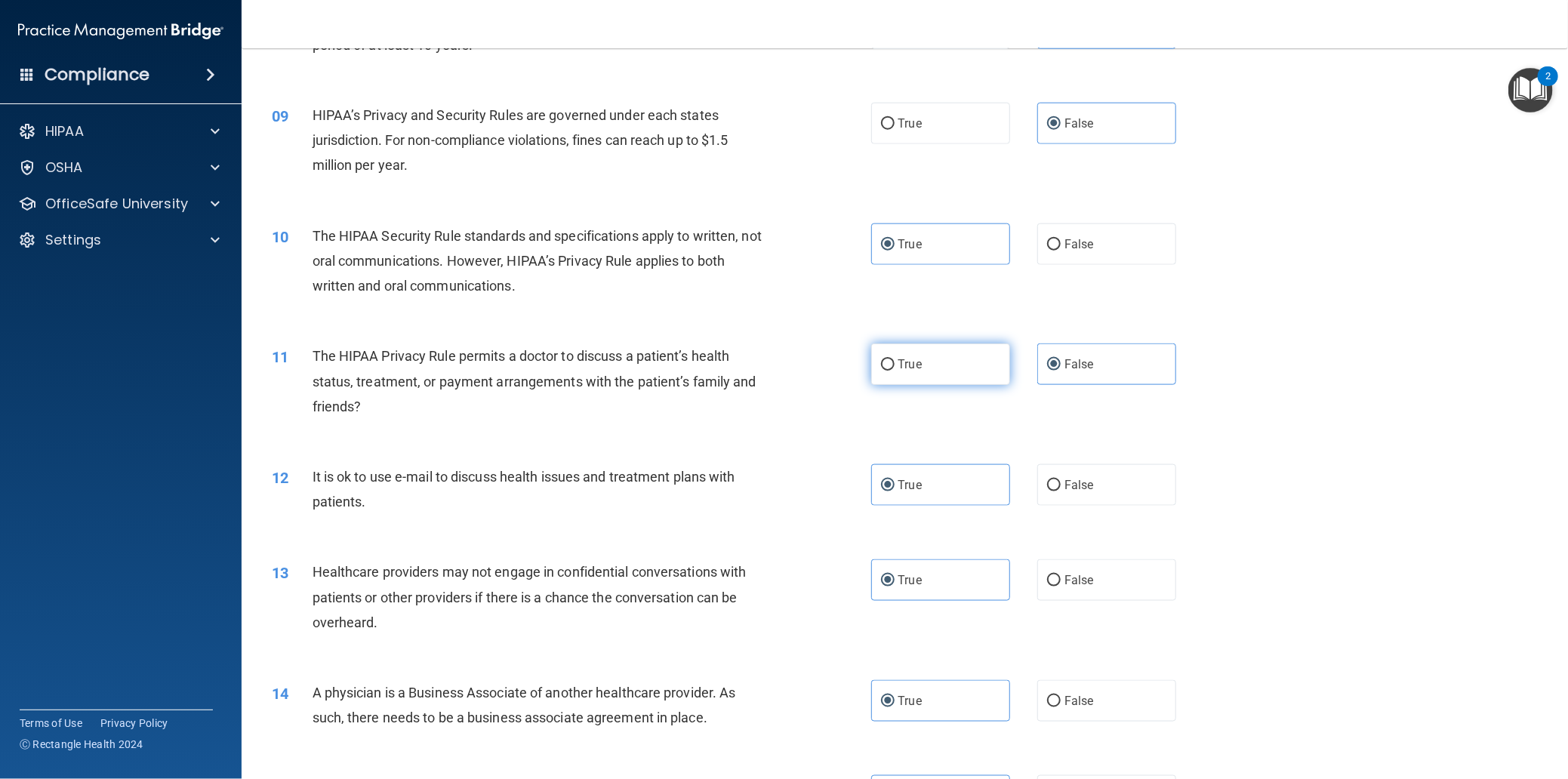 click on "True" at bounding box center (941, 364) 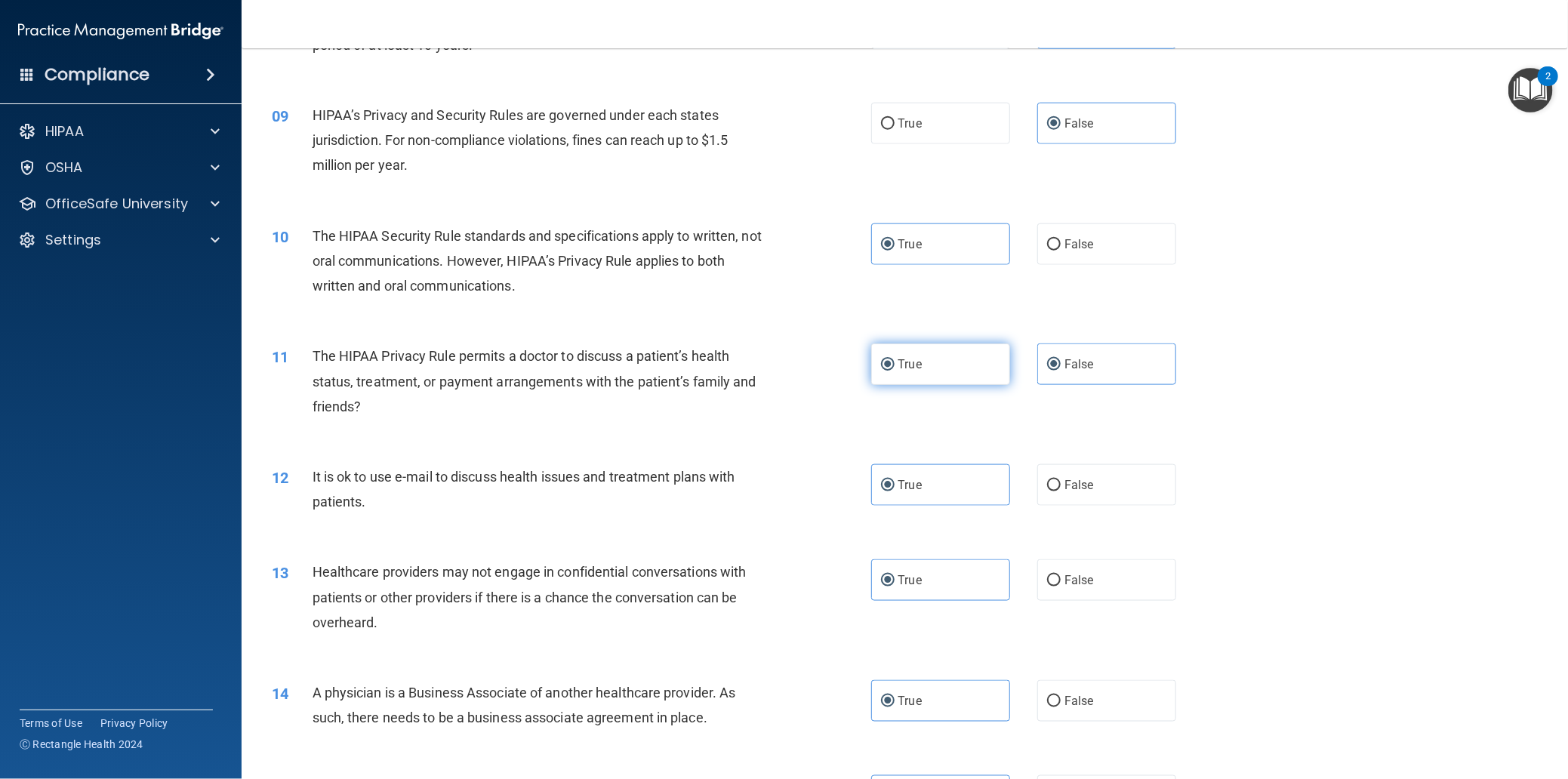 radio on "false" 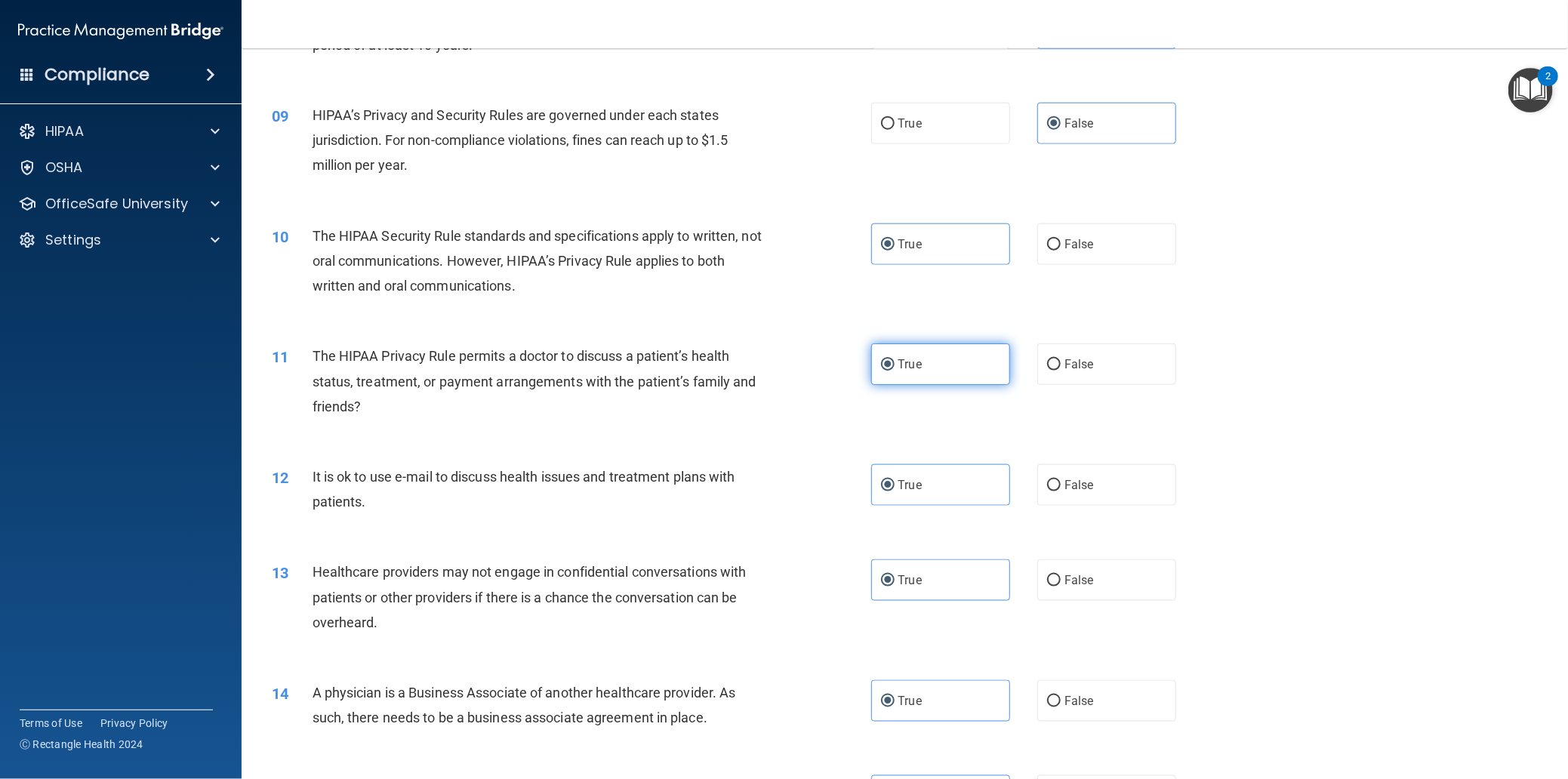 scroll, scrollTop: 1132, scrollLeft: 0, axis: vertical 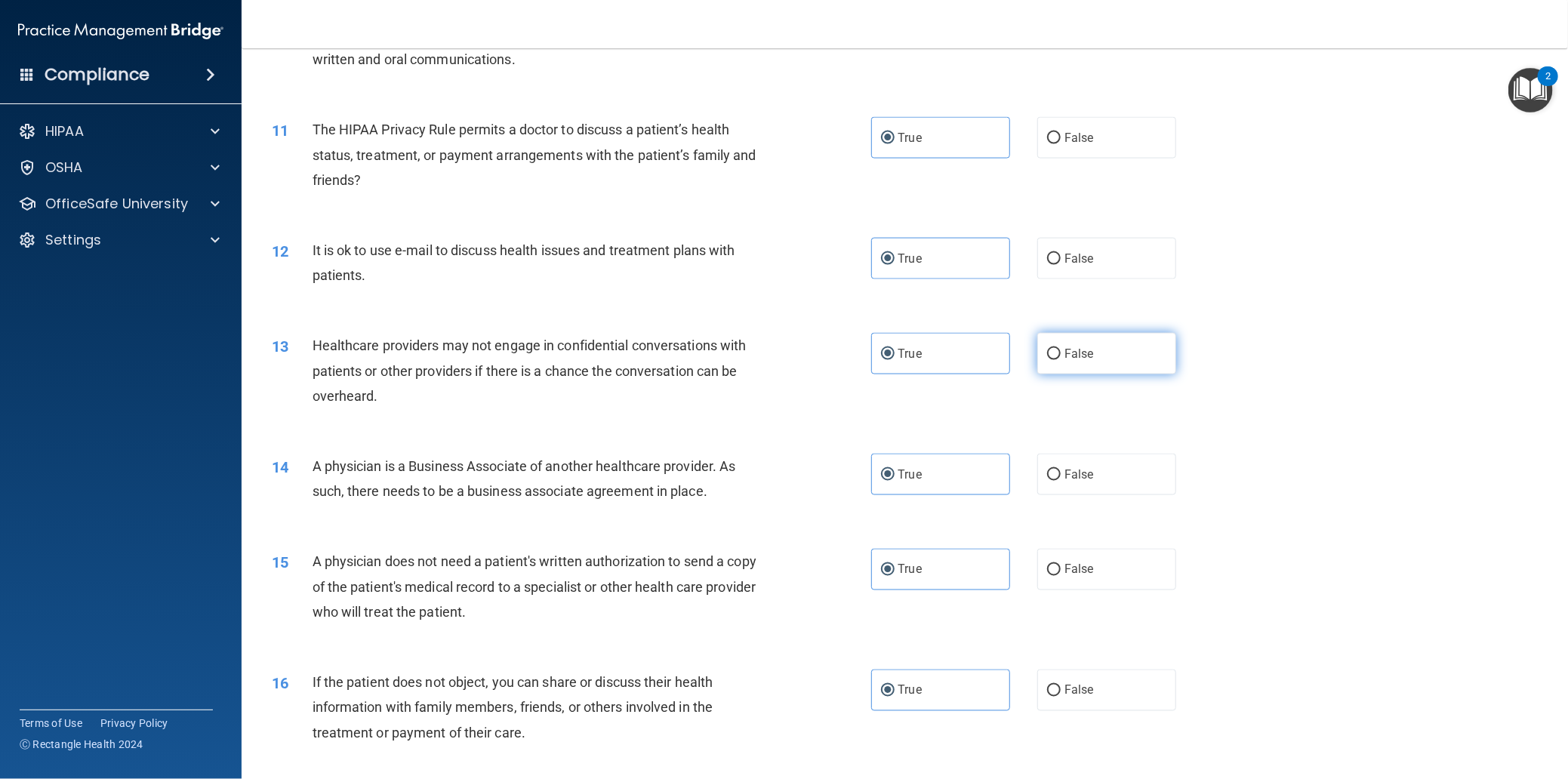 click on "False" at bounding box center (1107, 353) 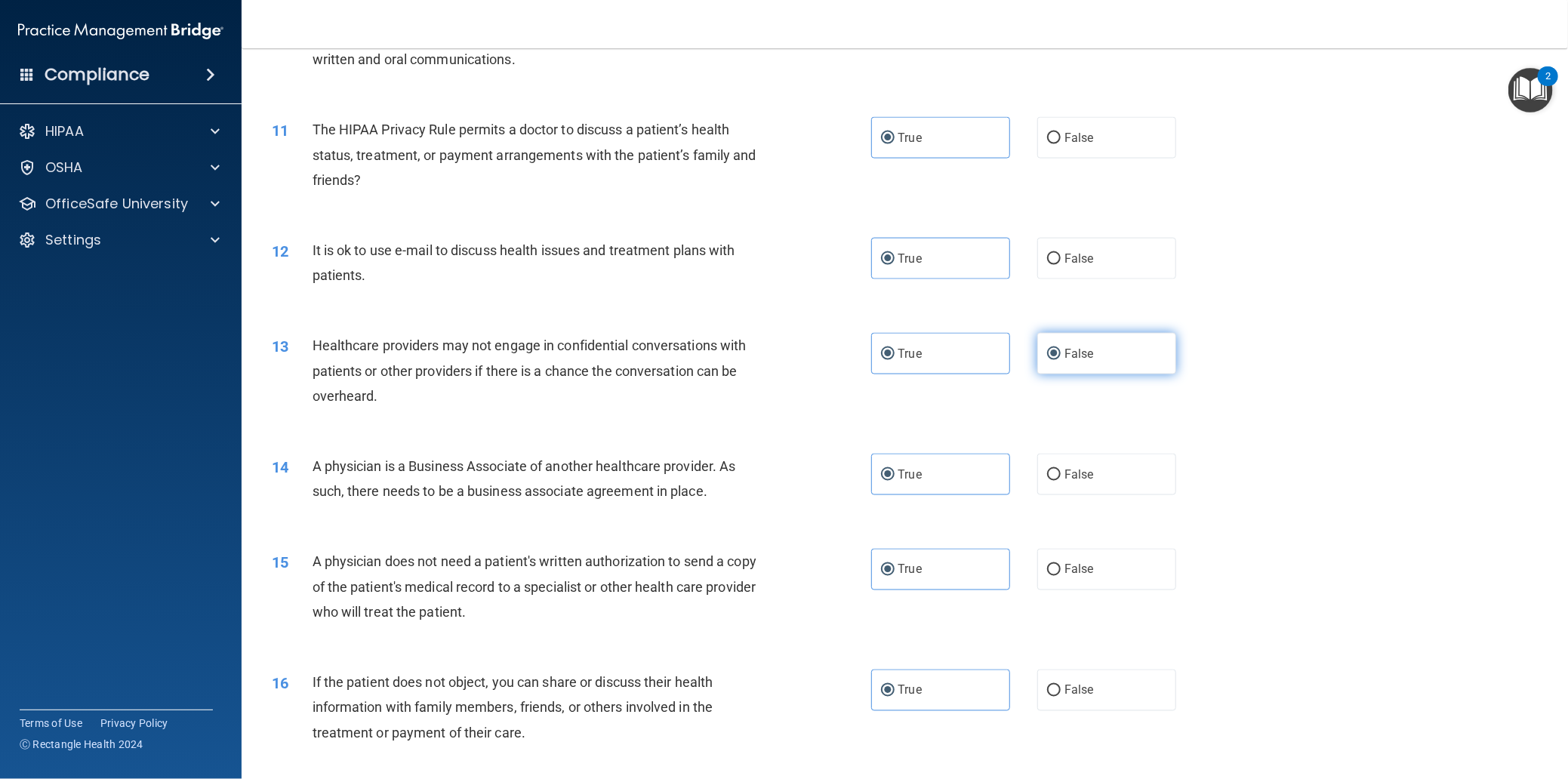 radio on "false" 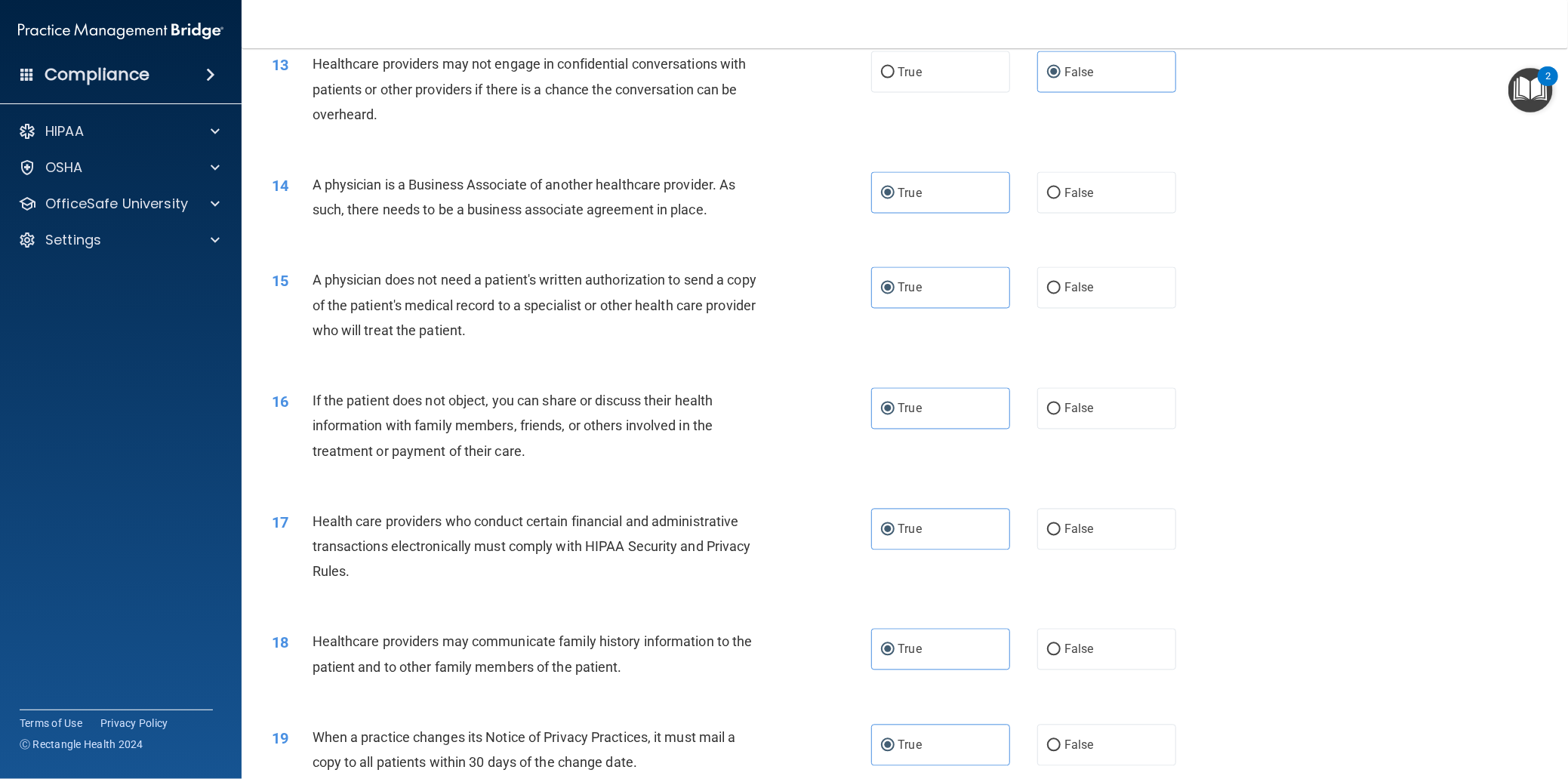 scroll, scrollTop: 1359, scrollLeft: 0, axis: vertical 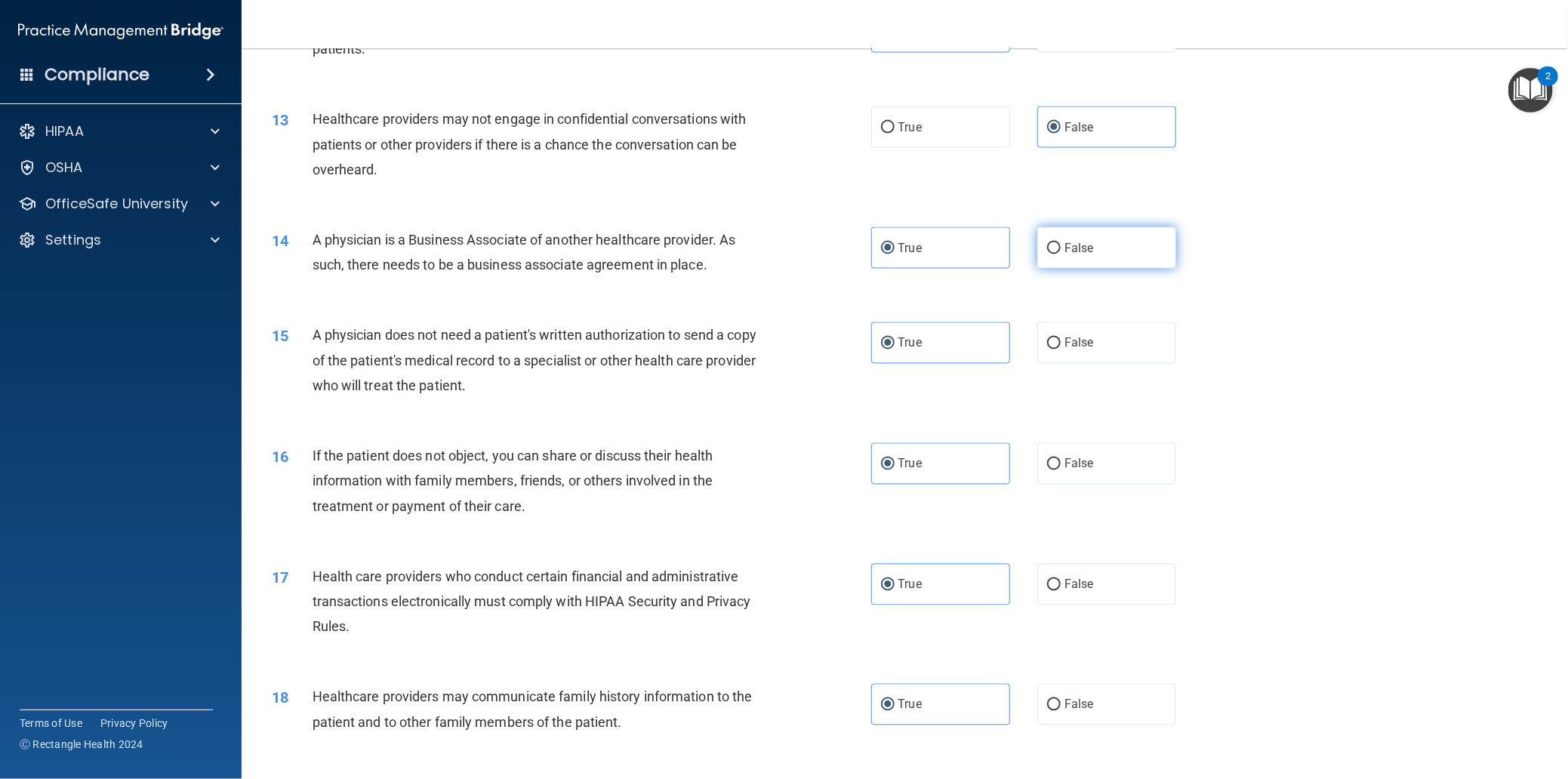 click on "False" at bounding box center [1107, 248] 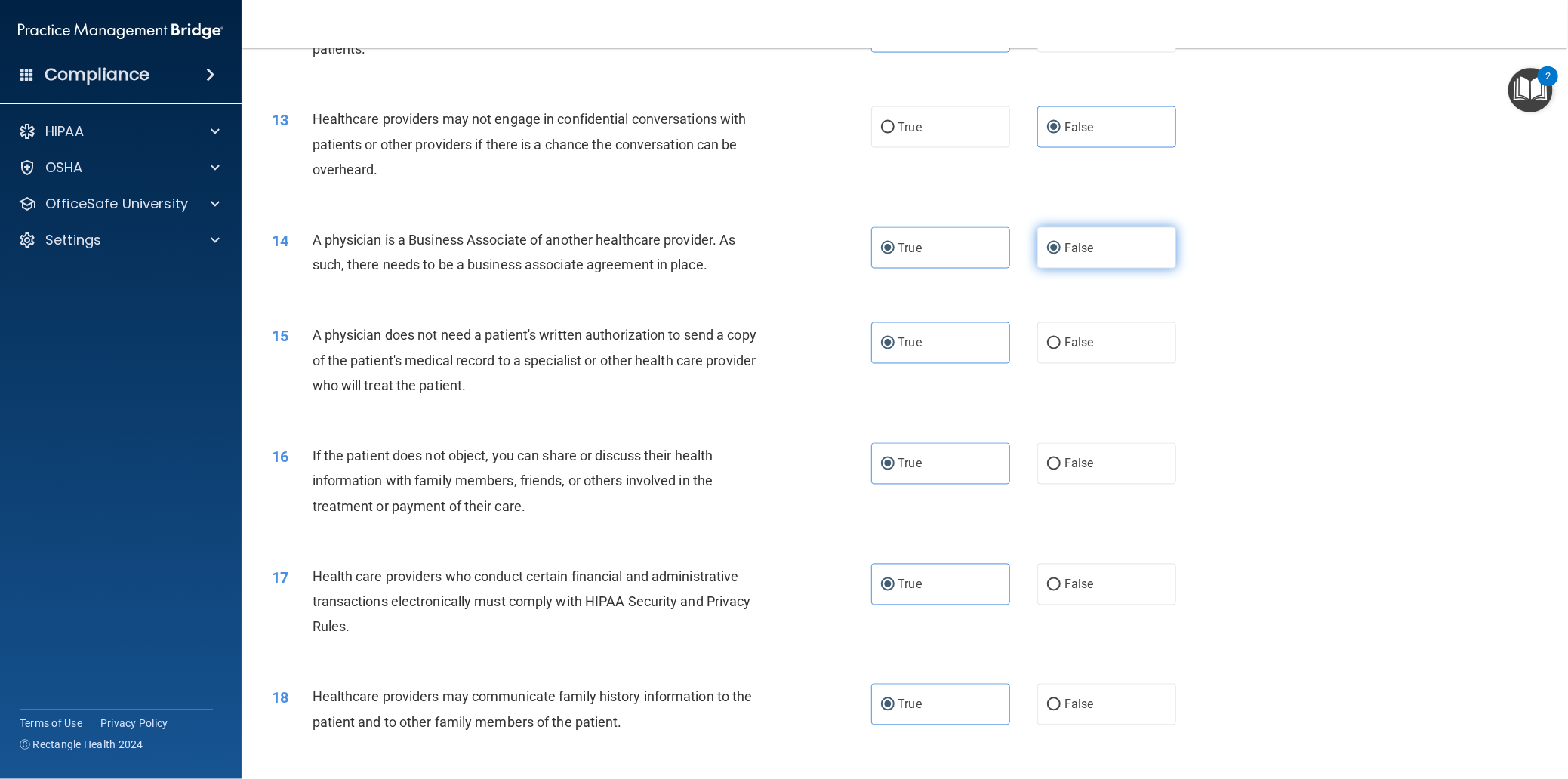 radio on "false" 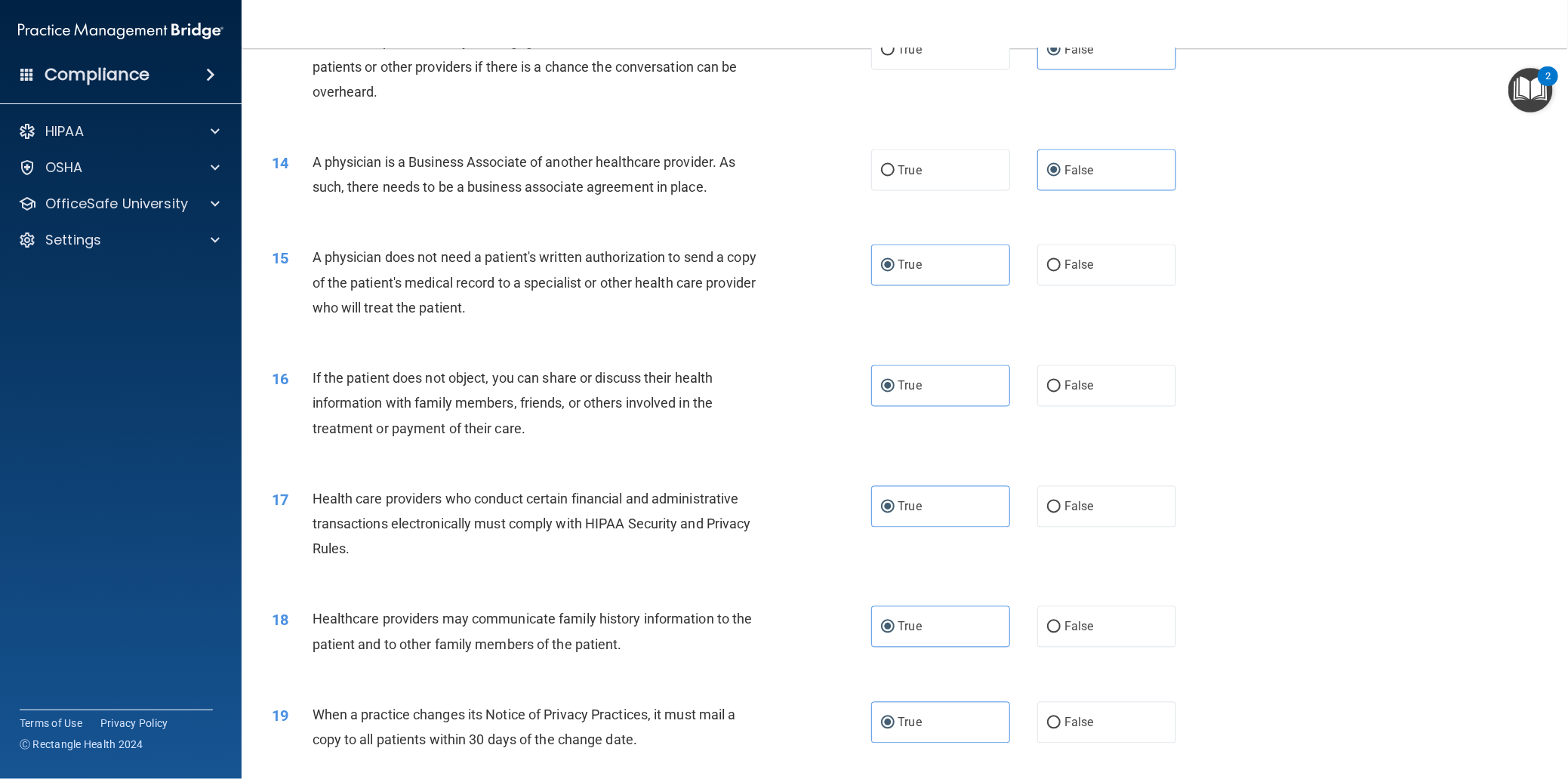 scroll, scrollTop: 1585, scrollLeft: 0, axis: vertical 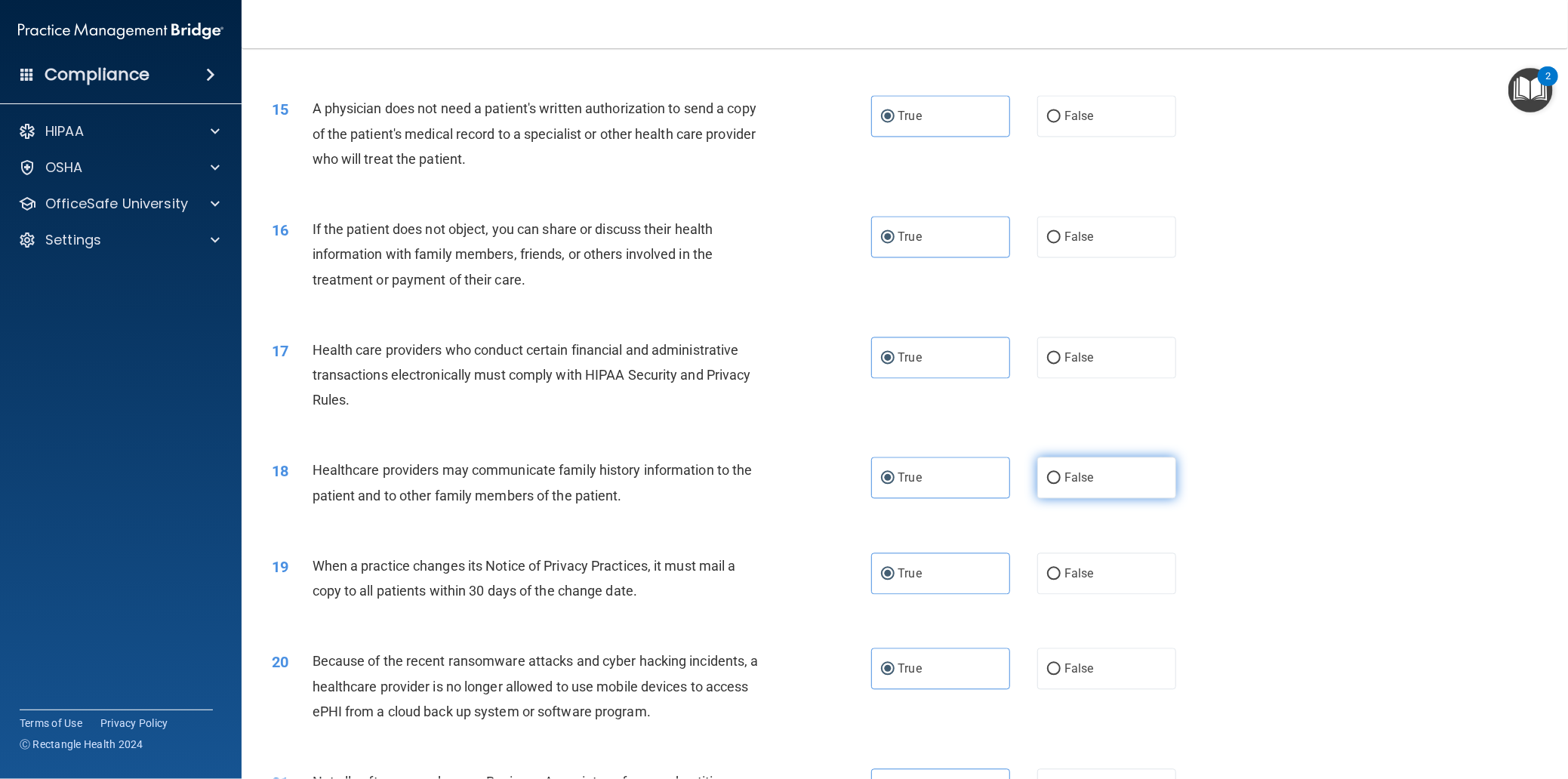 click on "False" at bounding box center [1107, 478] 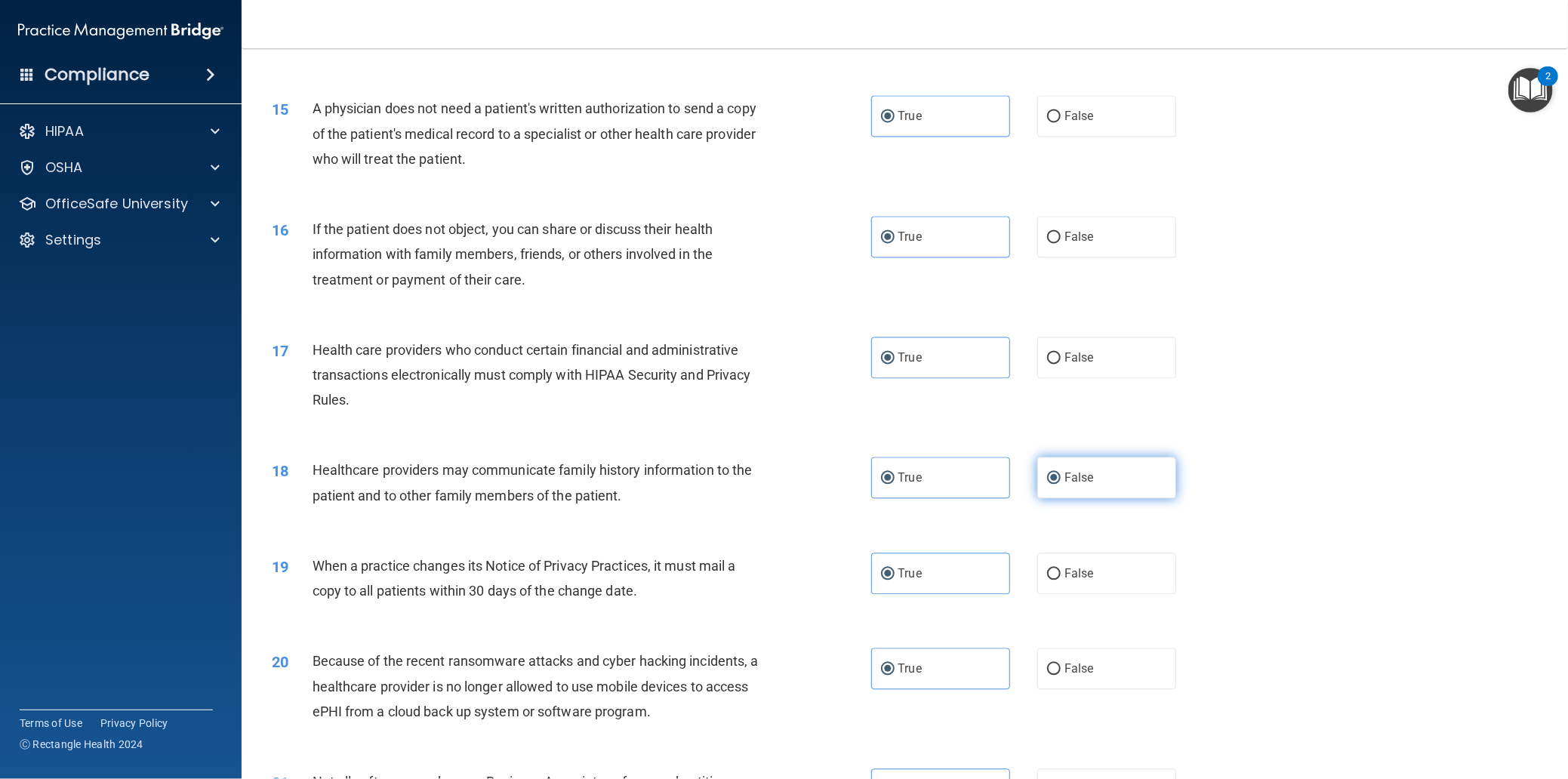 radio on "false" 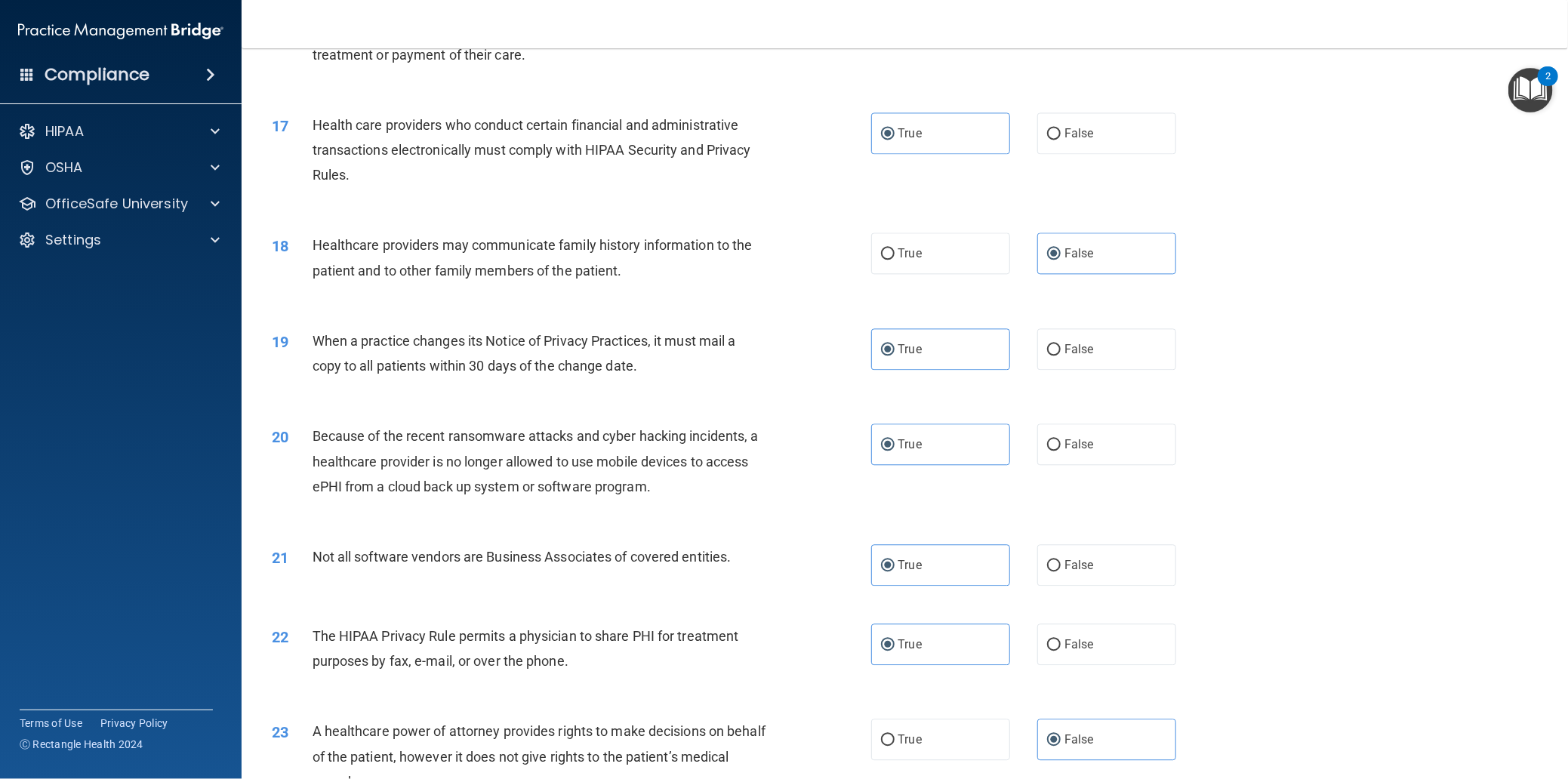 scroll, scrollTop: 1812, scrollLeft: 0, axis: vertical 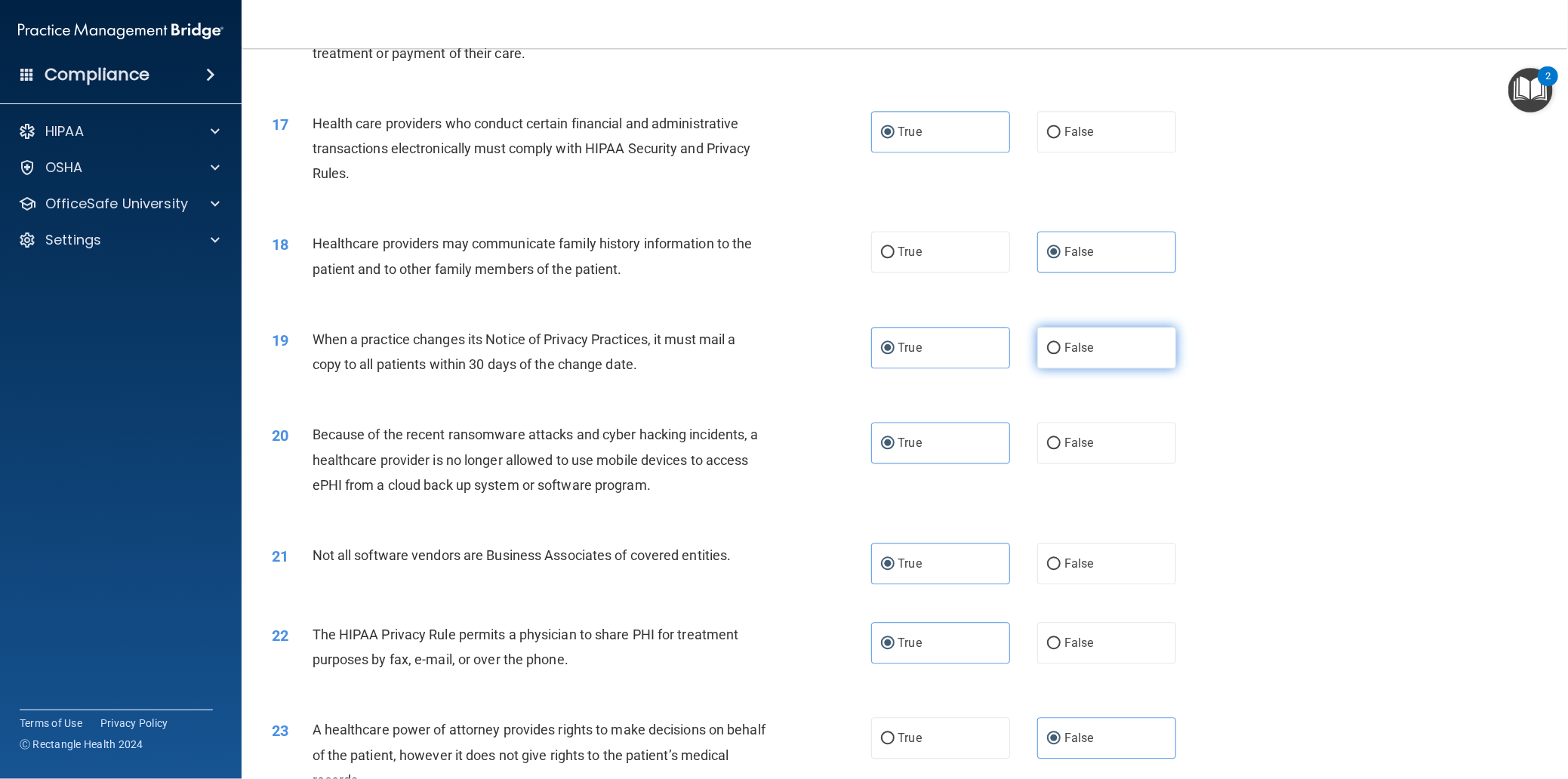 click on "False" at bounding box center (1107, 347) 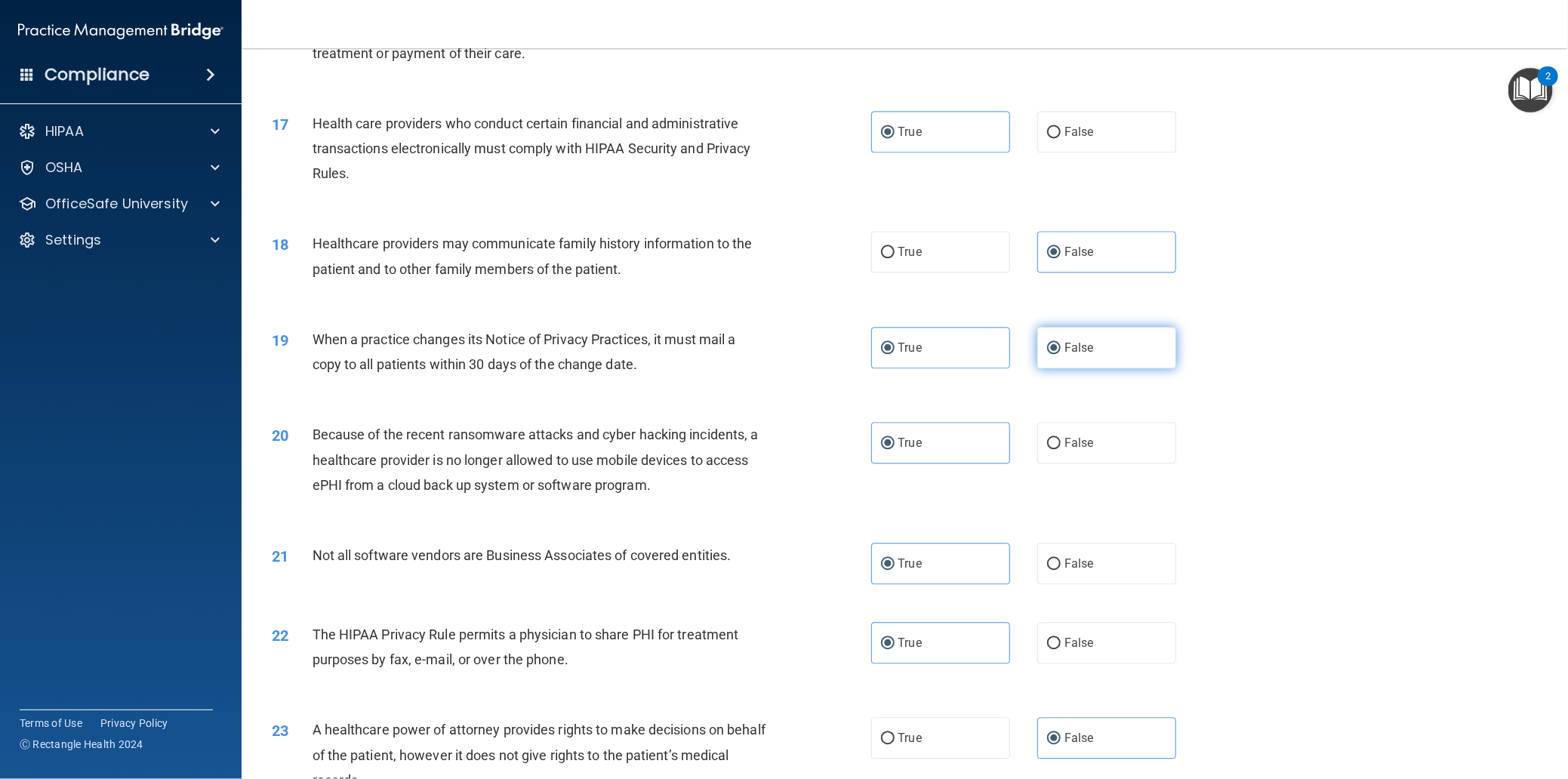 radio on "false" 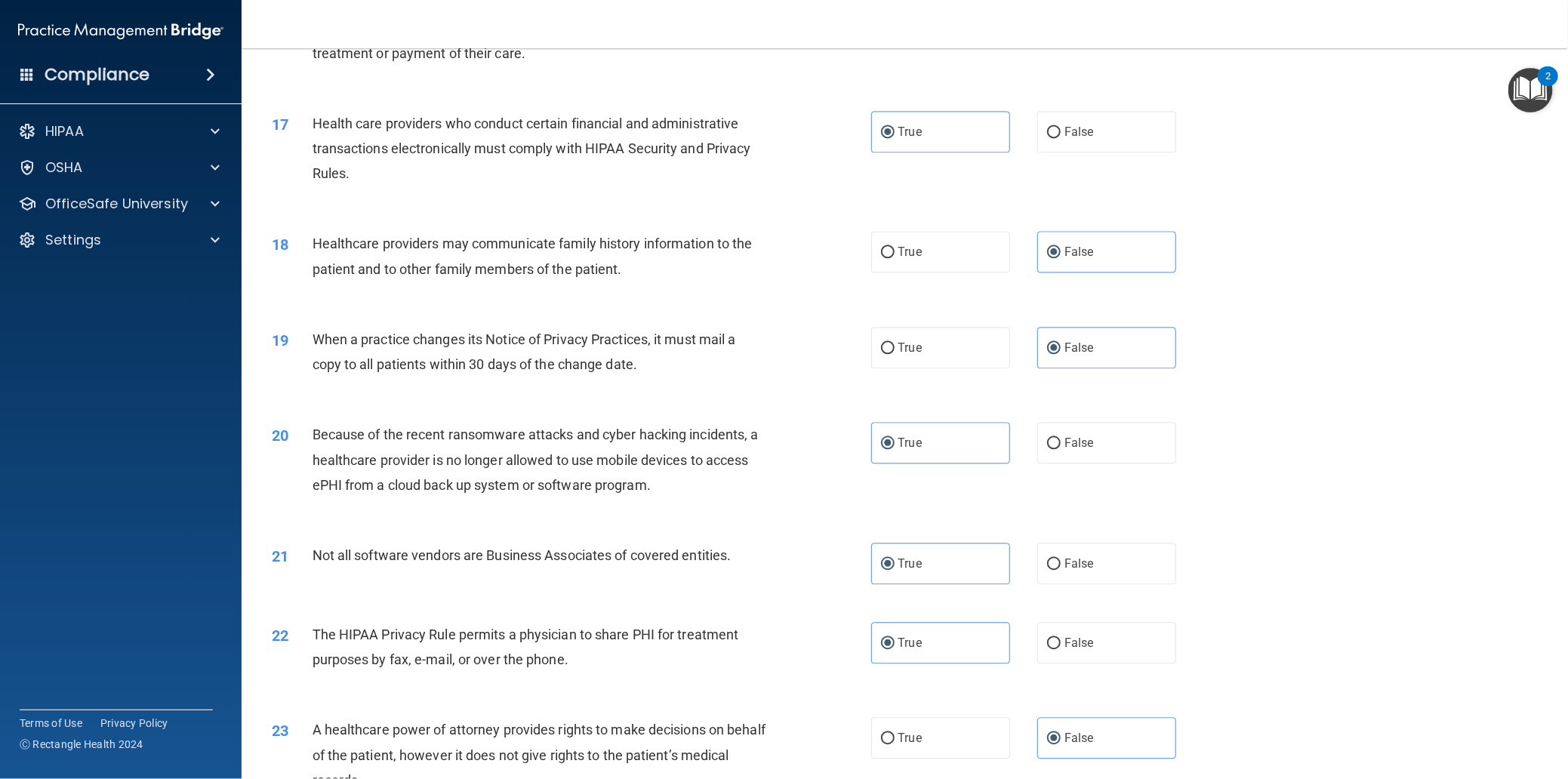 scroll, scrollTop: 1925, scrollLeft: 0, axis: vertical 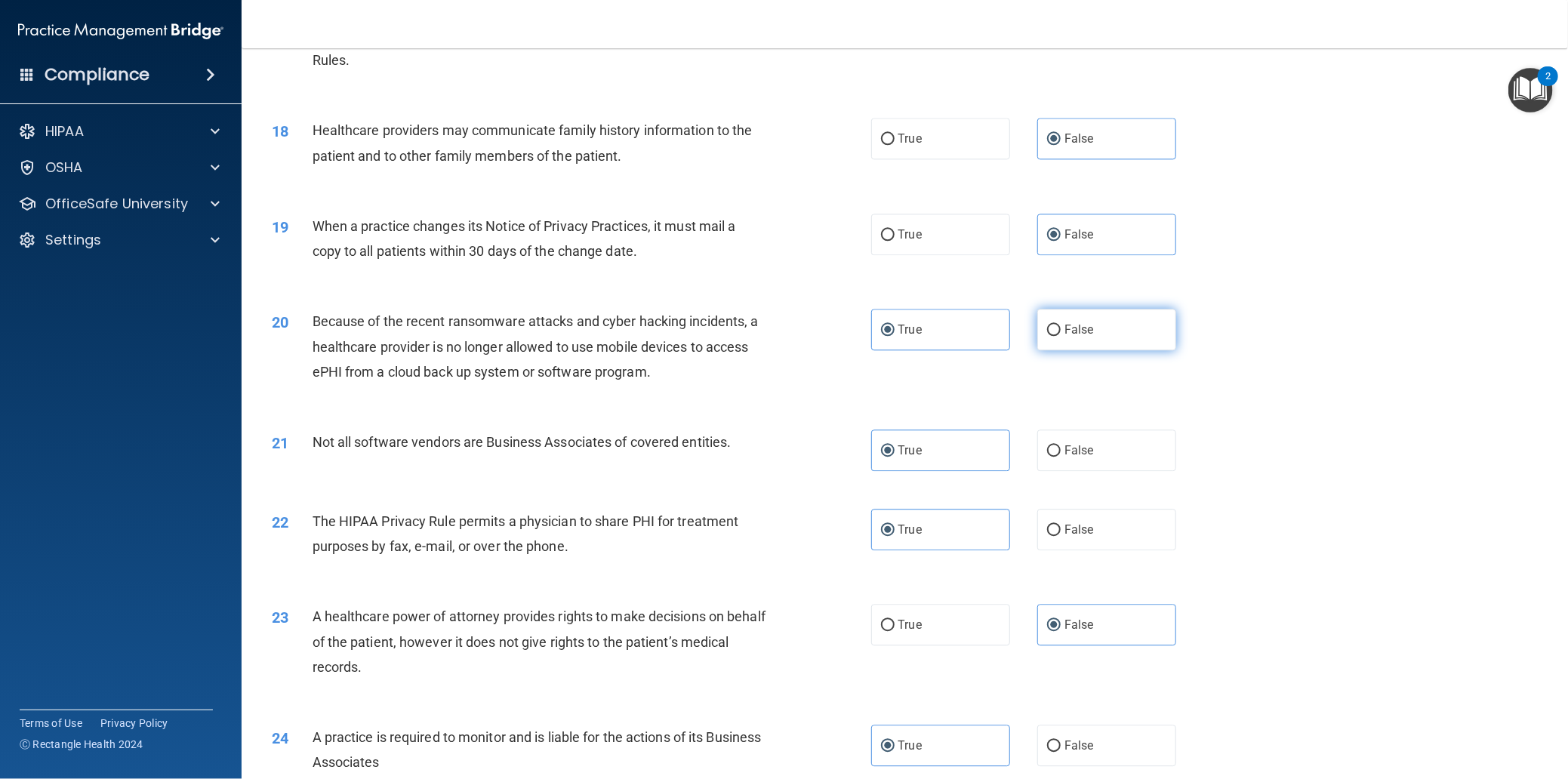 click on "False" at bounding box center [1107, 329] 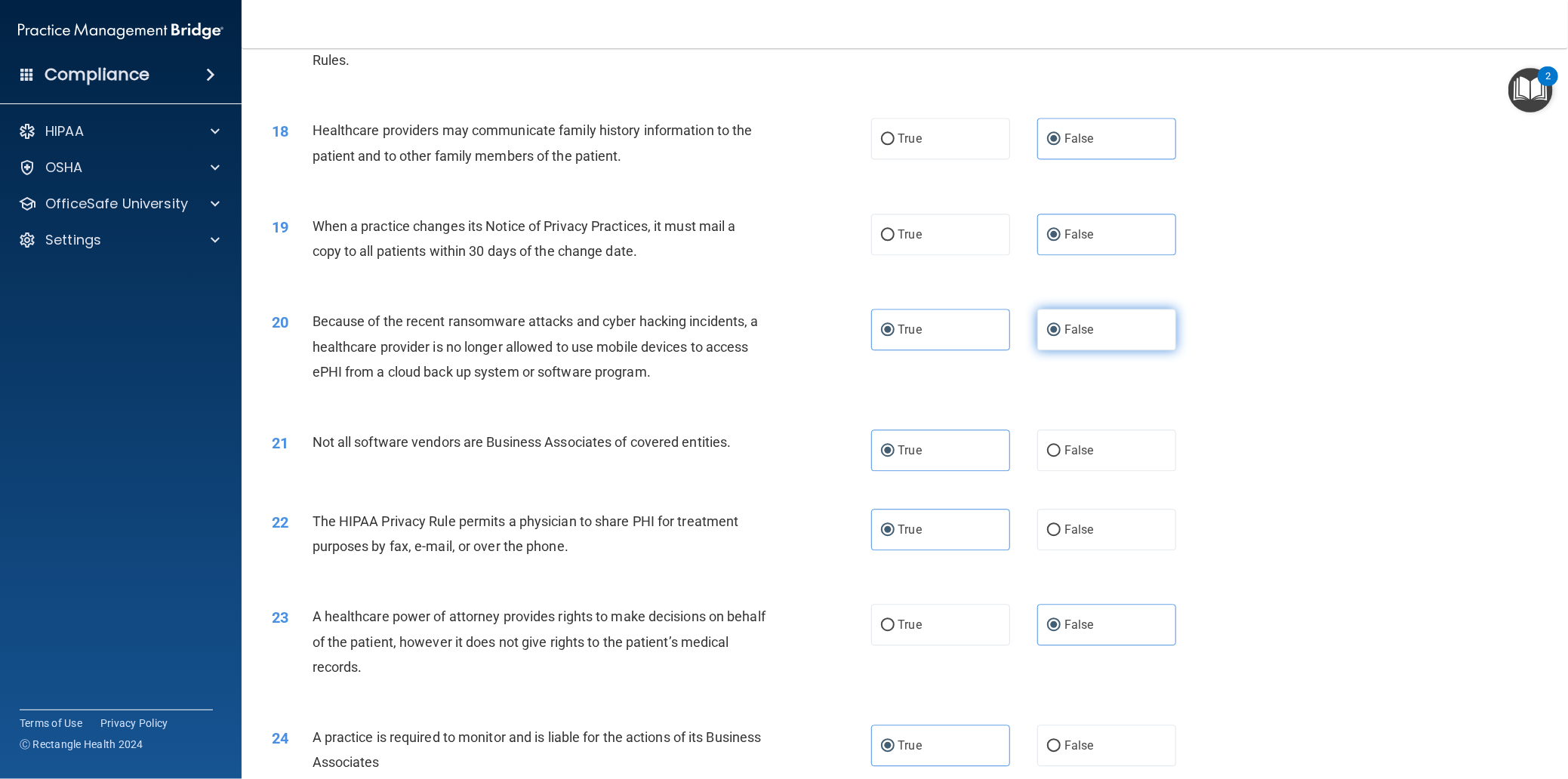 type 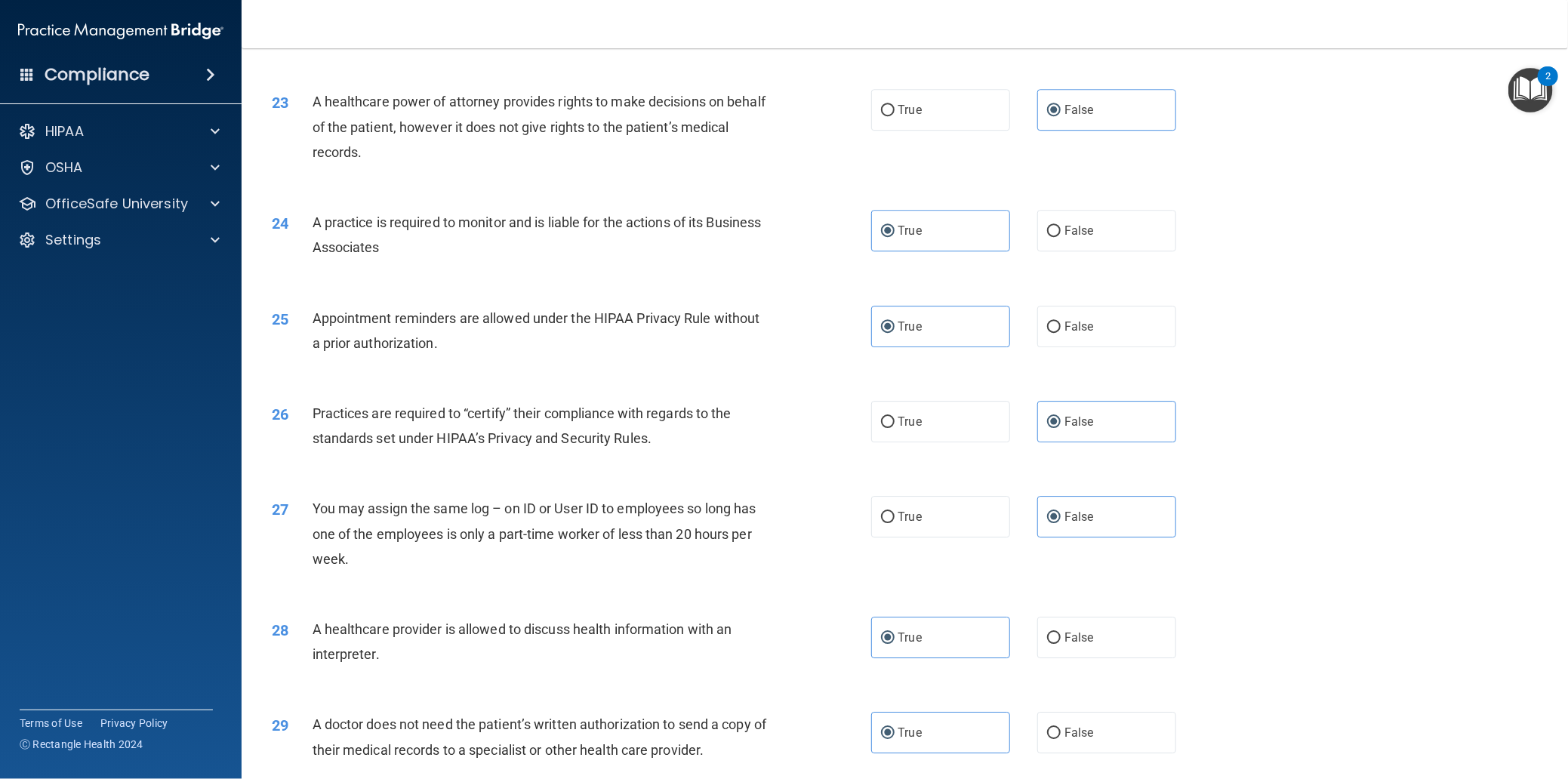 scroll, scrollTop: 2491, scrollLeft: 0, axis: vertical 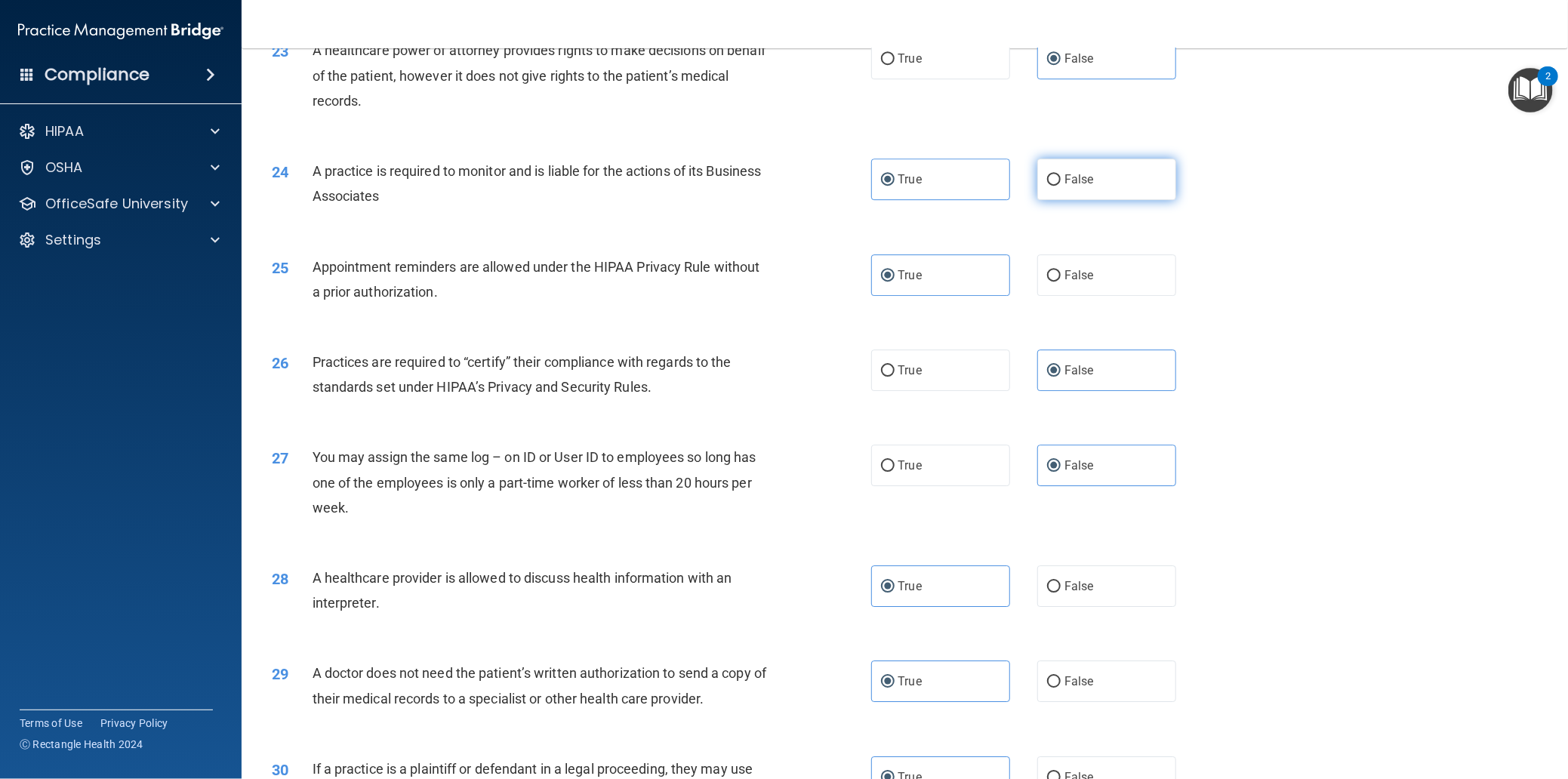 click on "False" at bounding box center [1107, 179] 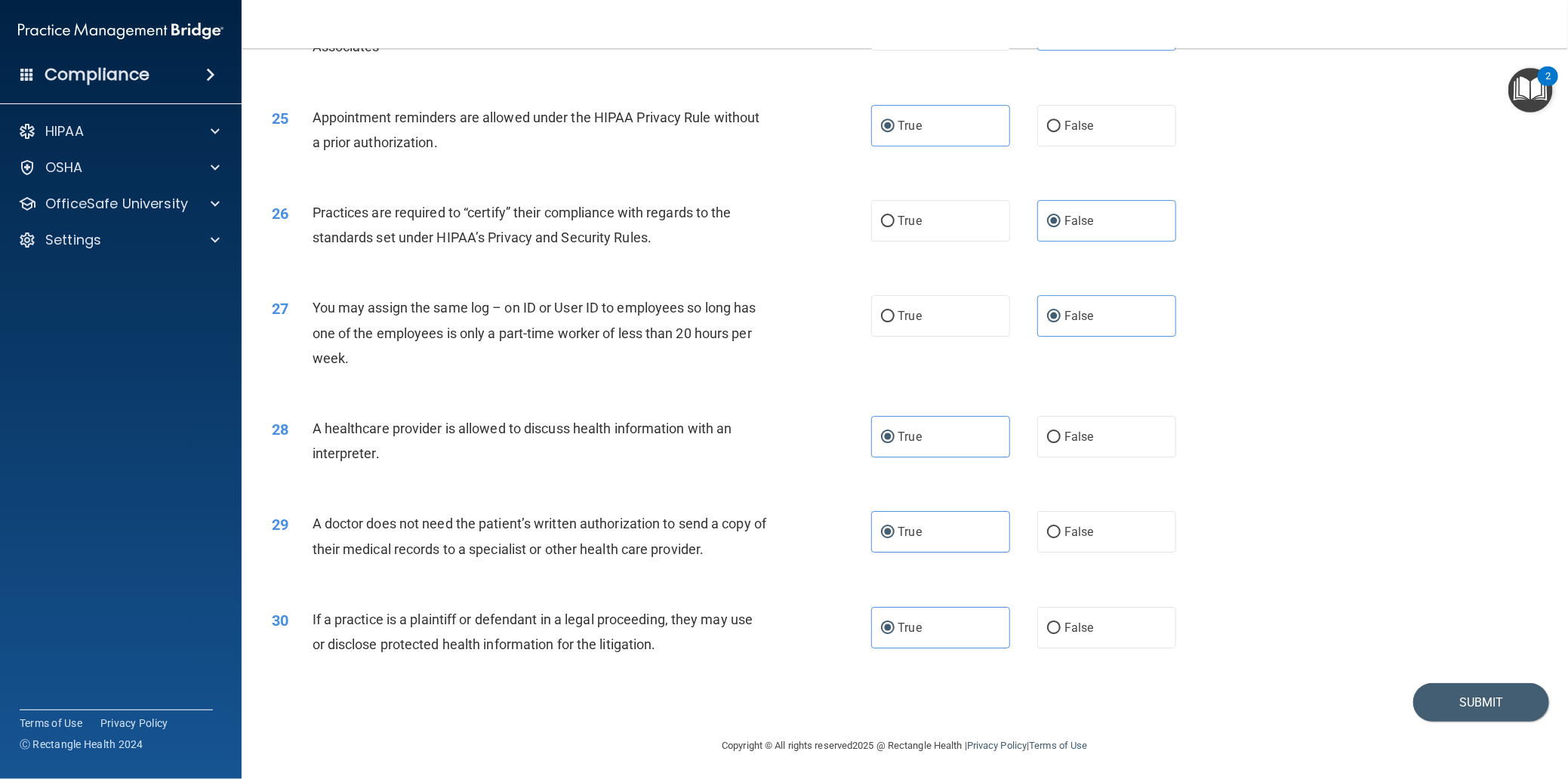 scroll, scrollTop: 2643, scrollLeft: 0, axis: vertical 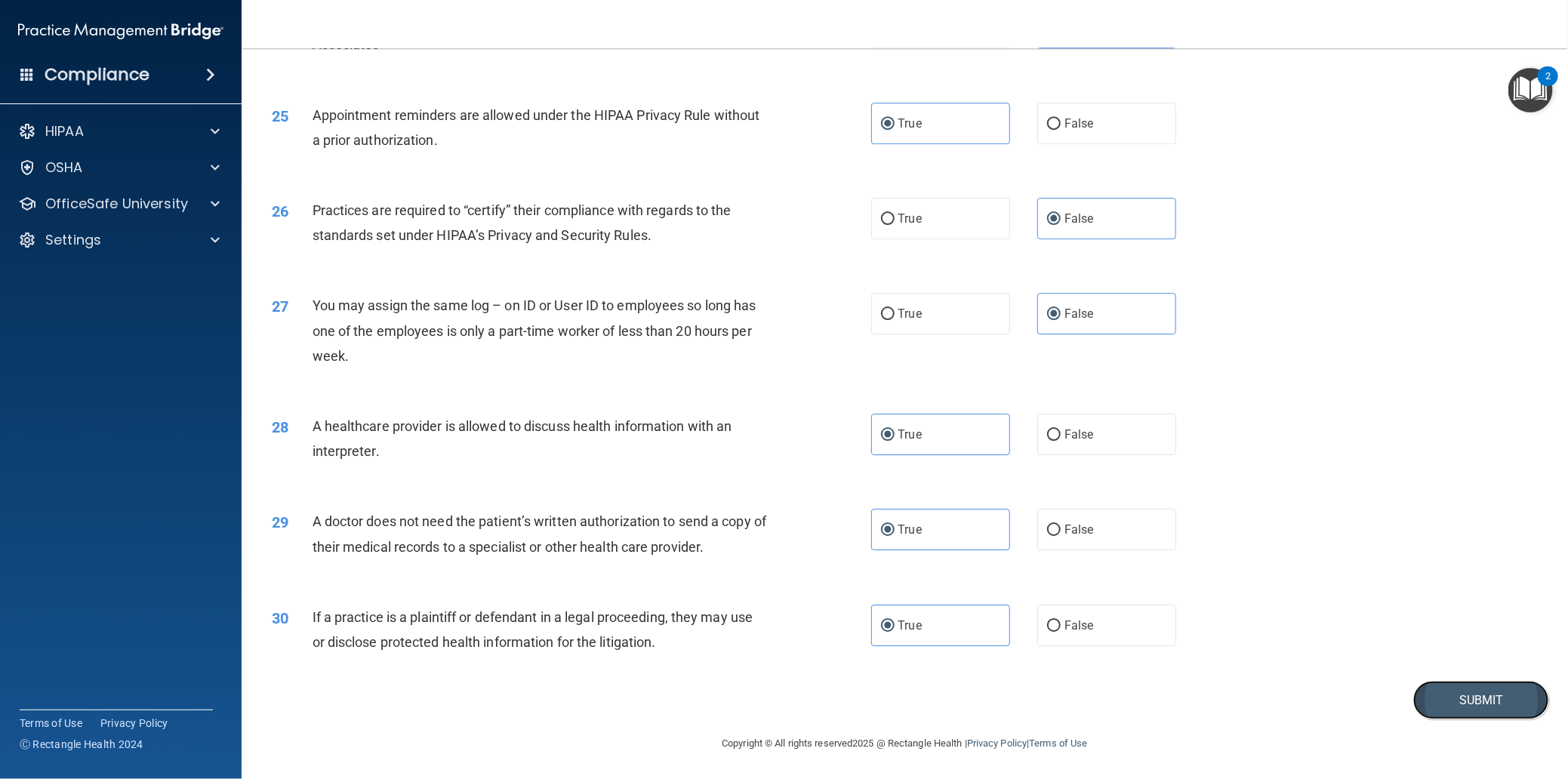 click on "Submit" at bounding box center [1481, 700] 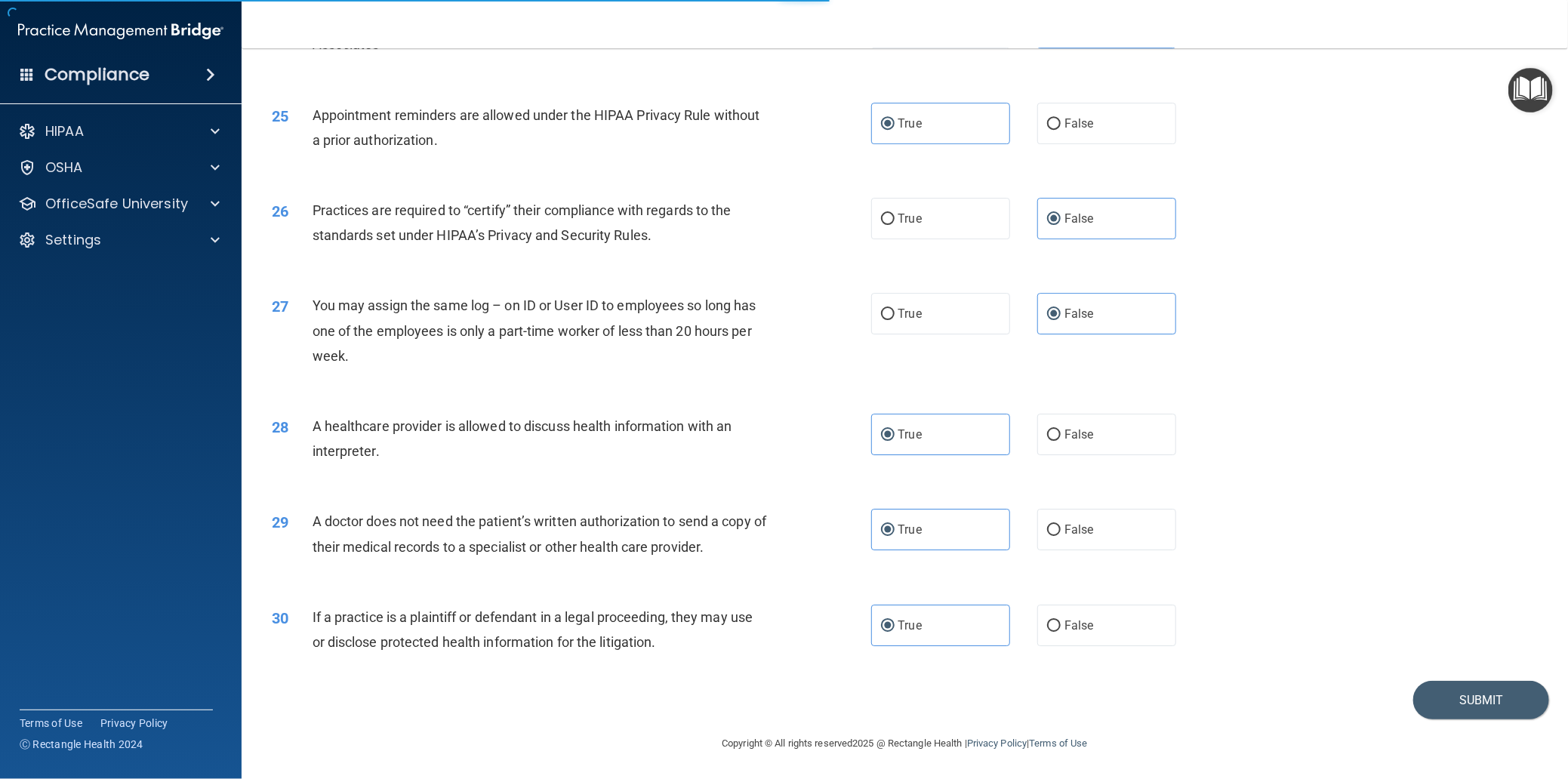 scroll, scrollTop: 0, scrollLeft: 0, axis: both 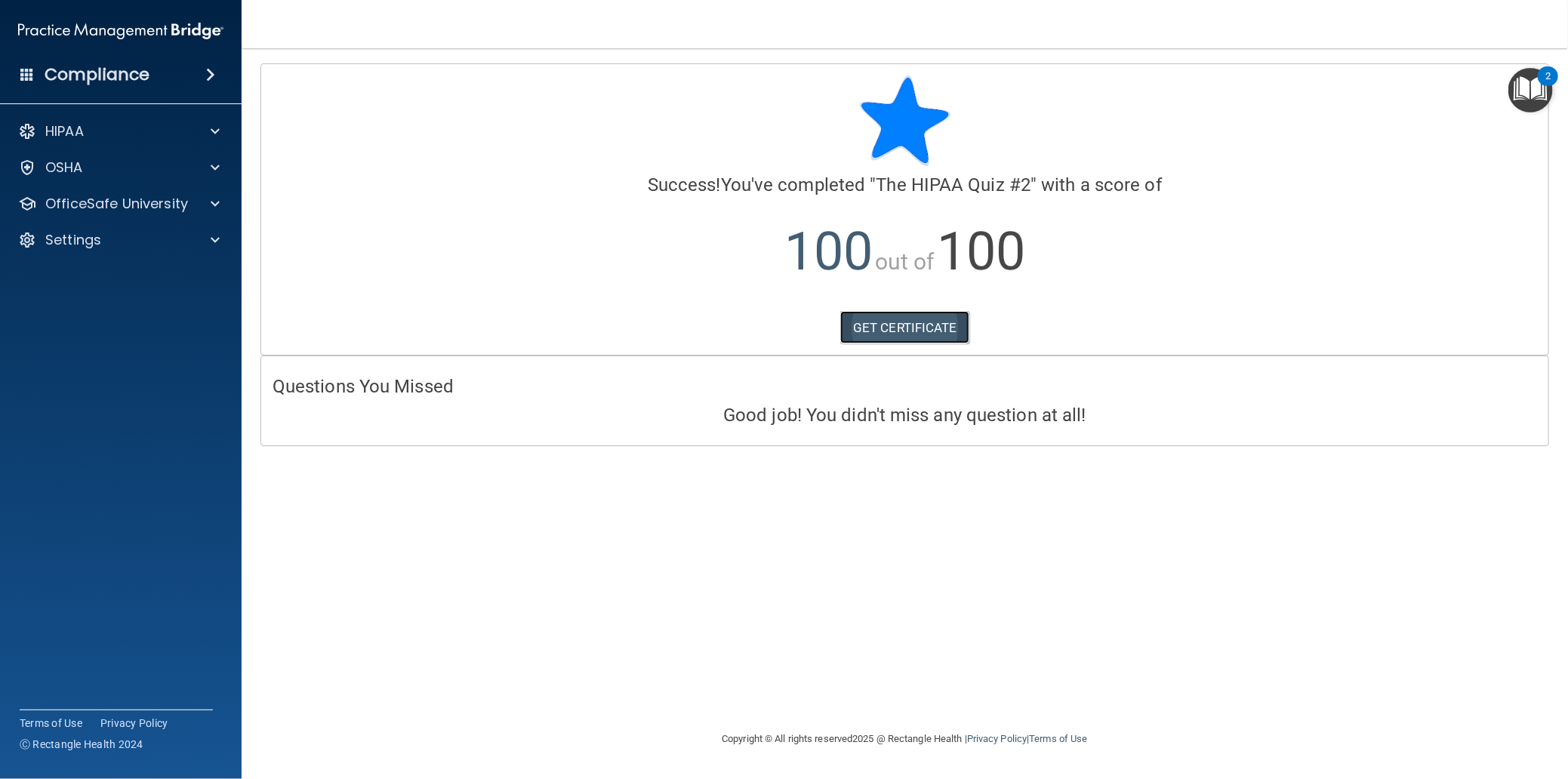 click on "GET CERTIFICATE" at bounding box center [904, 328] 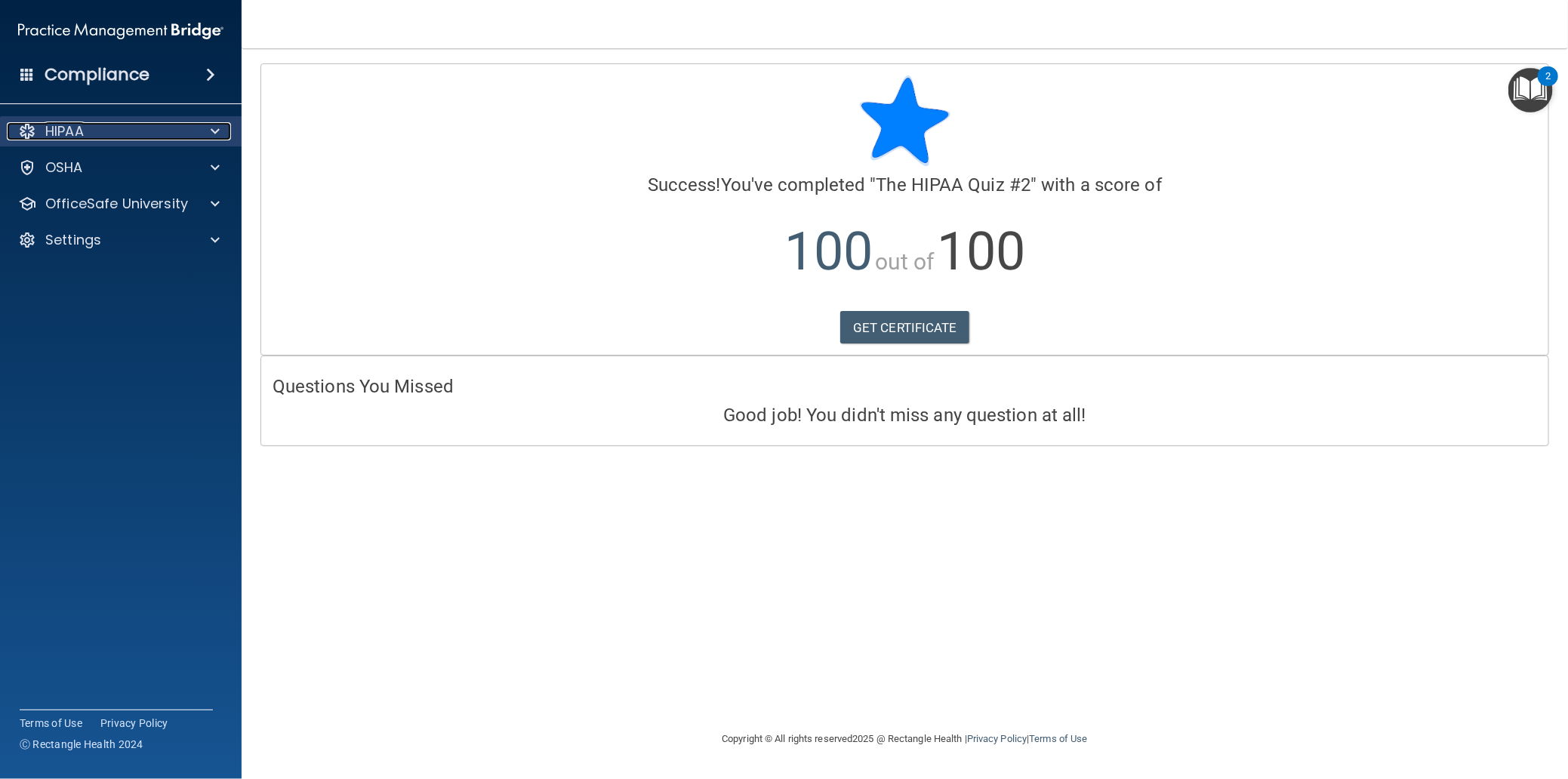 click on "HIPAA" at bounding box center [100, 131] 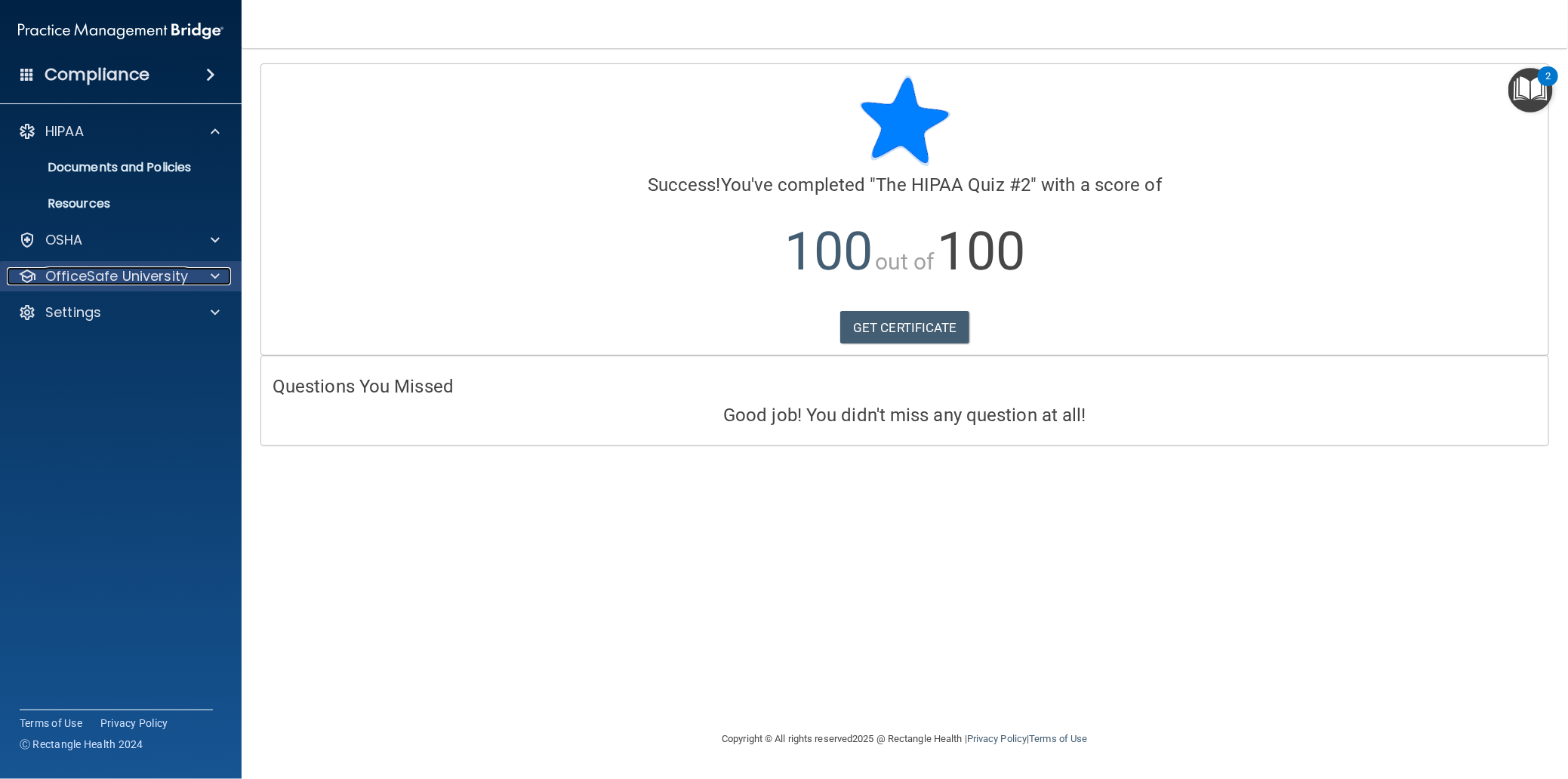 click on "OfficeSafe University" at bounding box center [116, 276] 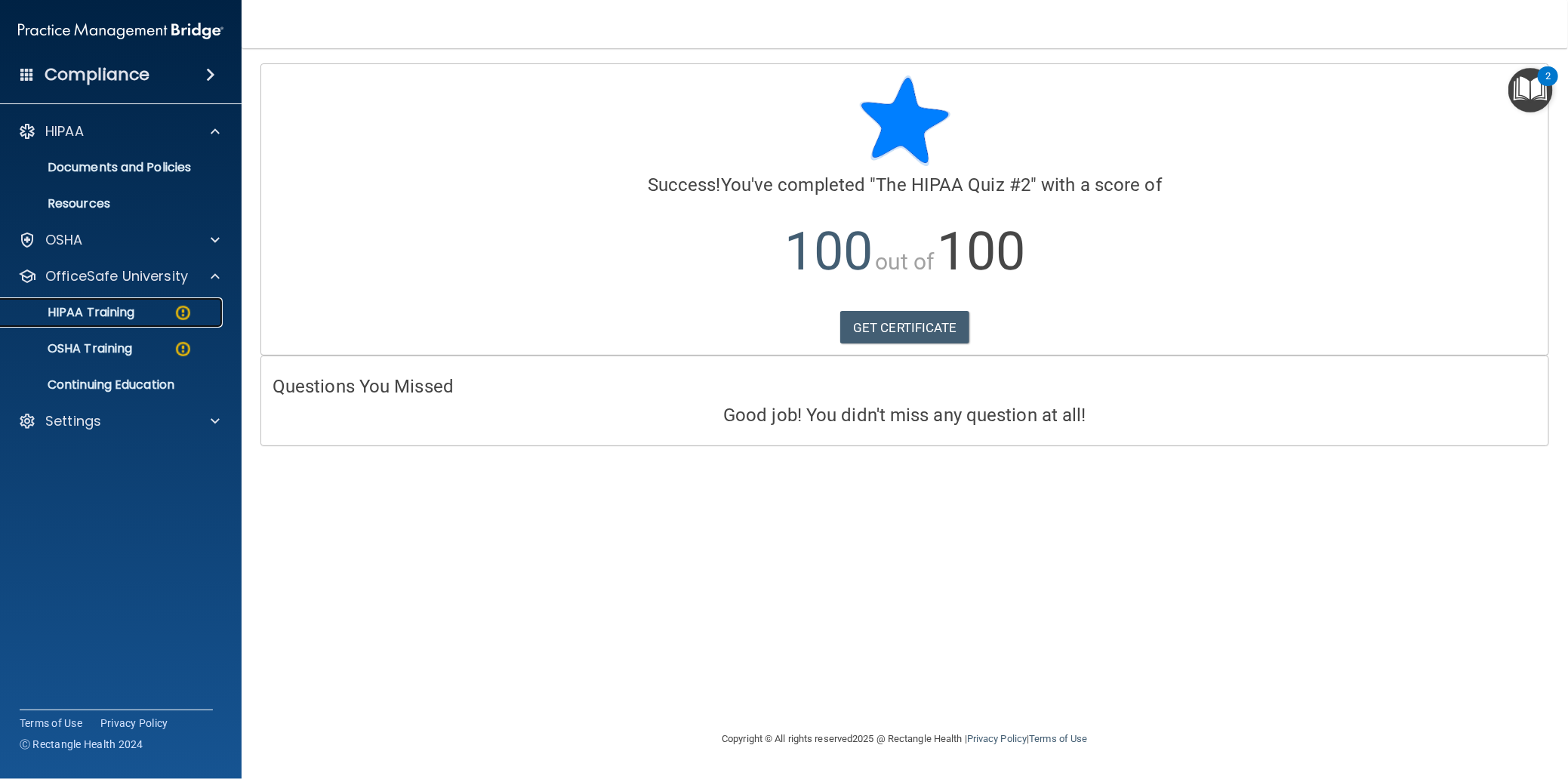 click at bounding box center (183, 313) 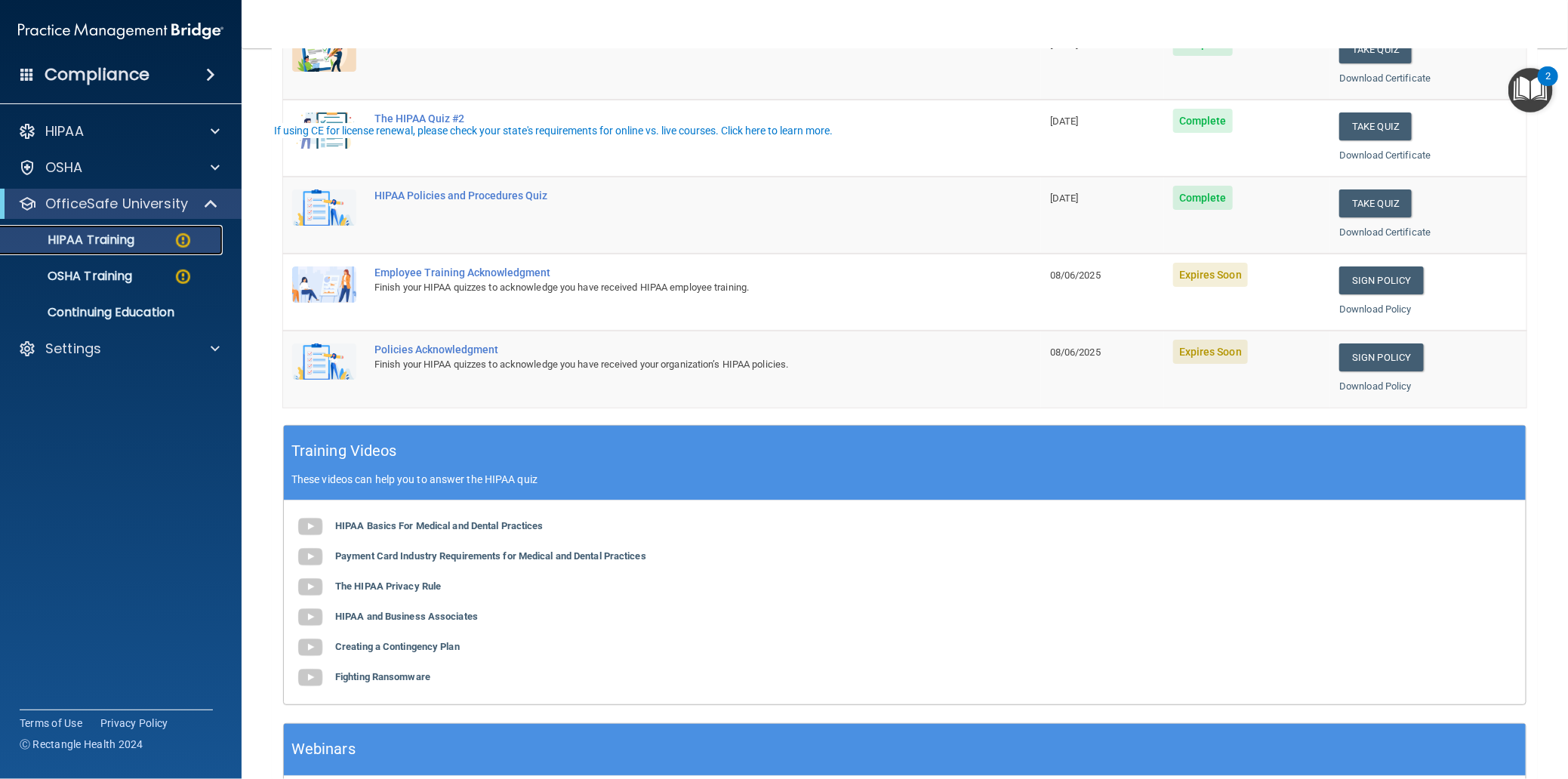 scroll, scrollTop: 23, scrollLeft: 0, axis: vertical 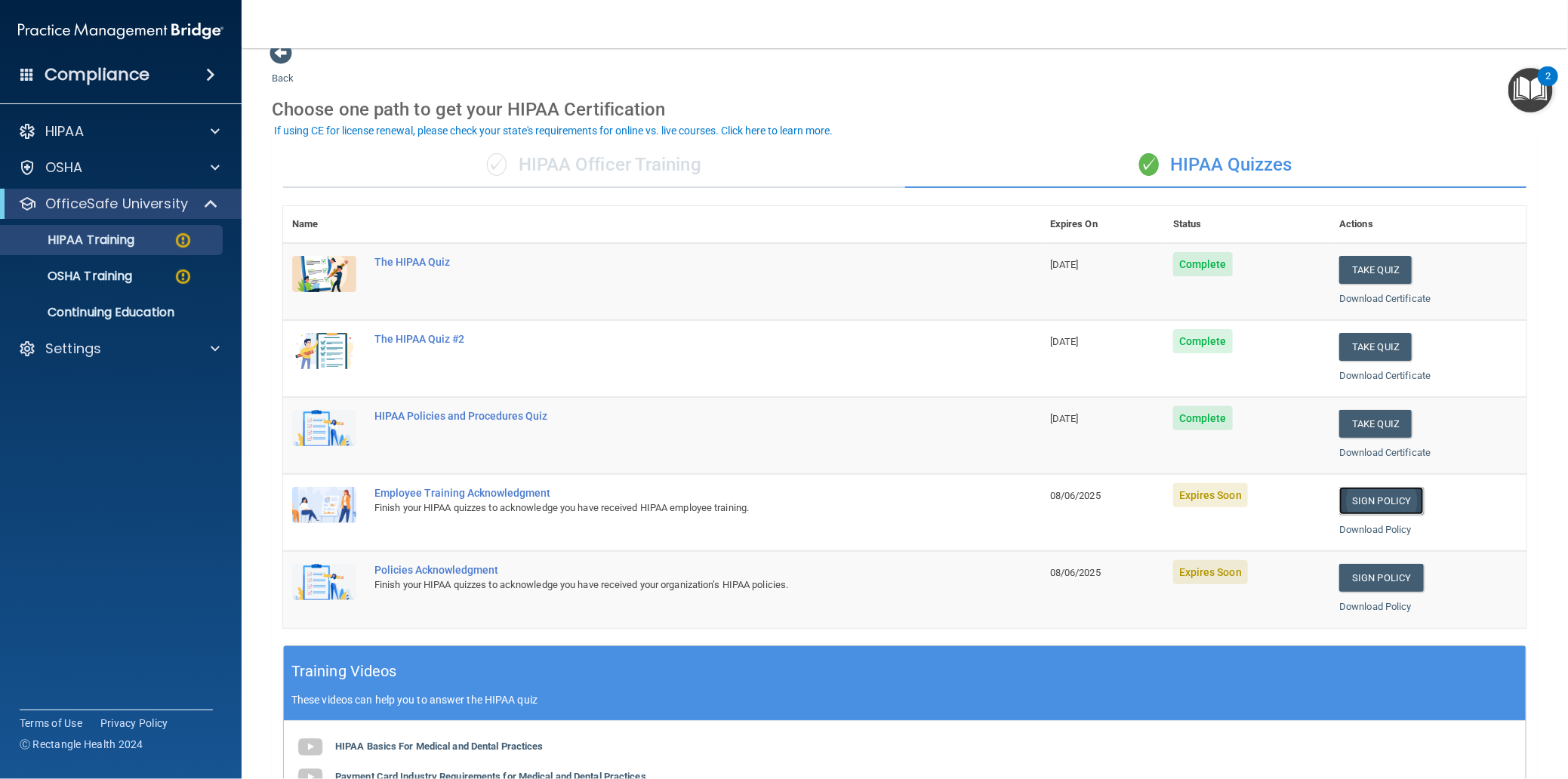 click on "Sign Policy" at bounding box center [1381, 500] 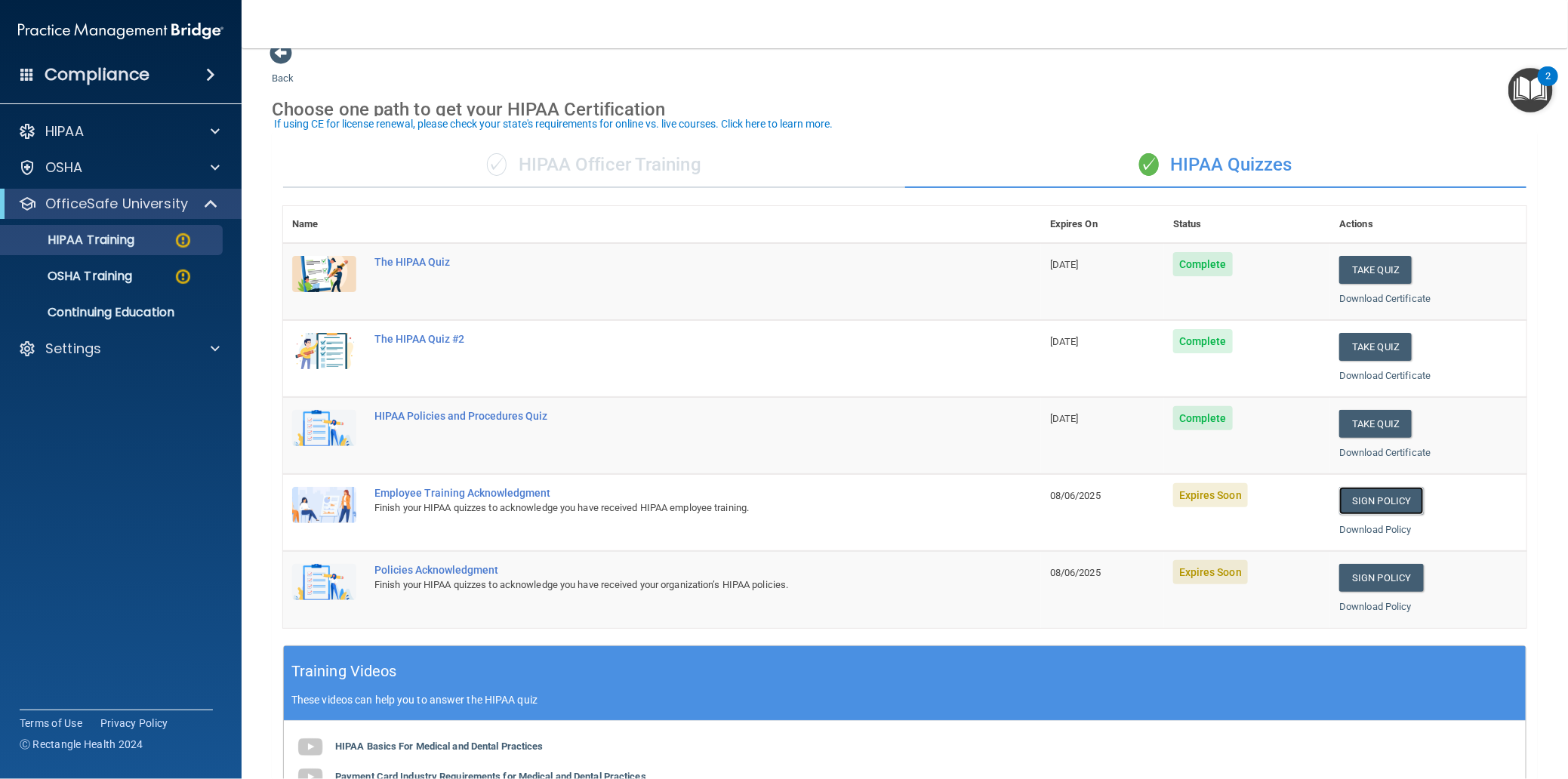 scroll, scrollTop: 136, scrollLeft: 0, axis: vertical 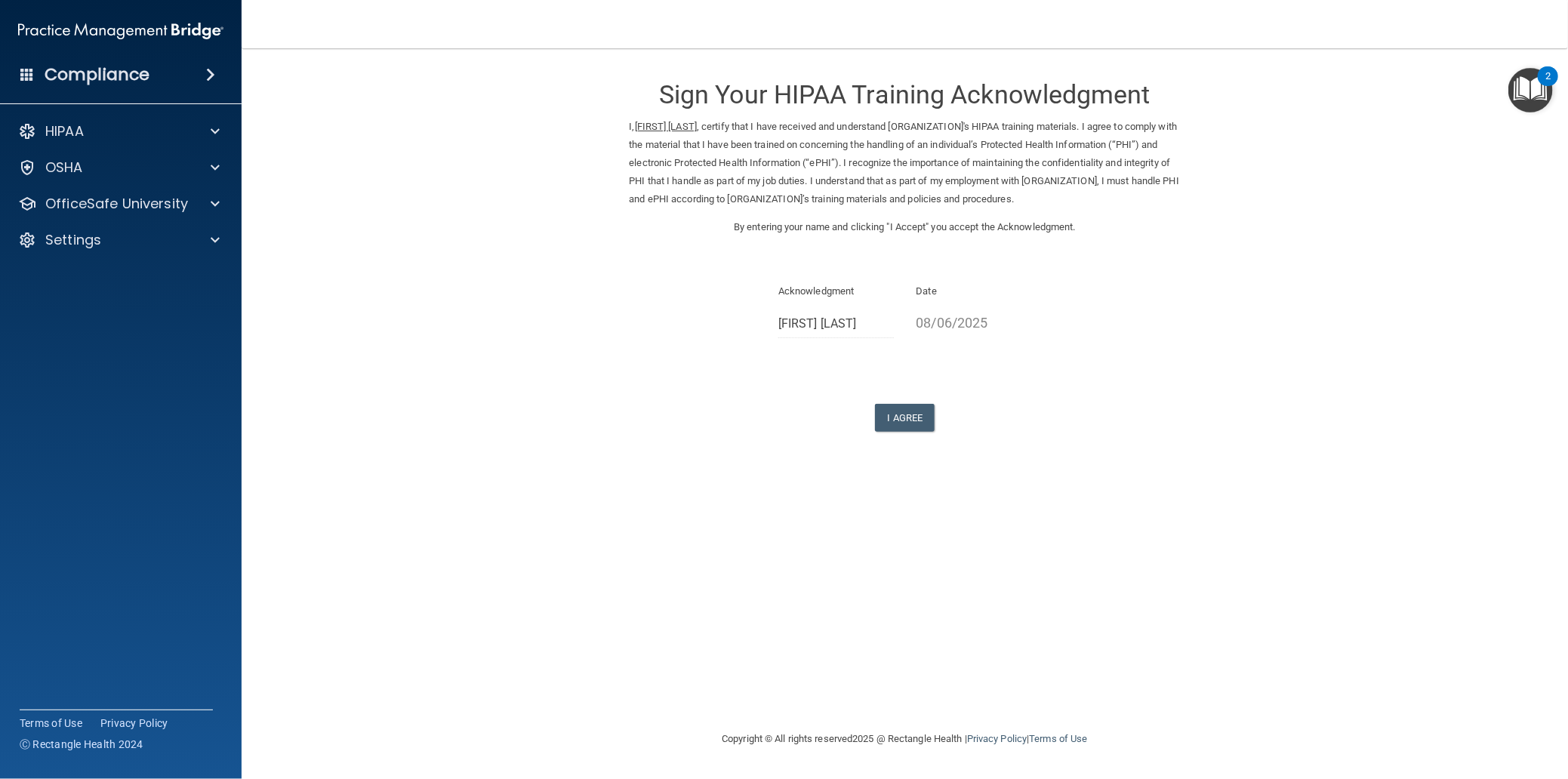 click on "08/06/2025" at bounding box center [974, 322] 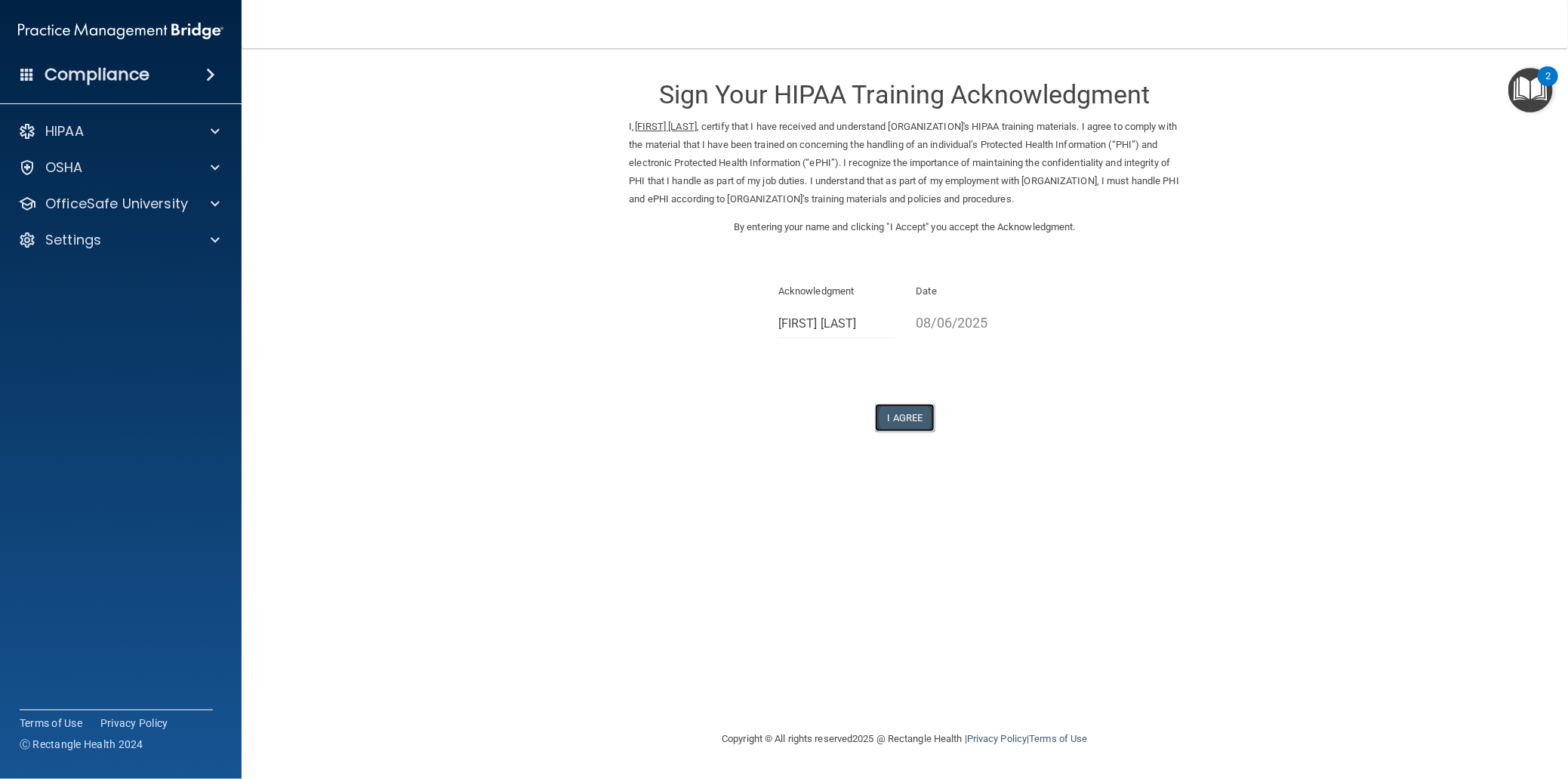 click on "I Agree" at bounding box center [905, 417] 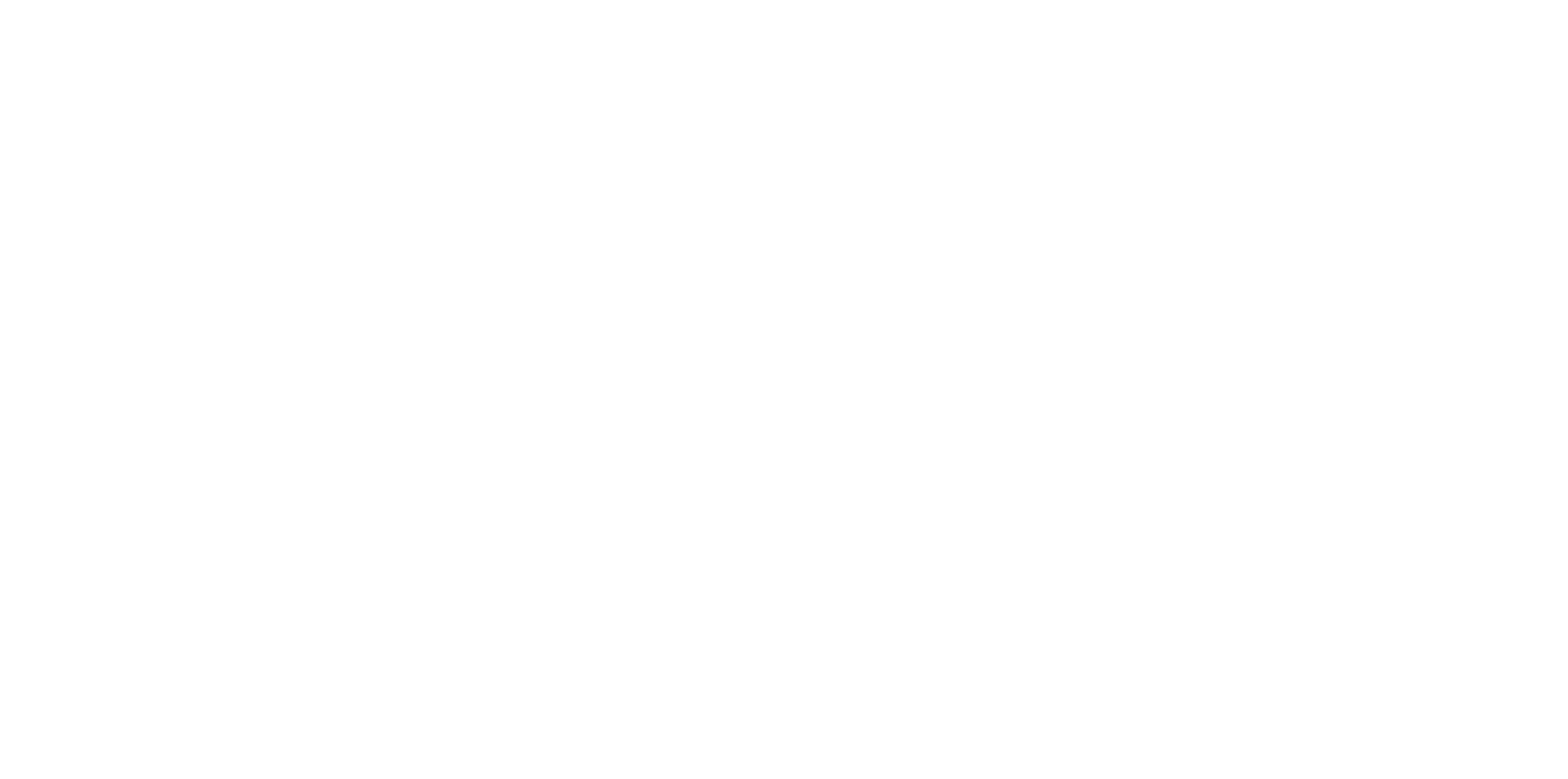 scroll, scrollTop: 0, scrollLeft: 0, axis: both 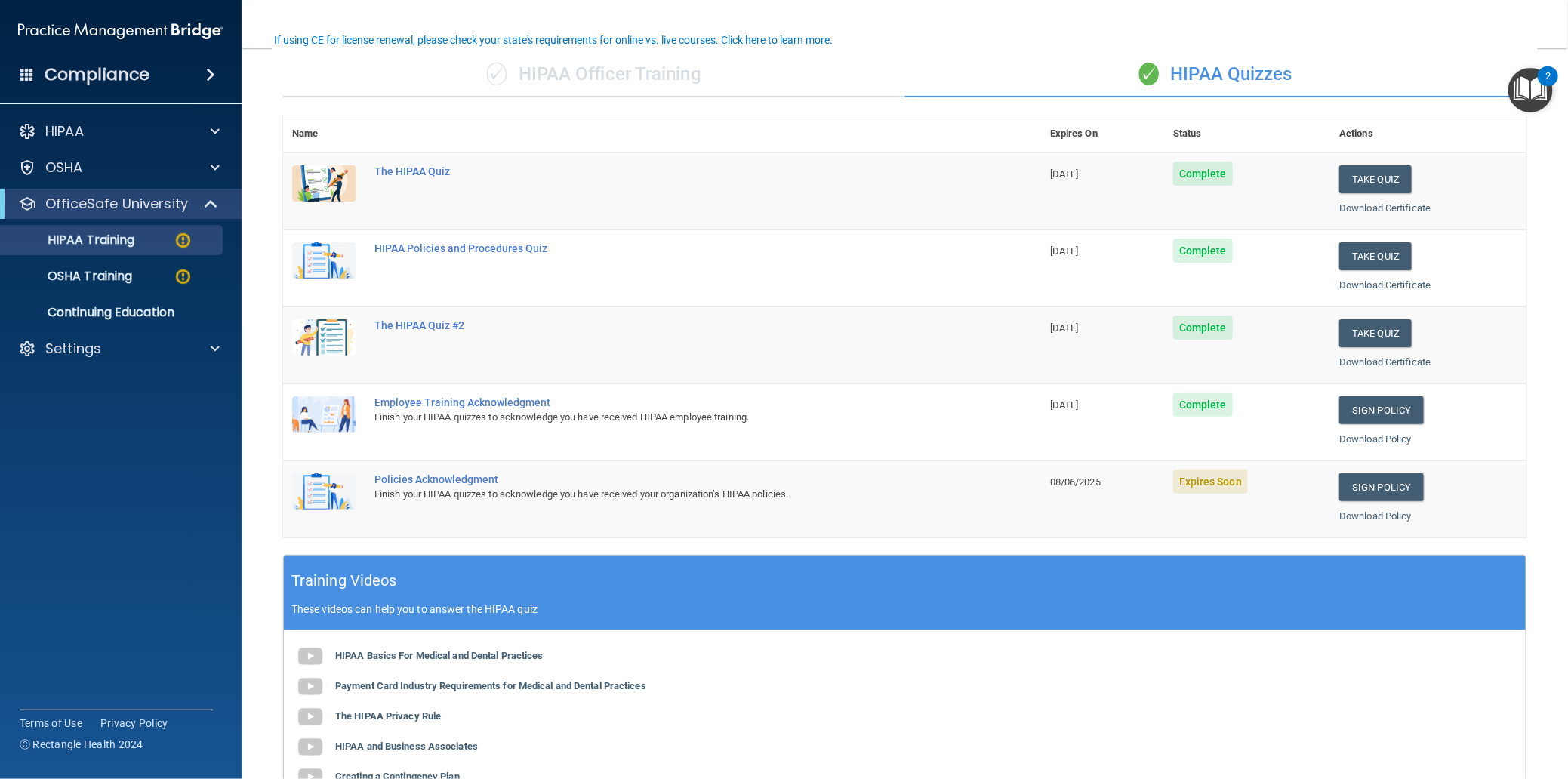 click on "Complete" at bounding box center (1203, 405) 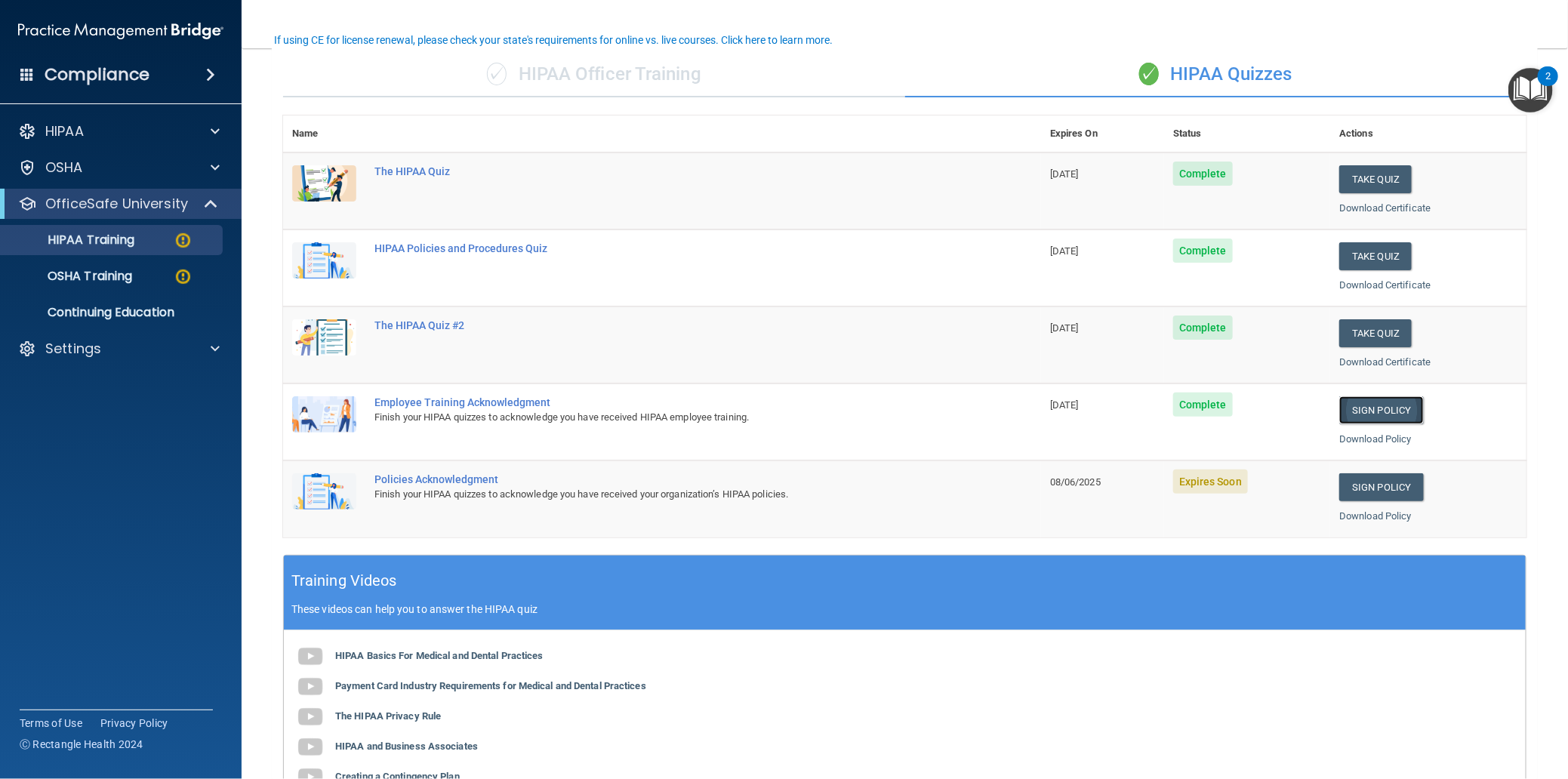 click on "Sign Policy" at bounding box center (1381, 410) 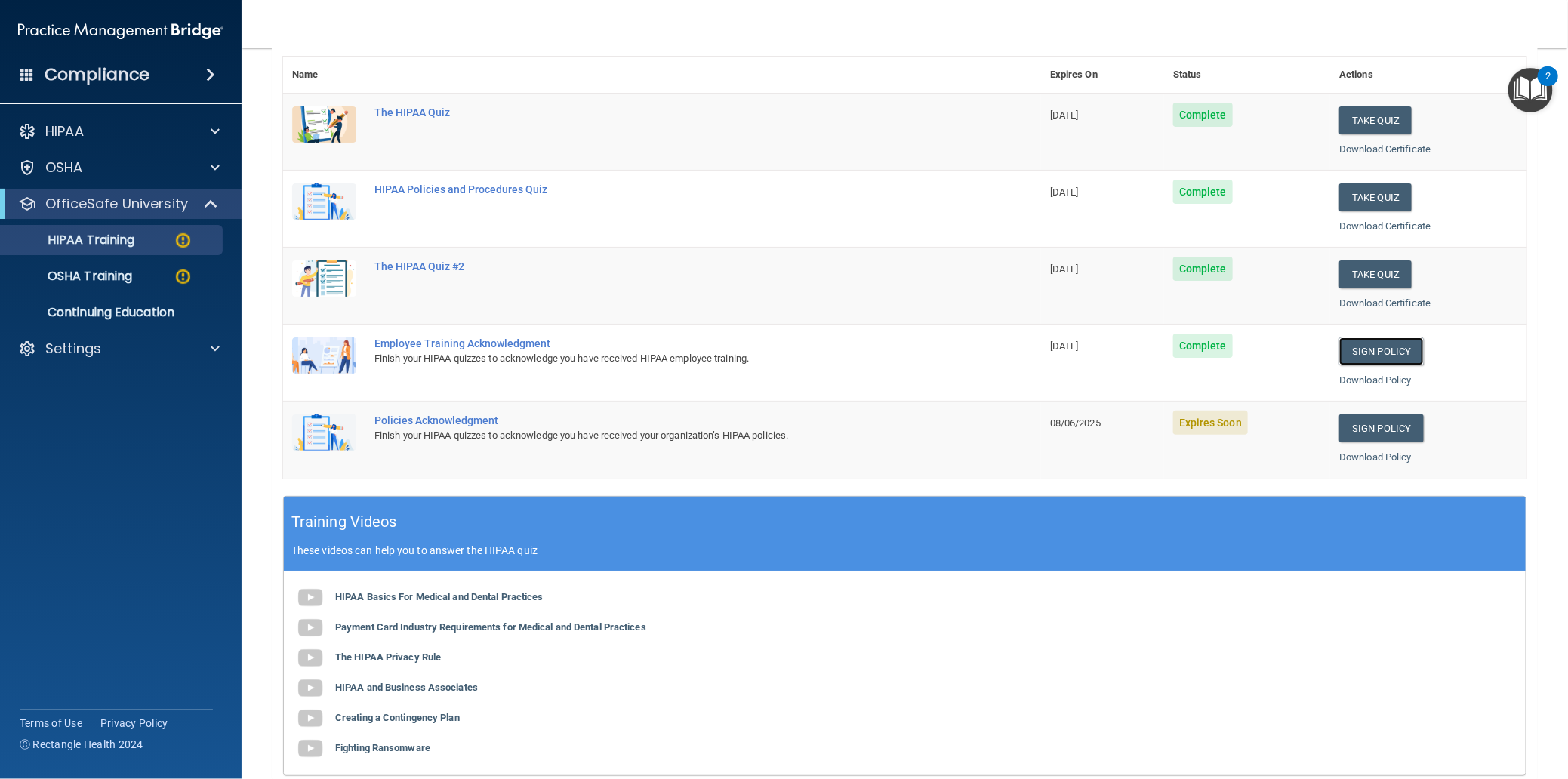 scroll, scrollTop: 226, scrollLeft: 0, axis: vertical 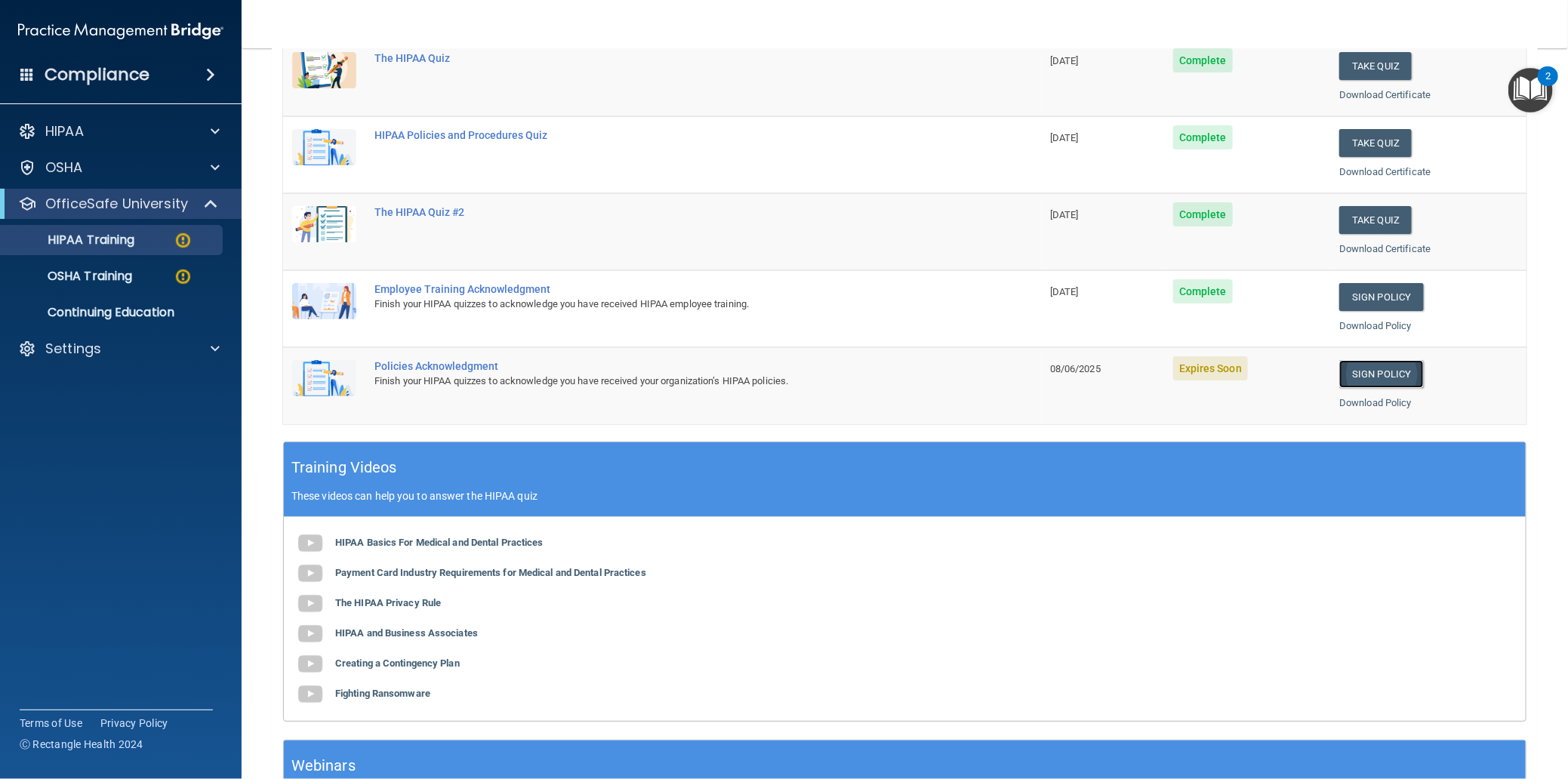 click on "Sign Policy" at bounding box center (1381, 374) 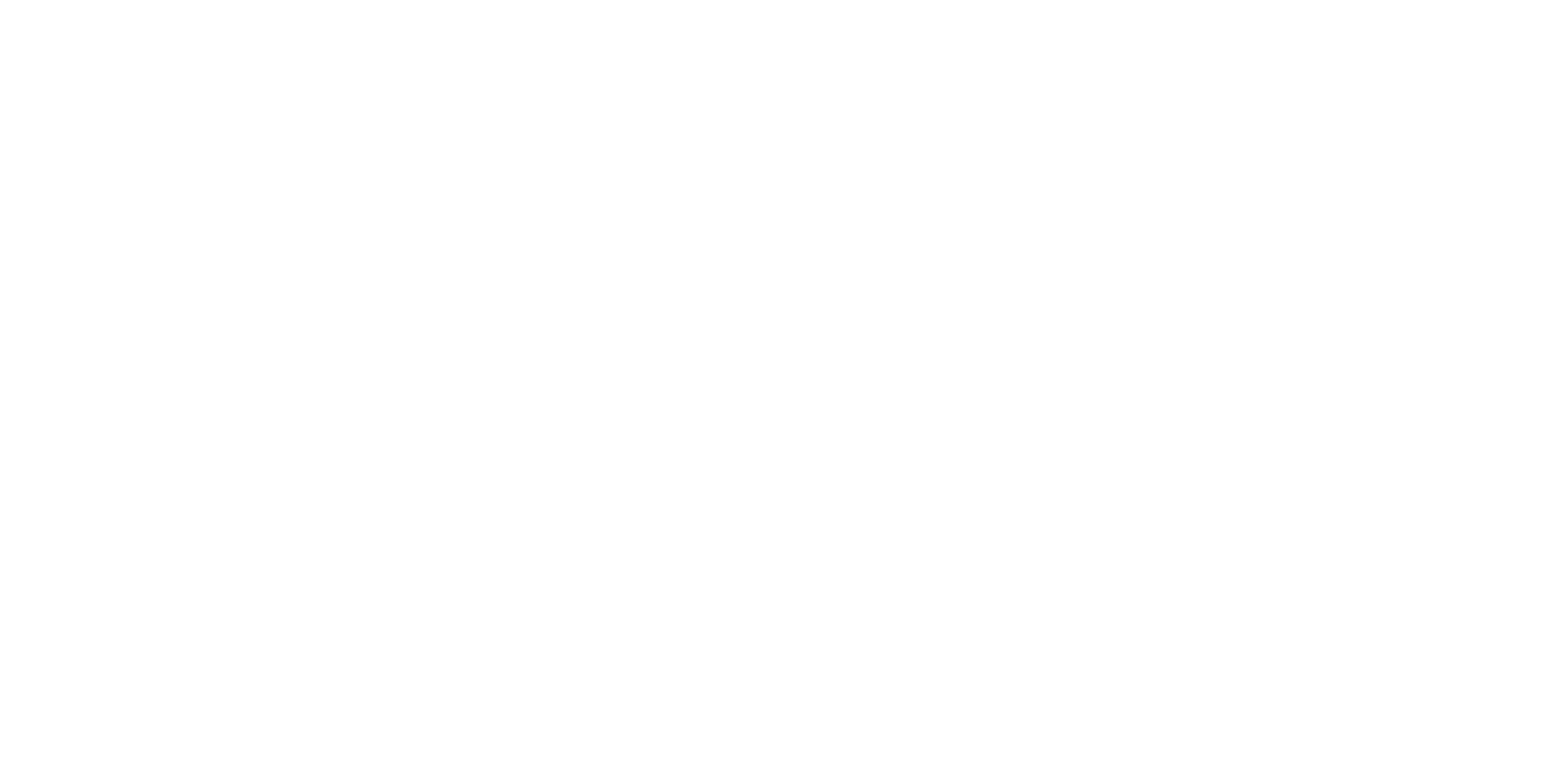scroll, scrollTop: 0, scrollLeft: 0, axis: both 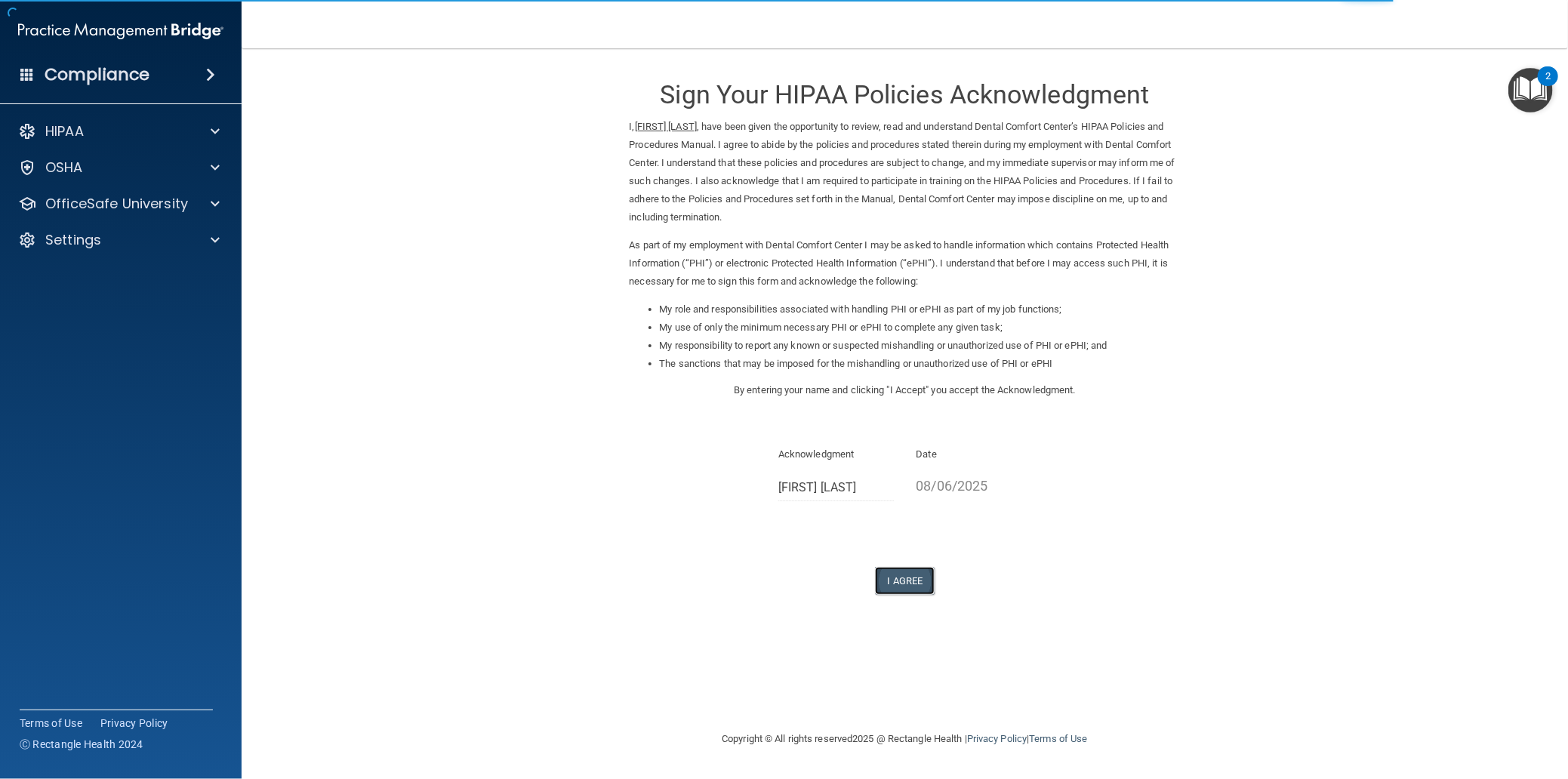 click on "I Agree" at bounding box center [905, 580] 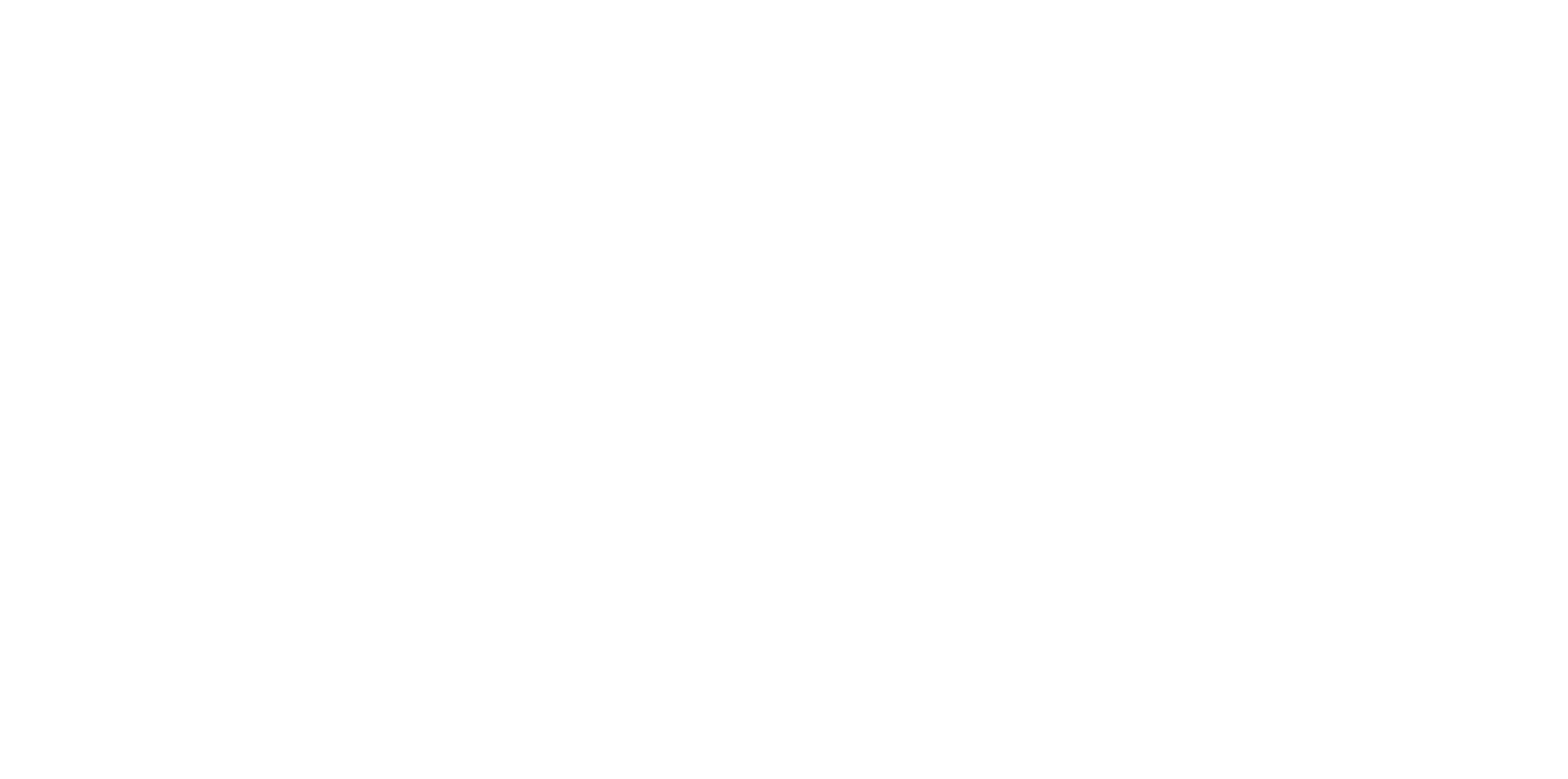 scroll, scrollTop: 0, scrollLeft: 0, axis: both 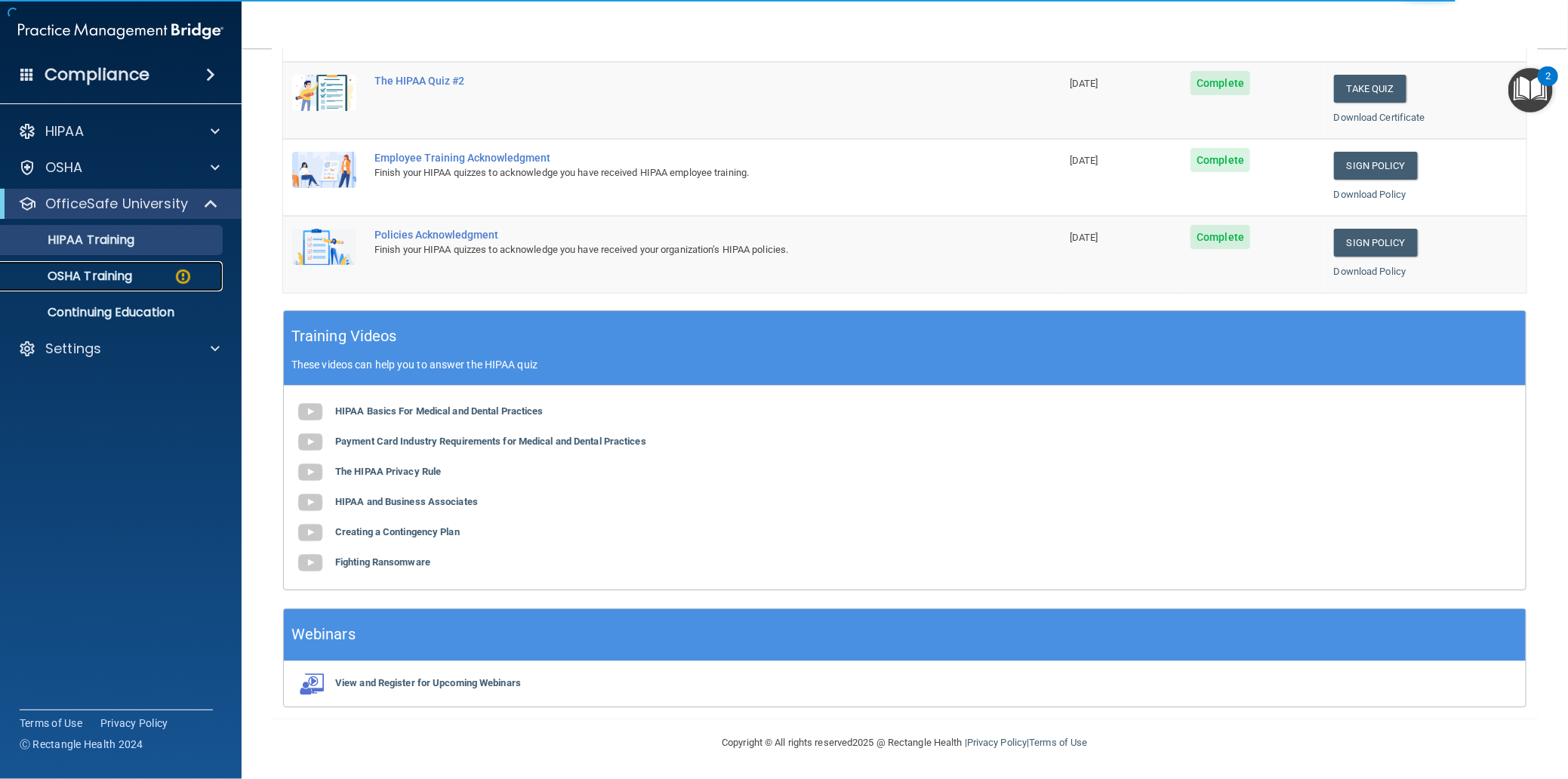 click on "OSHA Training" at bounding box center [103, 276] 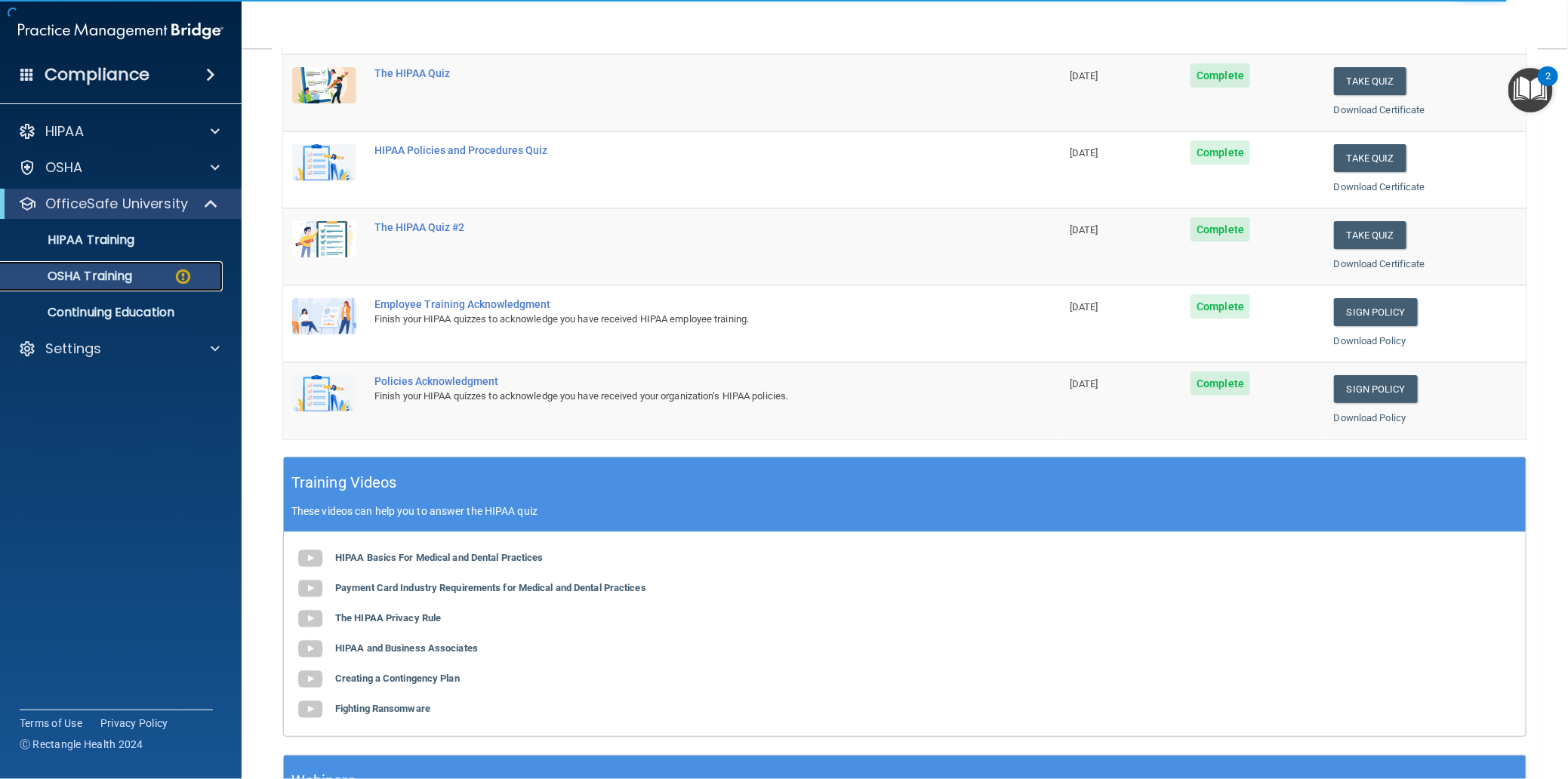 scroll, scrollTop: 0, scrollLeft: 0, axis: both 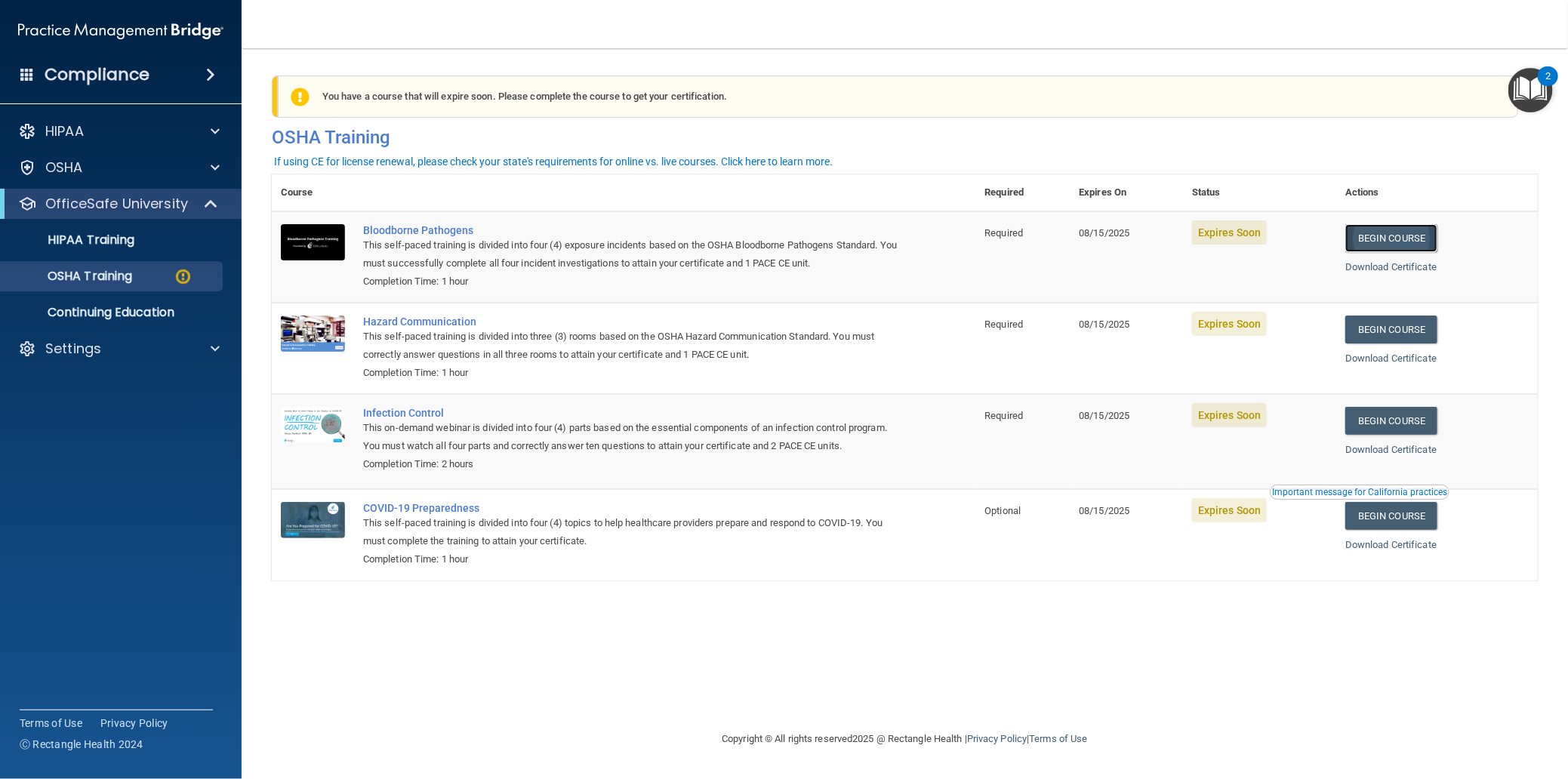 click on "Begin Course" at bounding box center [1391, 238] 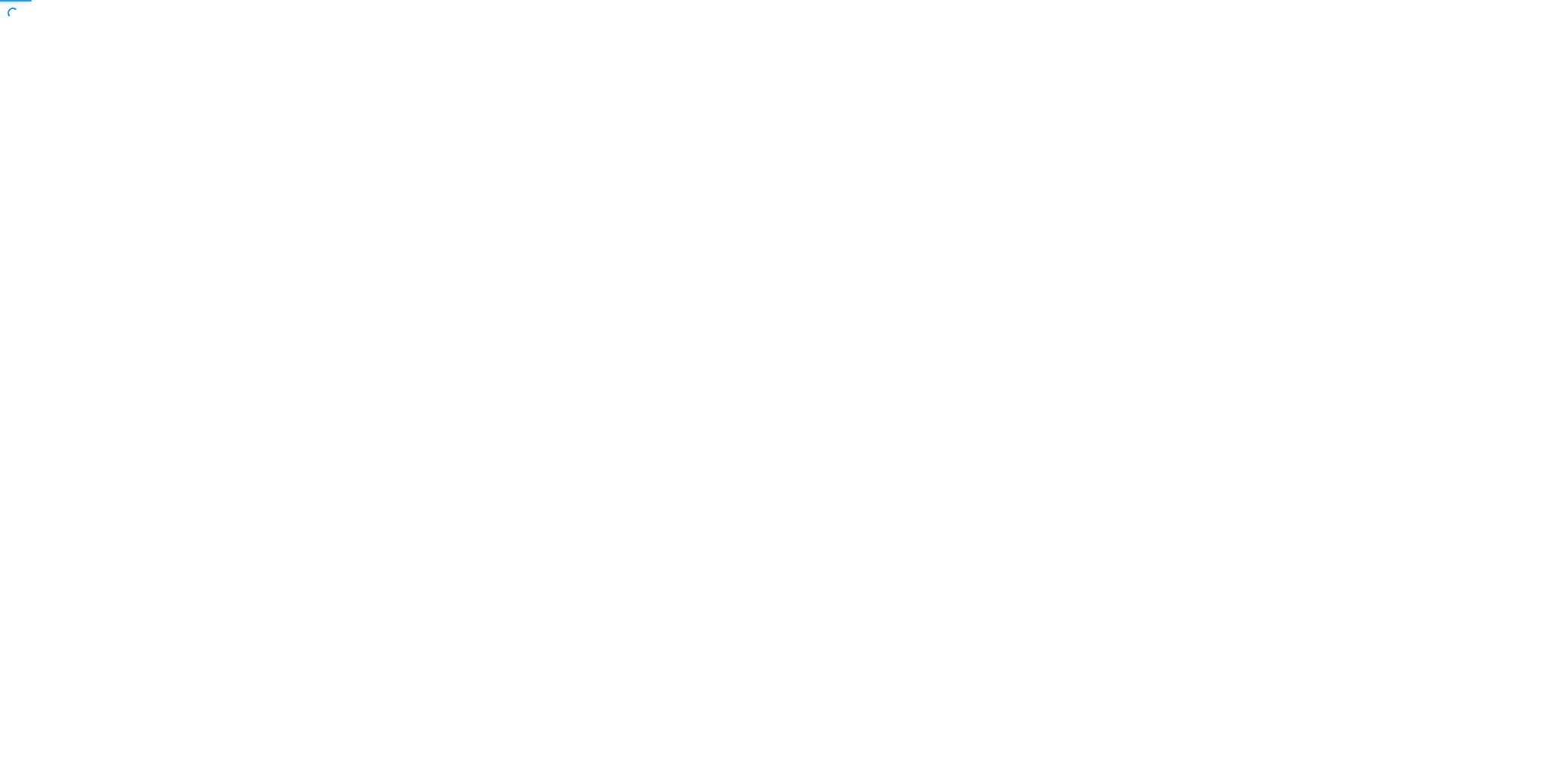 scroll, scrollTop: 0, scrollLeft: 0, axis: both 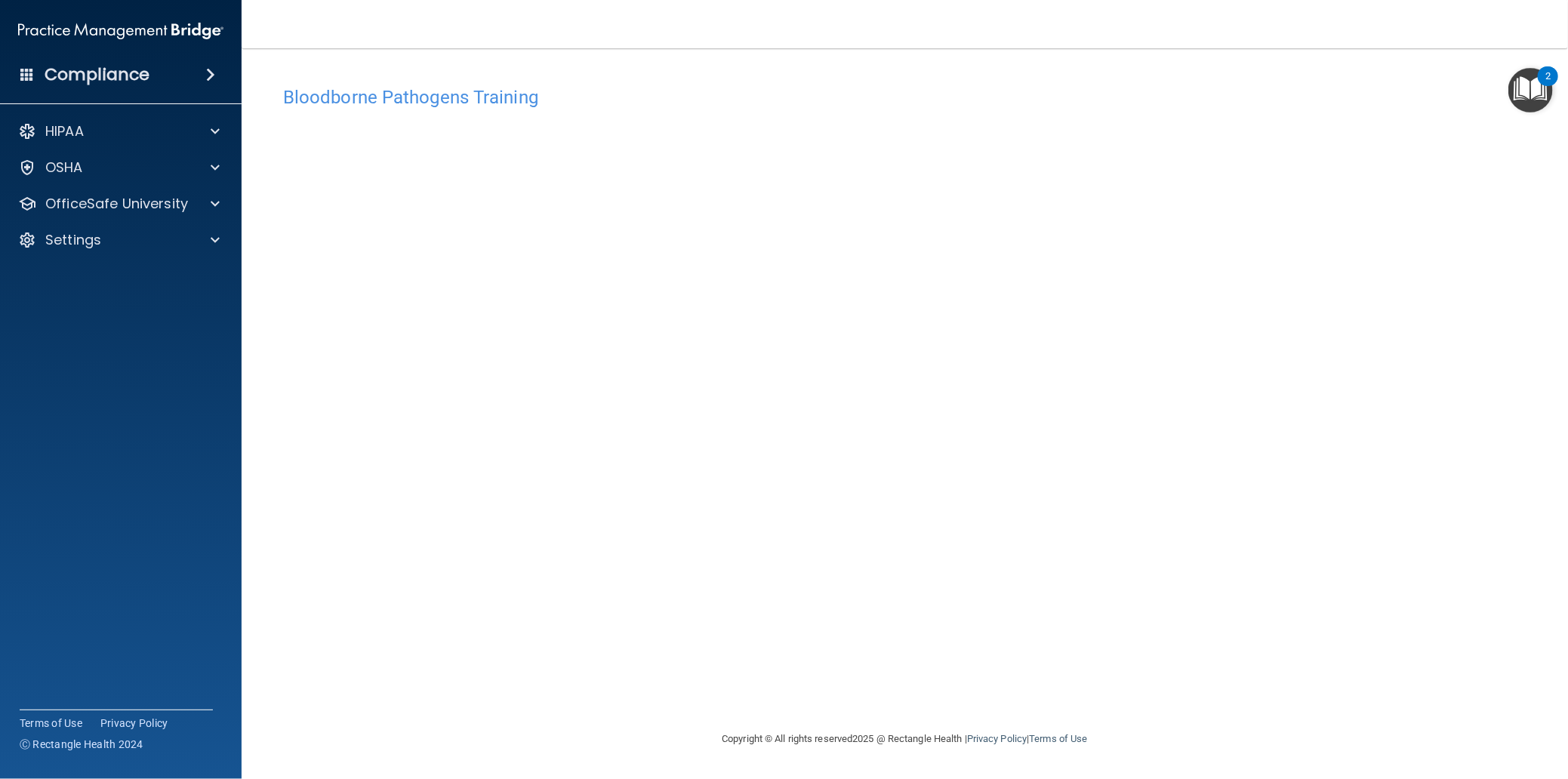 click on "Bloodborne Pathogens Training" at bounding box center (904, 97) 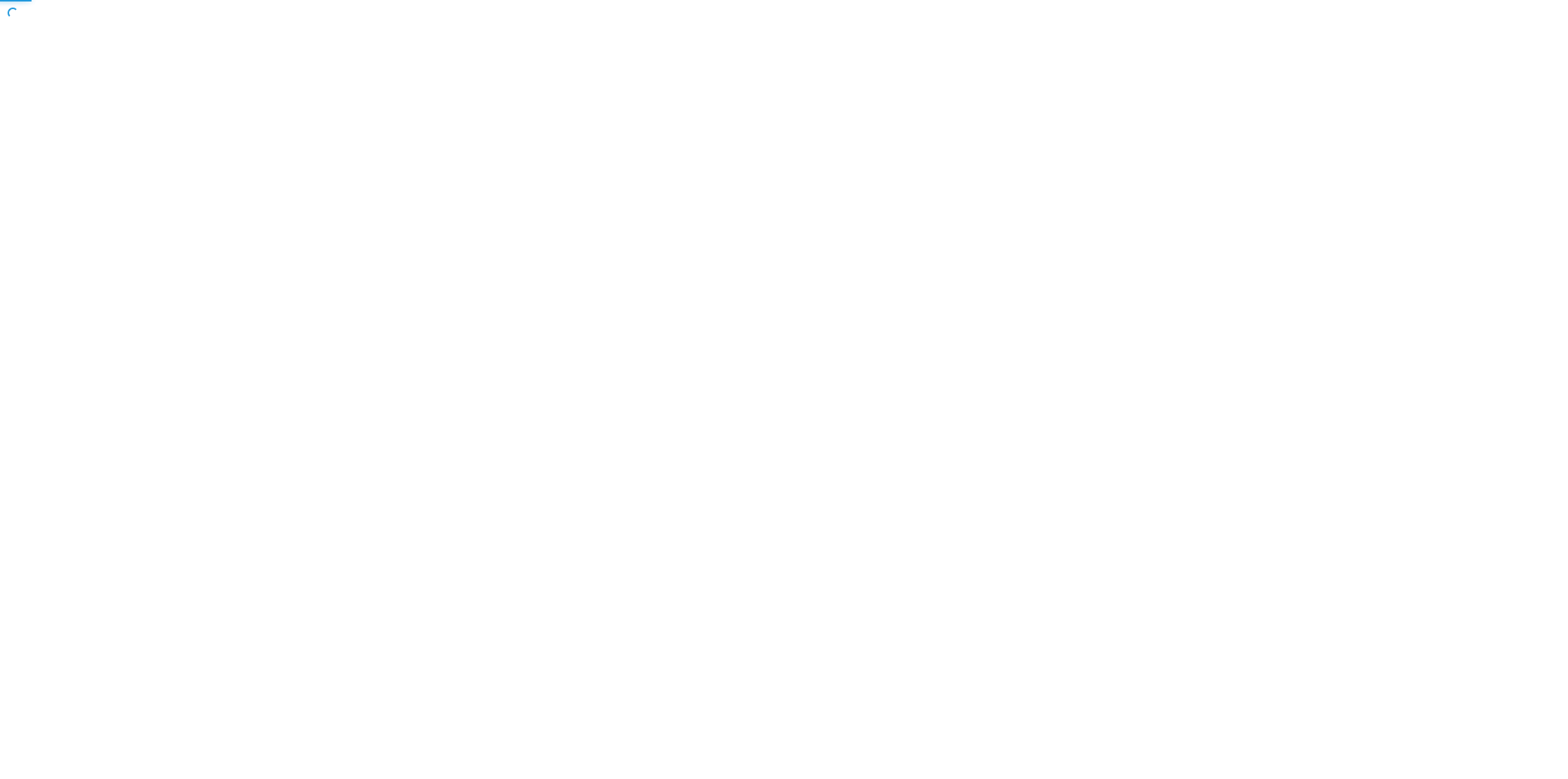 scroll, scrollTop: 0, scrollLeft: 0, axis: both 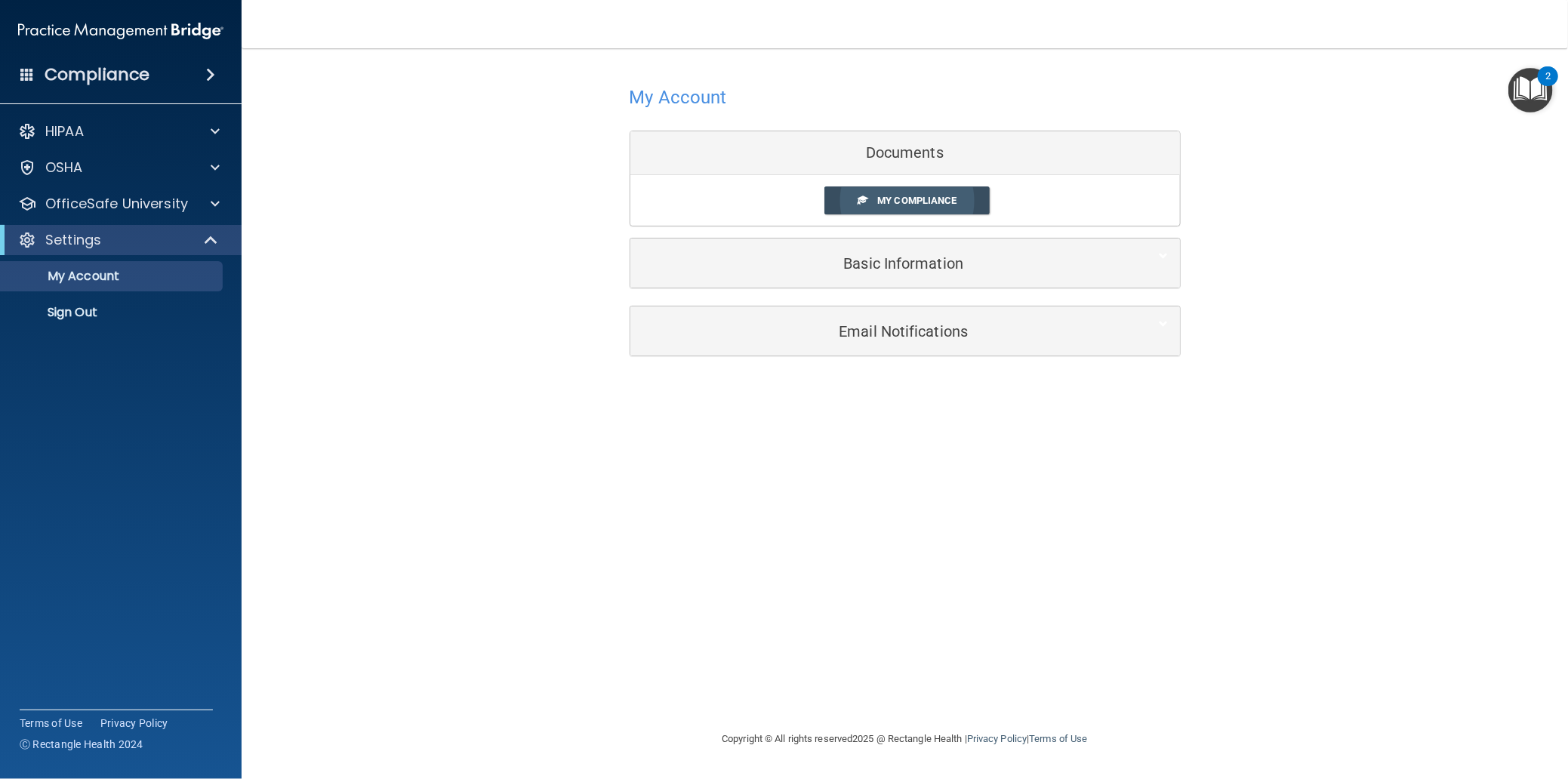 click on "My Compliance" at bounding box center (916, 200) 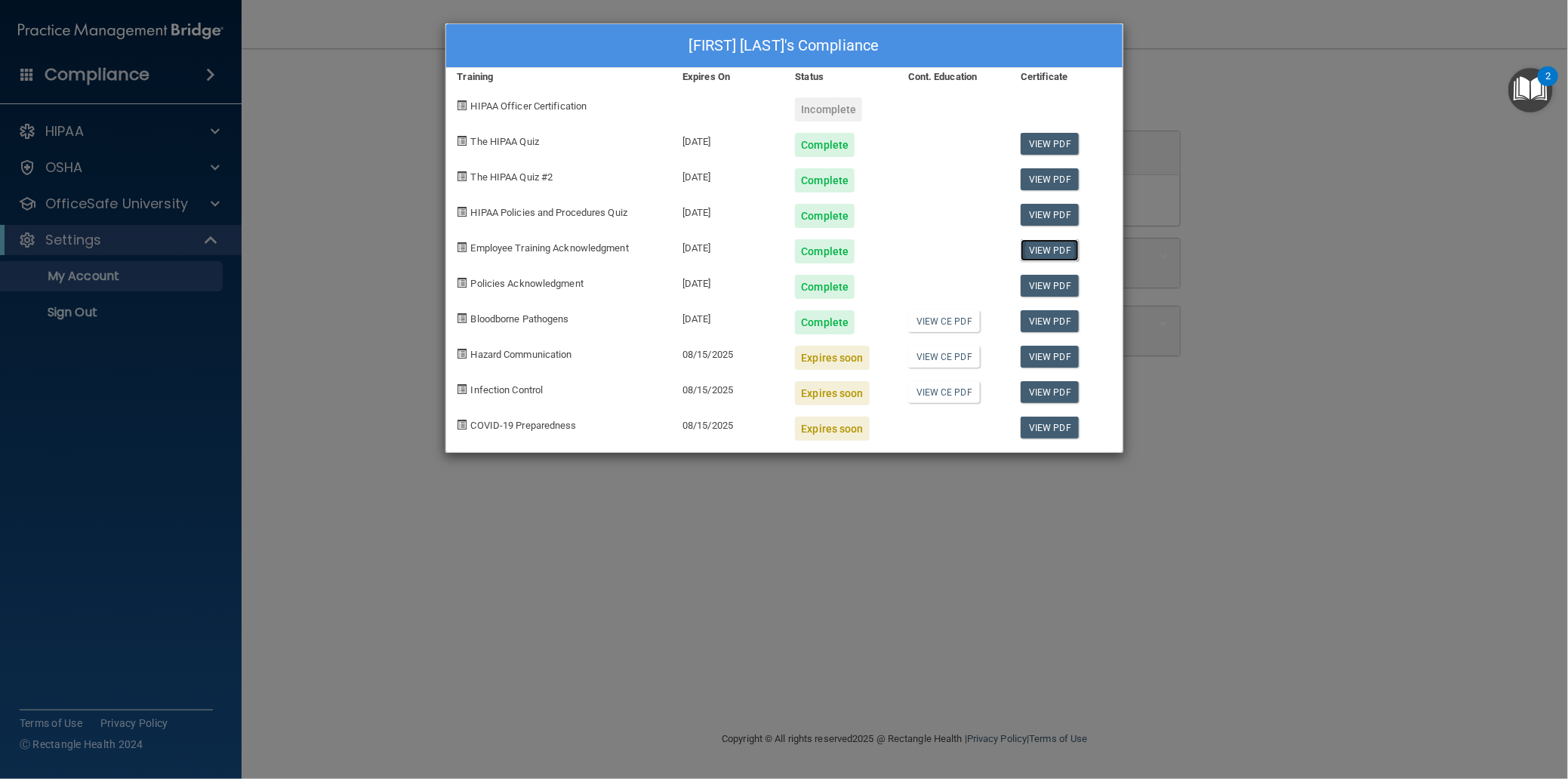 click on "View PDF" at bounding box center [1049, 250] 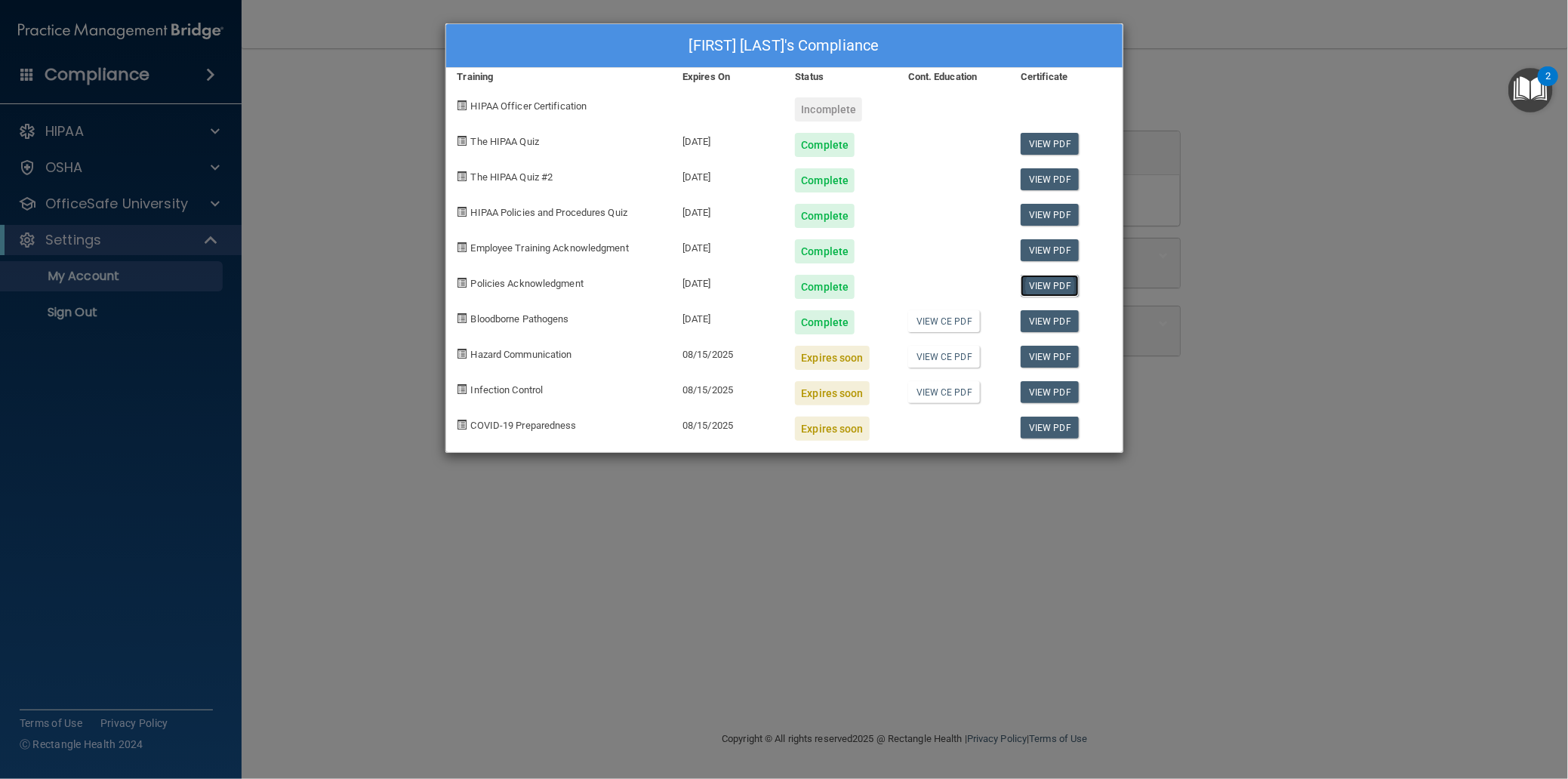 click on "View PDF" at bounding box center (1049, 285) 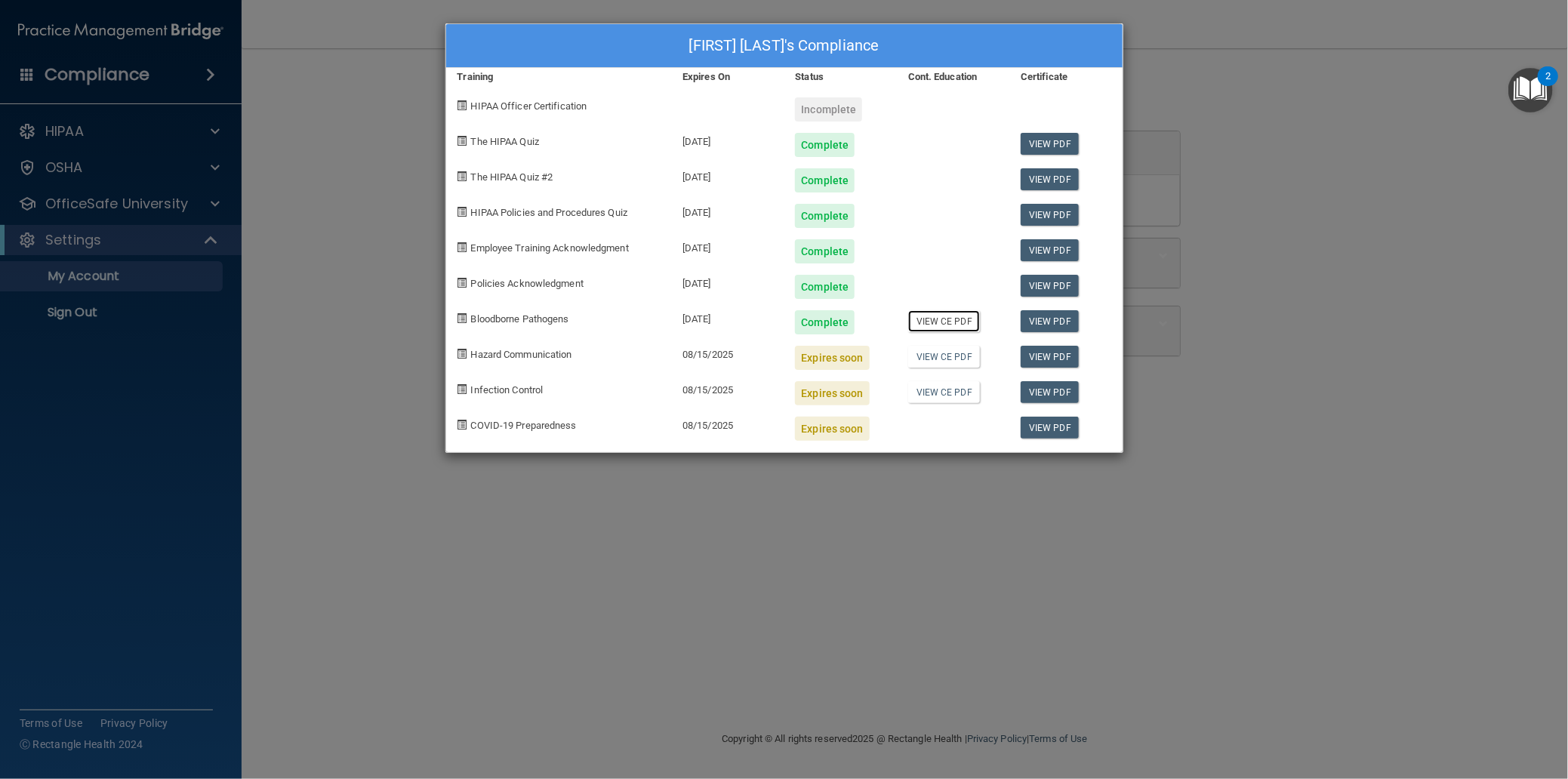 click on "View CE PDF" at bounding box center (944, 321) 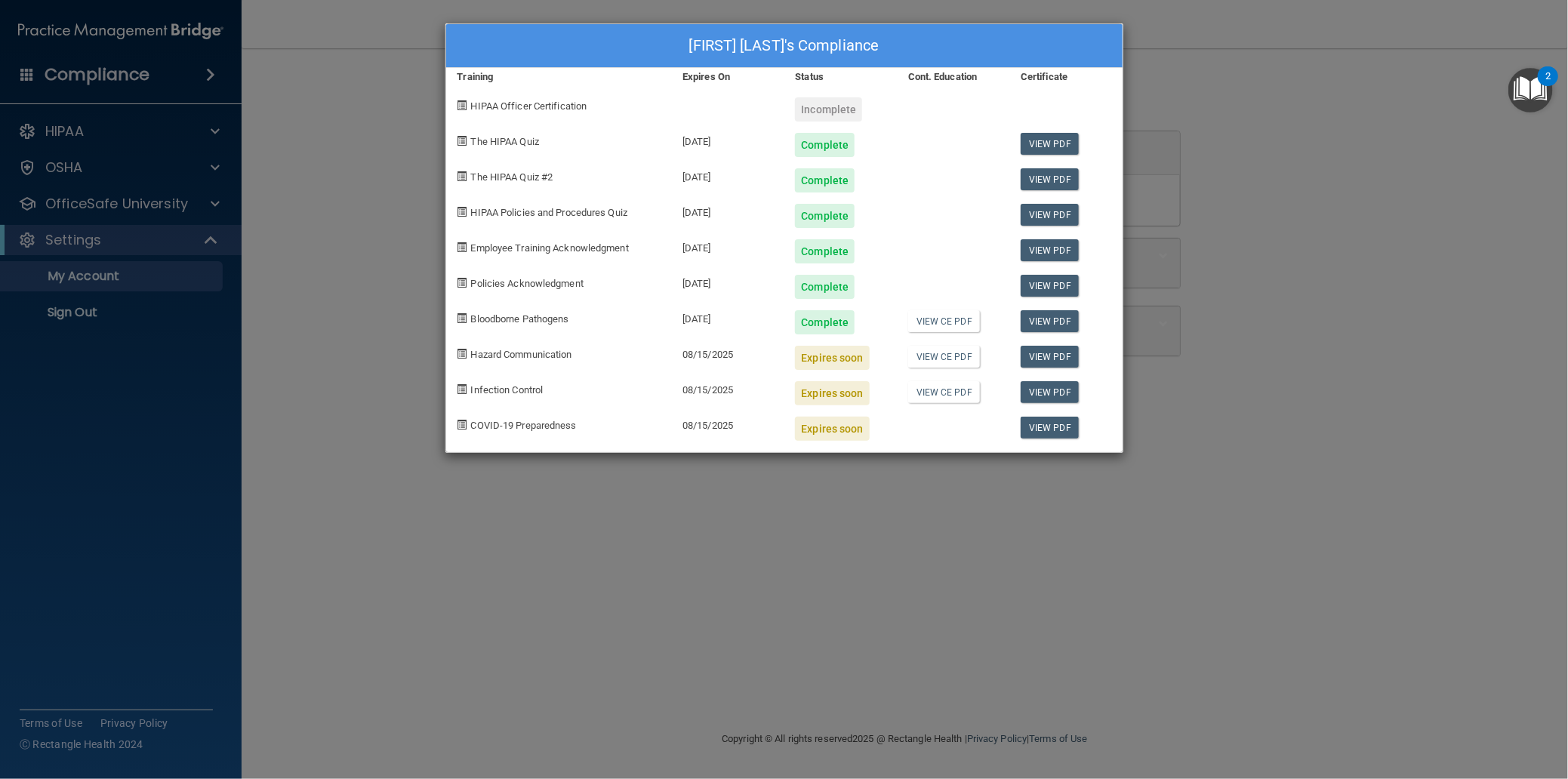 click on "Anna Goehring's Compliance      Training   Expires On   Status   Cont. Education   Certificate         HIPAA Officer Certification             Incomplete                      The HIPAA Quiz      08/06/2026       Complete              View PDF         The HIPAA Quiz #2      08/06/2026       Complete              View PDF         HIPAA Policies and Procedures Quiz      08/06/2026       Complete              View PDF         Employee Training Acknowledgment      08/06/2026       Complete              View PDF         Policies Acknowledgment      08/06/2026       Complete              View PDF         Bloodborne Pathogens      08/06/2026       Complete        View CE PDF       View PDF         Hazard Communication      08/15/2025       Expires soon        View CE PDF       View PDF         Infection Control      08/15/2025       Expires soon        View CE PDF       View PDF         COVID-19 Preparedness      08/15/2025       Expires soon              View PDF" at bounding box center (784, 390) 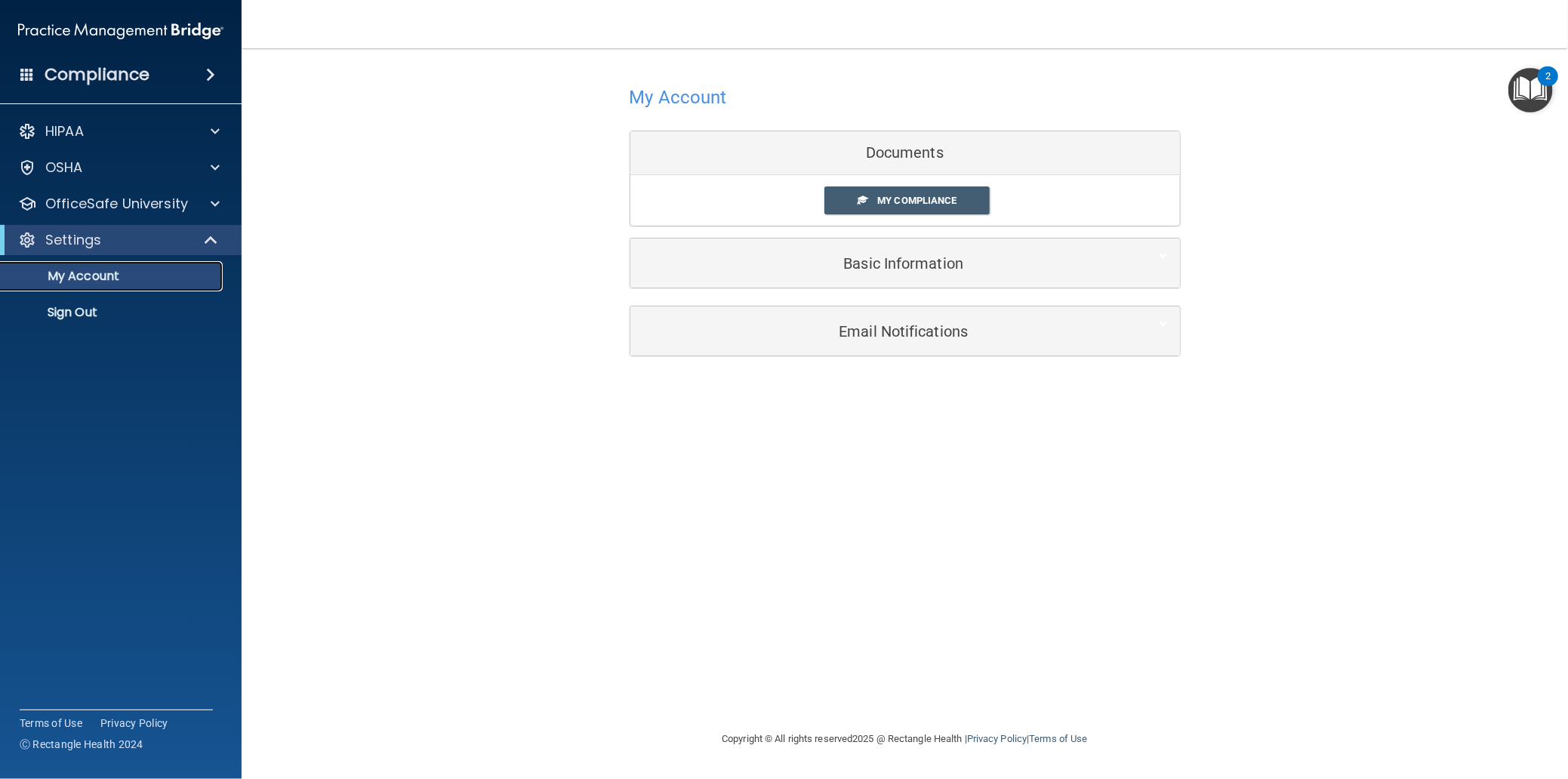 click on "My Account" at bounding box center [103, 276] 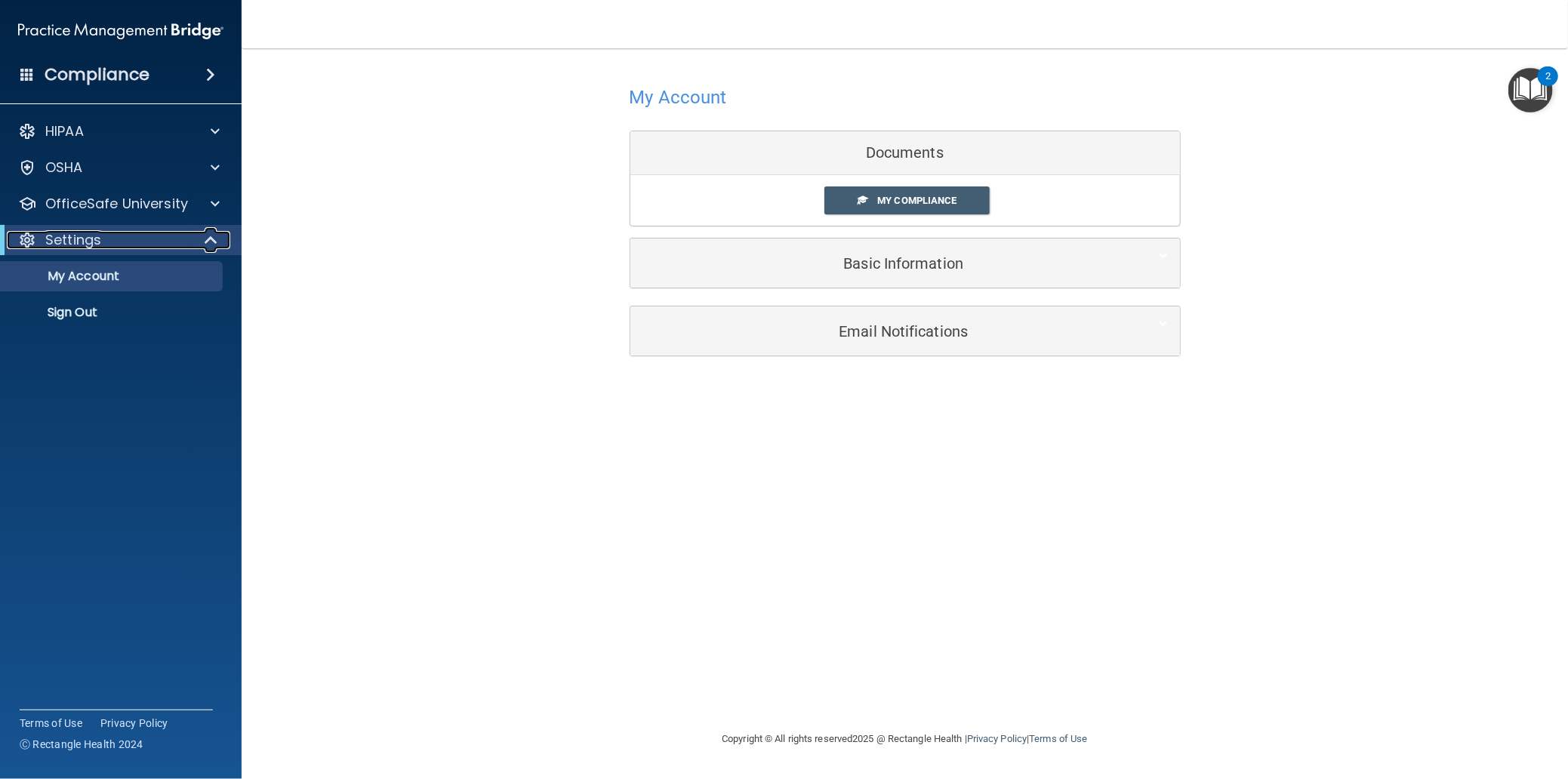 click on "Settings" at bounding box center (100, 240) 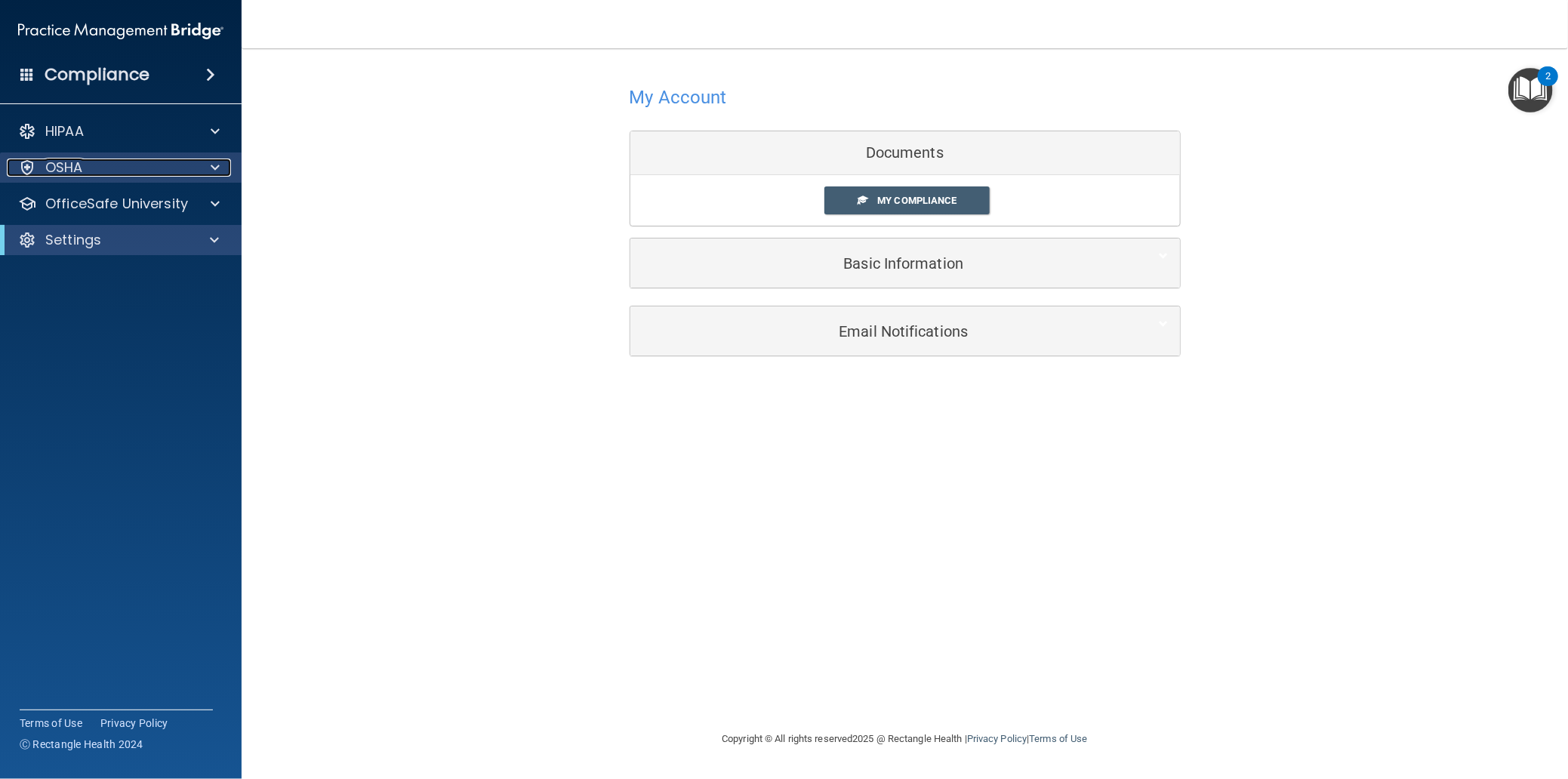 click on "OSHA" at bounding box center (100, 168) 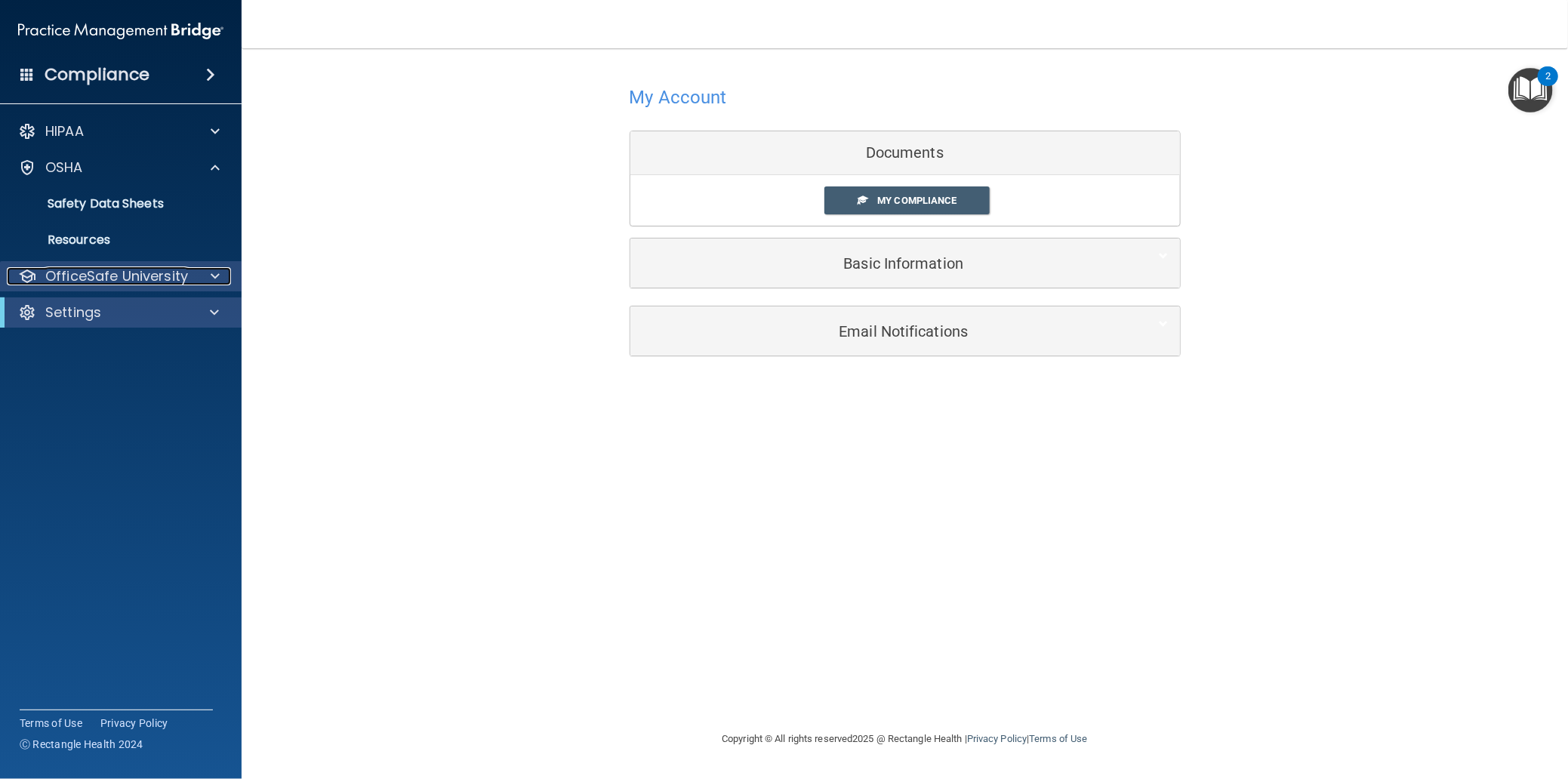 click on "OfficeSafe University" at bounding box center [116, 276] 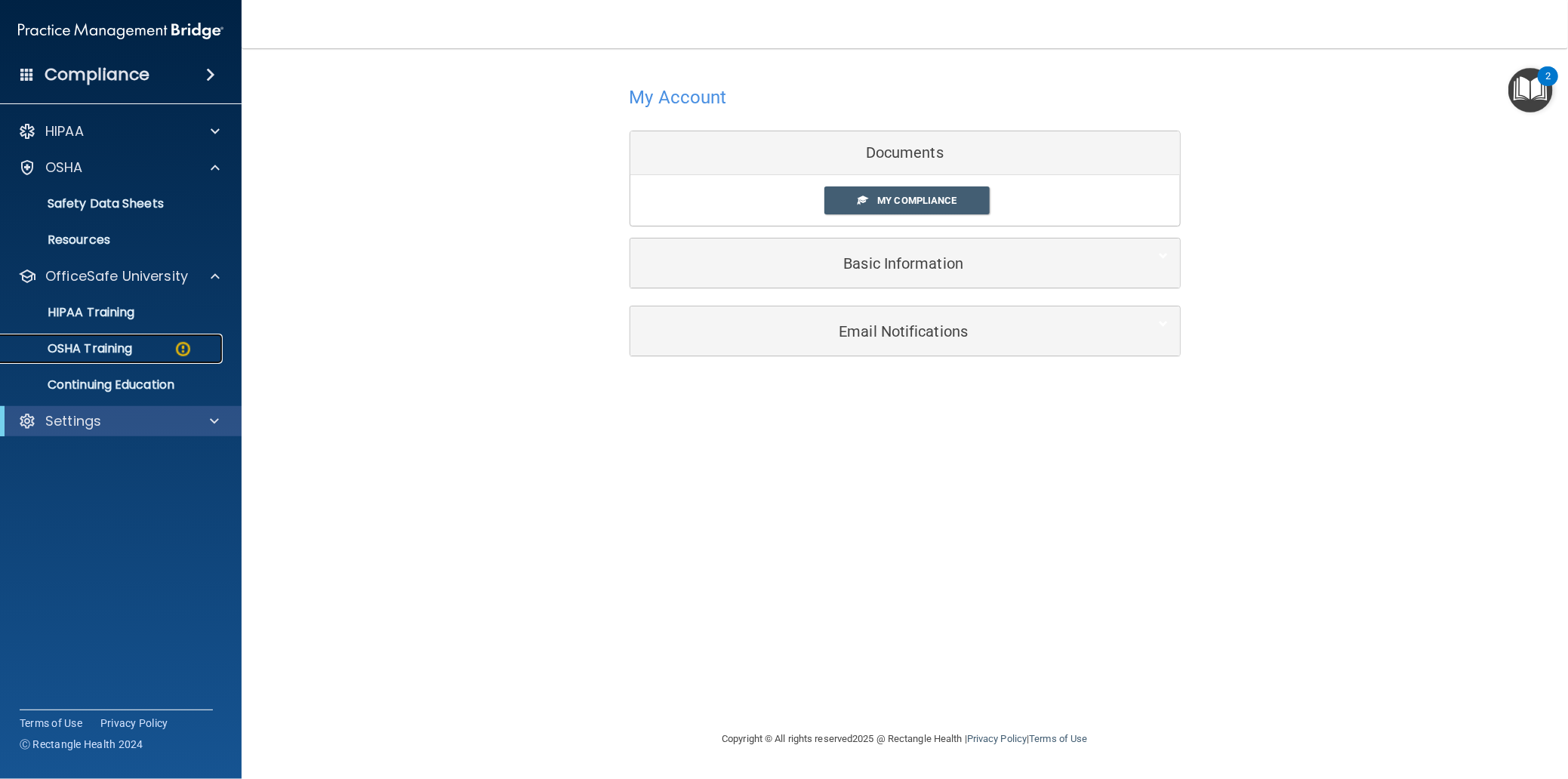 click on "OSHA Training" at bounding box center (112, 349) 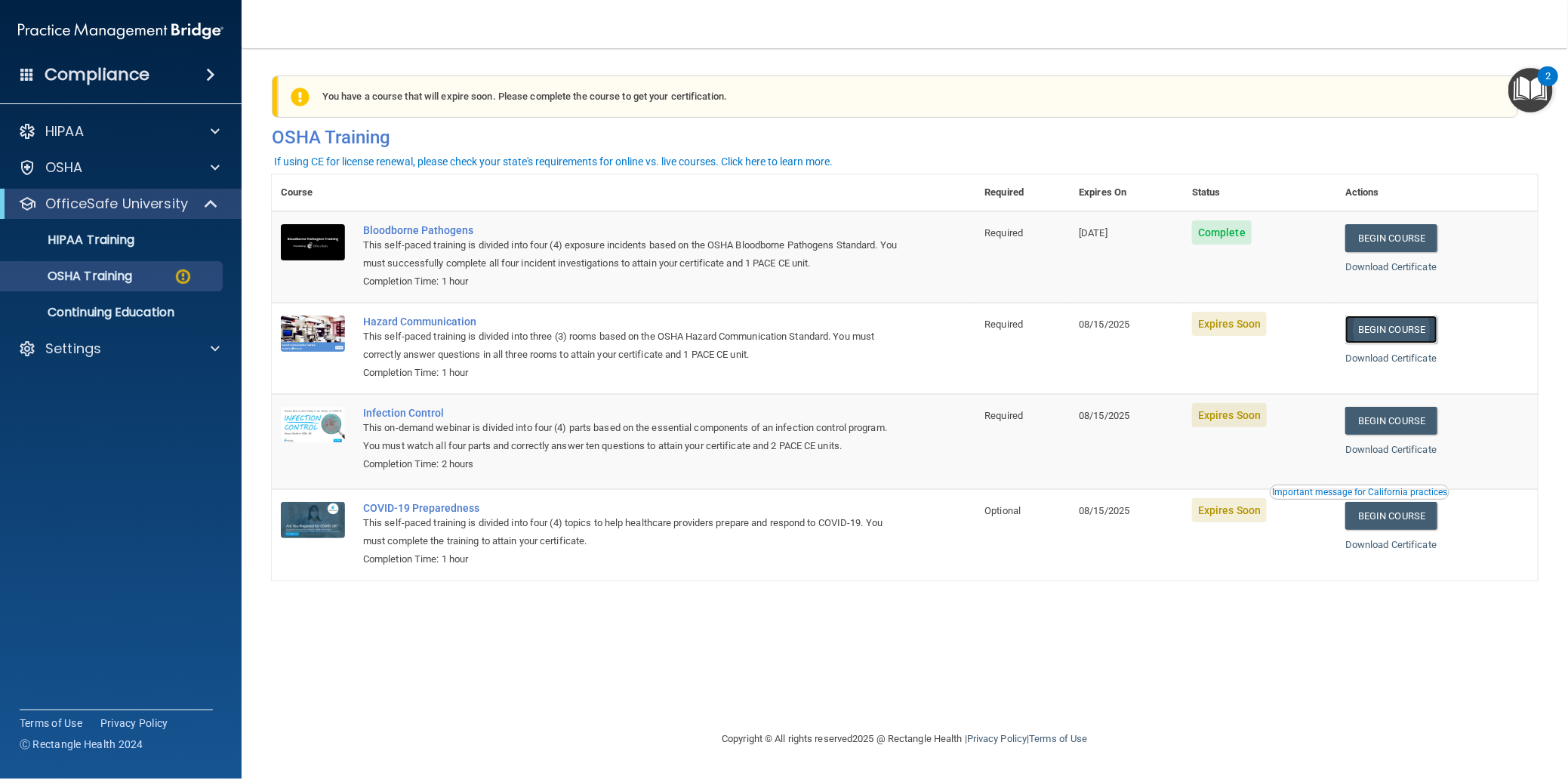 click on "Begin Course" at bounding box center (1391, 329) 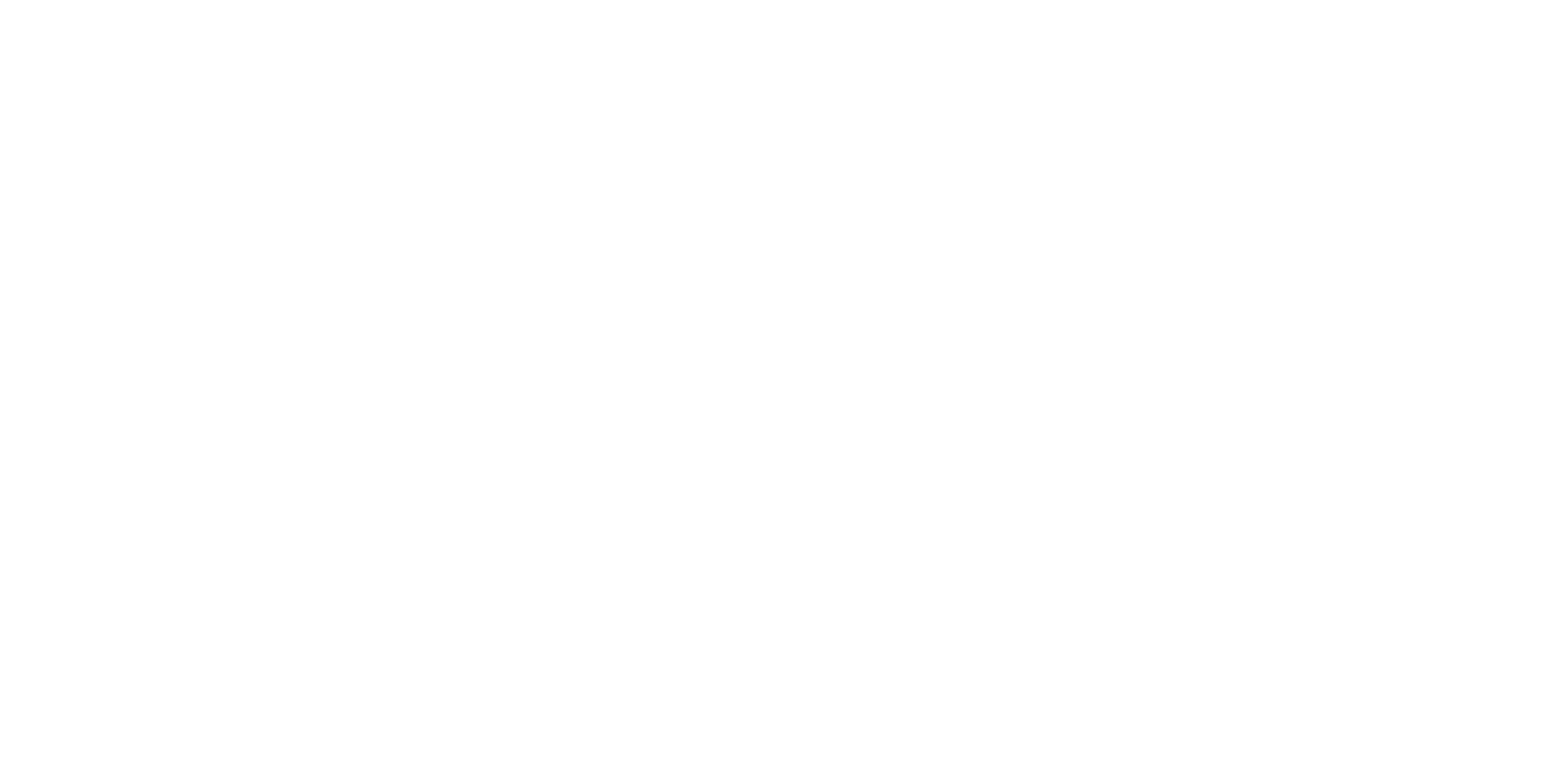 scroll, scrollTop: 0, scrollLeft: 0, axis: both 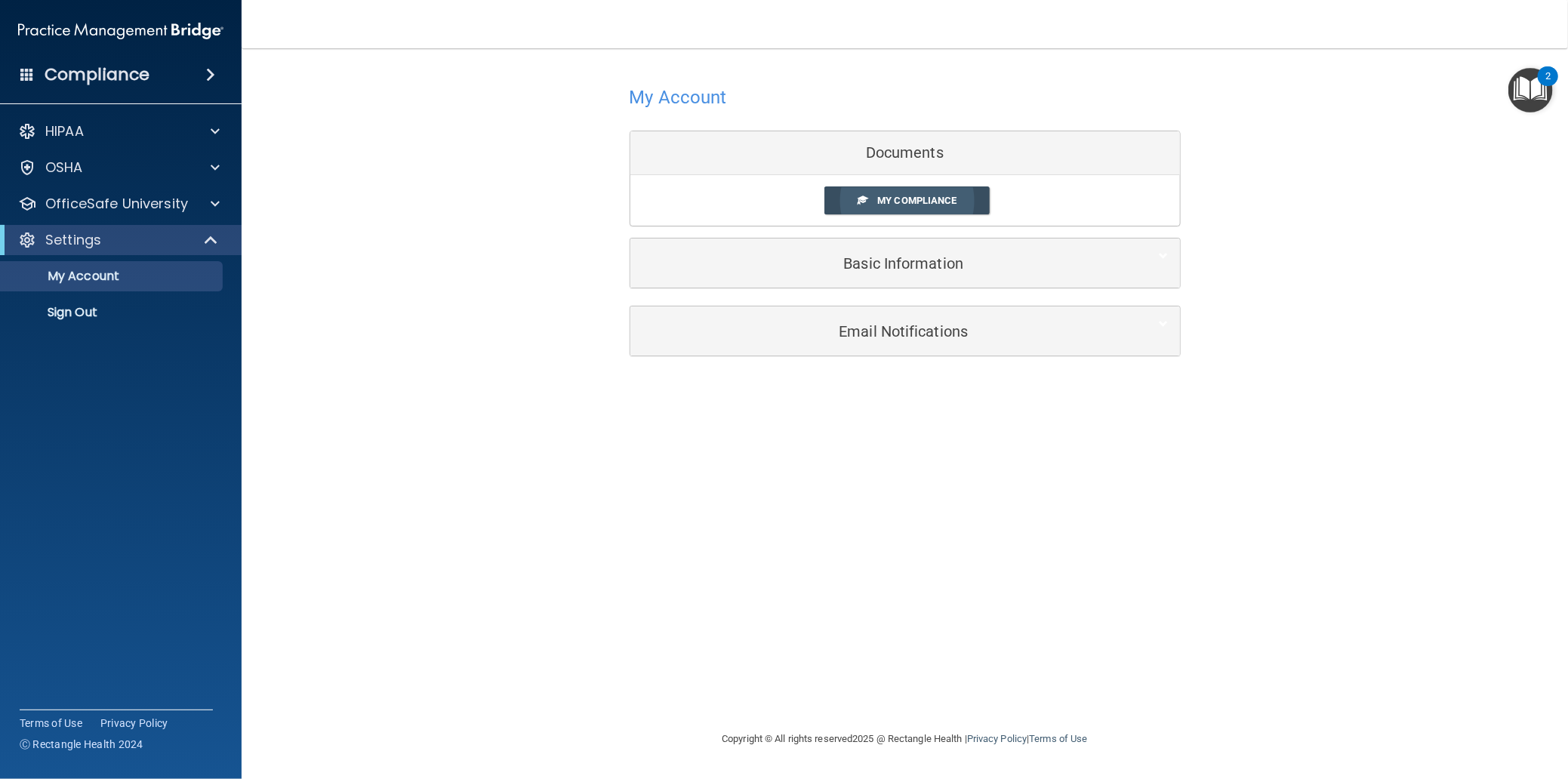 click on "My Compliance" at bounding box center (916, 200) 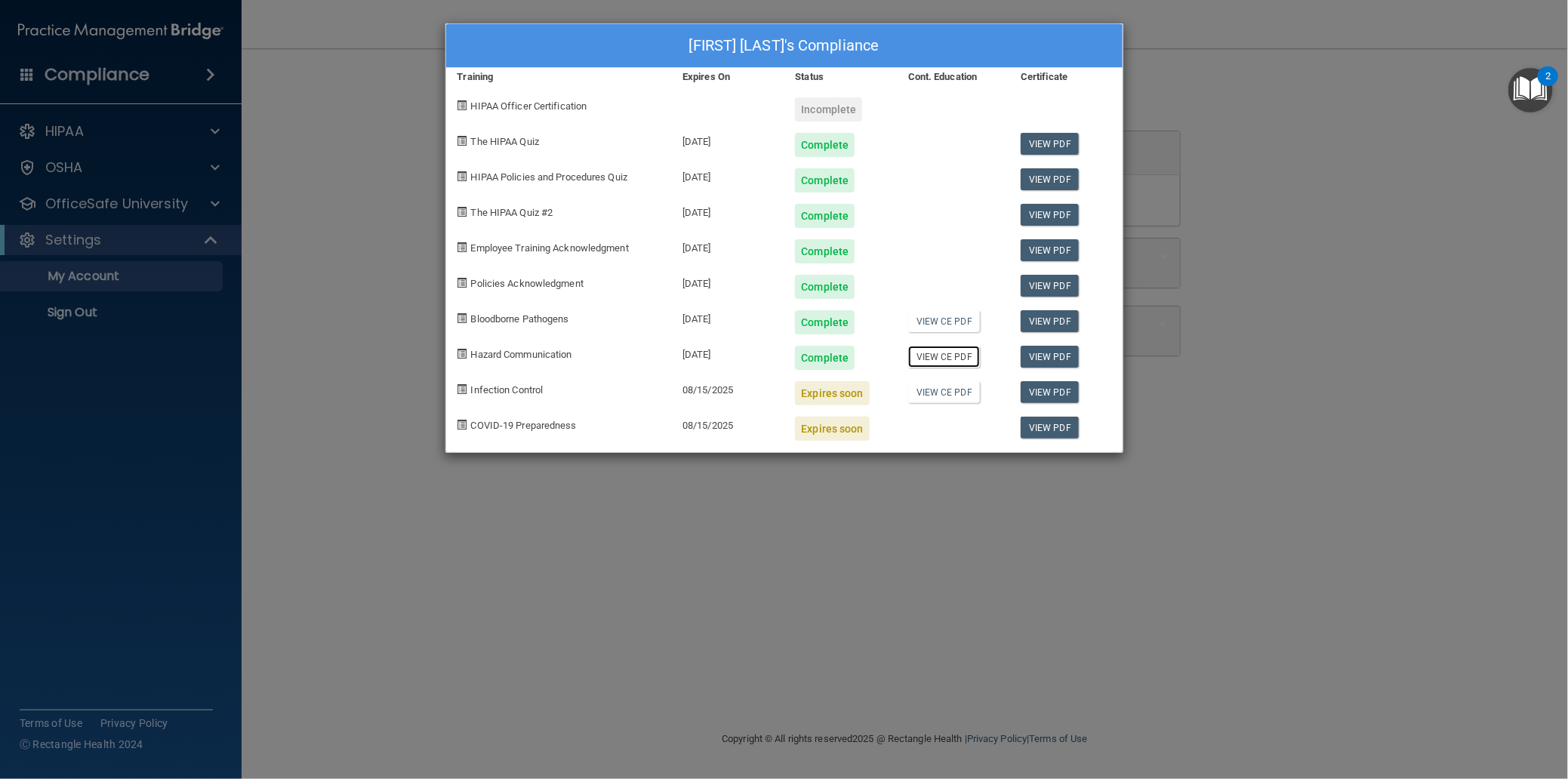 click on "View CE PDF" at bounding box center [944, 356] 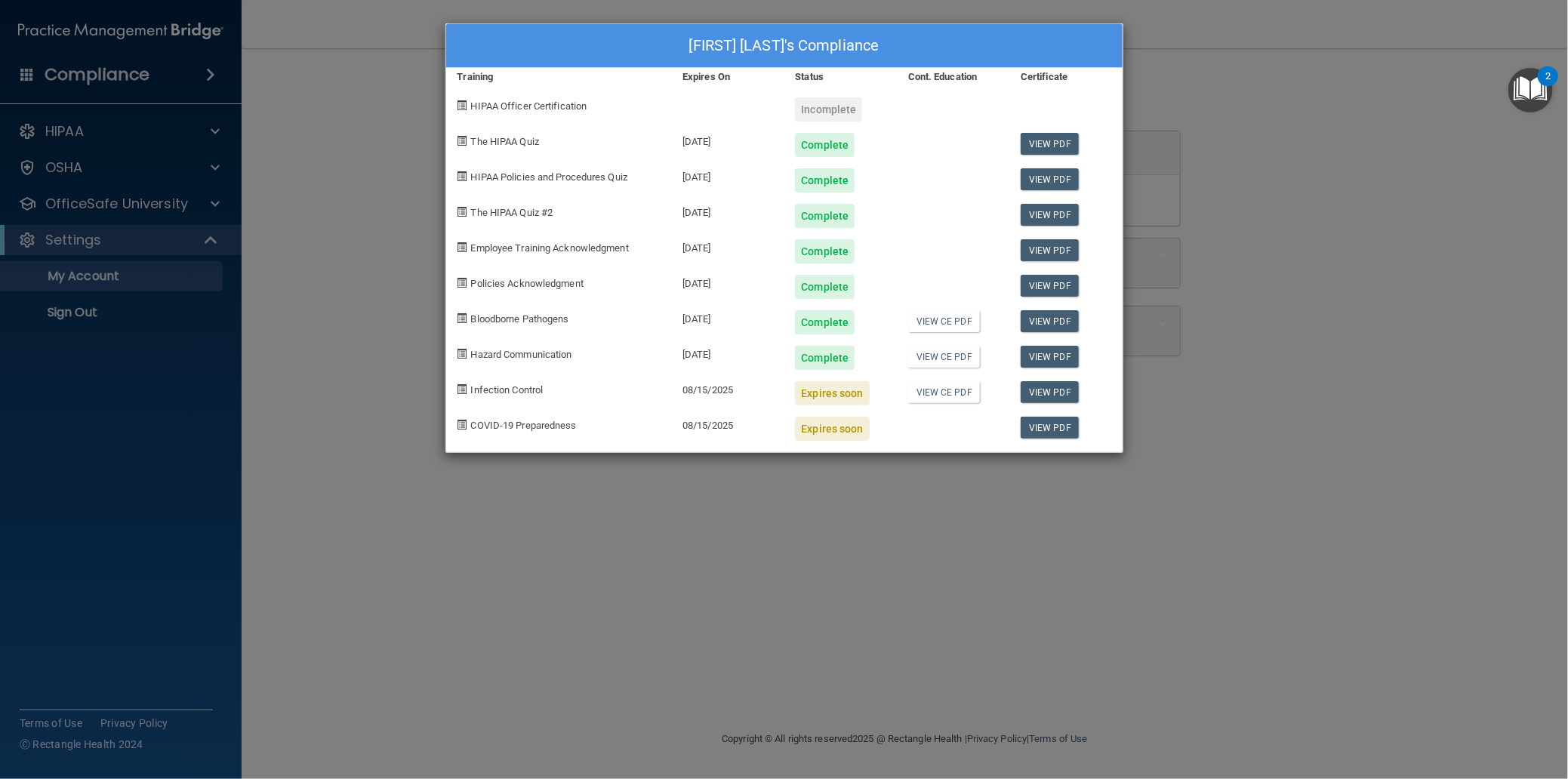 click on "[DATE]" at bounding box center [727, 352] 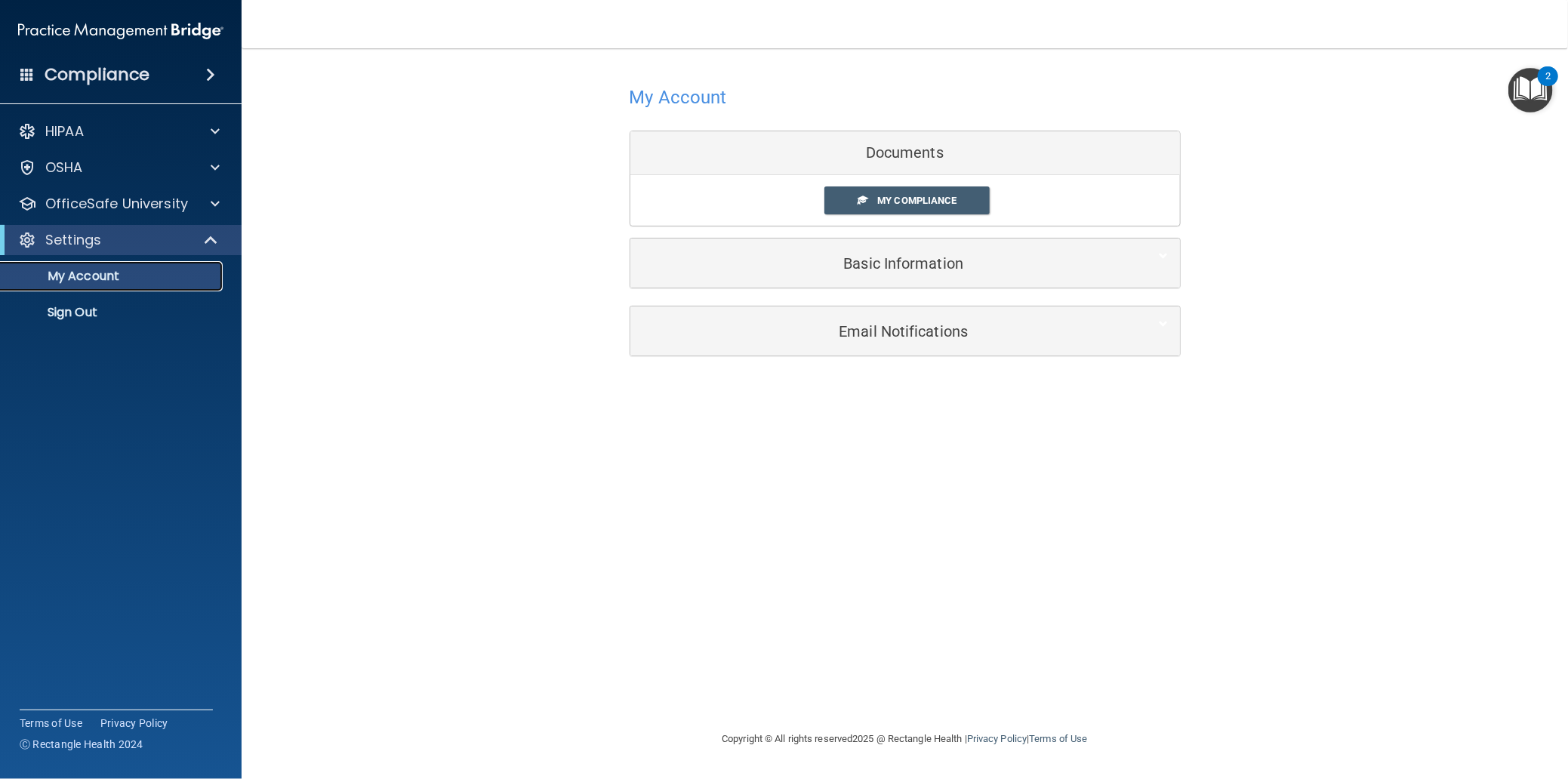 click on "My Account" at bounding box center [112, 276] 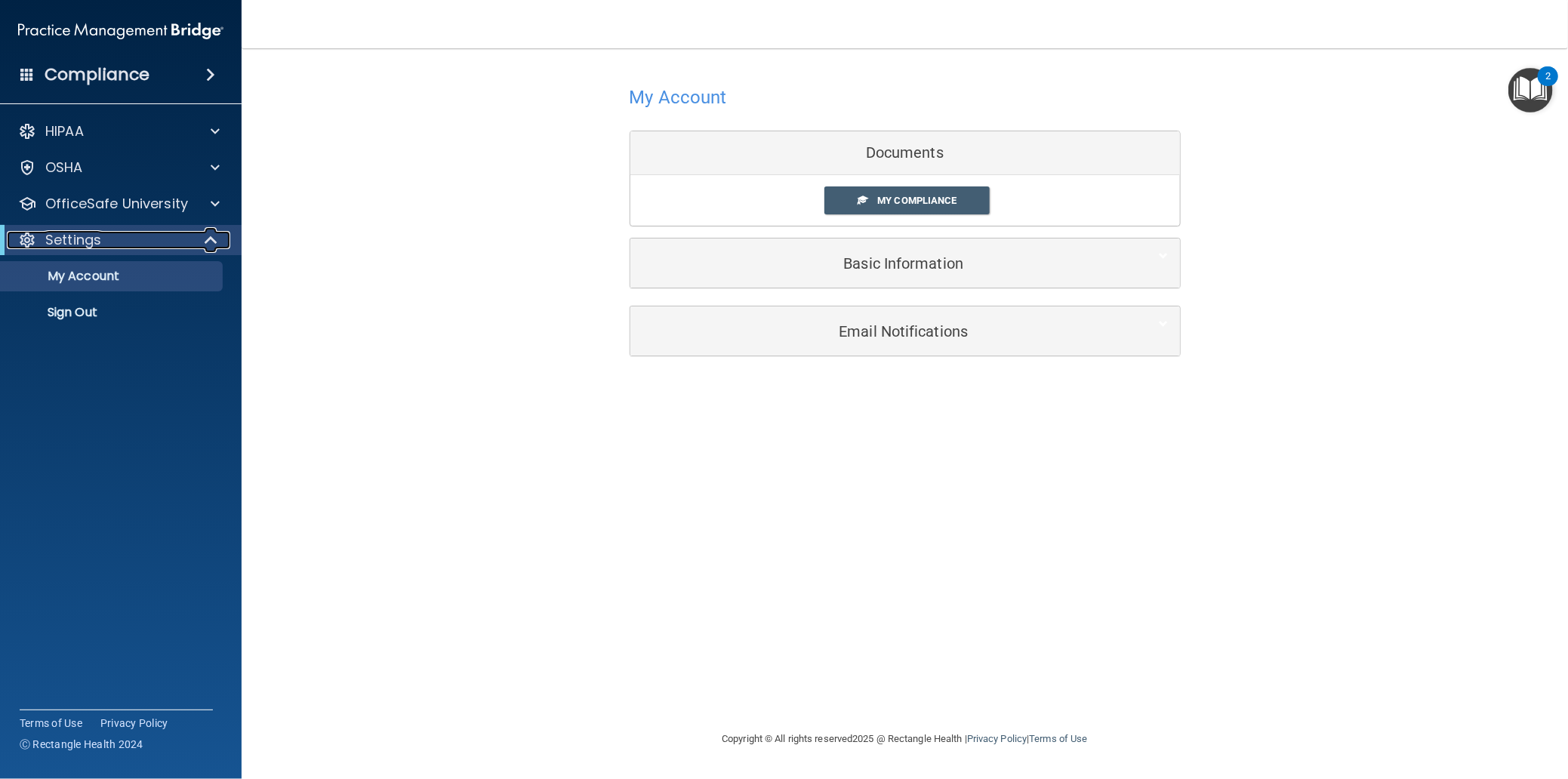 click on "Settings" at bounding box center (100, 240) 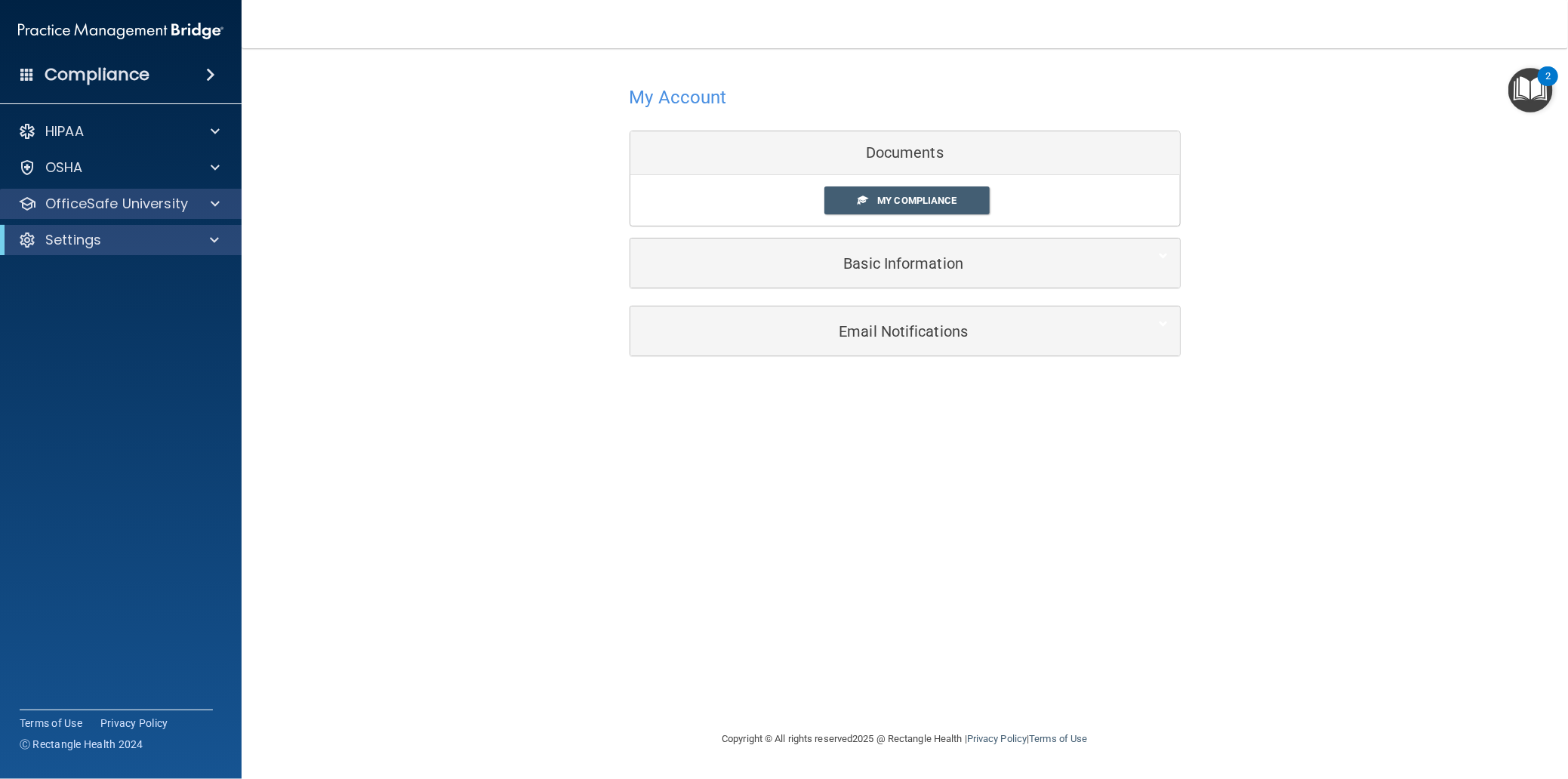 click on "OfficeSafe University" at bounding box center [121, 204] 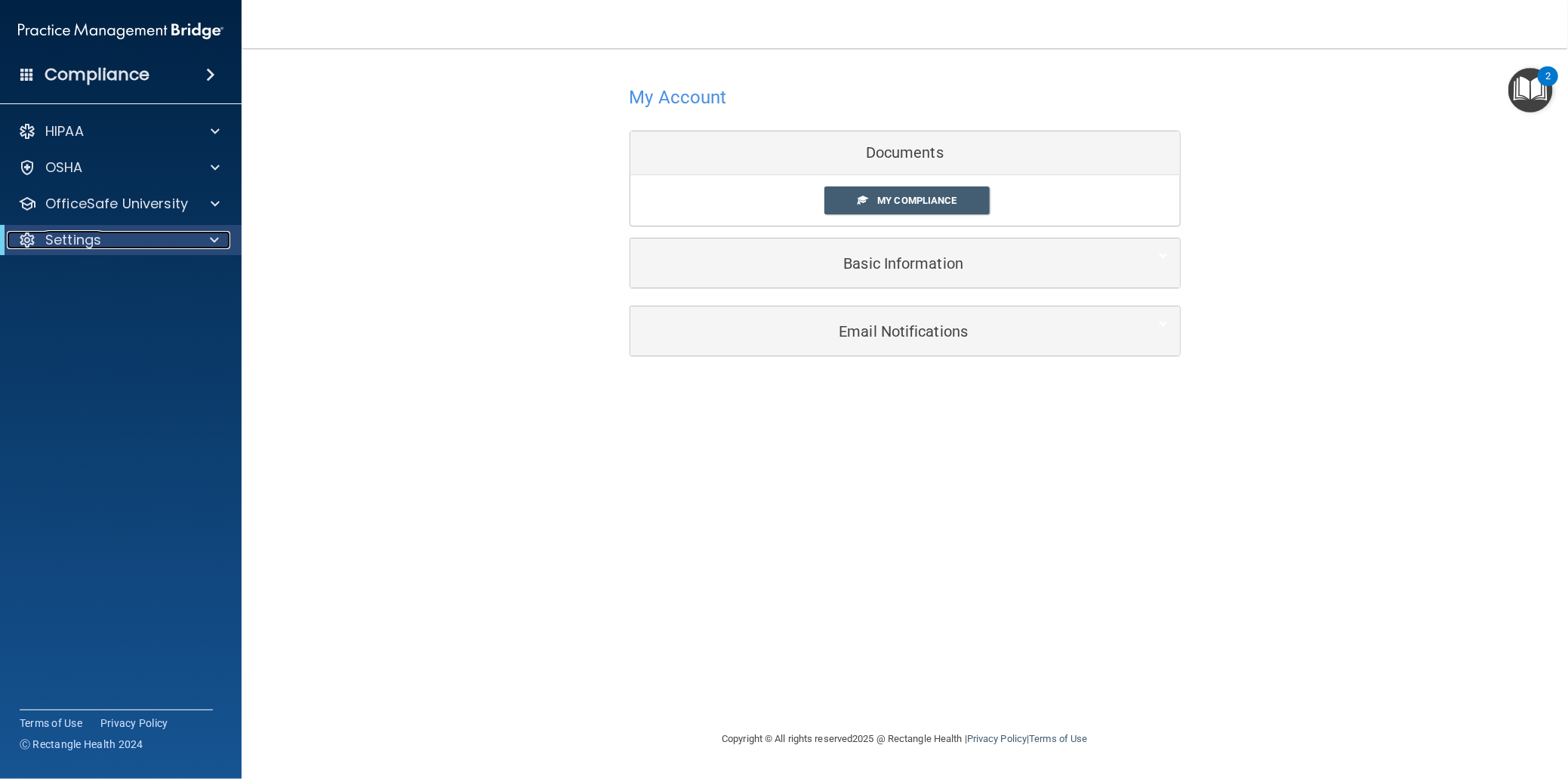 click on "Settings" at bounding box center (100, 240) 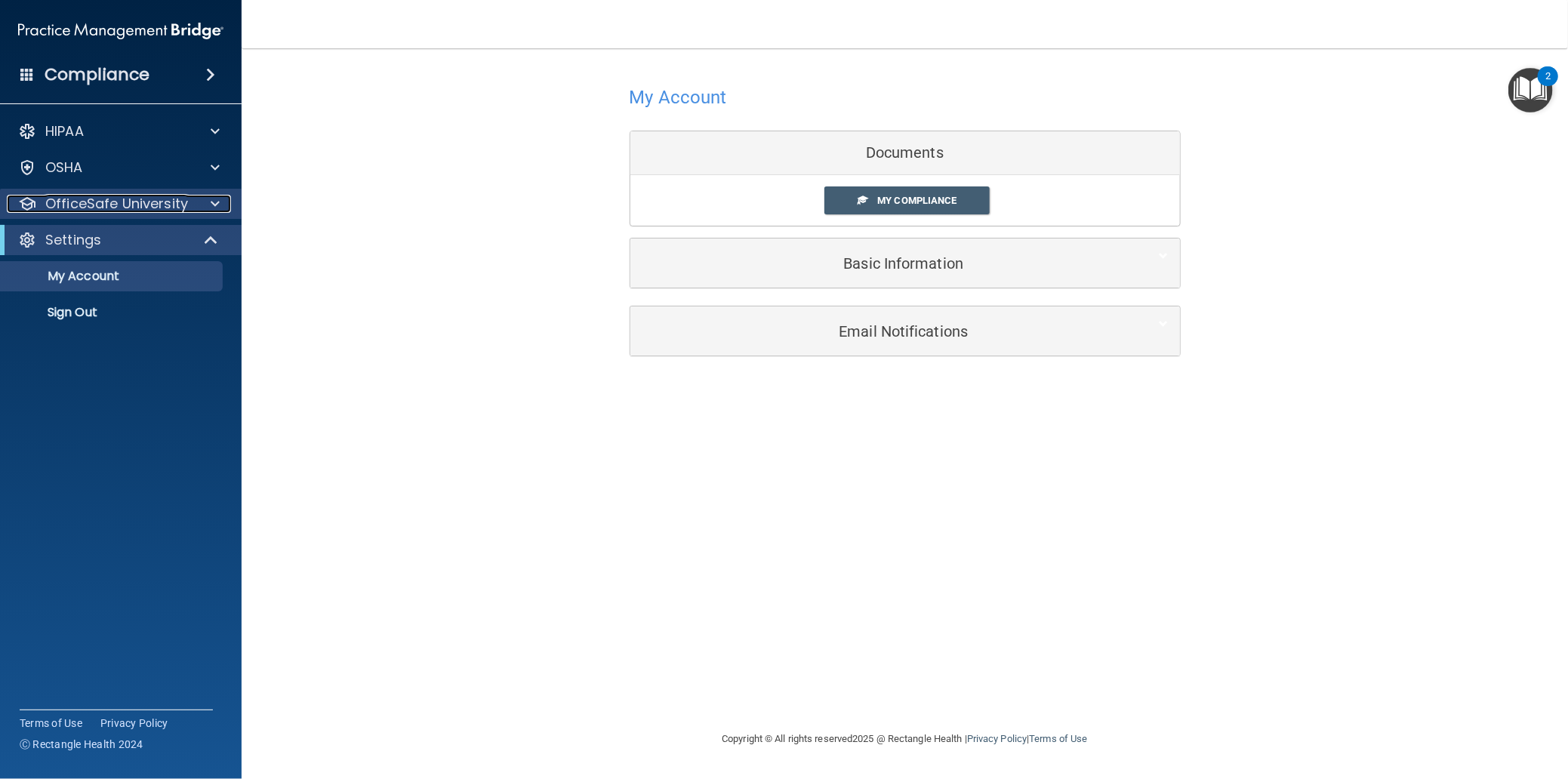 click on "OfficeSafe University" at bounding box center (116, 204) 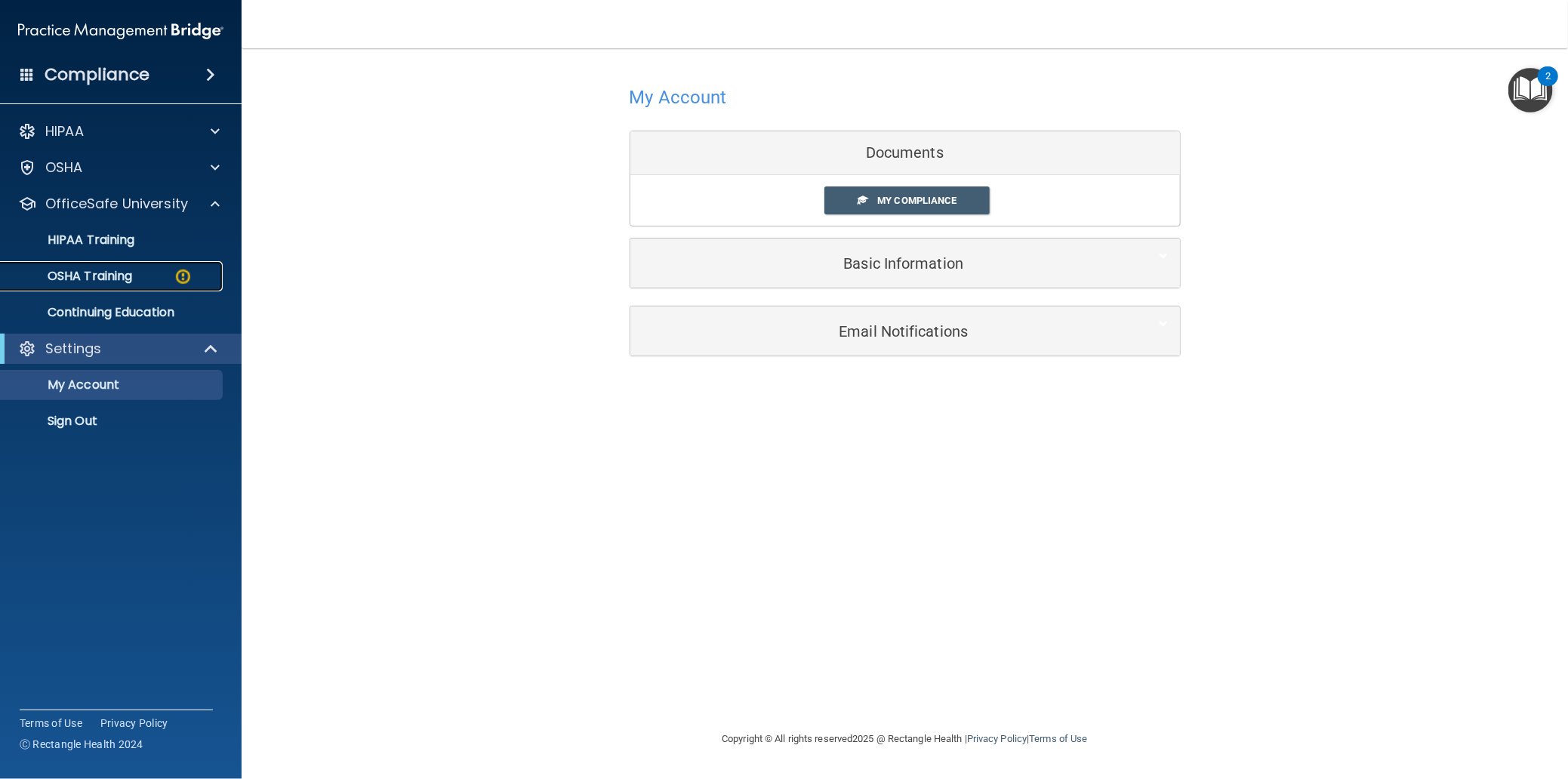 click on "OSHA Training" at bounding box center [112, 276] 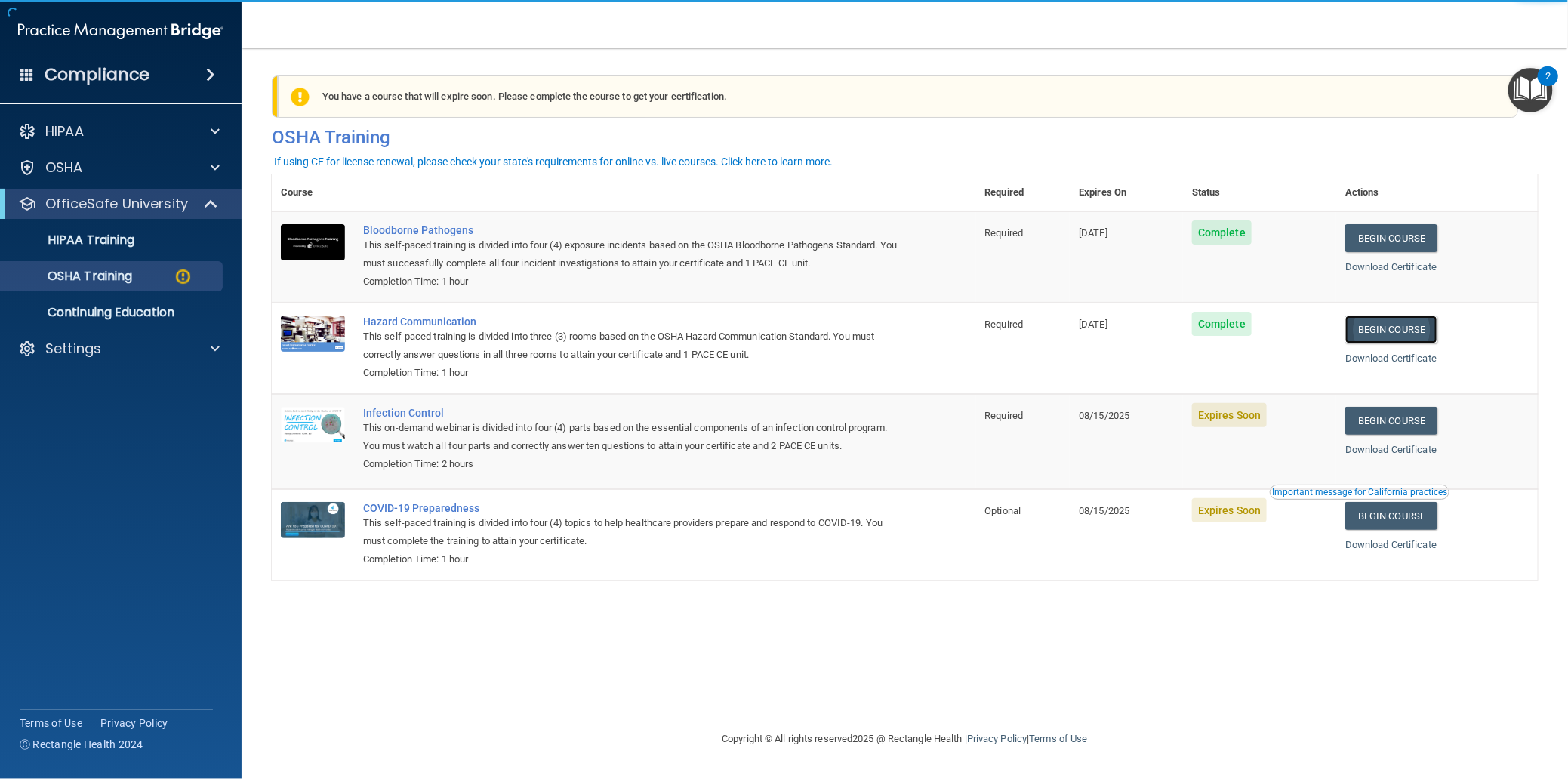 click on "Begin Course" at bounding box center [1391, 329] 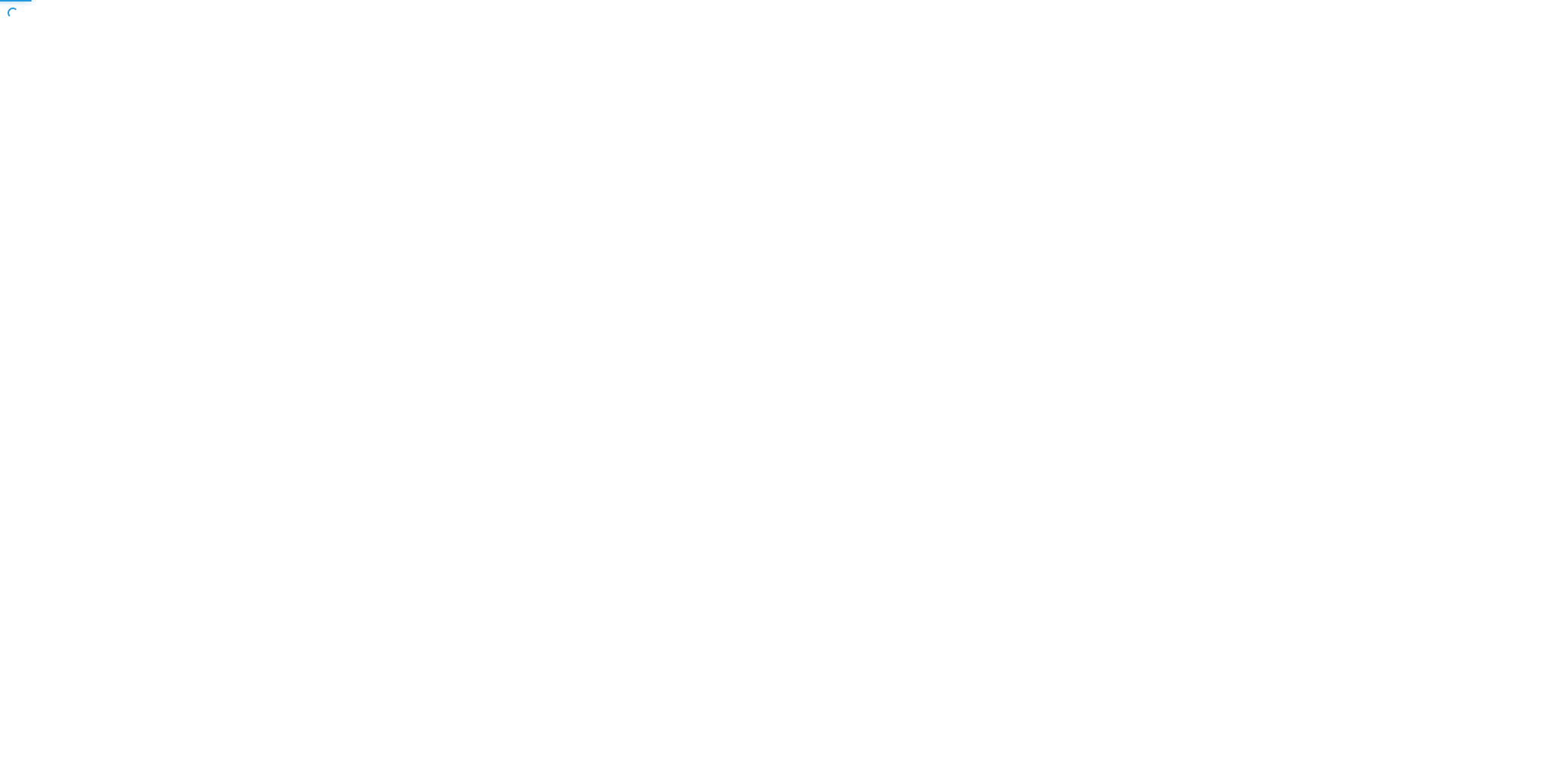 scroll, scrollTop: 0, scrollLeft: 0, axis: both 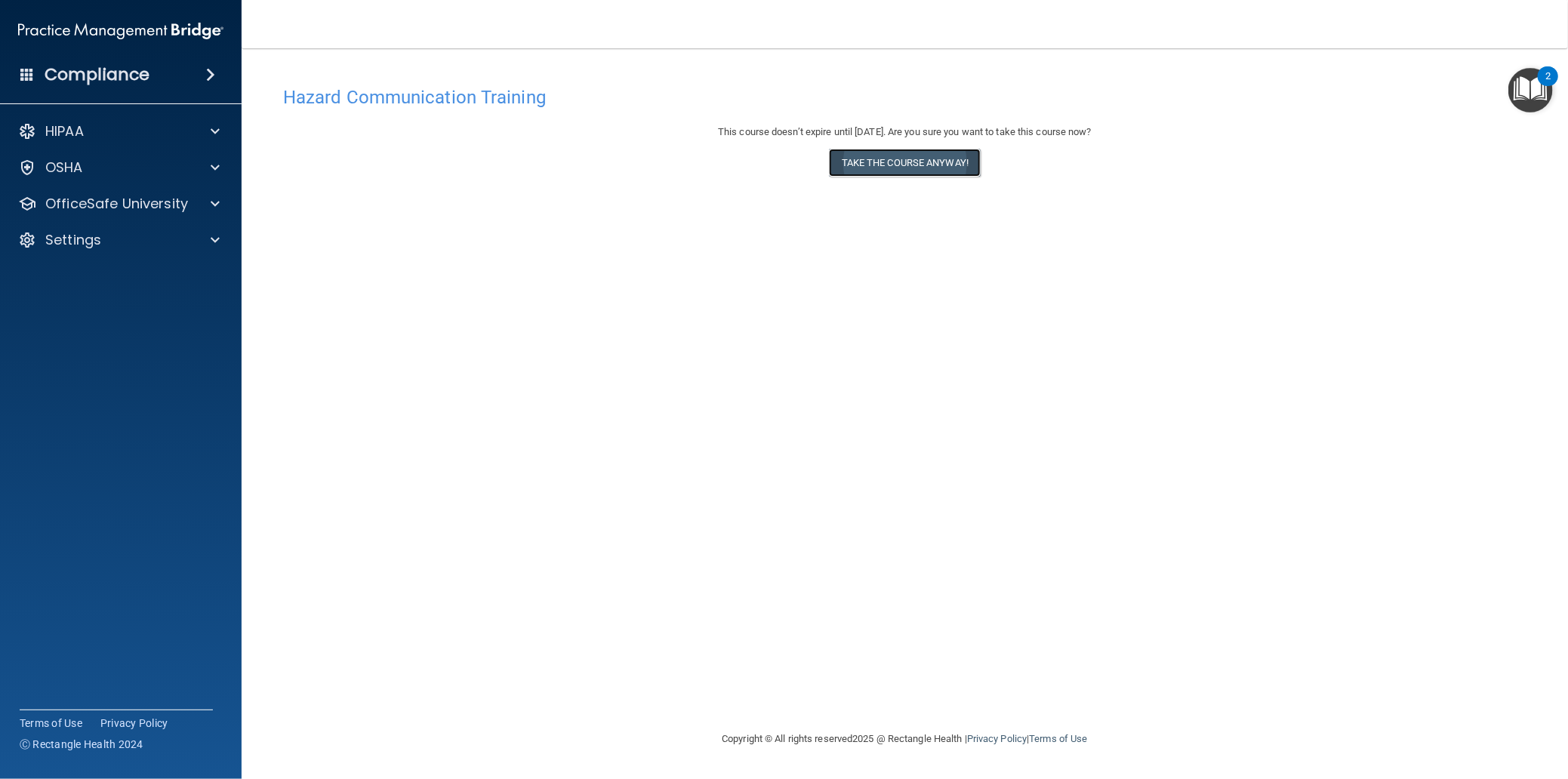 click on "Take the course anyway!" at bounding box center [904, 162] 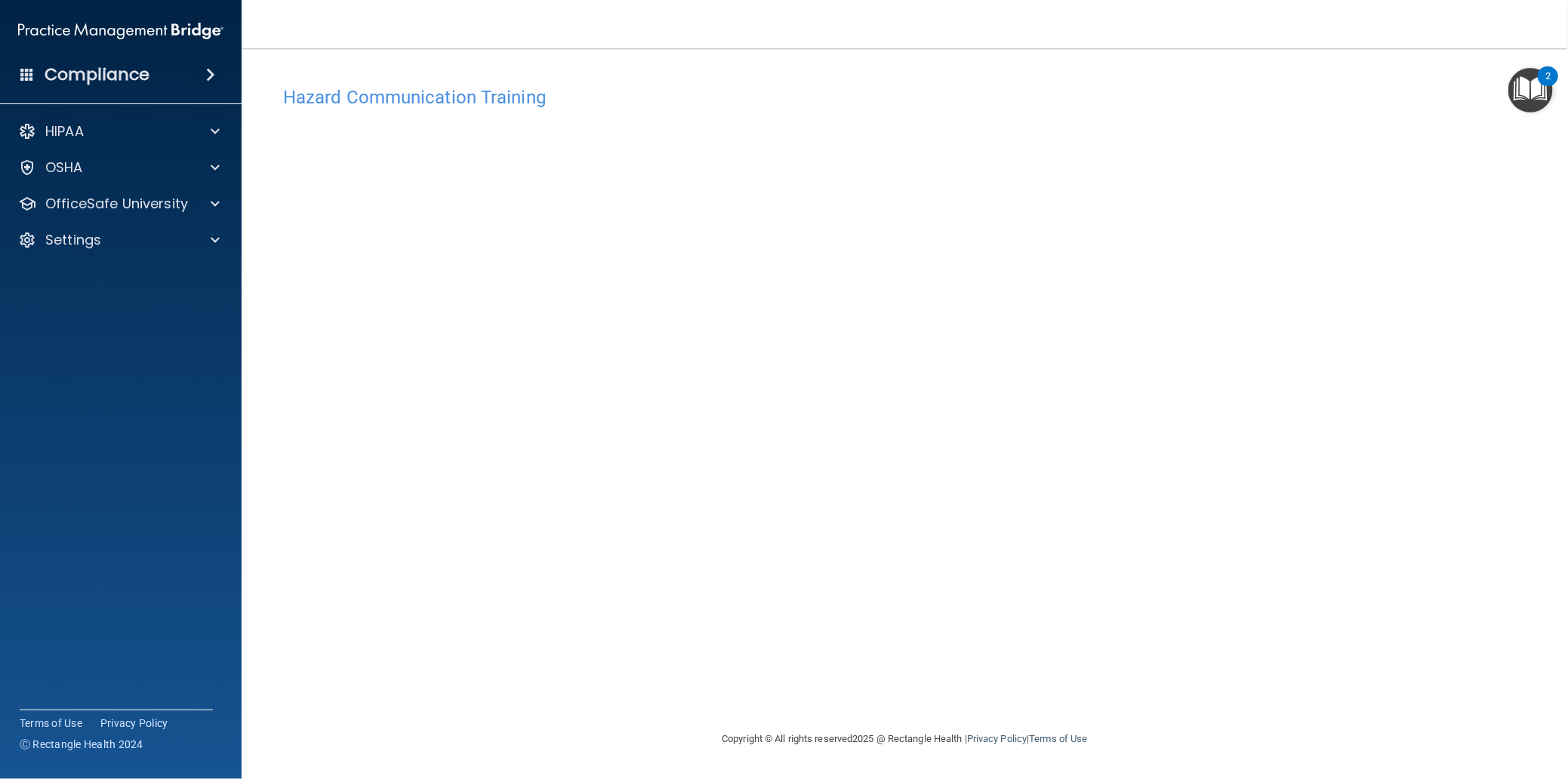 click on "Hazard Communication Training         This course doesn’t expire until [DATE]. Are you sure you want to take this course now?   Take the course anyway!" at bounding box center [904, 404] 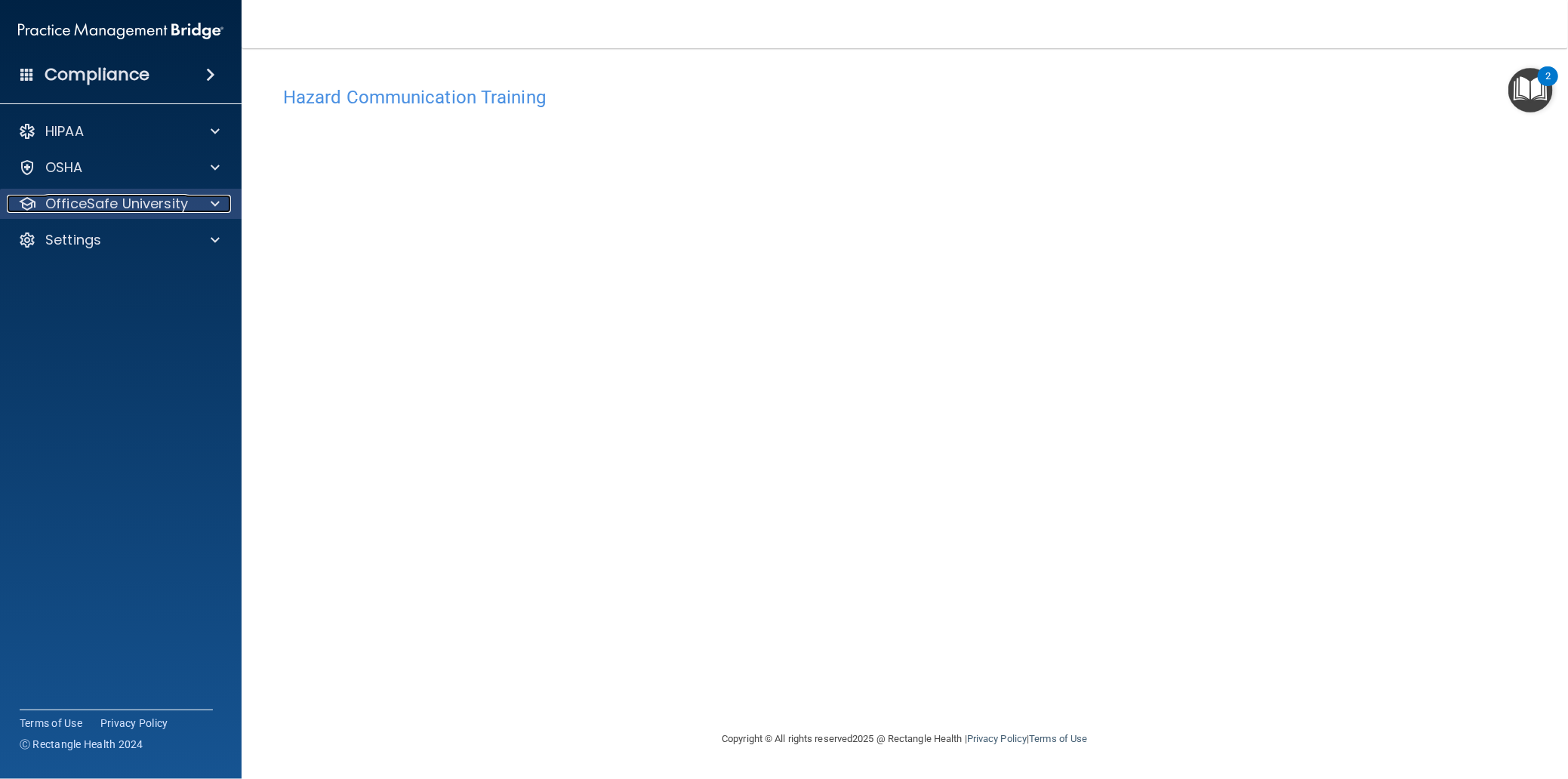 click on "OfficeSafe University" at bounding box center (116, 204) 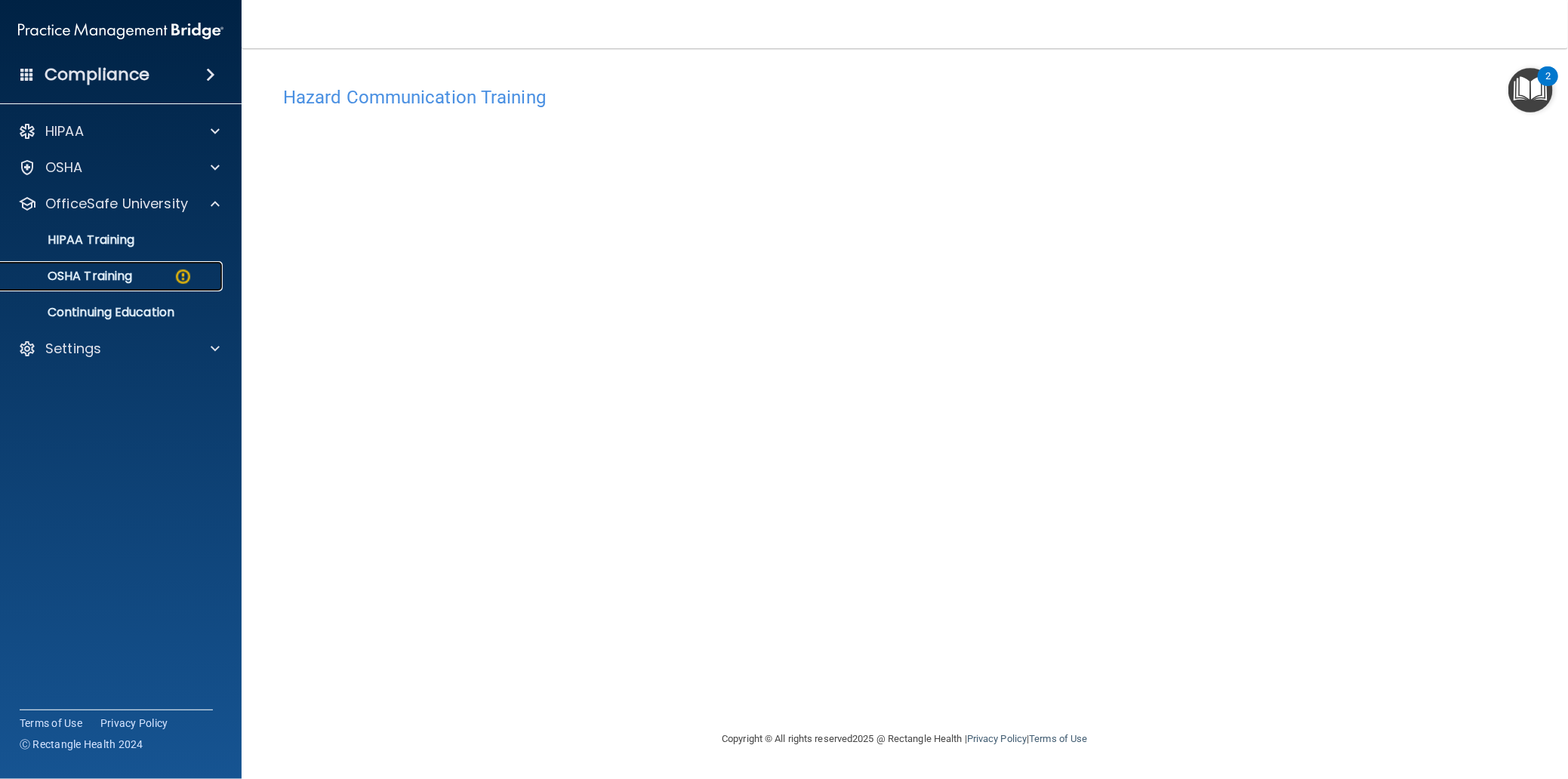 click on "OSHA Training" at bounding box center [103, 276] 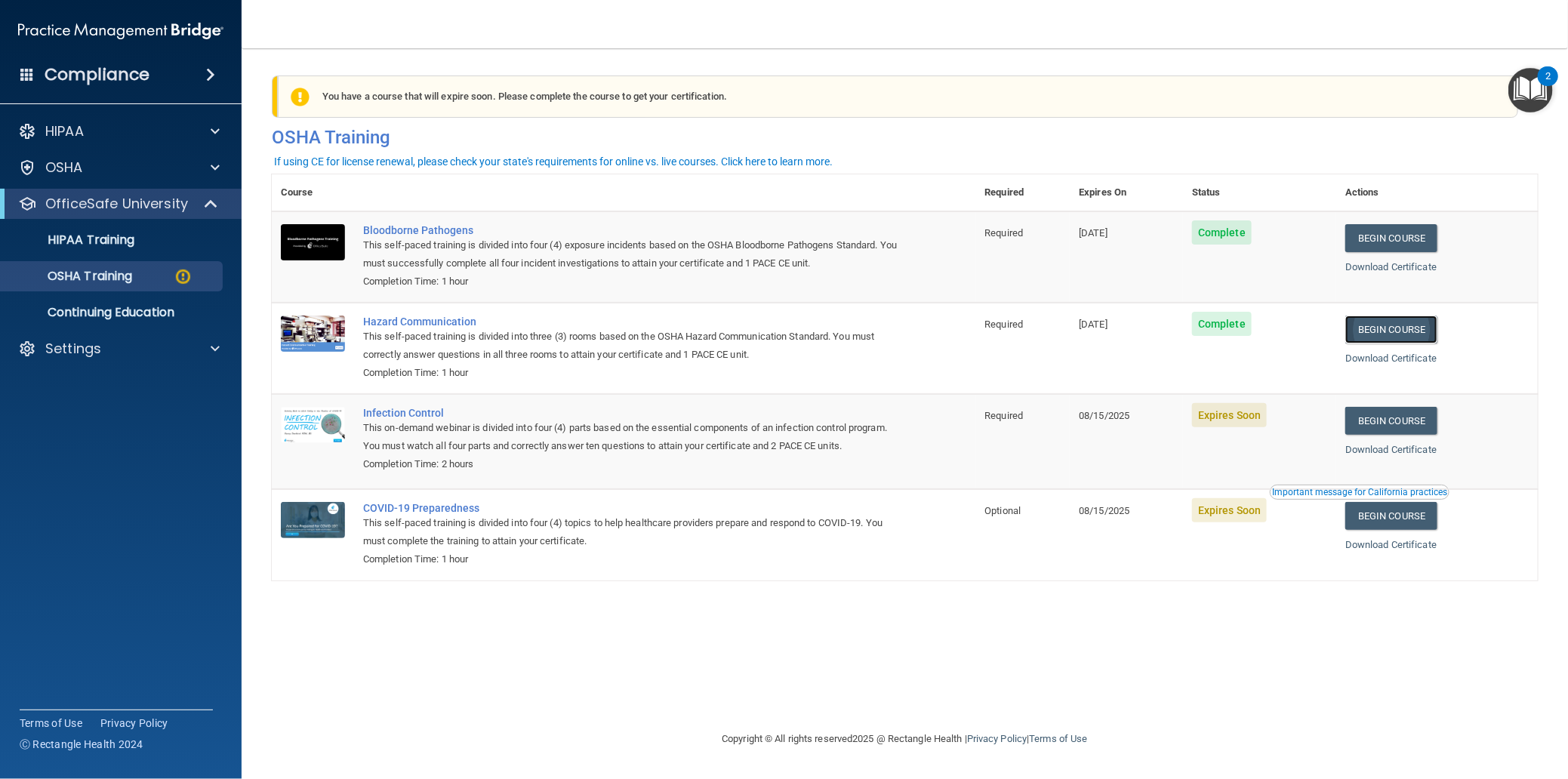 click on "Begin Course" at bounding box center (1391, 329) 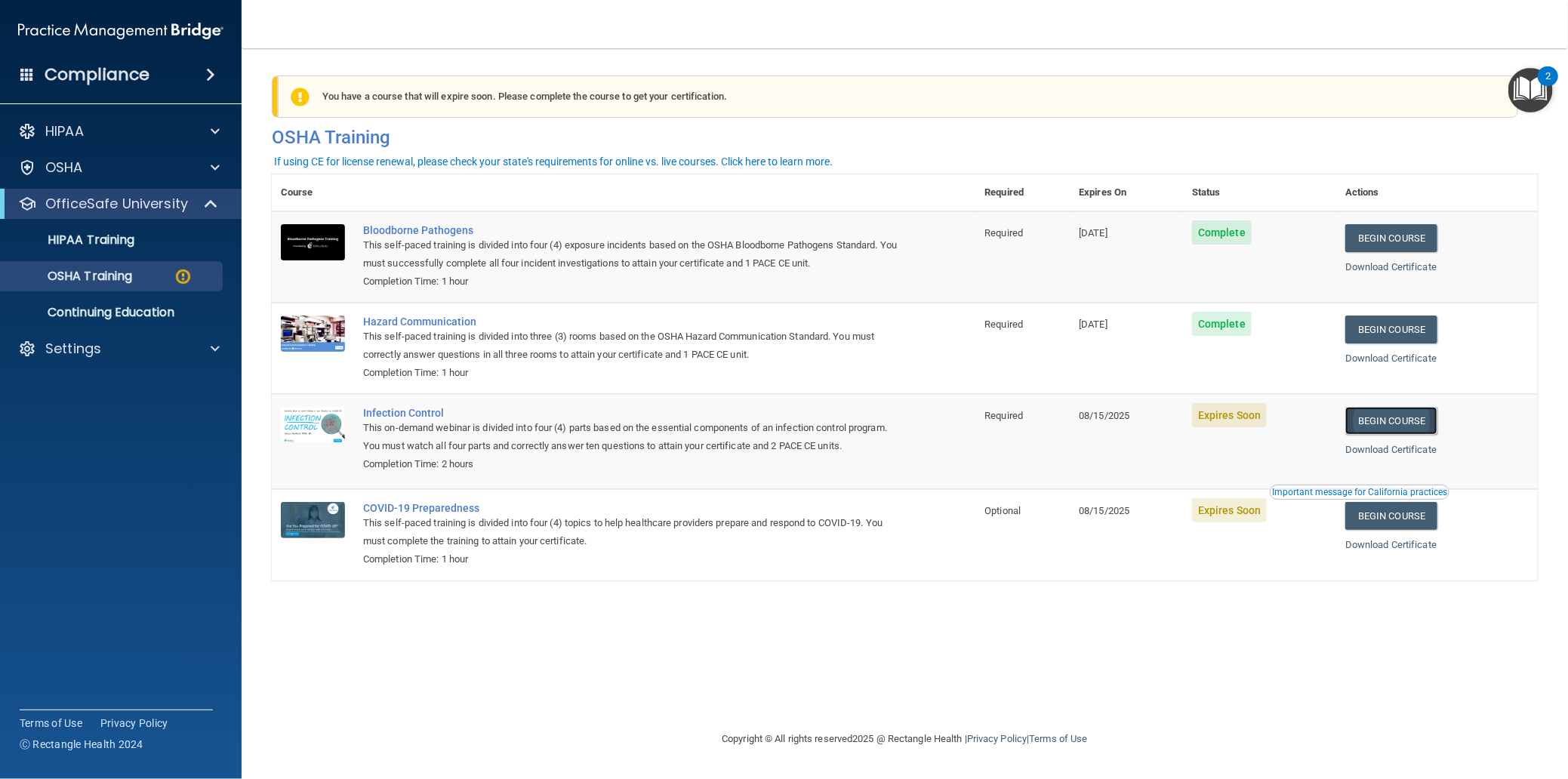 click on "Begin Course" at bounding box center (1391, 420) 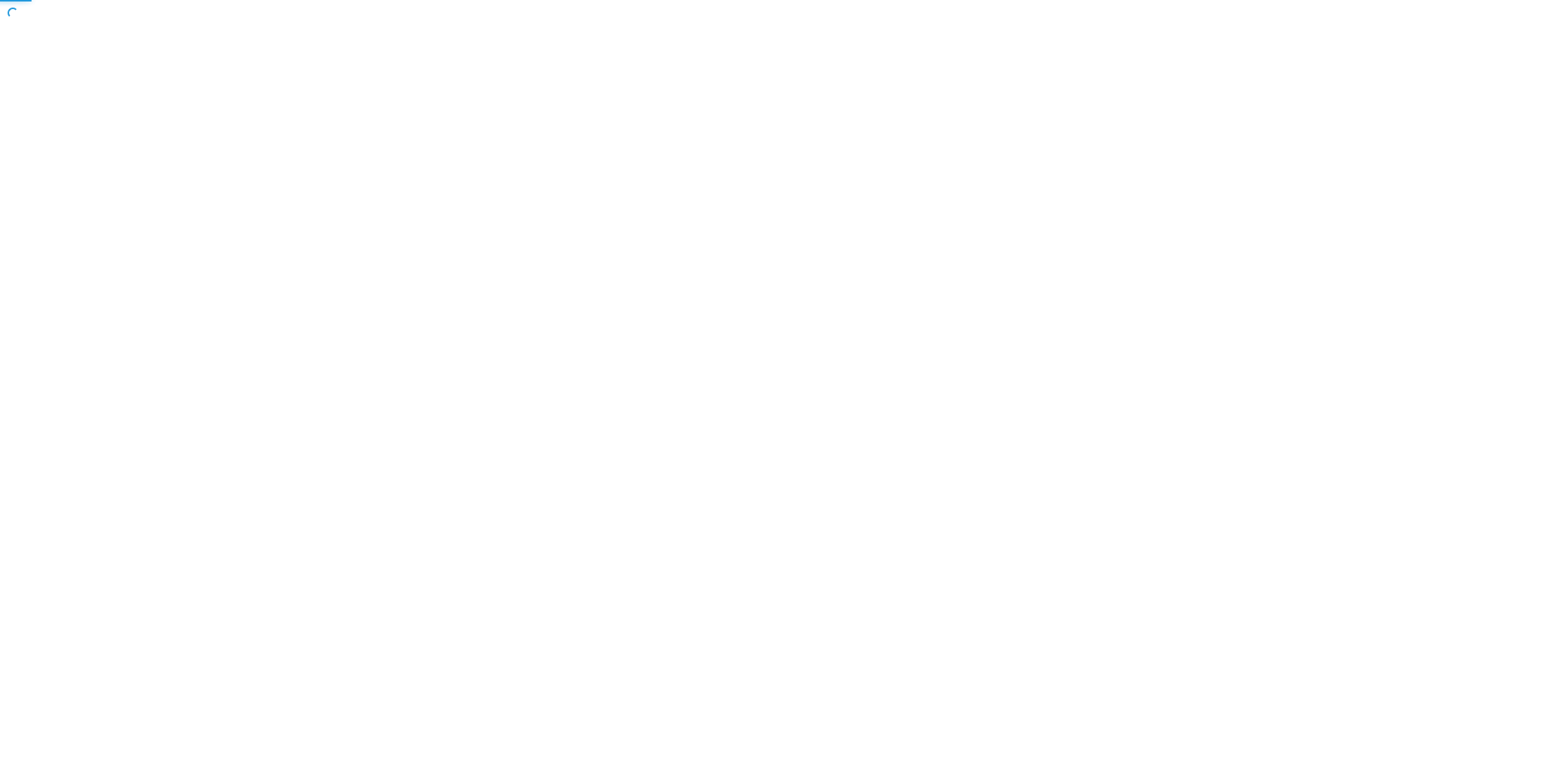 scroll, scrollTop: 0, scrollLeft: 0, axis: both 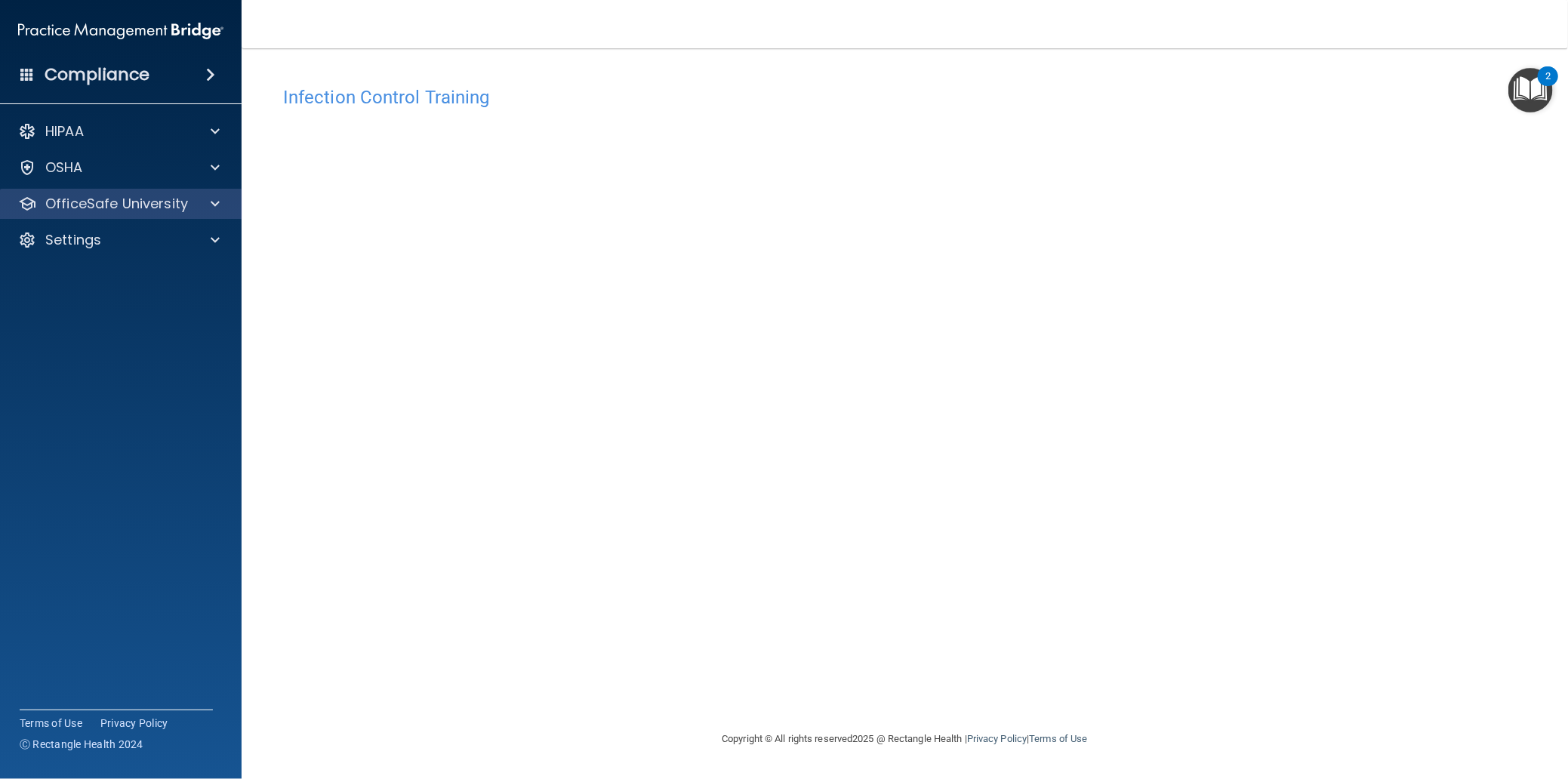 click on "OfficeSafe University" at bounding box center (121, 204) 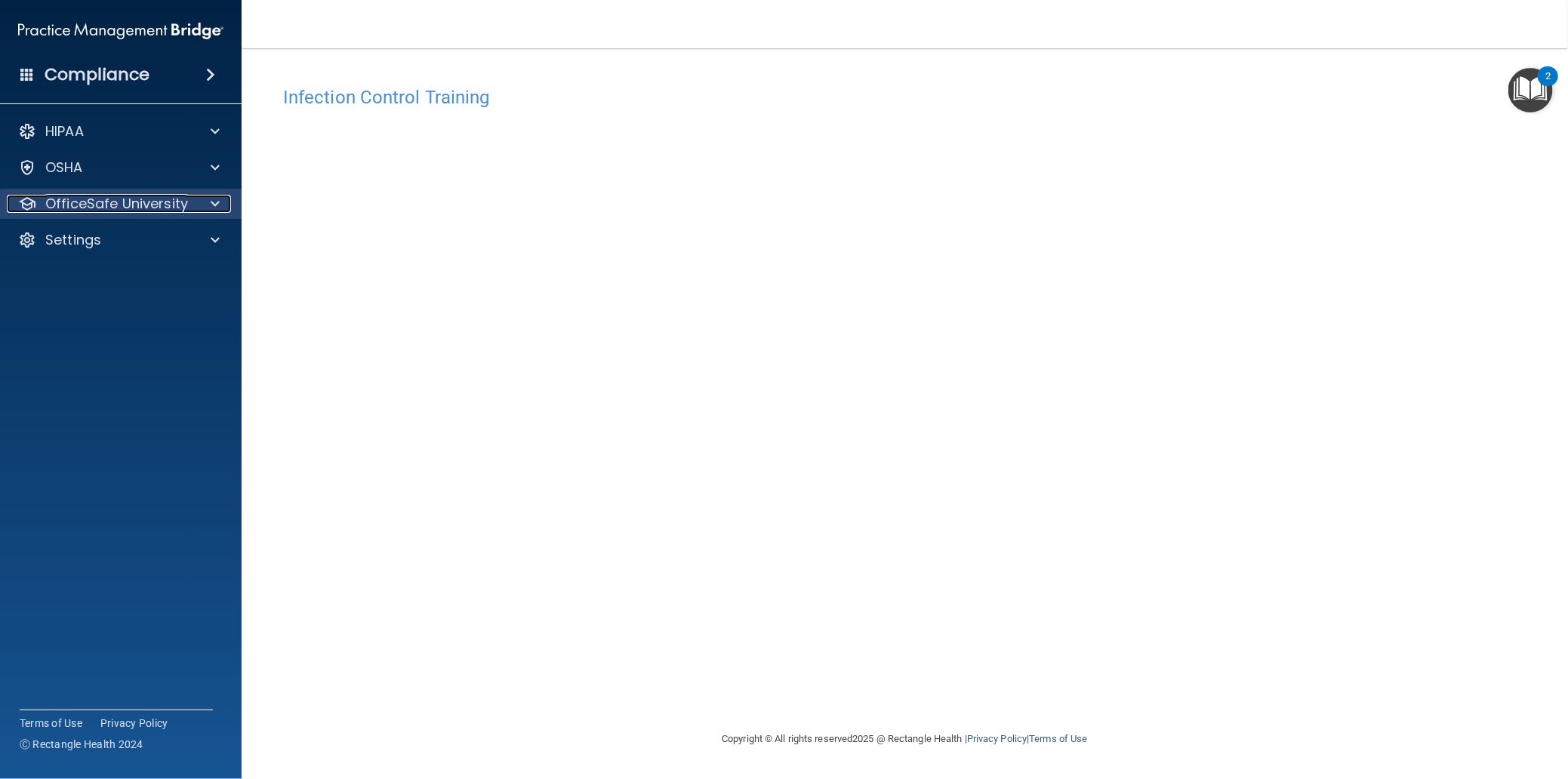 click on "OfficeSafe University" at bounding box center [116, 204] 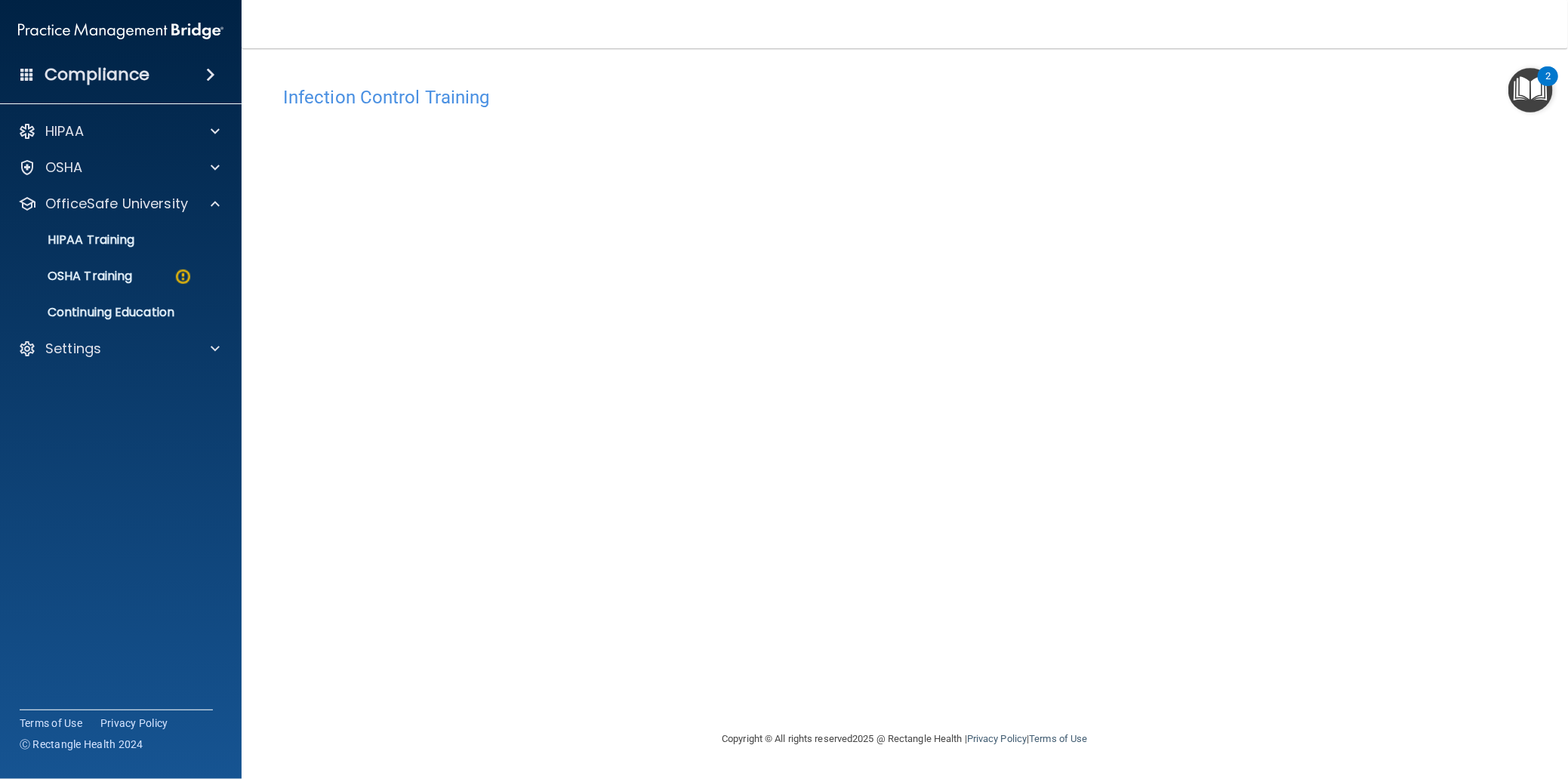 click on "HIPAA Training                   OSHA Training                   Continuing Education" at bounding box center (122, 273) 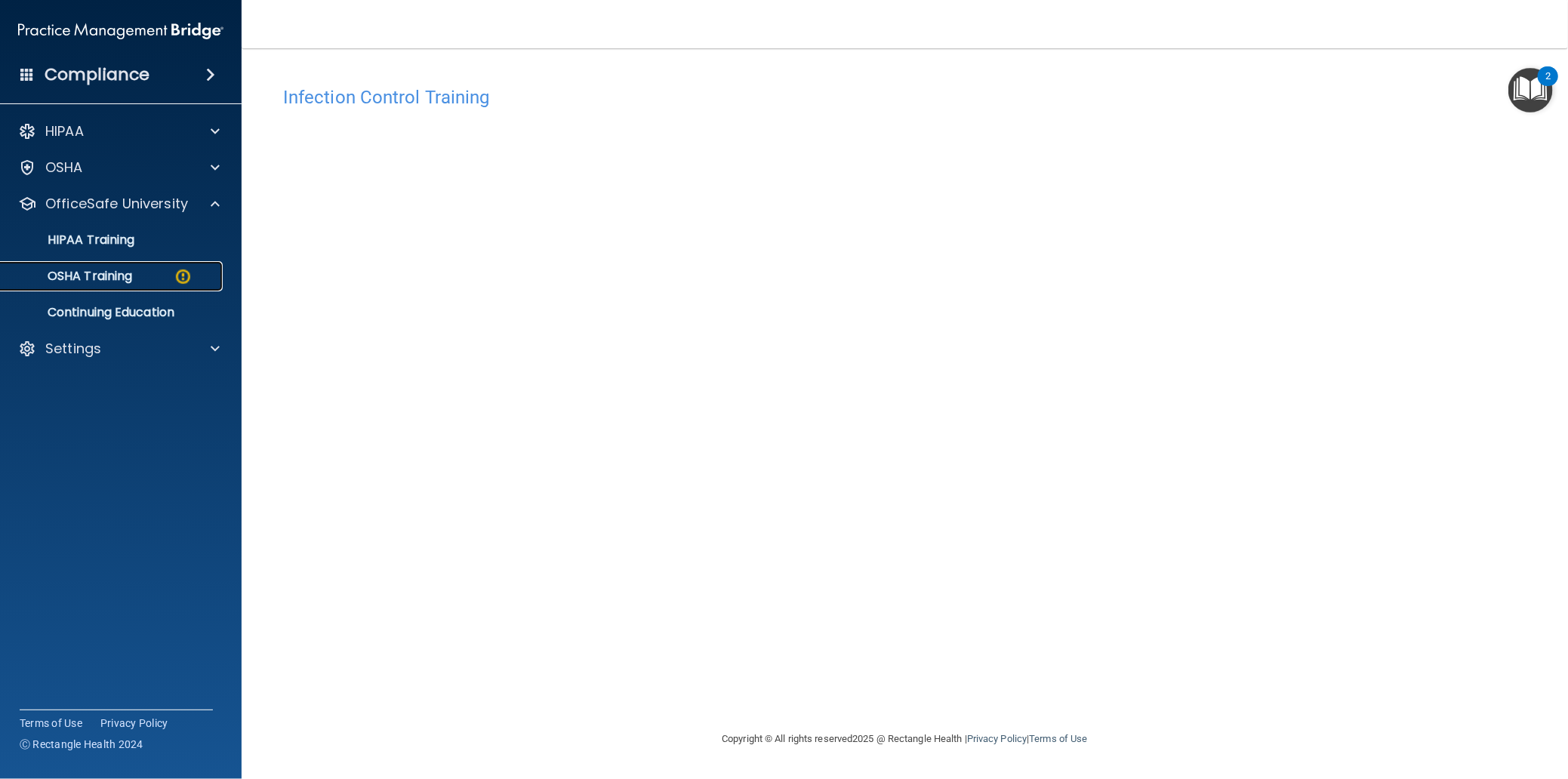 click at bounding box center [183, 276] 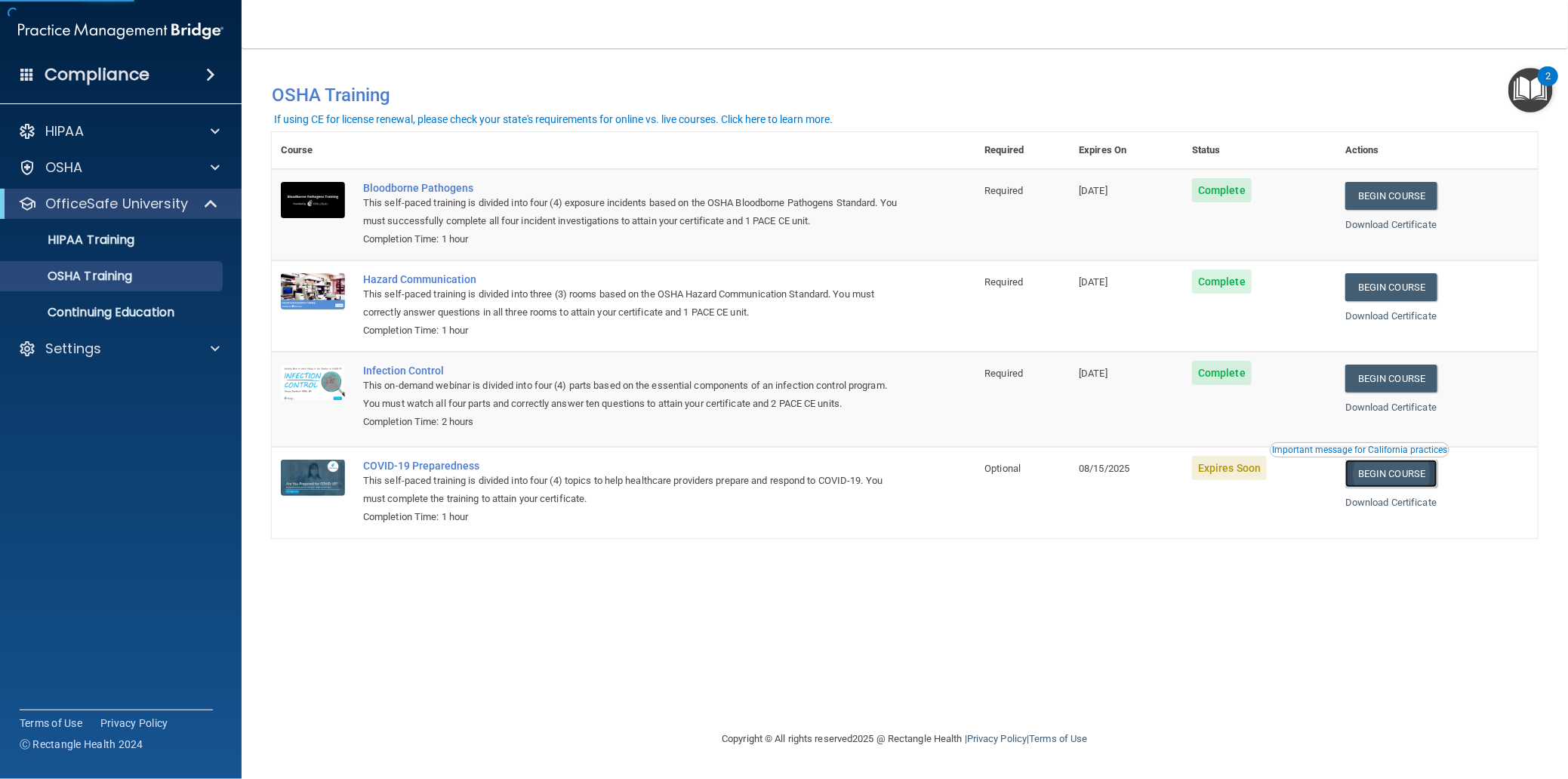 click on "Begin Course" at bounding box center [1391, 473] 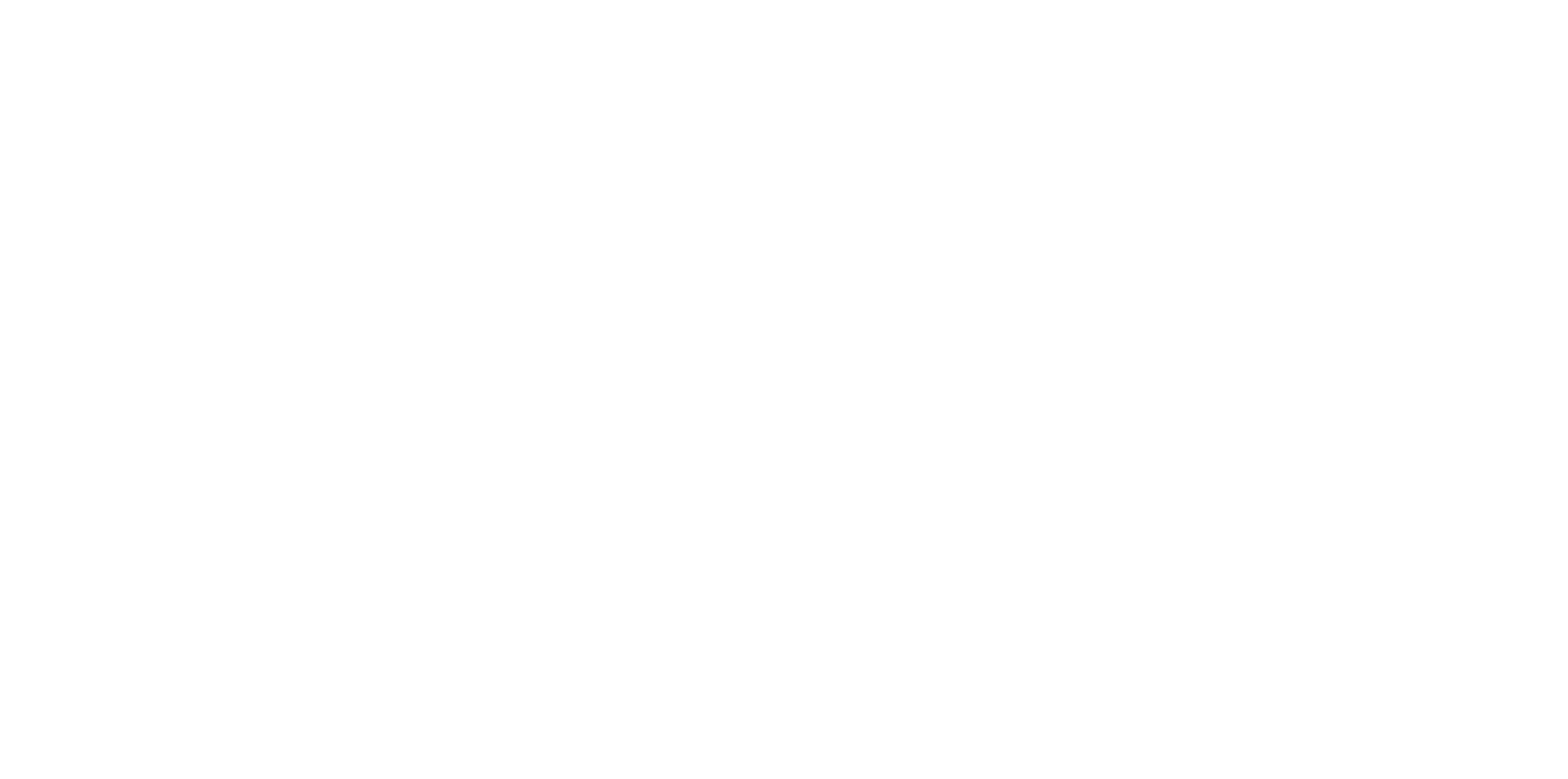 scroll, scrollTop: 0, scrollLeft: 0, axis: both 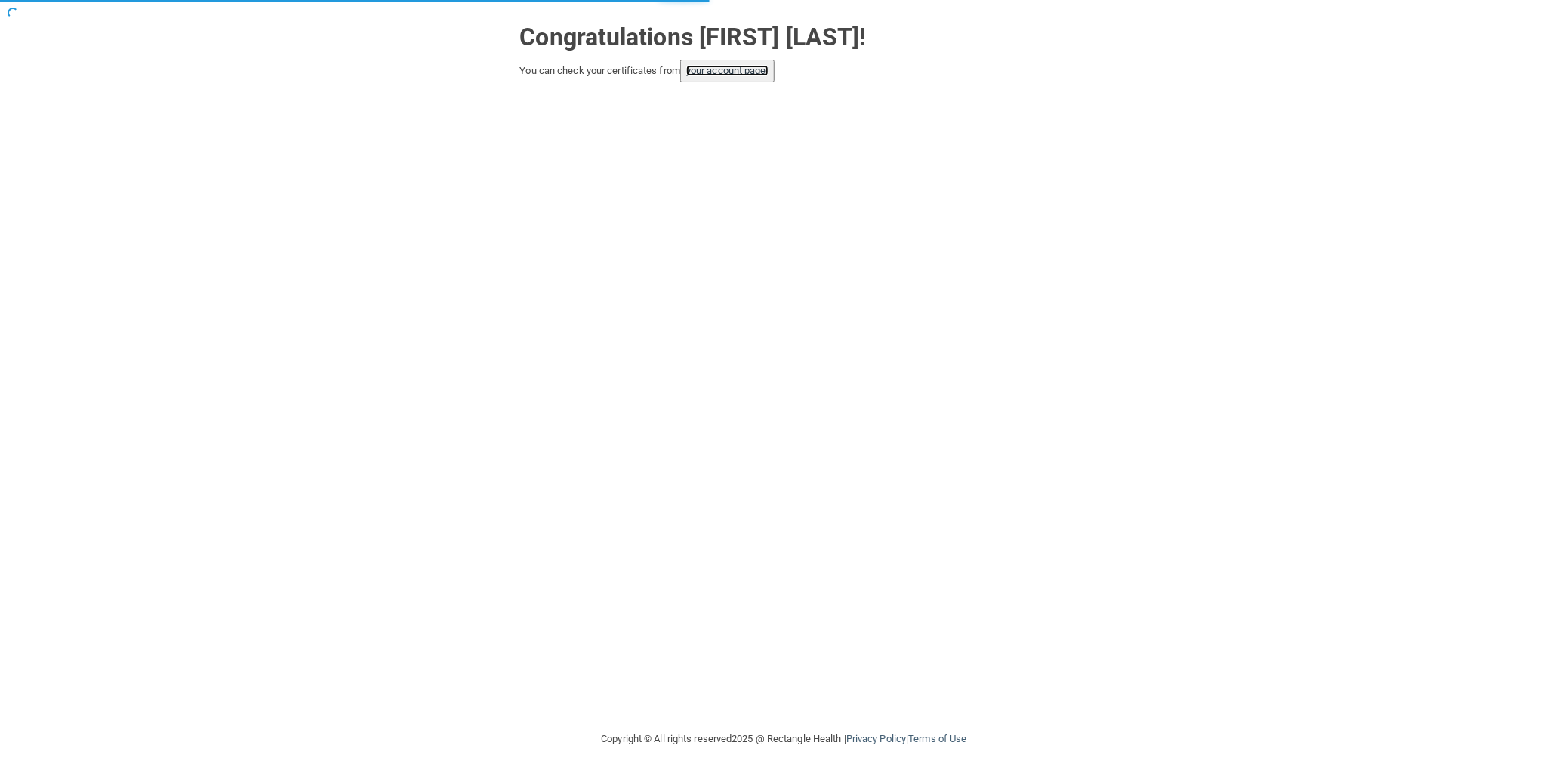 click on "your account page!" at bounding box center (727, 70) 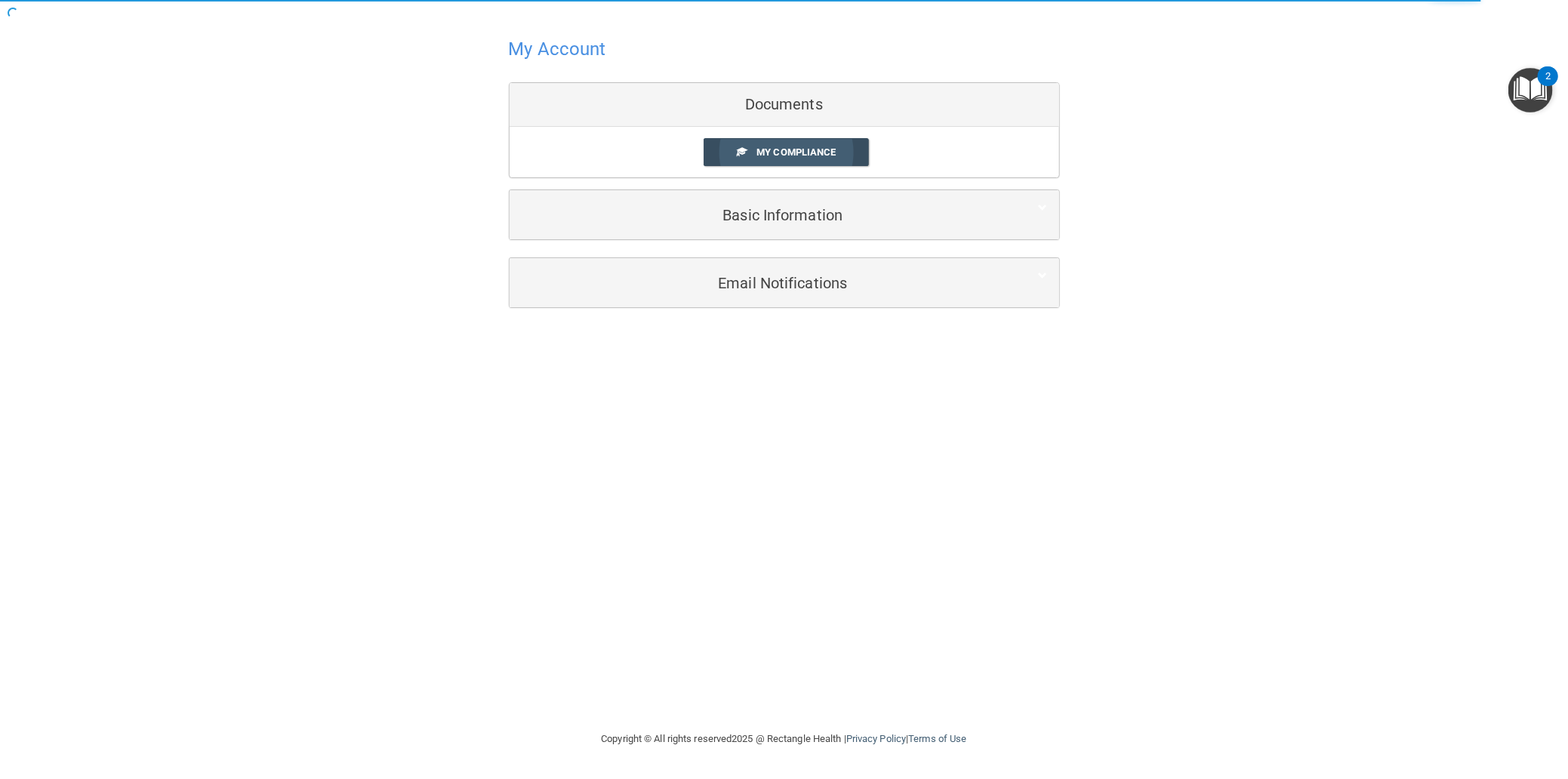 click on "My Compliance" at bounding box center [796, 152] 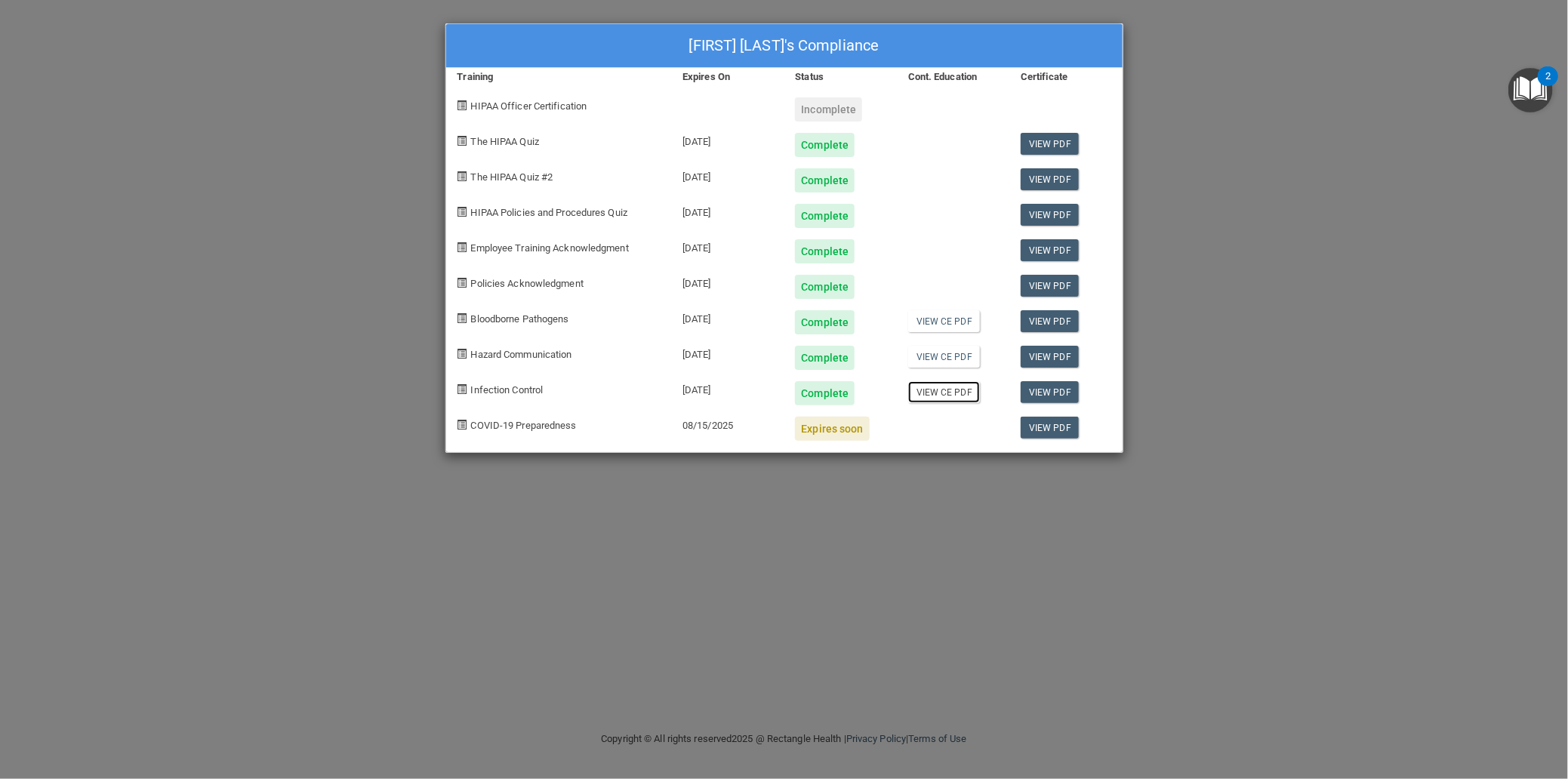 click on "View CE PDF" at bounding box center [944, 392] 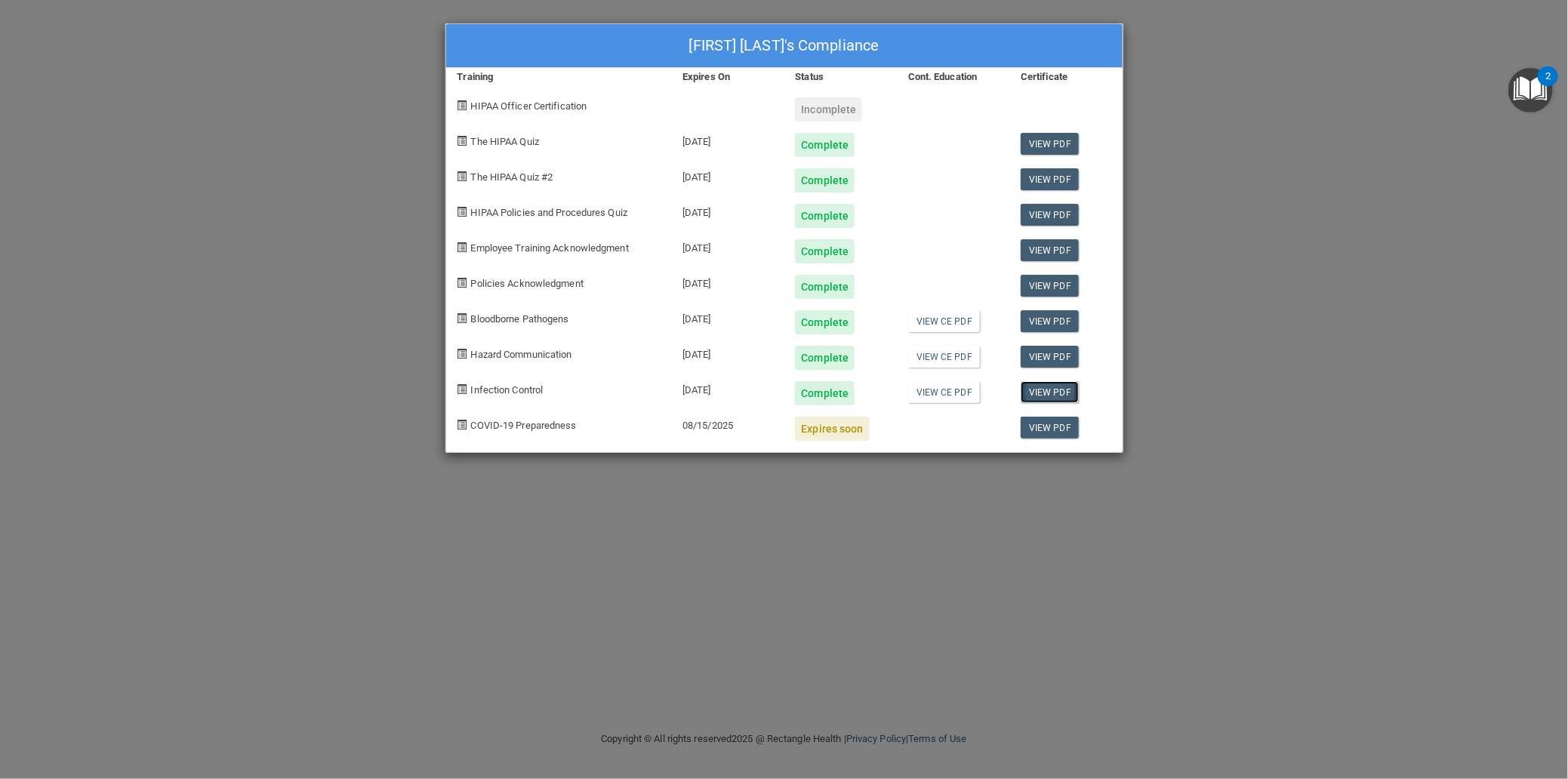 click on "View PDF" at bounding box center [1049, 392] 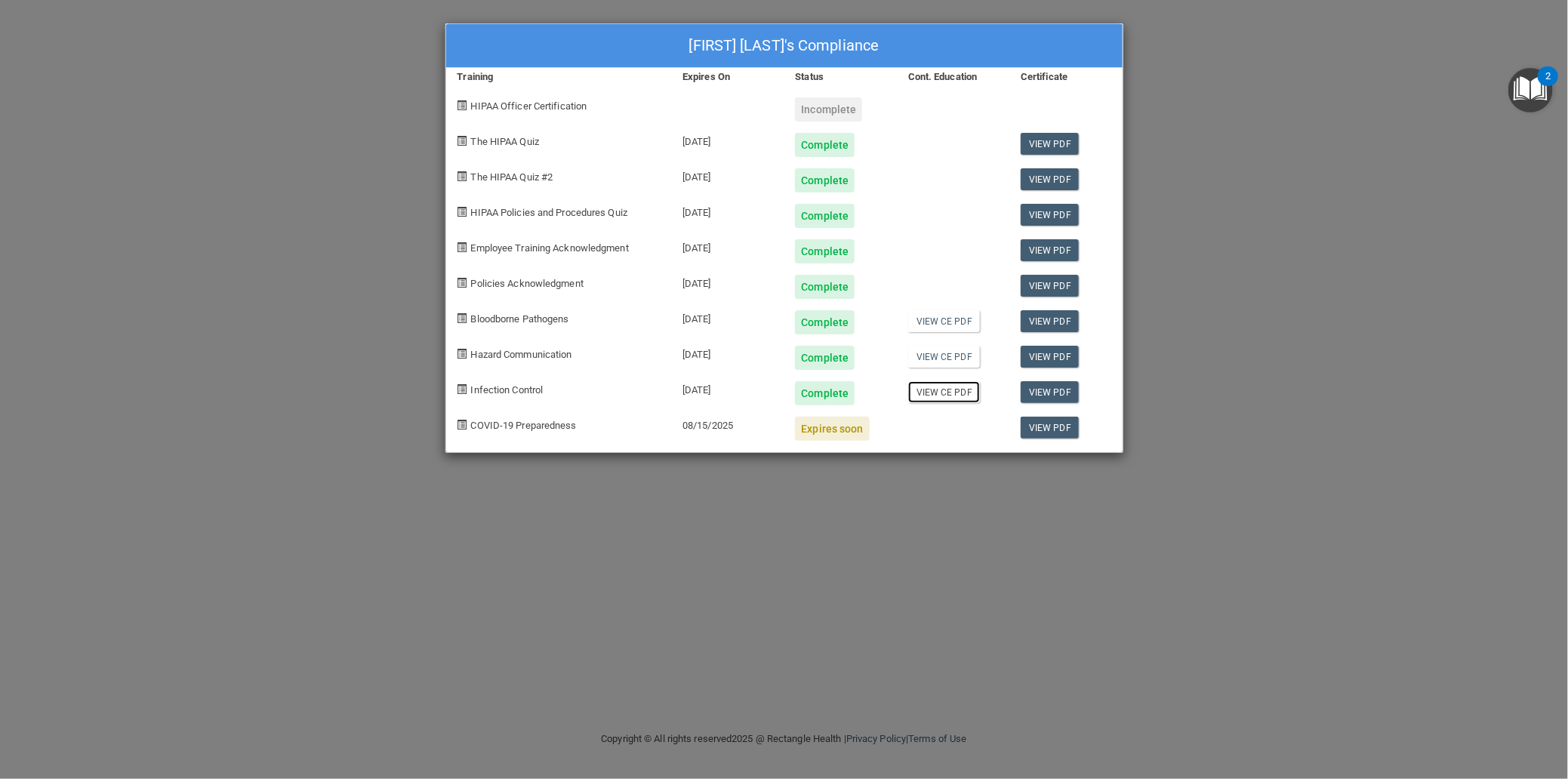 click on "View CE PDF" at bounding box center (944, 392) 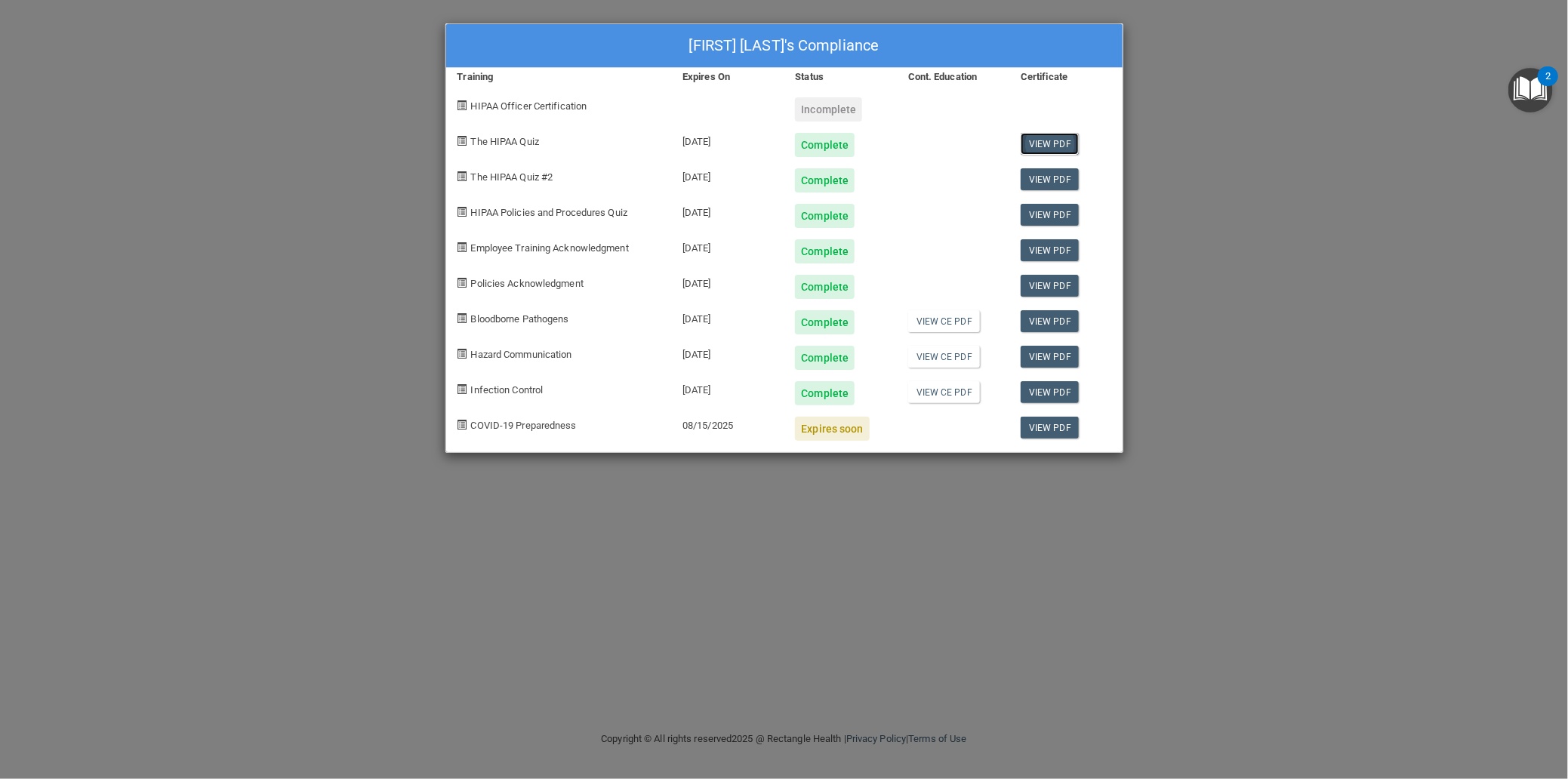 click on "View PDF" at bounding box center (1049, 143) 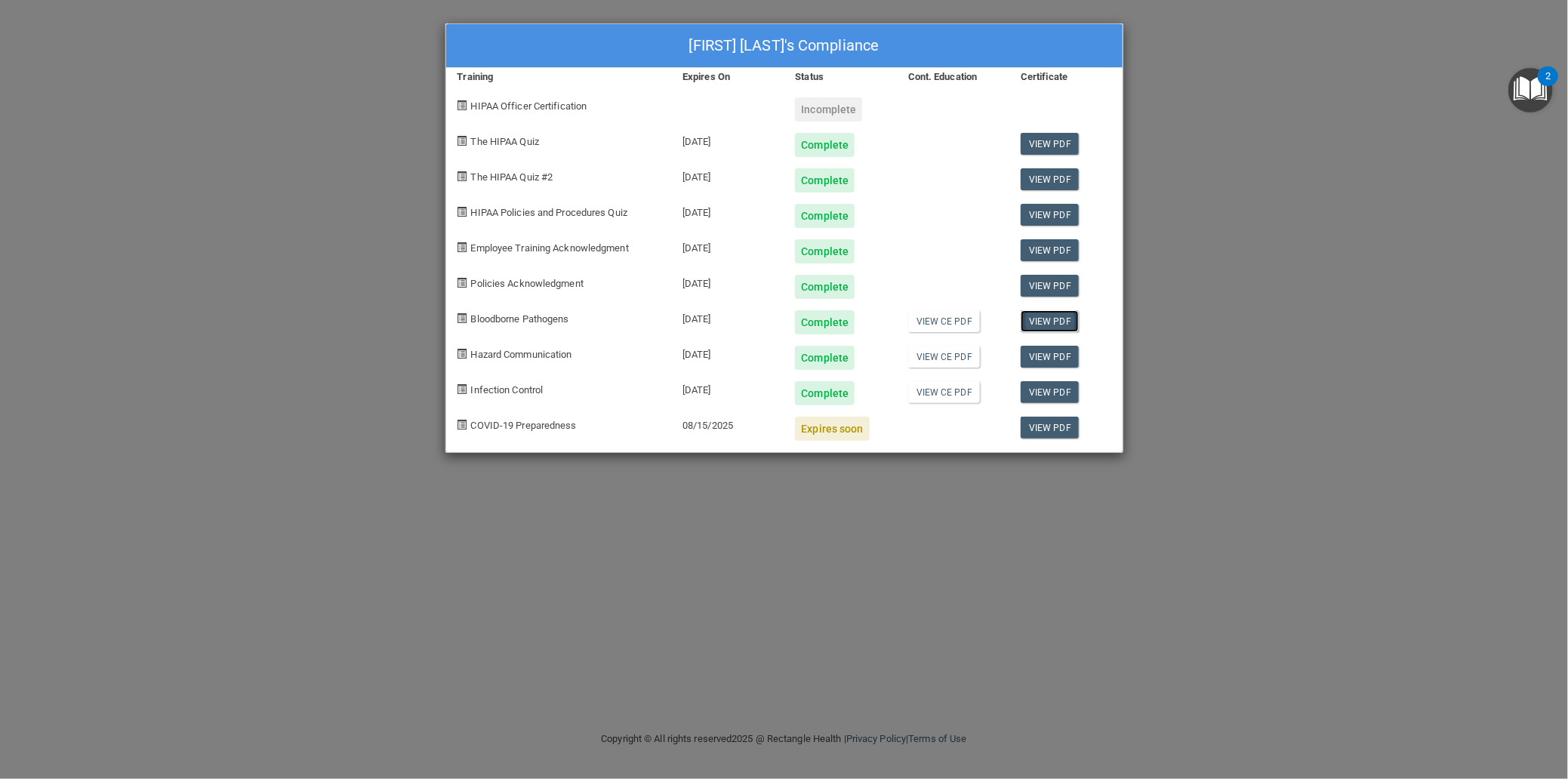 click on "View PDF" at bounding box center (1049, 321) 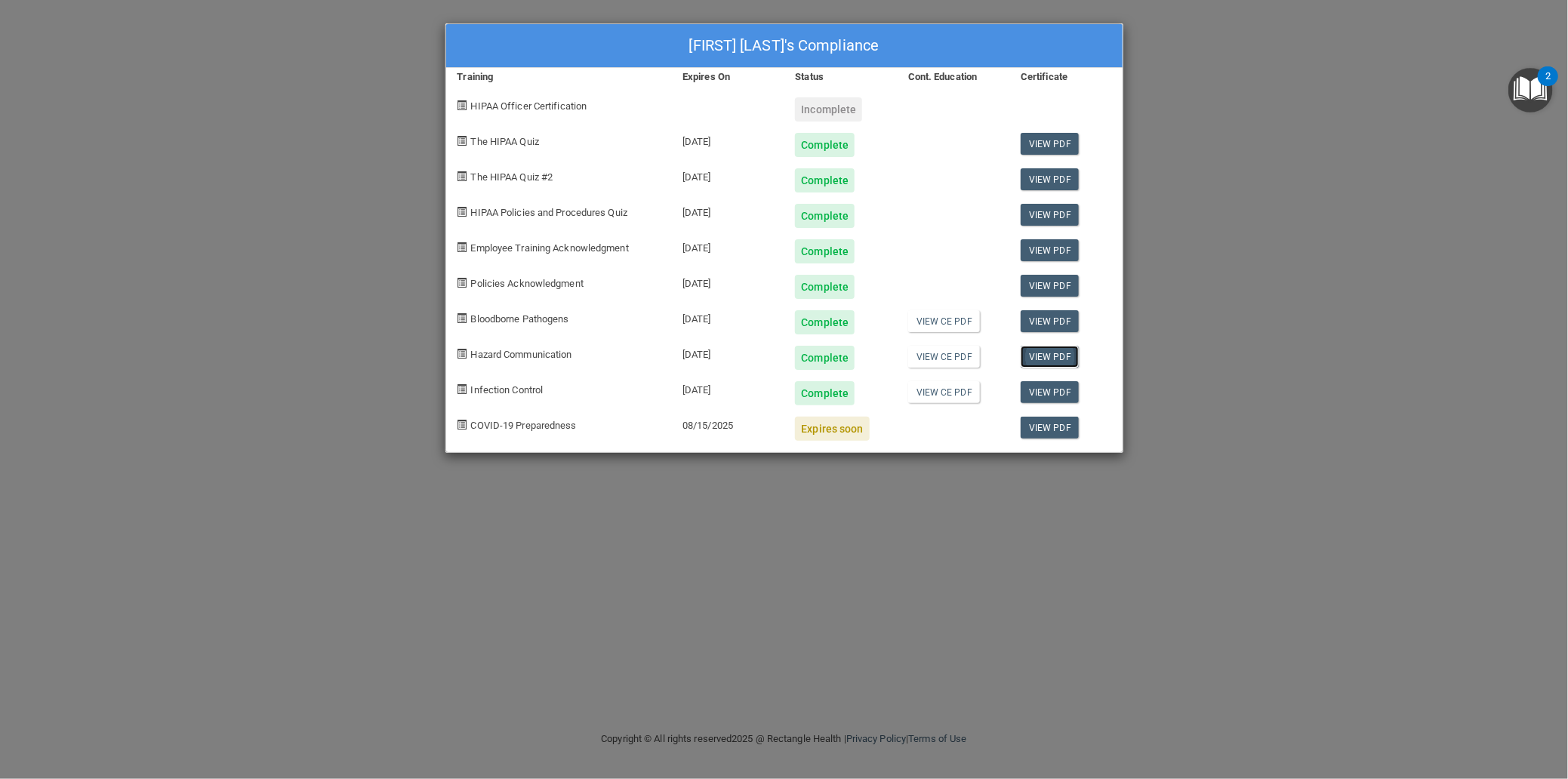 click on "View PDF" at bounding box center (1049, 356) 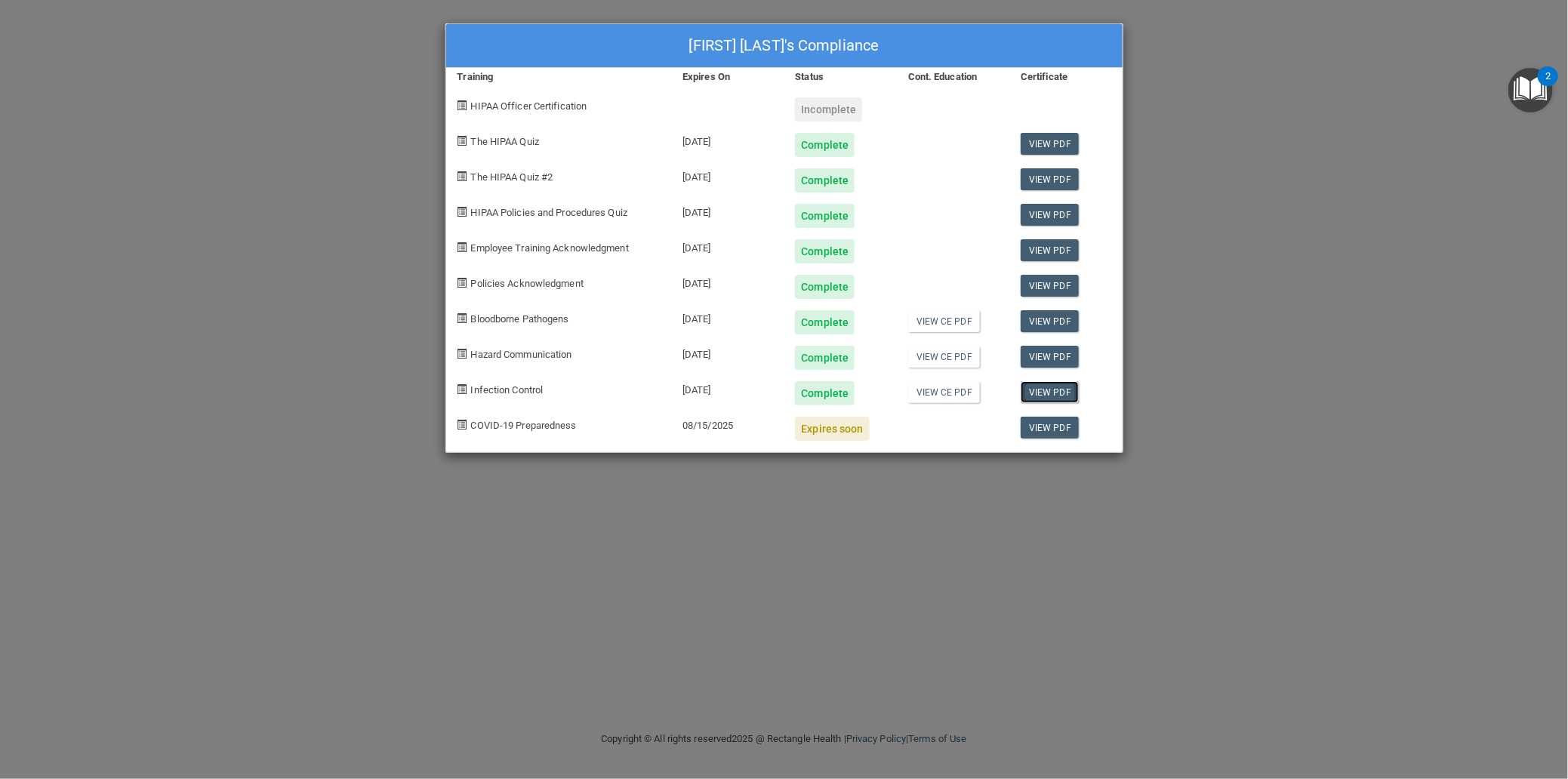 click on "View PDF" at bounding box center (1049, 392) 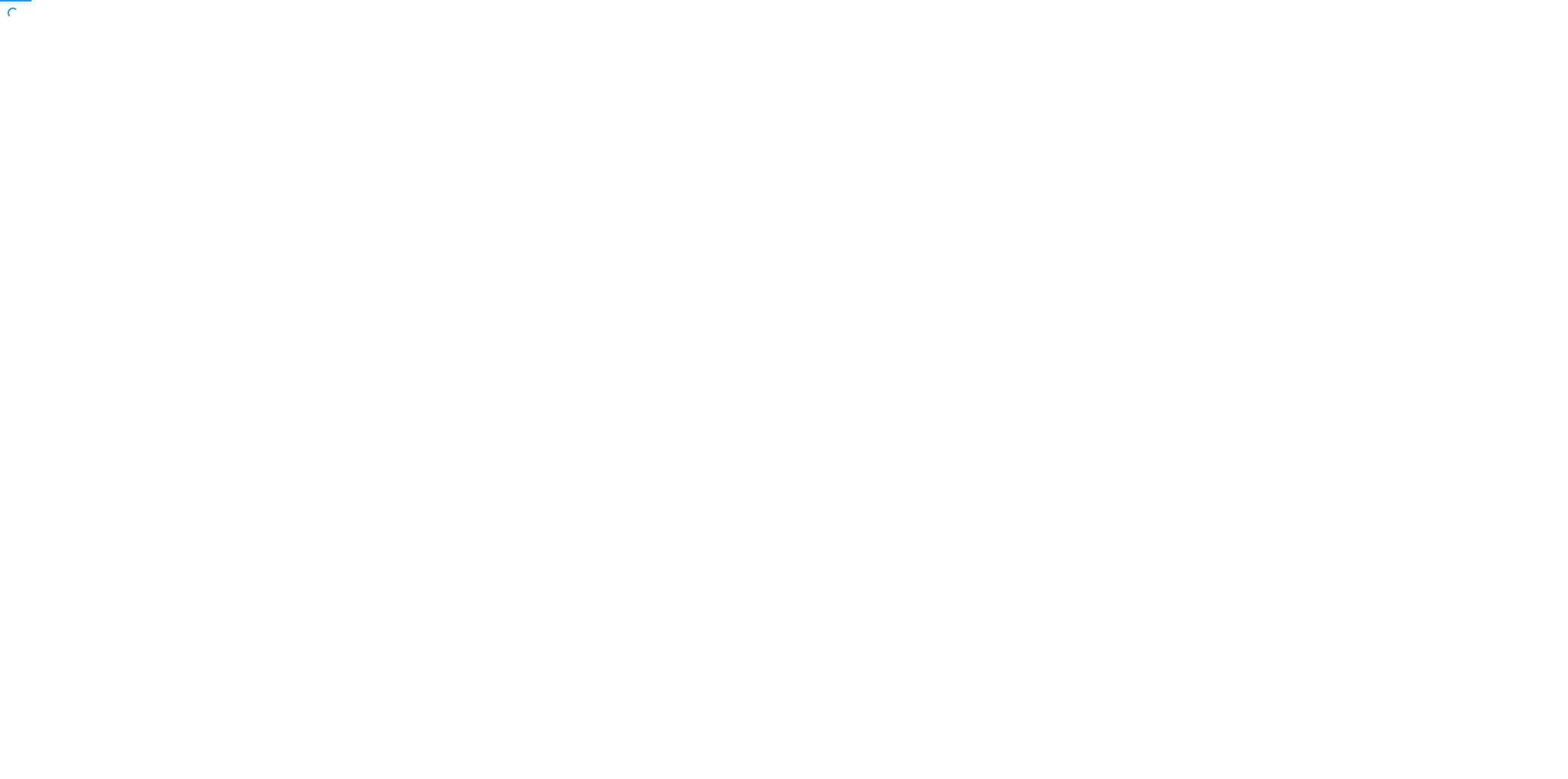 scroll, scrollTop: 0, scrollLeft: 0, axis: both 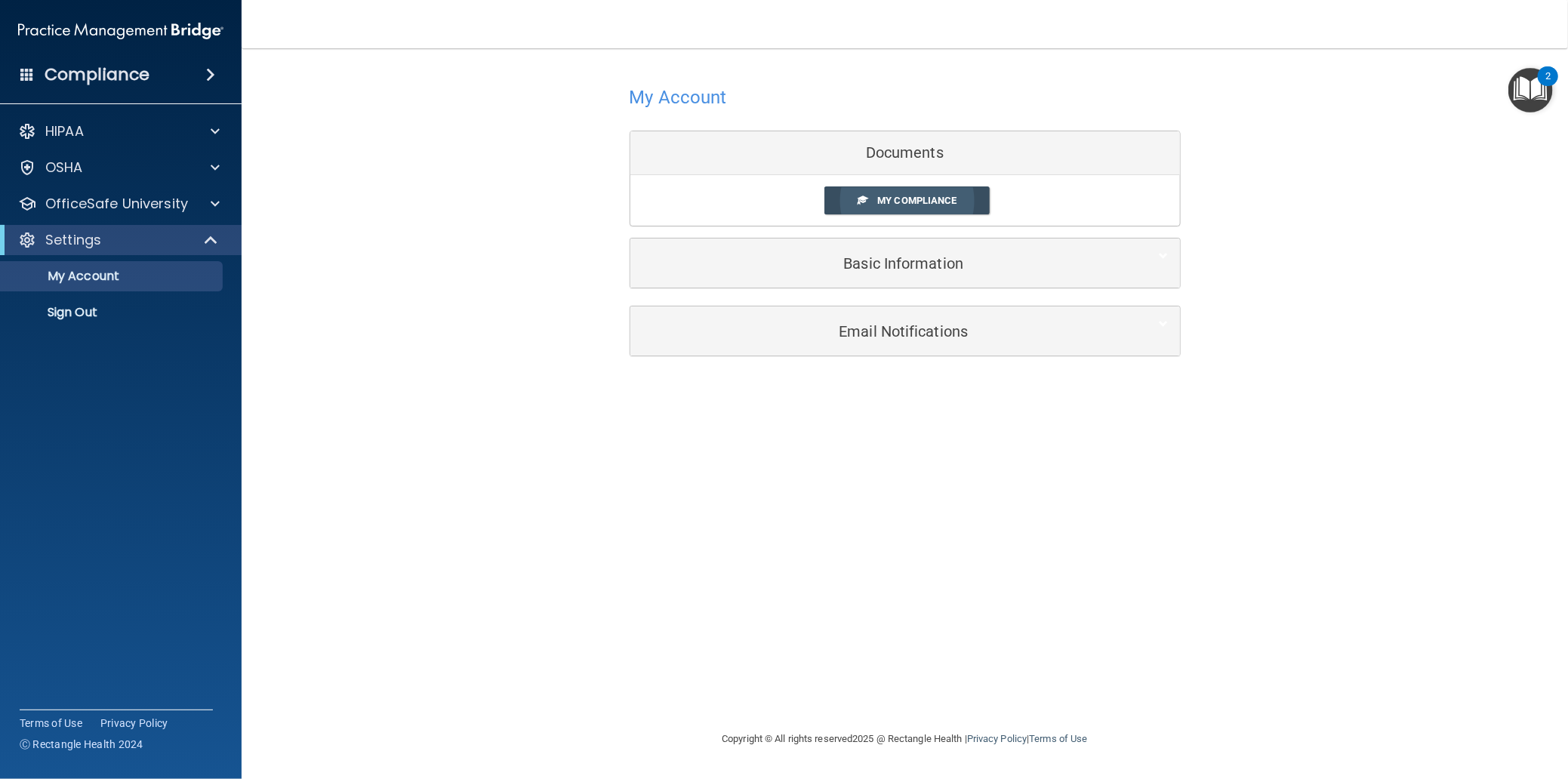 drag, startPoint x: 995, startPoint y: 209, endPoint x: 987, endPoint y: 202, distance: 10.630146 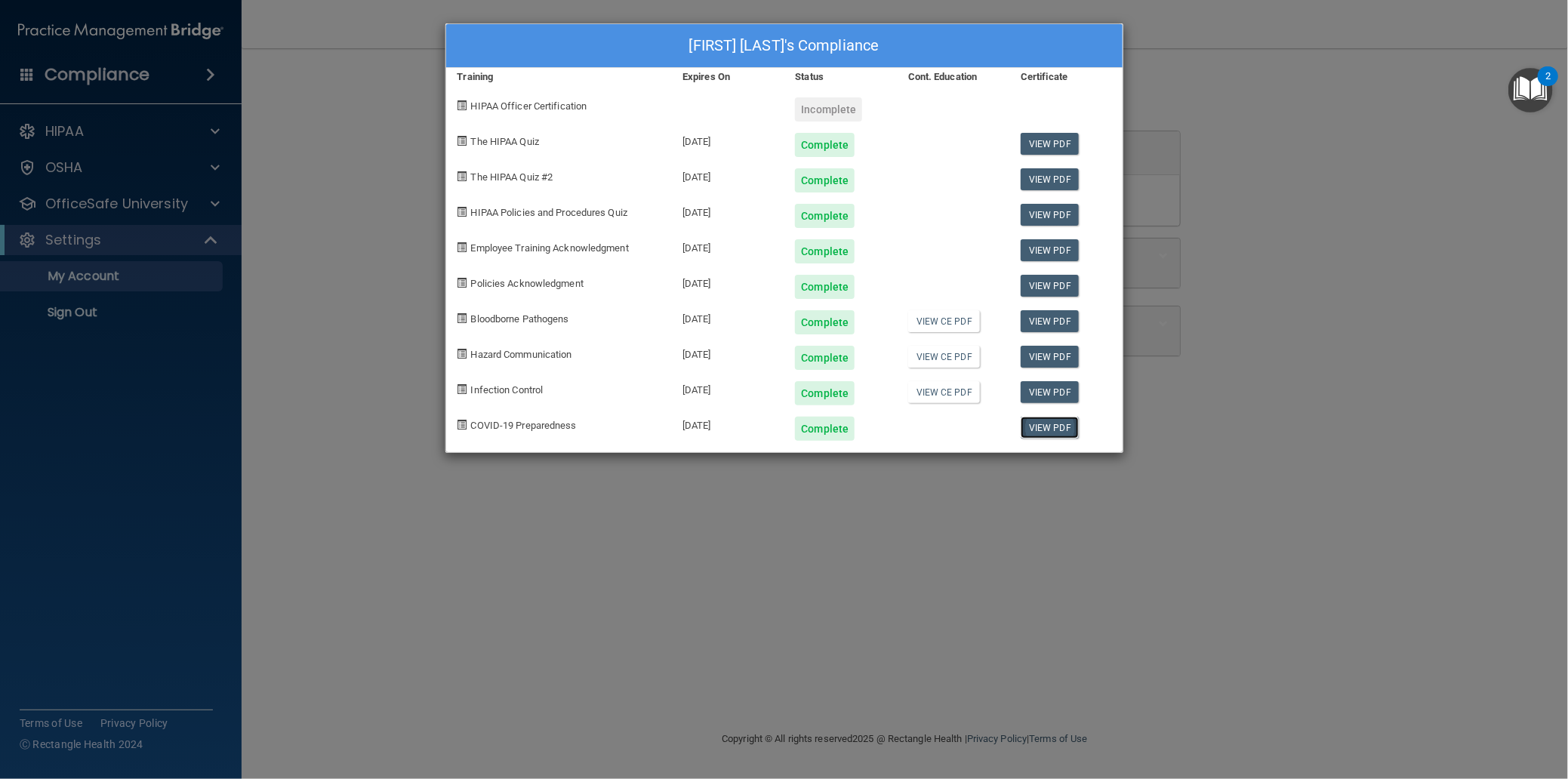 click on "View PDF" at bounding box center (1049, 427) 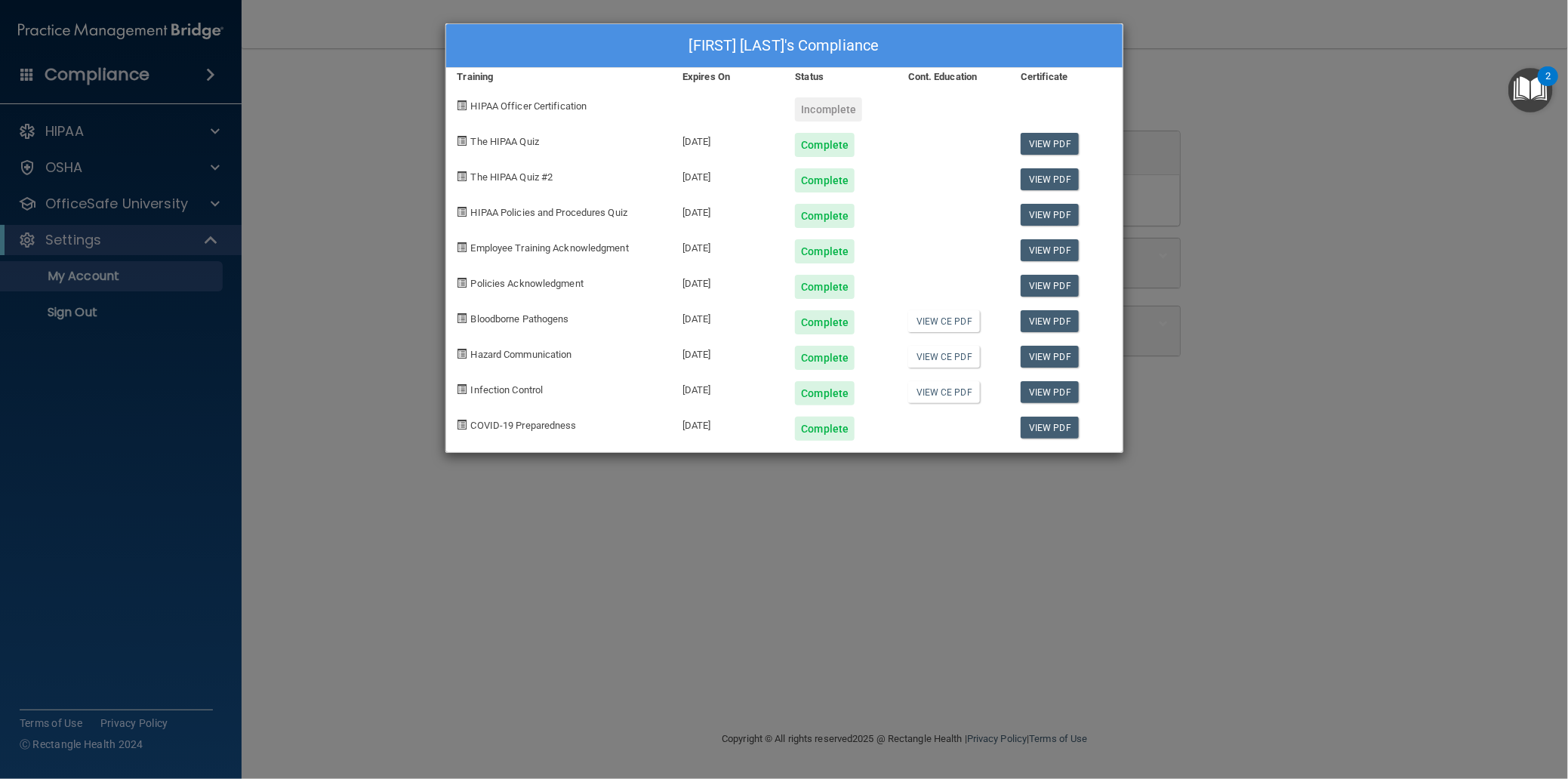 click on "Anna Goehring's Compliance      Training   Expires On   Status   Cont. Education   Certificate         HIPAA Officer Certification             Incomplete                      The HIPAA Quiz      08/06/2026       Complete              View PDF         The HIPAA Quiz #2      08/06/2026       Complete              View PDF         HIPAA Policies and Procedures Quiz      08/06/2026       Complete              View PDF         Employee Training Acknowledgment      08/06/2026       Complete              View PDF         Policies Acknowledgment      08/06/2026       Complete              View PDF         Bloodborne Pathogens      08/06/2026       Complete        View CE PDF       View PDF         Hazard Communication      08/06/2026       Complete        View CE PDF       View PDF         Infection Control      08/06/2026       Complete        View CE PDF       View PDF         COVID-19 Preparedness      08/06/2026       Complete              View PDF" at bounding box center [784, 390] 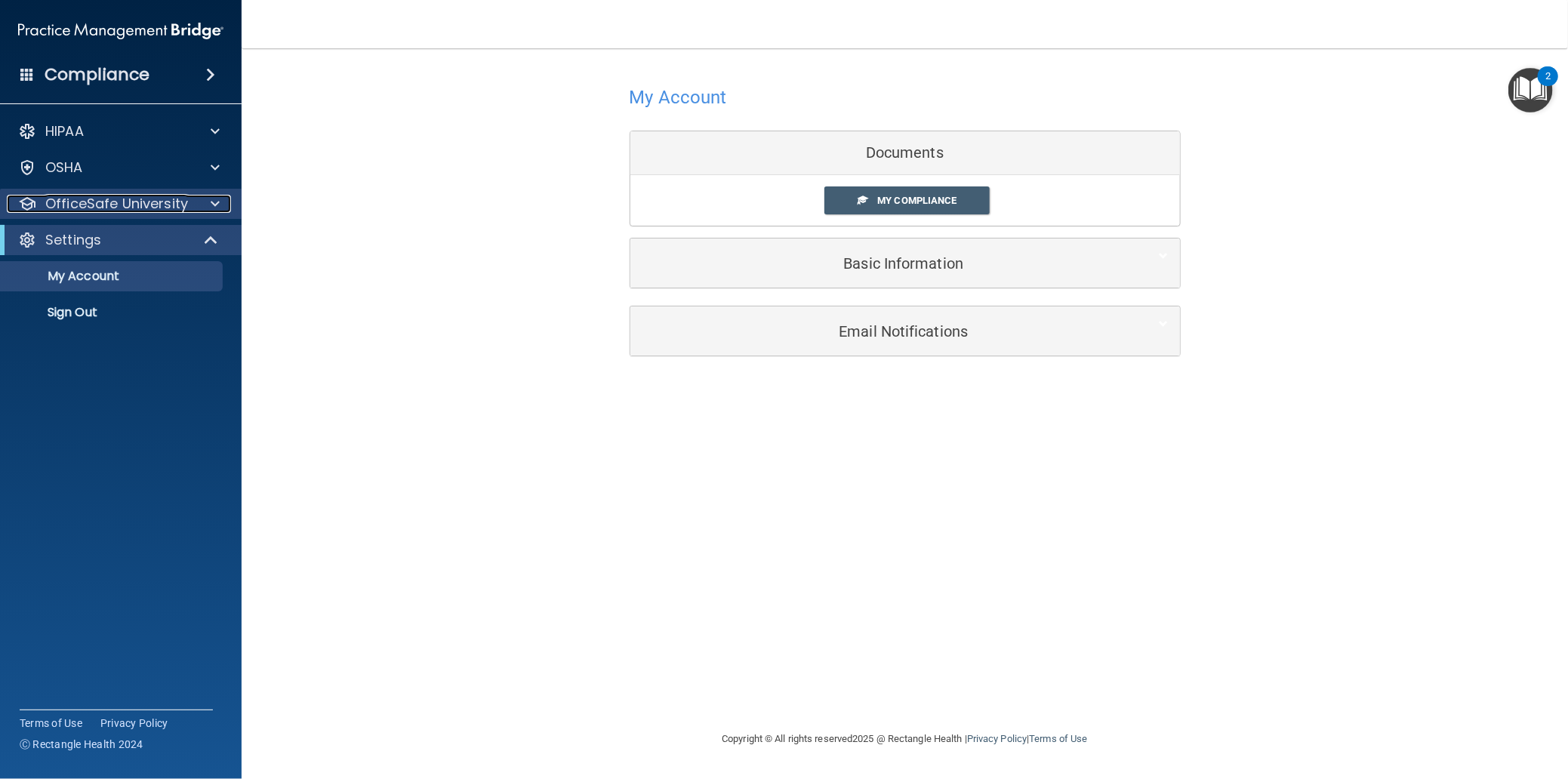 click on "OfficeSafe University" at bounding box center [116, 204] 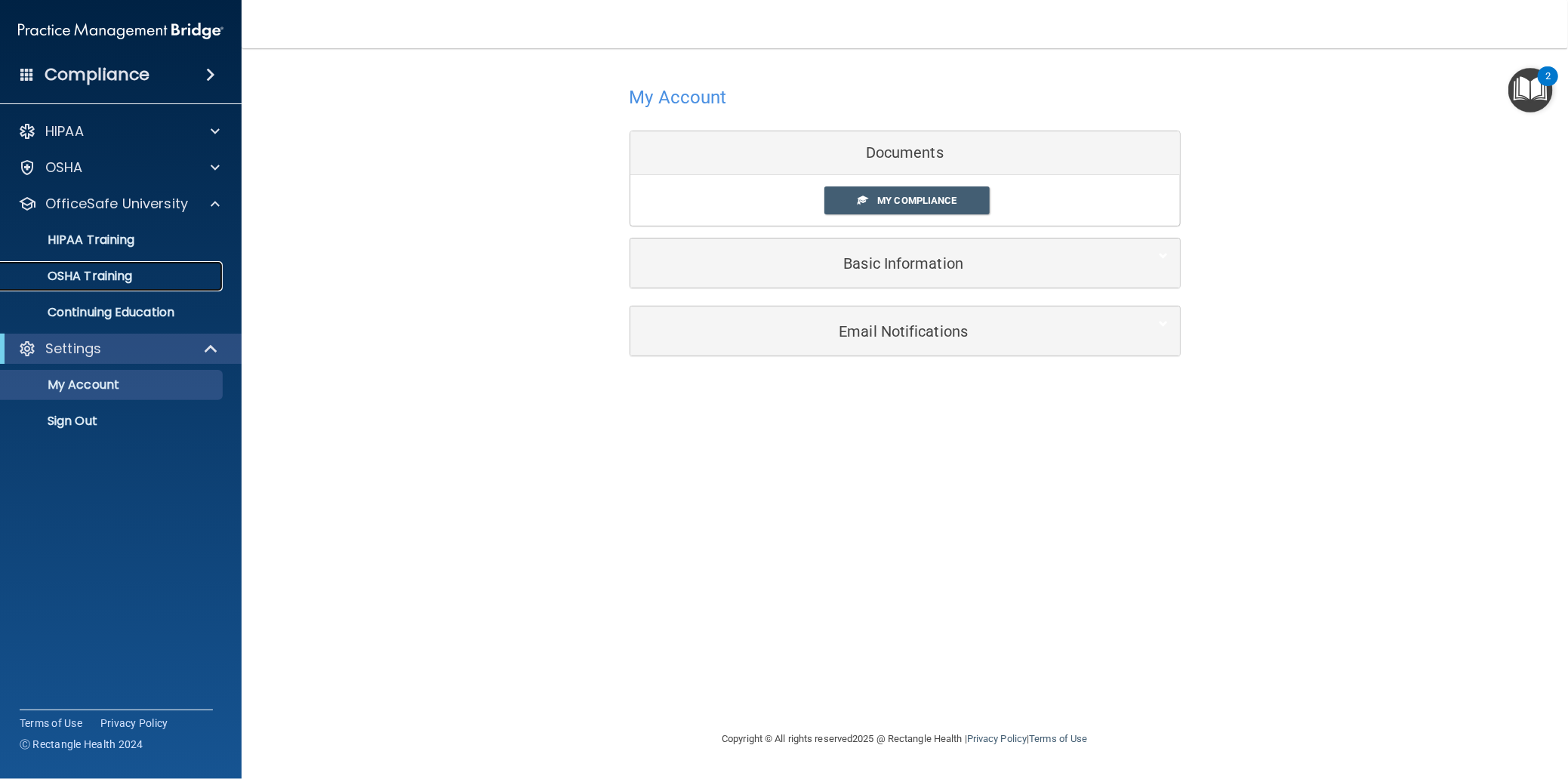 click on "OSHA Training" at bounding box center (71, 276) 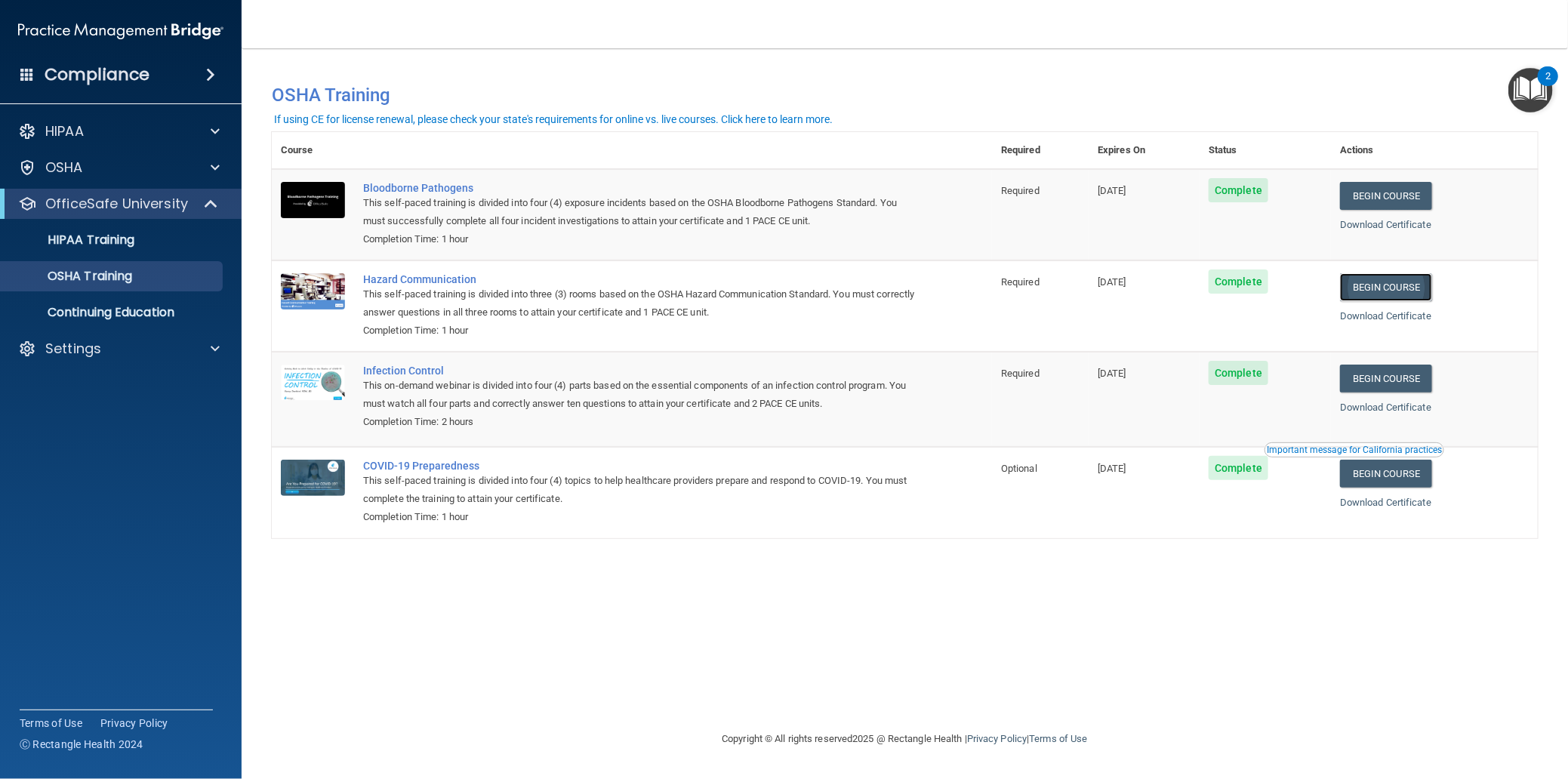 click on "Begin Course" at bounding box center (1386, 287) 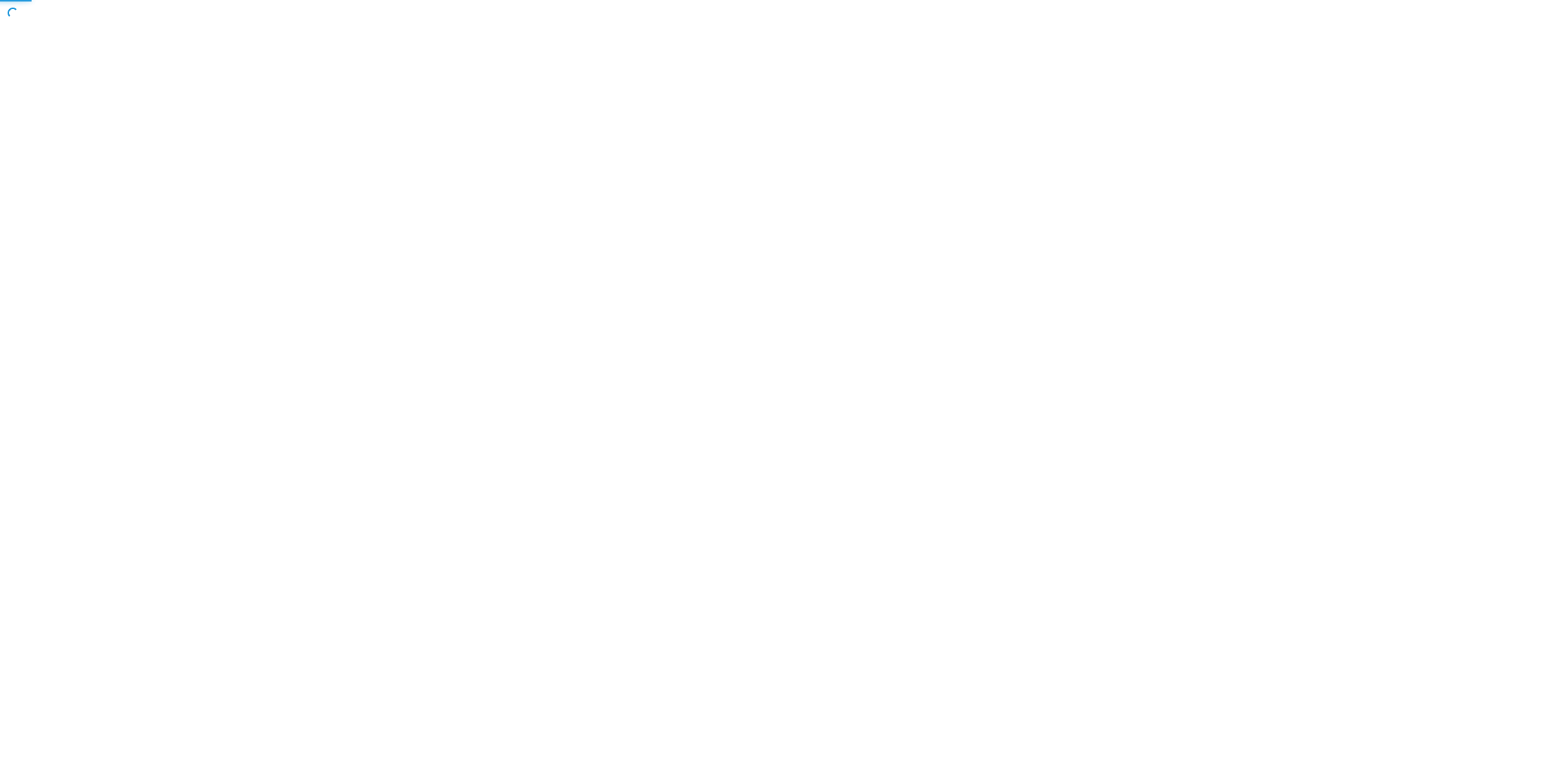scroll, scrollTop: 0, scrollLeft: 0, axis: both 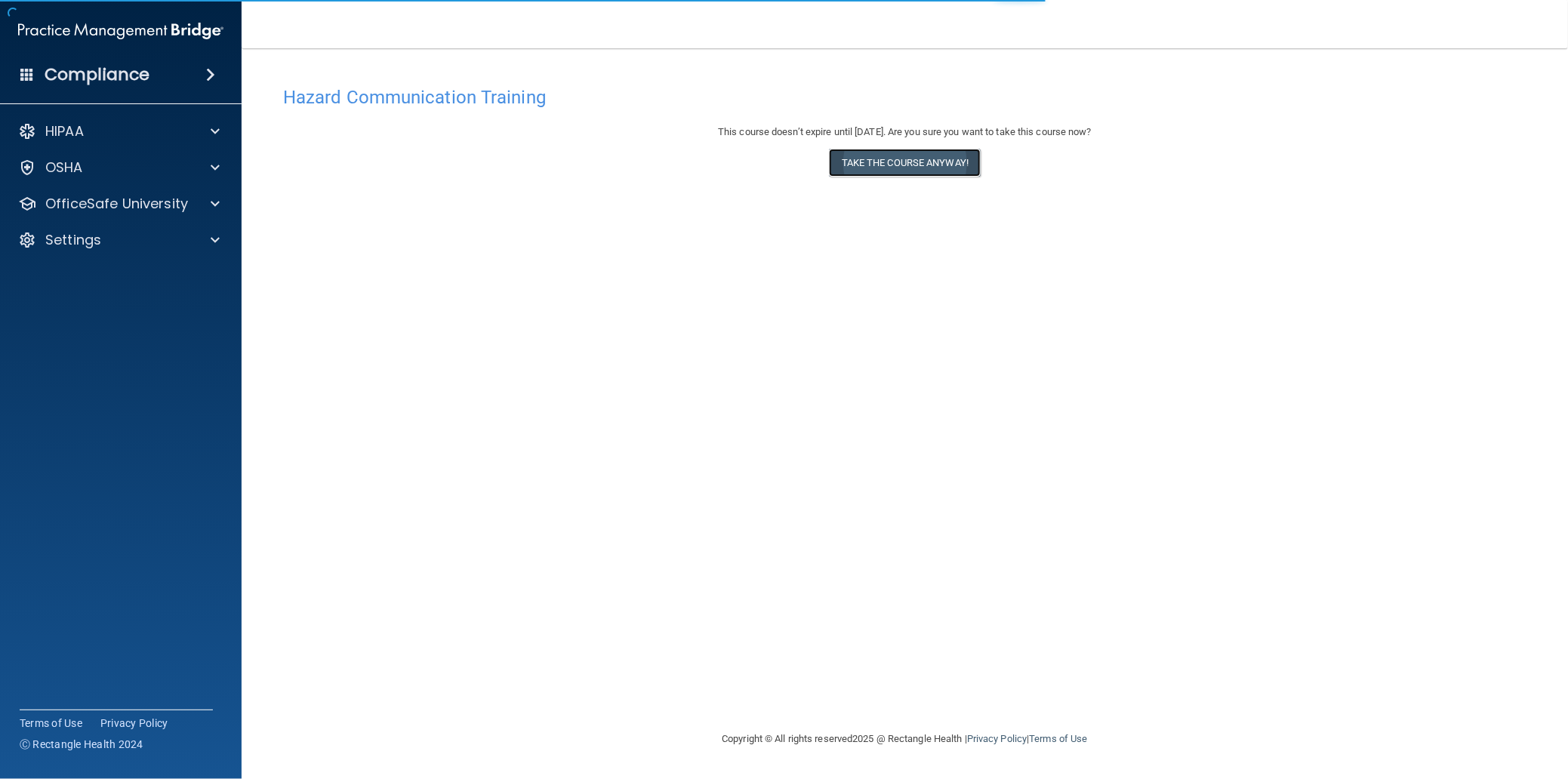 click on "Take the course anyway!" at bounding box center [904, 162] 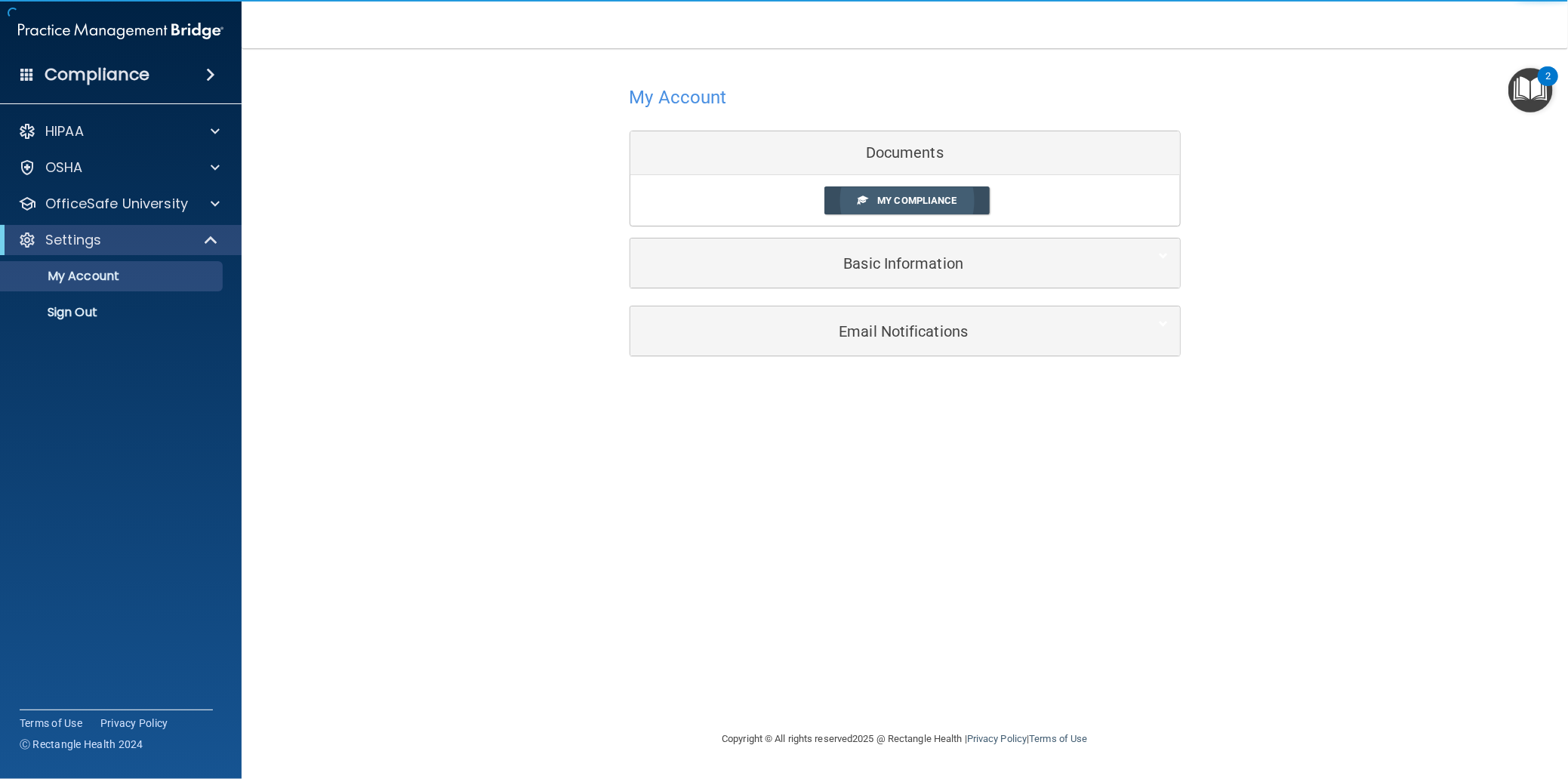 click on "My Compliance" at bounding box center [907, 200] 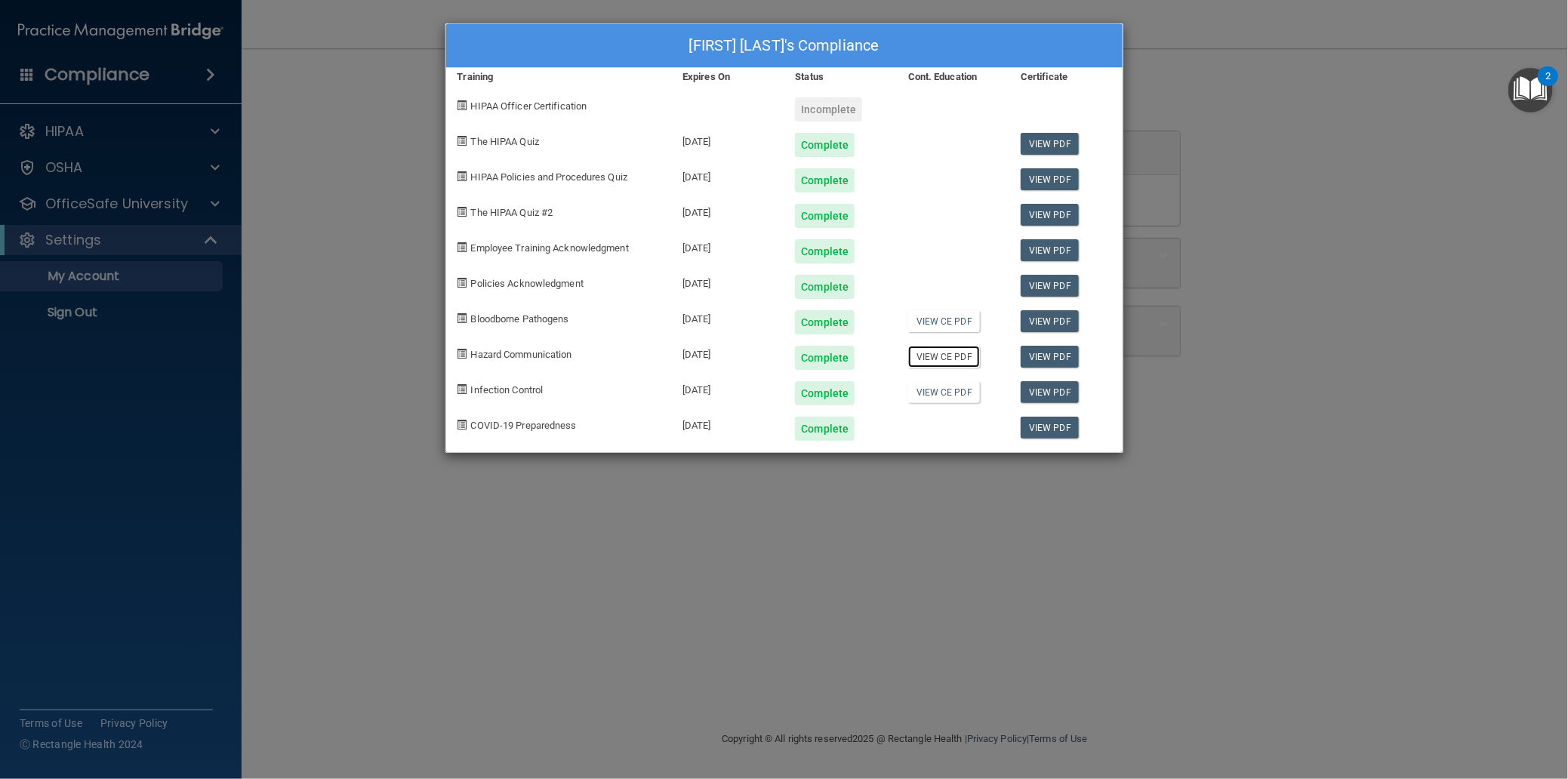 click on "View CE PDF" at bounding box center [944, 356] 